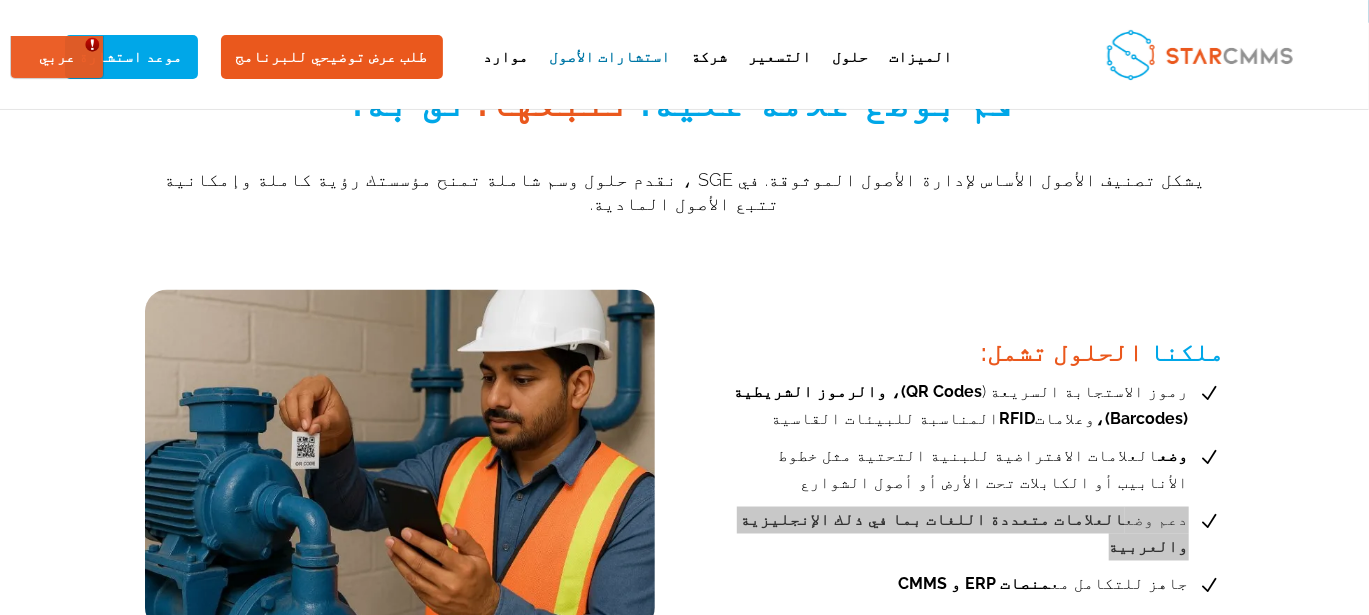 scroll, scrollTop: 0, scrollLeft: 0, axis: both 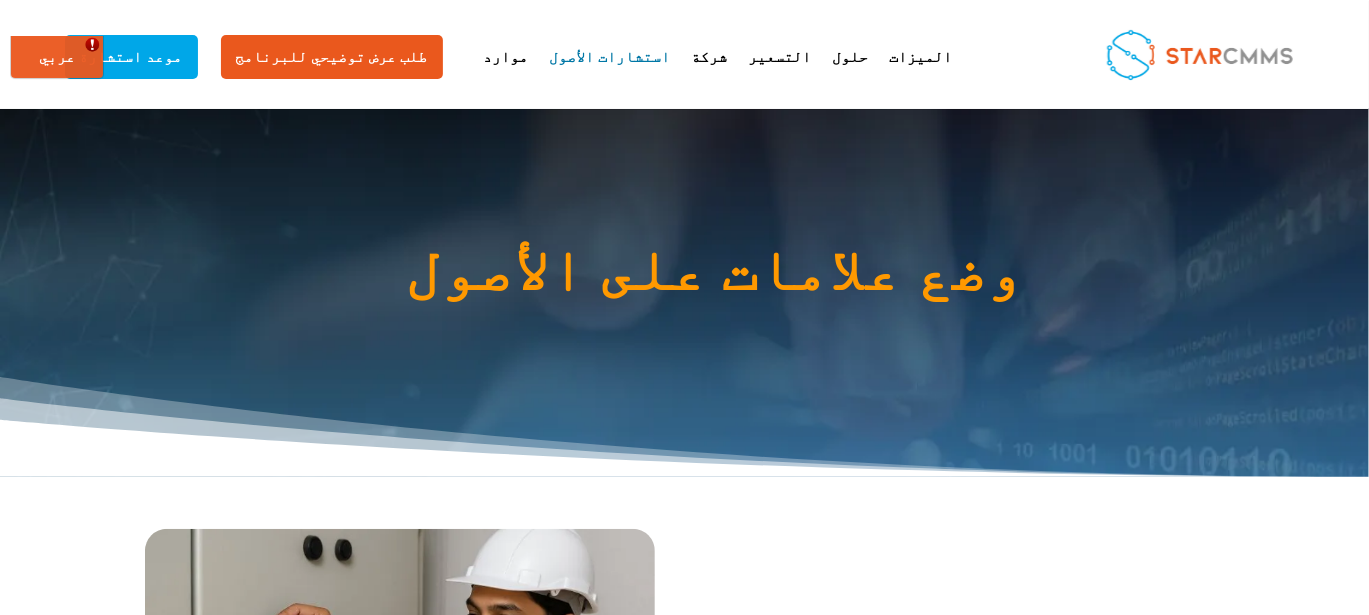 click on "وضع علامات على الأصول" at bounding box center [684, 292] 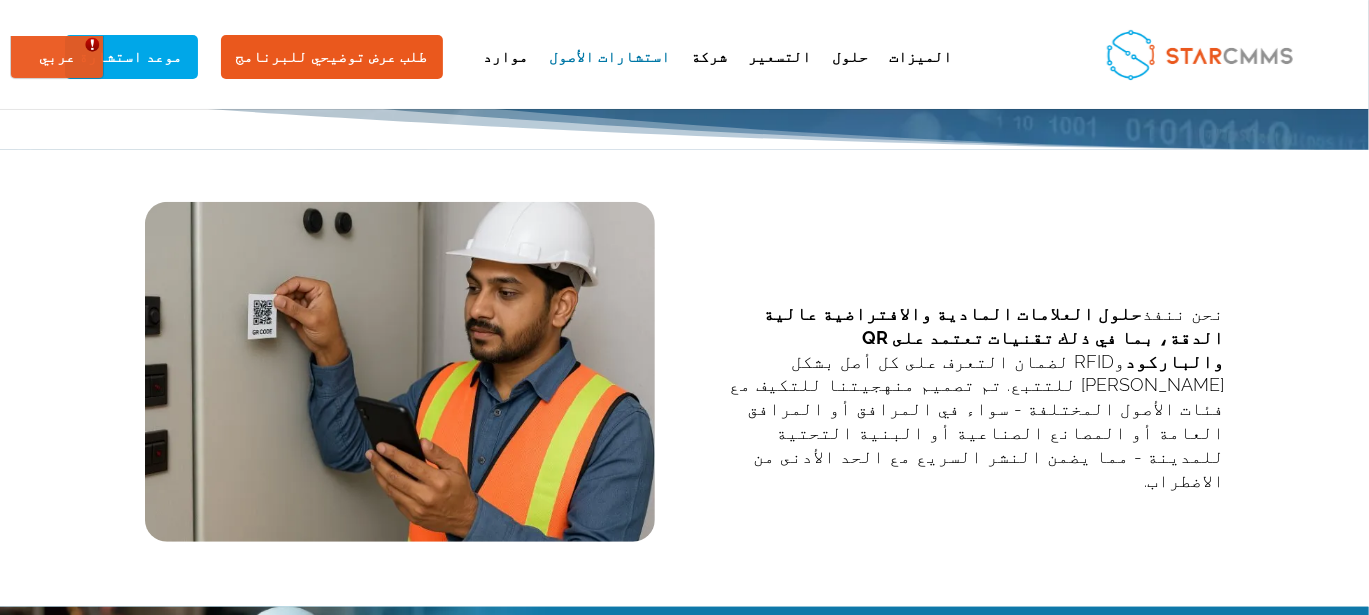 scroll, scrollTop: 333, scrollLeft: 0, axis: vertical 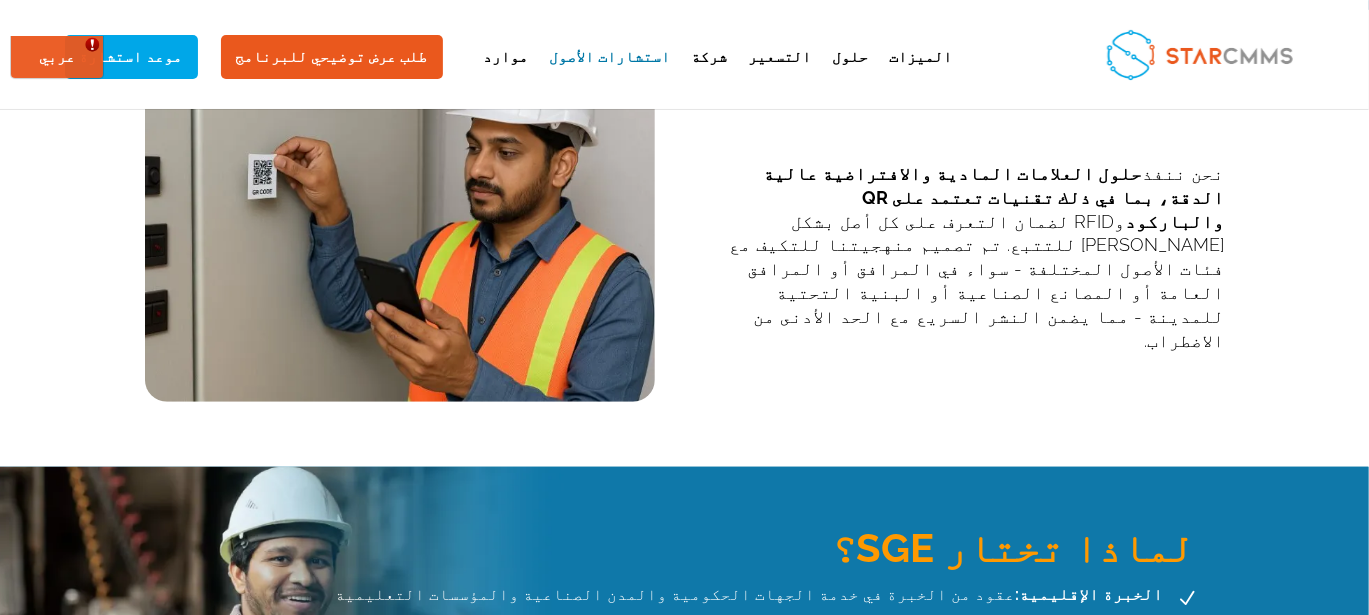 click on "نحن ننفذ  حلول العلامات المادية والافتراضية عالية الدقة، بما في ذلك تقنيات تعتمد على QR والباركود  وRFID لضمان التعرف على كل أصل بشكل فريد وقابل للتتبع. تم تصميم منهجيتنا للتكيف مع فئات الأصول المختلفة - سواء في المرافق أو المرافق العامة أو المصانع الصناعية أو البنية التحتية للمدينة - مما يضمن النشر السريع مع الحد الأدنى من الاضطراب." at bounding box center [685, 218] 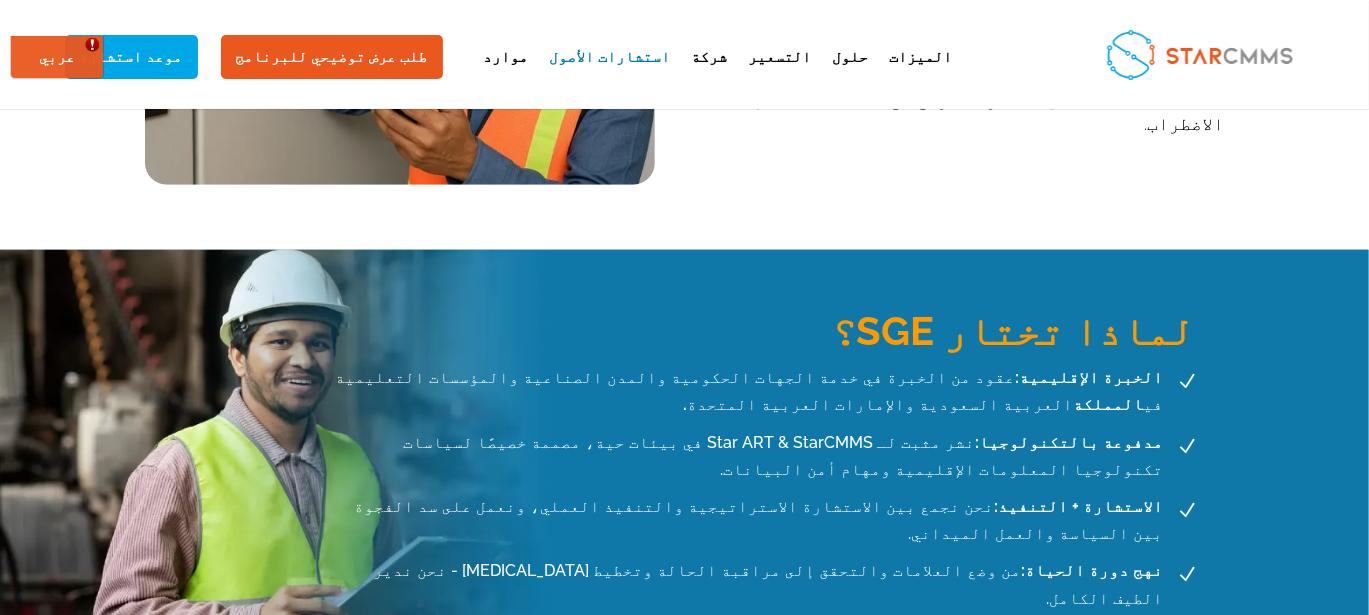 scroll, scrollTop: 699, scrollLeft: 0, axis: vertical 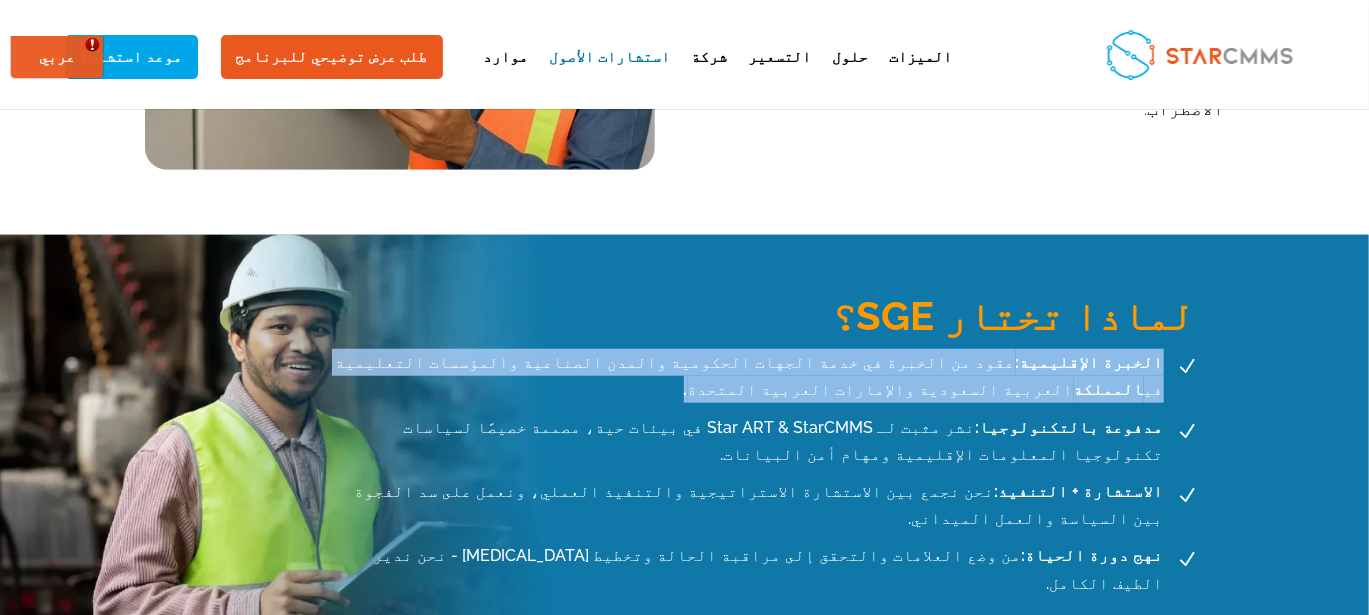 drag, startPoint x: 989, startPoint y: 367, endPoint x: 203, endPoint y: 363, distance: 786.0102 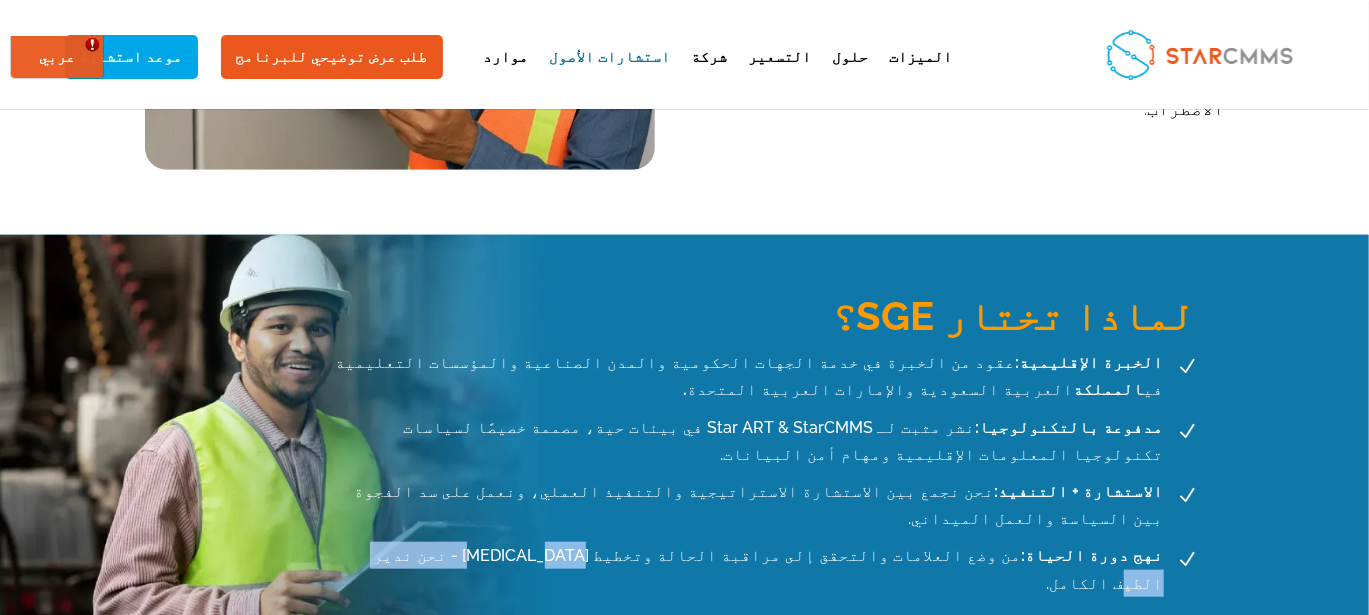drag, startPoint x: 757, startPoint y: 495, endPoint x: 639, endPoint y: 490, distance: 118.10589 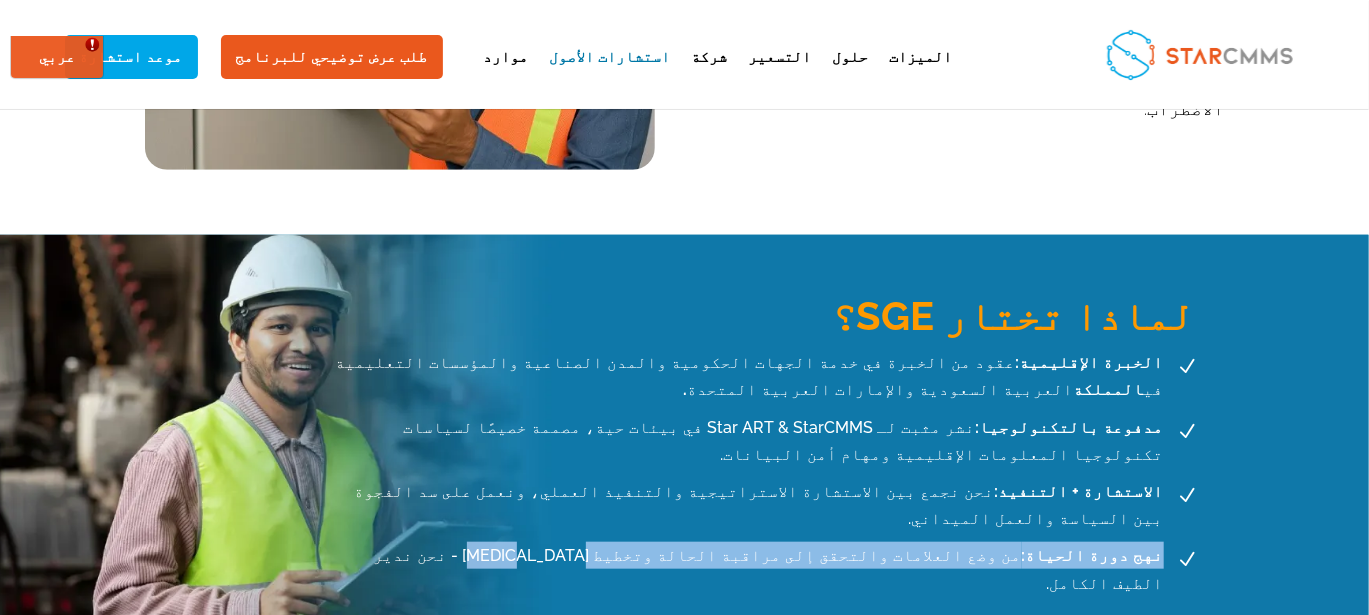 drag, startPoint x: 620, startPoint y: 502, endPoint x: 205, endPoint y: 500, distance: 415.00482 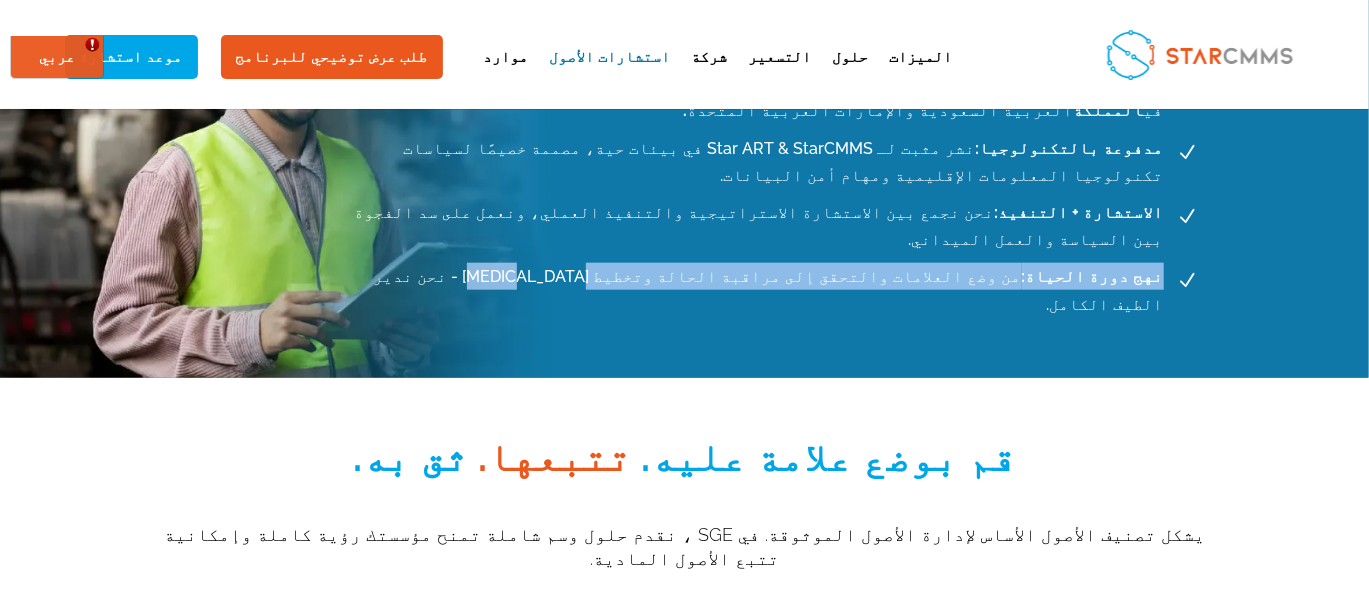 scroll, scrollTop: 1000, scrollLeft: 0, axis: vertical 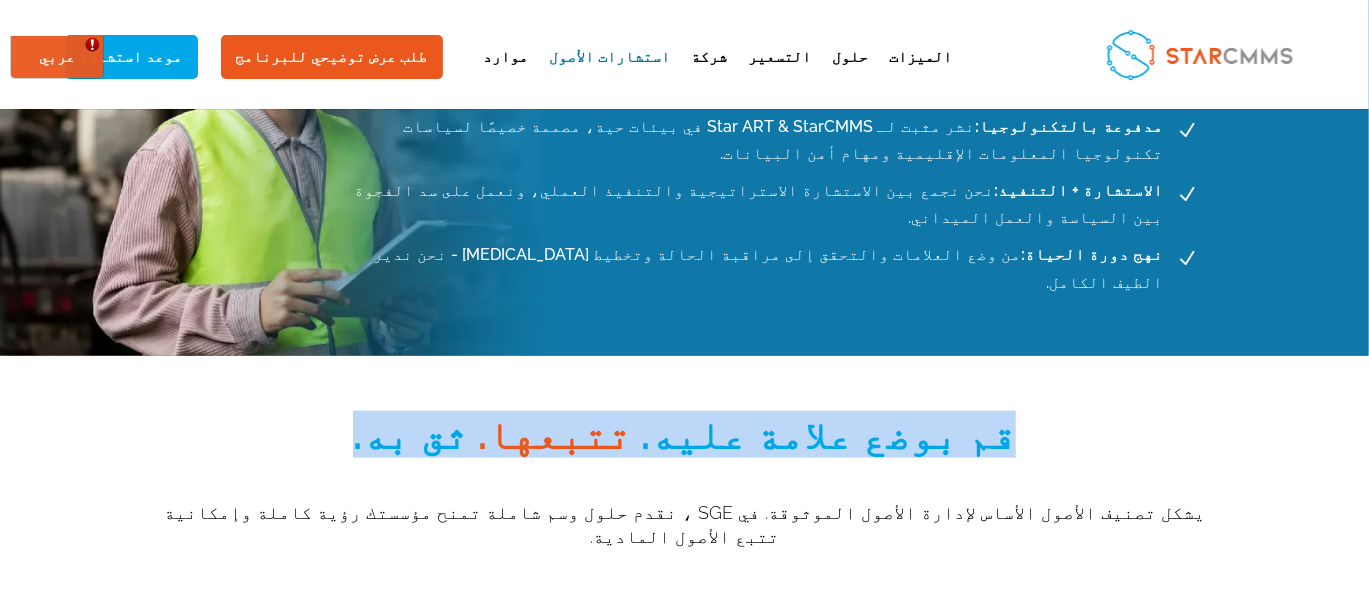 drag, startPoint x: 916, startPoint y: 351, endPoint x: 420, endPoint y: 338, distance: 496.17032 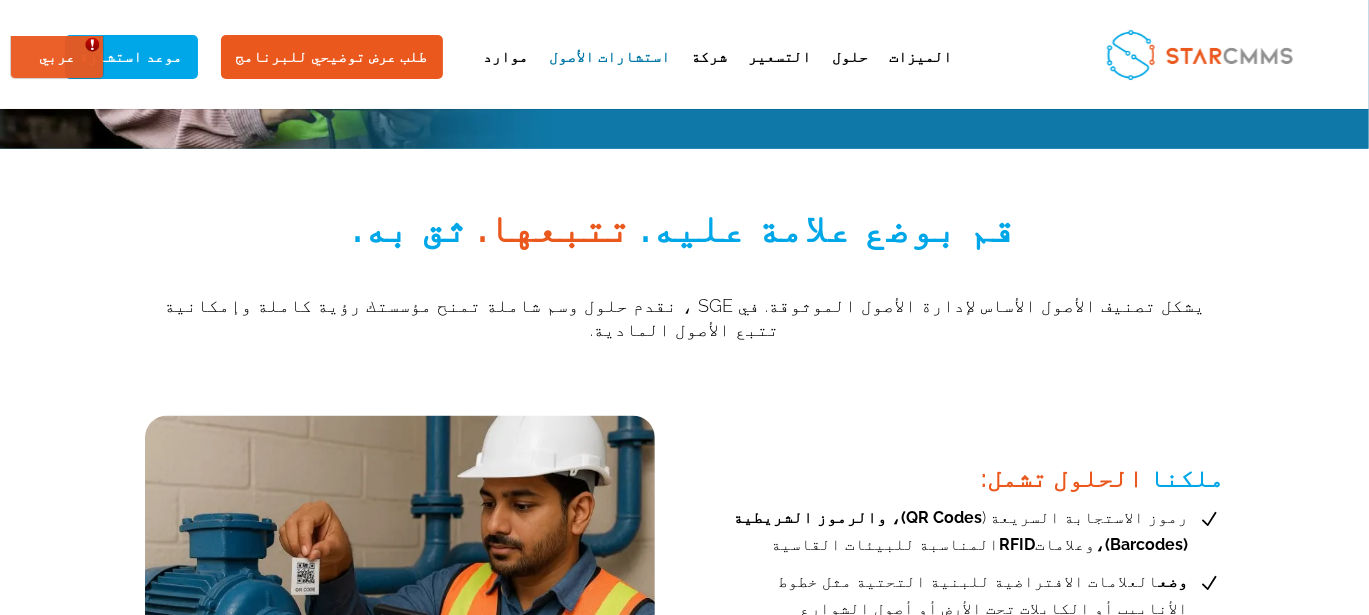 scroll, scrollTop: 1200, scrollLeft: 0, axis: vertical 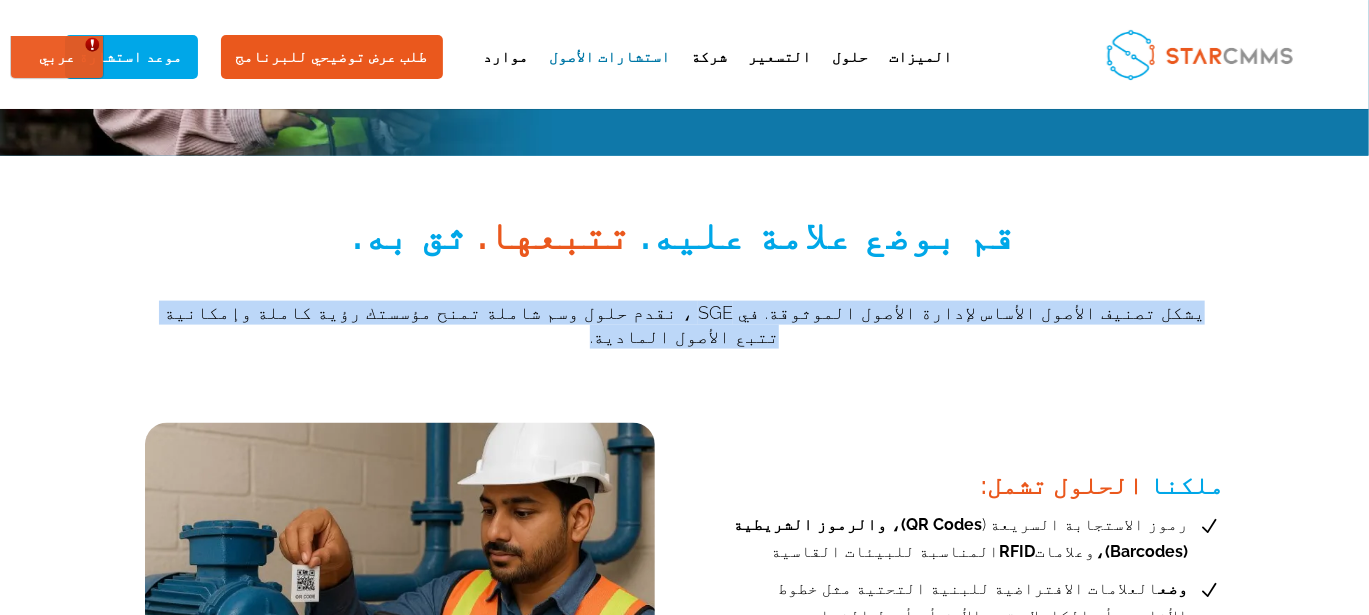 drag, startPoint x: 1073, startPoint y: 237, endPoint x: 225, endPoint y: 235, distance: 848.0024 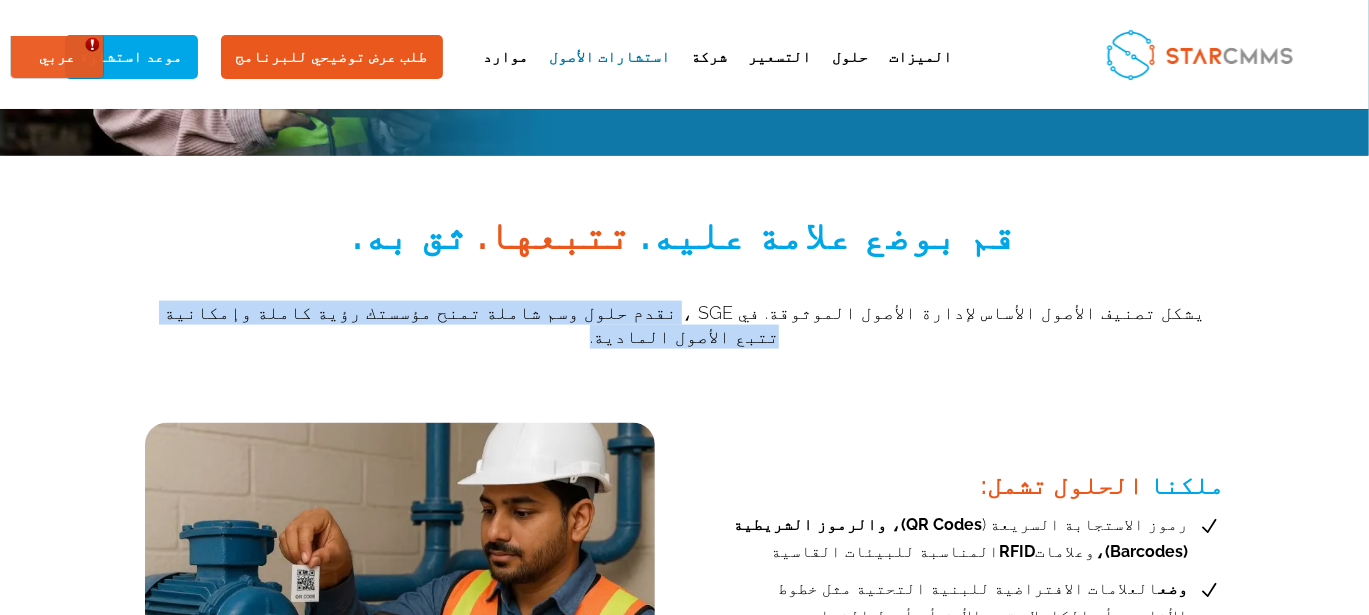 drag, startPoint x: 1099, startPoint y: 235, endPoint x: 656, endPoint y: 229, distance: 443.04062 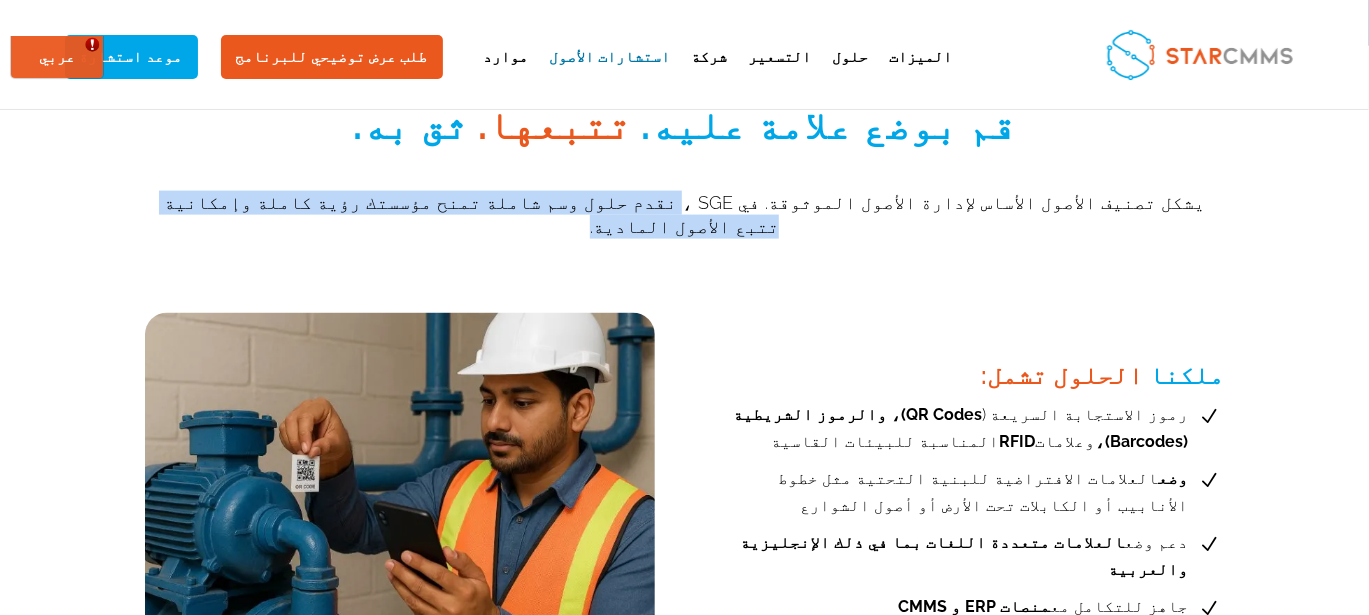 scroll, scrollTop: 1333, scrollLeft: 0, axis: vertical 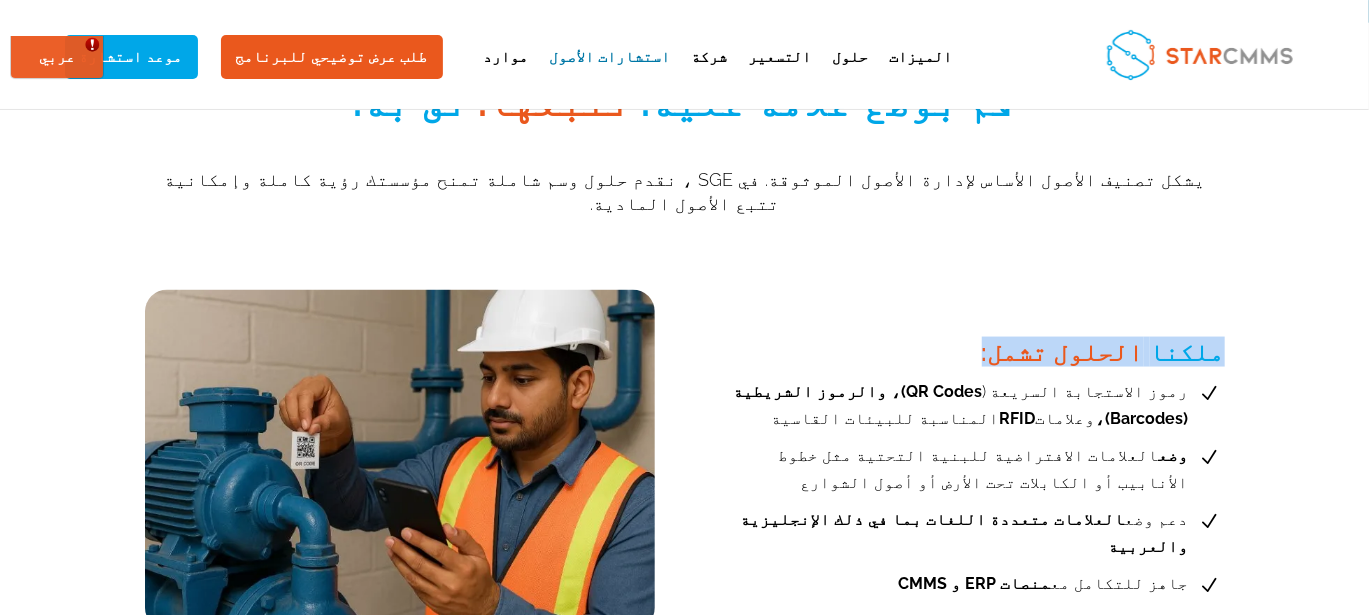 drag, startPoint x: 299, startPoint y: 275, endPoint x: 136, endPoint y: 275, distance: 163 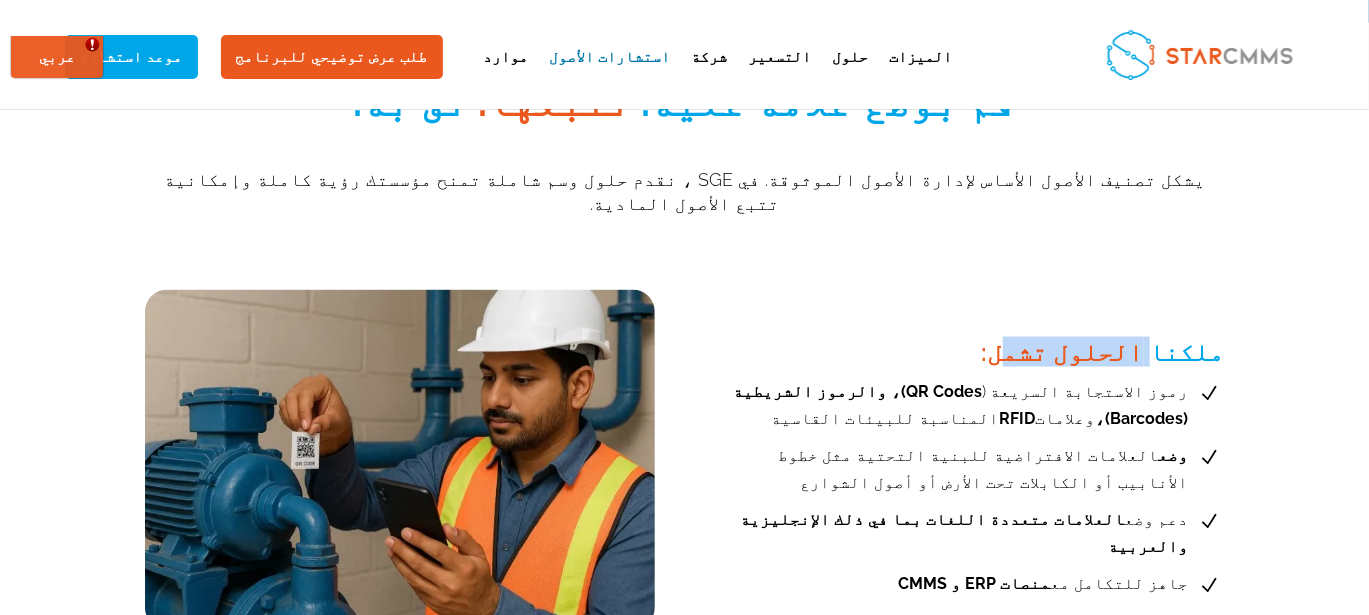 drag, startPoint x: 285, startPoint y: 280, endPoint x: 185, endPoint y: 273, distance: 100.2447 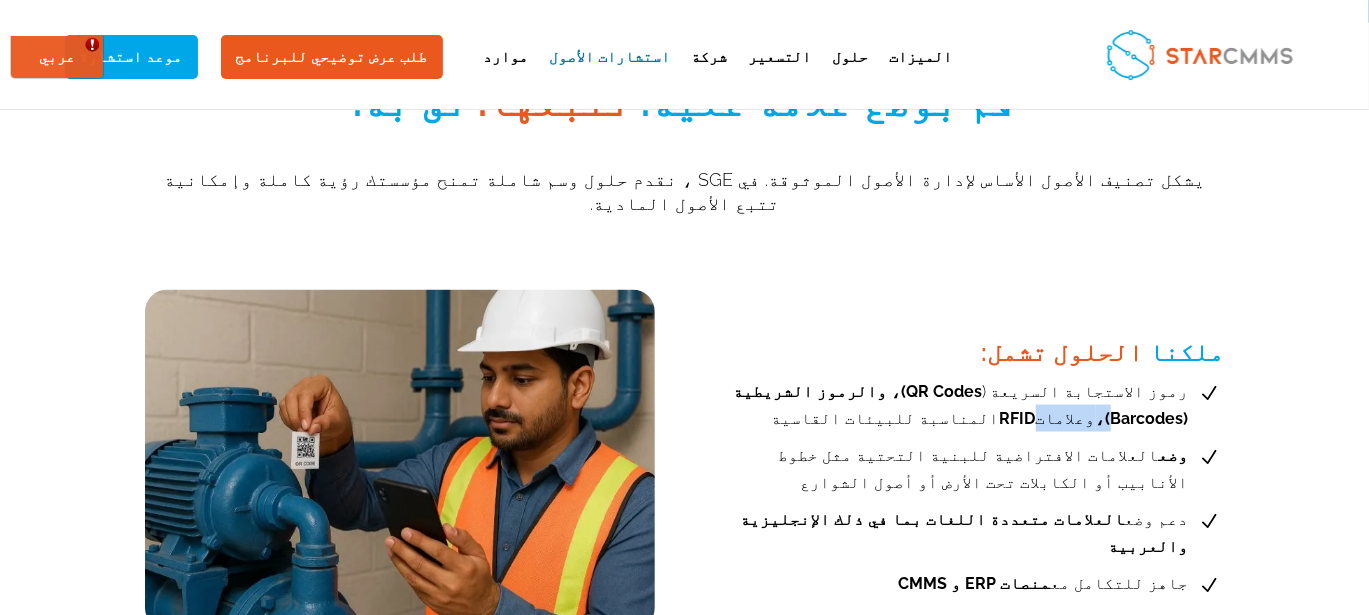 drag, startPoint x: 619, startPoint y: 307, endPoint x: 566, endPoint y: 309, distance: 53.037724 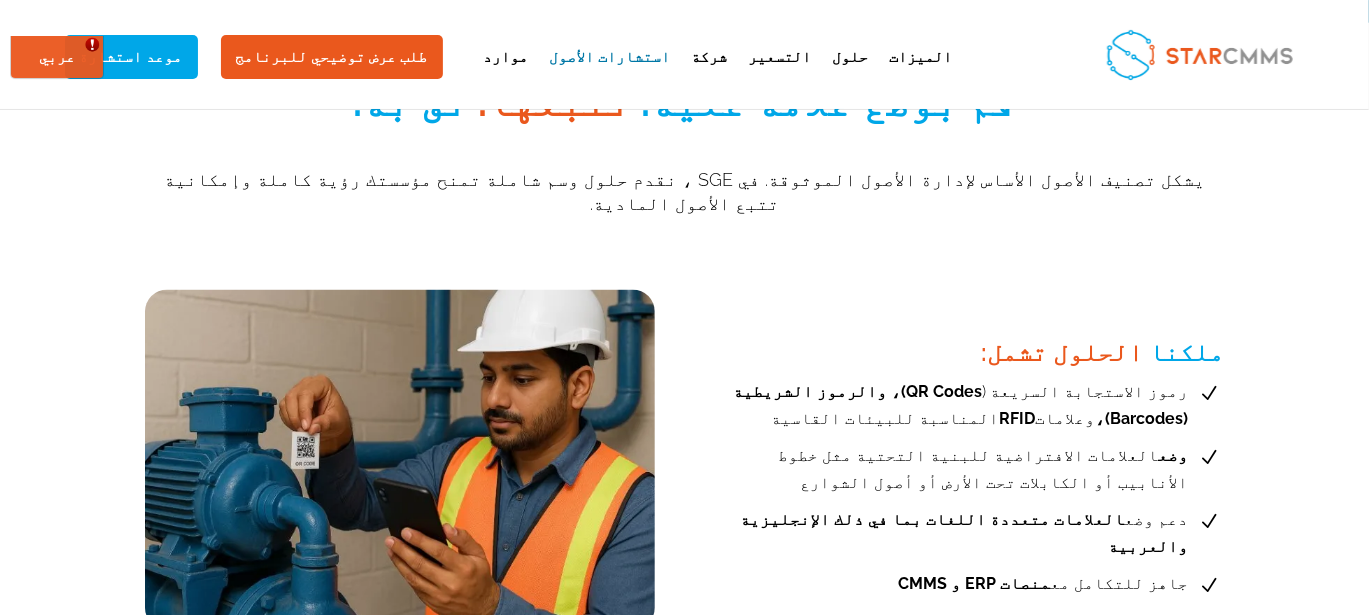 click on "رموز الاستجابة السريعة ( QR Codes)، والرموز الشريطية (Barcodes)،   وعلامات  RFID  المناسبة للبيئات القاسية" at bounding box center [953, 405] 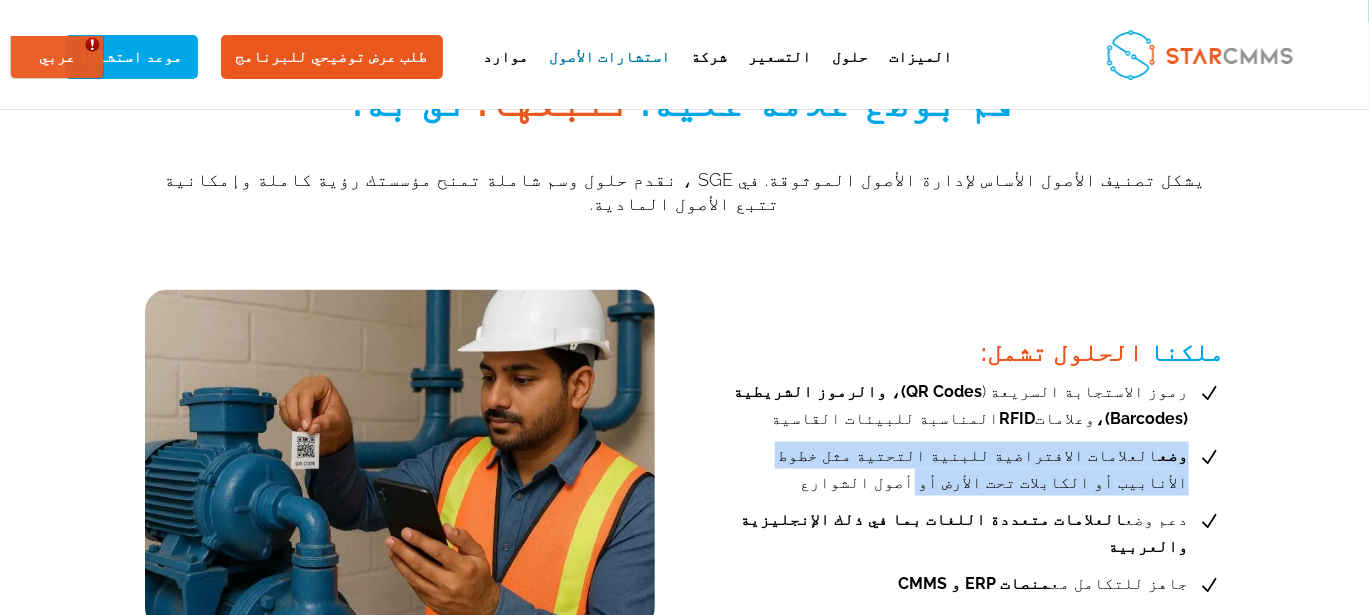 drag, startPoint x: 535, startPoint y: 374, endPoint x: 162, endPoint y: 369, distance: 373.0335 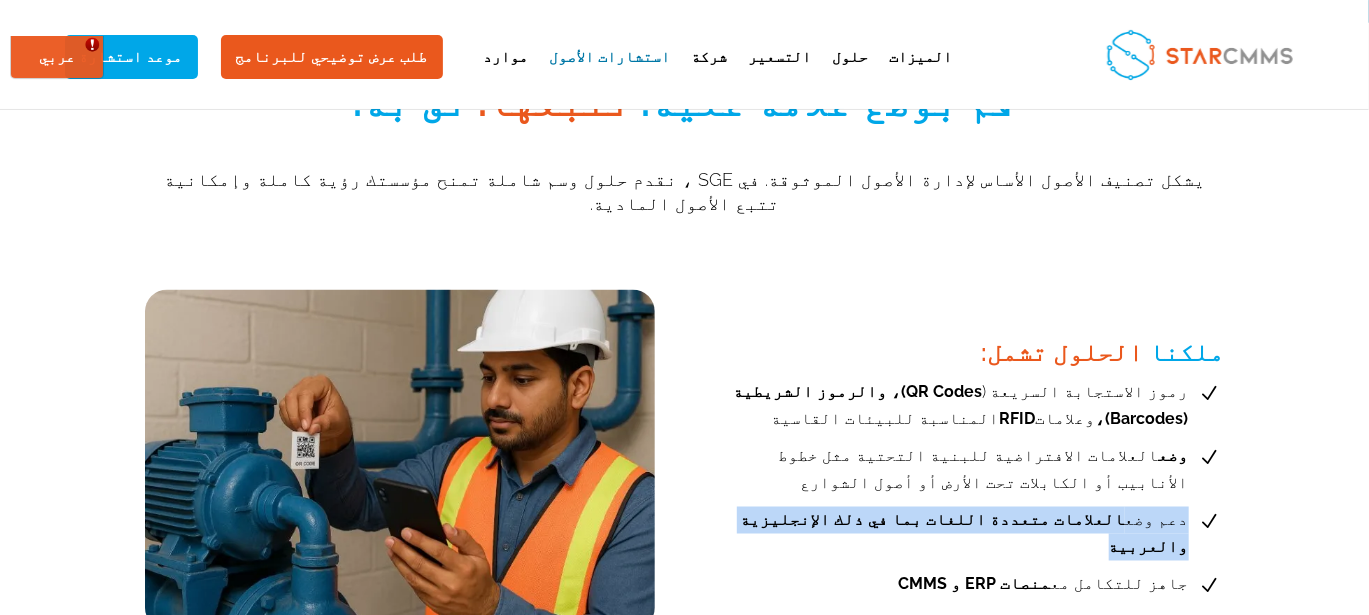 drag, startPoint x: 517, startPoint y: 441, endPoint x: 181, endPoint y: 444, distance: 336.0134 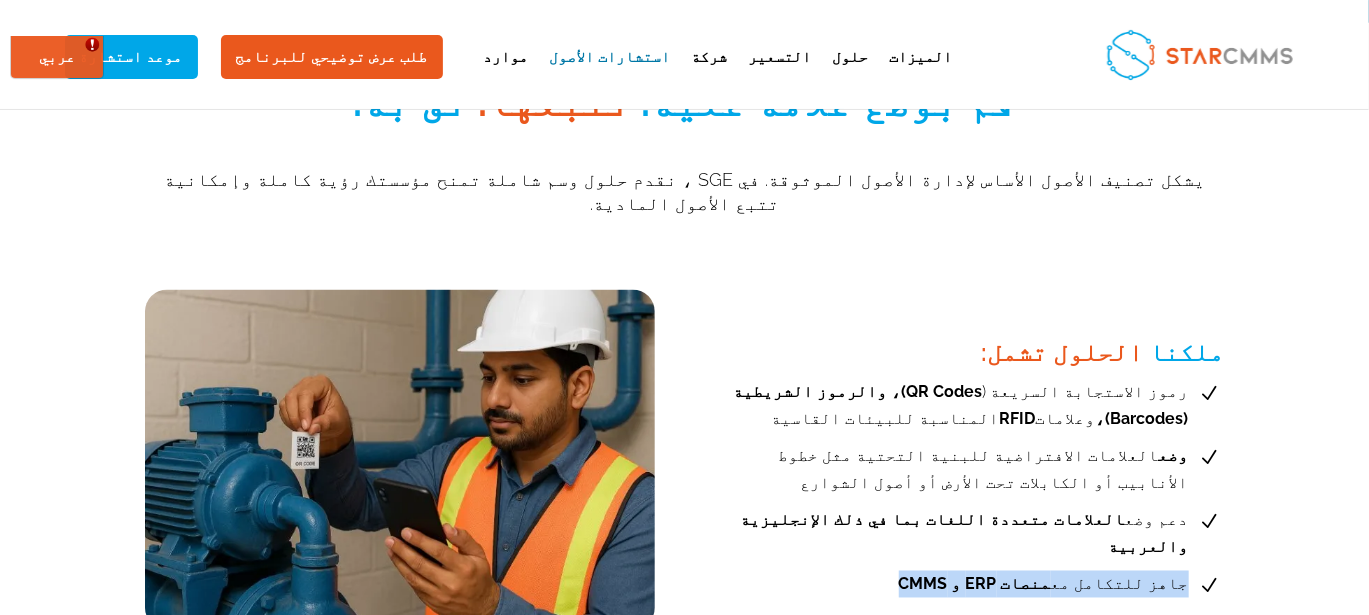drag, startPoint x: 405, startPoint y: 480, endPoint x: 183, endPoint y: 484, distance: 222.03603 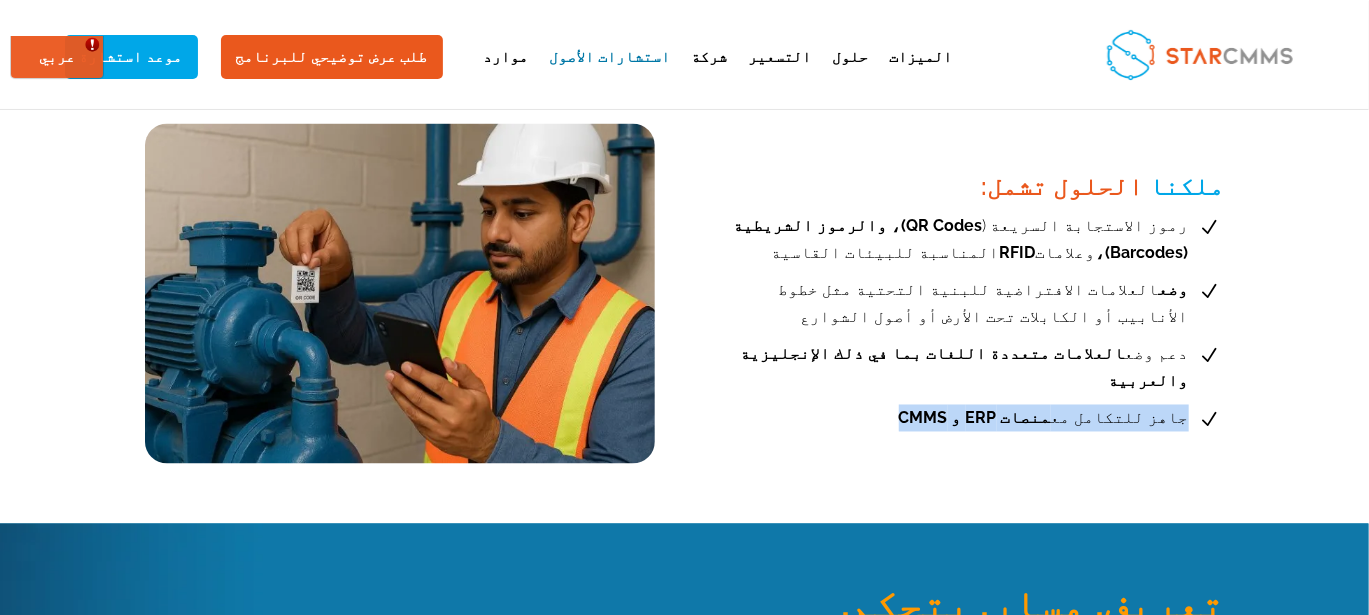 click on "ملكنا   الحلول تشمل:
N رموز الاستجابة السريعة ( QR Codes)، والرموز الشريطية (Barcodes)،   وعلامات  RFID  المناسبة للبيئات القاسية
N وضع  العلامات الافتراضية للبنية التحتية مثل خطوط الأنابيب أو الكابلات تحت الأرض أو أصول الشوارع
N دعم وضع  العلامات متعددة اللغات بما في ذلك الإنجليزية والعربية
N جاهز للتكامل مع  منصات ERP و CMMS" at bounding box center [685, 294] 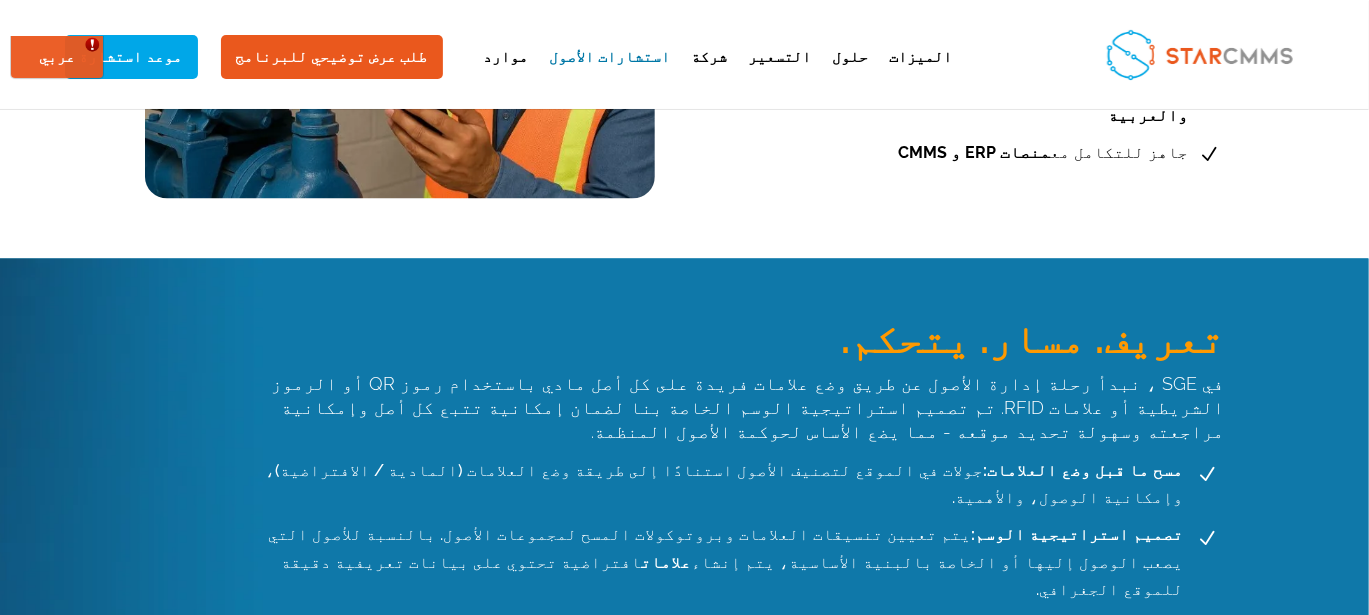 scroll, scrollTop: 1766, scrollLeft: 0, axis: vertical 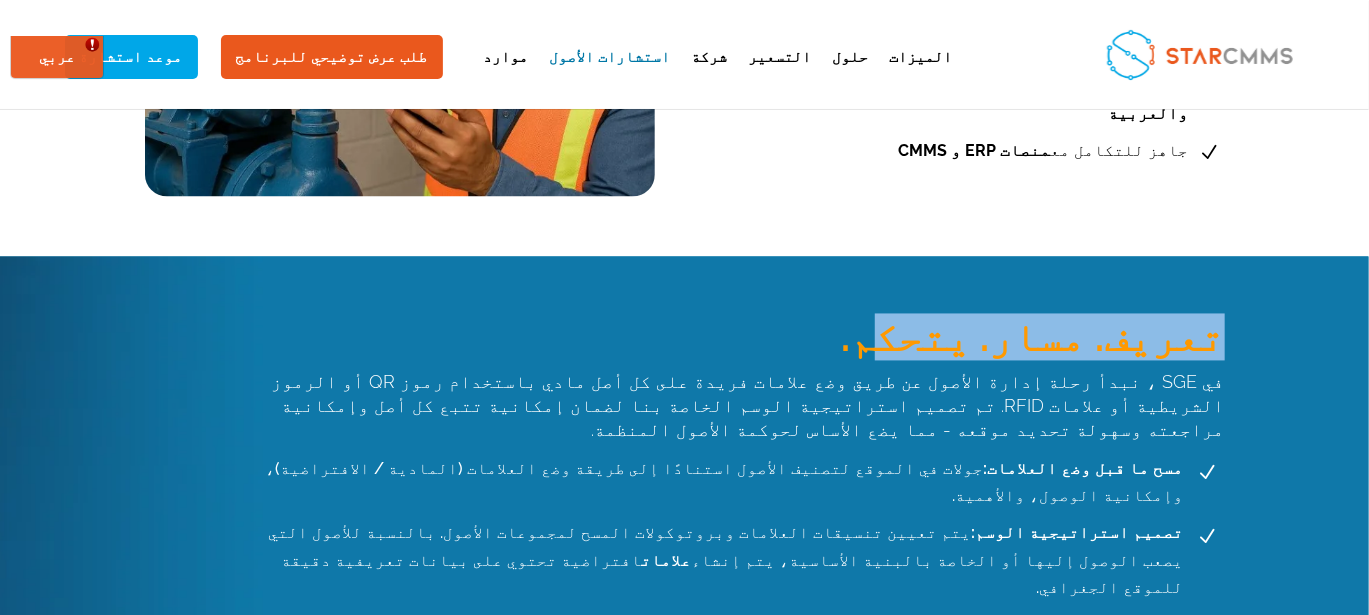 drag, startPoint x: 397, startPoint y: 260, endPoint x: 125, endPoint y: 270, distance: 272.18375 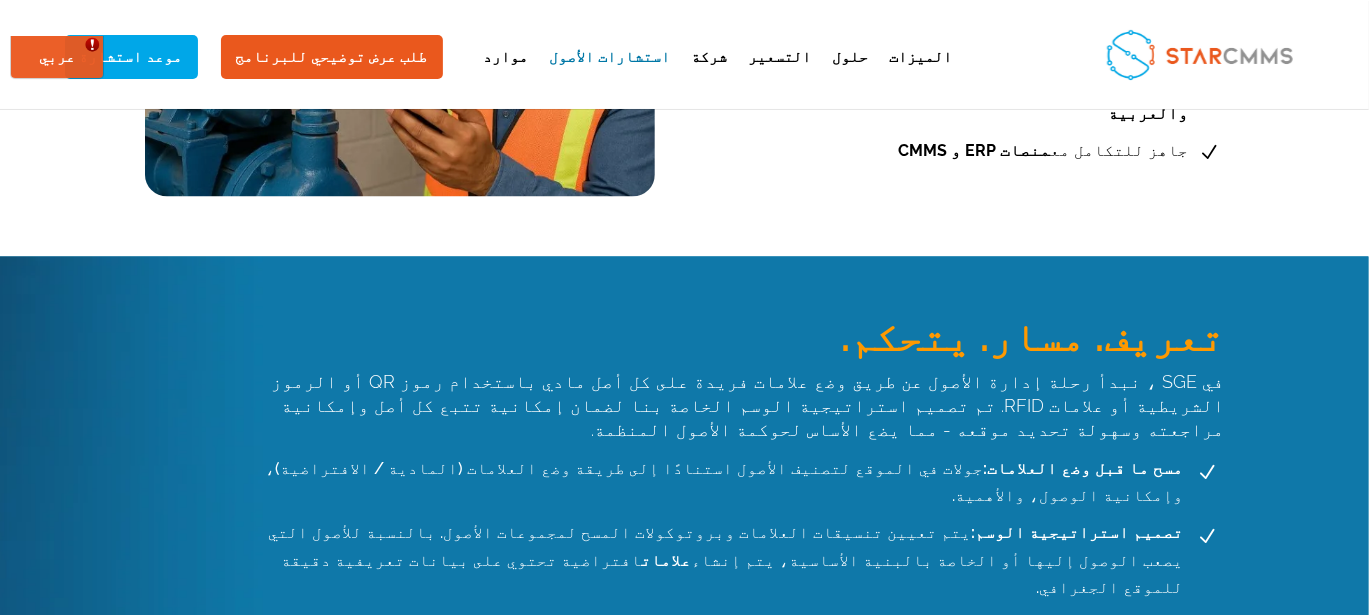 click on "تعريف. مسار. يتحكم." at bounding box center [739, 343] 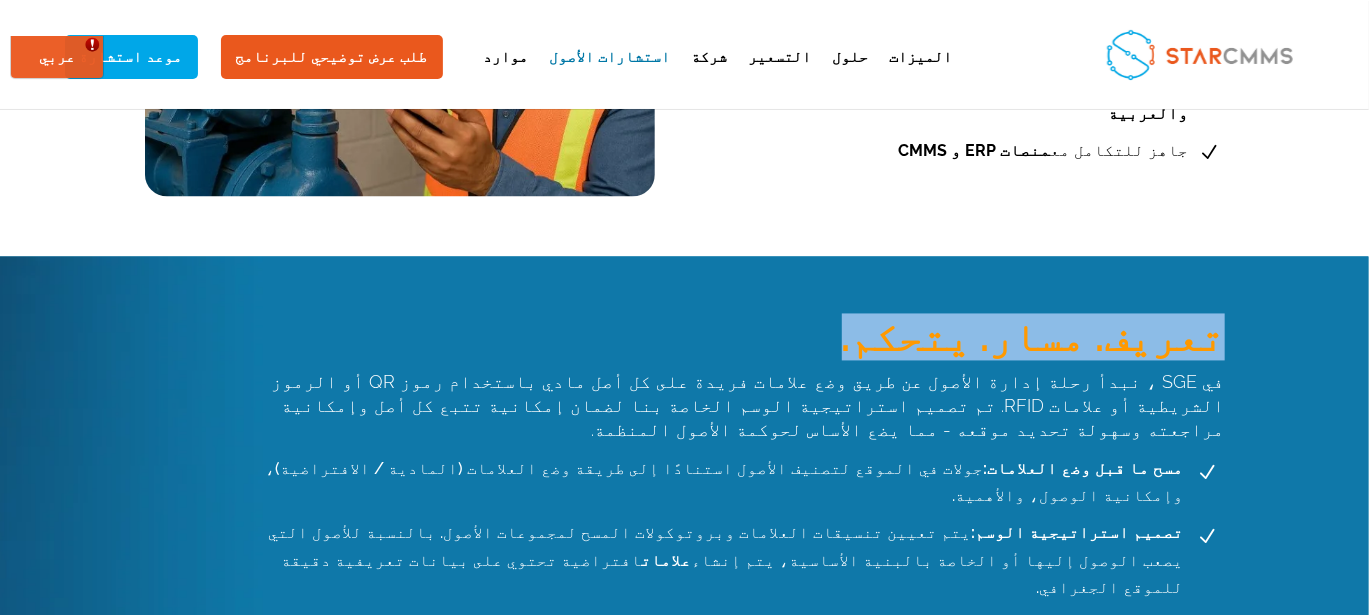 drag, startPoint x: 420, startPoint y: 258, endPoint x: 131, endPoint y: 254, distance: 289.02768 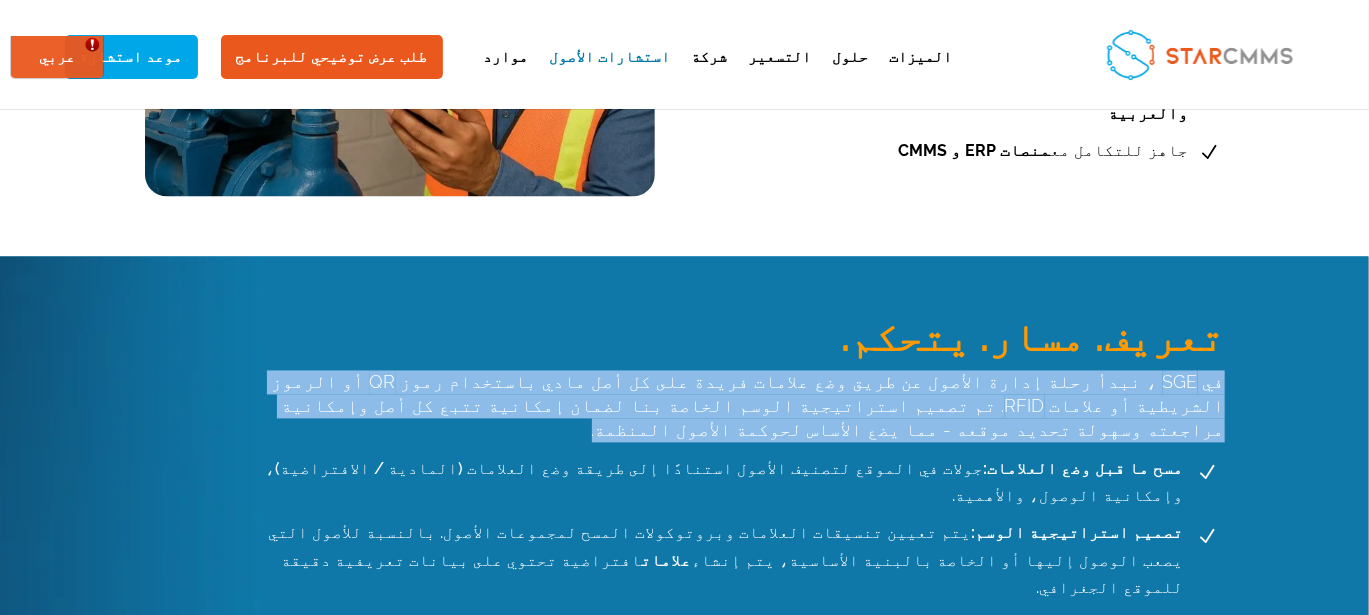 drag, startPoint x: 895, startPoint y: 331, endPoint x: 124, endPoint y: 307, distance: 771.3735 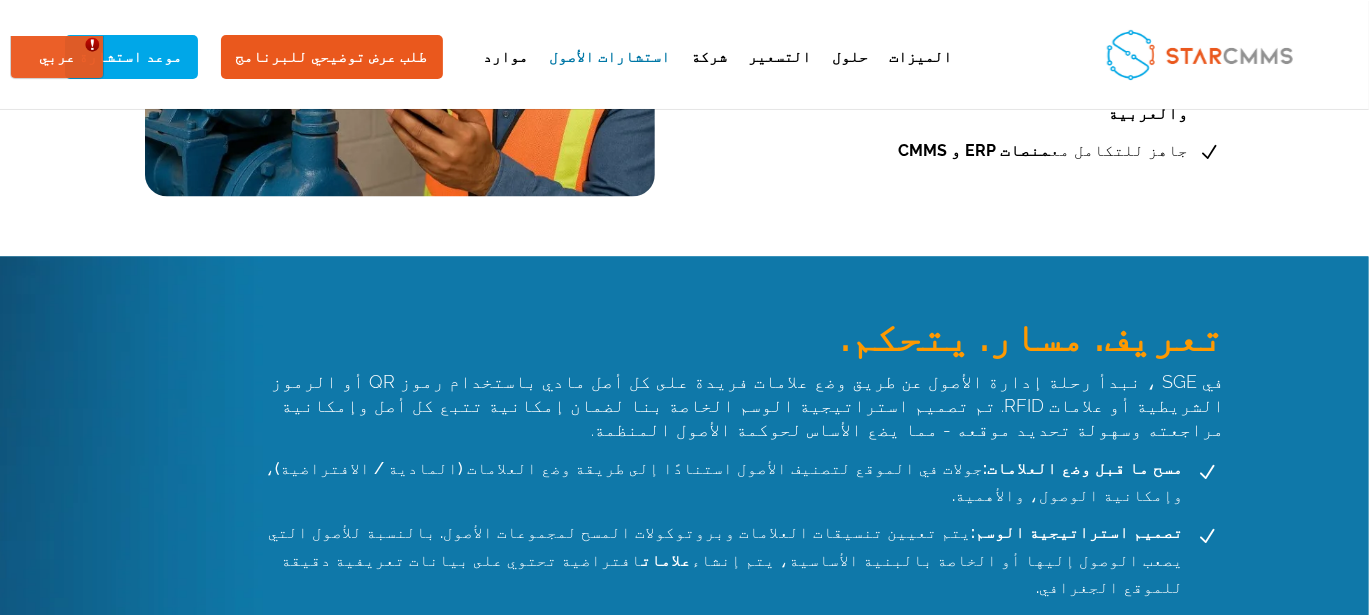 click on "تعريف. مسار. يتحكم." at bounding box center [739, 343] 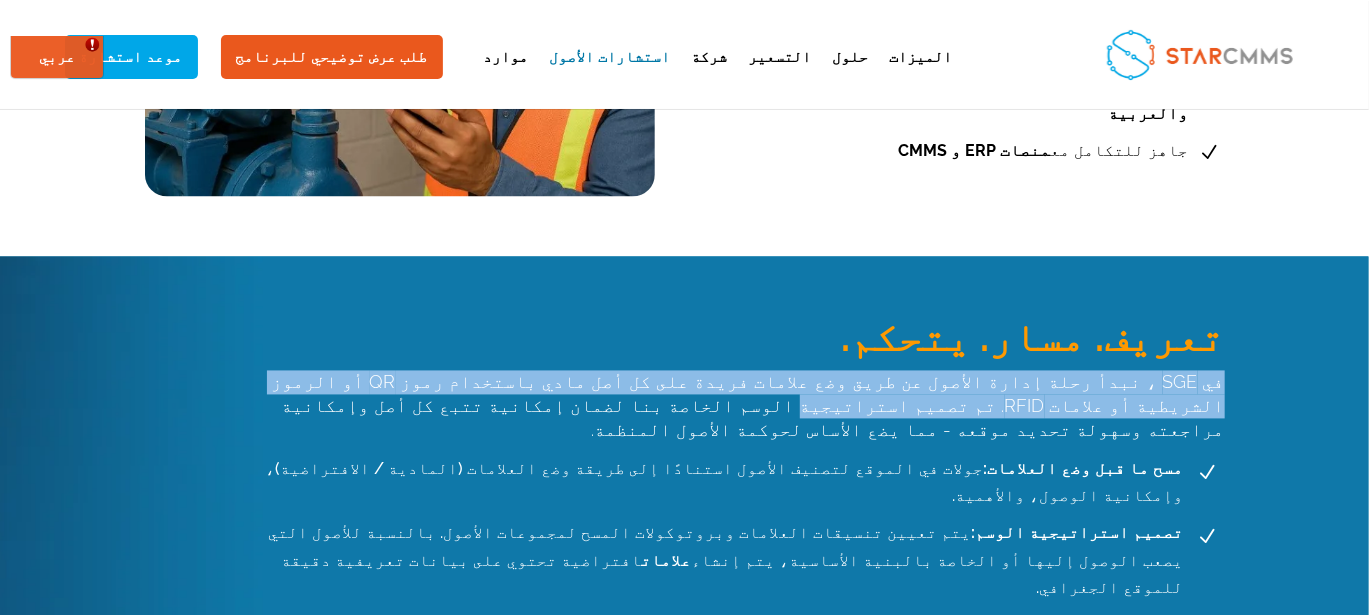 drag, startPoint x: 1118, startPoint y: 299, endPoint x: 146, endPoint y: 294, distance: 972.0129 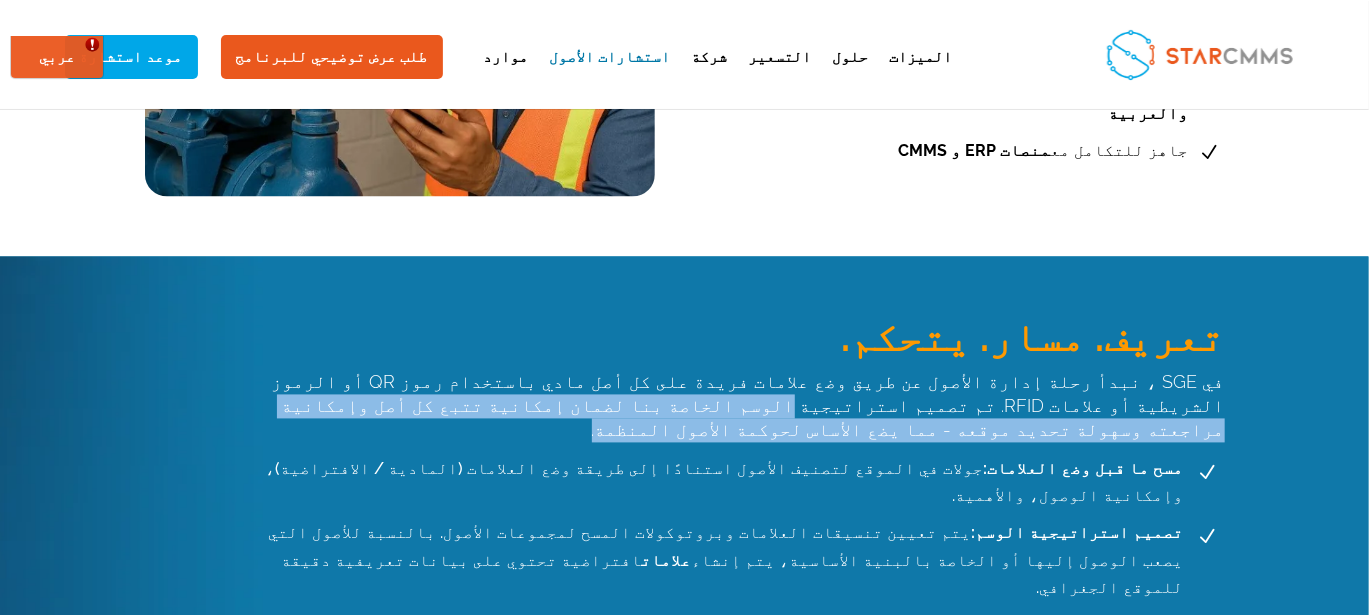drag, startPoint x: 913, startPoint y: 326, endPoint x: 144, endPoint y: 328, distance: 769.0026 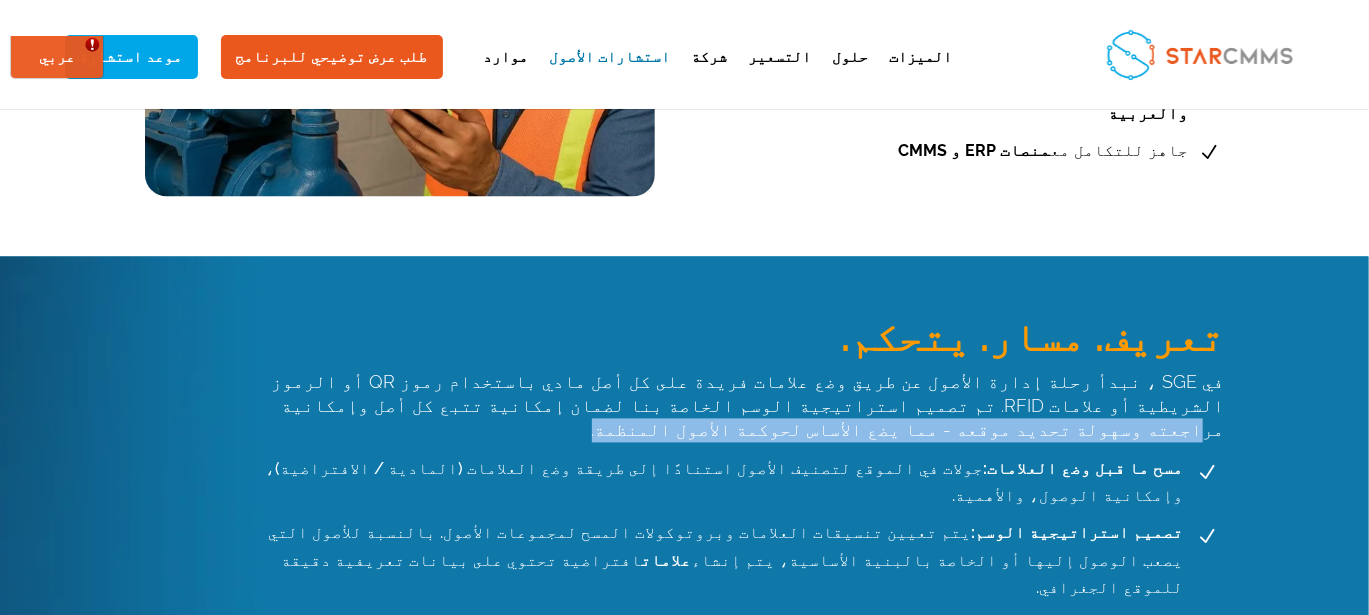 drag, startPoint x: 902, startPoint y: 330, endPoint x: 474, endPoint y: 333, distance: 428.01053 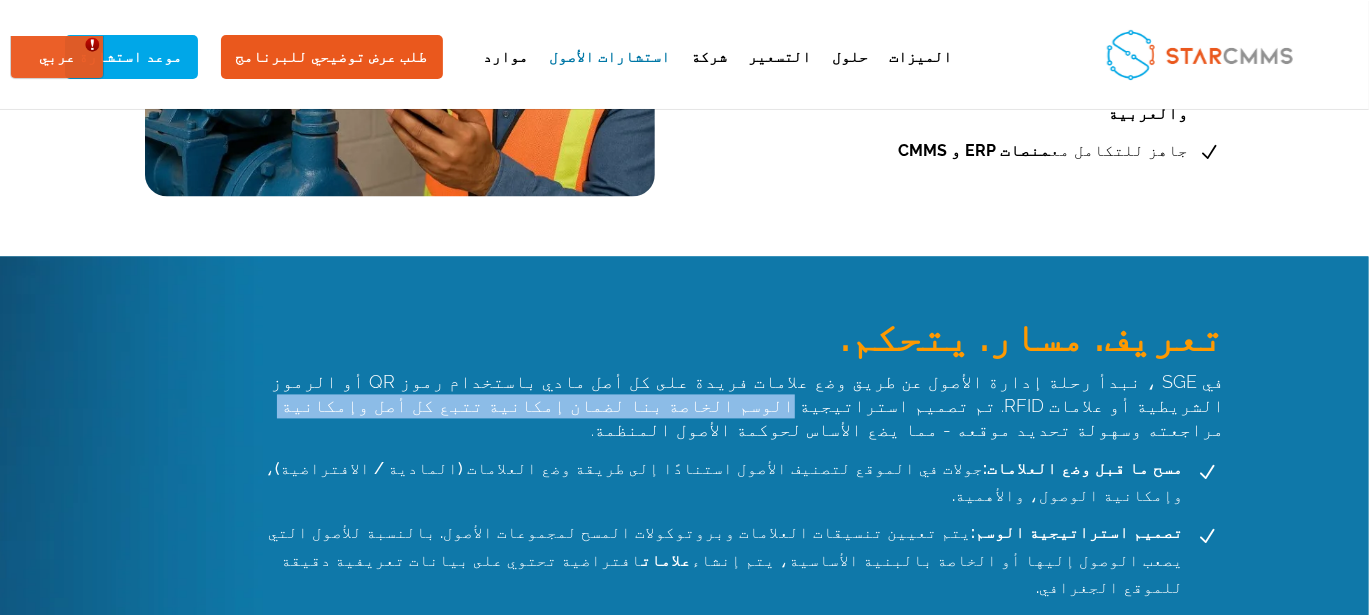 drag, startPoint x: 461, startPoint y: 322, endPoint x: 117, endPoint y: 328, distance: 344.0523 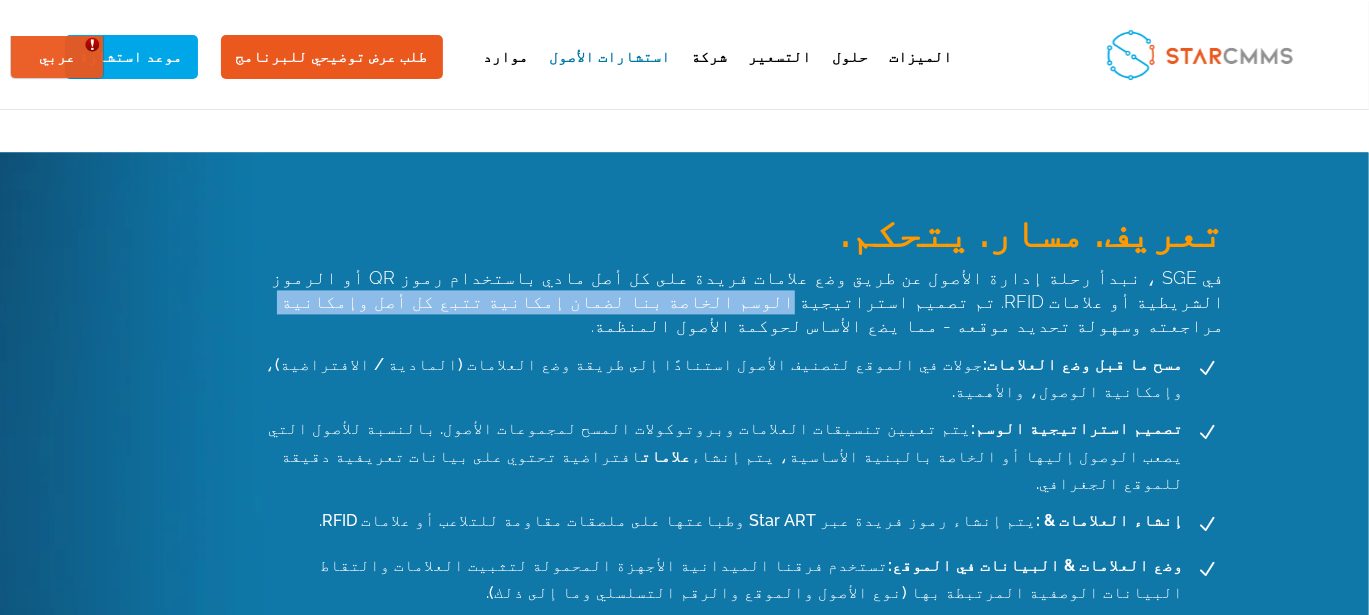 scroll, scrollTop: 1899, scrollLeft: 0, axis: vertical 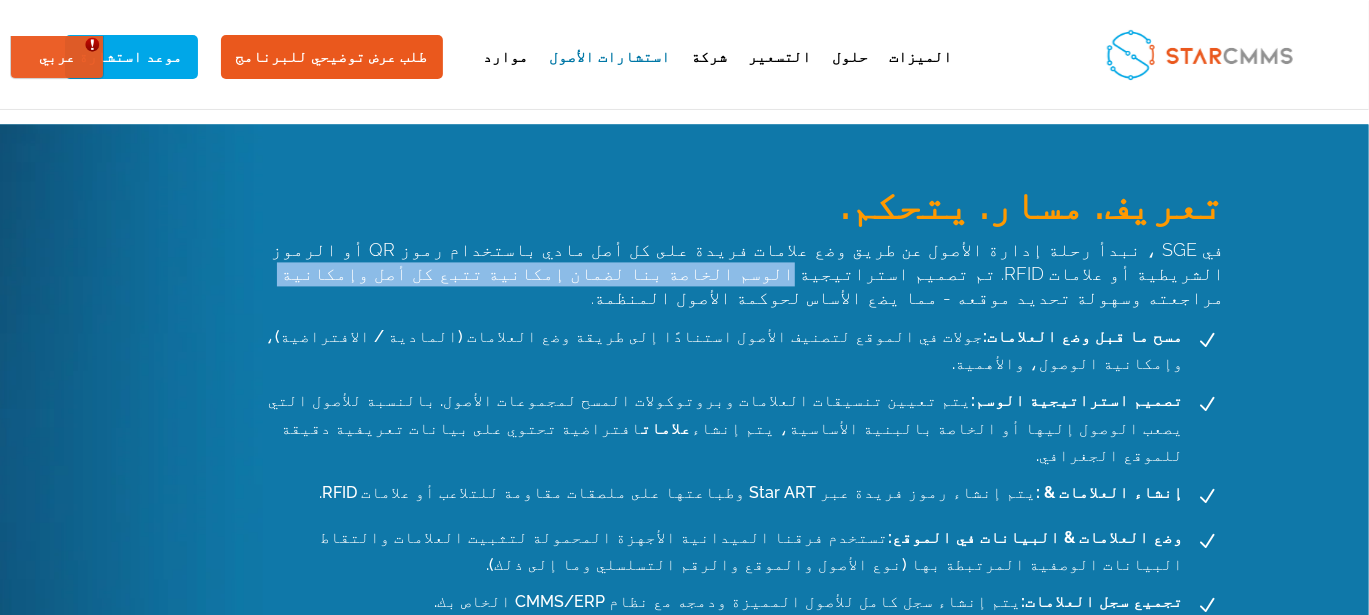drag, startPoint x: 951, startPoint y: 229, endPoint x: 183, endPoint y: 219, distance: 768.0651 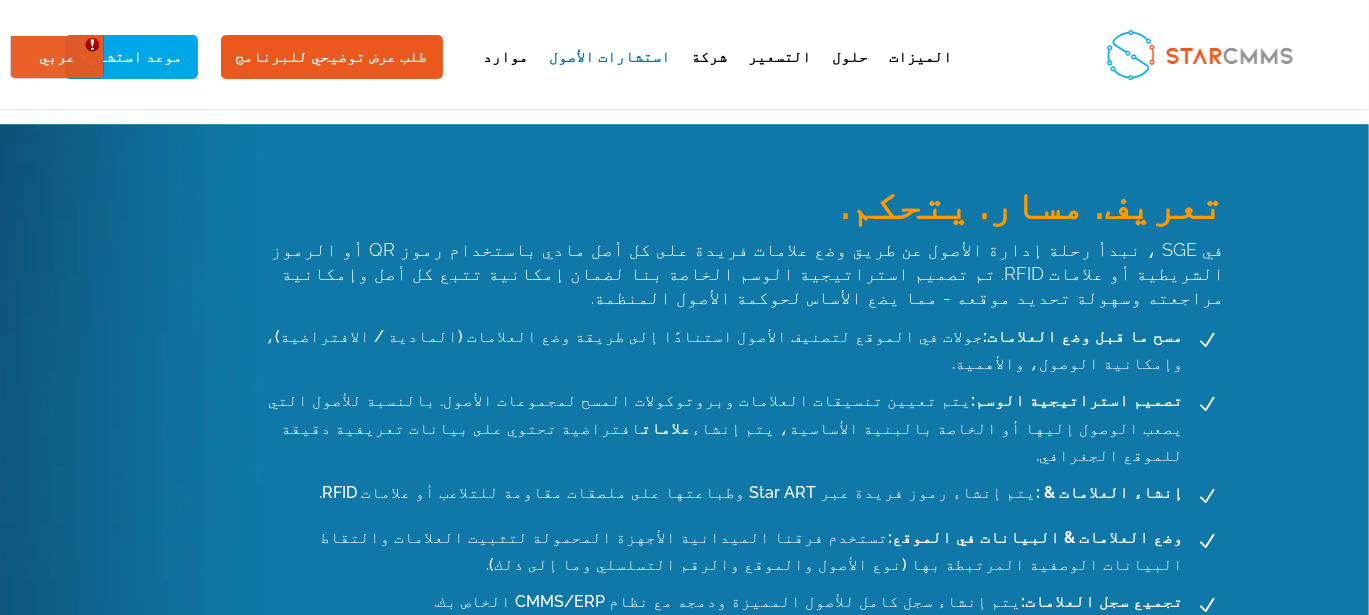 drag, startPoint x: 1084, startPoint y: 268, endPoint x: 186, endPoint y: 267, distance: 898.00055 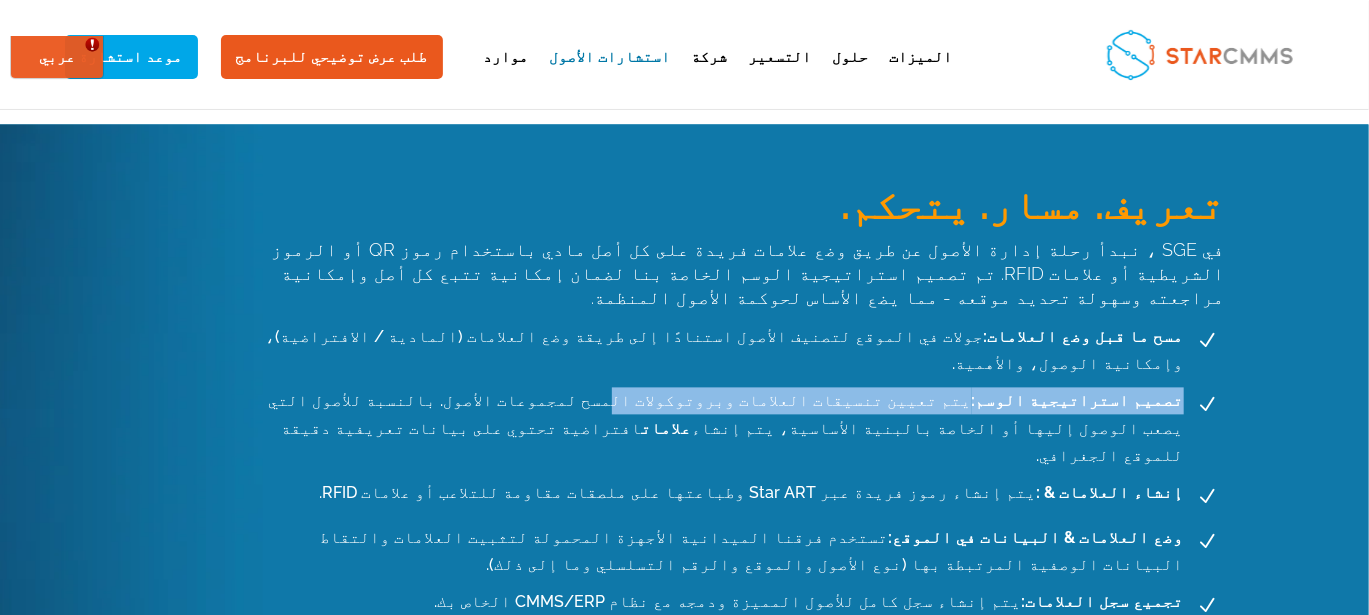 drag, startPoint x: 536, startPoint y: 281, endPoint x: 178, endPoint y: 271, distance: 358.13965 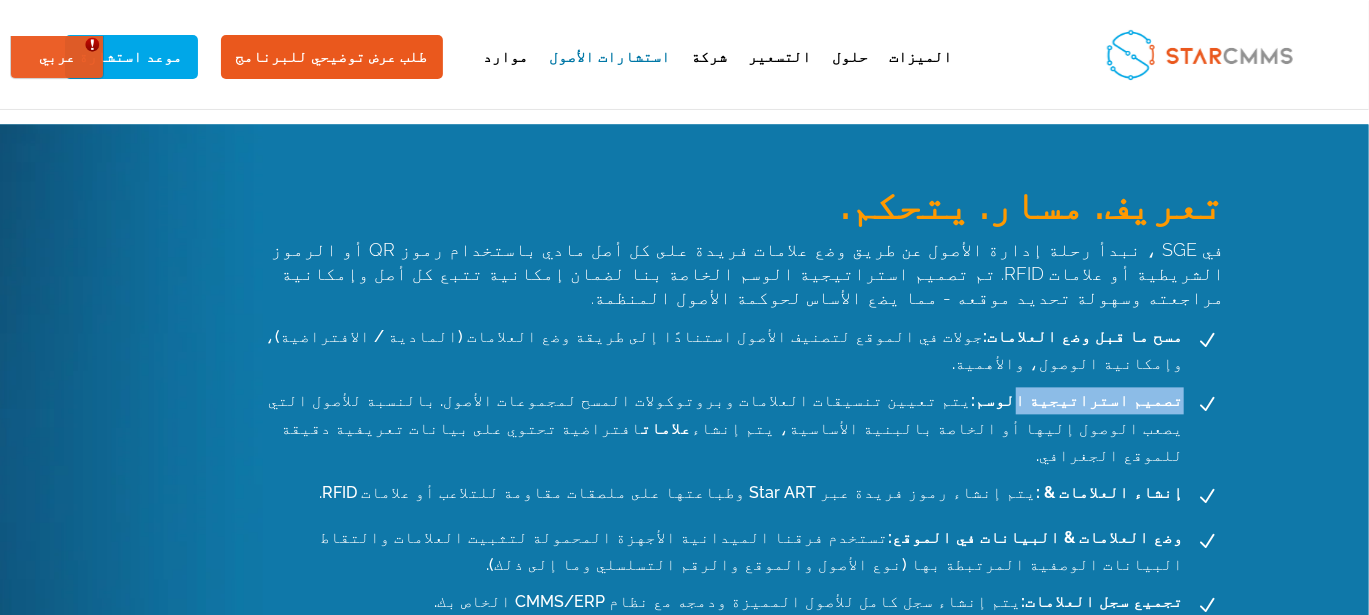 drag, startPoint x: 285, startPoint y: 275, endPoint x: 179, endPoint y: 267, distance: 106.30146 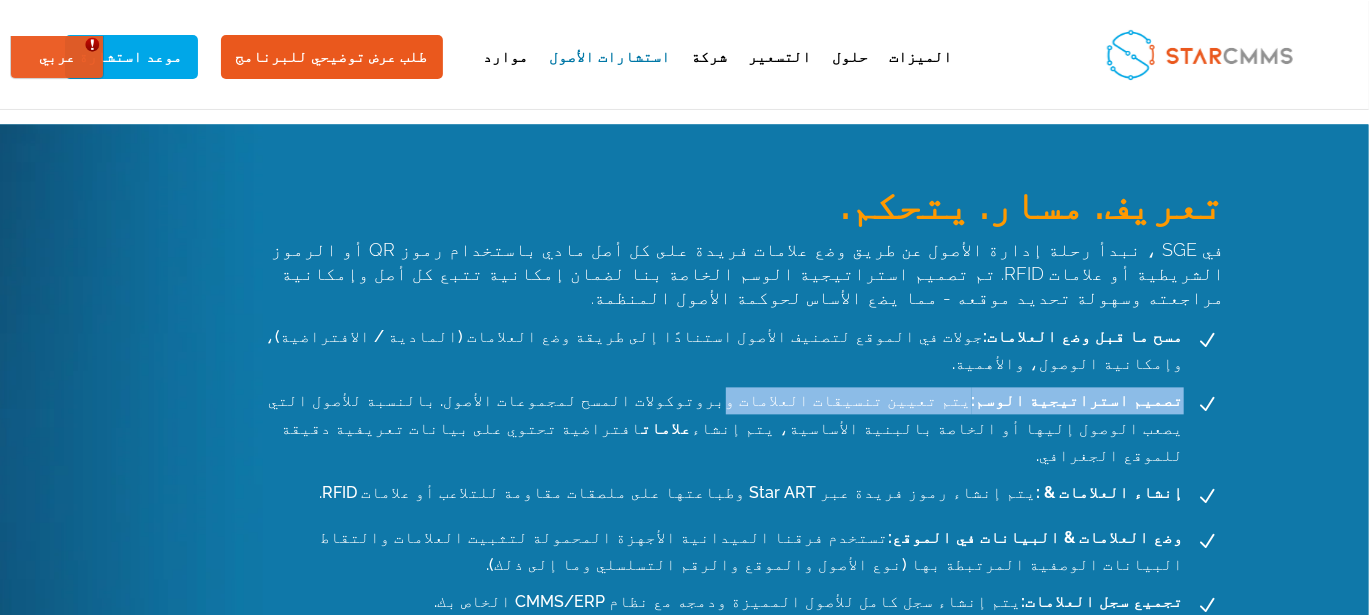 drag, startPoint x: 459, startPoint y: 268, endPoint x: 175, endPoint y: 269, distance: 284.00177 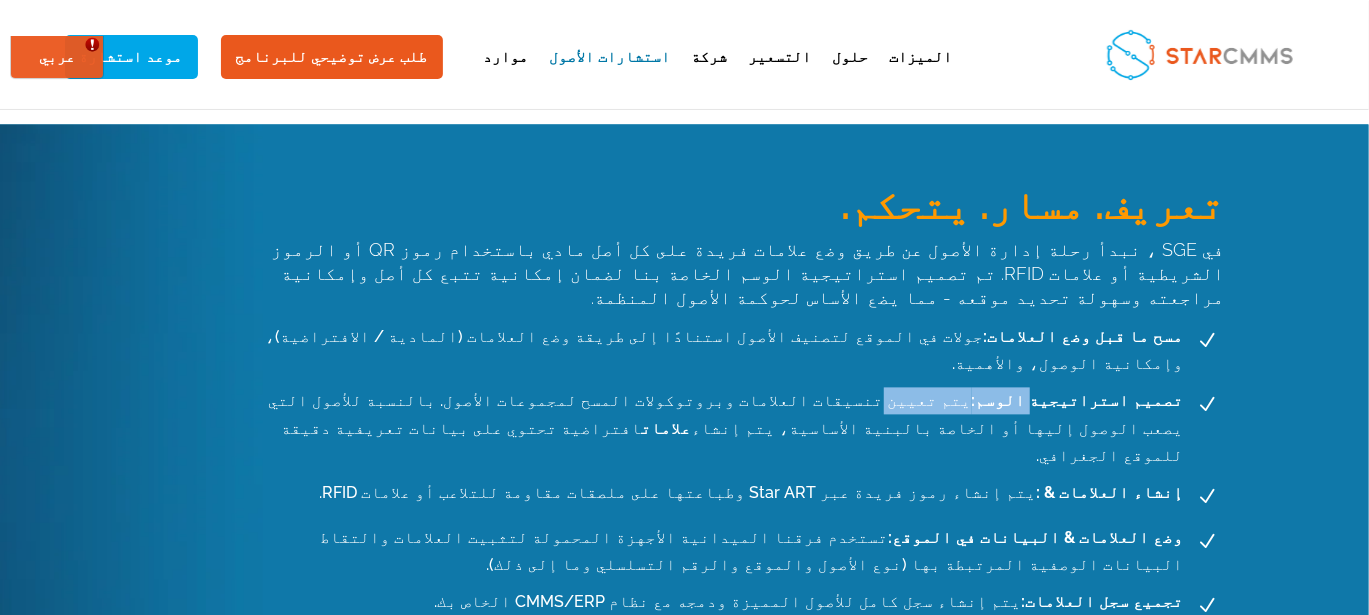 drag, startPoint x: 361, startPoint y: 276, endPoint x: 278, endPoint y: 276, distance: 83 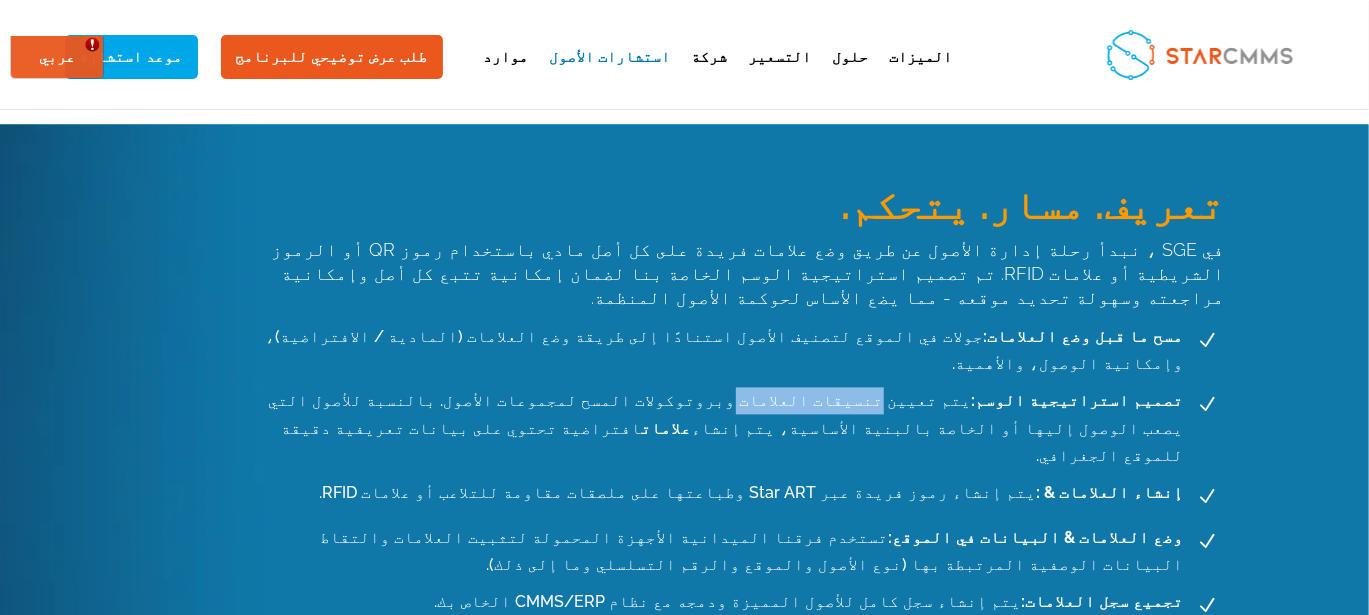 drag, startPoint x: 456, startPoint y: 277, endPoint x: 366, endPoint y: 280, distance: 90.04999 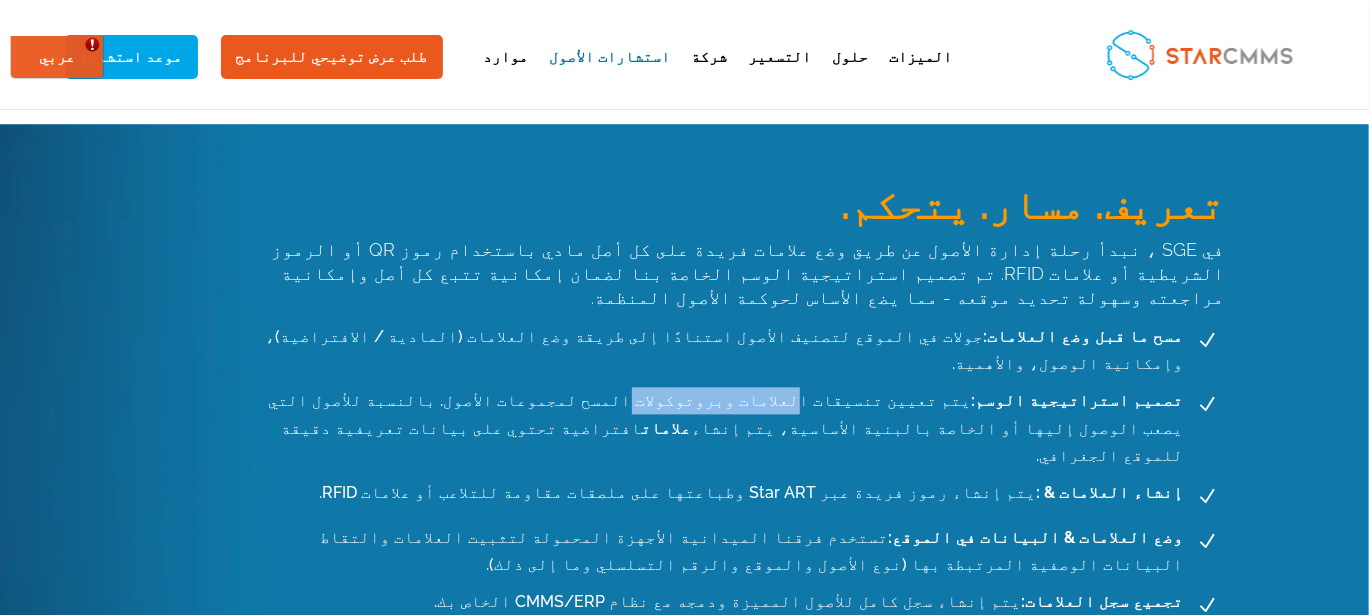 drag, startPoint x: 526, startPoint y: 273, endPoint x: 412, endPoint y: 281, distance: 114.28036 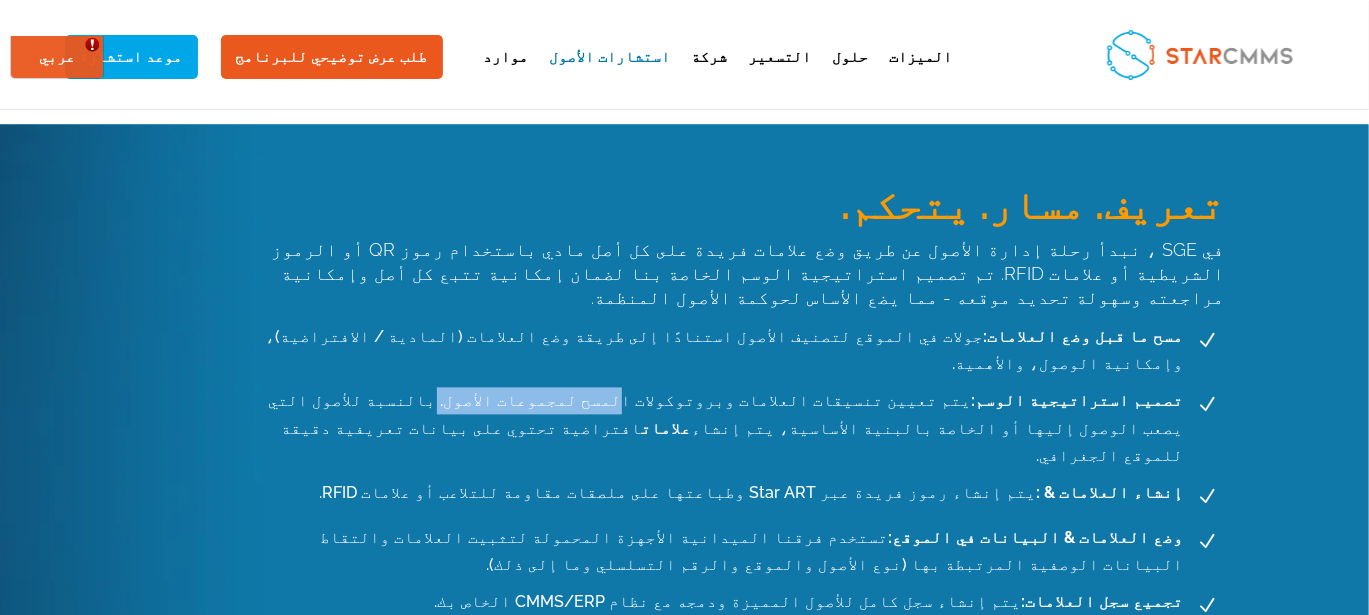 drag, startPoint x: 670, startPoint y: 276, endPoint x: 533, endPoint y: 275, distance: 137.00365 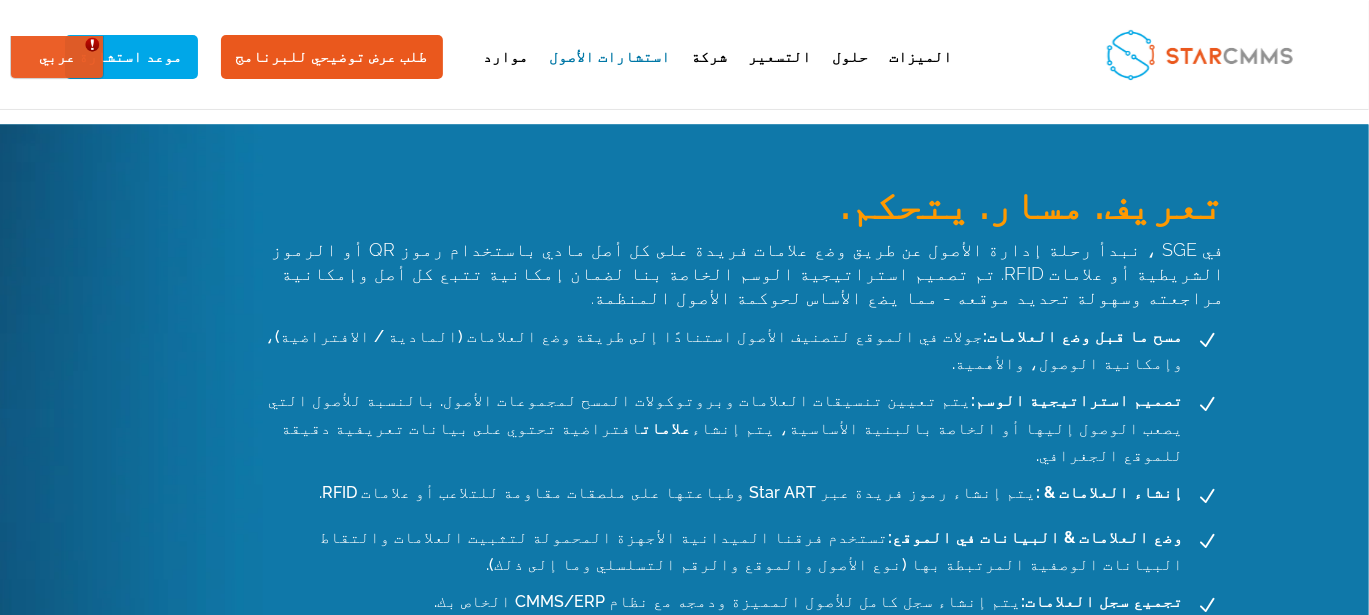 click on "تصميم استراتيجية الوسم:  يتم تعيين تنسيقات العلامات وبروتوكولات المسح لمجموعات الأصول. بالنسبة للأصول التي يصعب الوصول إليها أو الخاصة بالبنية الأساسية، يتم إنشاء  علامات  افتراضية تحتوي على بيانات تعريفية دقيقة للموقع الجغرافي." at bounding box center [721, 428] 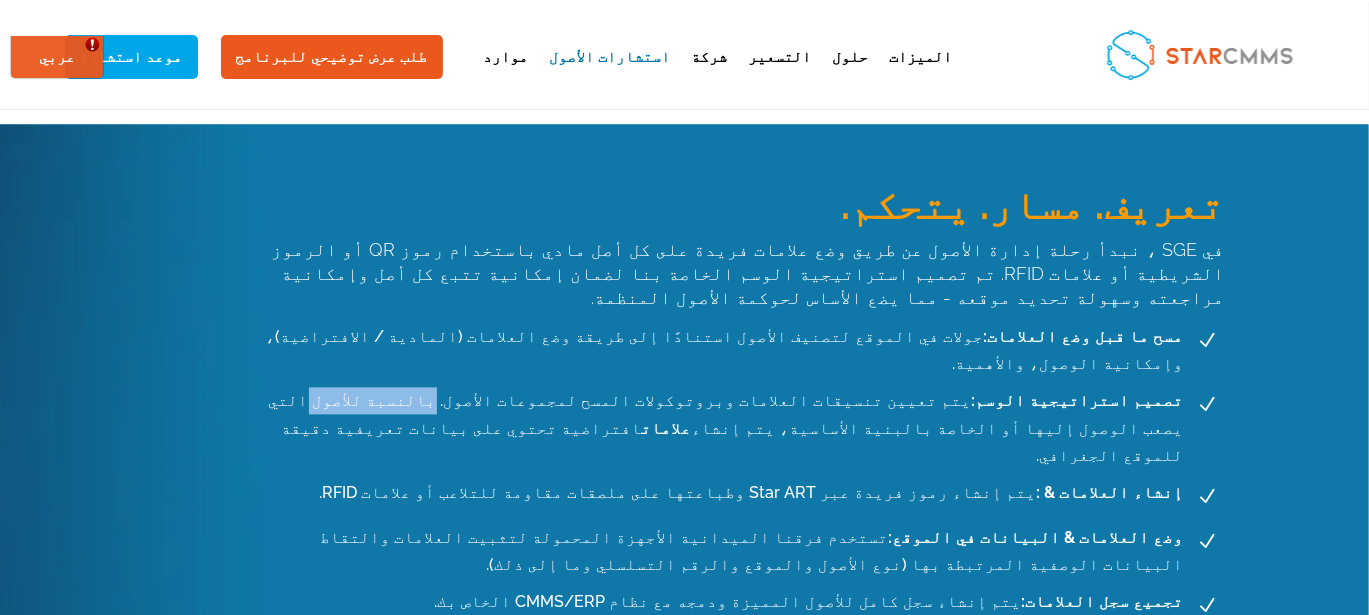 drag, startPoint x: 750, startPoint y: 275, endPoint x: 669, endPoint y: 271, distance: 81.09871 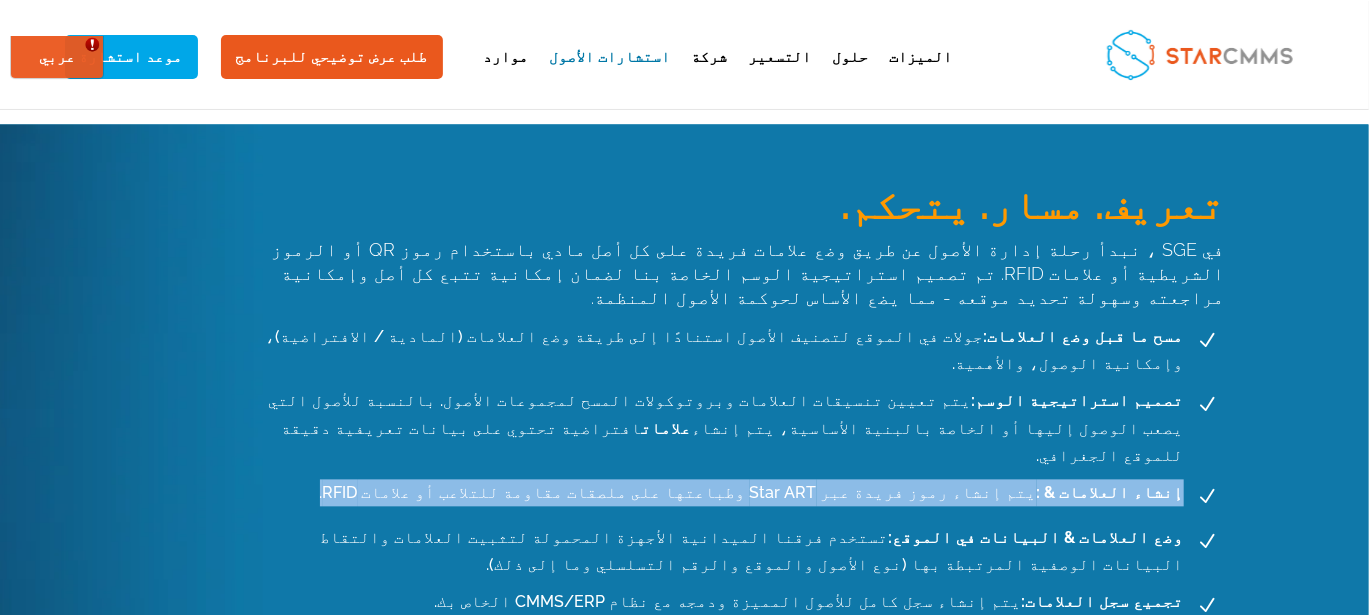 drag, startPoint x: 786, startPoint y: 340, endPoint x: 181, endPoint y: 354, distance: 605.162 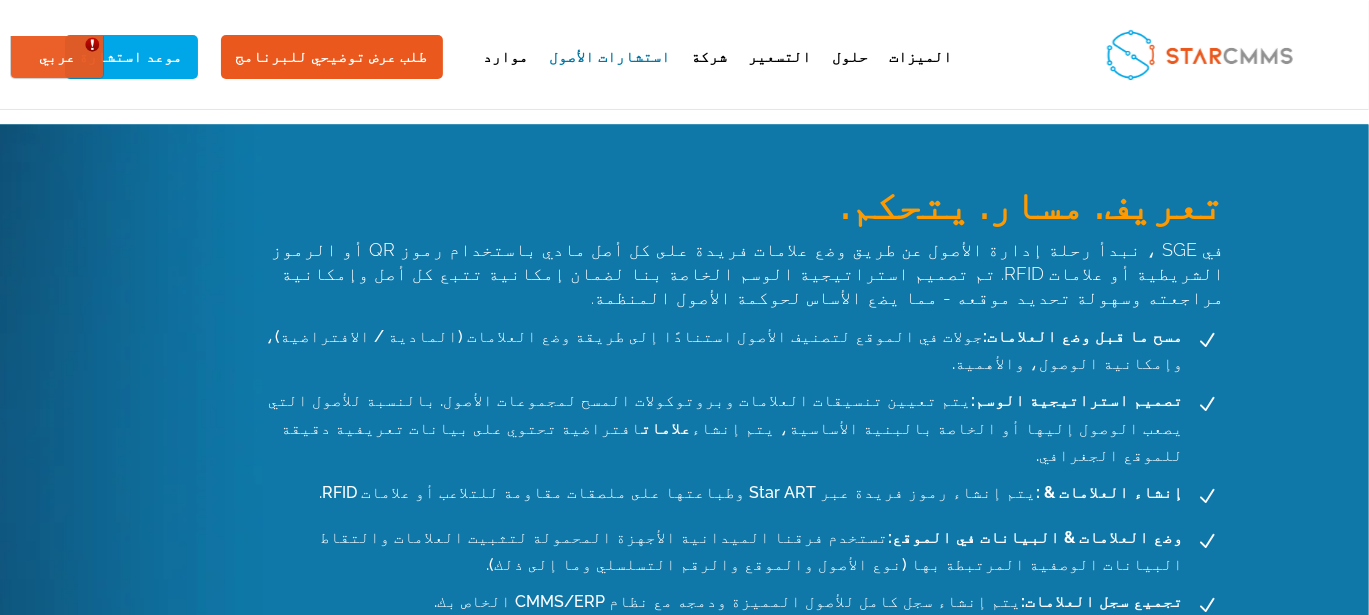 click on "تصميم استراتيجية الوسم:  يتم تعيين تنسيقات العلامات وبروتوكولات المسح لمجموعات الأصول. بالنسبة للأصول التي يصعب الوصول إليها أو الخاصة بالبنية الأساسية، يتم إنشاء  علامات  افتراضية تحتوي على بيانات تعريفية دقيقة للموقع الجغرافي." at bounding box center [721, 428] 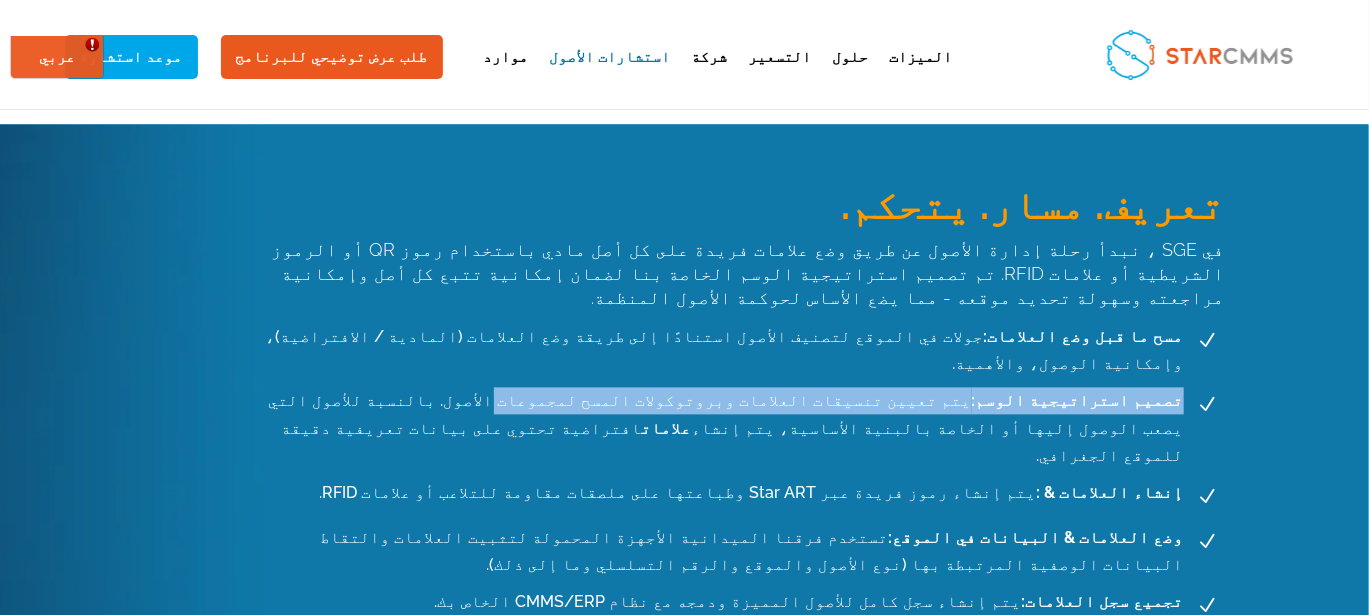 drag, startPoint x: 624, startPoint y: 277, endPoint x: 185, endPoint y: 280, distance: 439.01025 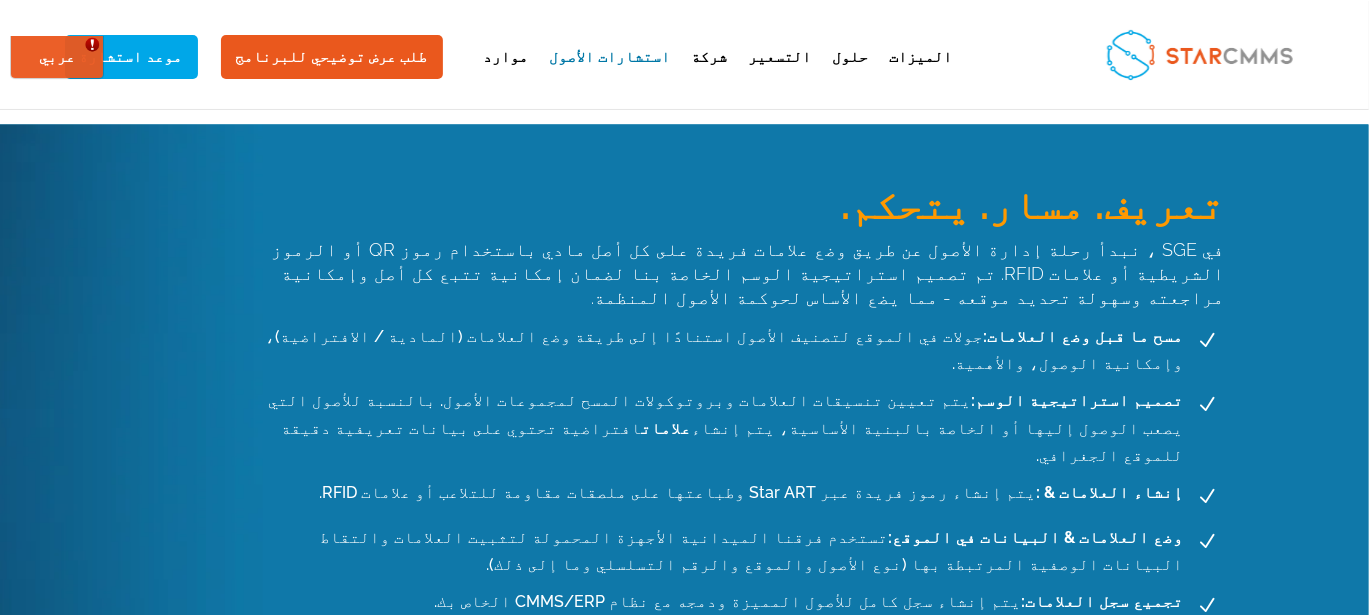 drag, startPoint x: 215, startPoint y: 422, endPoint x: 182, endPoint y: 412, distance: 34.48188 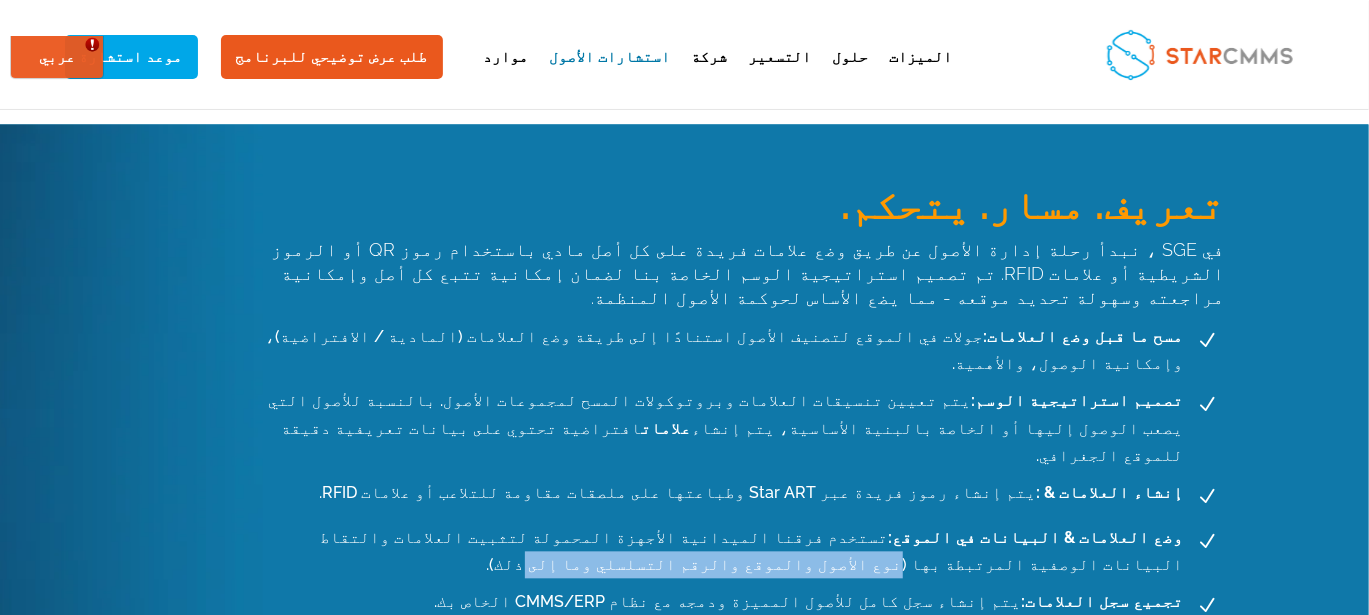 drag, startPoint x: 1086, startPoint y: 377, endPoint x: 857, endPoint y: 379, distance: 229.00873 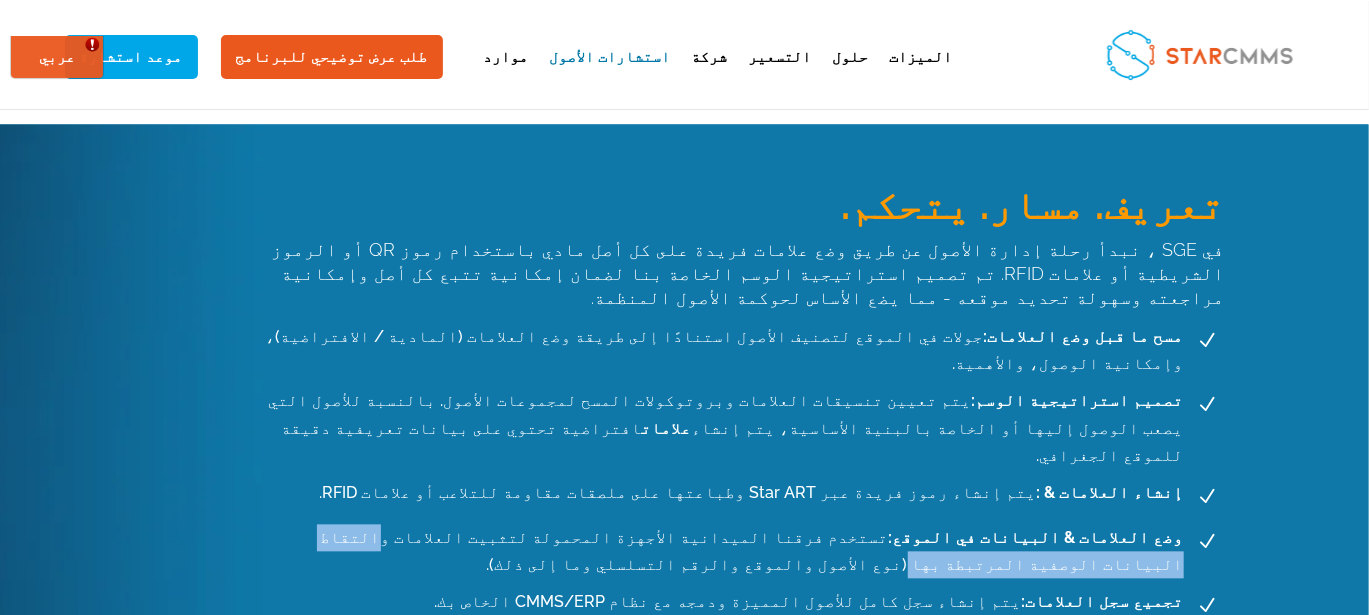 drag, startPoint x: 851, startPoint y: 385, endPoint x: 668, endPoint y: 379, distance: 183.09833 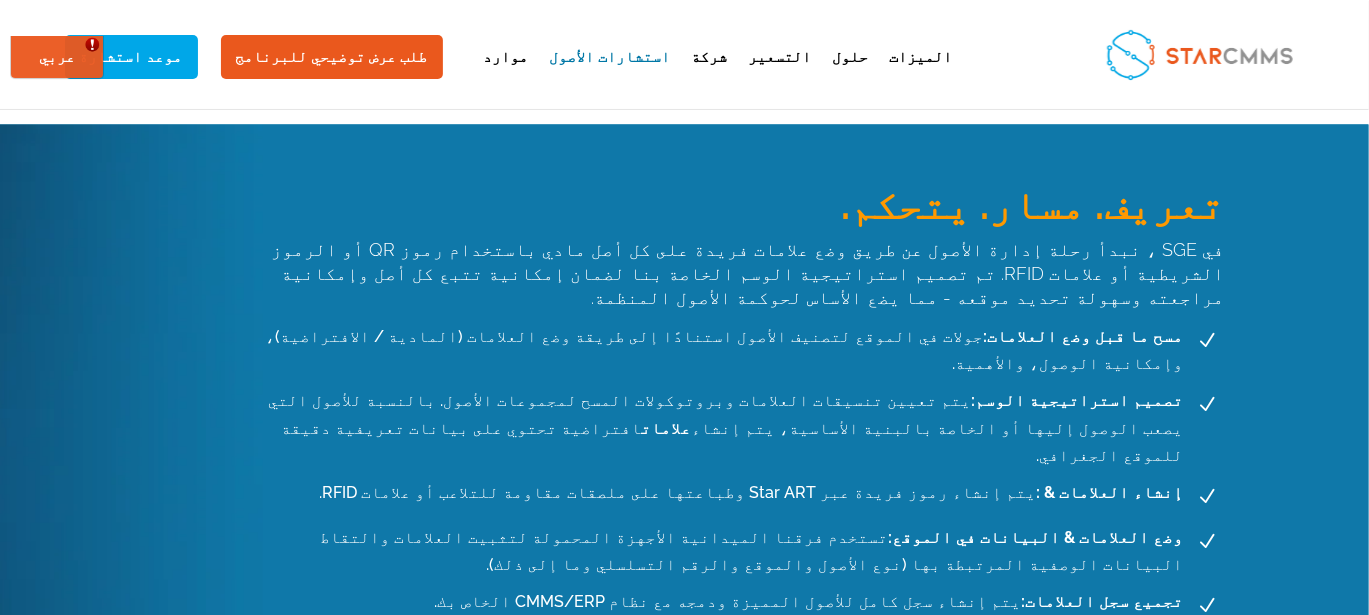 click on "وضع العلامات & البيانات في الموقع:  تستخدم فرقنا الميدانية الأجهزة المحمولة لتثبيت العلامات والتقاط البيانات الوصفية المرتبطة بها (نوع الأصول والموقع والرقم التسلسلي وما إلى ذلك)." at bounding box center [721, 551] 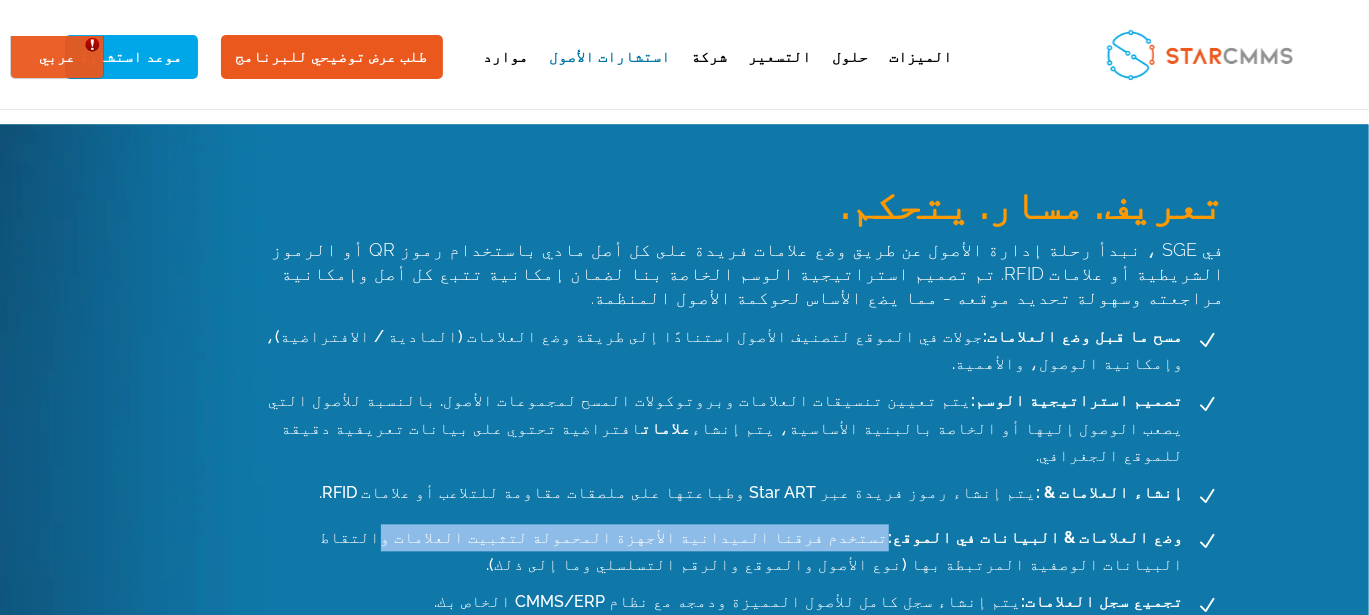 drag, startPoint x: 658, startPoint y: 383, endPoint x: 375, endPoint y: 384, distance: 283.00177 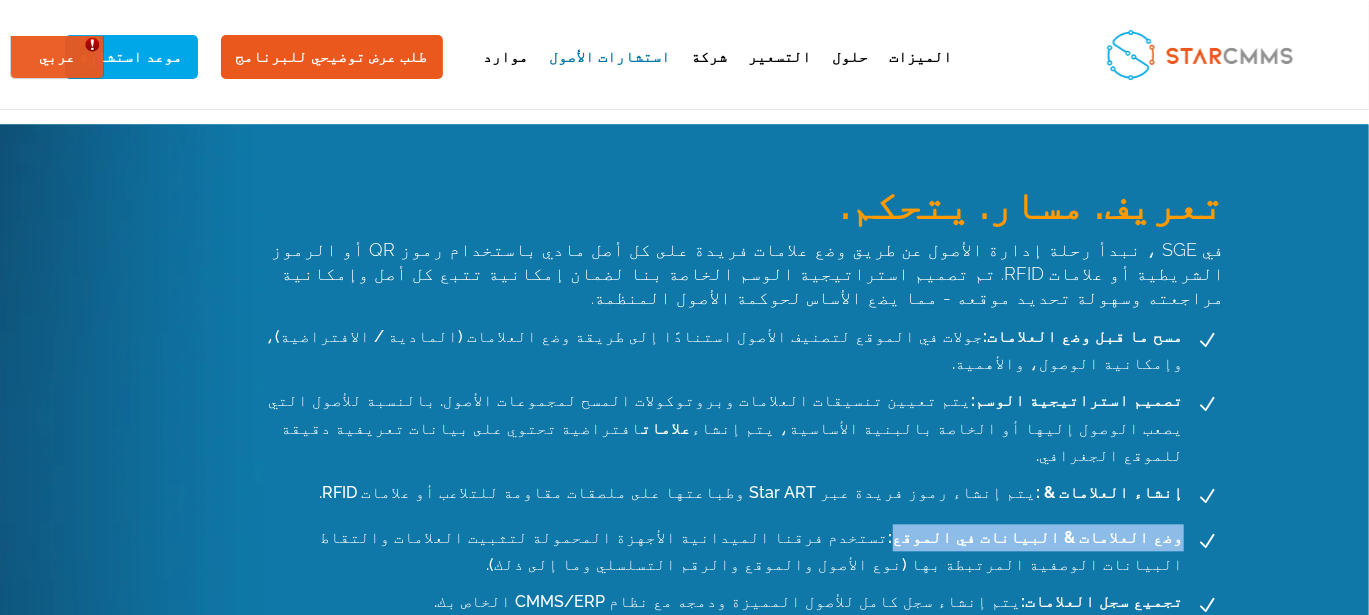 drag, startPoint x: 372, startPoint y: 393, endPoint x: 185, endPoint y: 388, distance: 187.06683 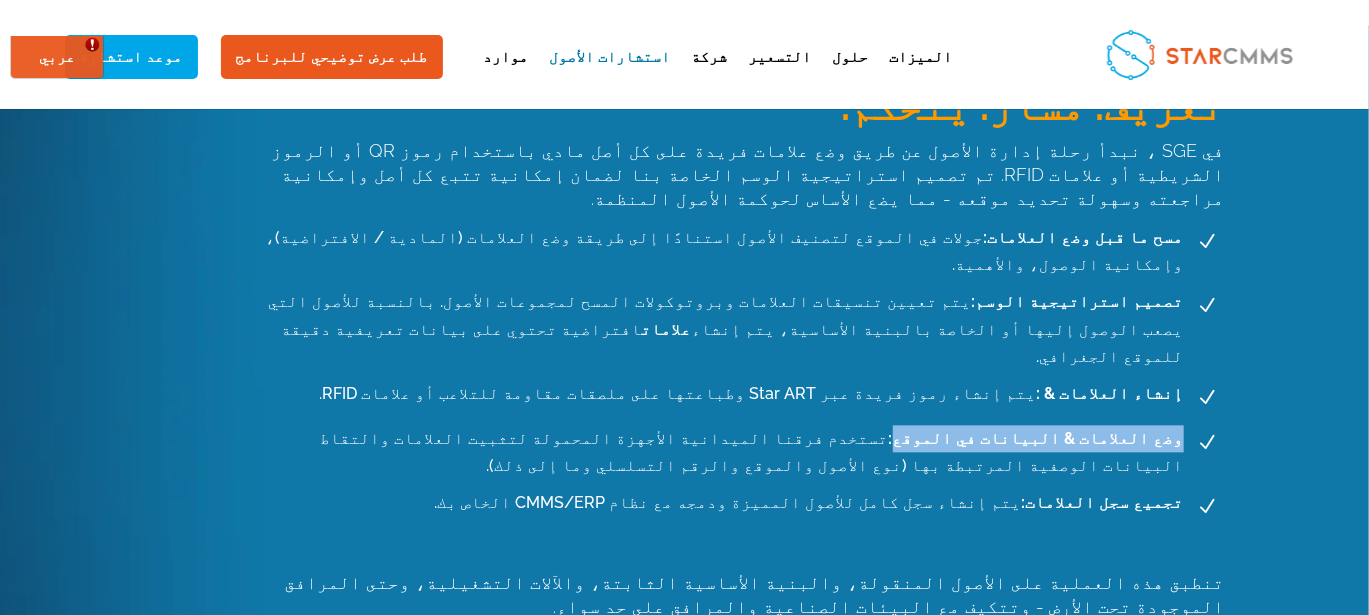 scroll, scrollTop: 1999, scrollLeft: 0, axis: vertical 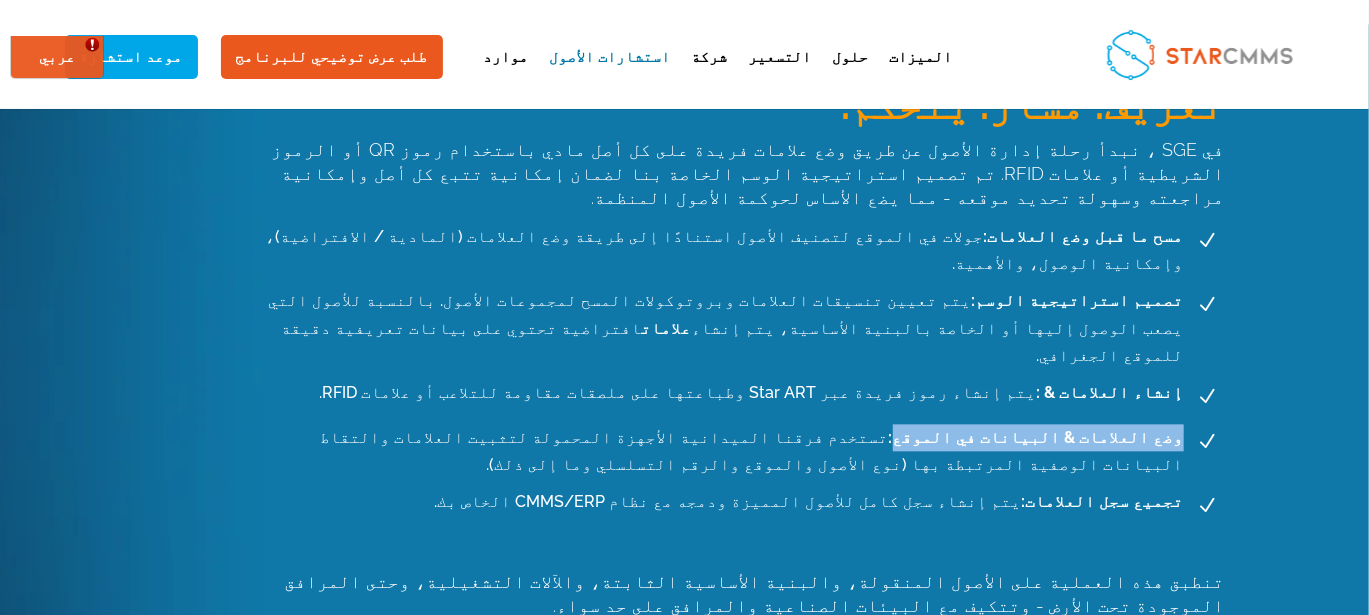drag, startPoint x: 722, startPoint y: 351, endPoint x: 184, endPoint y: 356, distance: 538.02325 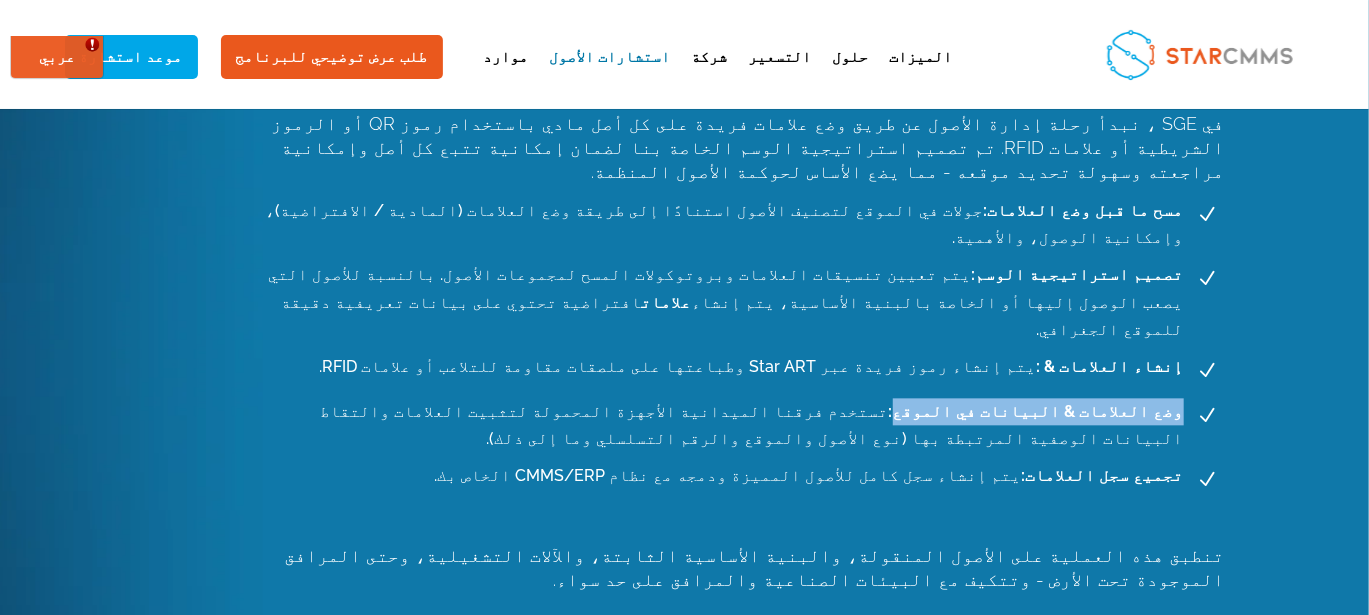 scroll, scrollTop: 2067, scrollLeft: 0, axis: vertical 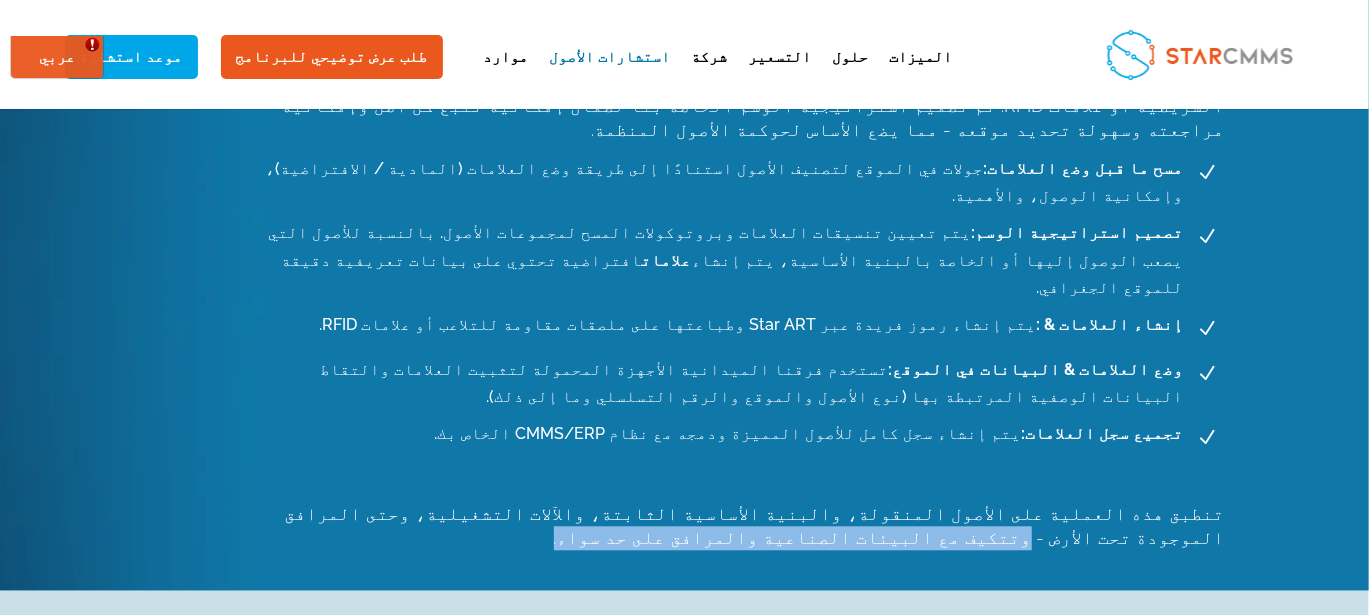 drag, startPoint x: 177, startPoint y: 385, endPoint x: 848, endPoint y: 355, distance: 671.6703 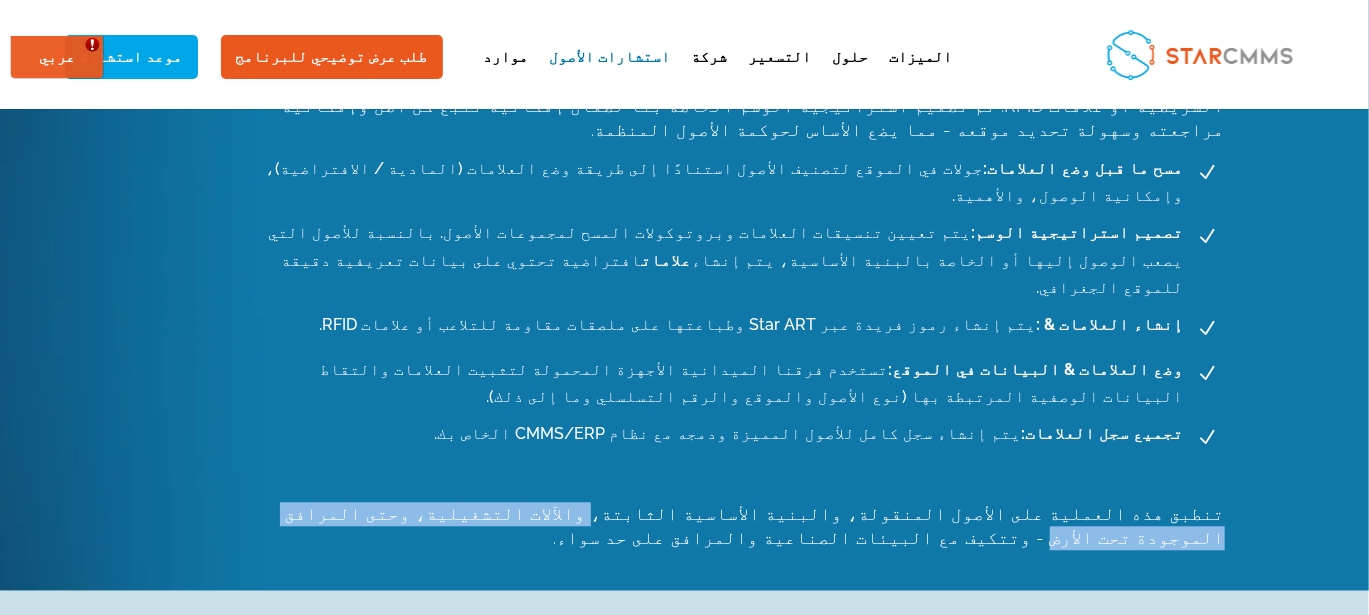 drag, startPoint x: 826, startPoint y: 364, endPoint x: 507, endPoint y: 361, distance: 319.0141 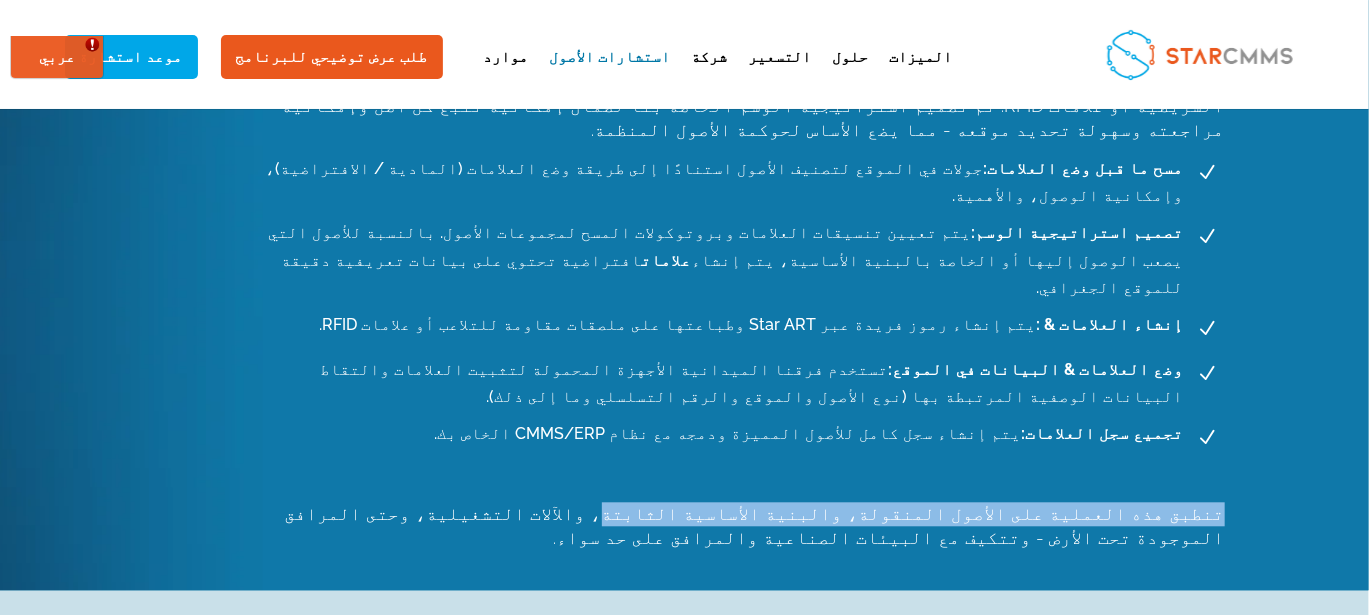 drag, startPoint x: 505, startPoint y: 358, endPoint x: 139, endPoint y: 357, distance: 366.00137 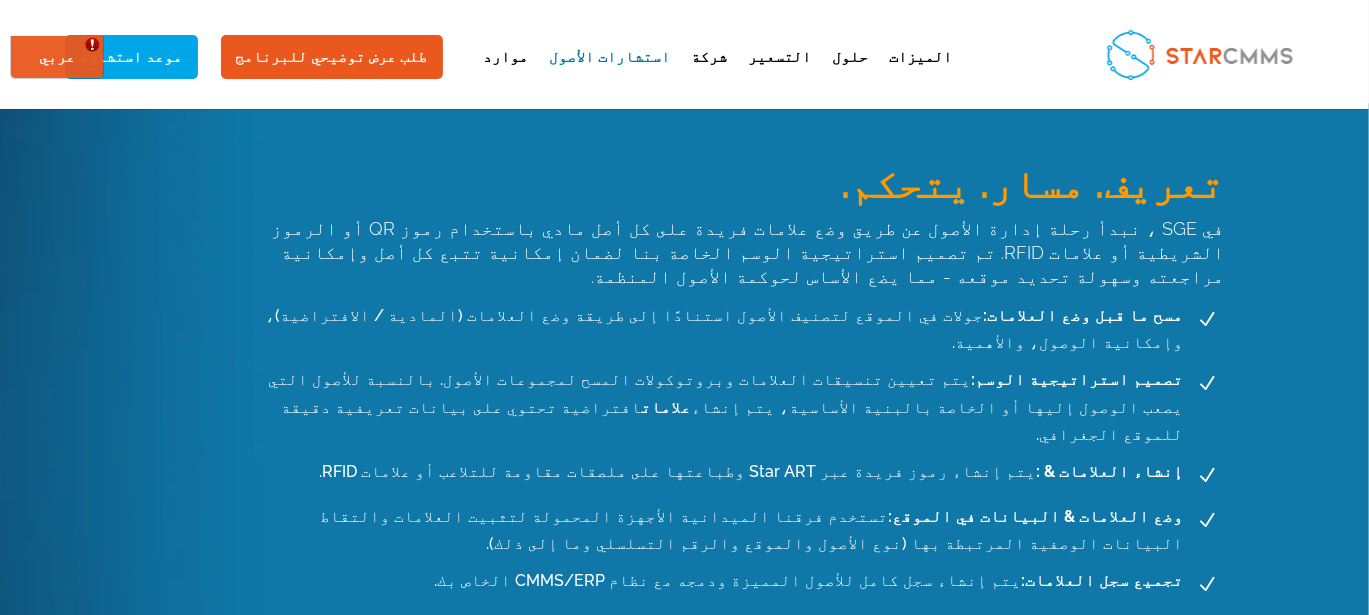 scroll, scrollTop: 1866, scrollLeft: 0, axis: vertical 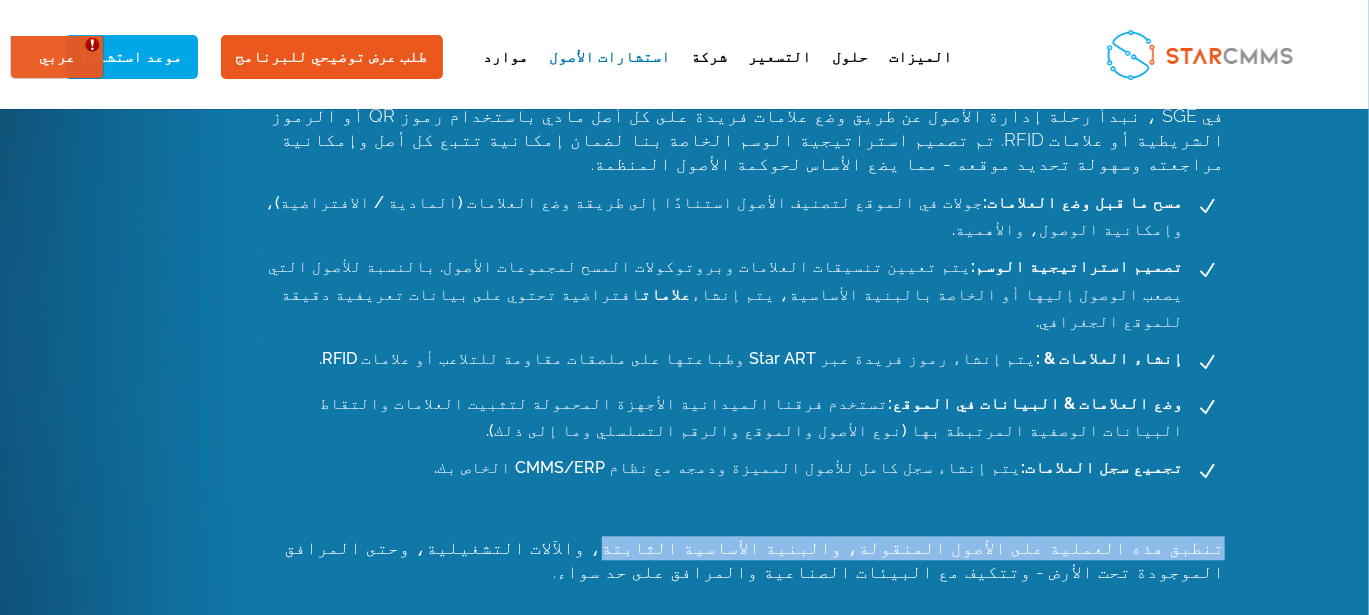 click on "وضع العلامات & البيانات في الموقع:  تستخدم فرقنا الميدانية الأجهزة المحمولة لتثبيت العلامات والتقاط البيانات الوصفية المرتبطة بها (نوع الأصول والموقع والرقم التسلسلي وما إلى ذلك)." at bounding box center (721, 417) 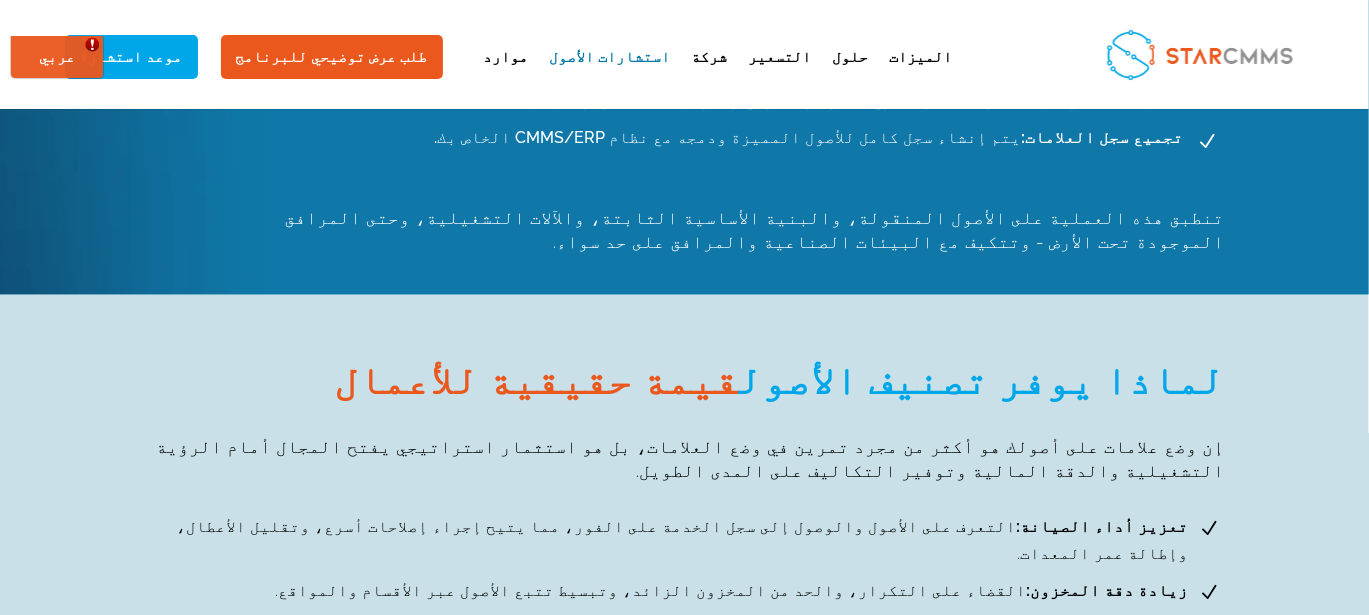 scroll, scrollTop: 2366, scrollLeft: 0, axis: vertical 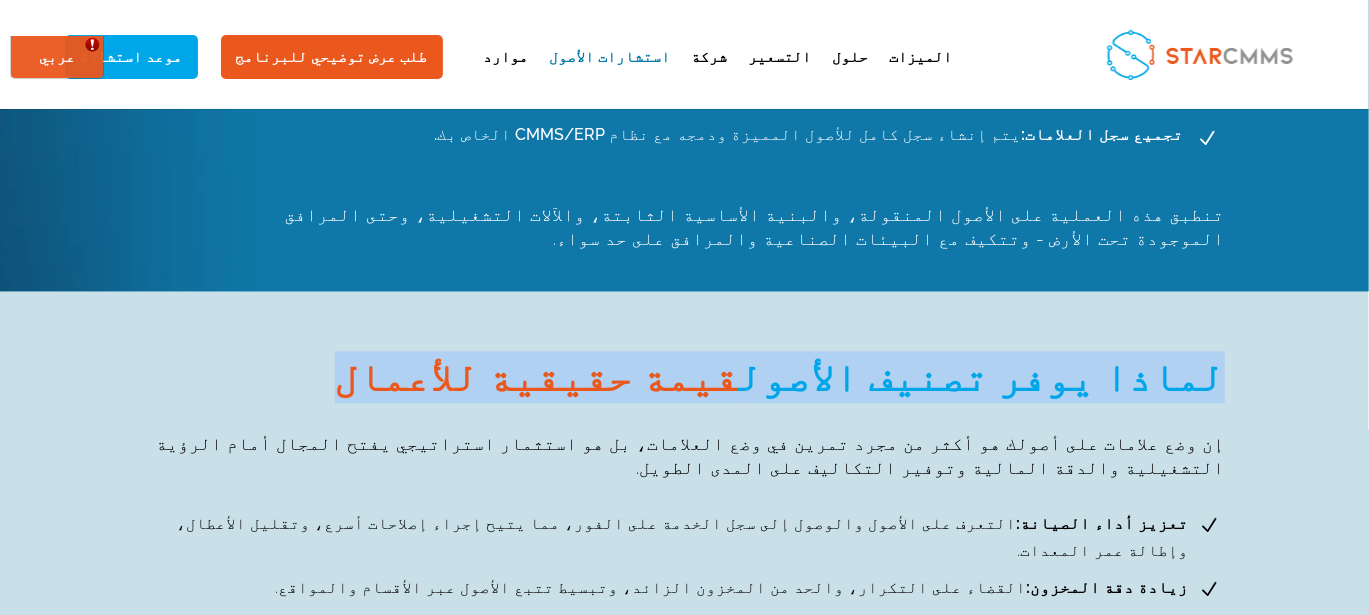 drag, startPoint x: 735, startPoint y: 225, endPoint x: 108, endPoint y: 237, distance: 627.1148 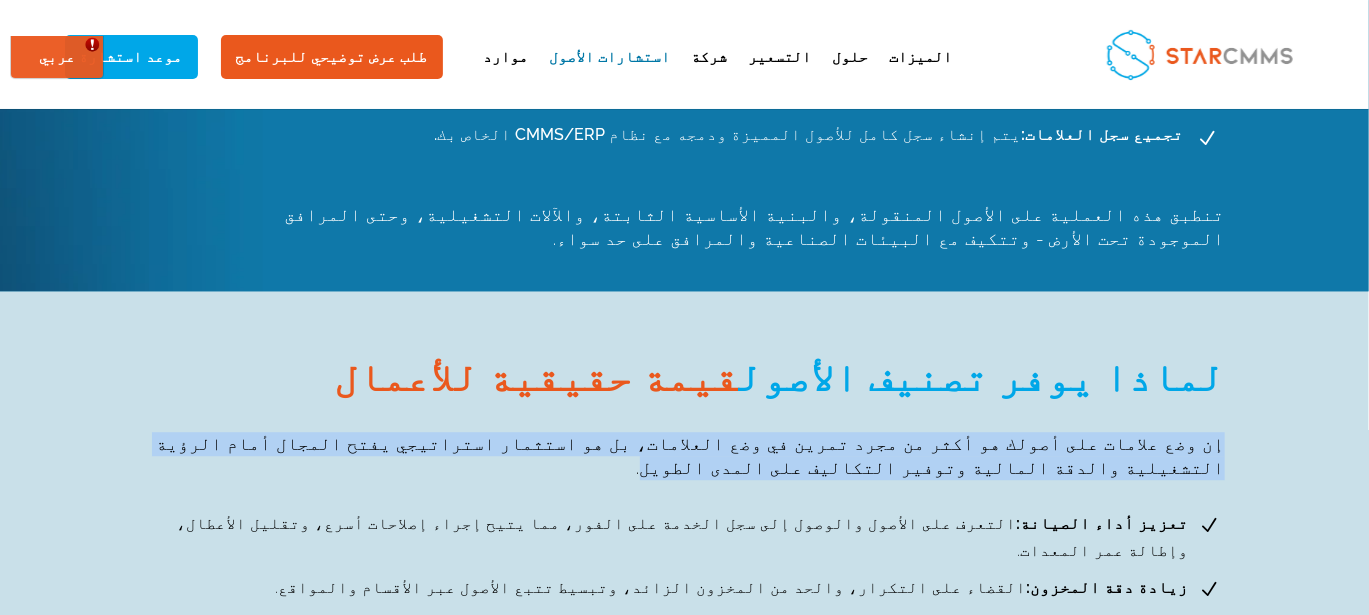 drag, startPoint x: 1189, startPoint y: 289, endPoint x: 135, endPoint y: 280, distance: 1054.0385 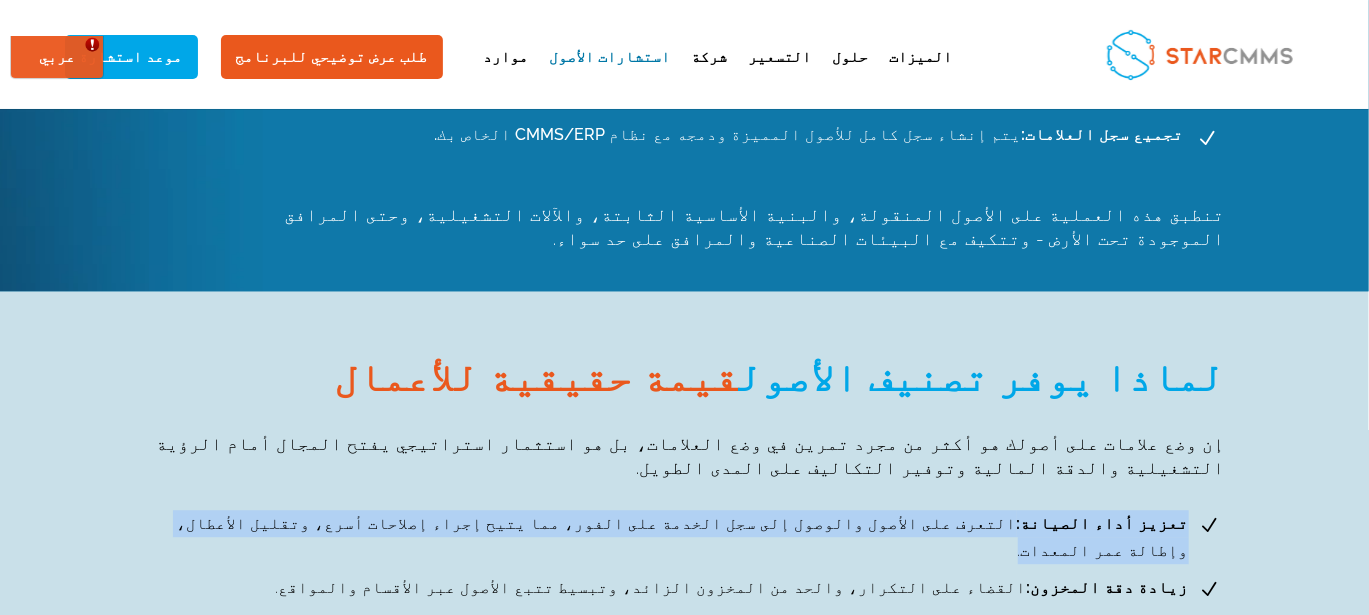 drag, startPoint x: 957, startPoint y: 346, endPoint x: 176, endPoint y: 350, distance: 781.01025 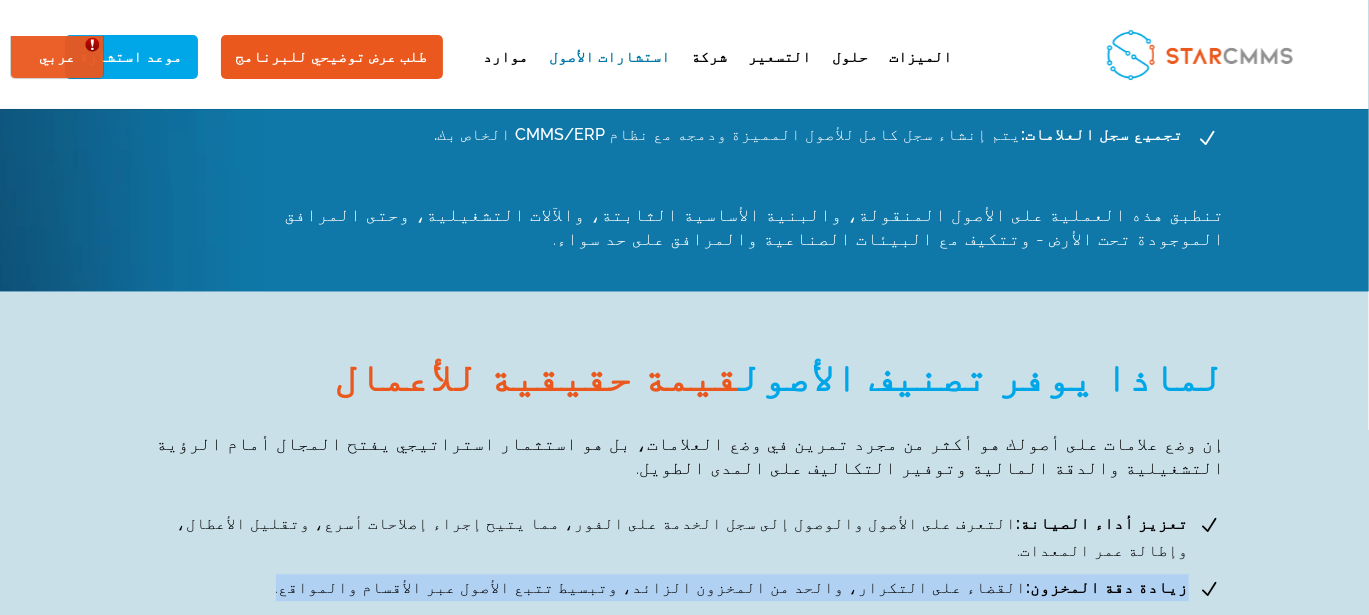 drag, startPoint x: 754, startPoint y: 382, endPoint x: 175, endPoint y: 395, distance: 579.14594 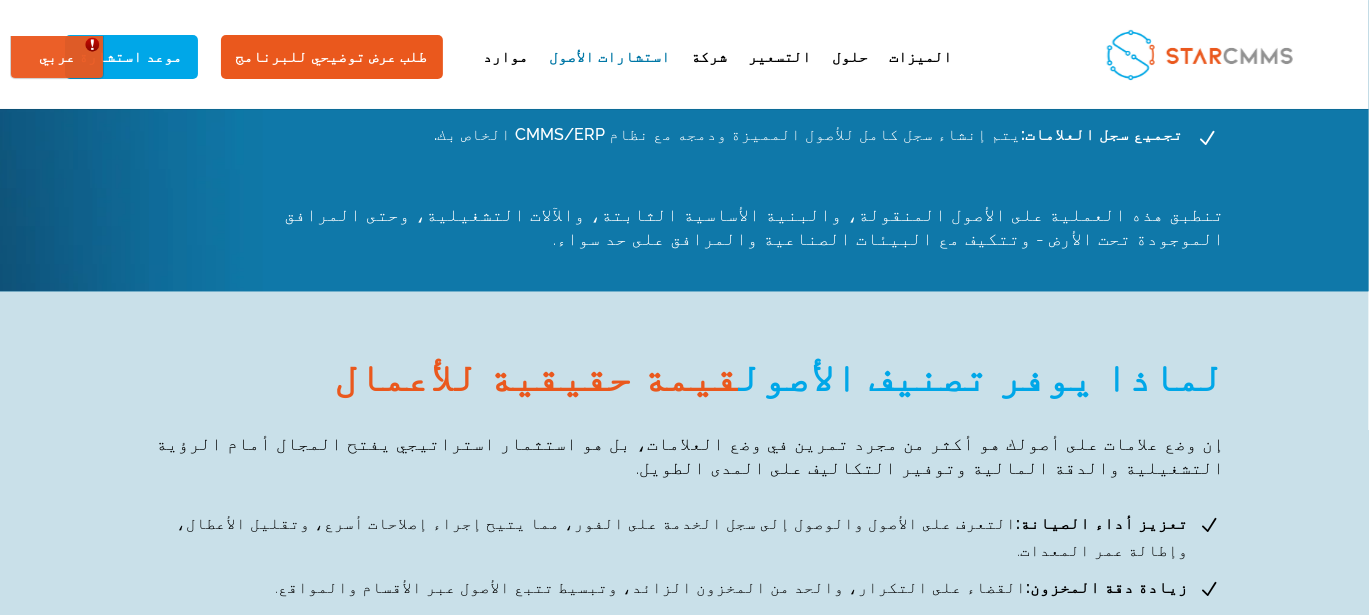 drag, startPoint x: 968, startPoint y: 427, endPoint x: 176, endPoint y: 438, distance: 792.07635 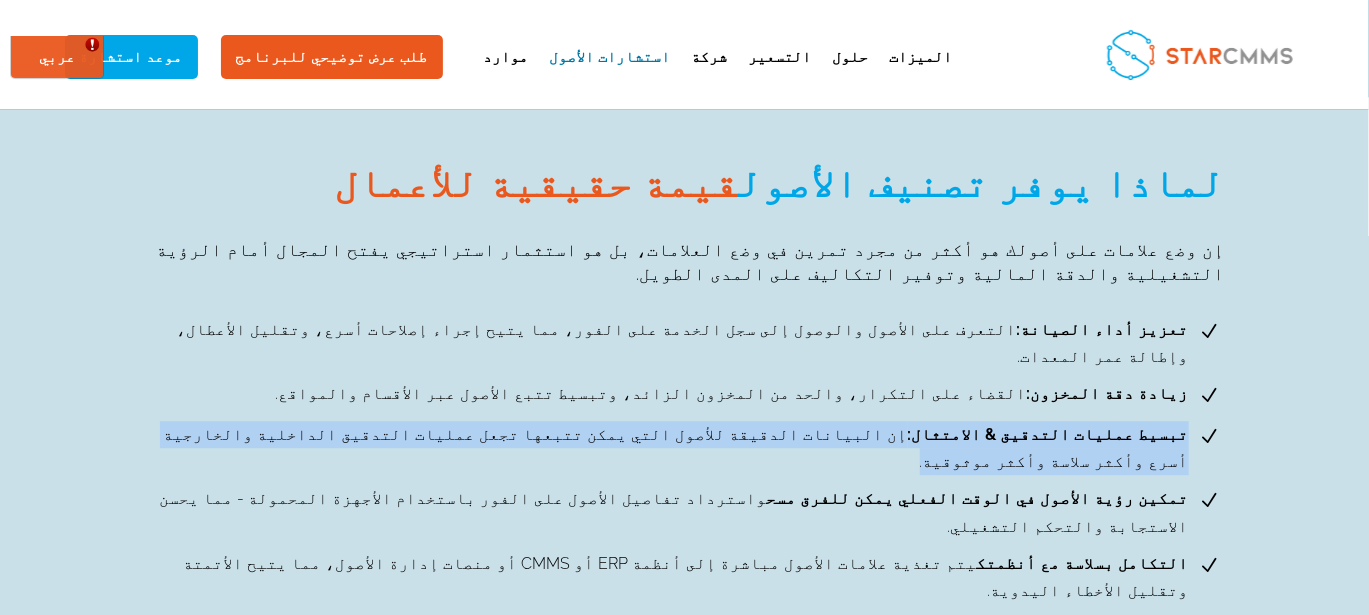 scroll, scrollTop: 2566, scrollLeft: 0, axis: vertical 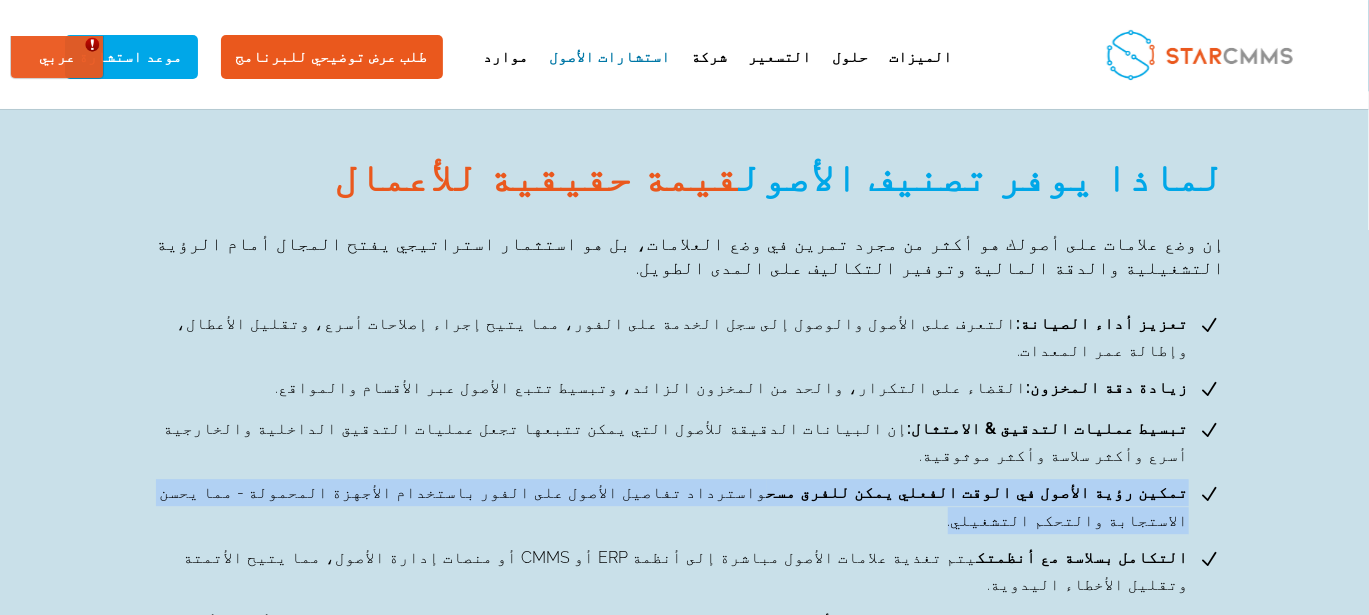 drag, startPoint x: 998, startPoint y: 273, endPoint x: 178, endPoint y: 258, distance: 820.1372 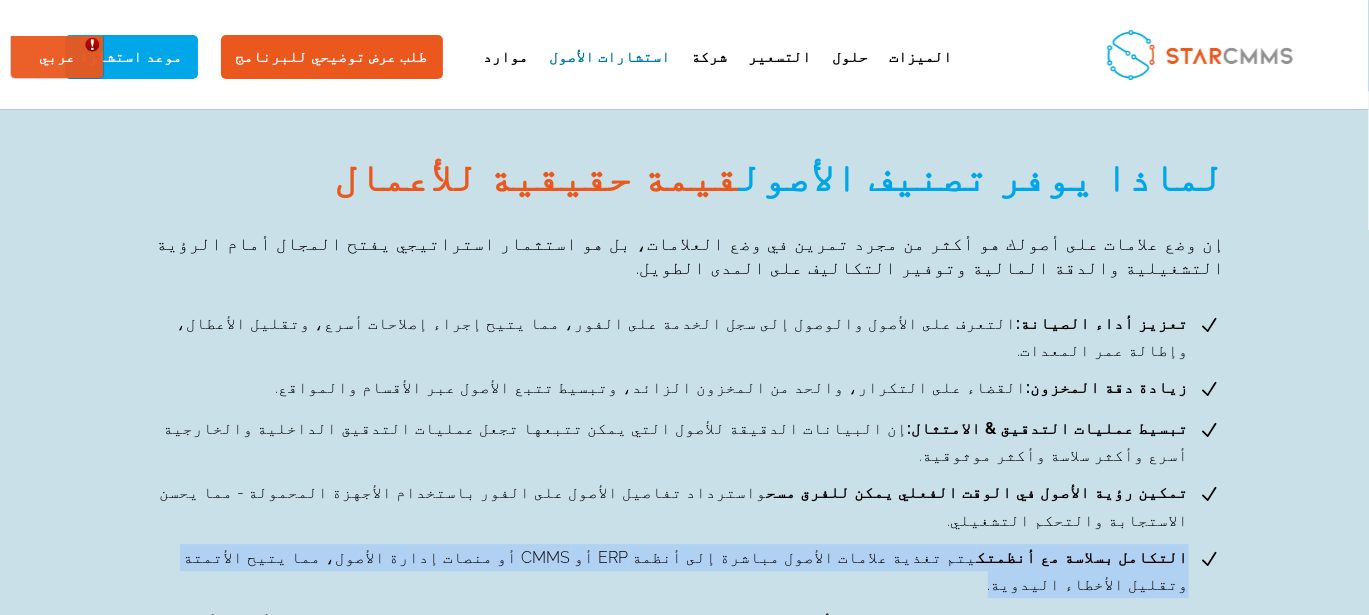 drag, startPoint x: 989, startPoint y: 317, endPoint x: 164, endPoint y: 305, distance: 825.0873 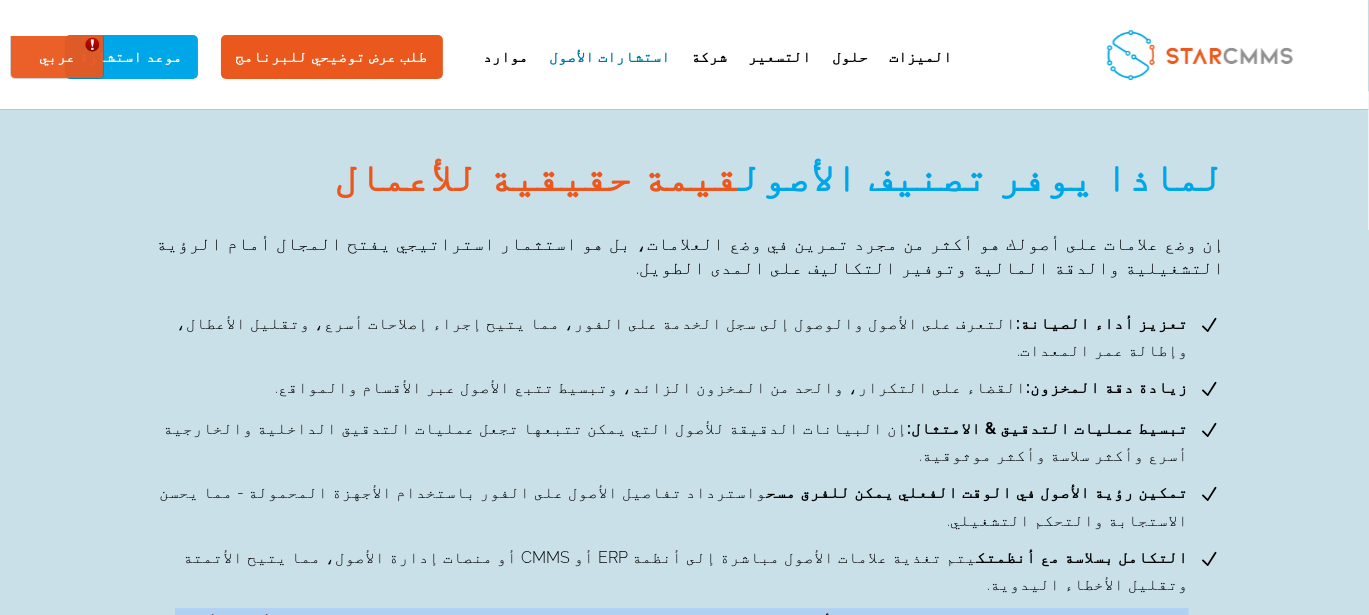 drag, startPoint x: 1216, startPoint y: 359, endPoint x: 182, endPoint y: 343, distance: 1034.1238 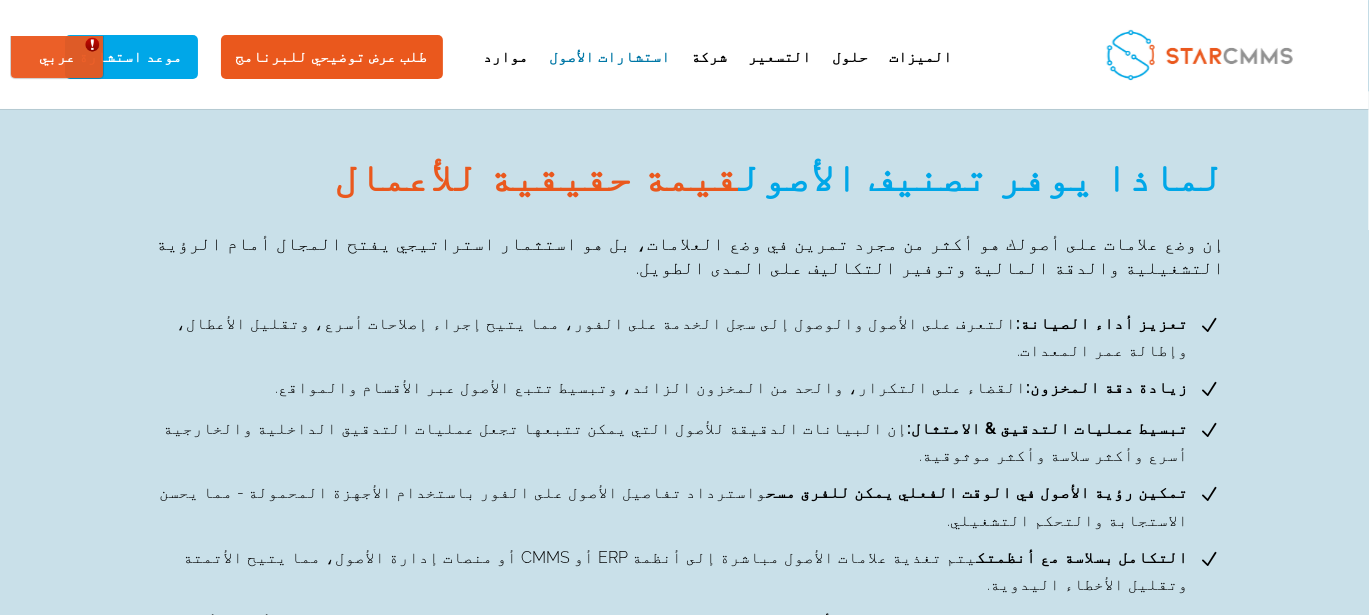 drag, startPoint x: 649, startPoint y: 379, endPoint x: 179, endPoint y: 384, distance: 470.02658 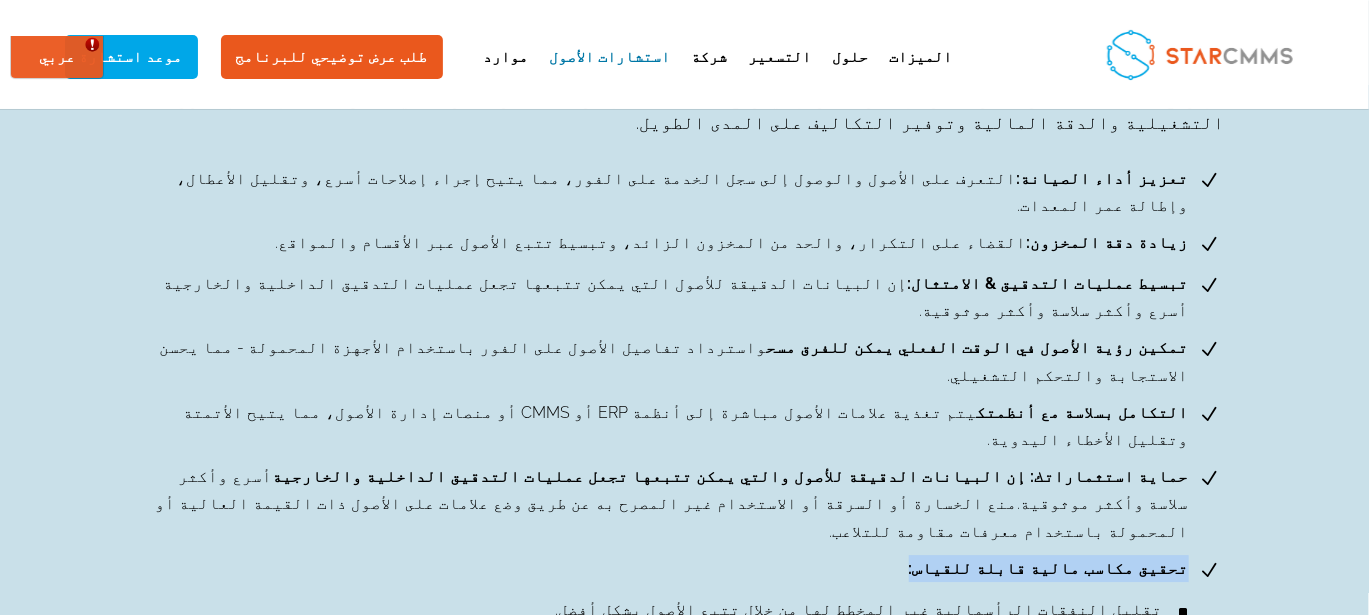 scroll, scrollTop: 2733, scrollLeft: 0, axis: vertical 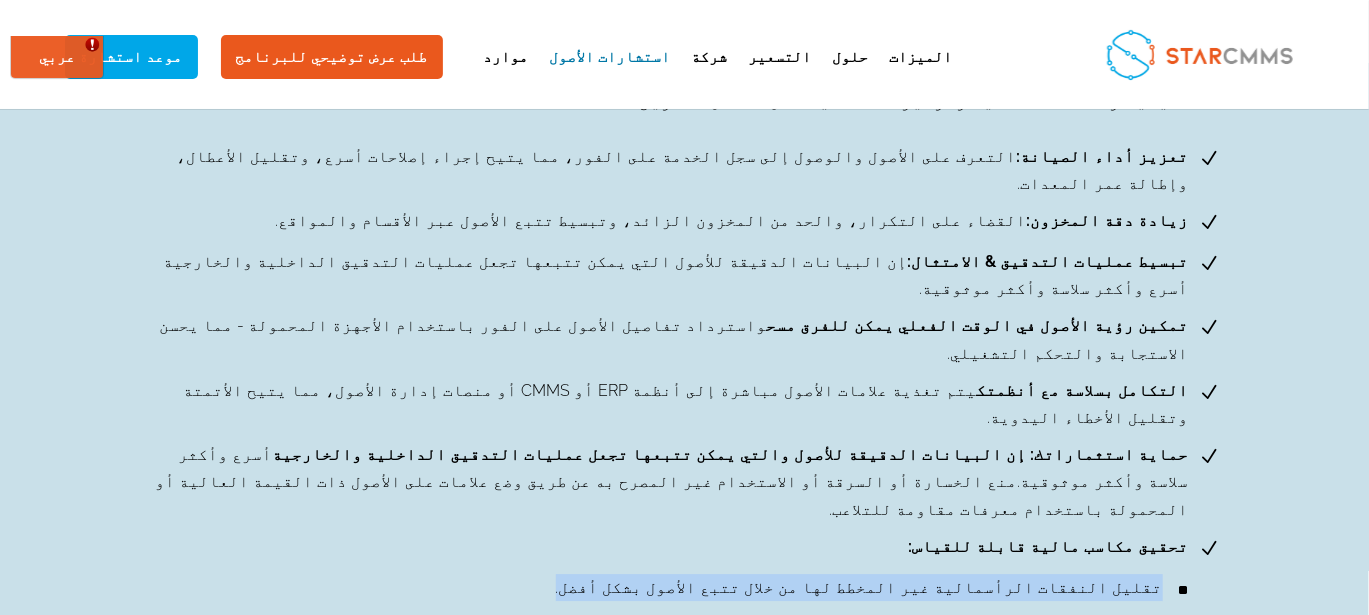 drag, startPoint x: 593, startPoint y: 299, endPoint x: 202, endPoint y: 299, distance: 391 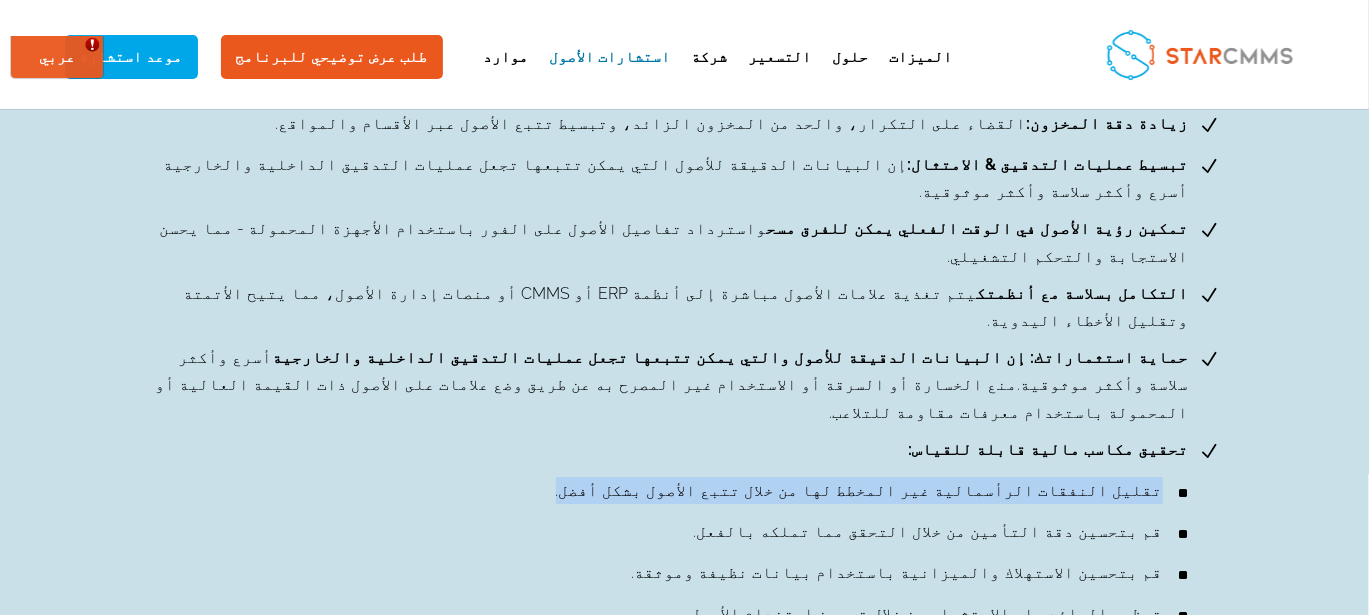 scroll, scrollTop: 2833, scrollLeft: 0, axis: vertical 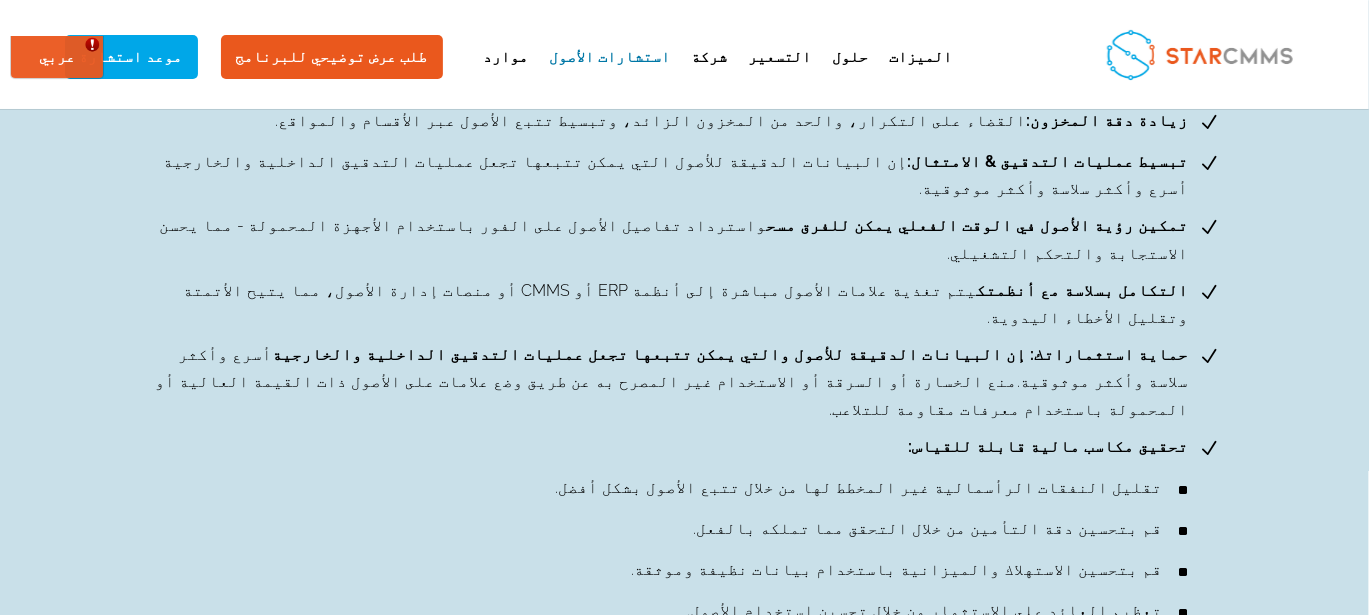 click on "قم بتحسين دقة التأمين من خلال التحقق مما تملكه بالفعل." at bounding box center (931, 528) 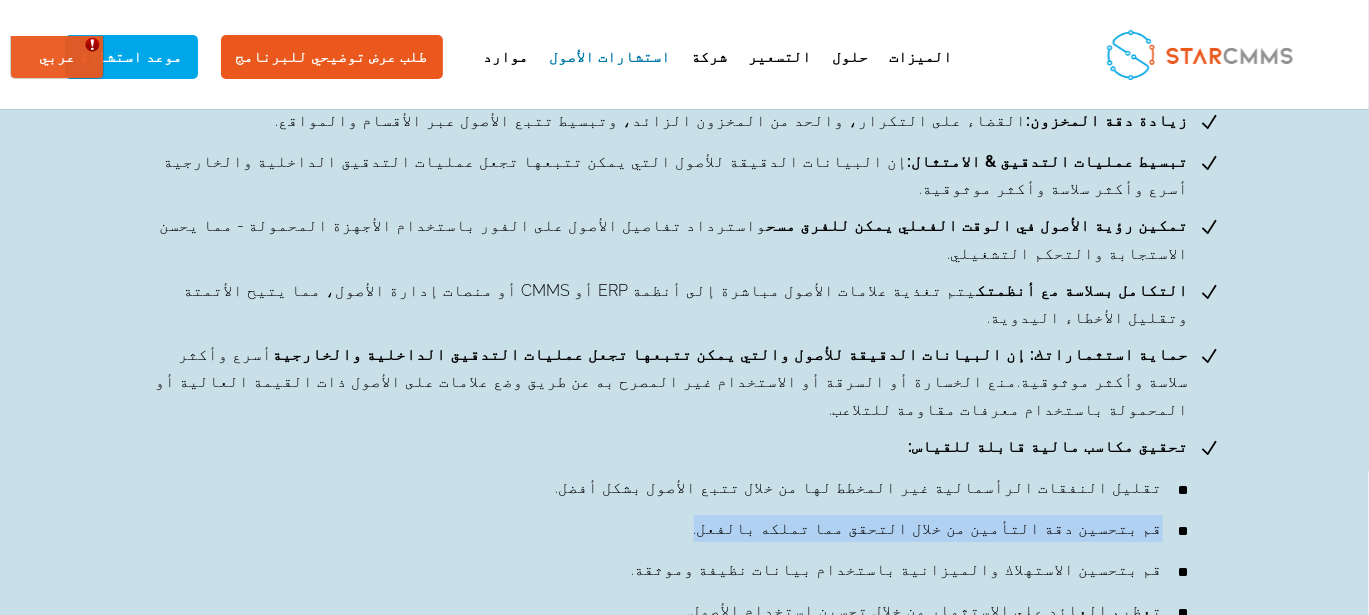 drag, startPoint x: 487, startPoint y: 240, endPoint x: 198, endPoint y: 230, distance: 289.17297 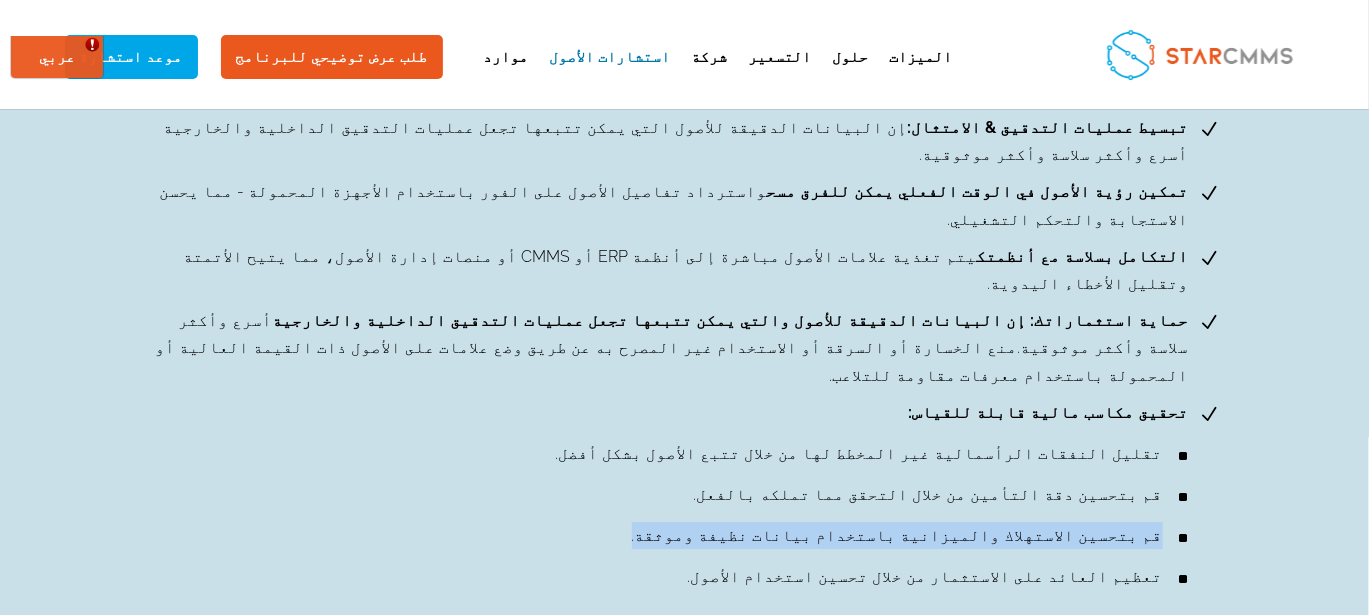 drag, startPoint x: 523, startPoint y: 239, endPoint x: 202, endPoint y: 240, distance: 321.00156 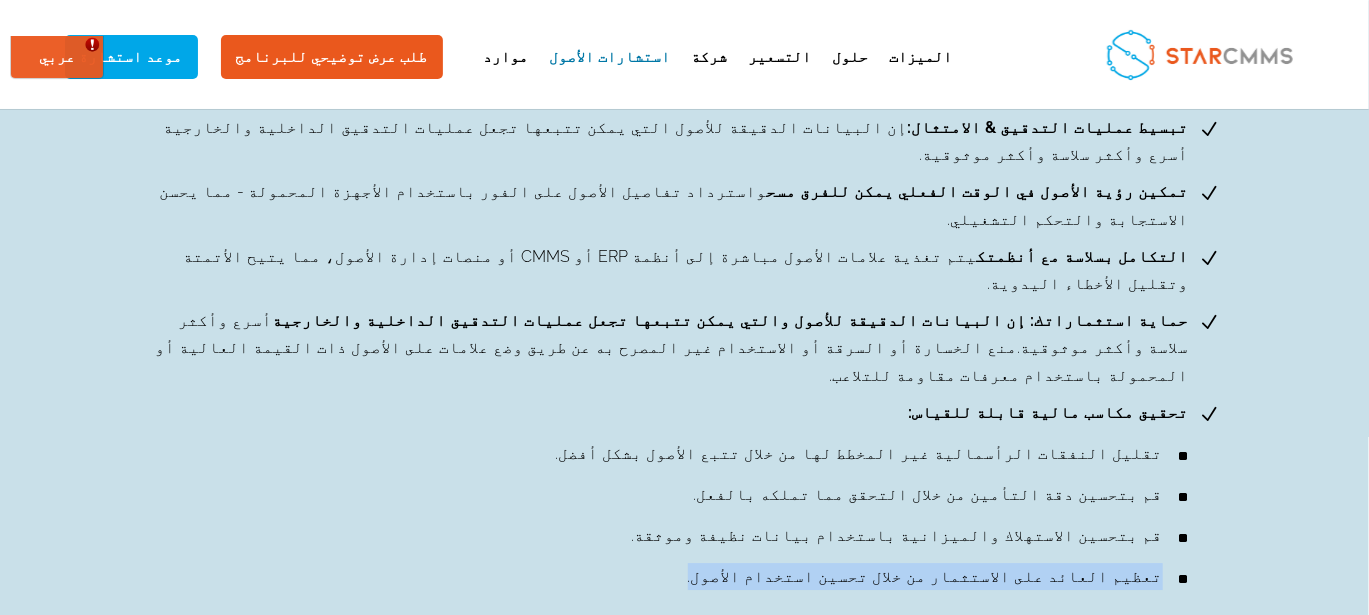 drag, startPoint x: 467, startPoint y: 286, endPoint x: 204, endPoint y: 279, distance: 263.09314 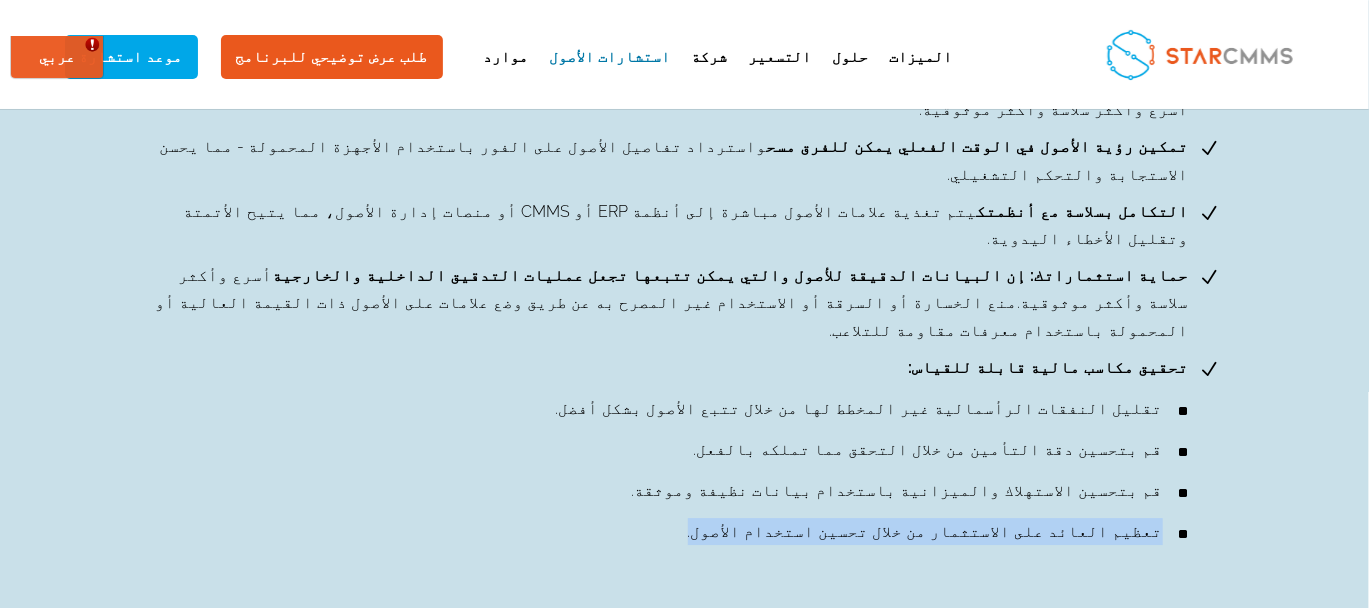scroll, scrollTop: 3033, scrollLeft: 0, axis: vertical 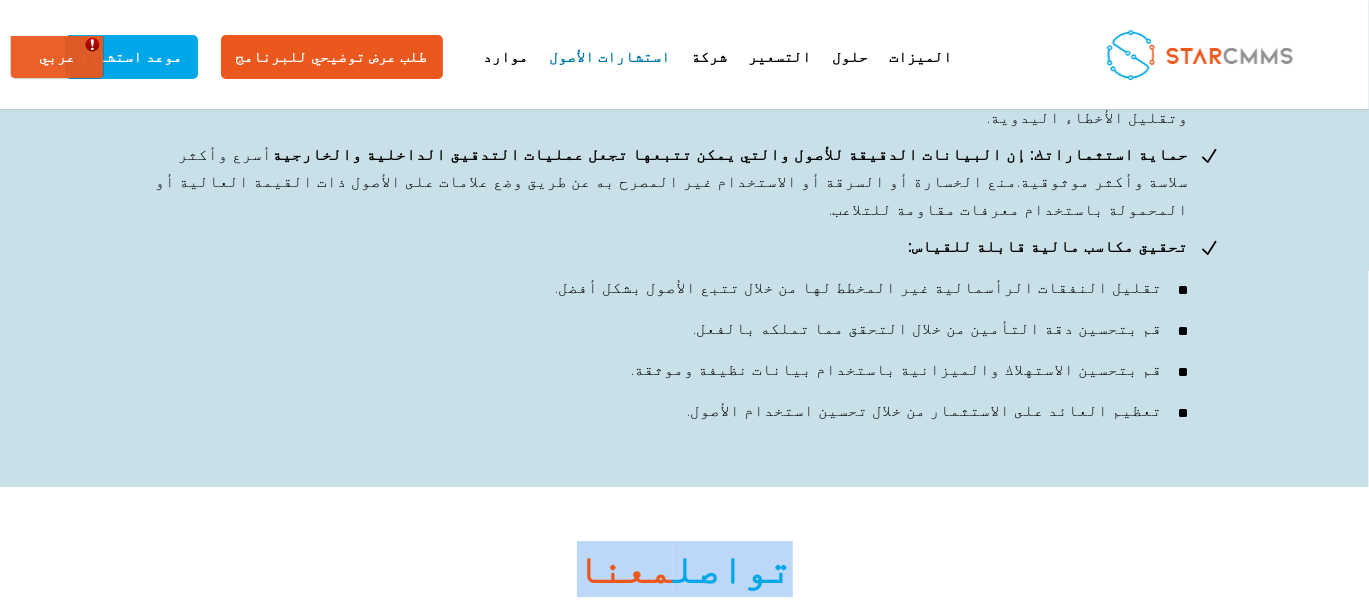 drag, startPoint x: 759, startPoint y: 282, endPoint x: 557, endPoint y: 272, distance: 202.24738 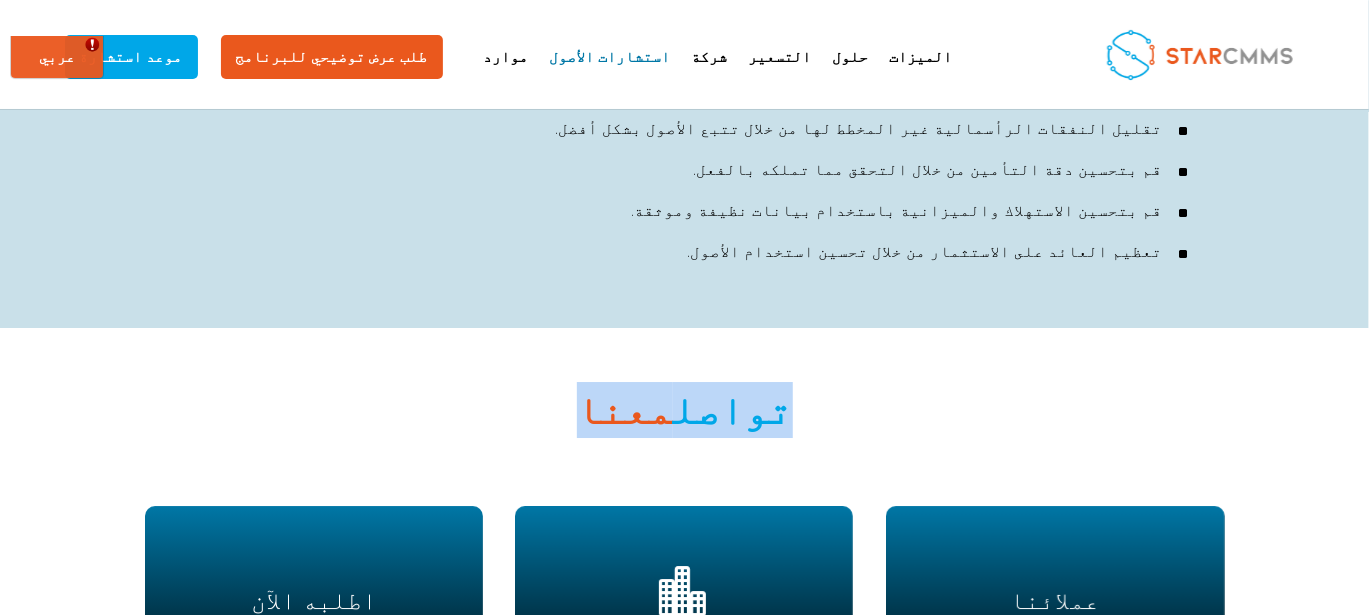 scroll, scrollTop: 3233, scrollLeft: 0, axis: vertical 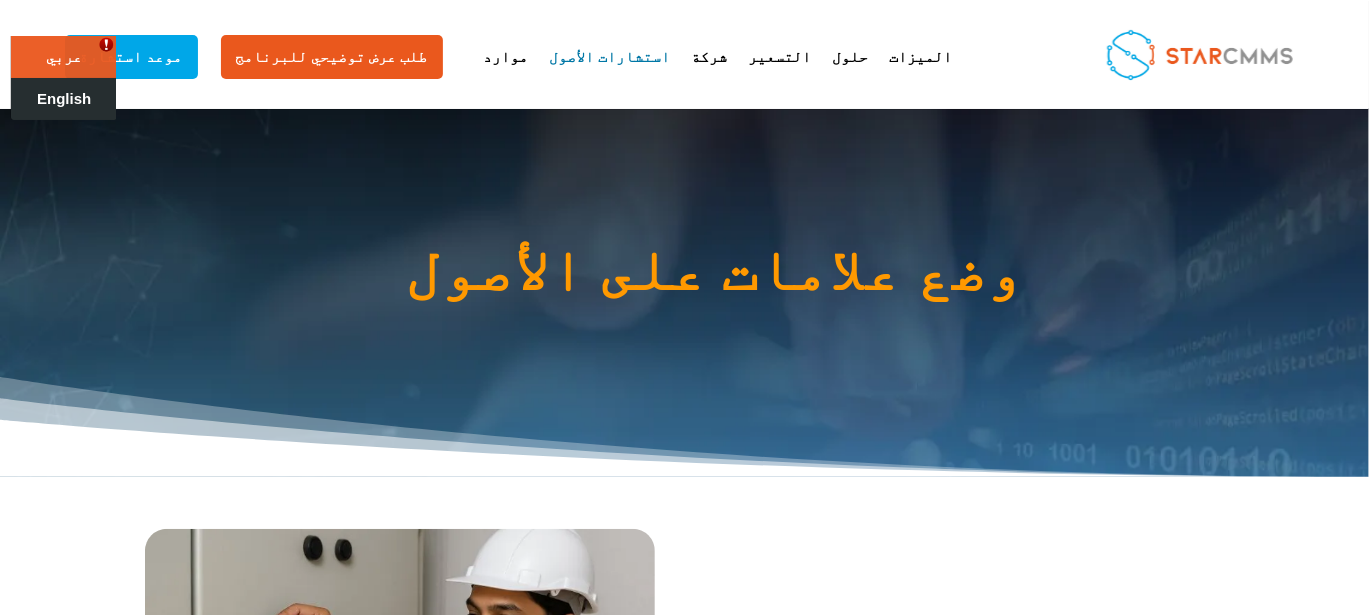 click on "English" at bounding box center [64, 98] 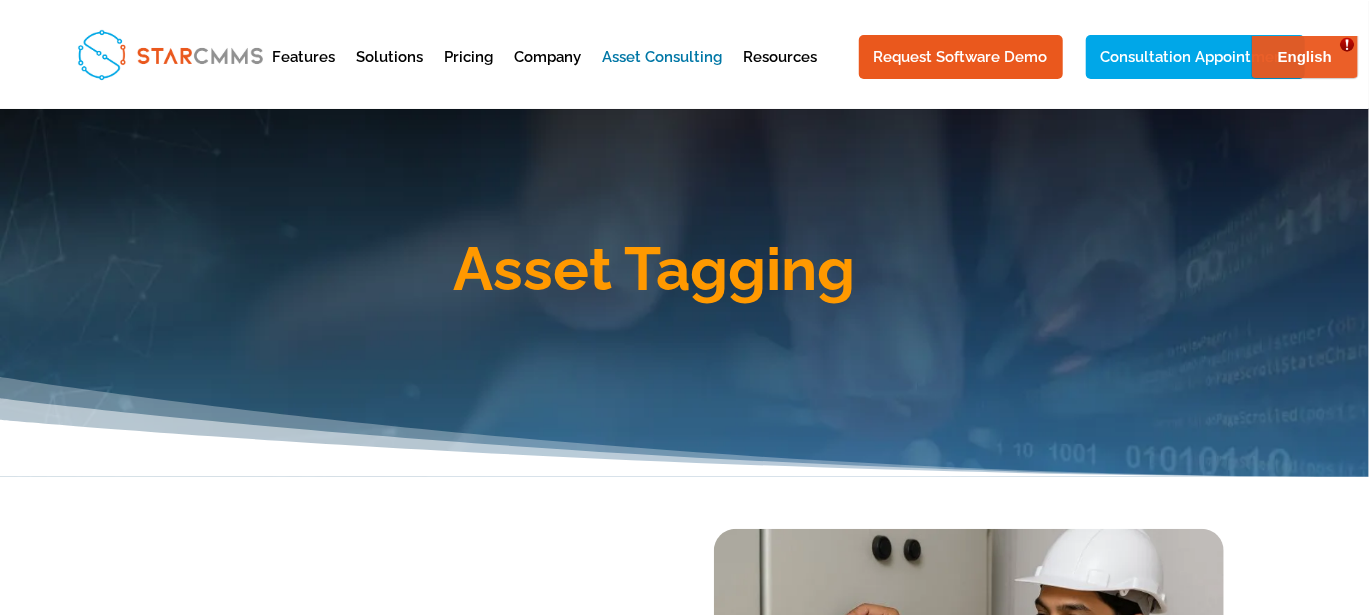 scroll, scrollTop: 0, scrollLeft: 0, axis: both 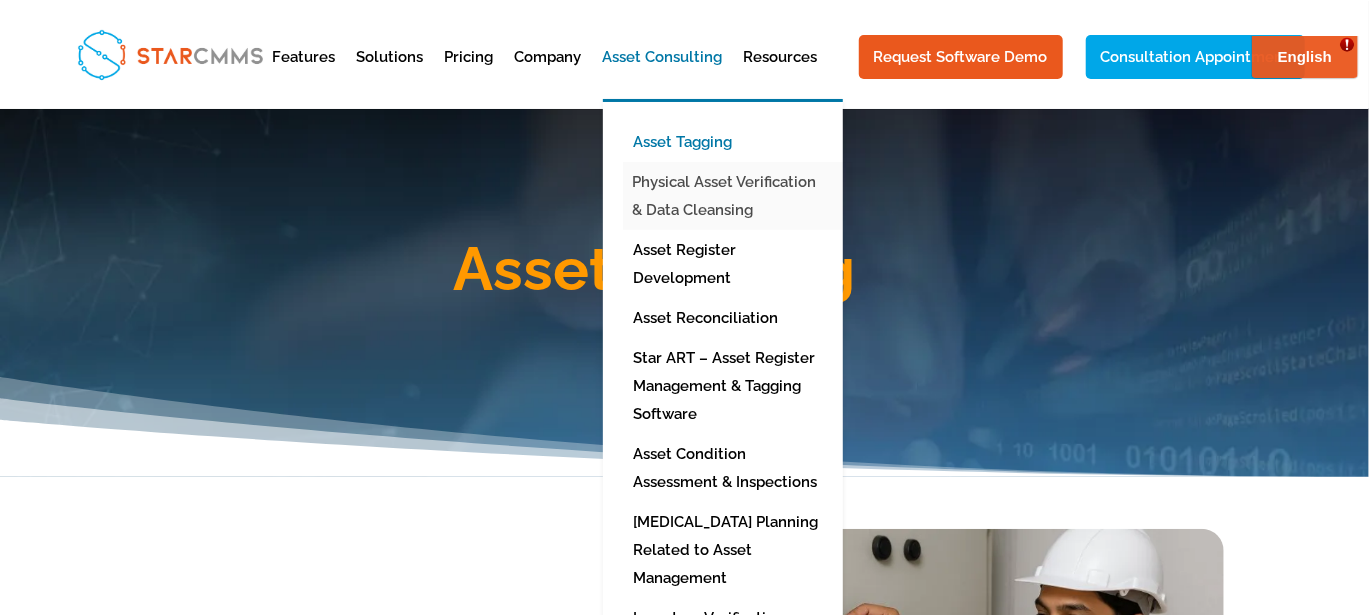 click on "Physical Asset Verification & Data Cleansing" at bounding box center (738, 196) 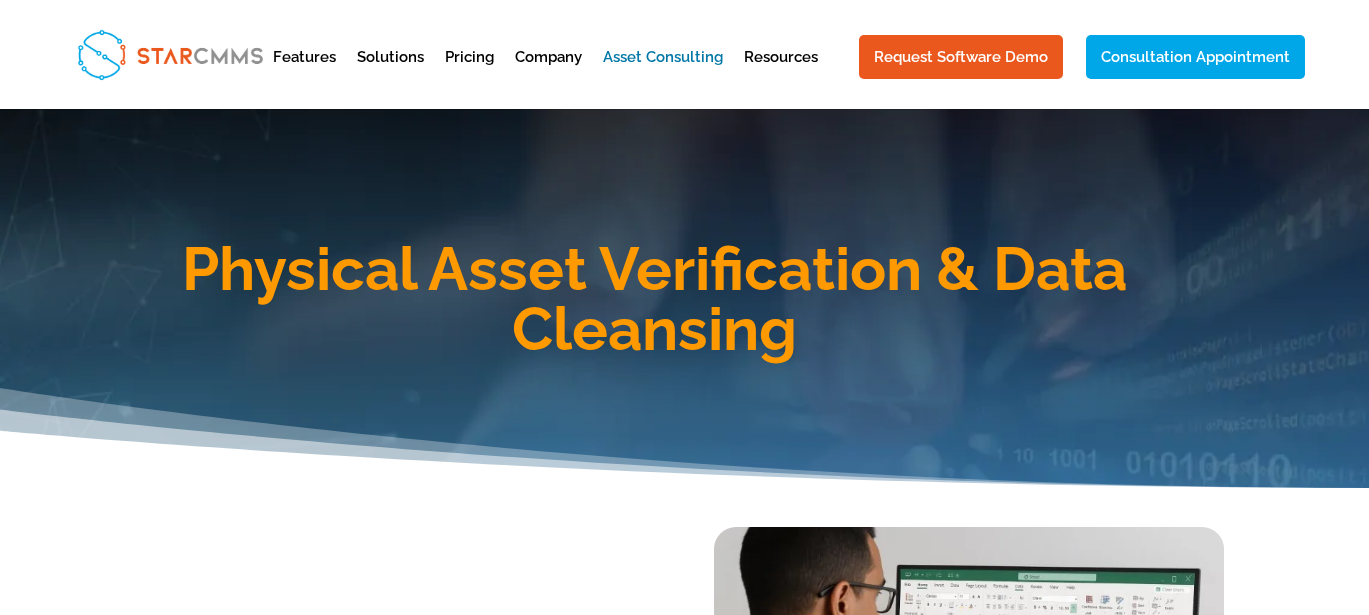 scroll, scrollTop: 0, scrollLeft: 0, axis: both 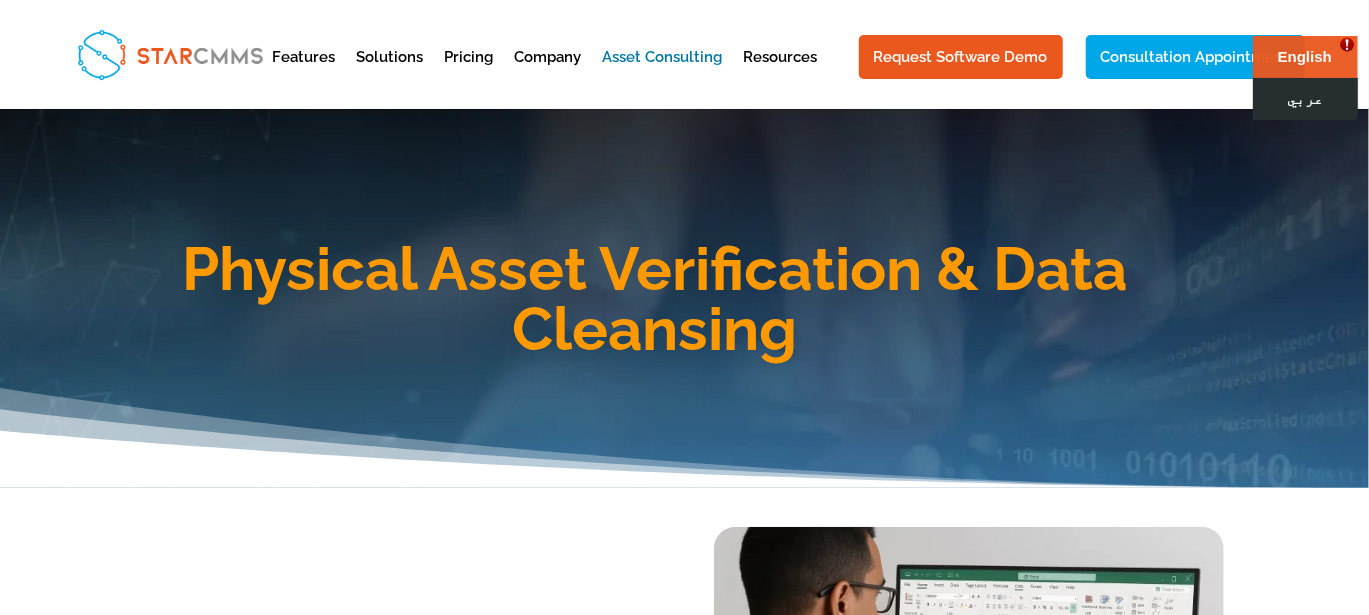 click on "عربي" at bounding box center (1304, 98) 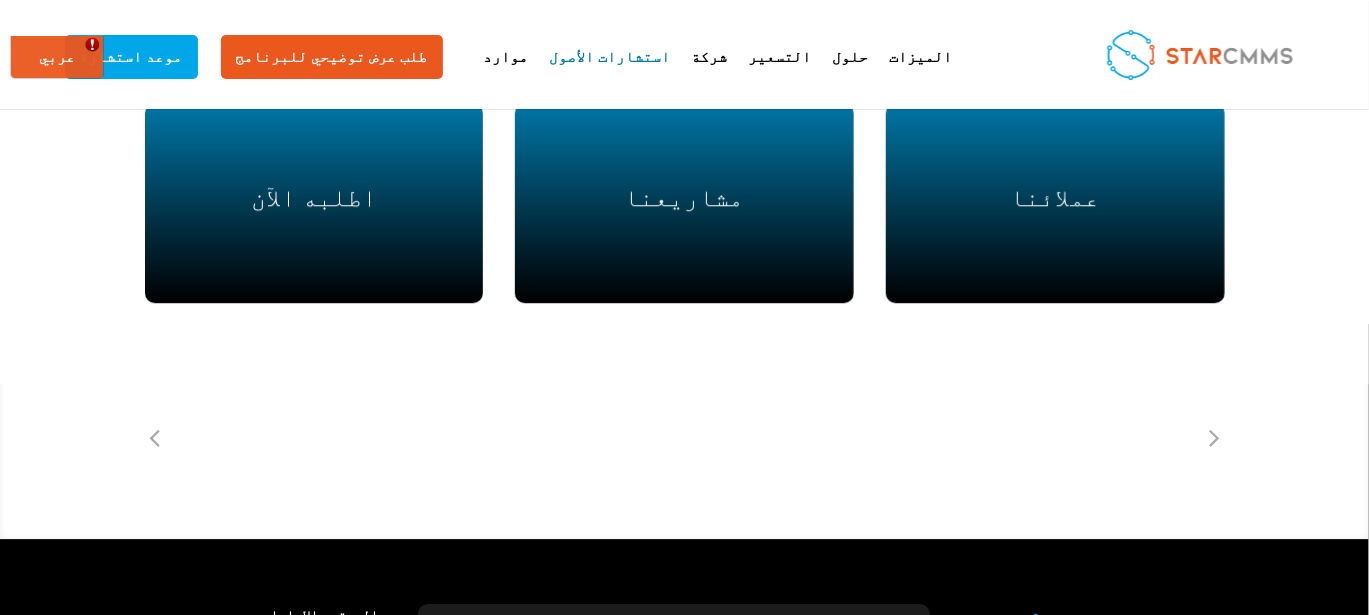 scroll, scrollTop: 2770, scrollLeft: 0, axis: vertical 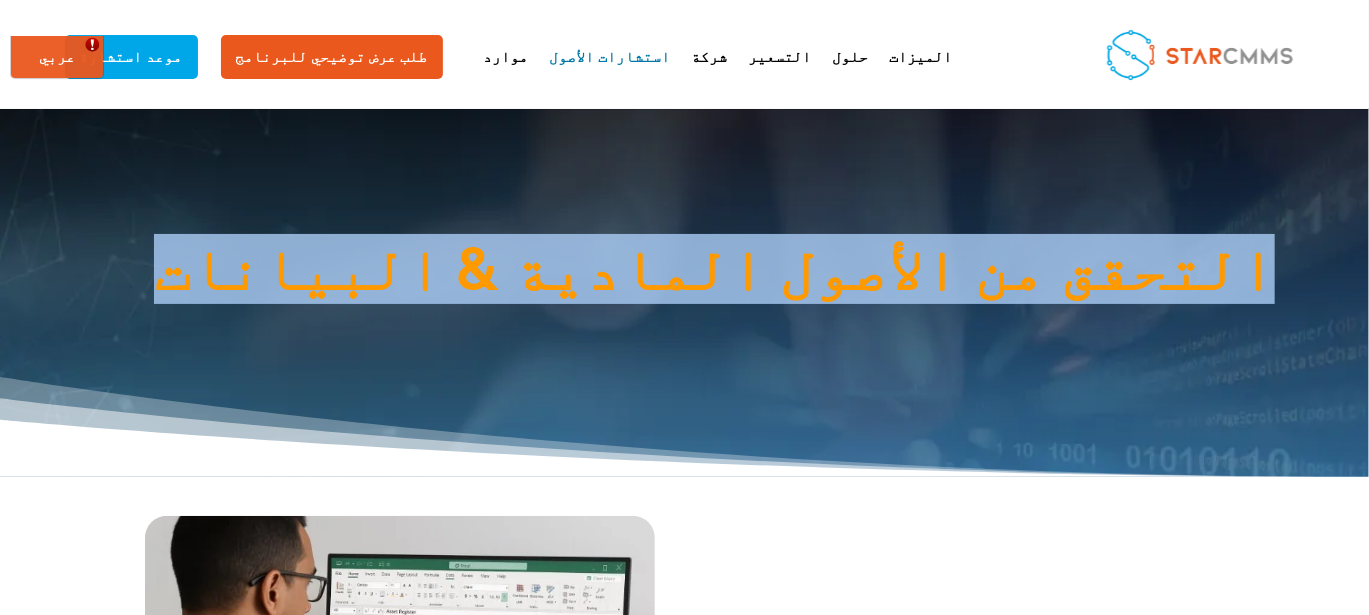 drag, startPoint x: 1060, startPoint y: 277, endPoint x: 274, endPoint y: 256, distance: 786.28046 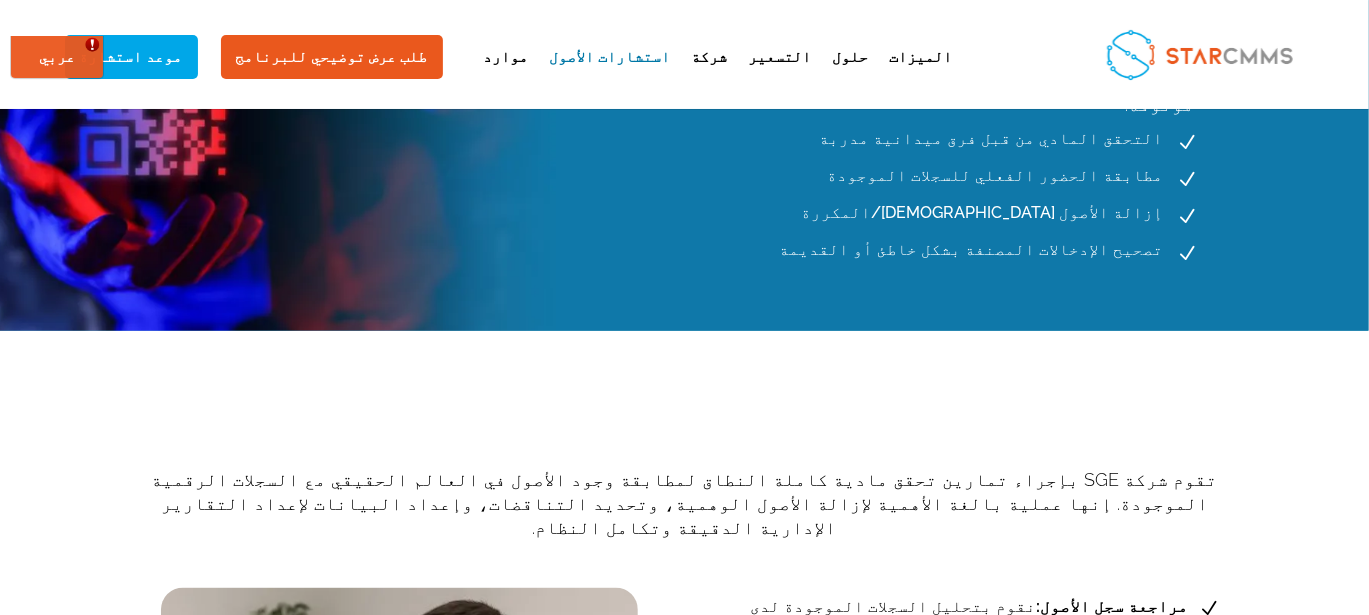 scroll, scrollTop: 0, scrollLeft: 0, axis: both 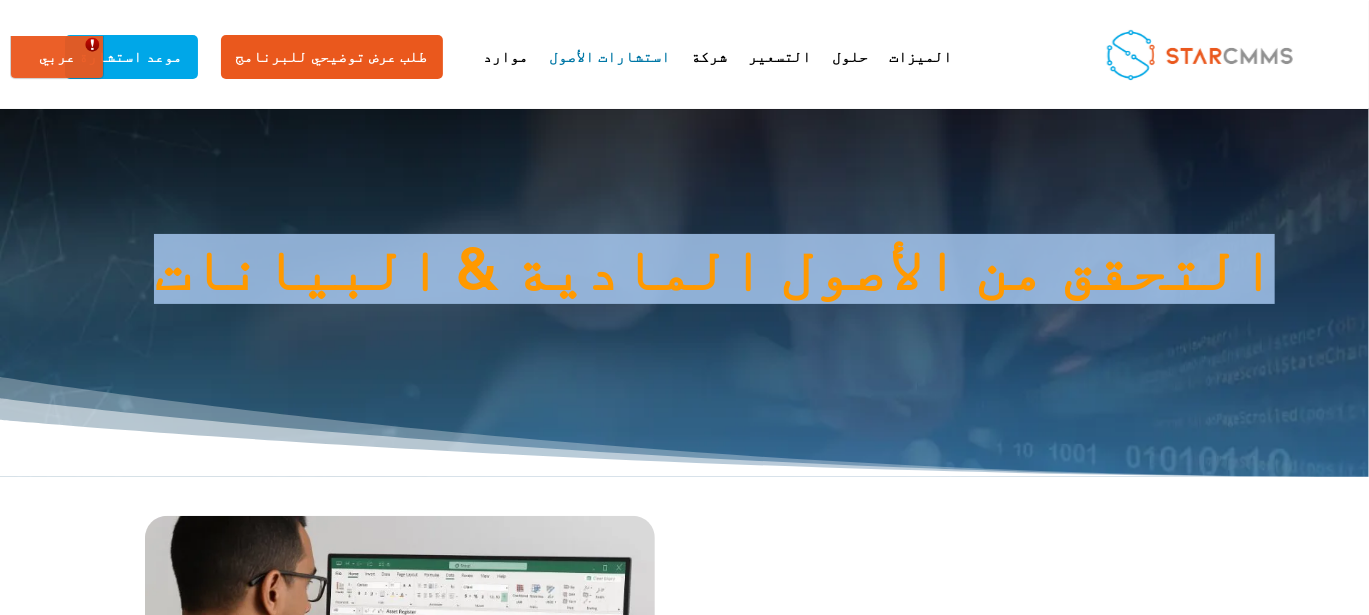 click on "التحقق من الأصول المادية & البيانات" at bounding box center (715, 274) 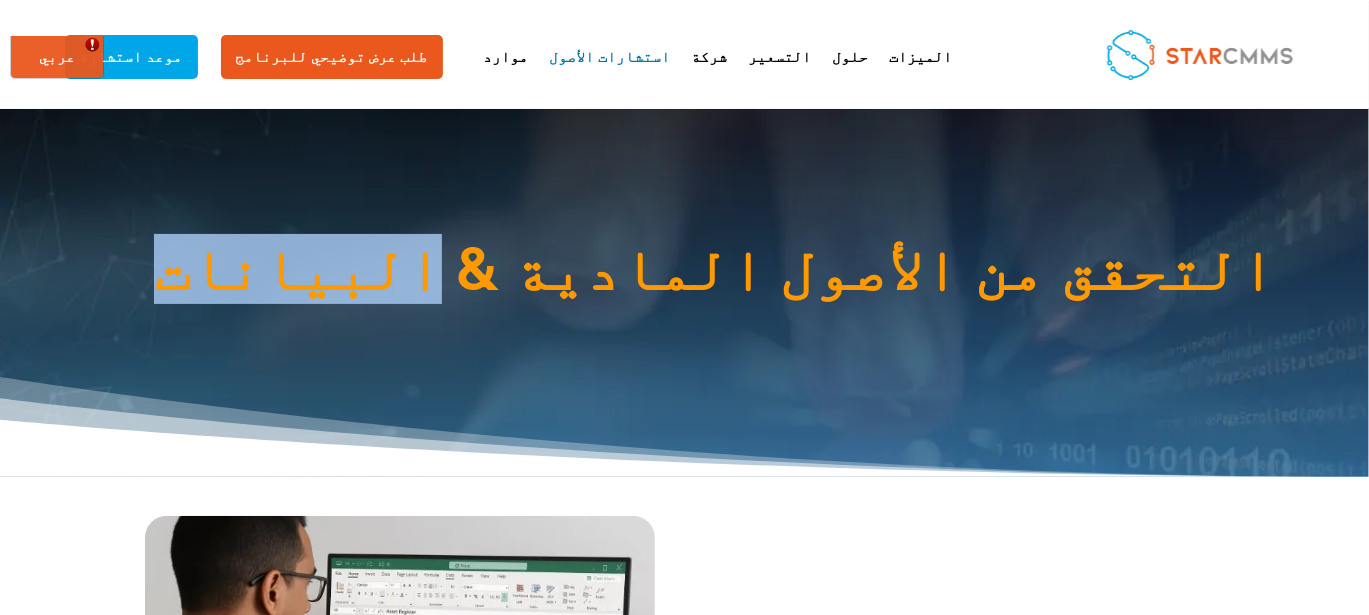 drag, startPoint x: 1023, startPoint y: 257, endPoint x: 872, endPoint y: 258, distance: 151.00331 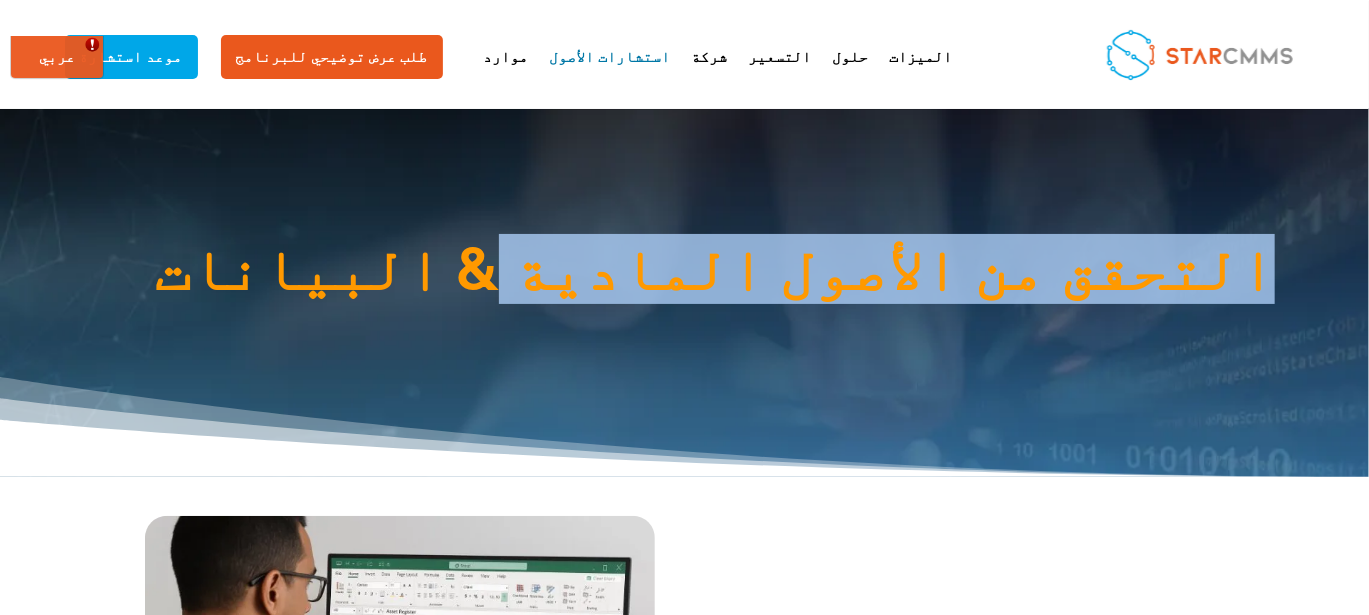 drag, startPoint x: 806, startPoint y: 255, endPoint x: 291, endPoint y: 273, distance: 515.31445 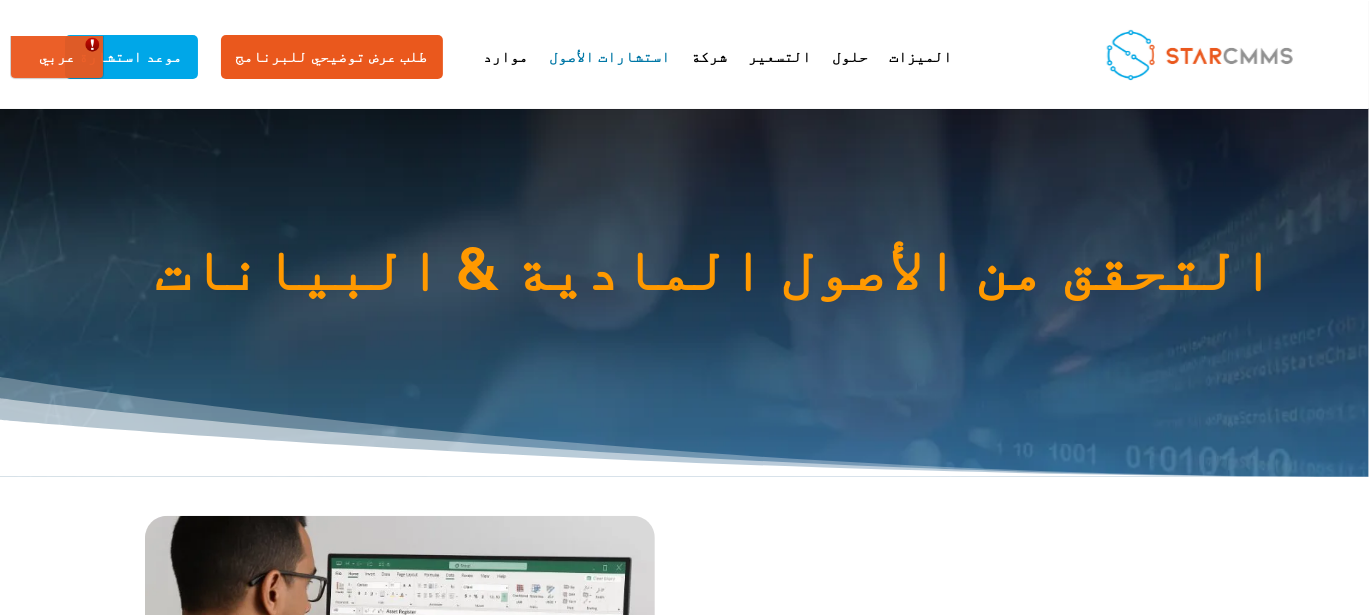 click on "التحقق من الأصول المادية & البيانات" at bounding box center (715, 274) 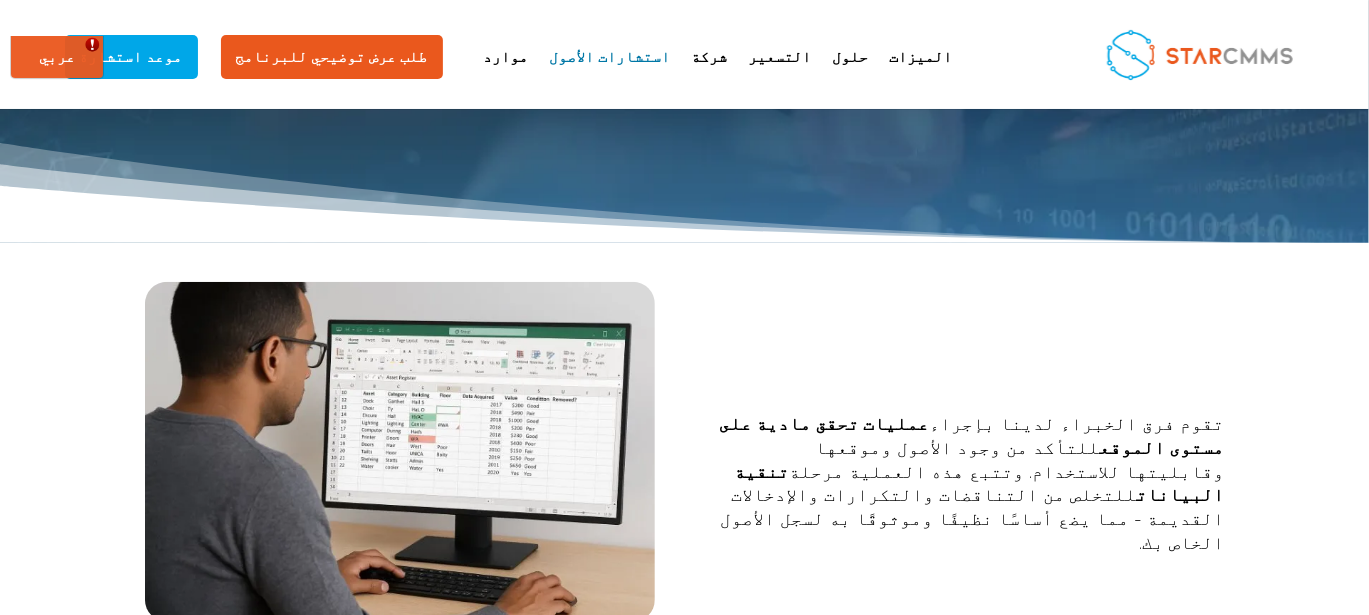 scroll, scrollTop: 266, scrollLeft: 0, axis: vertical 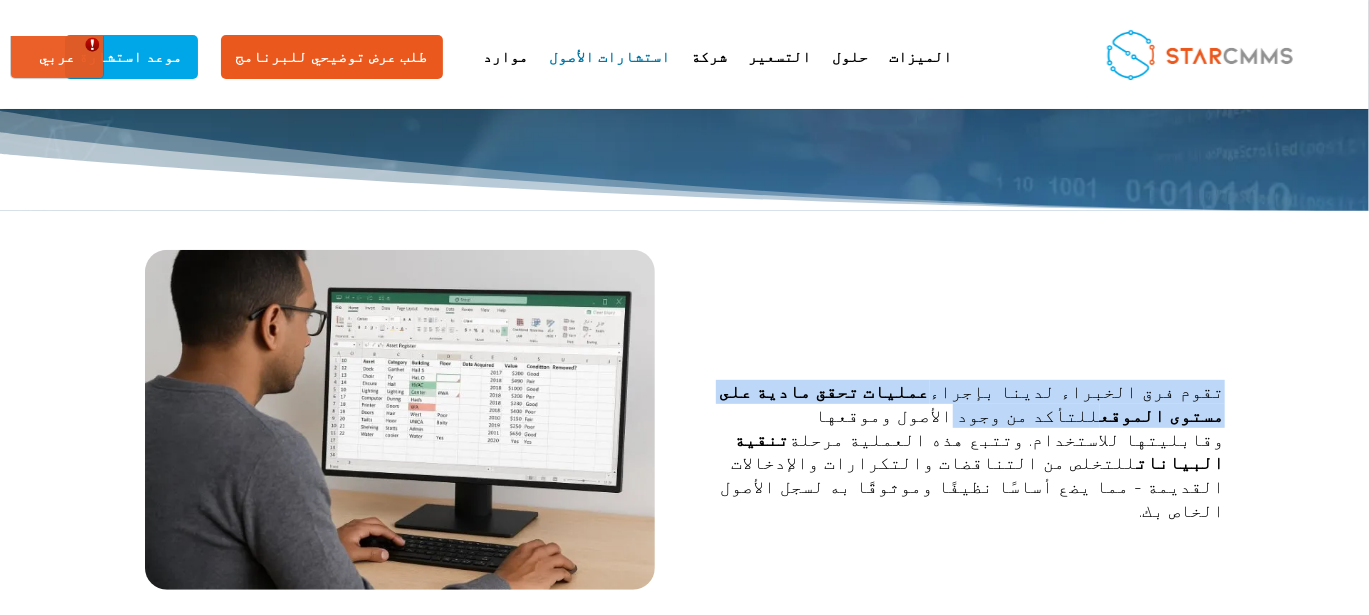 drag, startPoint x: 642, startPoint y: 386, endPoint x: 138, endPoint y: 398, distance: 504.14282 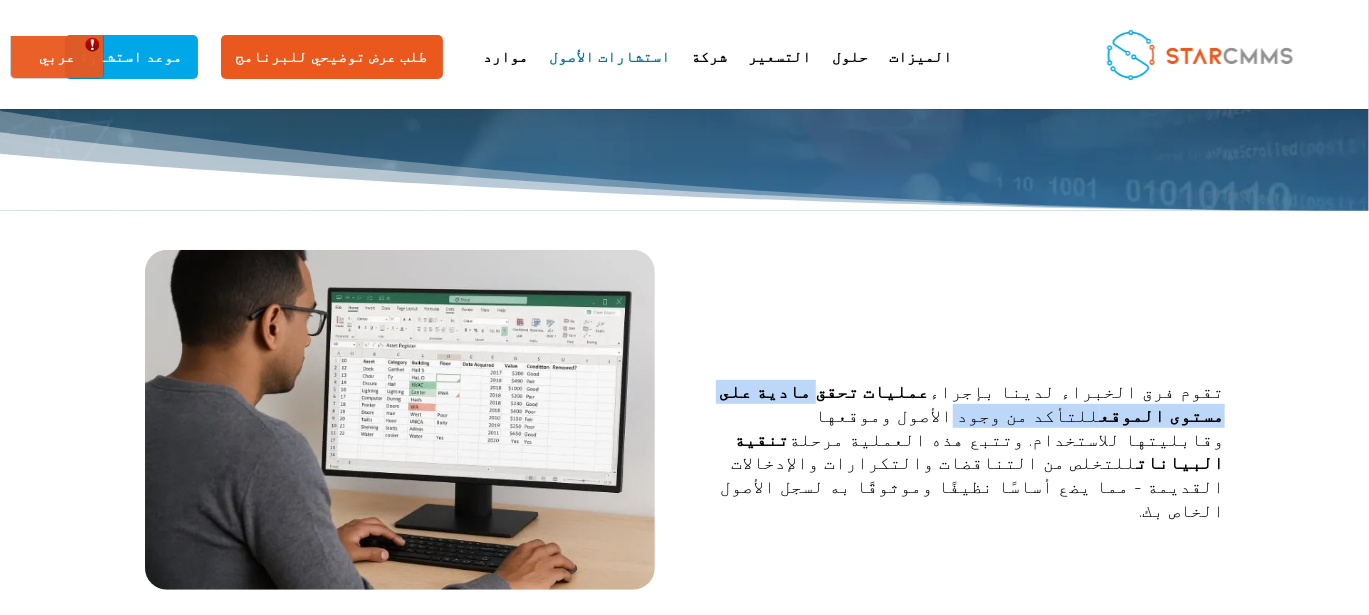 drag, startPoint x: 626, startPoint y: 382, endPoint x: 393, endPoint y: 383, distance: 233.00215 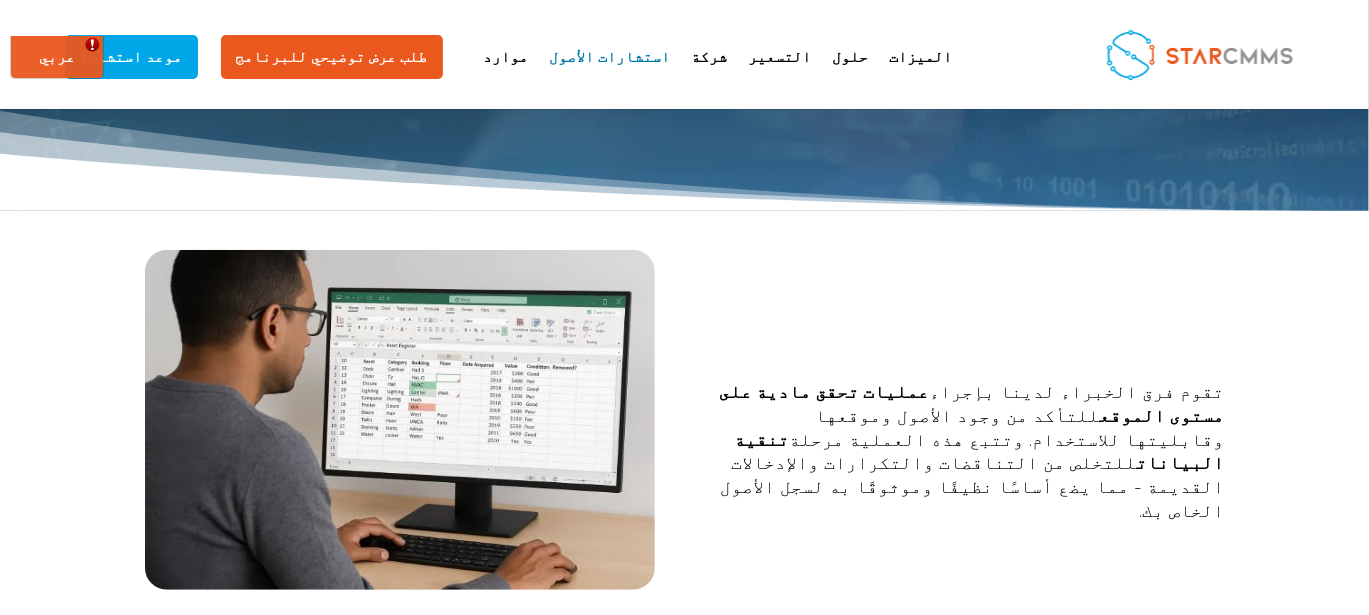 click on "عمليات تحقق مادية على مستوى الموقع" at bounding box center (972, 403) 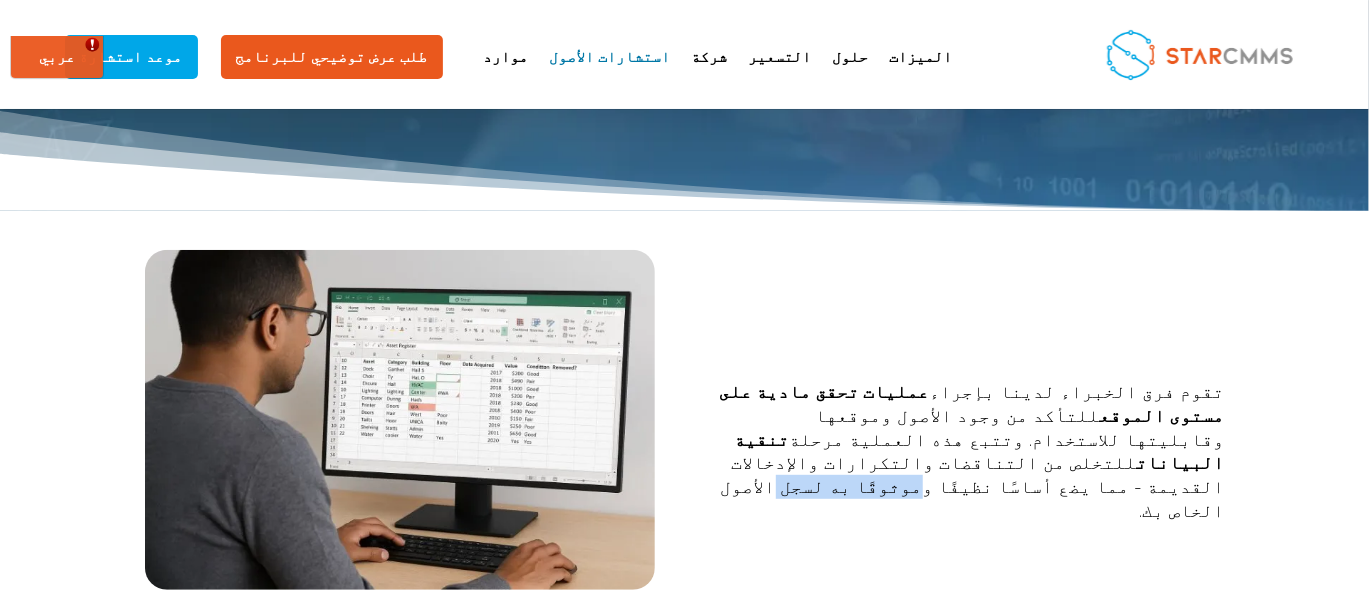 drag, startPoint x: 615, startPoint y: 440, endPoint x: 520, endPoint y: 438, distance: 95.02105 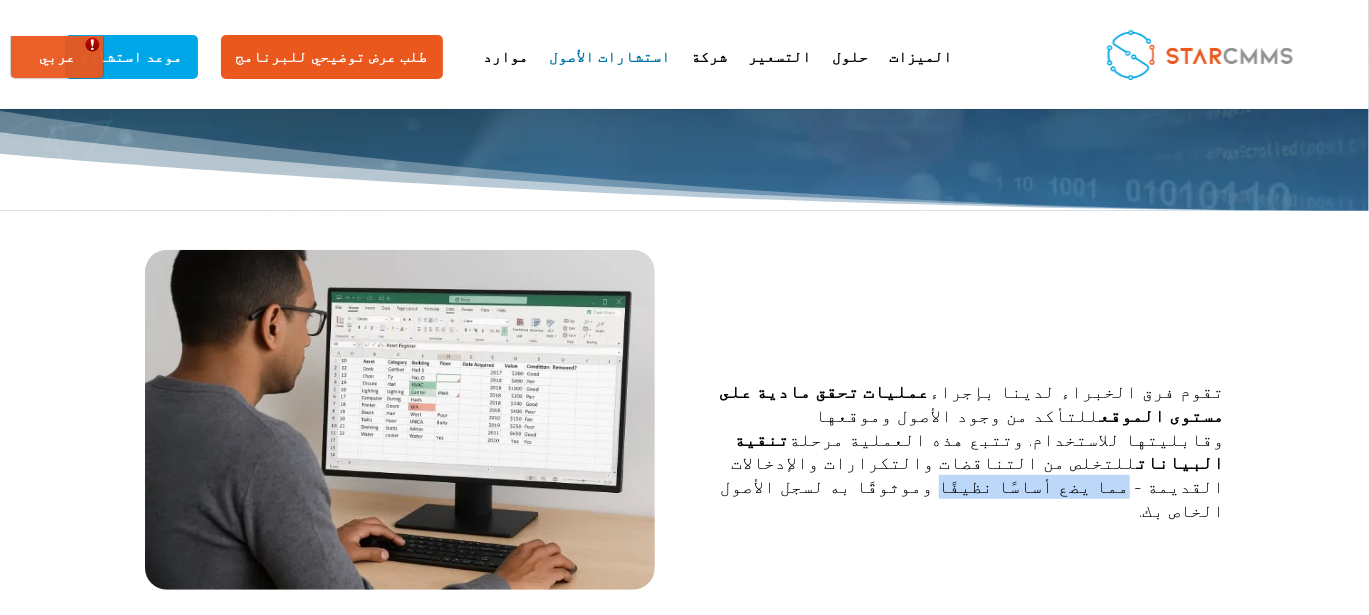 drag, startPoint x: 514, startPoint y: 434, endPoint x: 395, endPoint y: 439, distance: 119.104996 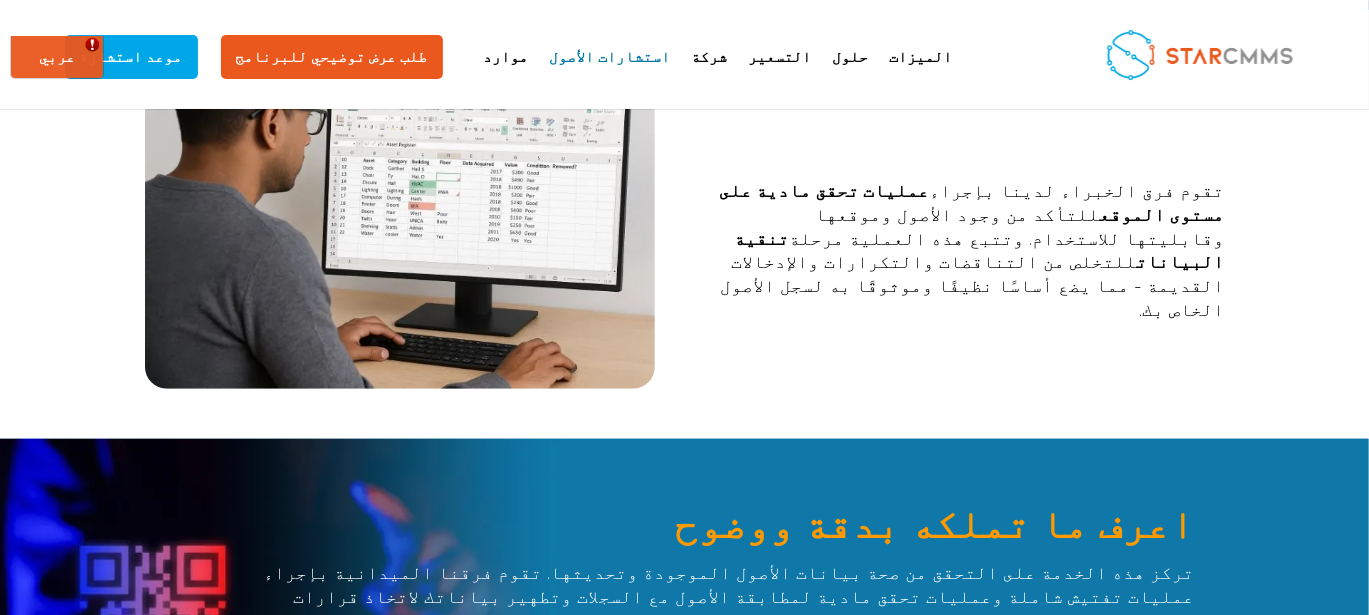 click on "اعرف ما تملكه بدقة ووضوح" at bounding box center [724, 509] 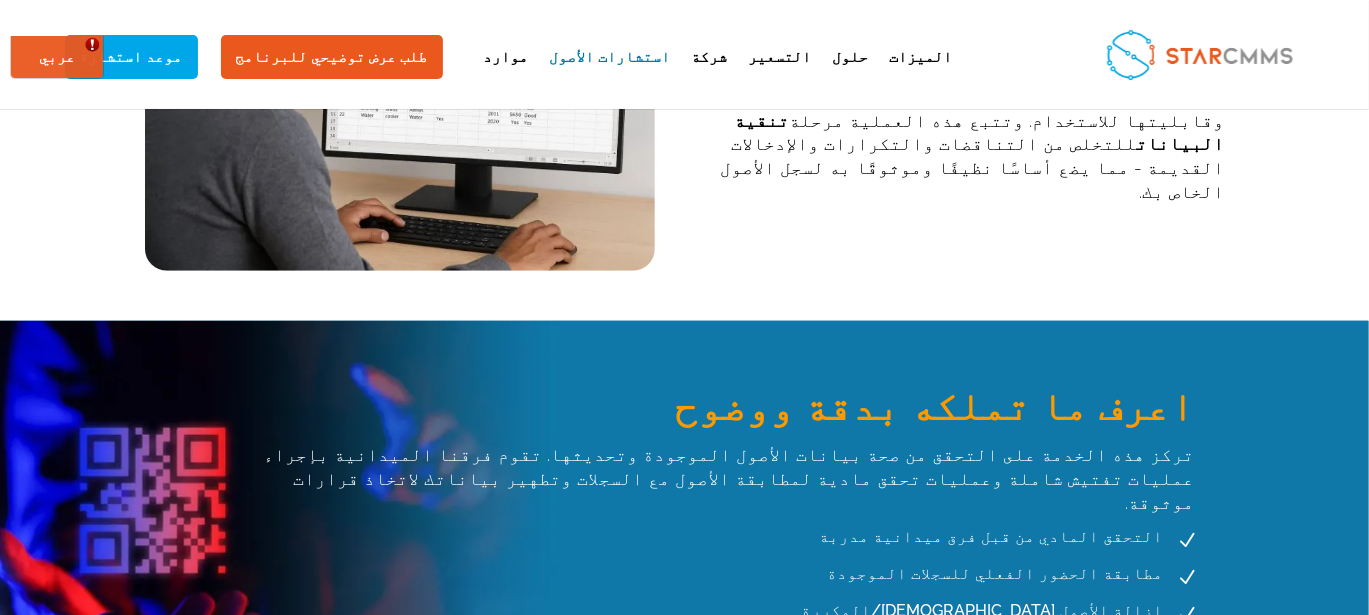 scroll, scrollTop: 633, scrollLeft: 0, axis: vertical 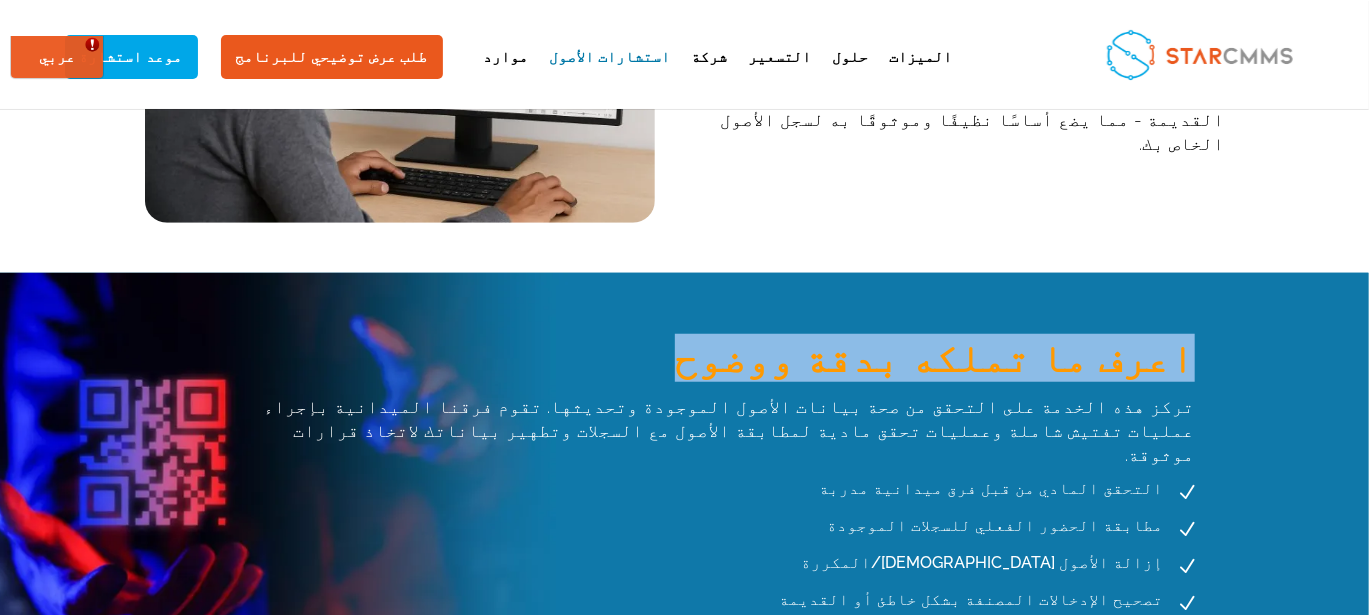 drag, startPoint x: 558, startPoint y: 359, endPoint x: 113, endPoint y: 348, distance: 445.13593 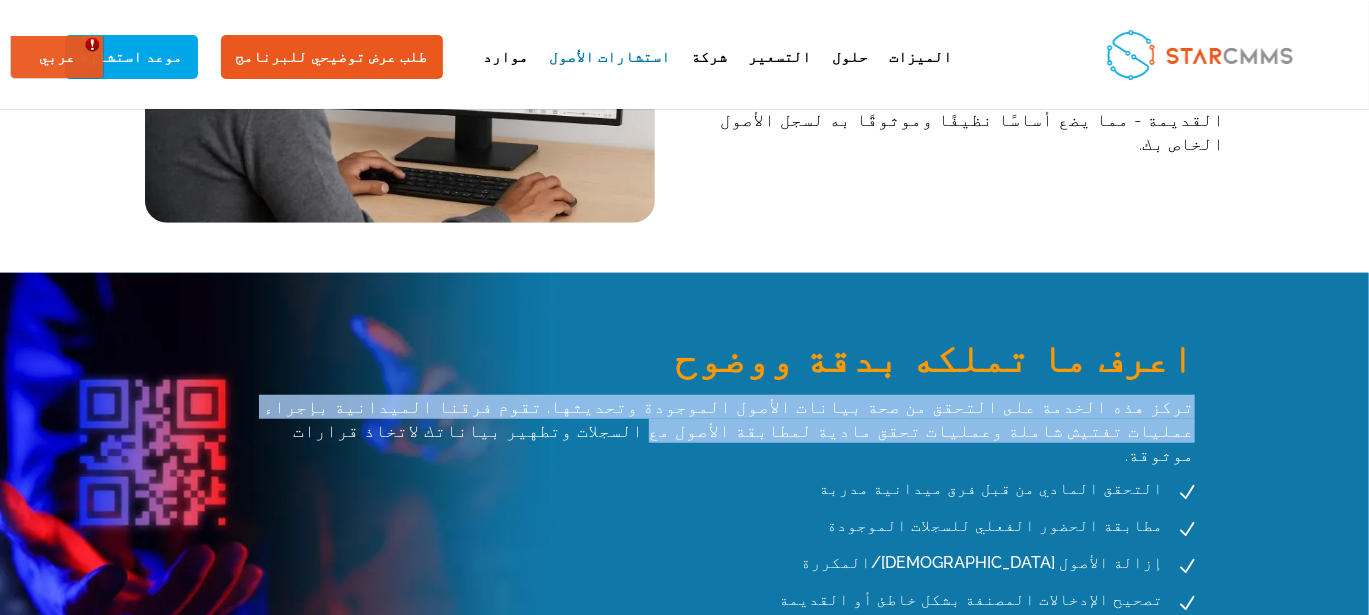 drag, startPoint x: 1108, startPoint y: 409, endPoint x: 175, endPoint y: 392, distance: 933.15485 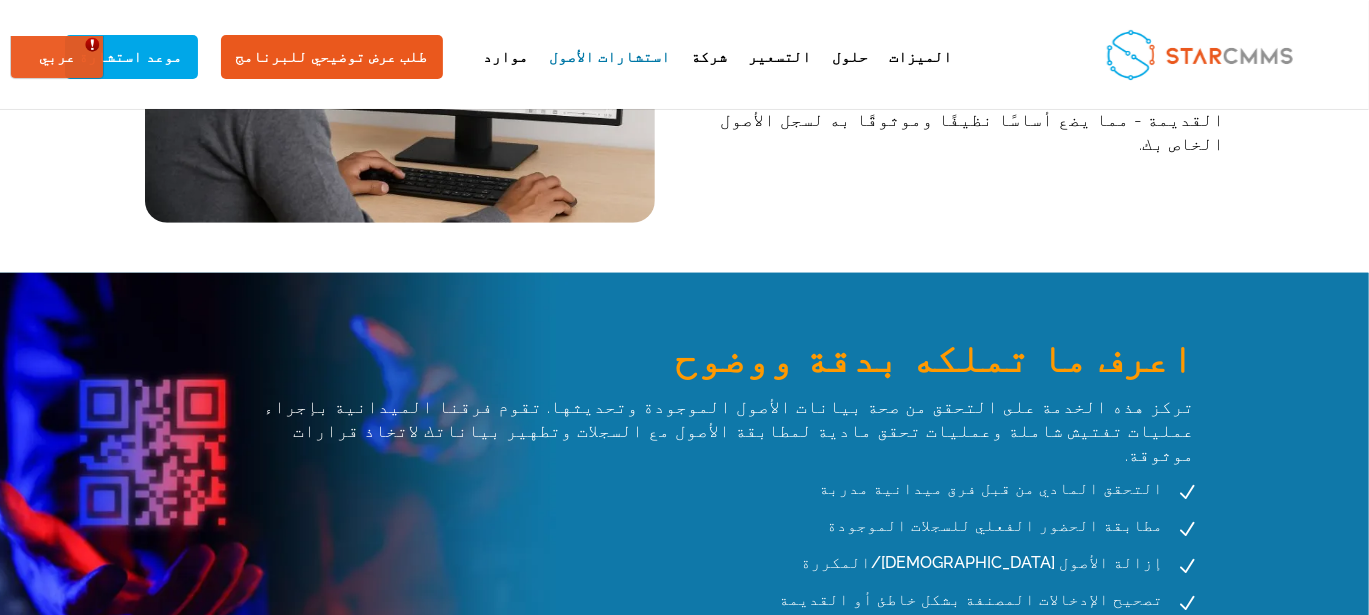 click on "تركز هذه الخدمة على التحقق من صحة بيانات الأصول الموجودة وتحديثها. تقوم فرقنا الميدانية بإجراء عمليات تفتيش شاملة وعمليات تحقق مادية لمطابقة الأصول مع السجلات وتطهير بياناتك لاتخاذ قرارات موثوقة." at bounding box center (724, 431) 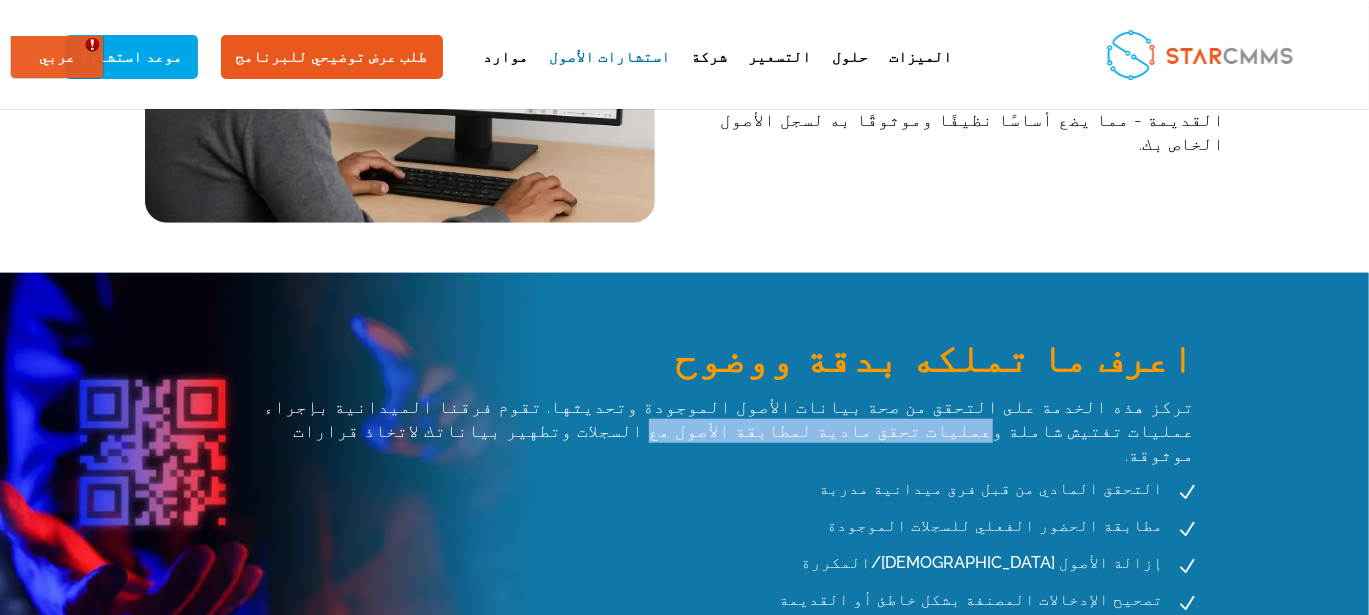 drag, startPoint x: 1106, startPoint y: 405, endPoint x: 879, endPoint y: 403, distance: 227.0088 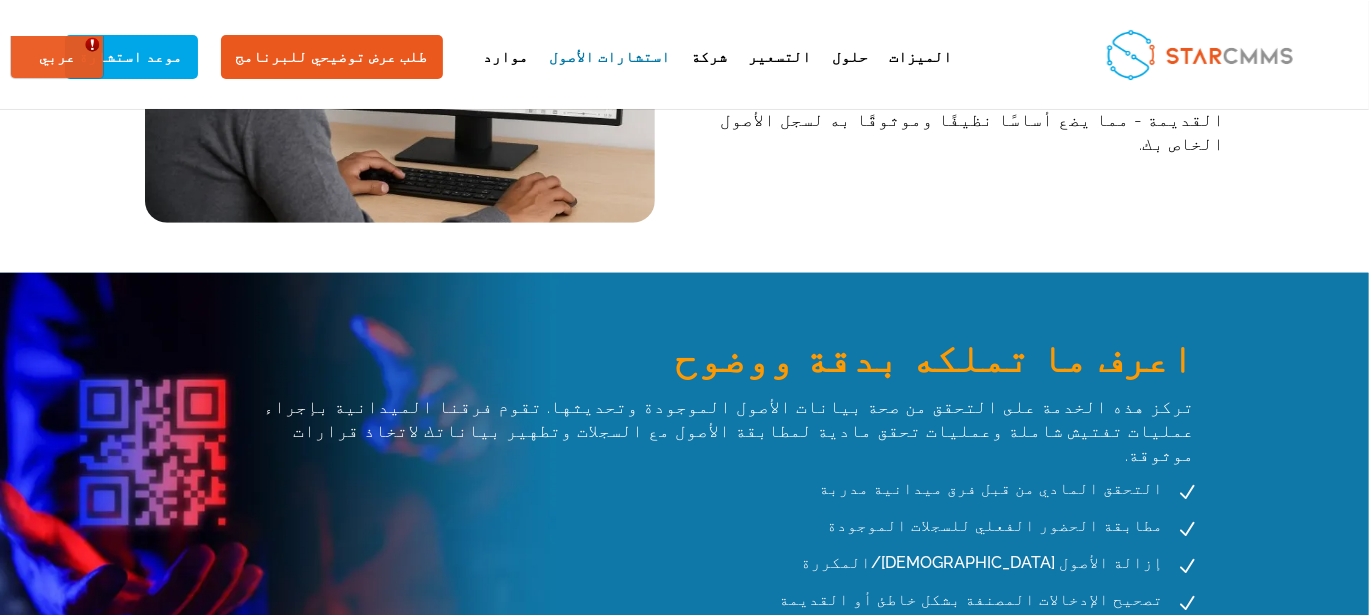 click on "تركز هذه الخدمة على التحقق من صحة بيانات الأصول الموجودة وتحديثها. تقوم فرقنا الميدانية بإجراء عمليات تفتيش شاملة وعمليات تحقق مادية لمطابقة الأصول مع السجلات وتطهير بياناتك لاتخاذ قرارات موثوقة." at bounding box center [724, 431] 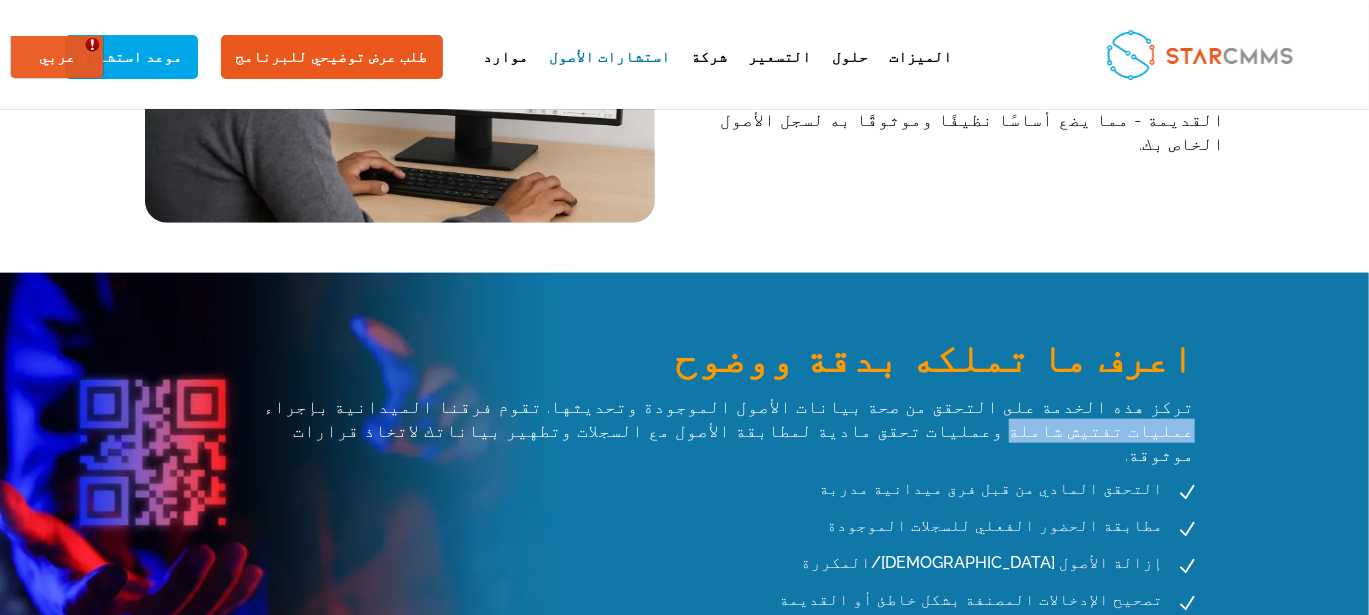 drag, startPoint x: 864, startPoint y: 408, endPoint x: 748, endPoint y: 403, distance: 116.10771 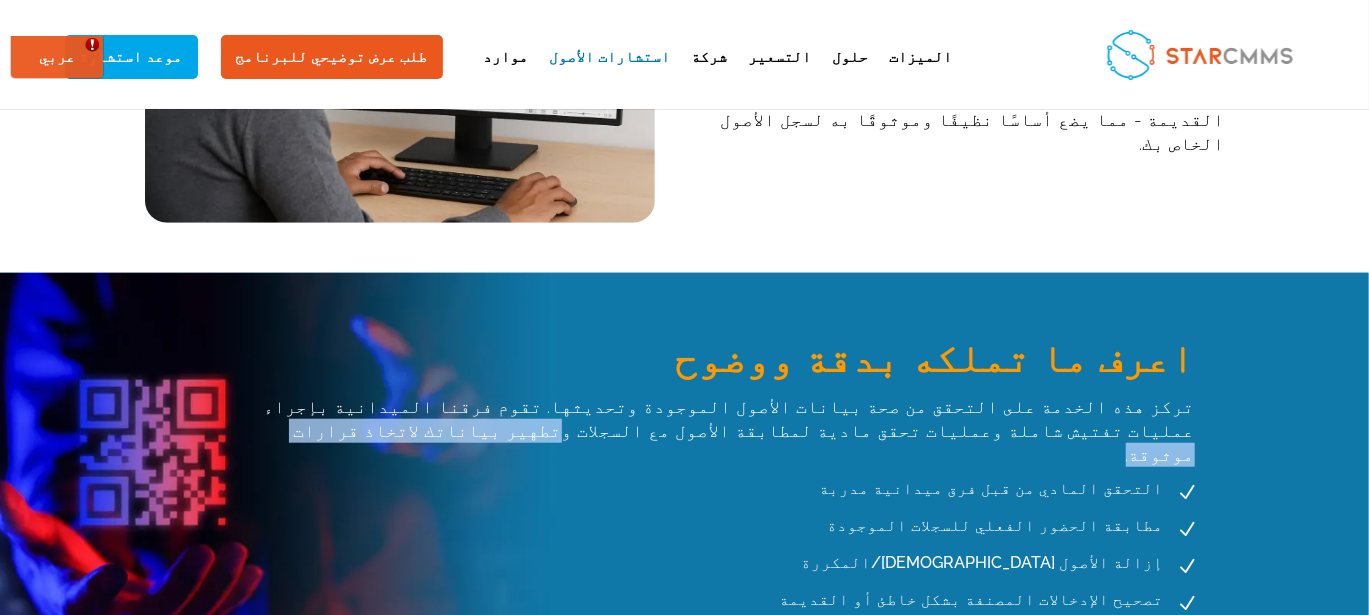 drag, startPoint x: 445, startPoint y: 431, endPoint x: 238, endPoint y: 433, distance: 207.00966 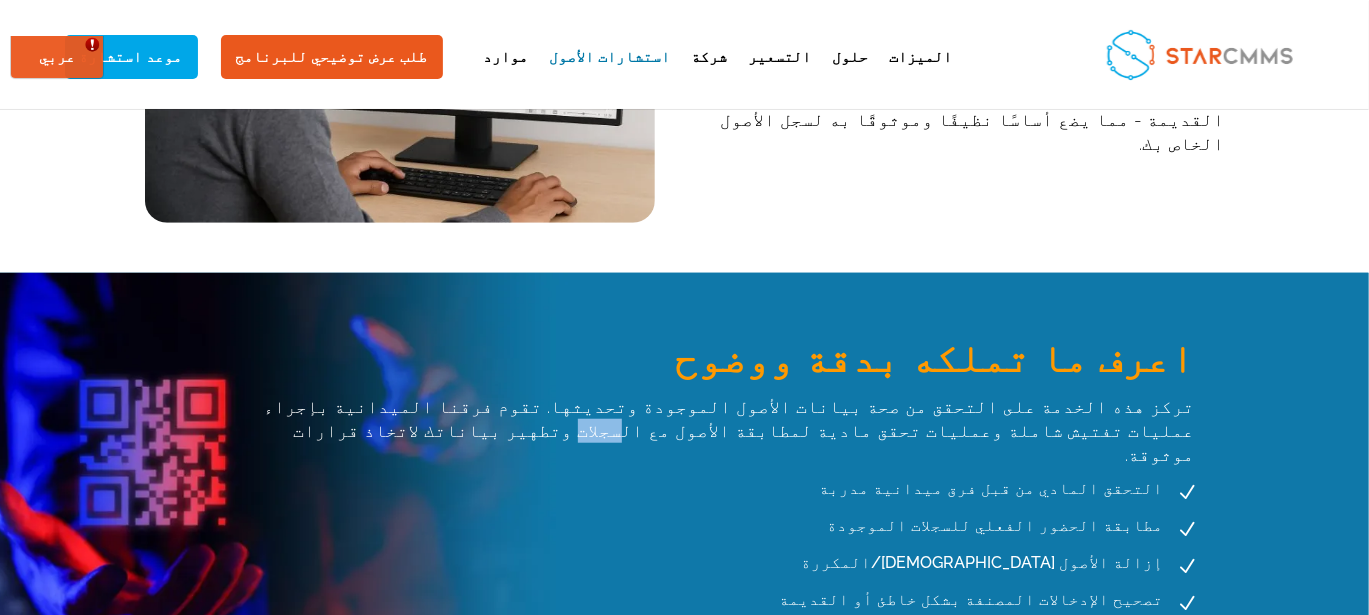 drag, startPoint x: 220, startPoint y: 432, endPoint x: 181, endPoint y: 427, distance: 39.319206 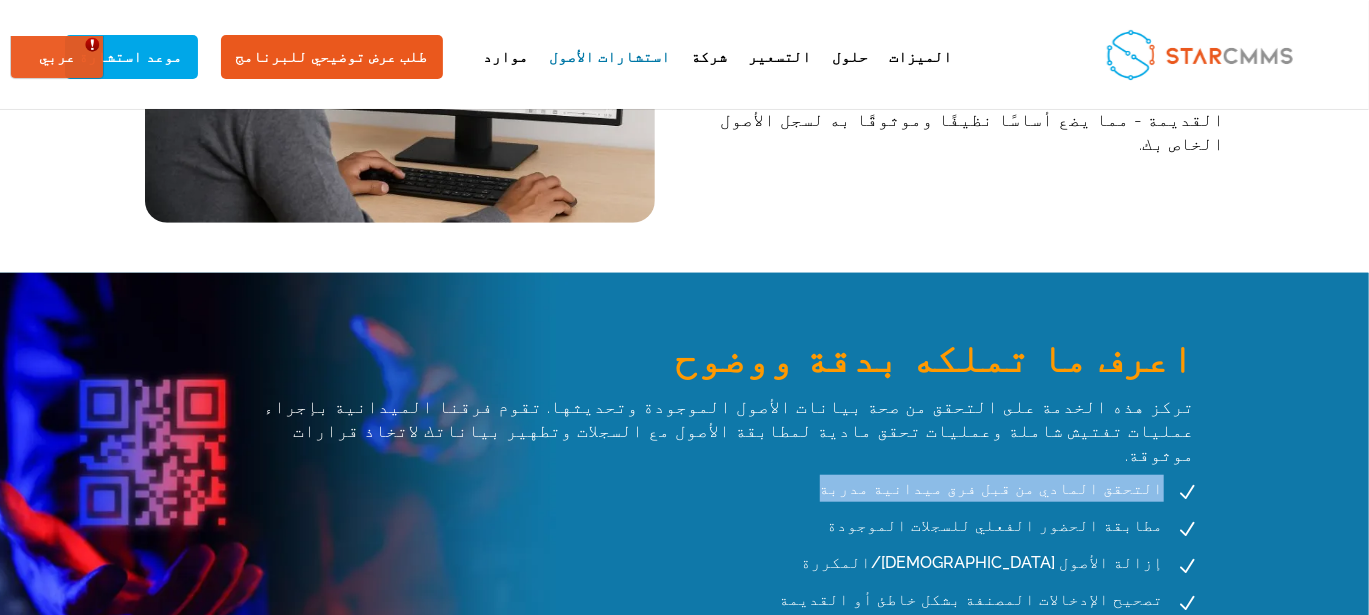 drag, startPoint x: 419, startPoint y: 460, endPoint x: 203, endPoint y: 454, distance: 216.08331 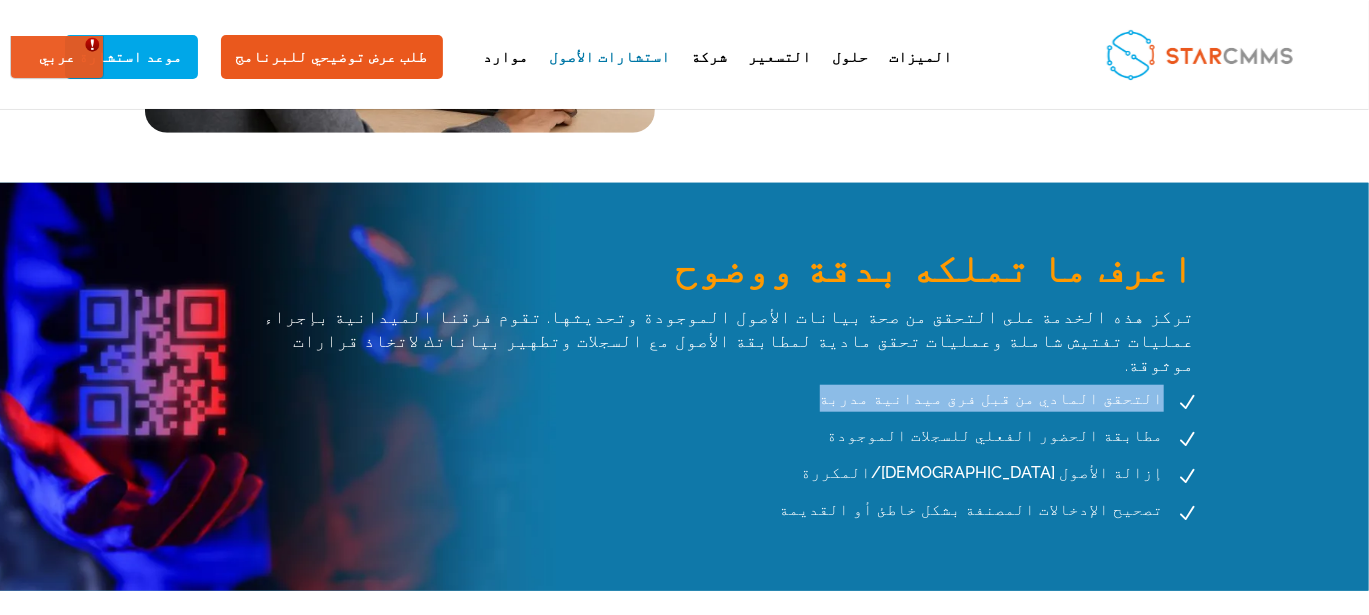 scroll, scrollTop: 733, scrollLeft: 0, axis: vertical 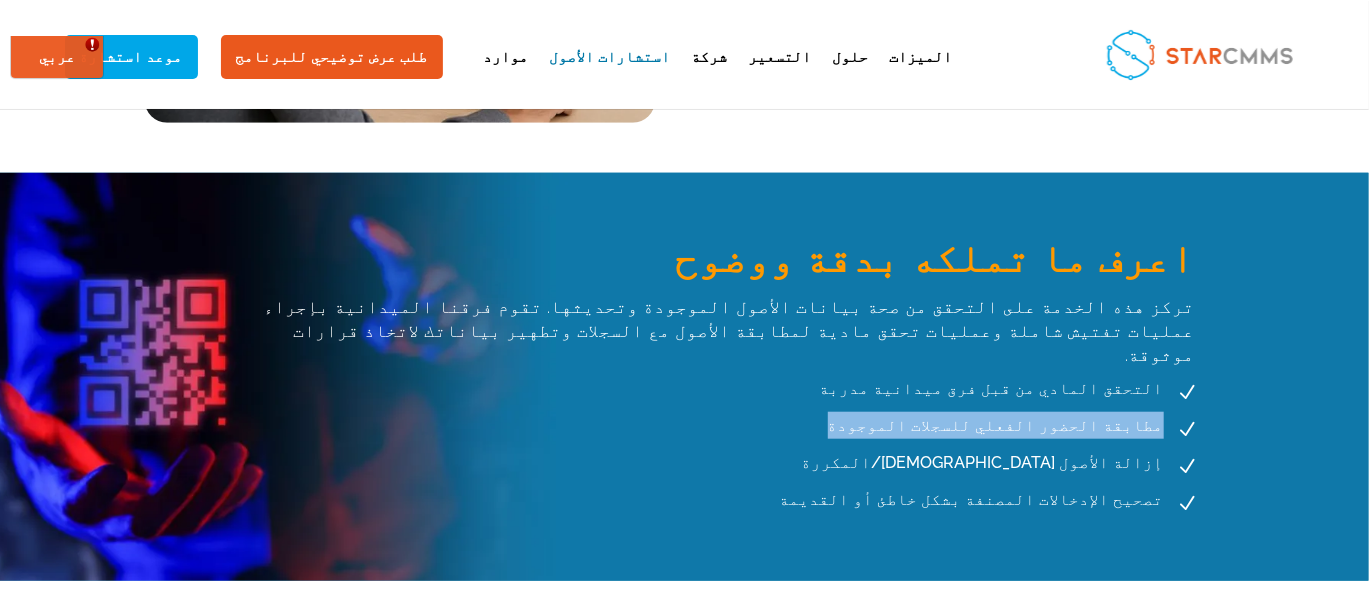 drag, startPoint x: 428, startPoint y: 406, endPoint x: 204, endPoint y: 395, distance: 224.26993 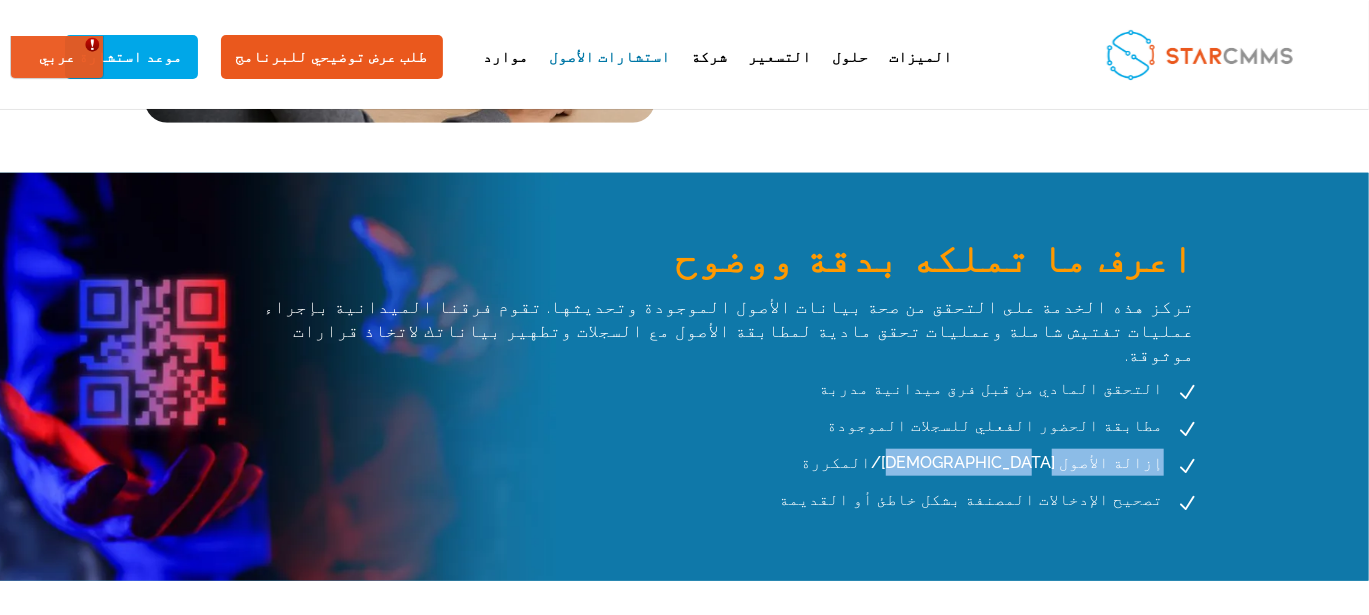 drag, startPoint x: 368, startPoint y: 440, endPoint x: 207, endPoint y: 436, distance: 161.04968 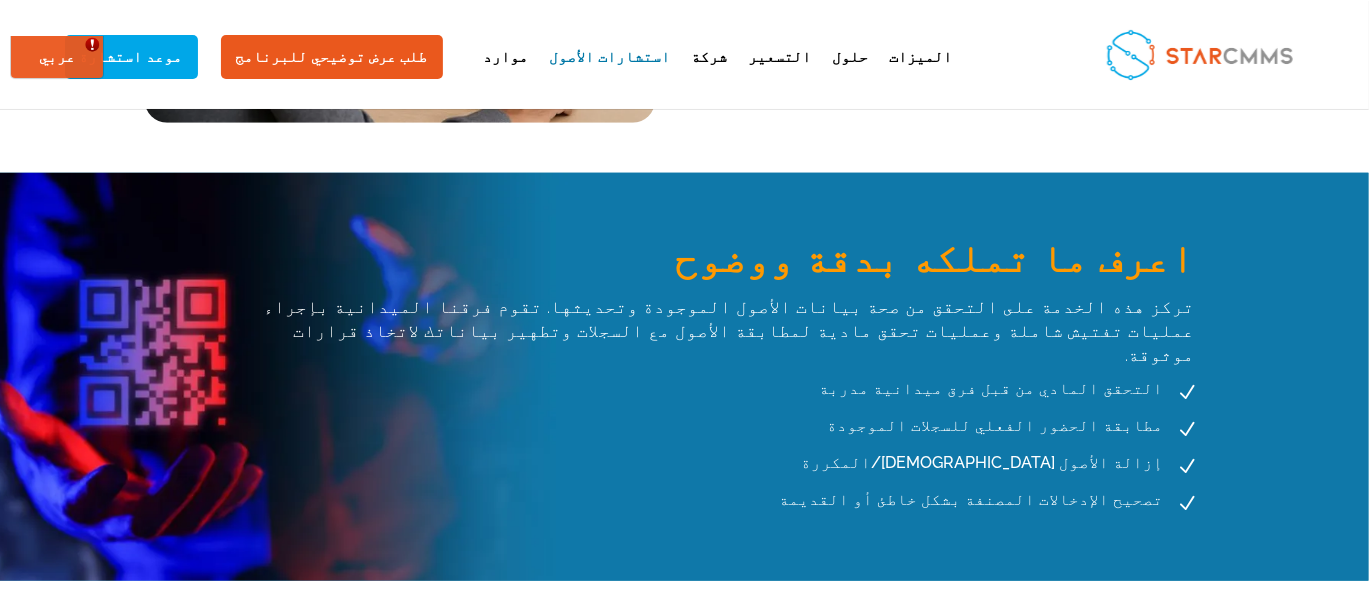 click on "N تصحيح الإدخالات المصنفة بشكل خاطئ أو القديمة" at bounding box center [769, 503] 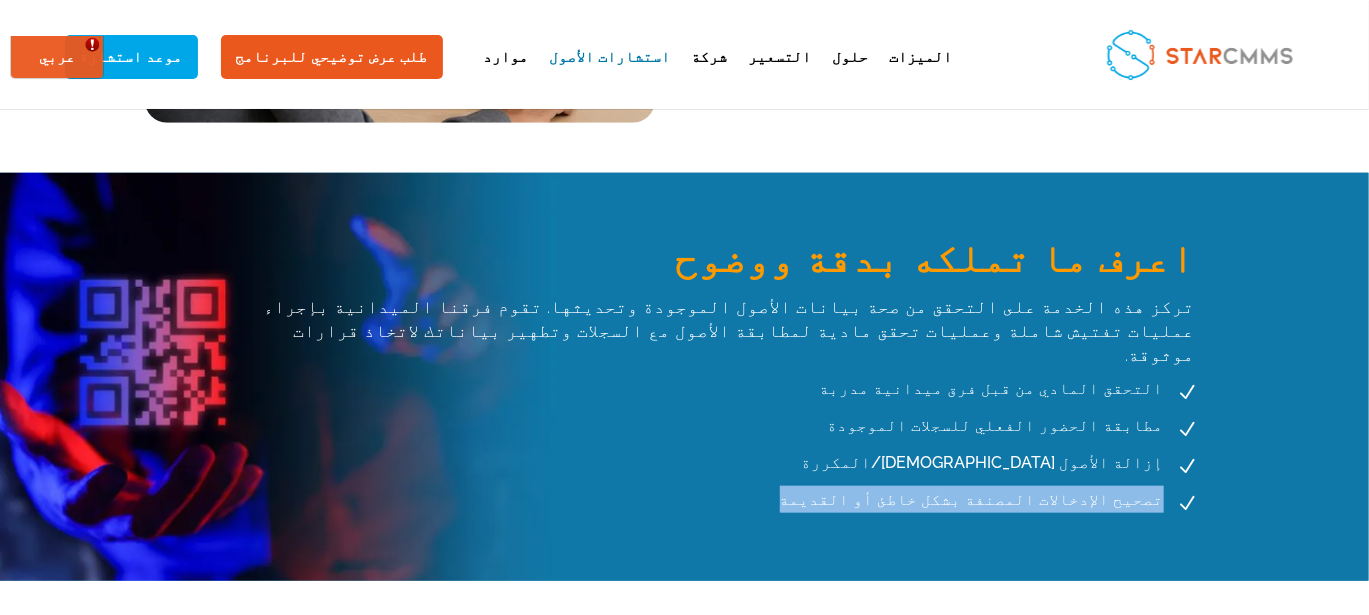 drag, startPoint x: 464, startPoint y: 465, endPoint x: 208, endPoint y: 459, distance: 256.0703 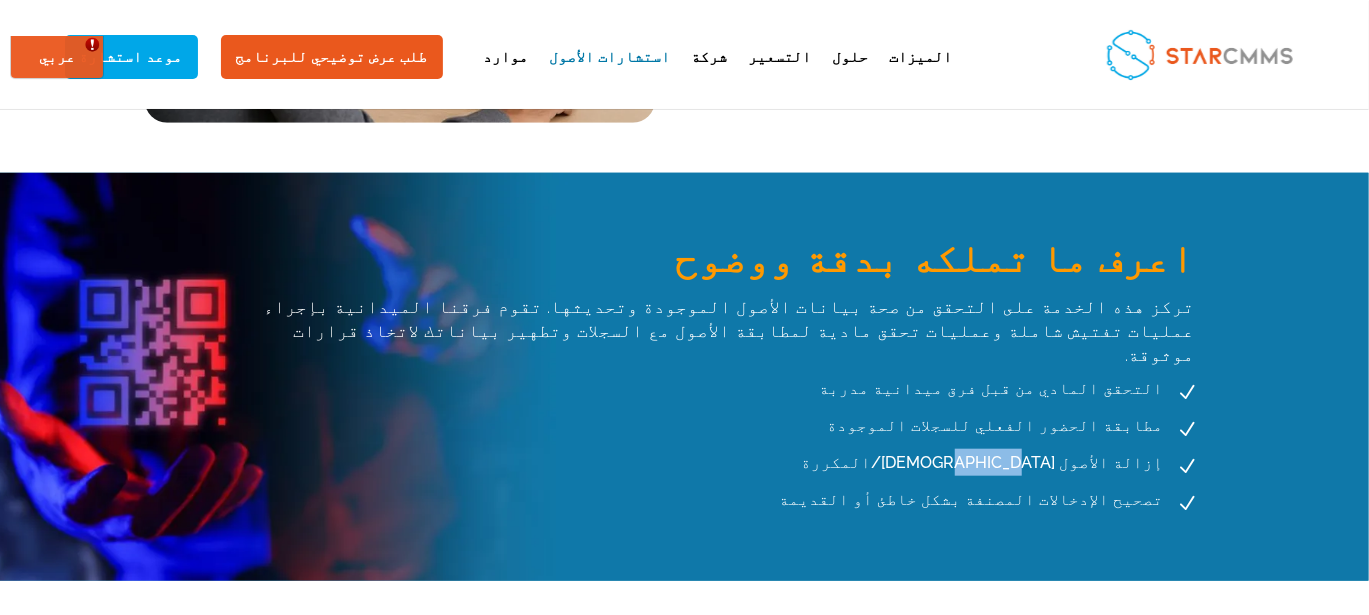 drag, startPoint x: 361, startPoint y: 441, endPoint x: 316, endPoint y: 434, distance: 45.54119 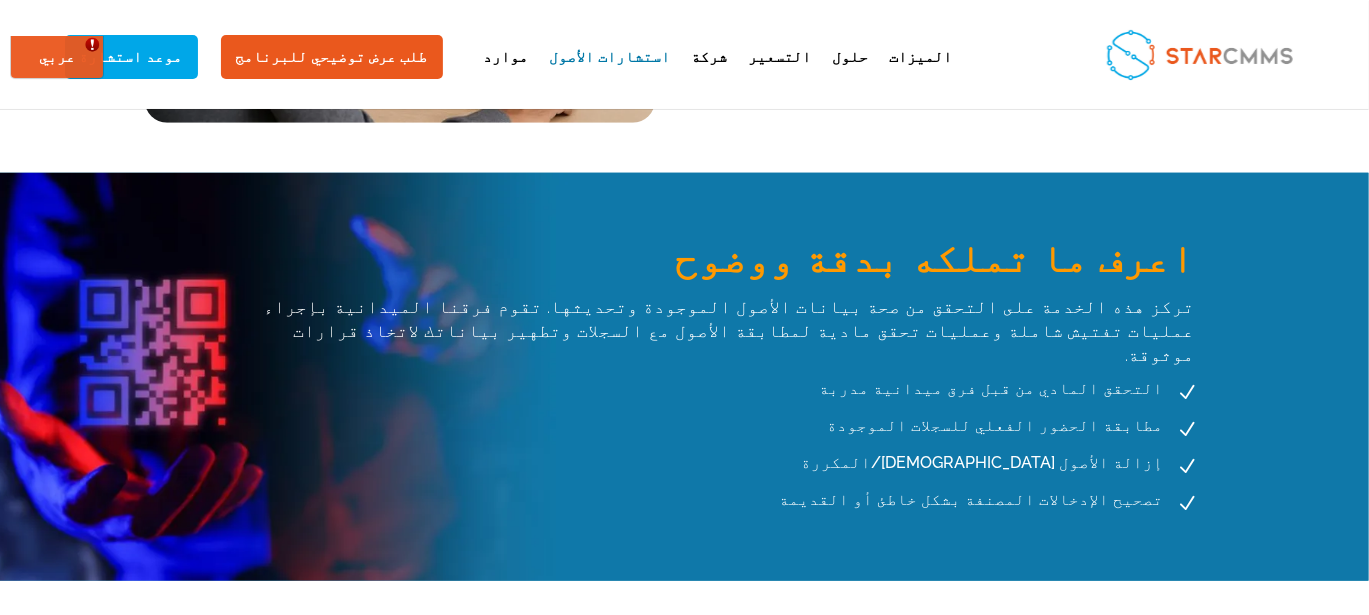 click on "إزالة الأصول الوهمية/المكررة" at bounding box center (986, 462) 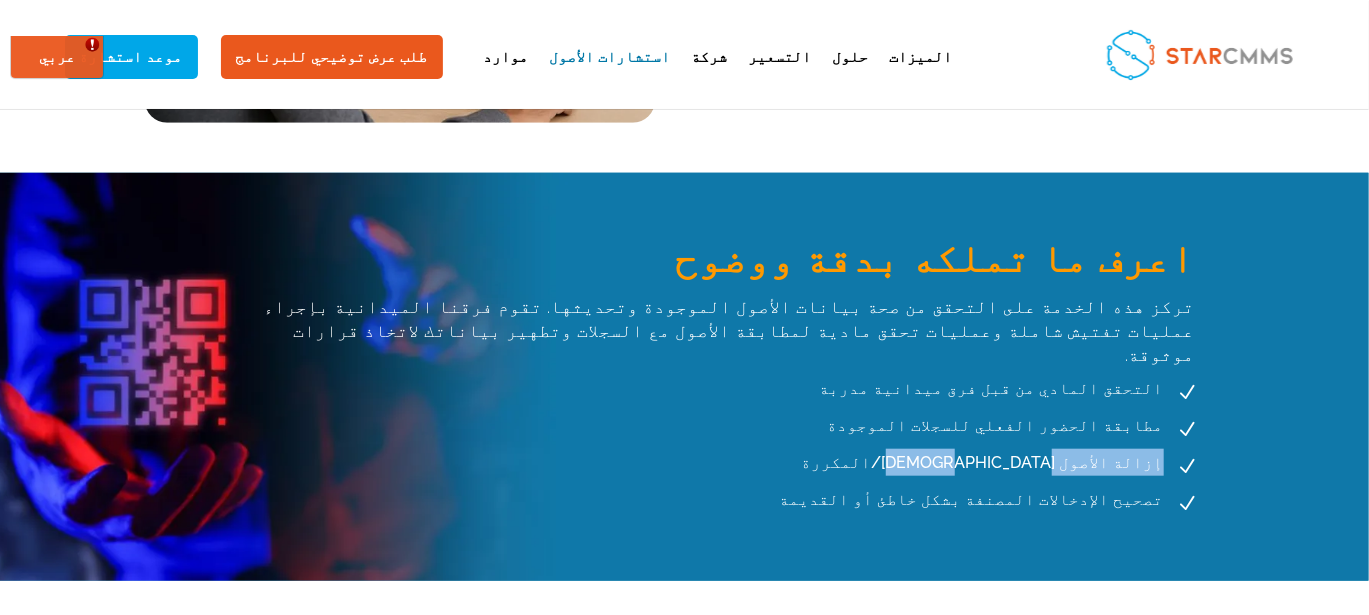 drag, startPoint x: 317, startPoint y: 436, endPoint x: 192, endPoint y: 438, distance: 125.016 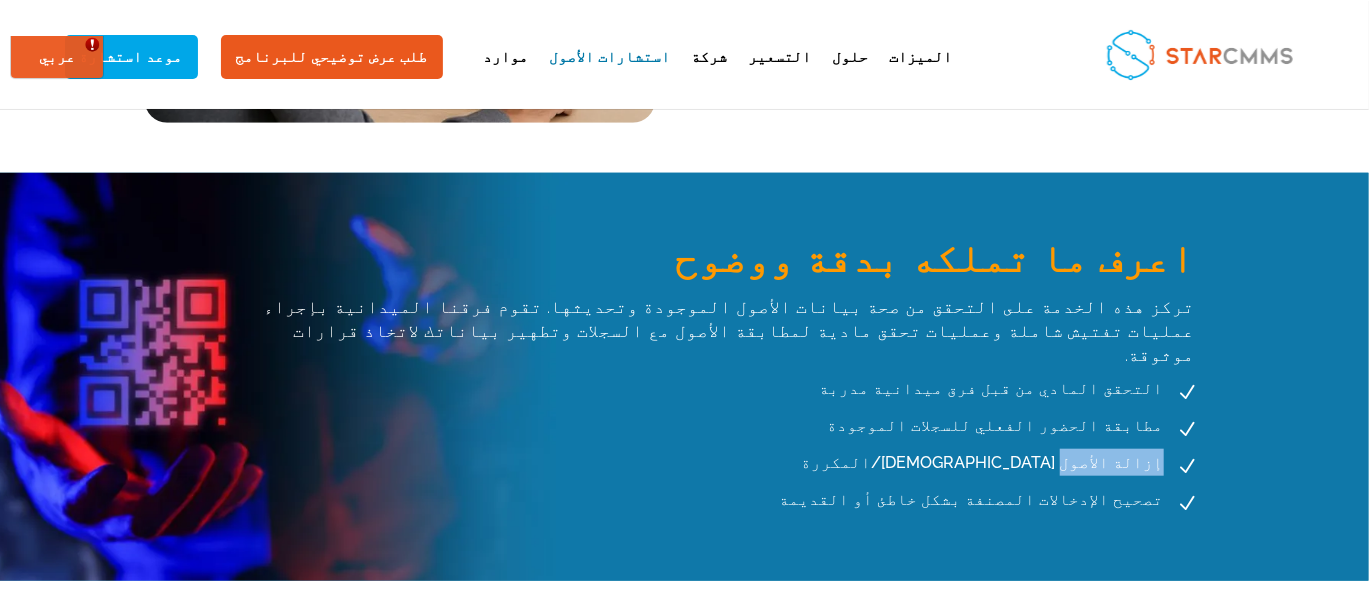 drag, startPoint x: 275, startPoint y: 438, endPoint x: 197, endPoint y: 438, distance: 78 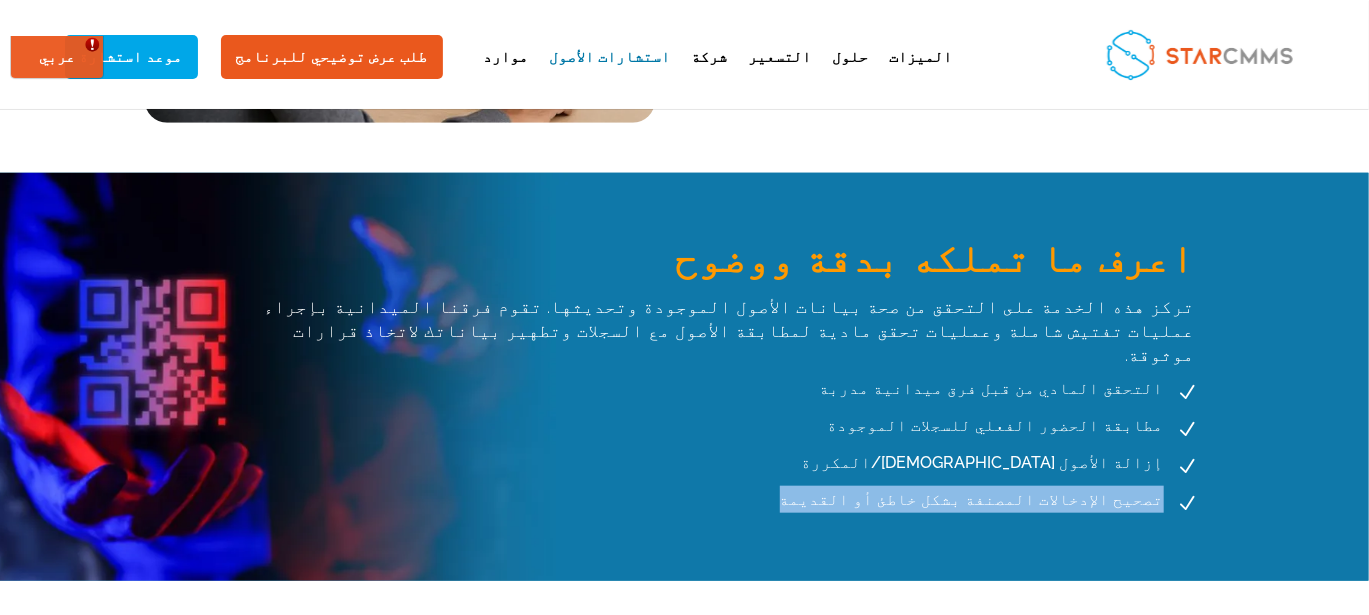 drag, startPoint x: 460, startPoint y: 473, endPoint x: 202, endPoint y: 481, distance: 258.124 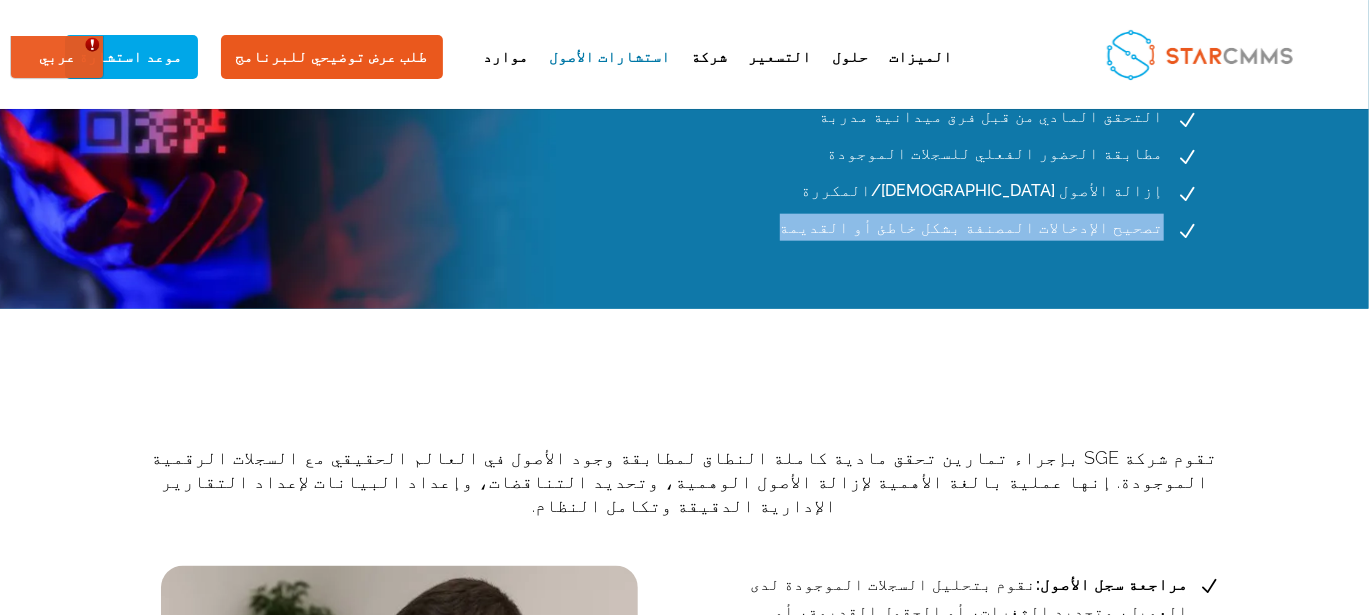 scroll, scrollTop: 1133, scrollLeft: 0, axis: vertical 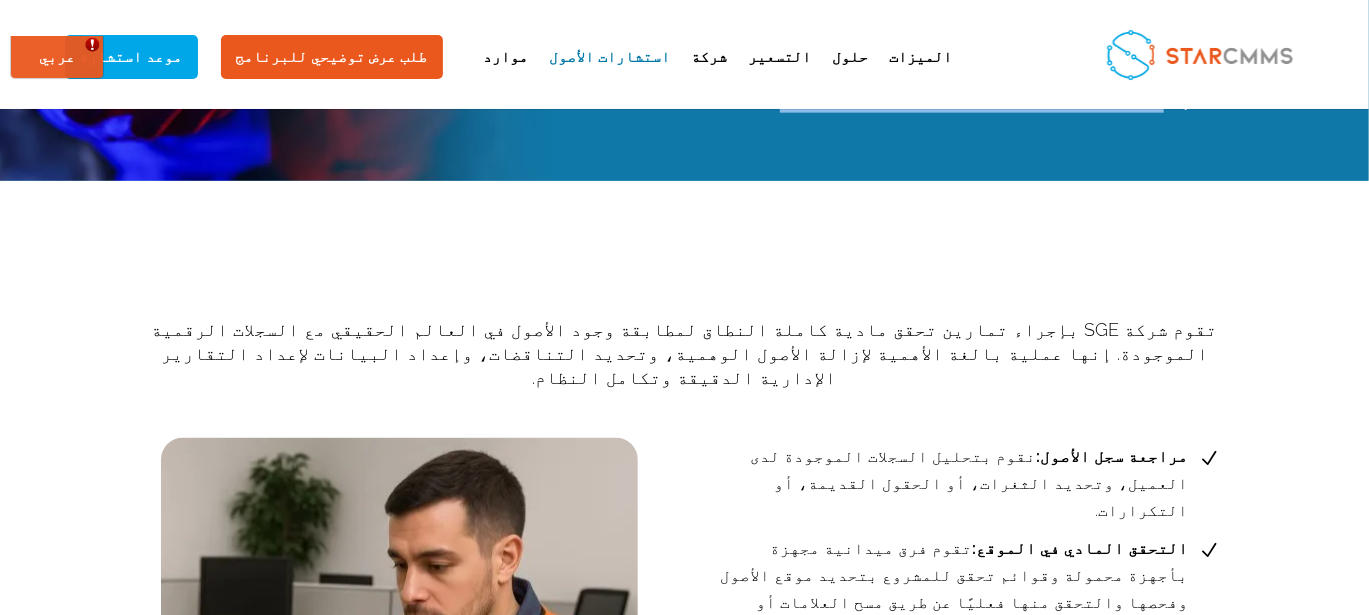 click on "N مراجعة سجل الأصول: نقوم بتحليل السجلات الموجودة لدى العميل، وتحديد الثغرات، أو الحقول القديمة، أو التكرارات.
N التحقق المادي في الموقع:  تقوم فرق ميدانية مجهزة بأجهزة محمولة وقوائم تحقق للمشروع بتحديد موقع الأصول وفحصها والتحقق منها فعليًا عن طريق مسح العلامات أو الأرقام التسلسلية.
N مقارنة الحقل بالسجل:  تتم مطابقة الأصول في الوقت الفعلي - مع وضع علامة على الأصول التي تم التحقق منها أو المفقودة أو المكررة أو الجديدة.
N تنظيف البيانات:
N" at bounding box center [685, 675] 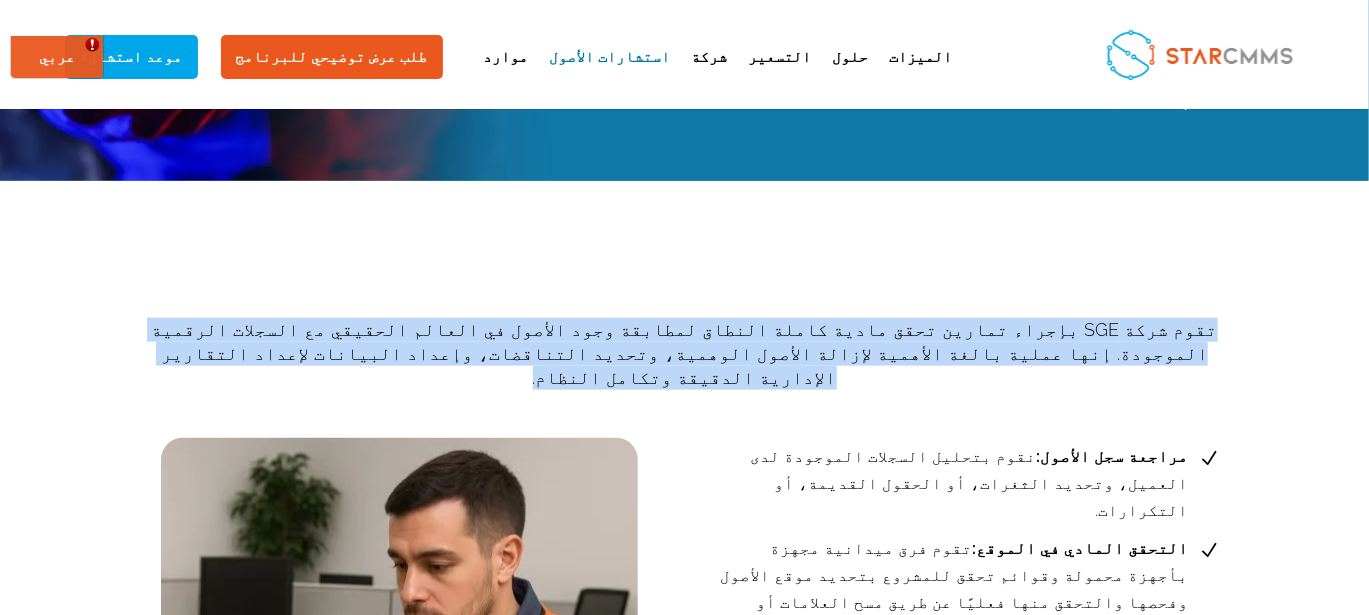 drag, startPoint x: 890, startPoint y: 332, endPoint x: 147, endPoint y: 294, distance: 743.9711 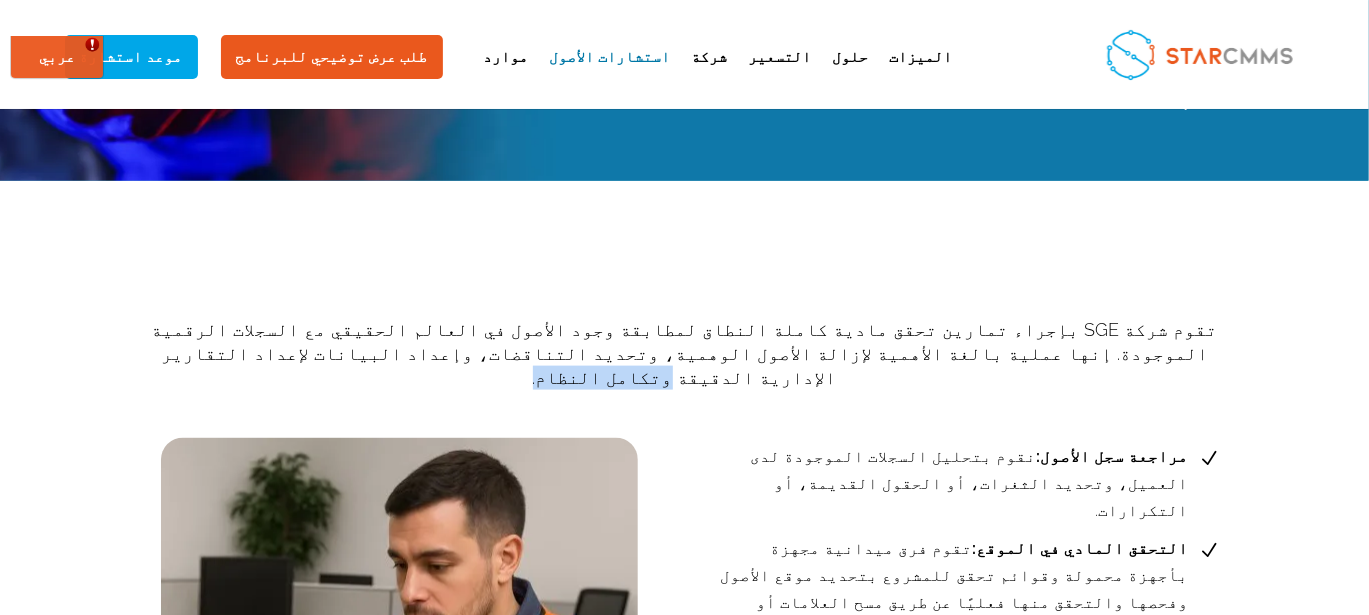 drag, startPoint x: 895, startPoint y: 325, endPoint x: 809, endPoint y: 335, distance: 86.579445 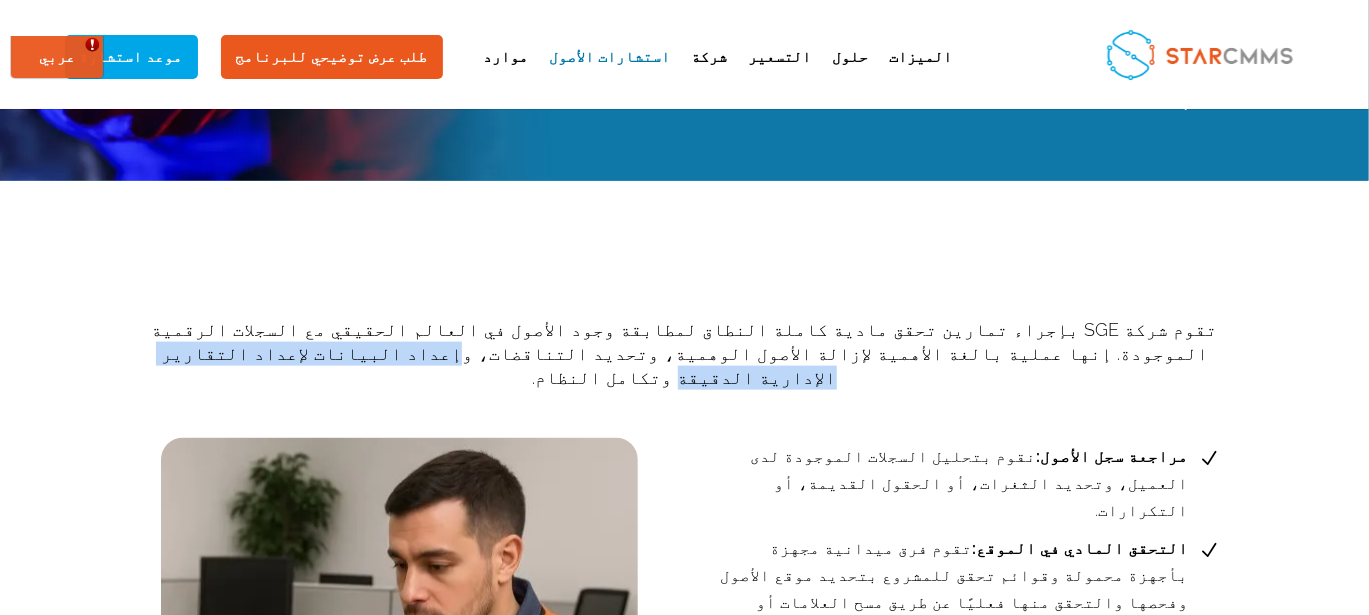 drag, startPoint x: 802, startPoint y: 326, endPoint x: 554, endPoint y: 324, distance: 248.00807 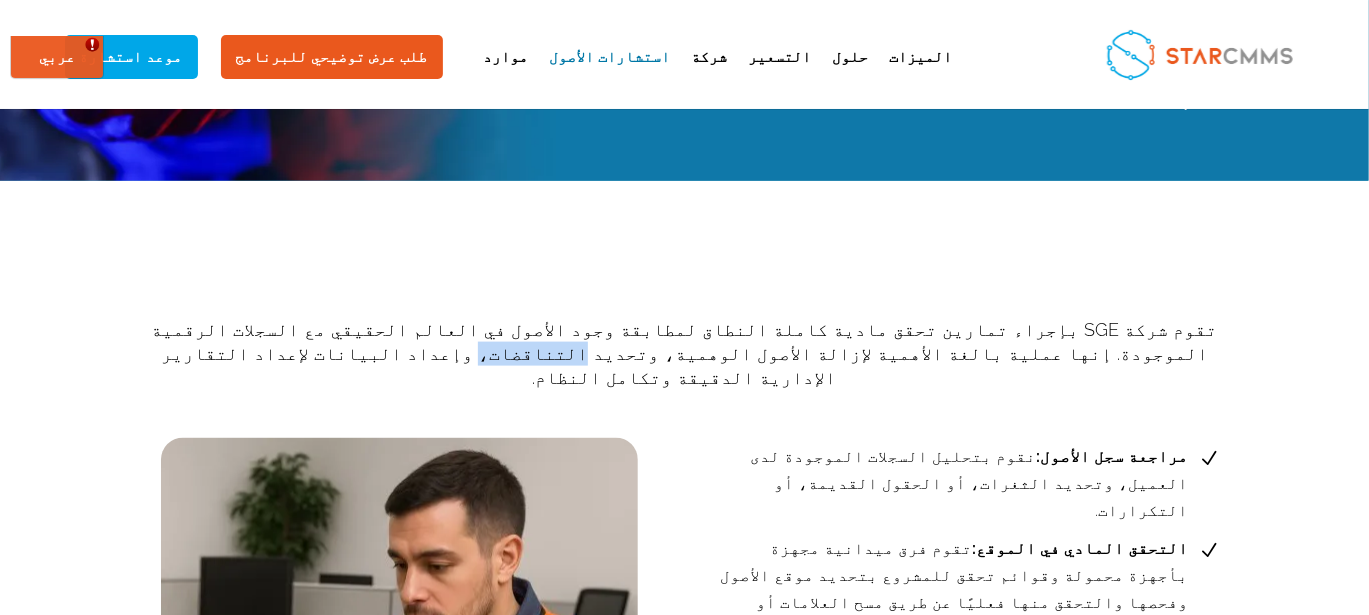 drag, startPoint x: 541, startPoint y: 325, endPoint x: 477, endPoint y: 326, distance: 64.00781 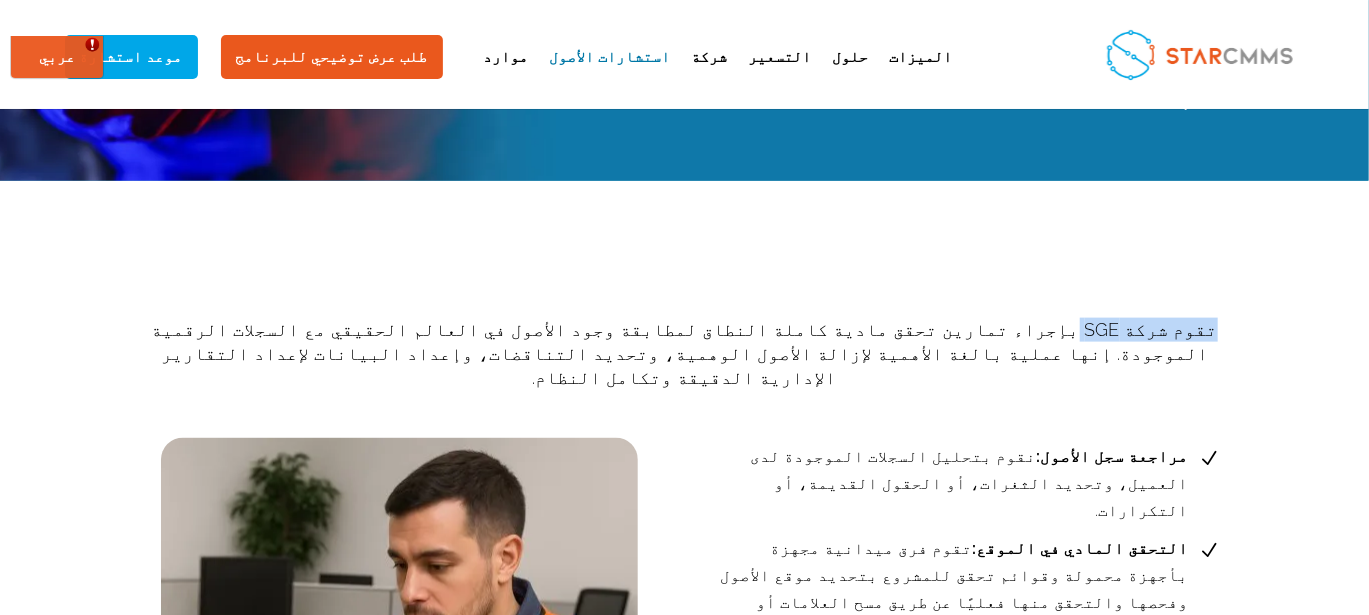 drag, startPoint x: 261, startPoint y: 299, endPoint x: 146, endPoint y: 289, distance: 115.43397 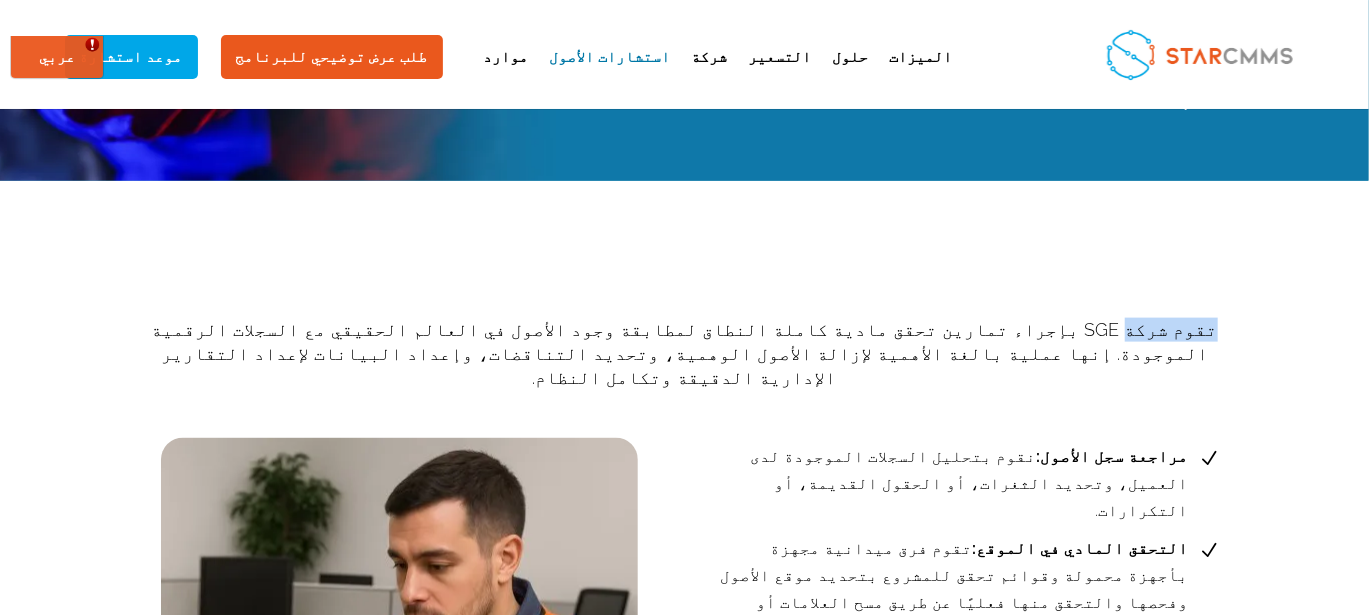 drag, startPoint x: 219, startPoint y: 304, endPoint x: 159, endPoint y: 296, distance: 60.530983 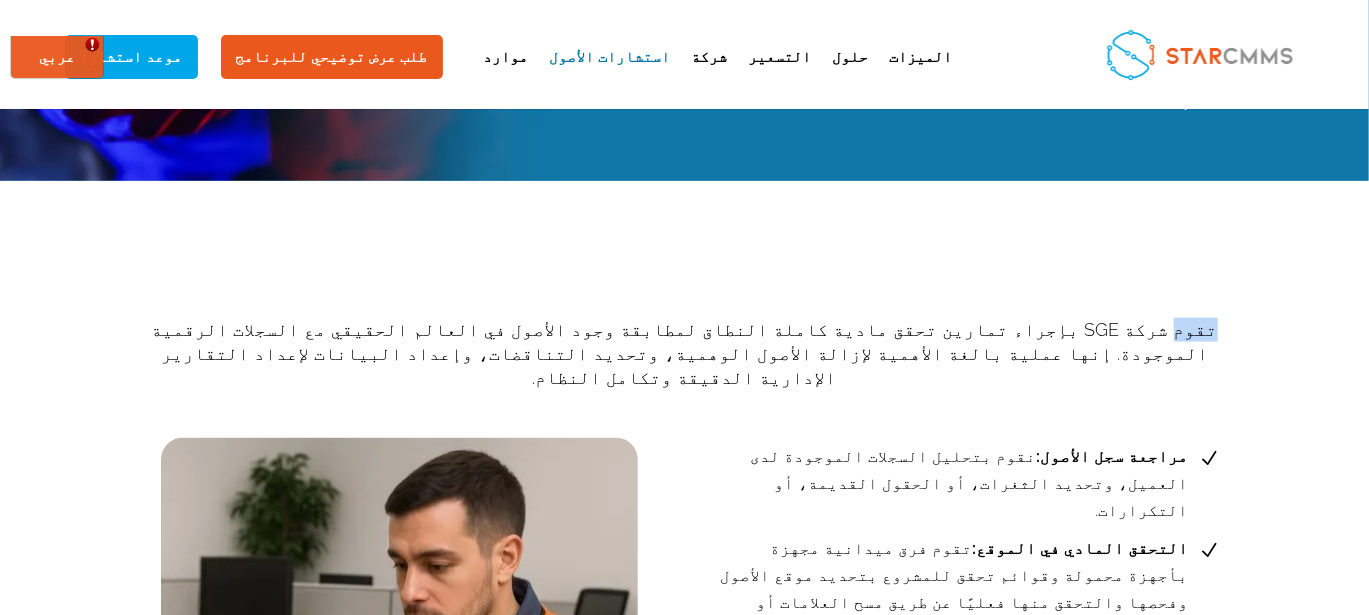 drag, startPoint x: 182, startPoint y: 309, endPoint x: 159, endPoint y: 306, distance: 23.194826 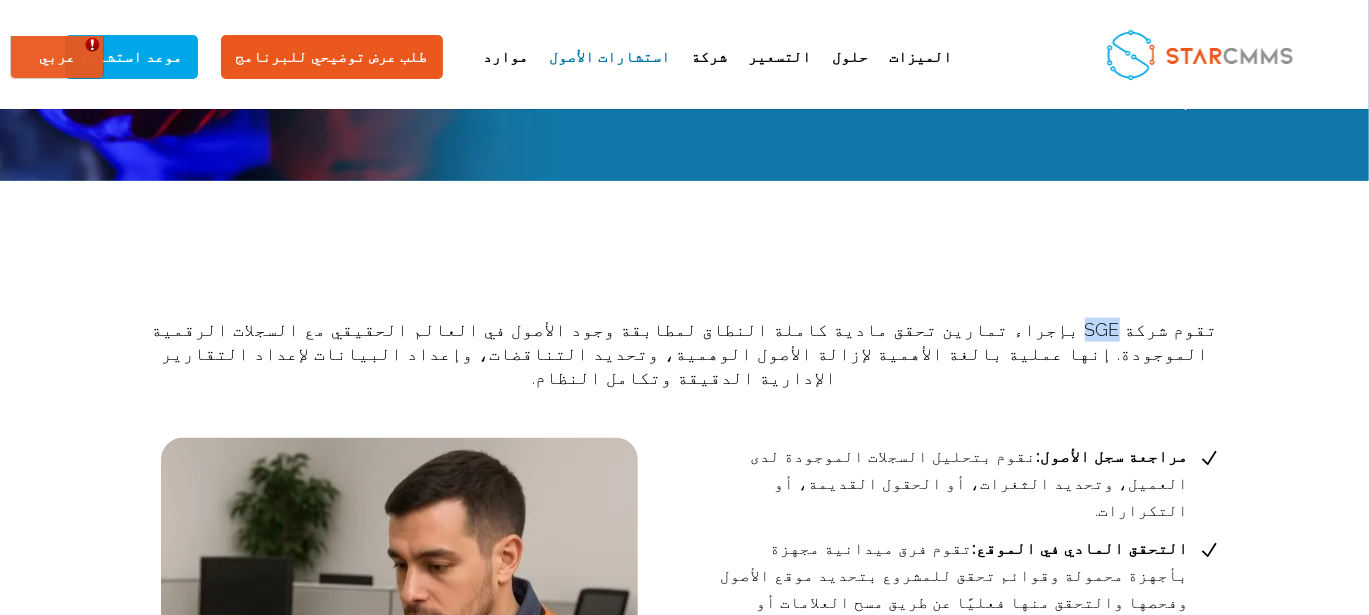 drag, startPoint x: 257, startPoint y: 306, endPoint x: 224, endPoint y: 302, distance: 33.24154 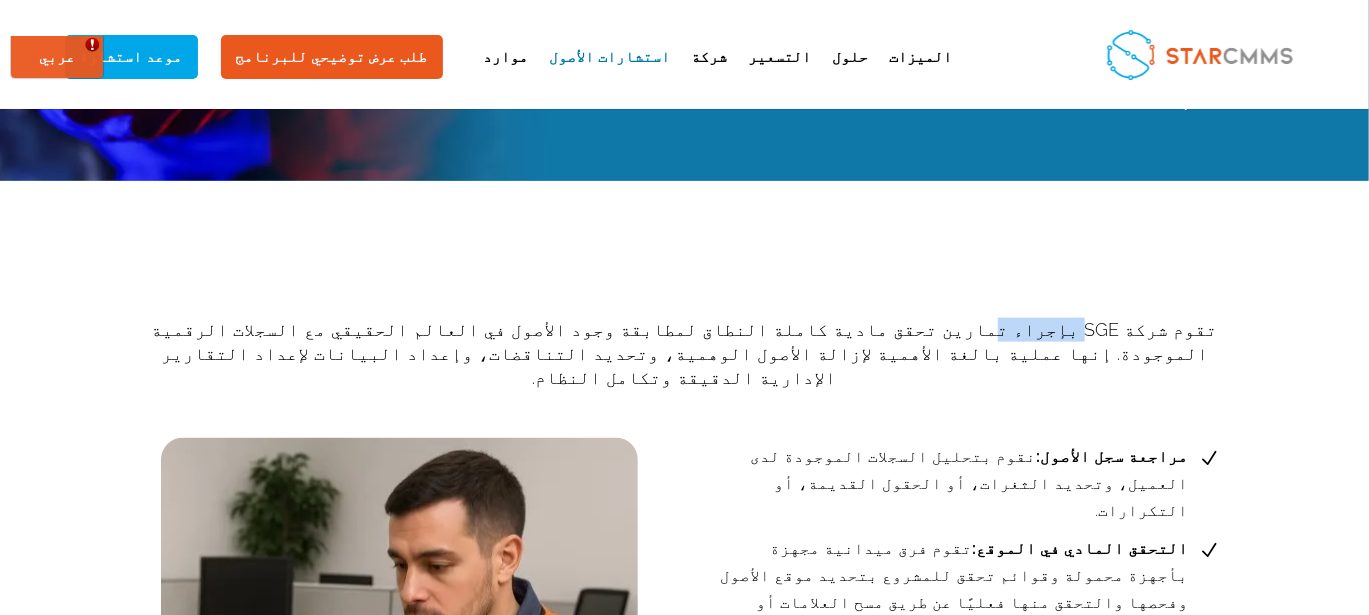 drag, startPoint x: 309, startPoint y: 302, endPoint x: 257, endPoint y: 297, distance: 52.23983 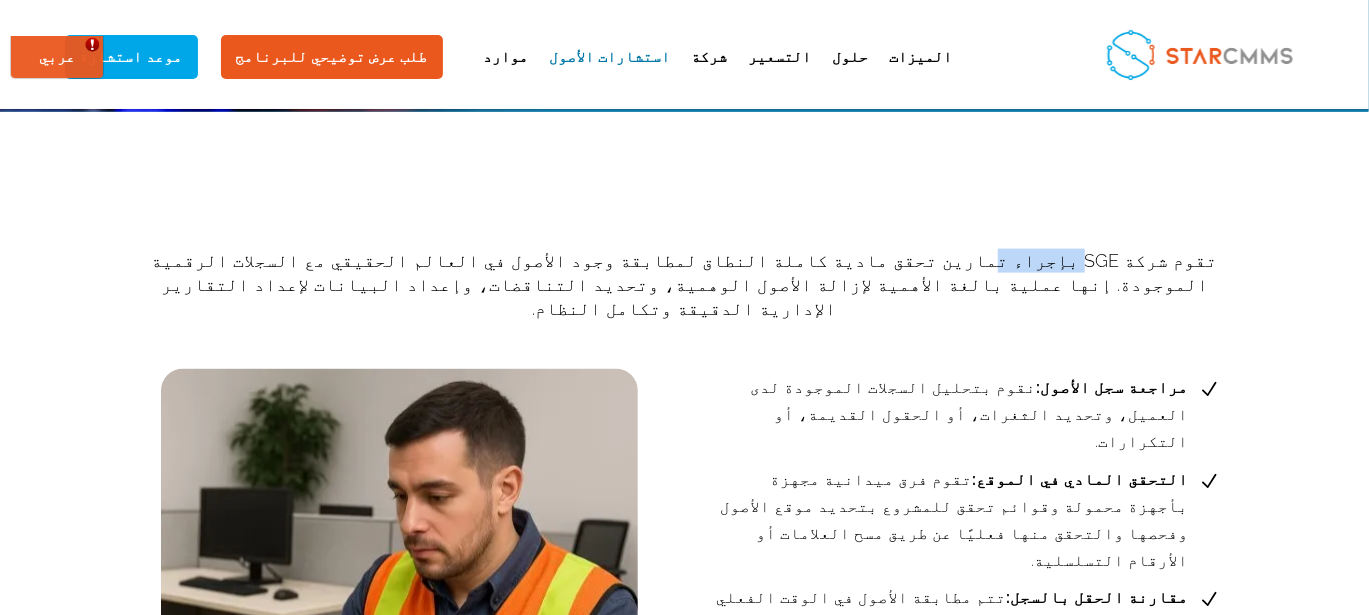 scroll, scrollTop: 1233, scrollLeft: 0, axis: vertical 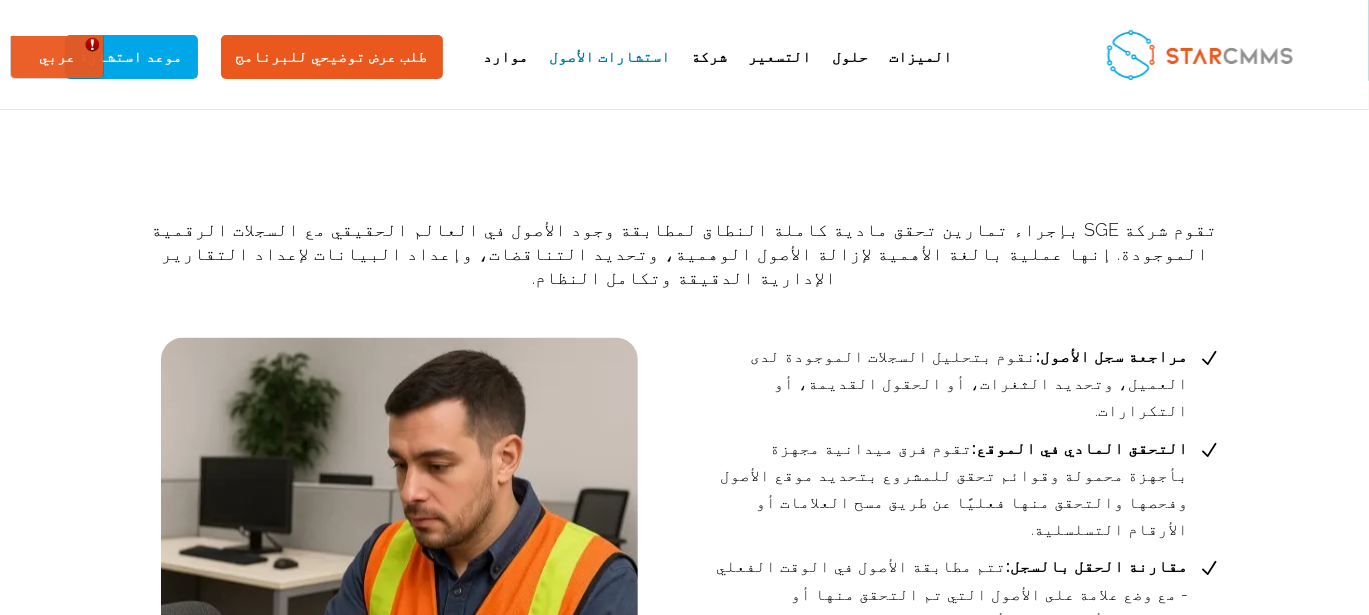 drag, startPoint x: 686, startPoint y: 331, endPoint x: 661, endPoint y: 329, distance: 25.079872 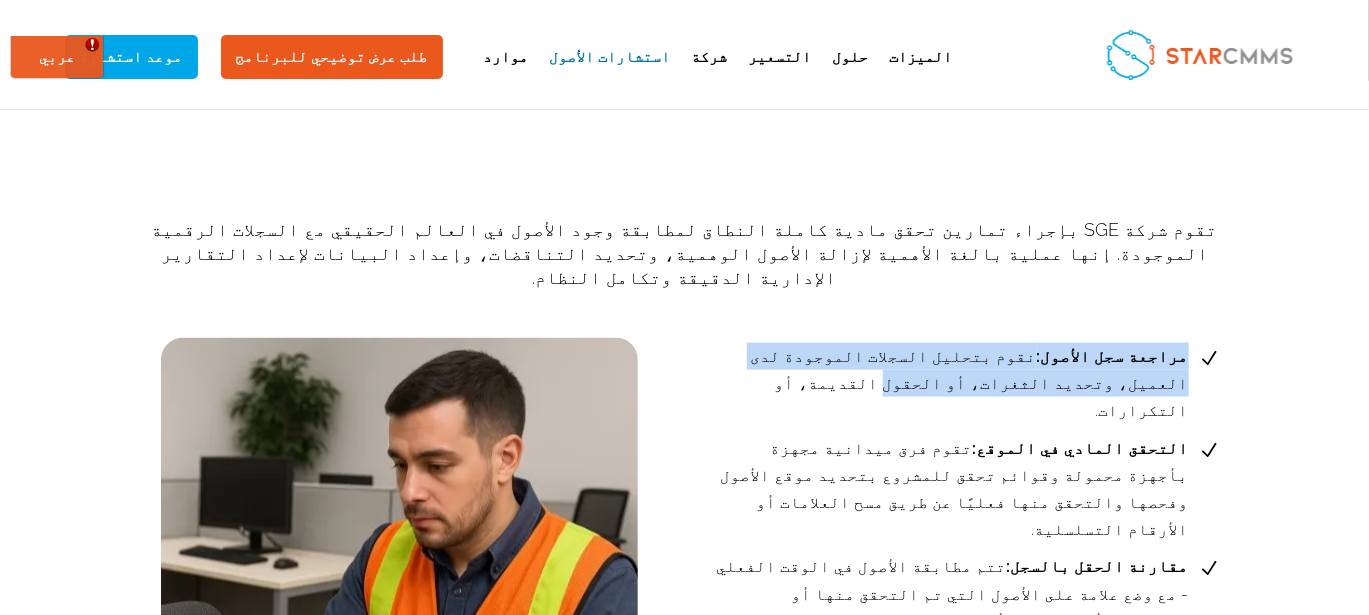 drag, startPoint x: 655, startPoint y: 328, endPoint x: 182, endPoint y: 332, distance: 473.0169 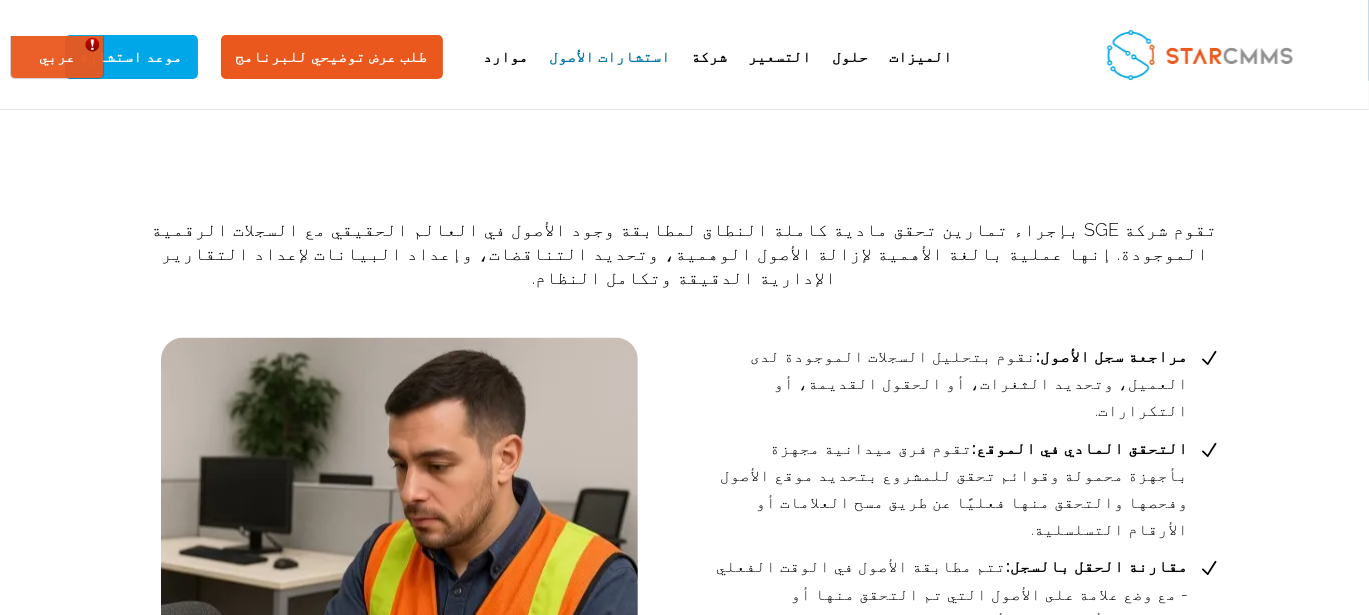 click on "مراجعة سجل الأصول: نقوم بتحليل السجلات الموجودة لدى العميل، وتحديد الثغرات، أو الحقول القديمة، أو التكرارات." at bounding box center [953, 384] 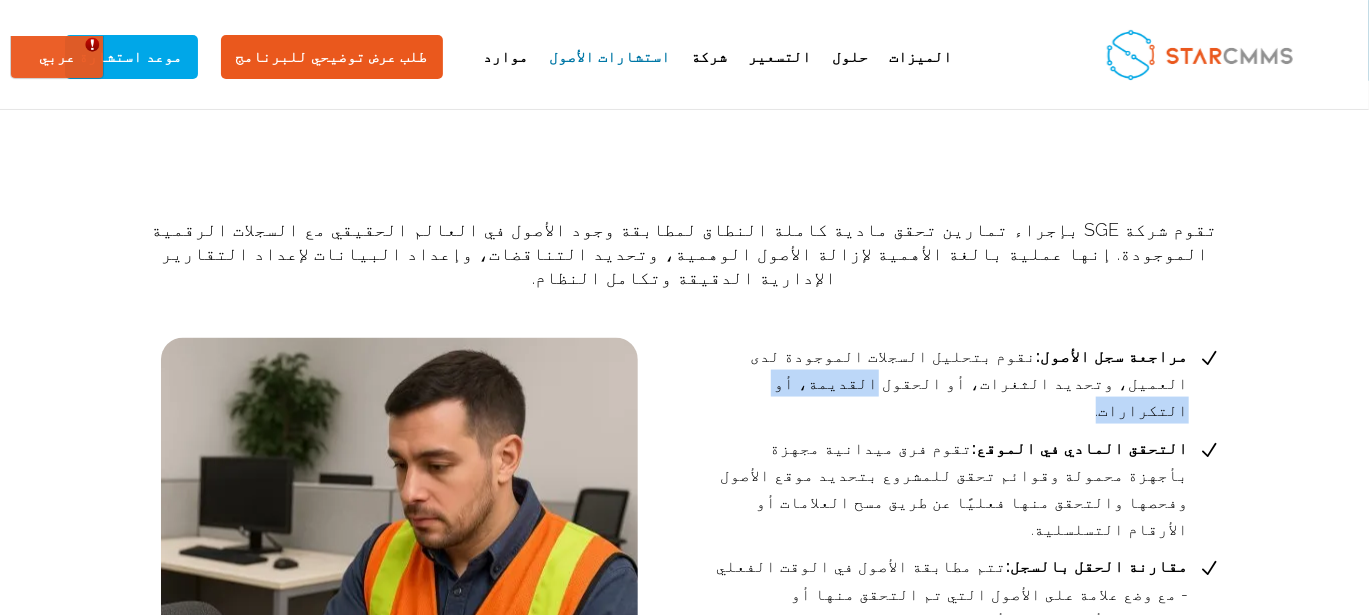 drag, startPoint x: 291, startPoint y: 359, endPoint x: 177, endPoint y: 360, distance: 114.00439 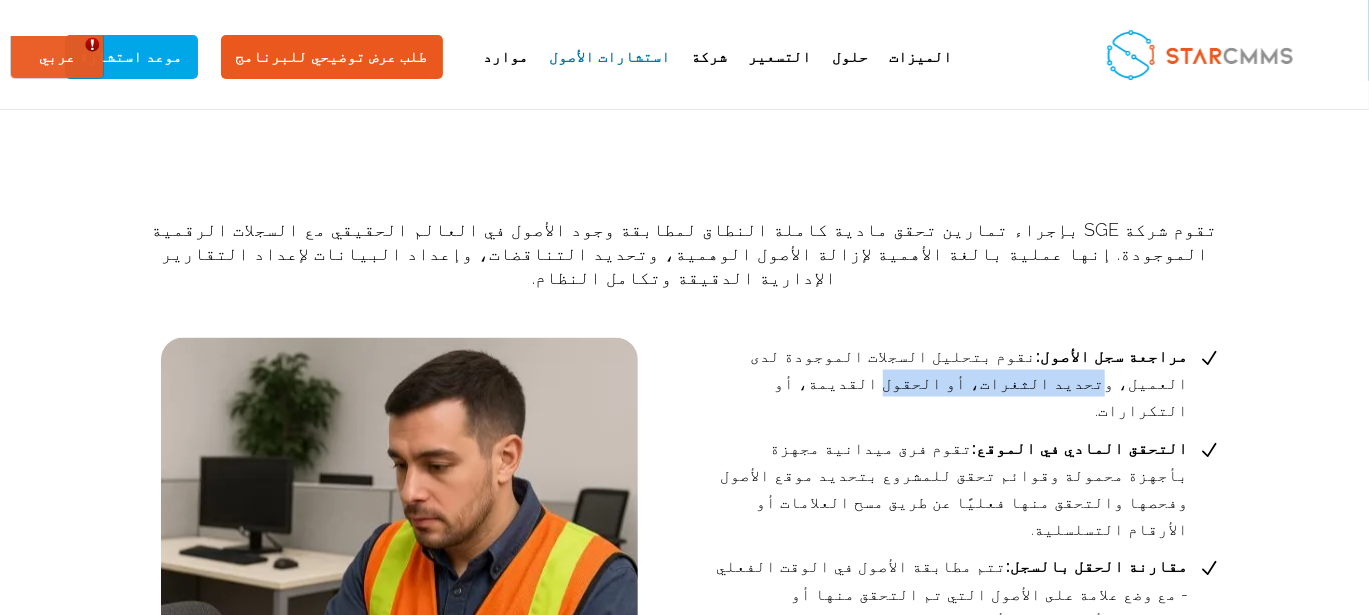drag, startPoint x: 650, startPoint y: 331, endPoint x: 525, endPoint y: 330, distance: 125.004 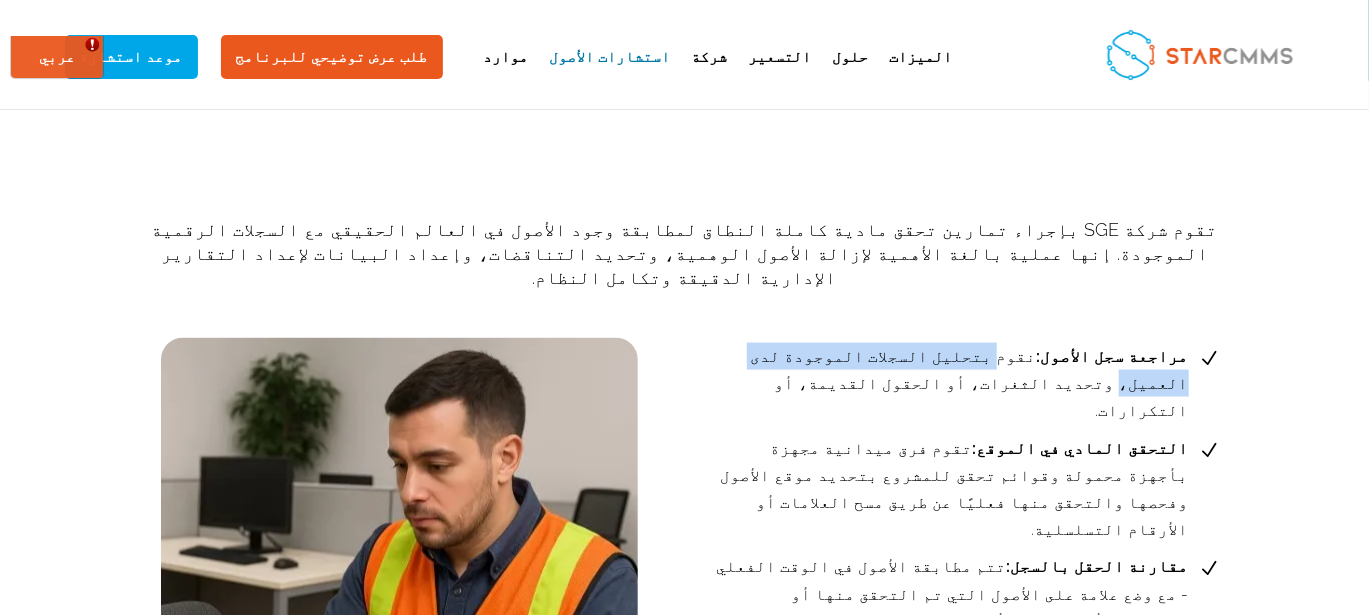 drag, startPoint x: 511, startPoint y: 331, endPoint x: 317, endPoint y: 339, distance: 194.16487 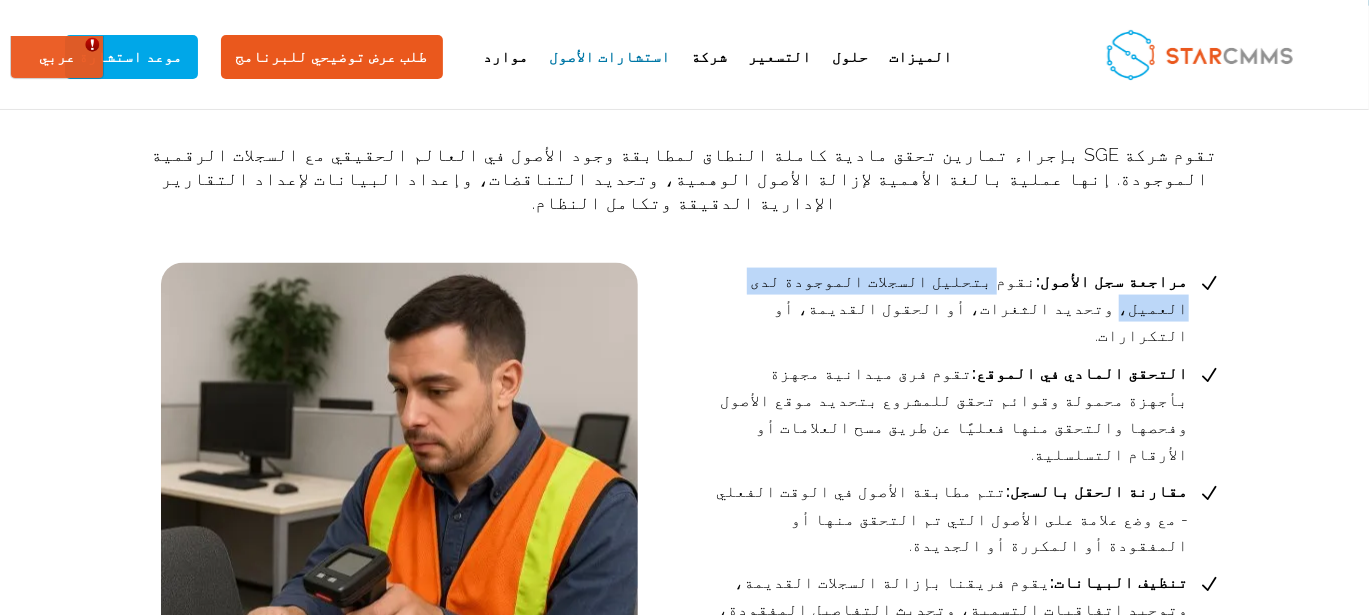 scroll, scrollTop: 1333, scrollLeft: 0, axis: vertical 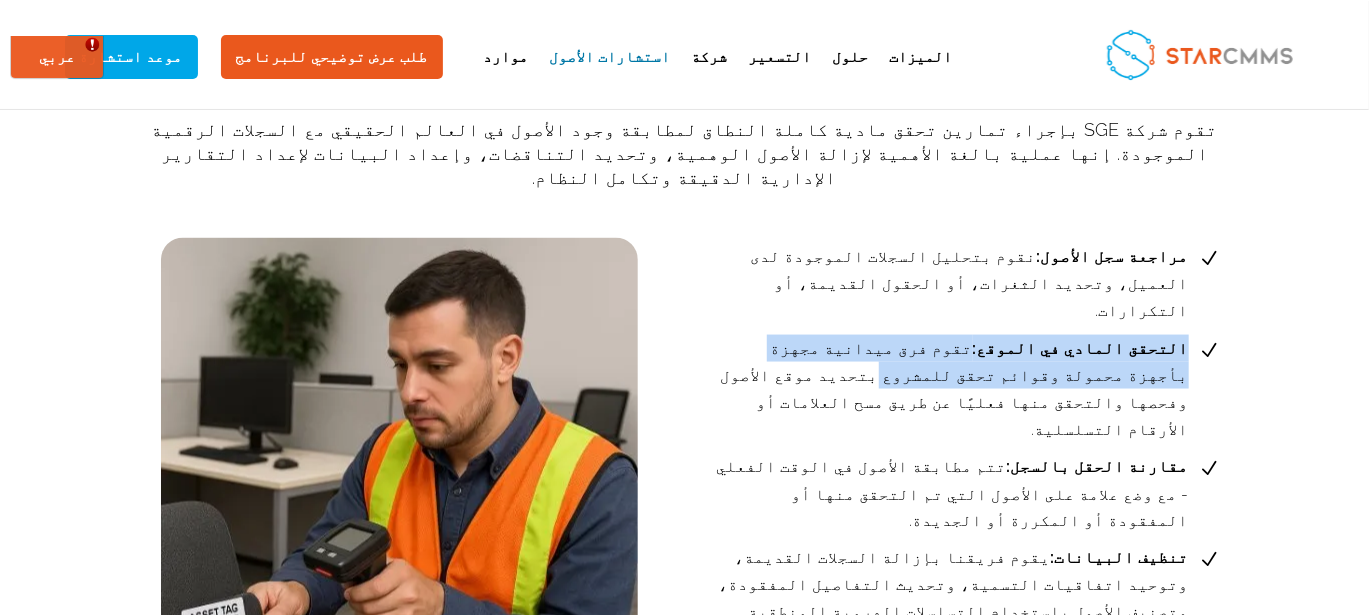 drag, startPoint x: 625, startPoint y: 297, endPoint x: 173, endPoint y: 306, distance: 452.0896 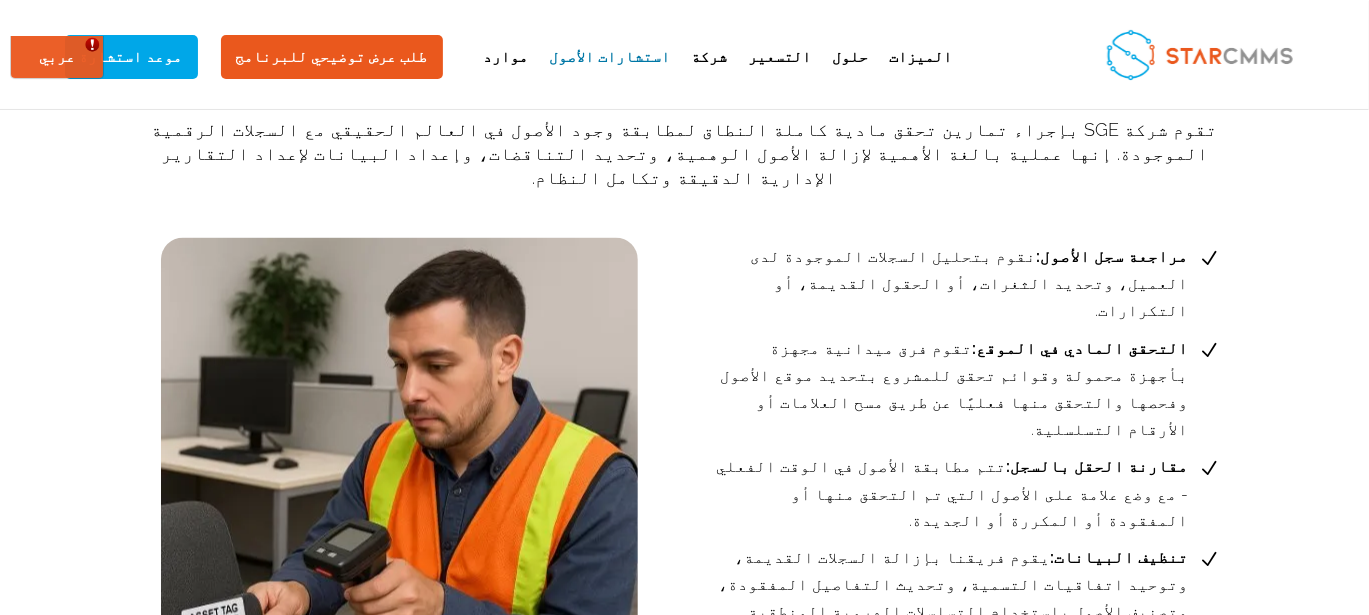 click on "التحقق المادي في الموقع:  تقوم فرق ميدانية مجهزة بأجهزة محمولة وقوائم تحقق للمشروع بتحديد موقع الأصول وفحصها والتحقق منها فعليًا عن طريق مسح العلامات أو الأرقام التسلسلية." at bounding box center [953, 389] 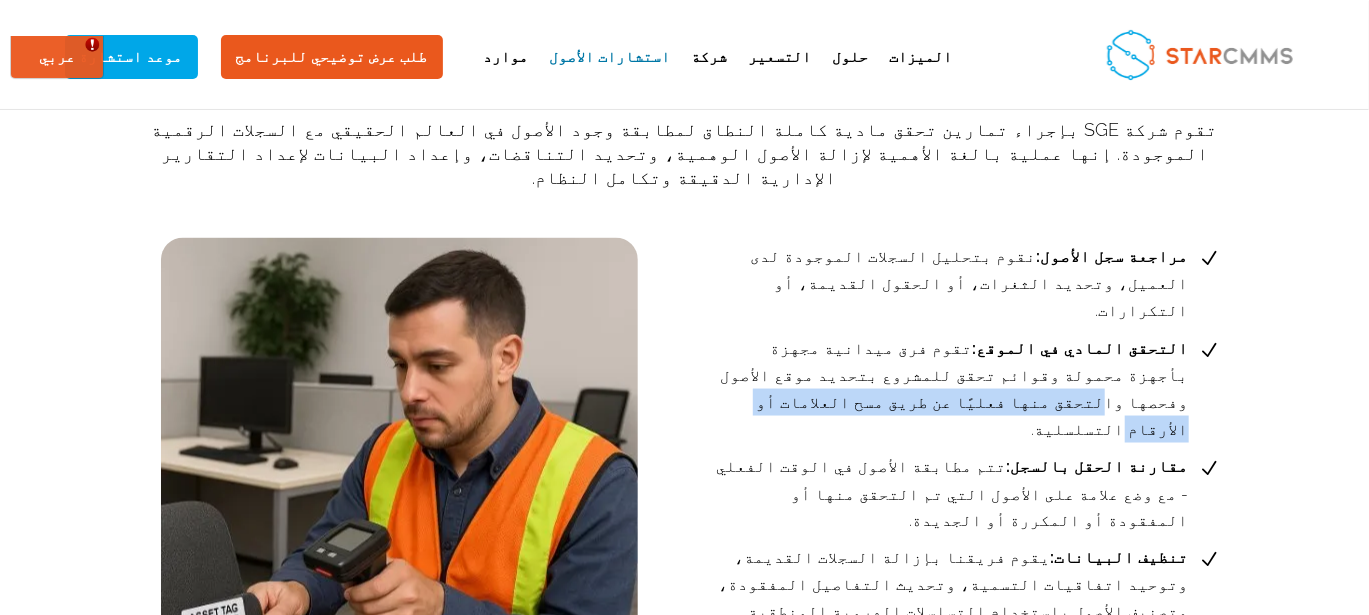 drag, startPoint x: 614, startPoint y: 321, endPoint x: 341, endPoint y: 320, distance: 273.00183 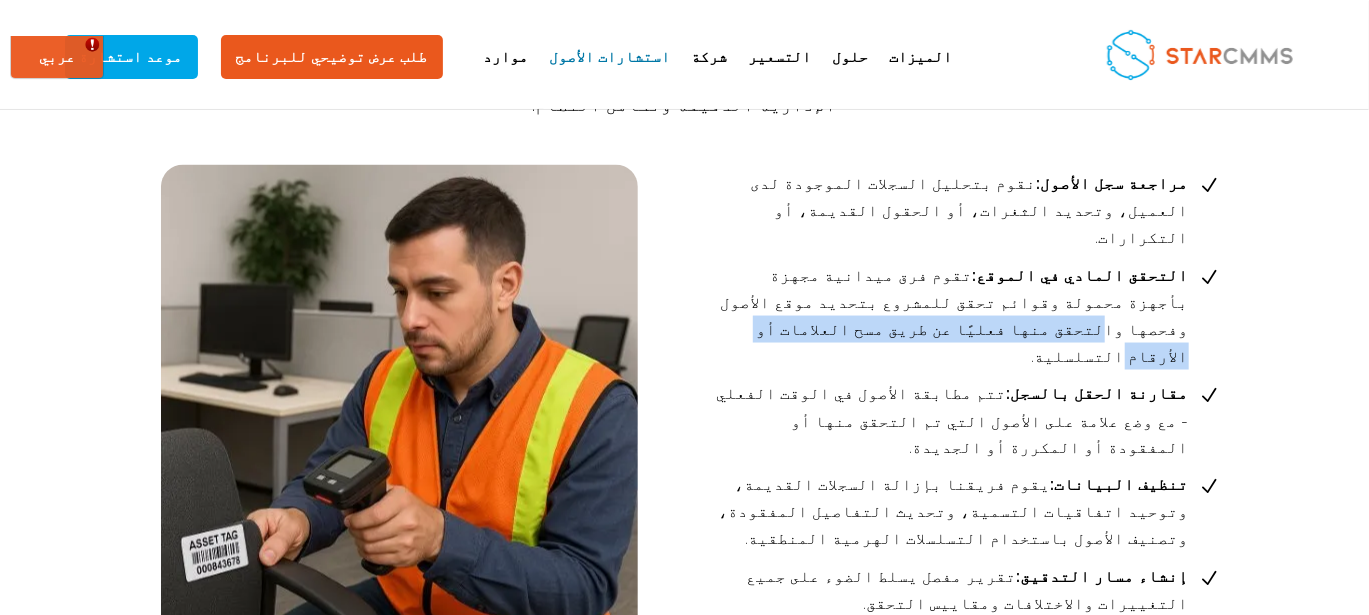 scroll, scrollTop: 1433, scrollLeft: 0, axis: vertical 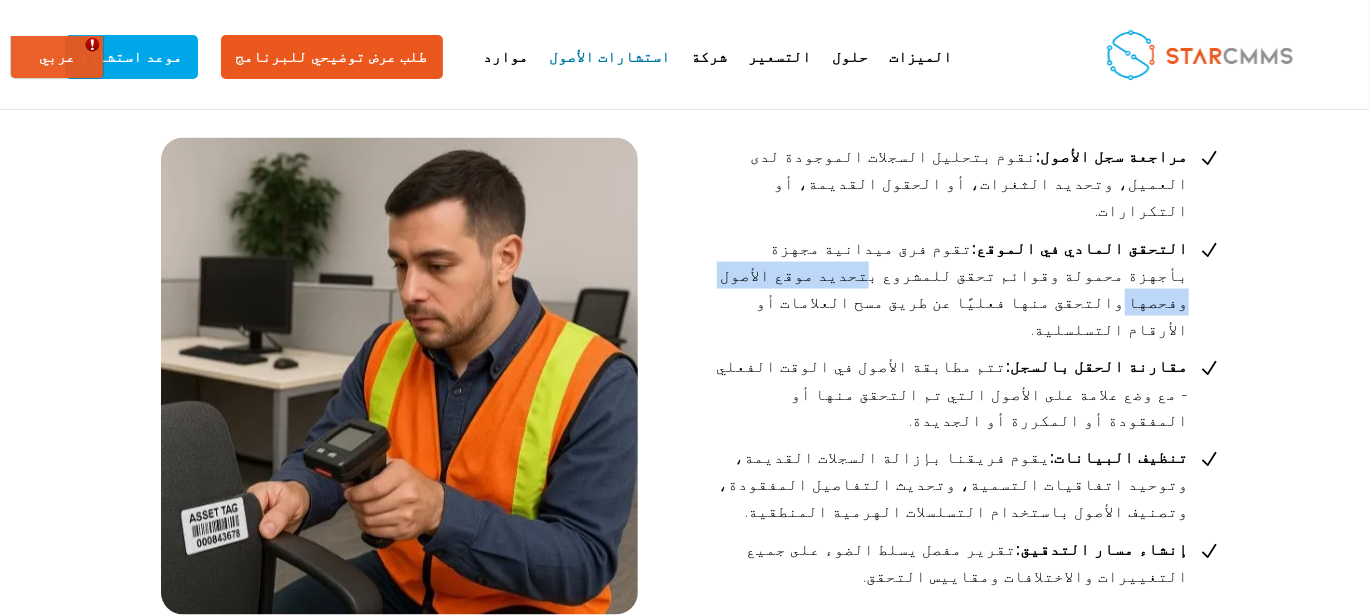 drag, startPoint x: 332, startPoint y: 229, endPoint x: 179, endPoint y: 229, distance: 153 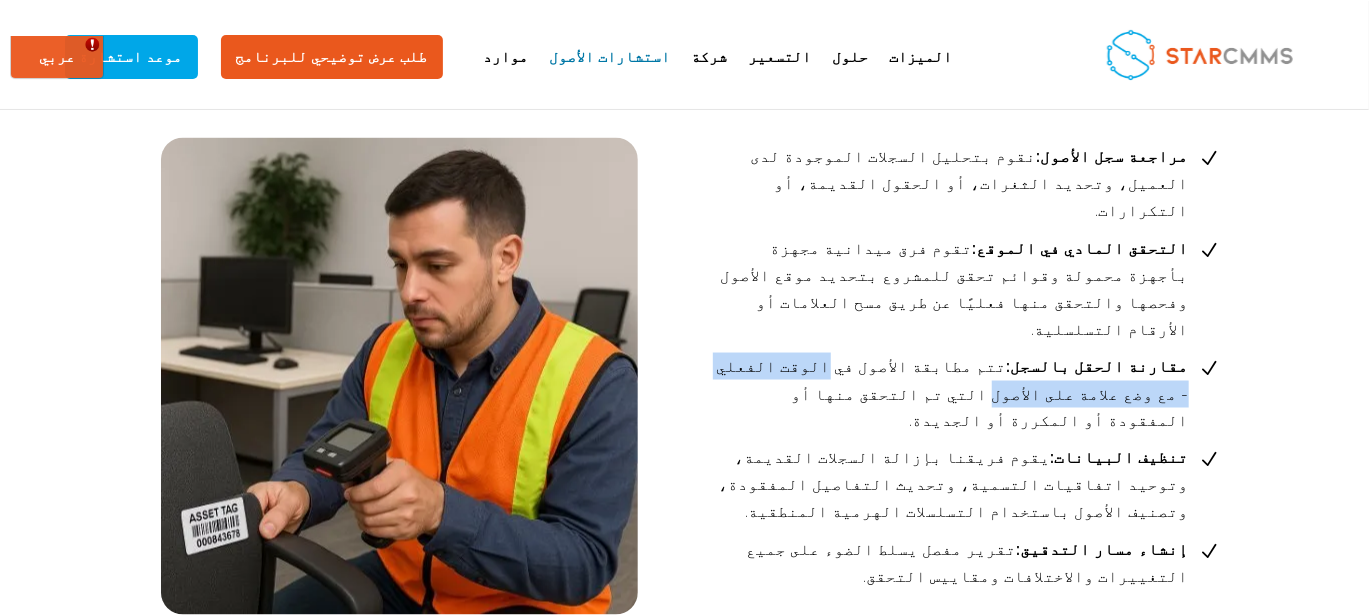 drag, startPoint x: 632, startPoint y: 288, endPoint x: 406, endPoint y: 276, distance: 226.31836 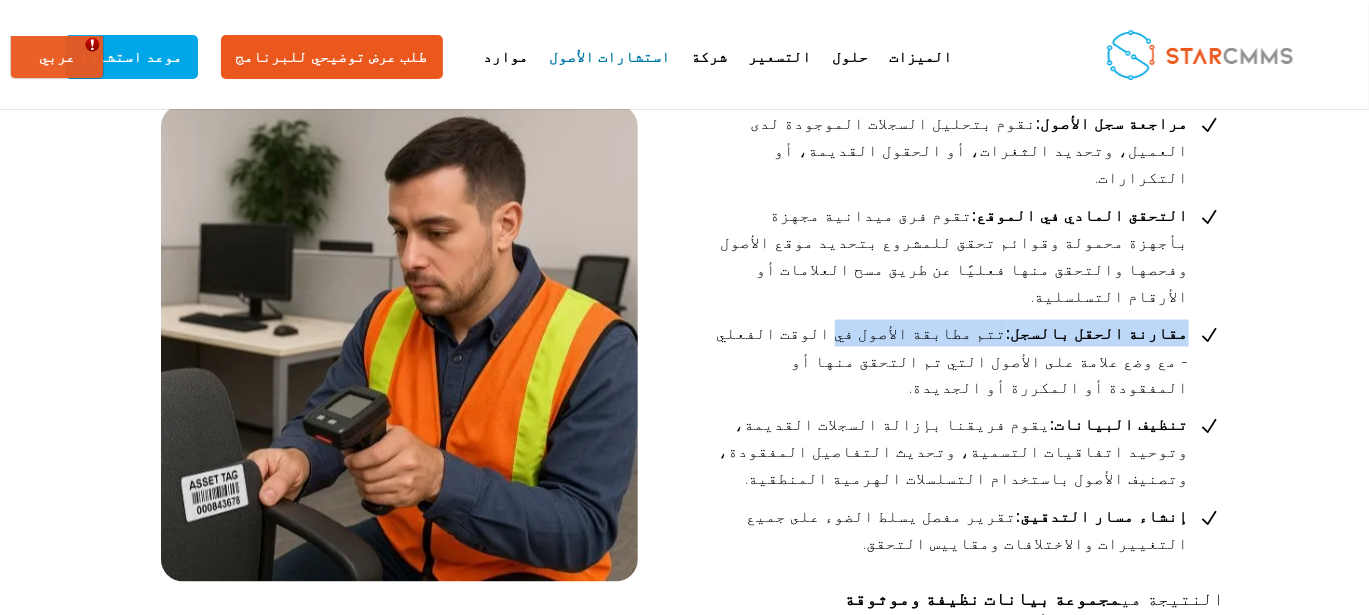 drag, startPoint x: 398, startPoint y: 253, endPoint x: 180, endPoint y: 260, distance: 218.11235 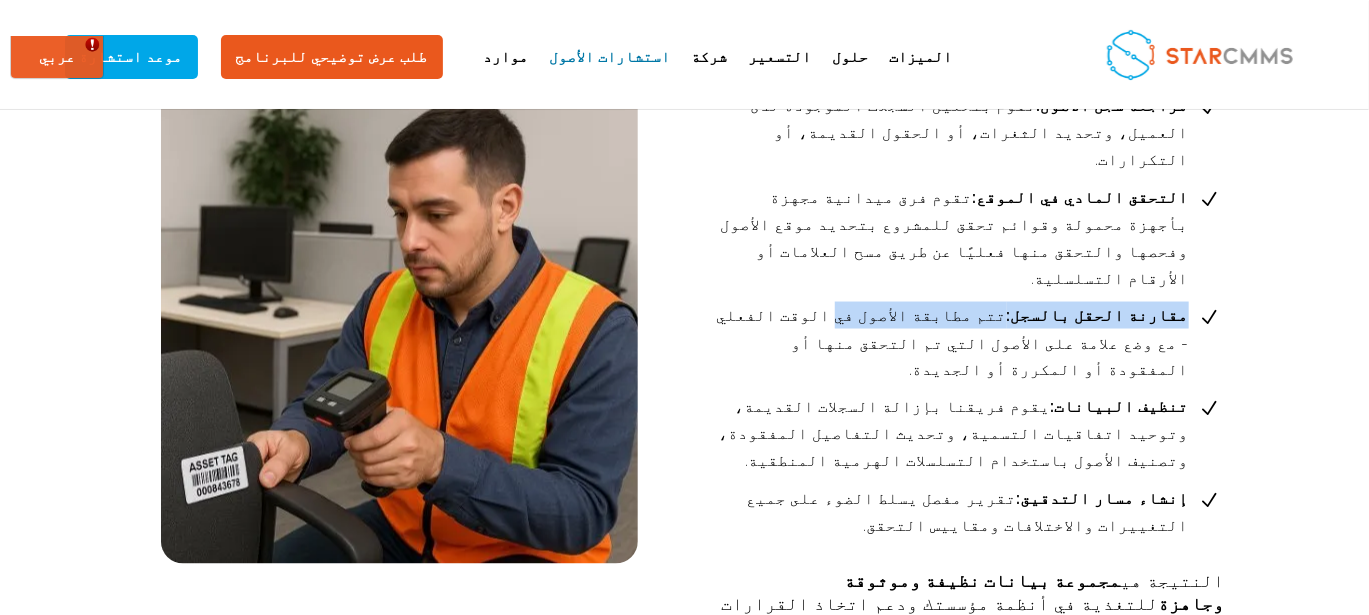scroll, scrollTop: 1499, scrollLeft: 0, axis: vertical 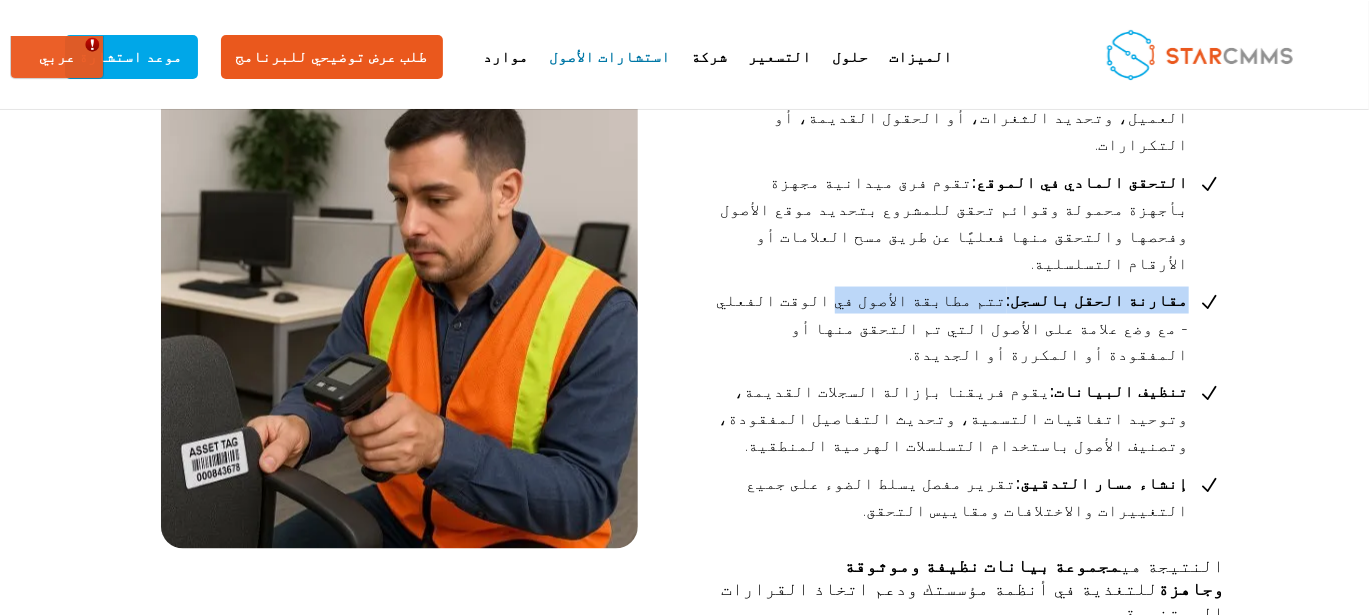 drag, startPoint x: 448, startPoint y: 248, endPoint x: 174, endPoint y: 258, distance: 274.18243 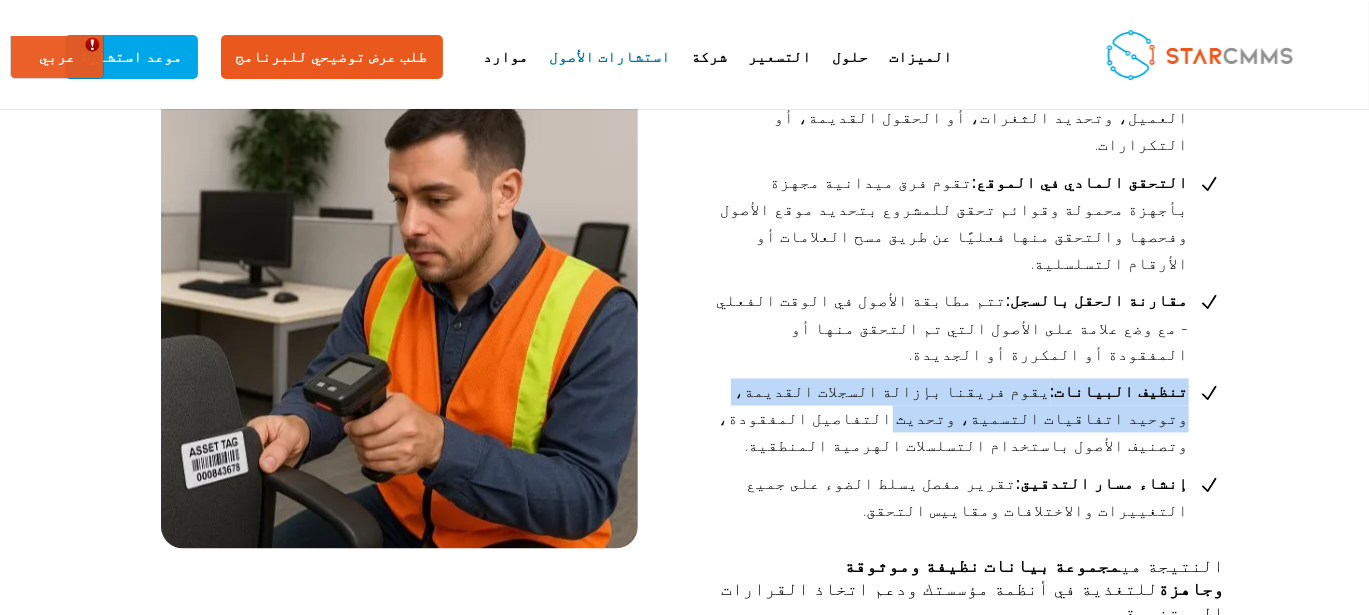 drag, startPoint x: 612, startPoint y: 280, endPoint x: 182, endPoint y: 283, distance: 430.01047 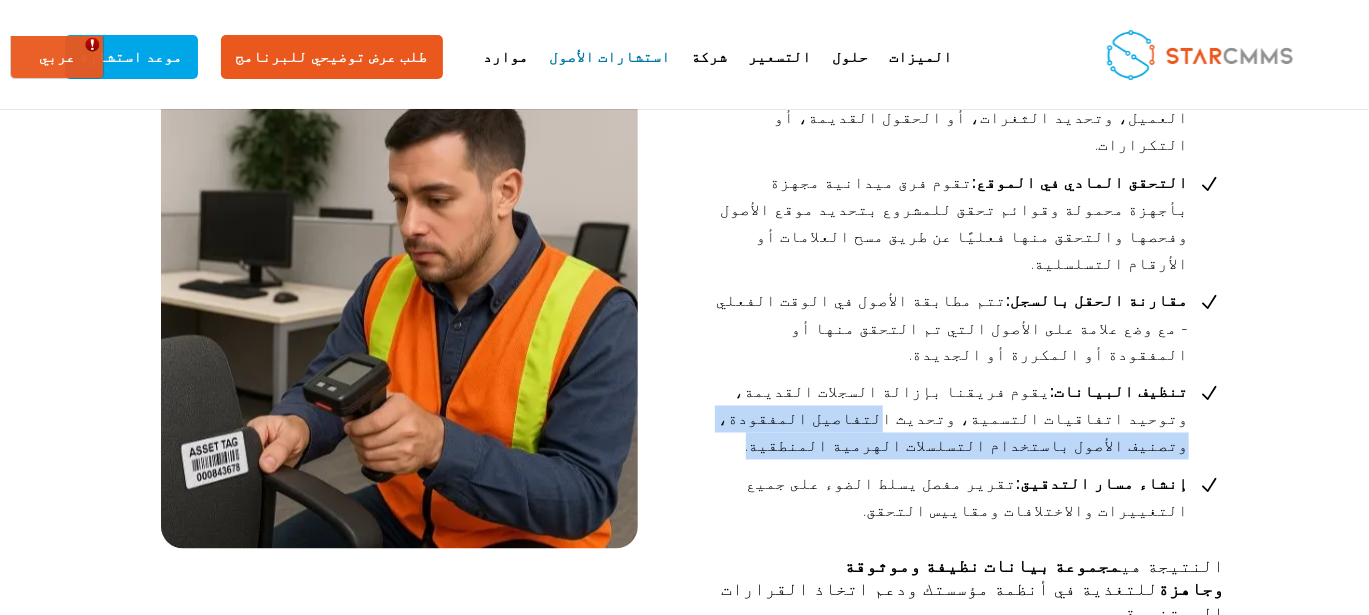 drag, startPoint x: 554, startPoint y: 308, endPoint x: 177, endPoint y: 313, distance: 377.03314 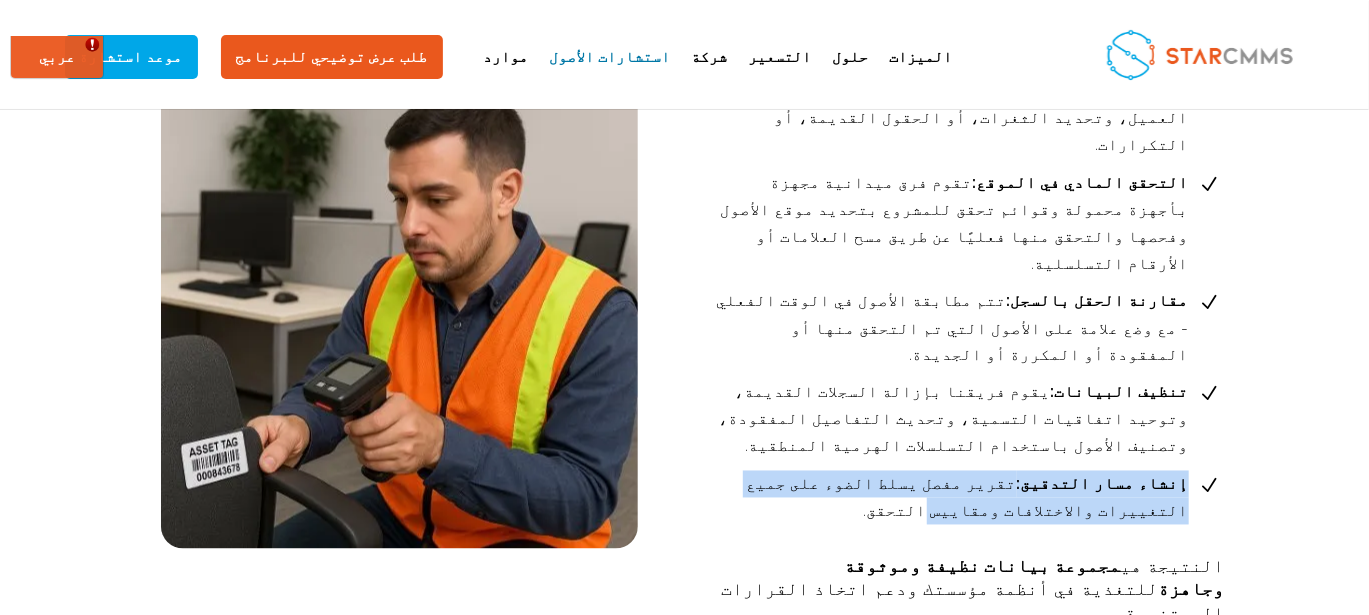 drag, startPoint x: 624, startPoint y: 346, endPoint x: 173, endPoint y: 347, distance: 451.0011 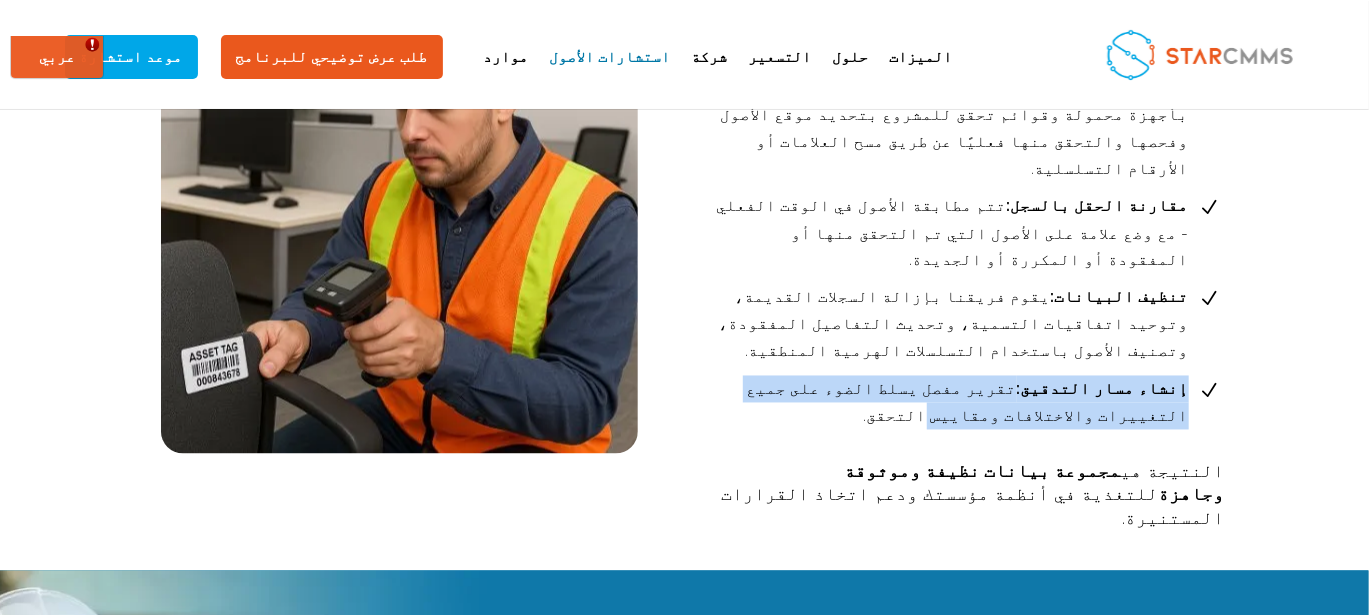 scroll, scrollTop: 1633, scrollLeft: 0, axis: vertical 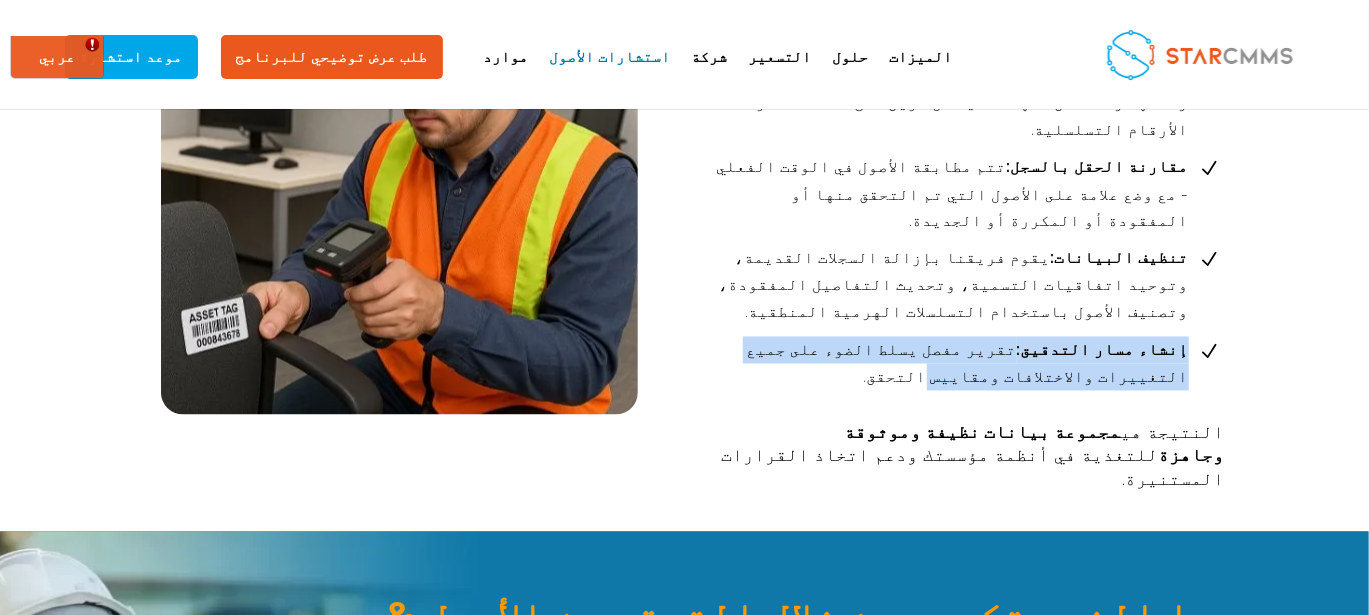 drag, startPoint x: 268, startPoint y: 312, endPoint x: 144, endPoint y: 296, distance: 125.028 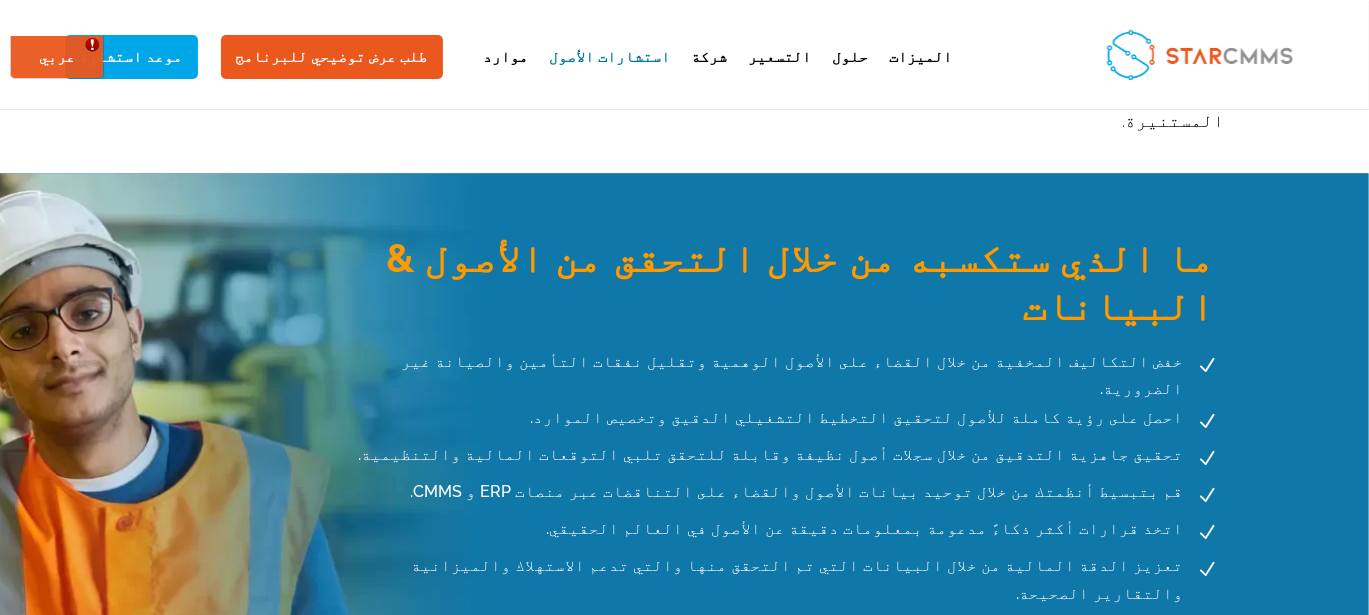 scroll, scrollTop: 1999, scrollLeft: 0, axis: vertical 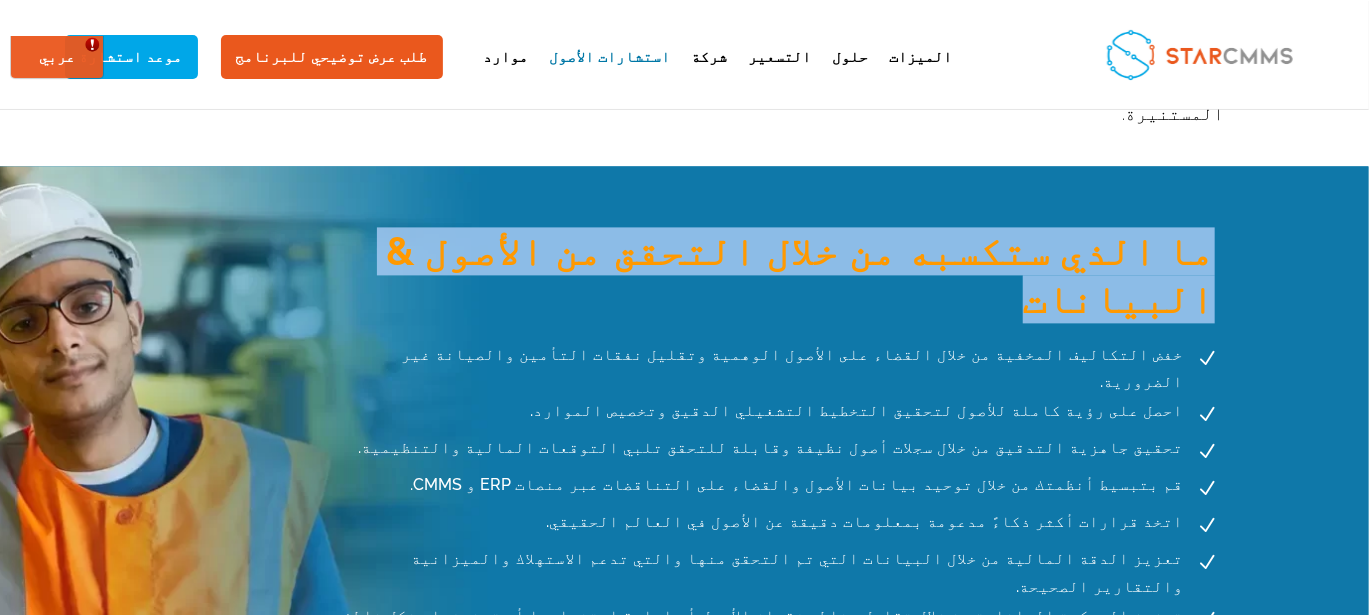 drag, startPoint x: 897, startPoint y: 195, endPoint x: 143, endPoint y: 216, distance: 754.29236 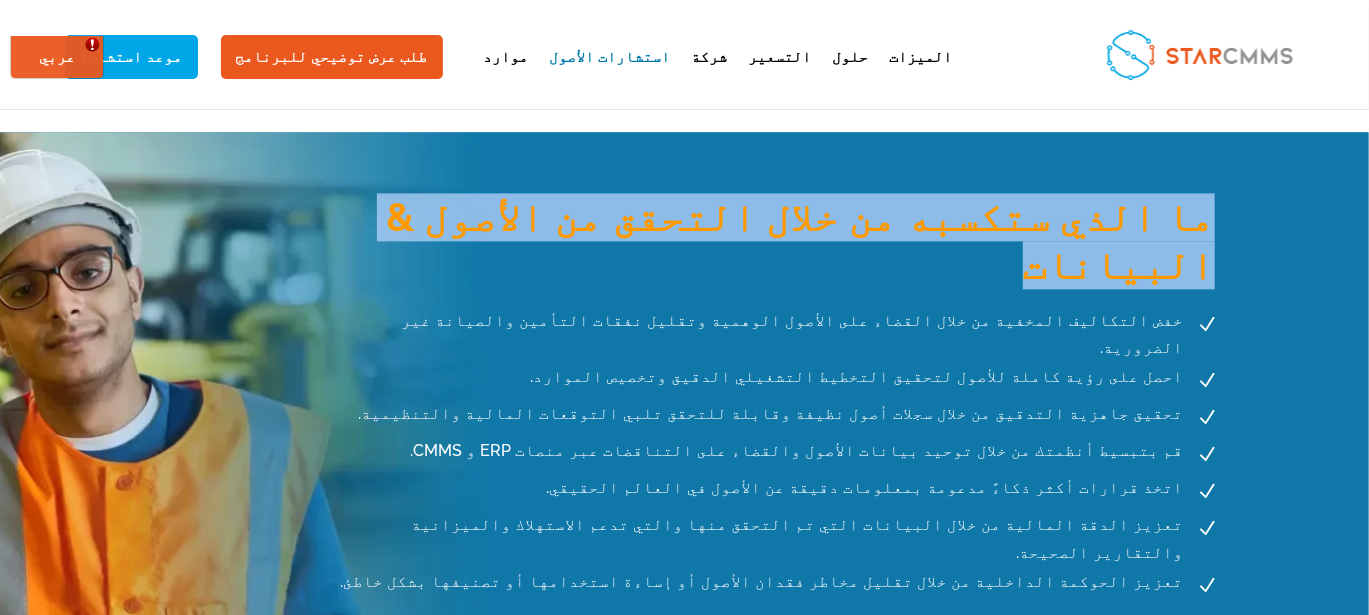 click on "ما الذي ستكسبه من خلال التحقق من الأصول & البيانات" at bounding box center [734, 246] 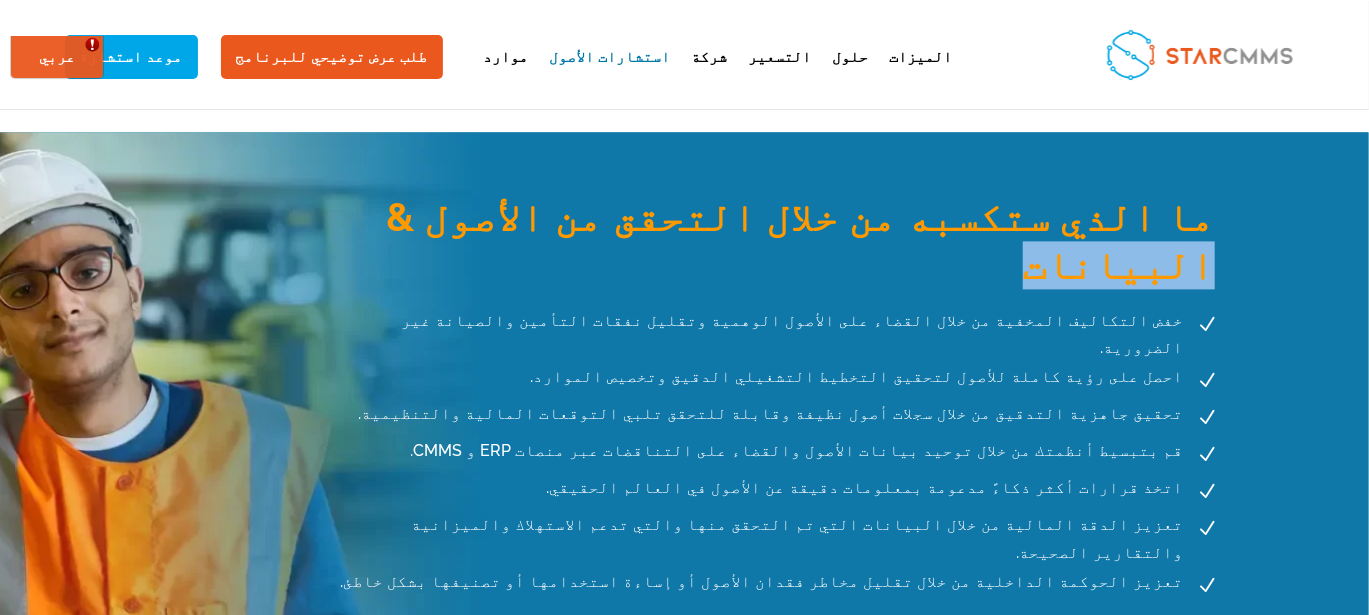 drag, startPoint x: 885, startPoint y: 165, endPoint x: 755, endPoint y: 179, distance: 130.75168 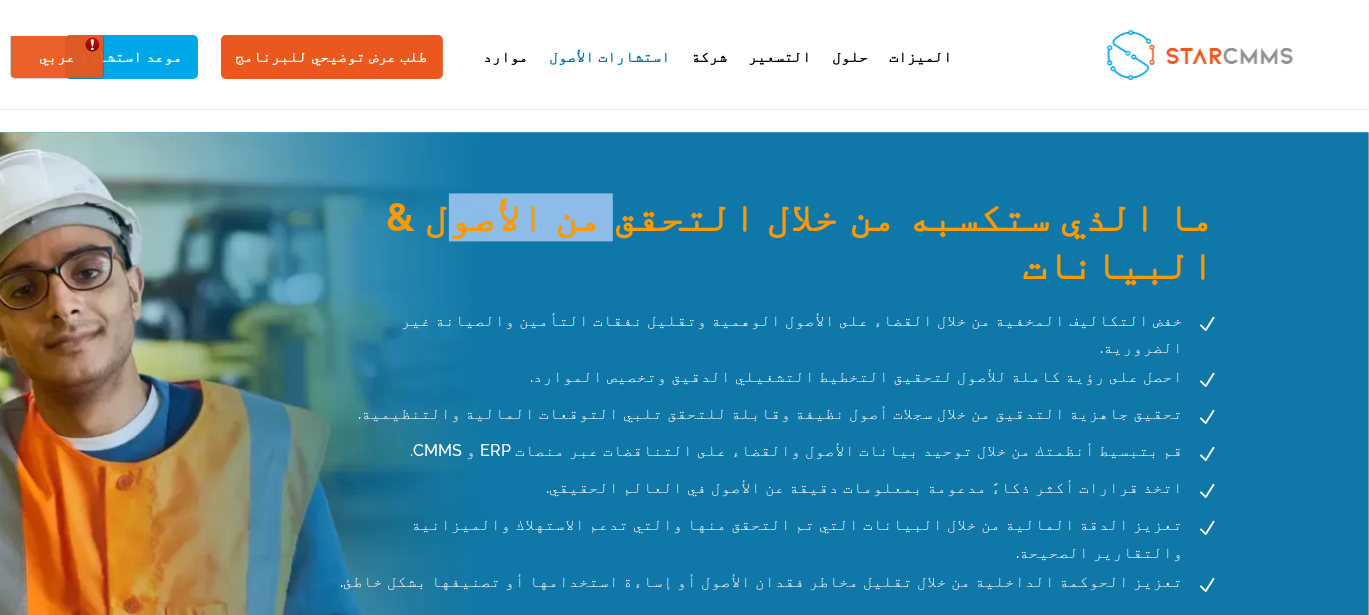 drag, startPoint x: 714, startPoint y: 165, endPoint x: 569, endPoint y: 172, distance: 145.16887 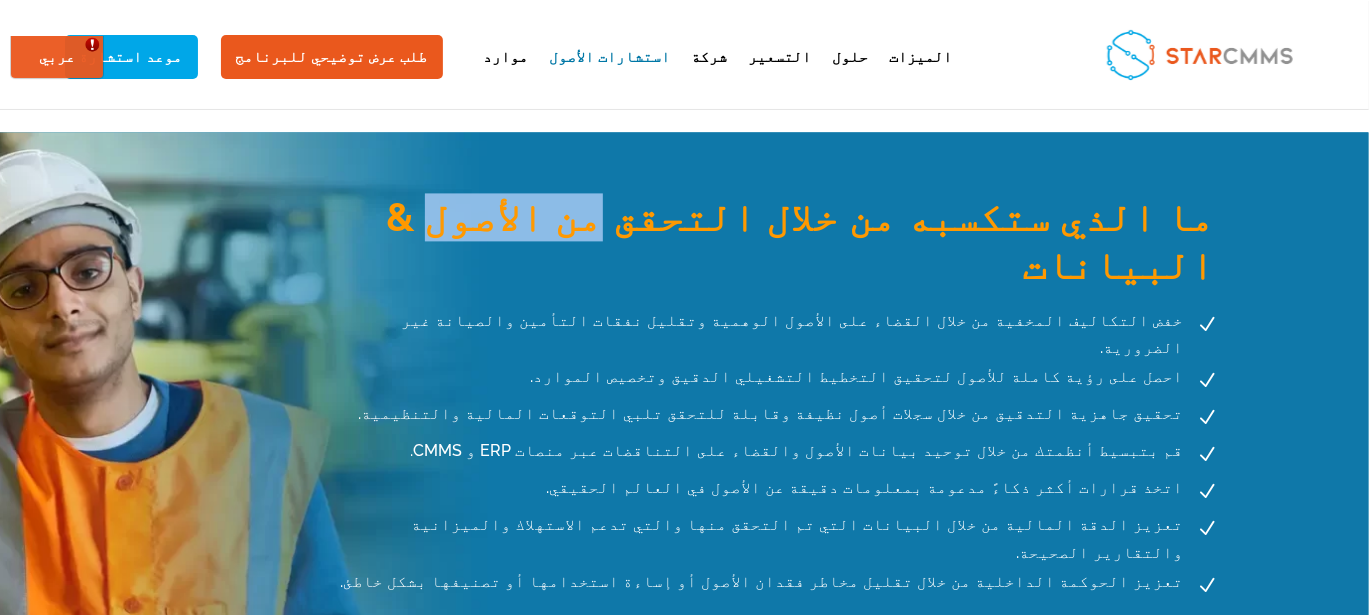 drag, startPoint x: 722, startPoint y: 170, endPoint x: 583, endPoint y: 165, distance: 139.0899 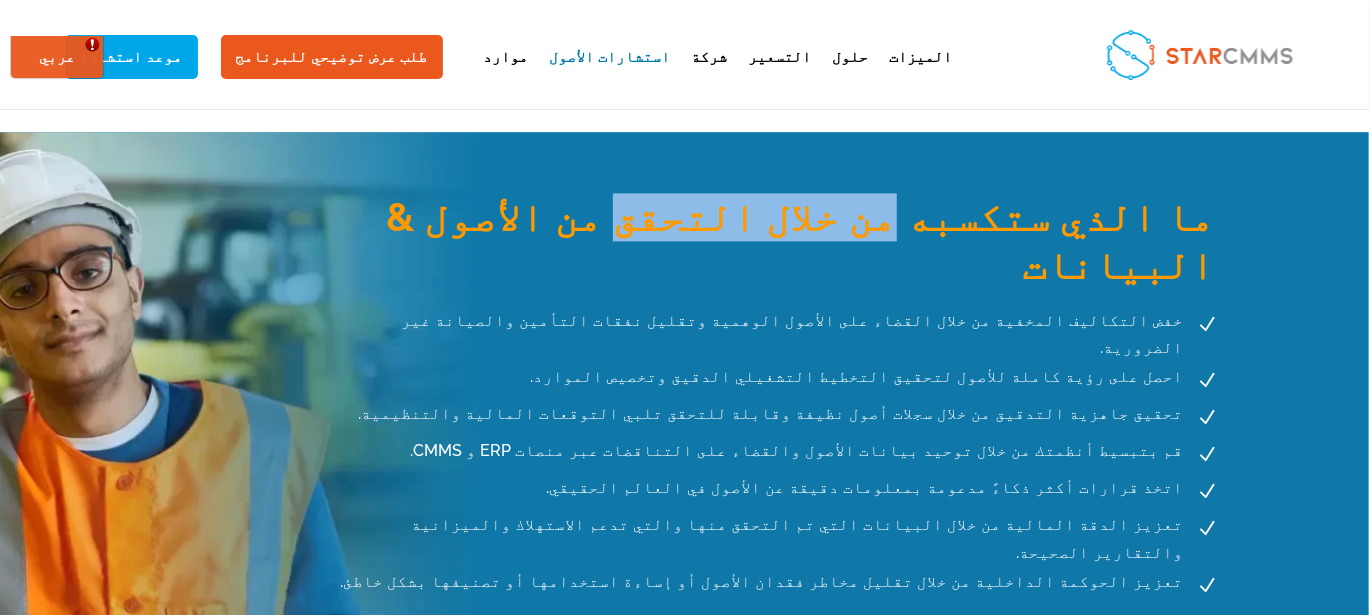 drag, startPoint x: 557, startPoint y: 172, endPoint x: 368, endPoint y: 159, distance: 189.44656 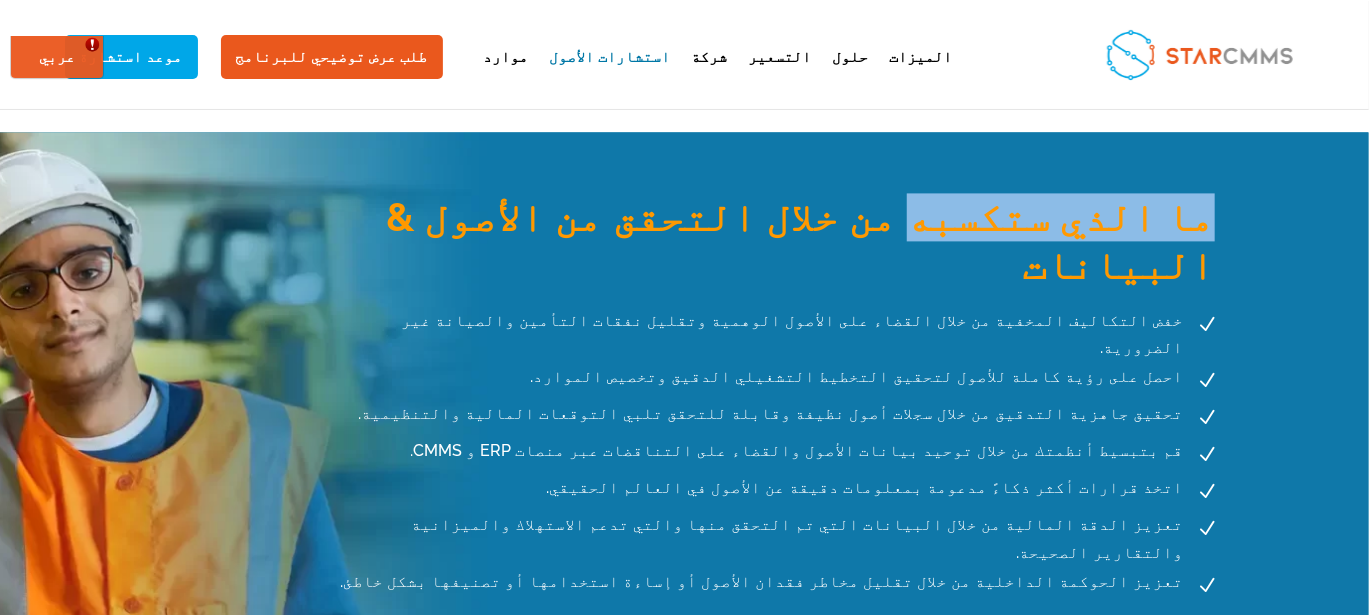 drag, startPoint x: 358, startPoint y: 171, endPoint x: 154, endPoint y: 160, distance: 204.29636 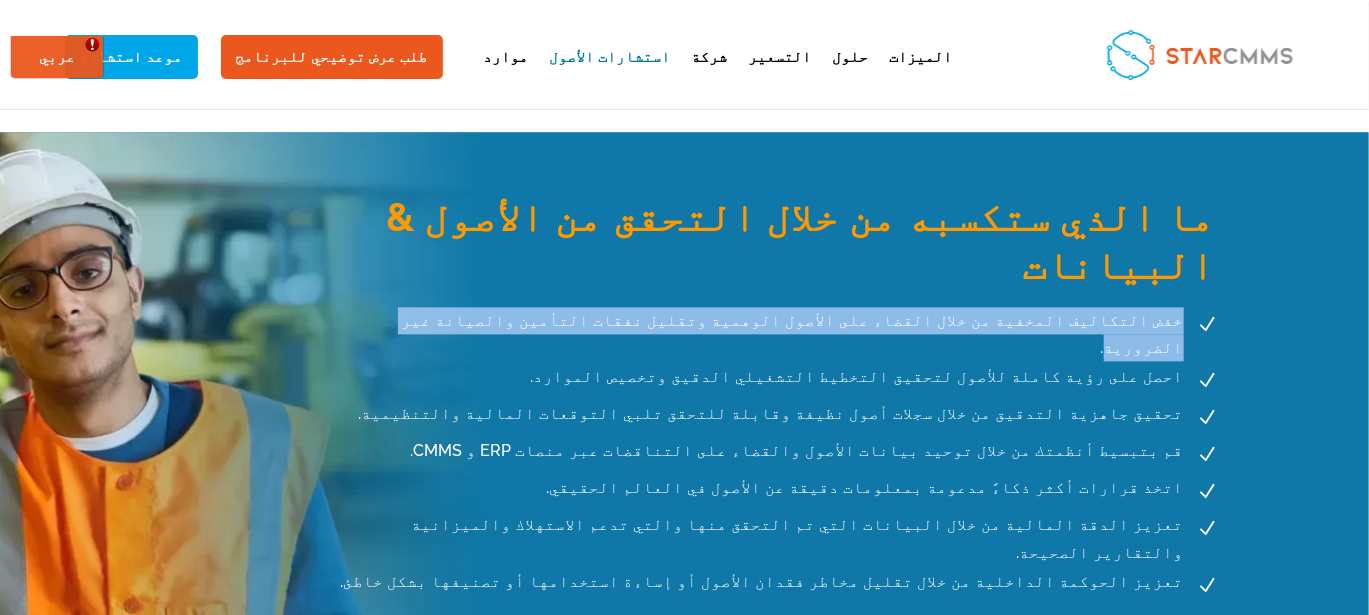 drag, startPoint x: 732, startPoint y: 231, endPoint x: 182, endPoint y: 229, distance: 550.00366 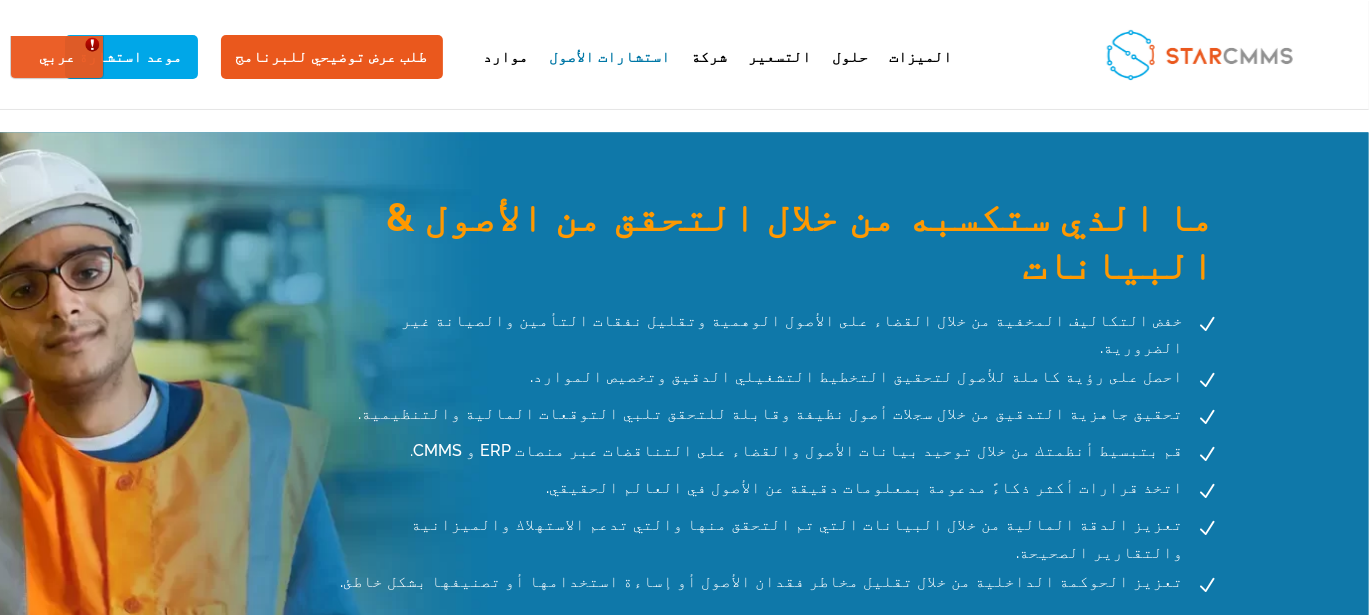 click on "احصل على رؤية كاملة للأصول لتحقيق التخطيط التشغيلي الدقيق وتخصيص الموارد." at bounding box center (860, 376) 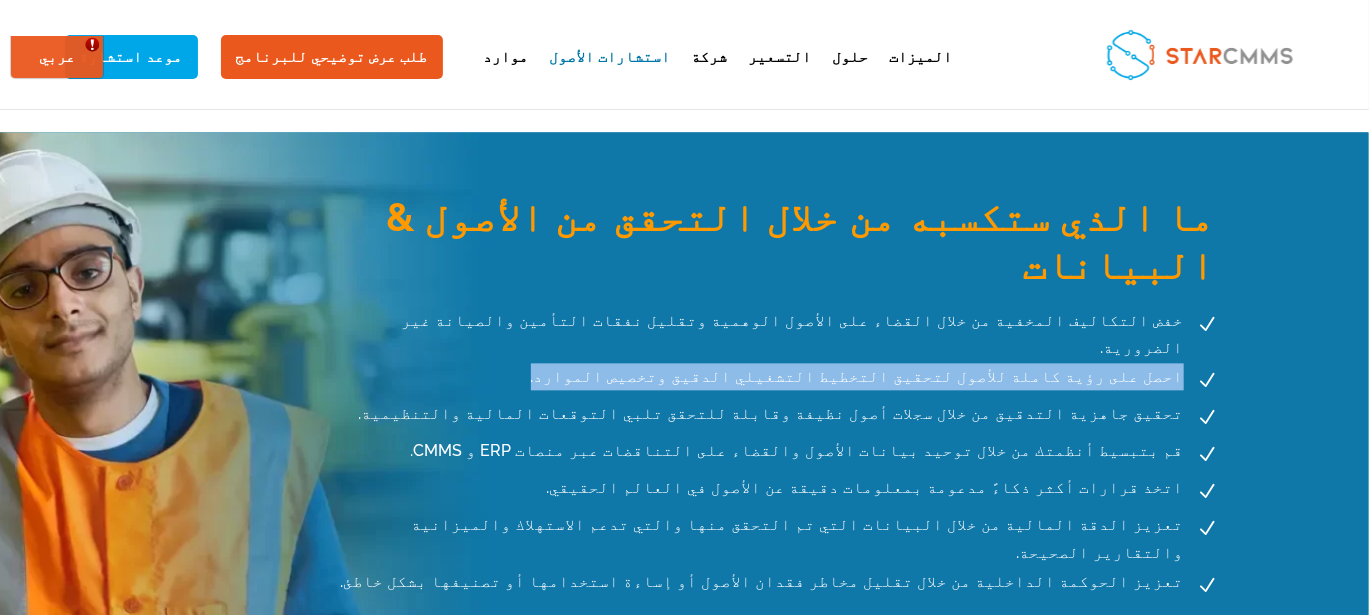 drag, startPoint x: 629, startPoint y: 262, endPoint x: 185, endPoint y: 273, distance: 444.13623 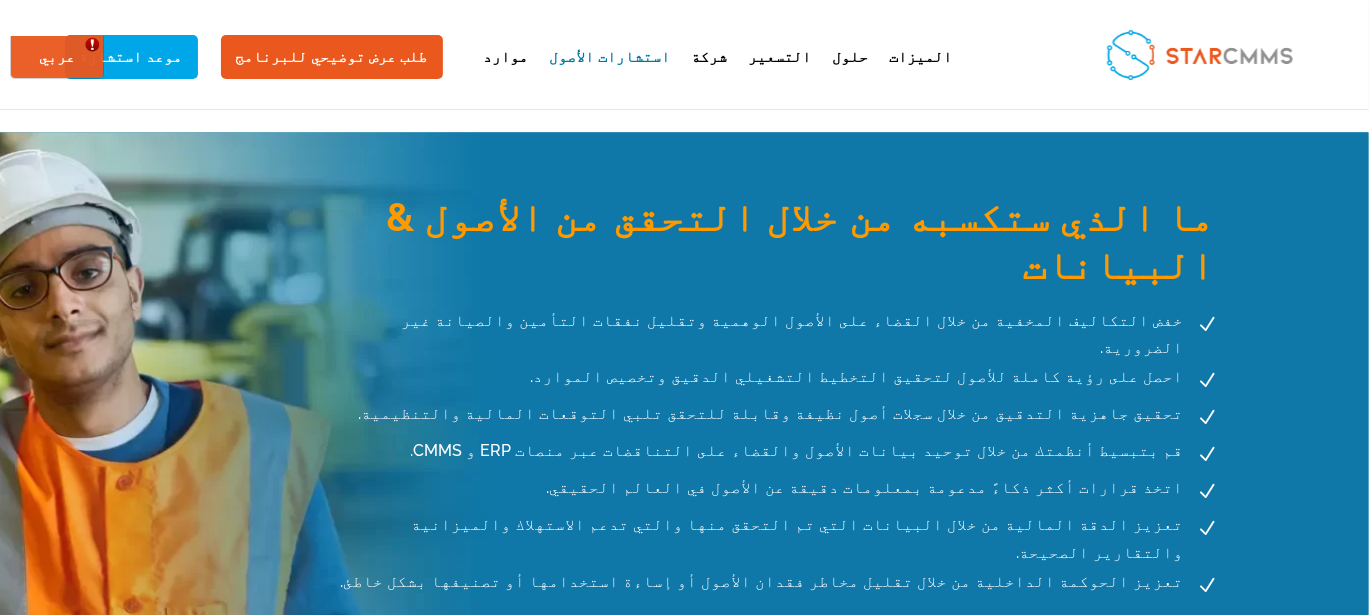 click on "N خفض التكاليف المخفية من خلال القضاء على الأصول الوهمية وتقليل نفقات التأمين والصيانة غير الضرورية.
N احصل على رؤية كاملة للأصول لتحقيق التخطيط التشغيلي الدقيق وتخصيص الموارد.
N تحقيق جاهزية التدقيق من خلال سجلات أصول نظيفة وقابلة للتحقق تلبي التوقعات المالية والتنظيمية.
N قم بتبسيط أنظمتك من خلال توحيد بيانات الأصول والقضاء على التناقضات عبر منصات ERP و CMMS.
N اتخذ قرارات أكثر ذكاءً مدعومة بمعلومات دقيقة عن الأصول في العالم الحقيقي.
N
N" at bounding box center [779, 455] 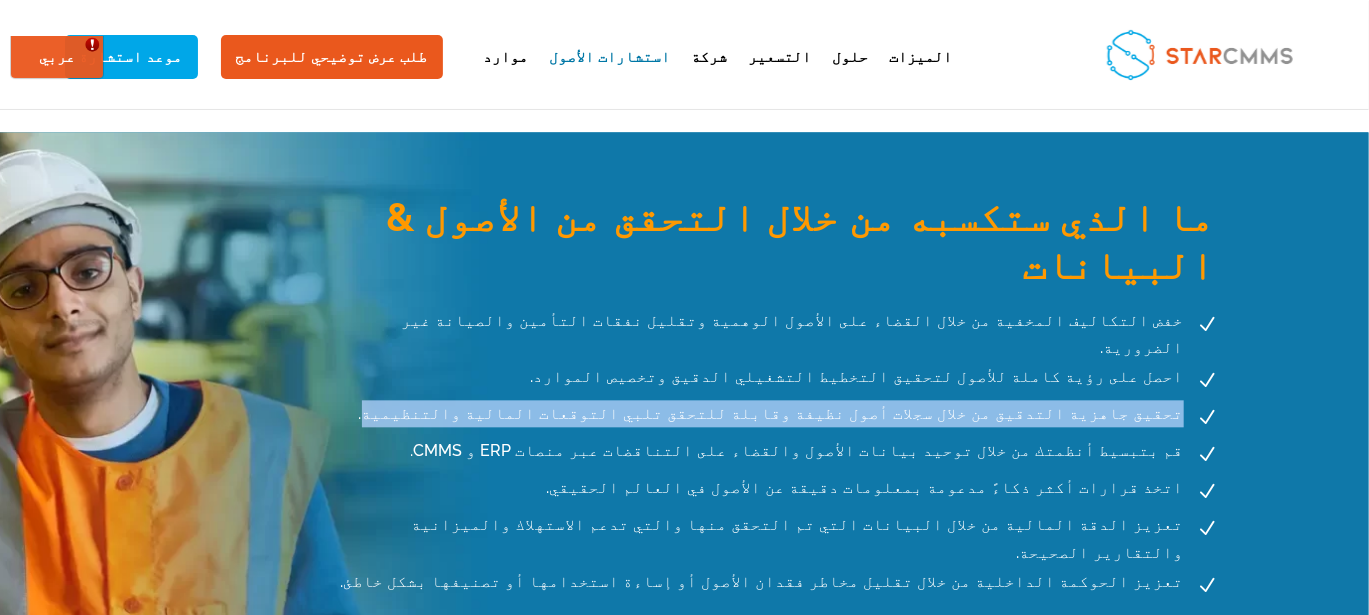 drag, startPoint x: 681, startPoint y: 298, endPoint x: 181, endPoint y: 296, distance: 500.004 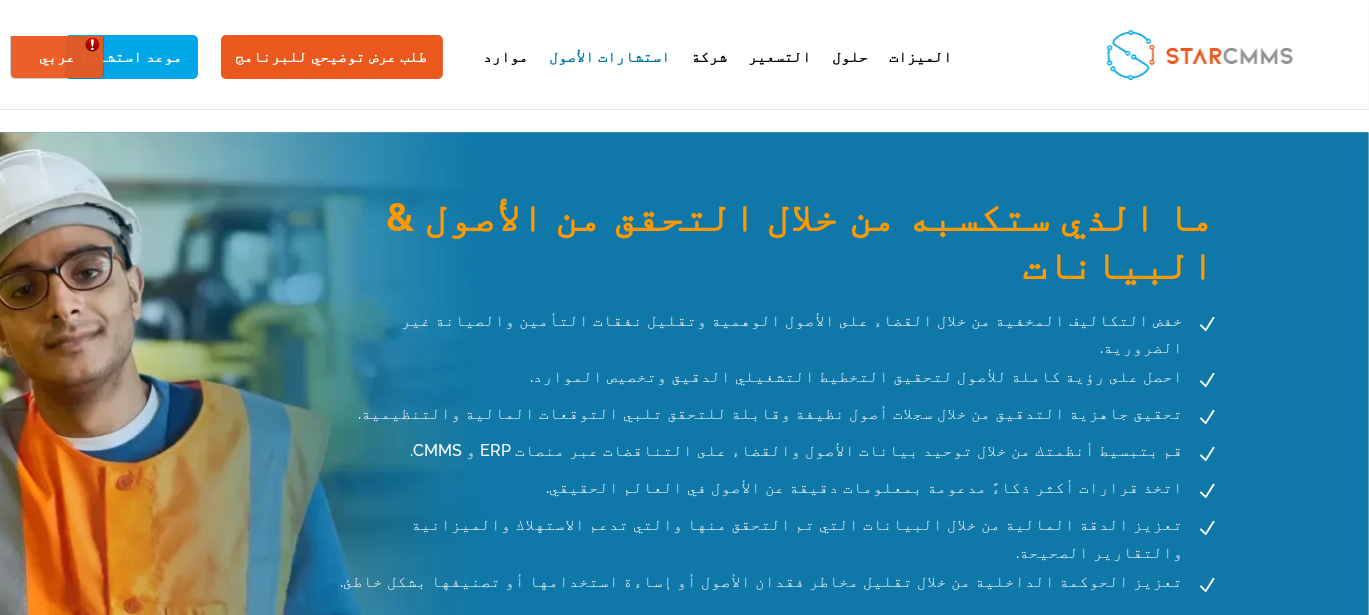 click on "قم بتبسيط أنظمتك من خلال توحيد بيانات الأصول والقضاء على التناقضات عبر منصات ERP و CMMS." at bounding box center [800, 450] 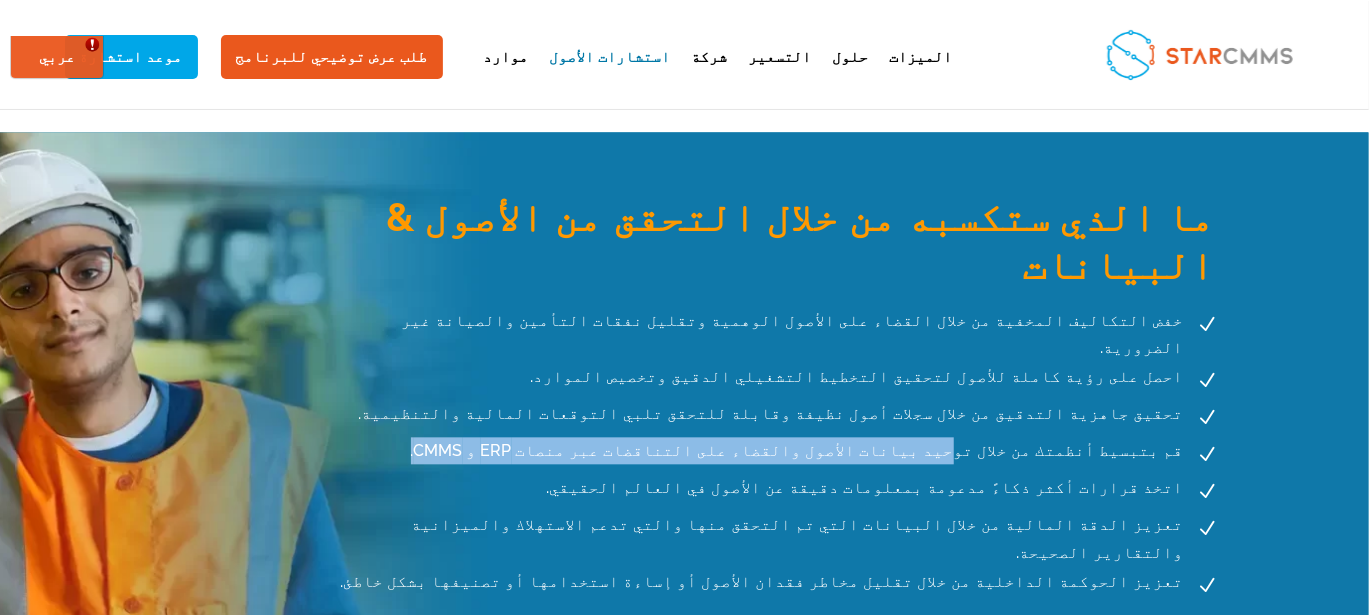 drag, startPoint x: 732, startPoint y: 340, endPoint x: 337, endPoint y: 346, distance: 395.04556 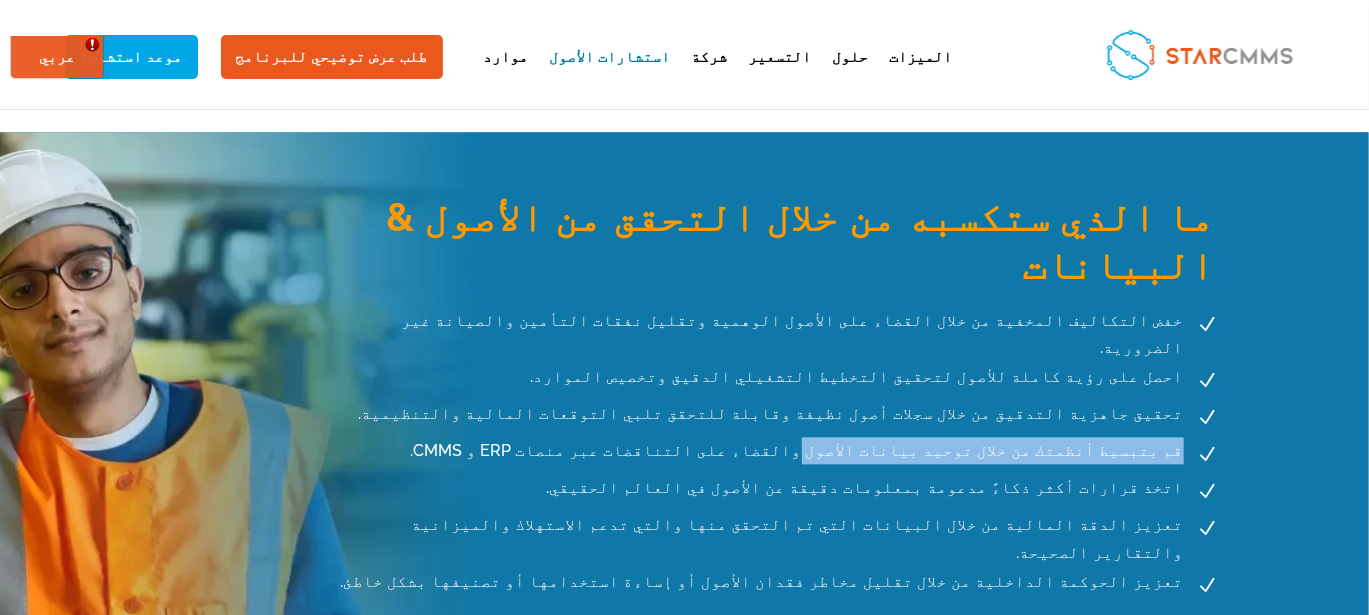 drag, startPoint x: 437, startPoint y: 340, endPoint x: 186, endPoint y: 333, distance: 251.0976 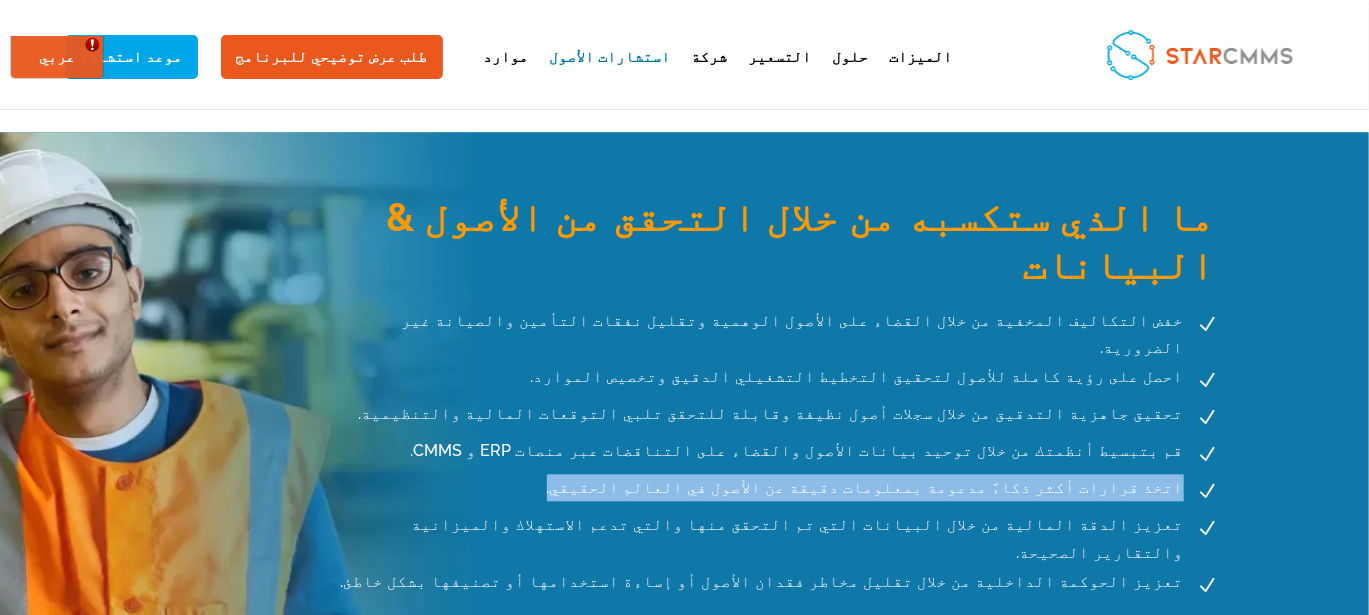 drag, startPoint x: 588, startPoint y: 377, endPoint x: 185, endPoint y: 374, distance: 403.01117 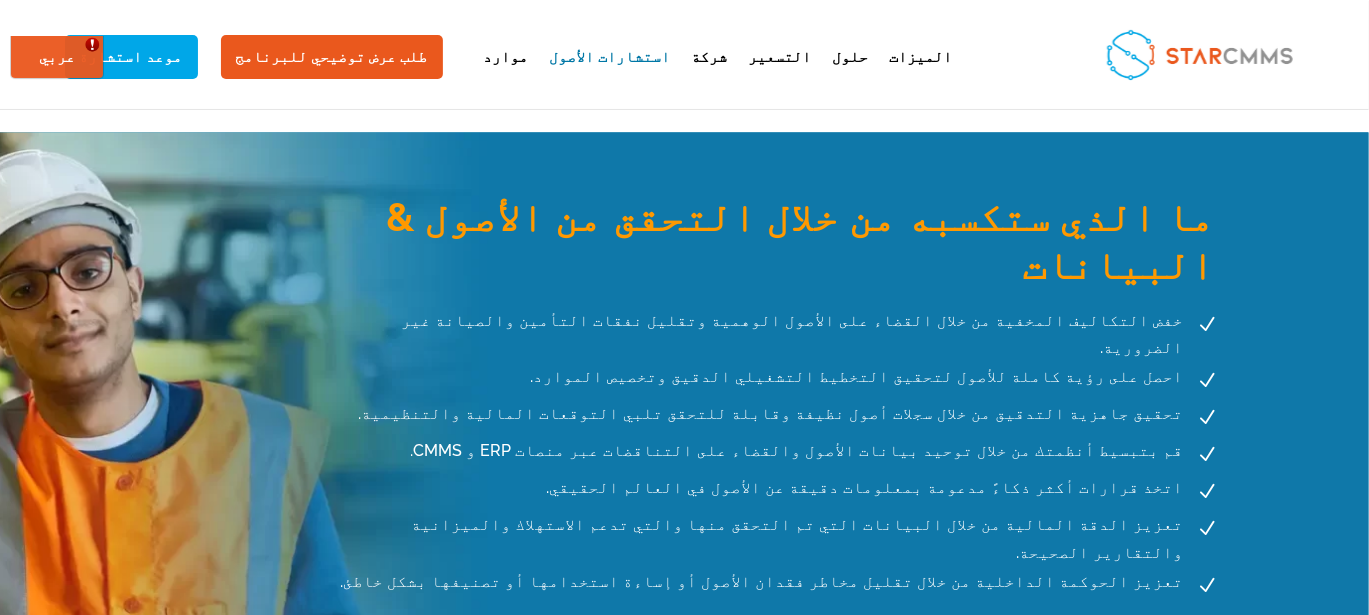 click on "ما الذي ستكسبه من خلال التحقق من الأصول & البيانات" at bounding box center (734, 246) 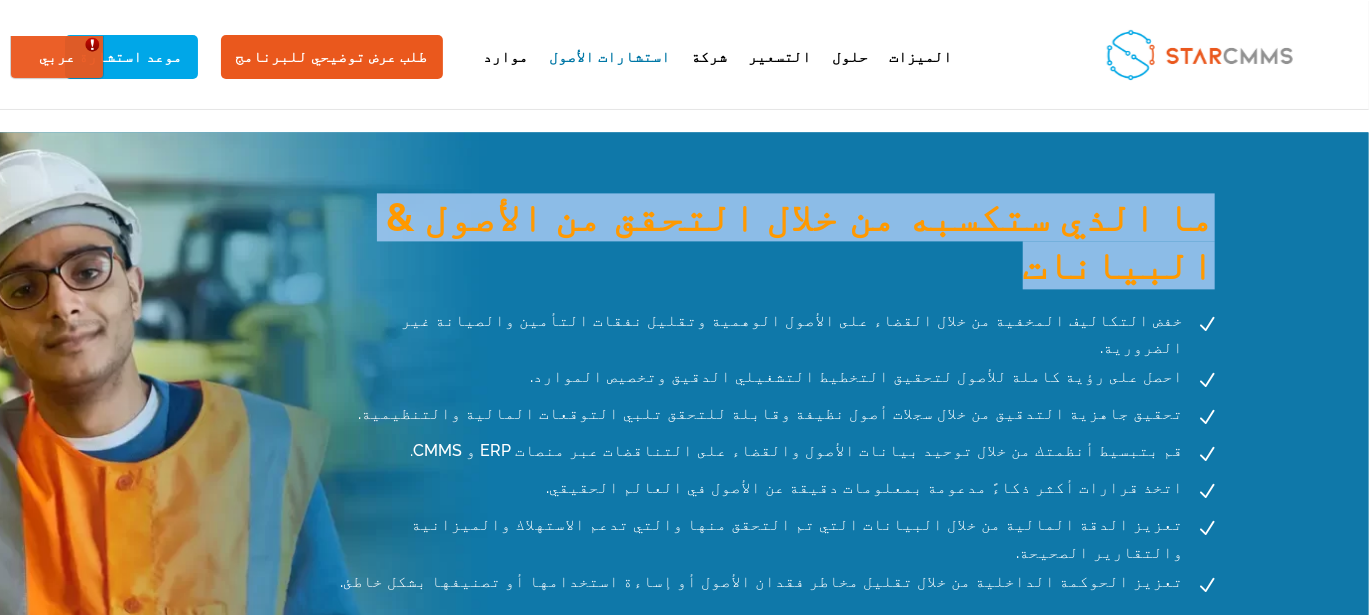 drag, startPoint x: 884, startPoint y: 168, endPoint x: 146, endPoint y: 199, distance: 738.6508 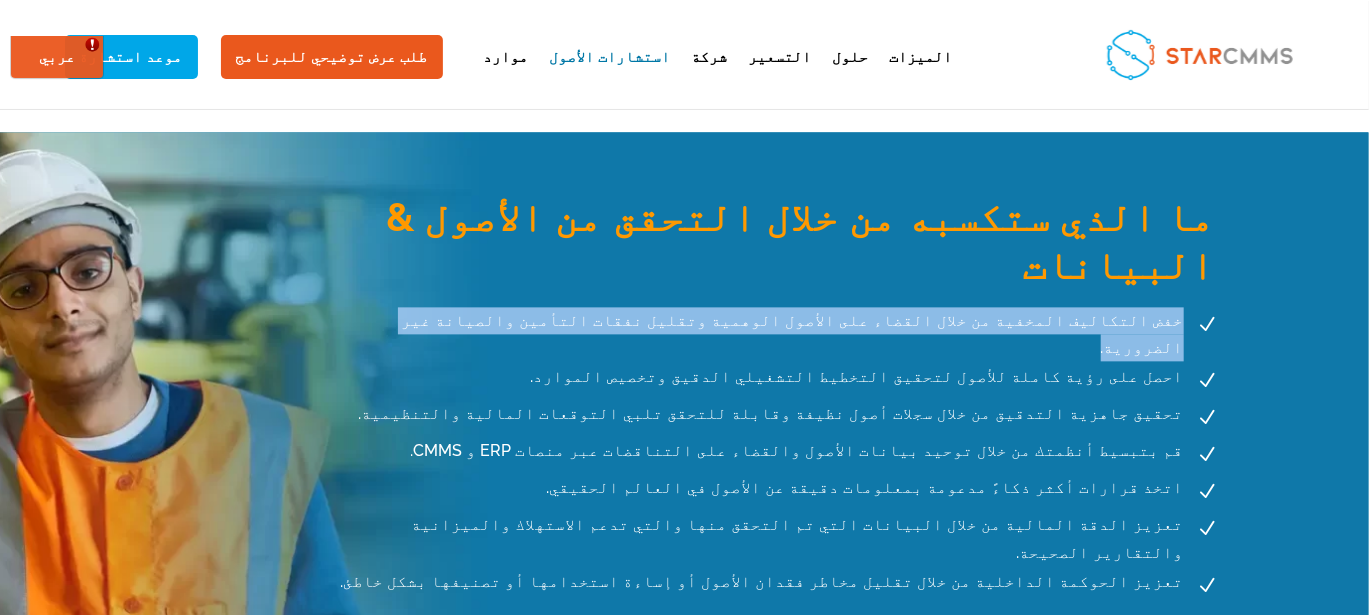 drag, startPoint x: 749, startPoint y: 226, endPoint x: 178, endPoint y: 237, distance: 571.10596 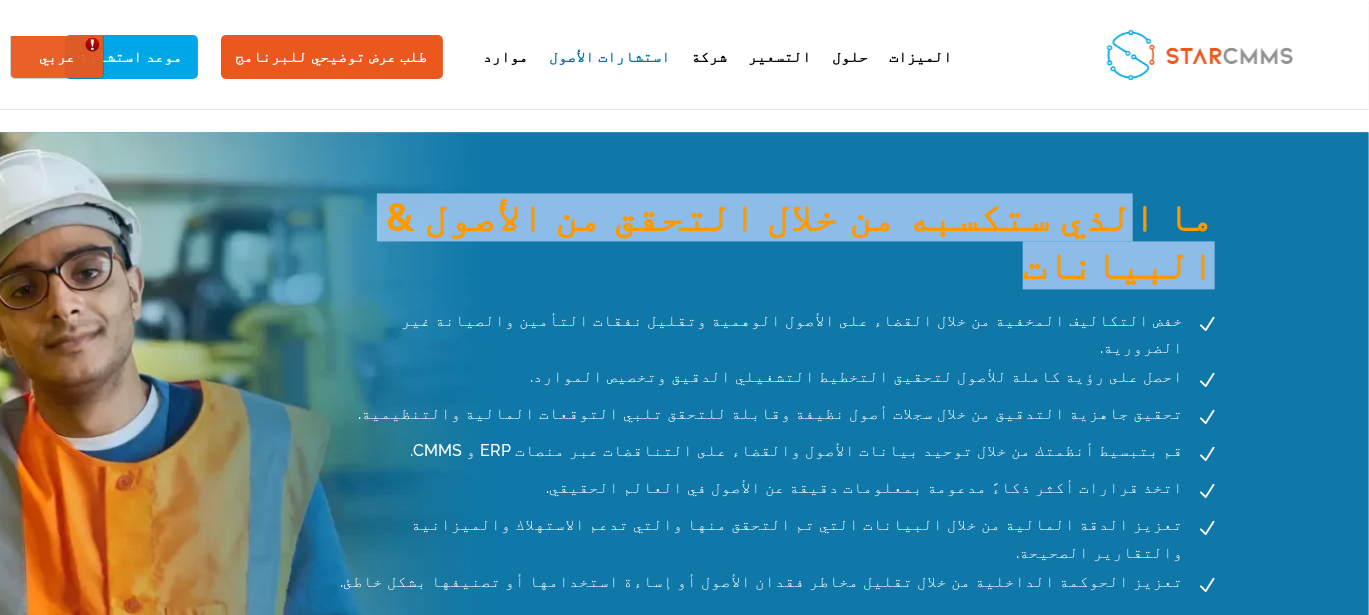 drag, startPoint x: 871, startPoint y: 179, endPoint x: 198, endPoint y: 204, distance: 673.4642 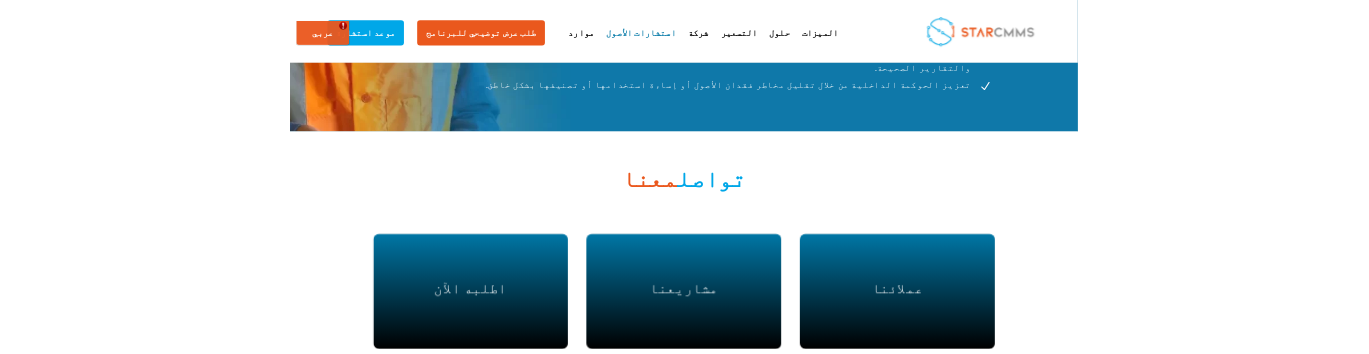 scroll, scrollTop: 2467, scrollLeft: 0, axis: vertical 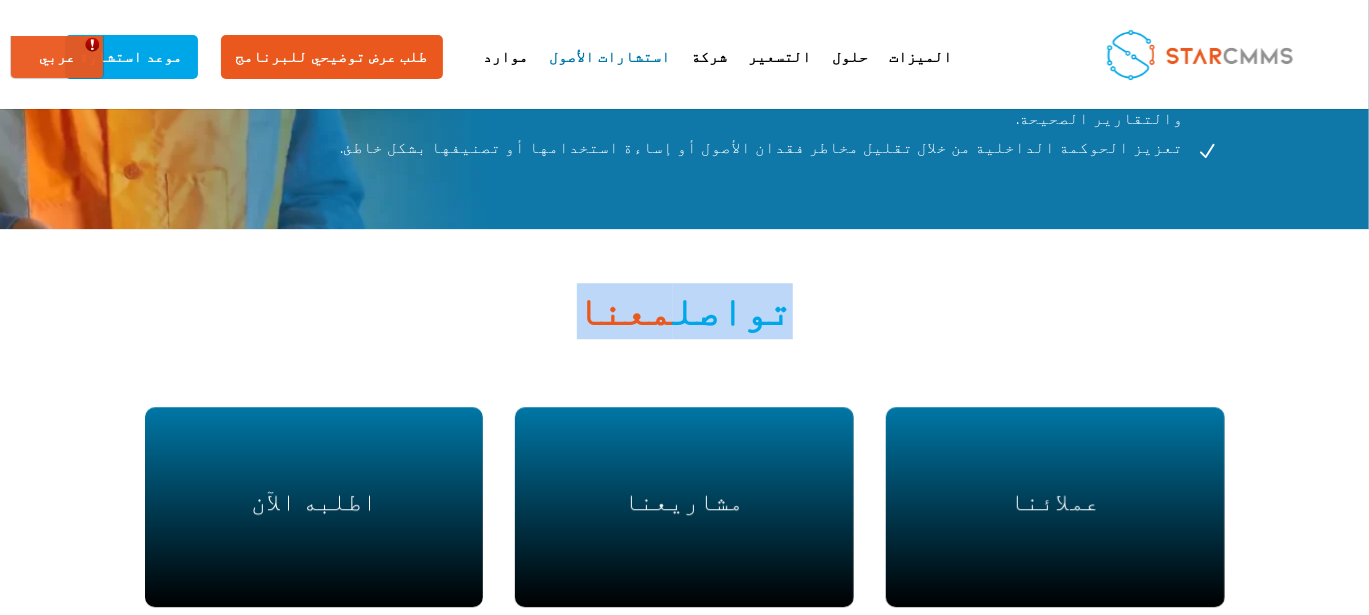 drag, startPoint x: 798, startPoint y: 169, endPoint x: 527, endPoint y: 187, distance: 271.59714 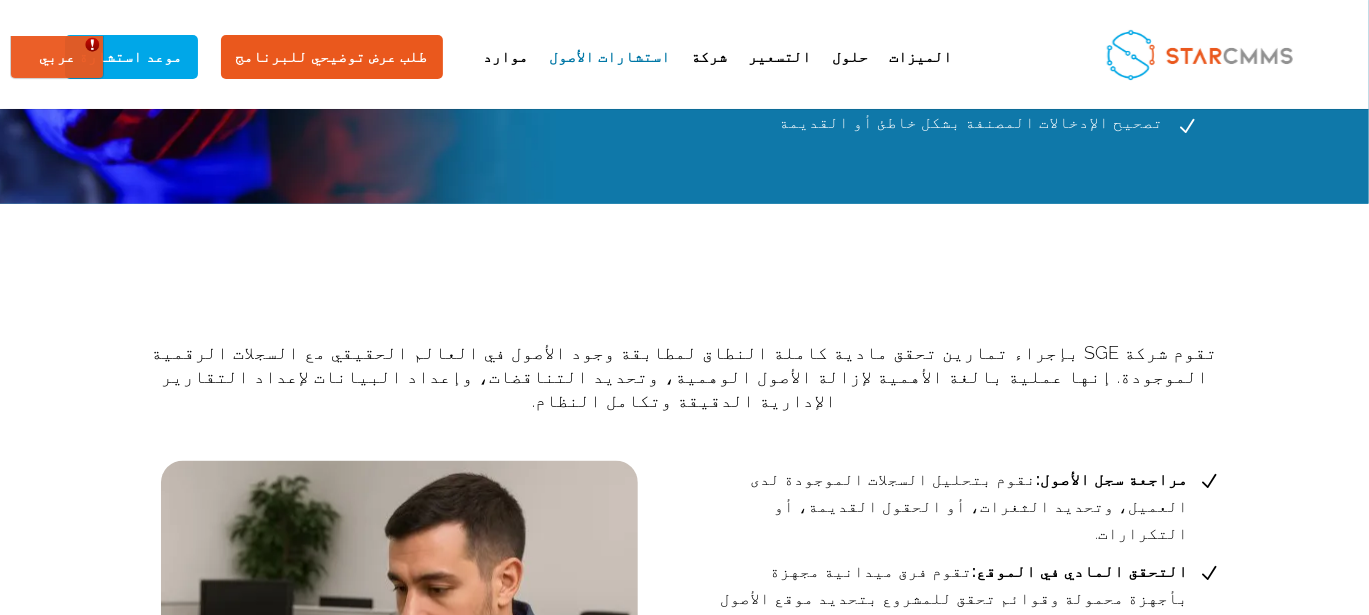 scroll, scrollTop: 1233, scrollLeft: 0, axis: vertical 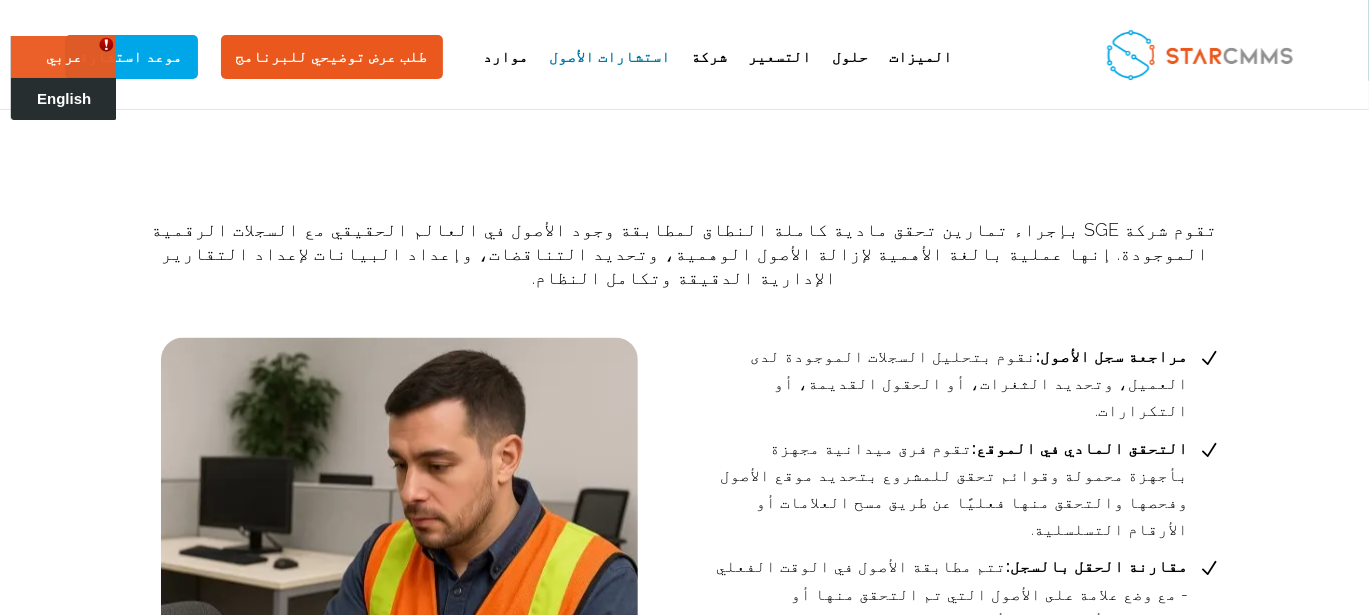 click on "English" at bounding box center (64, 98) 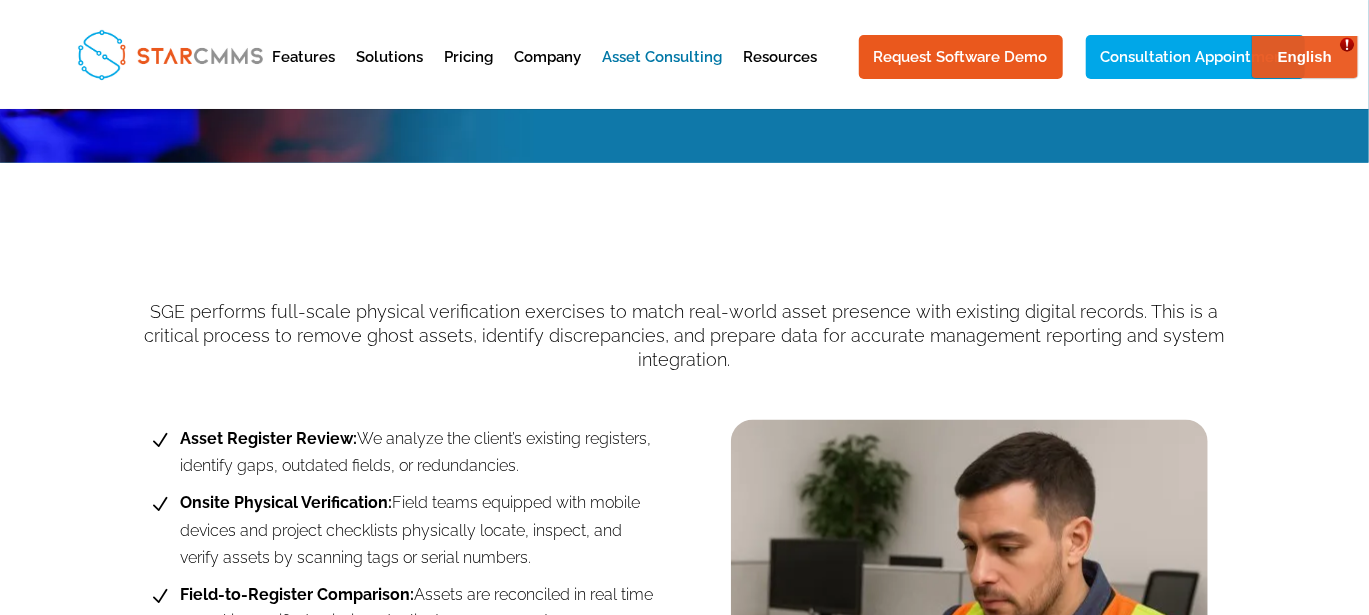 scroll, scrollTop: 0, scrollLeft: 0, axis: both 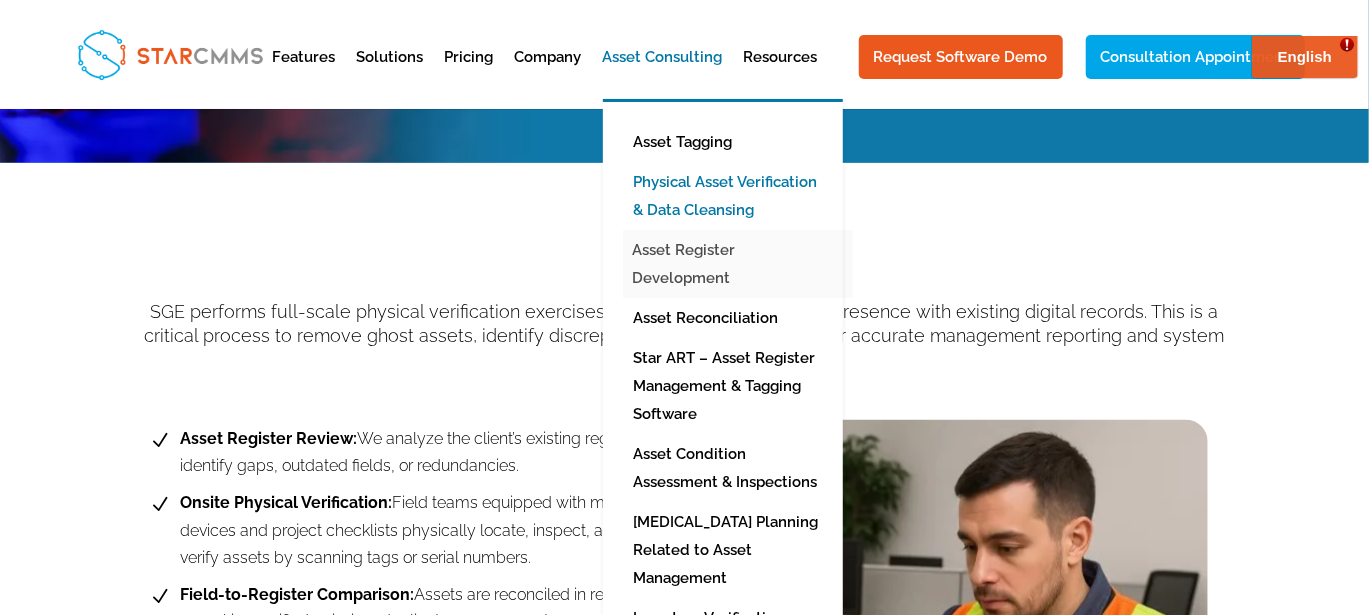 click on "Asset Register Development" at bounding box center (738, 264) 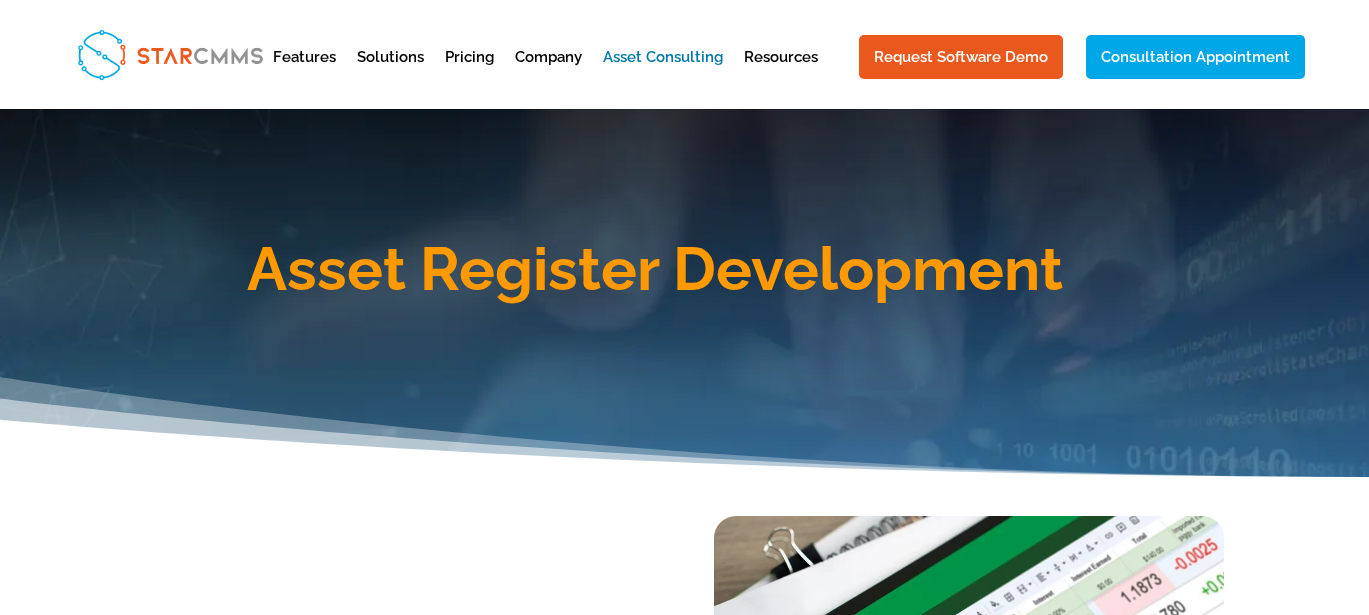scroll, scrollTop: 0, scrollLeft: 0, axis: both 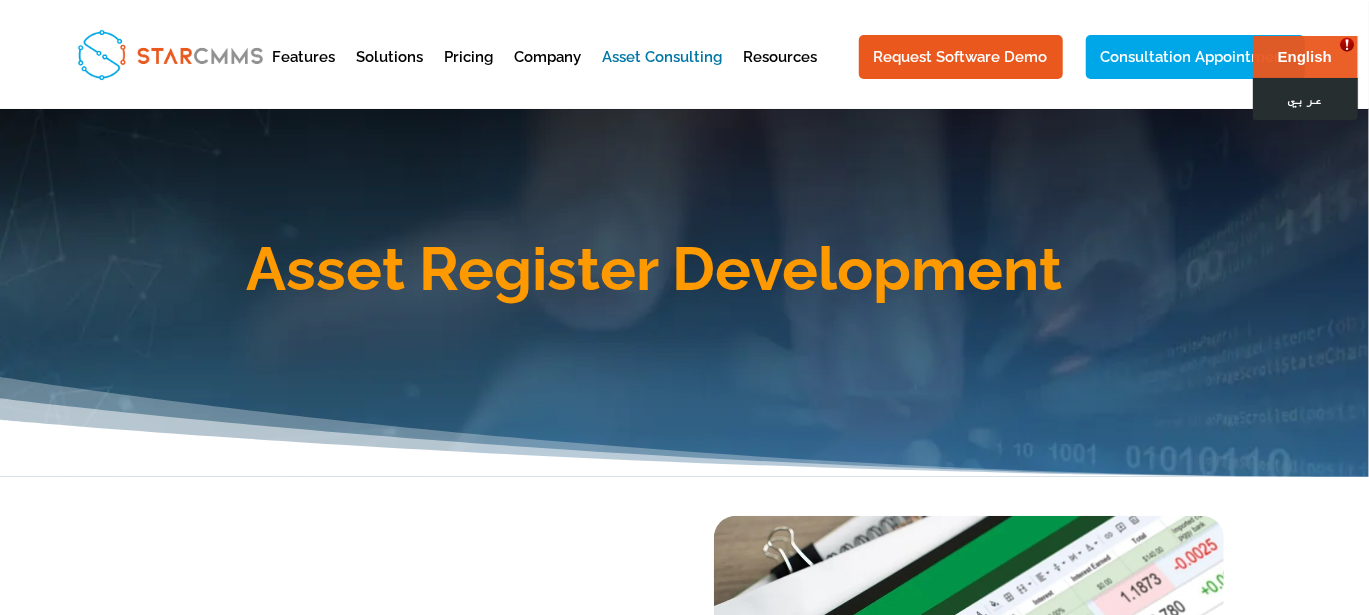 click on "عربي" at bounding box center (1304, 98) 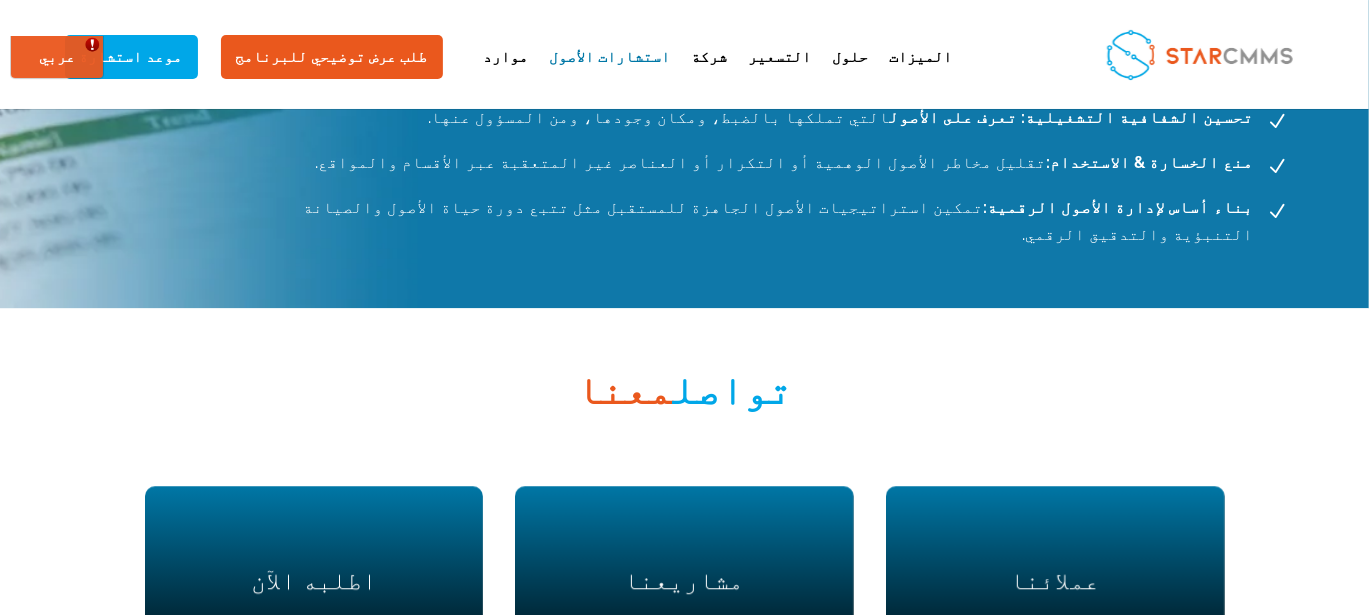 scroll, scrollTop: 2533, scrollLeft: 0, axis: vertical 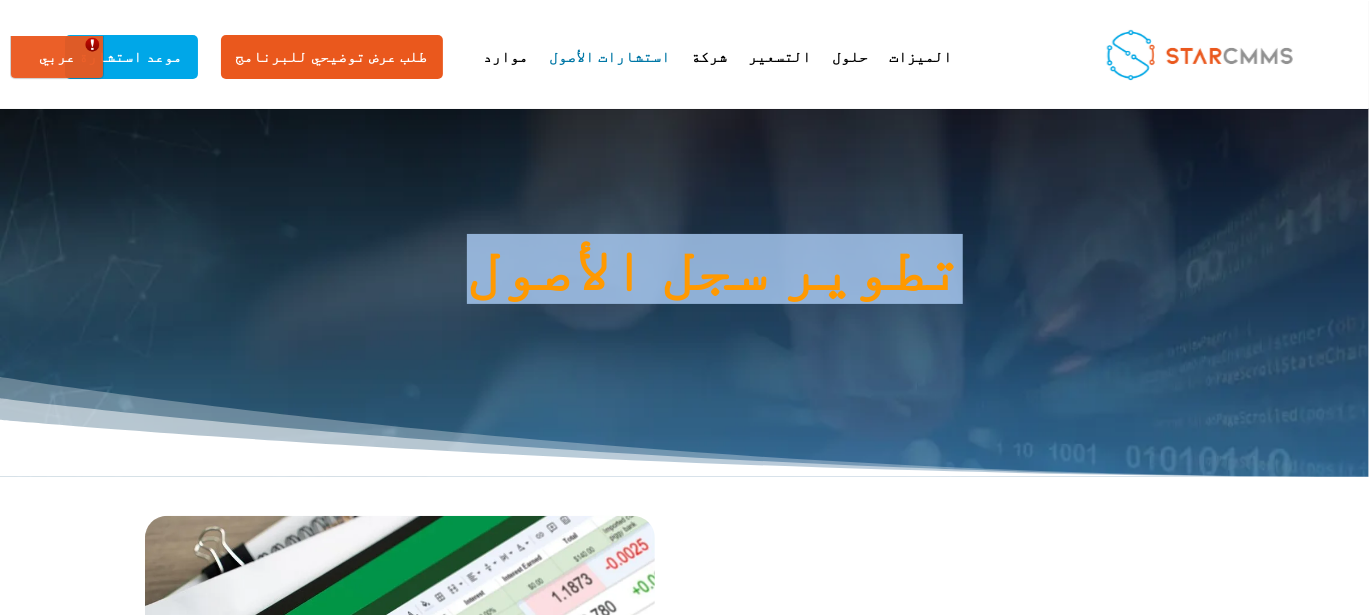 drag, startPoint x: 897, startPoint y: 260, endPoint x: 450, endPoint y: 255, distance: 447.02795 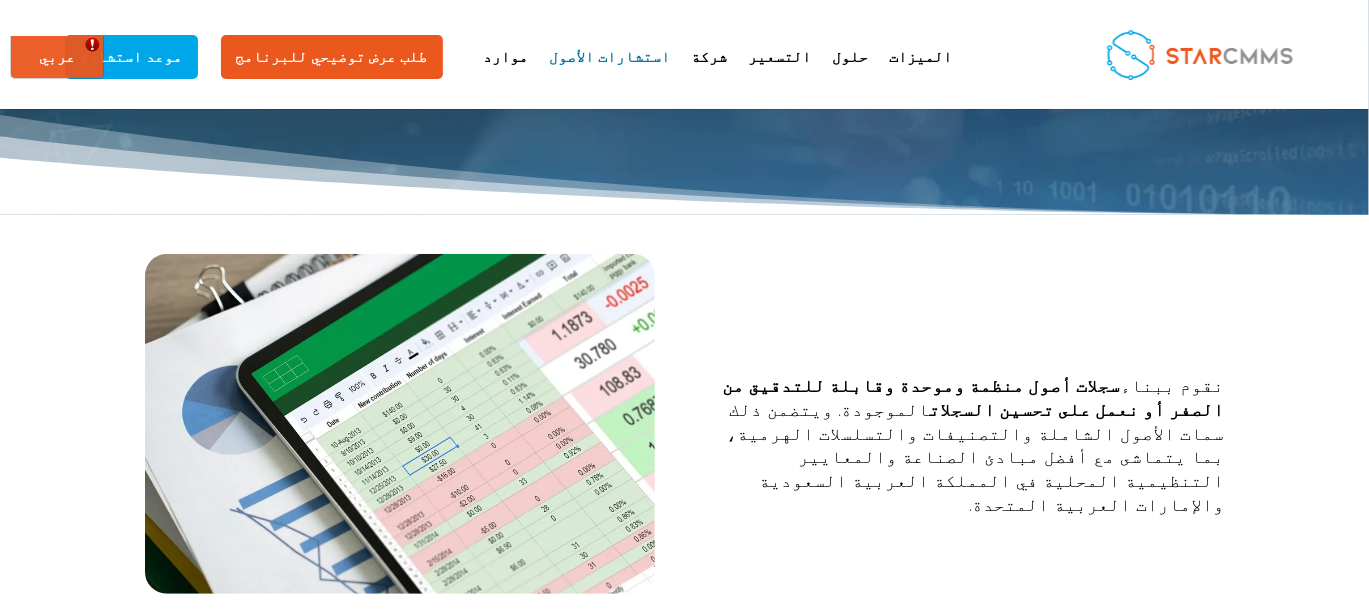 scroll, scrollTop: 266, scrollLeft: 0, axis: vertical 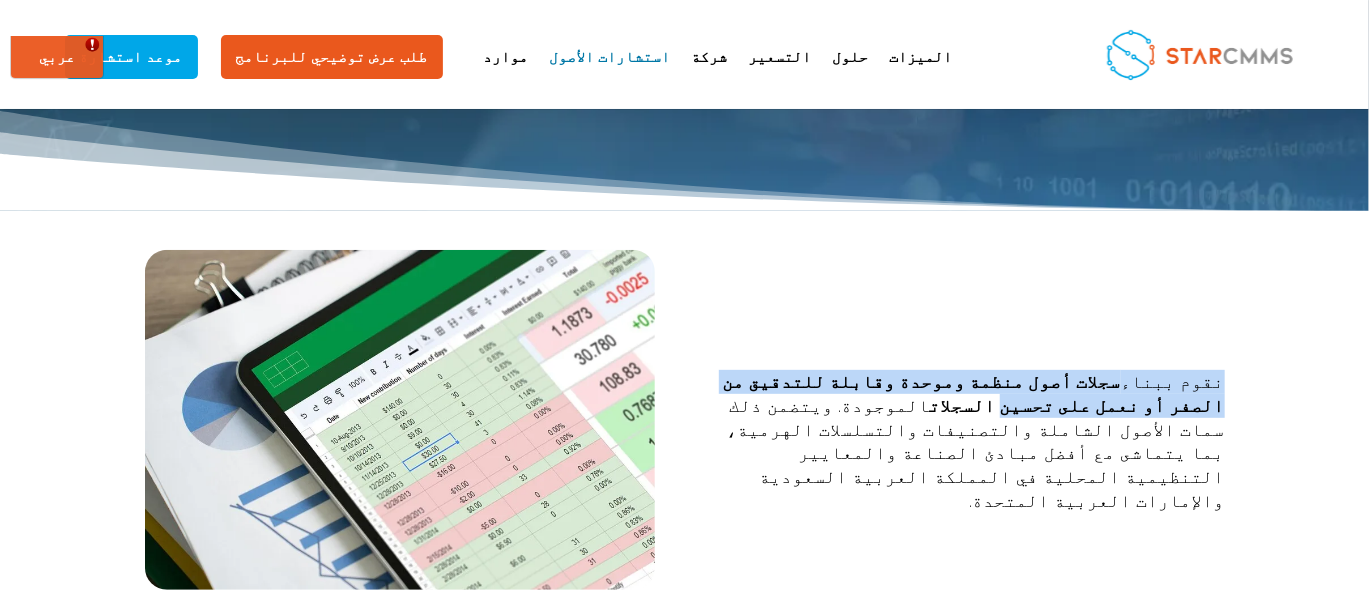 drag, startPoint x: 631, startPoint y: 384, endPoint x: 145, endPoint y: 384, distance: 486 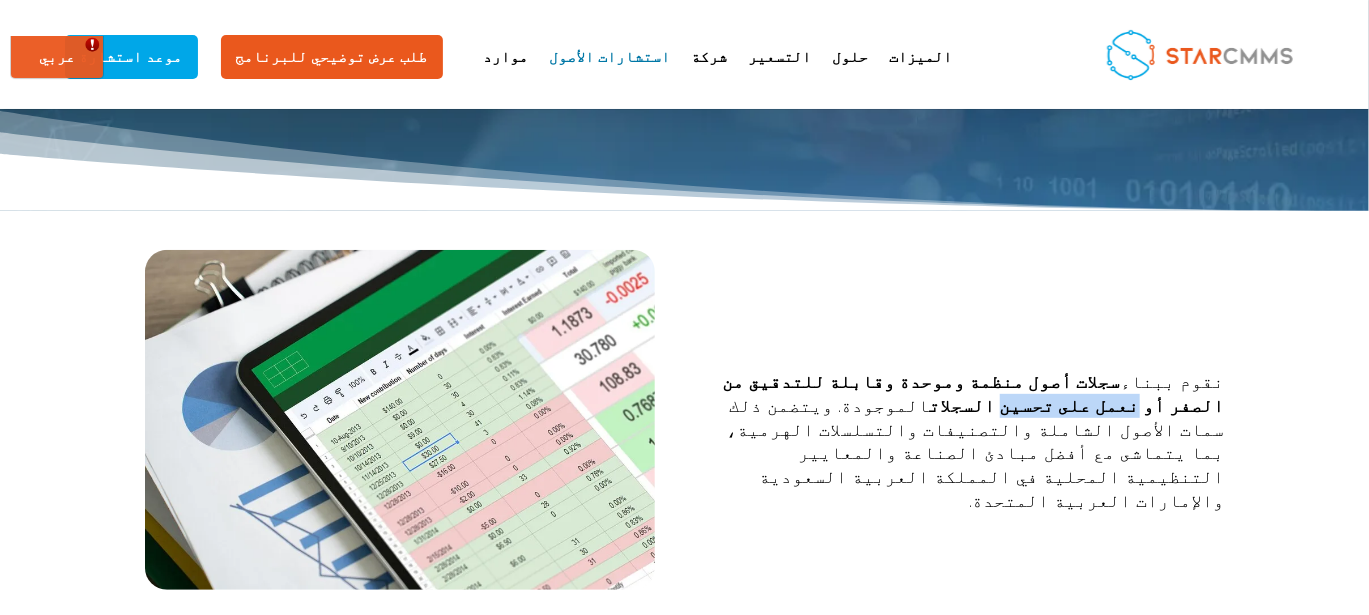 drag, startPoint x: 637, startPoint y: 374, endPoint x: 534, endPoint y: 382, distance: 103.31021 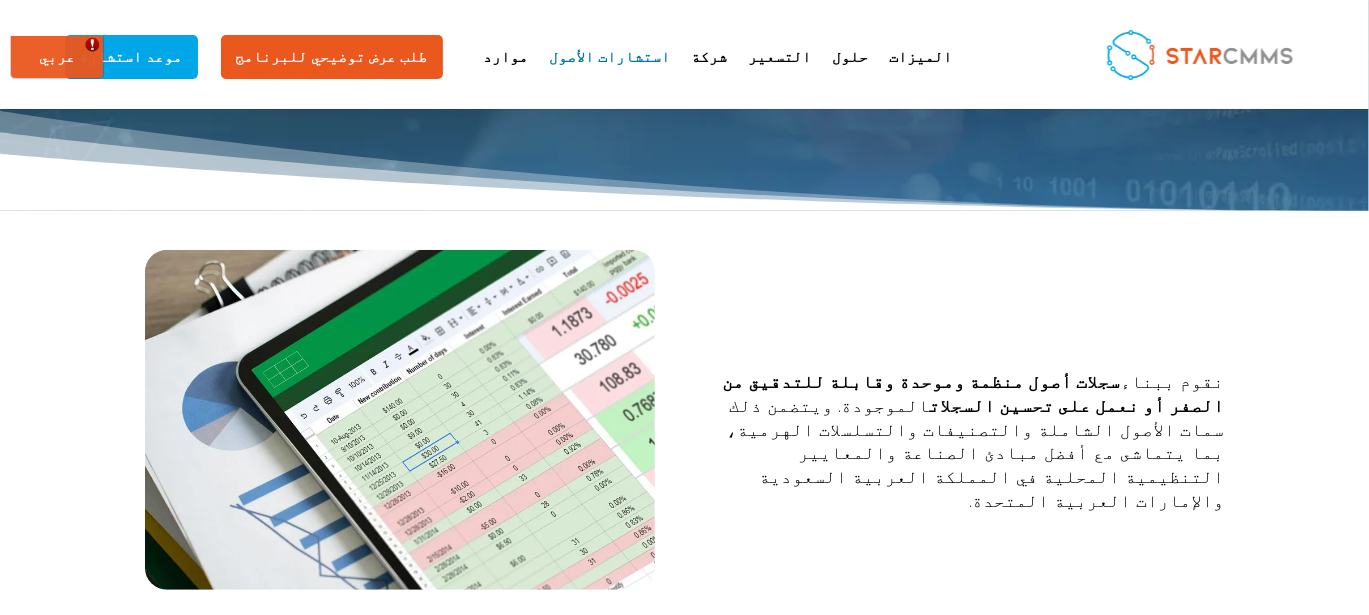 click on "سجلات أصول منظمة وموحدة وقابلة للتدقيق من الصفر أو نعمل على تحسين السجلات" at bounding box center (974, 393) 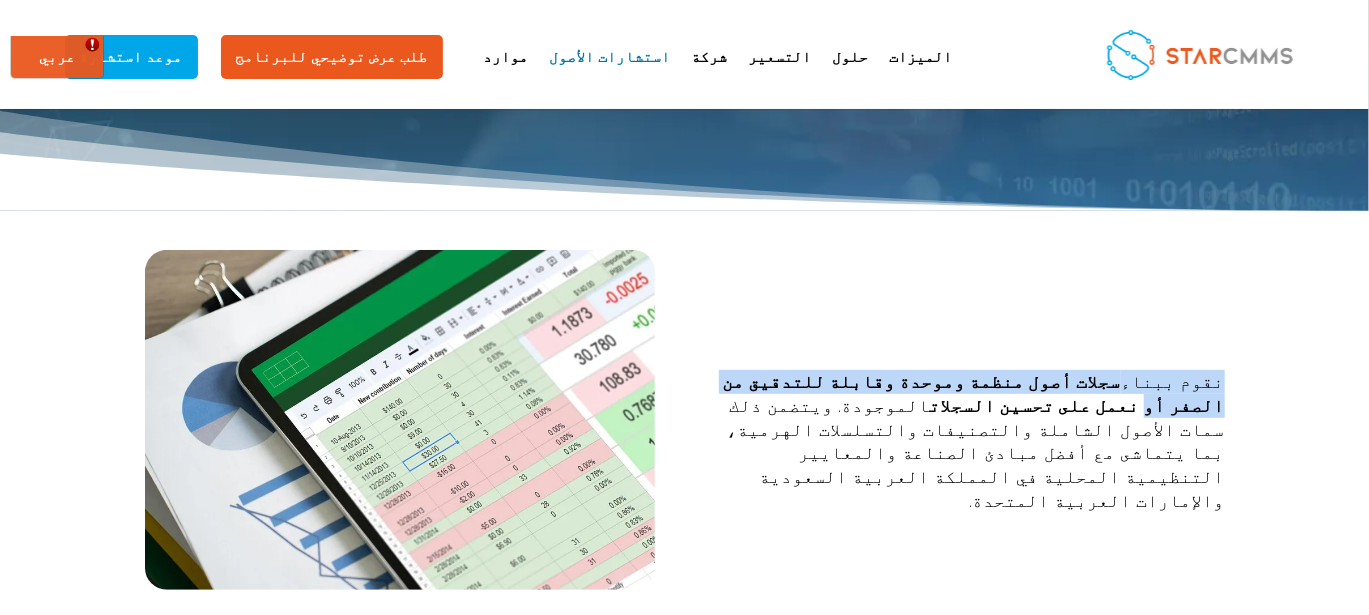 drag, startPoint x: 526, startPoint y: 381, endPoint x: 141, endPoint y: 372, distance: 385.1052 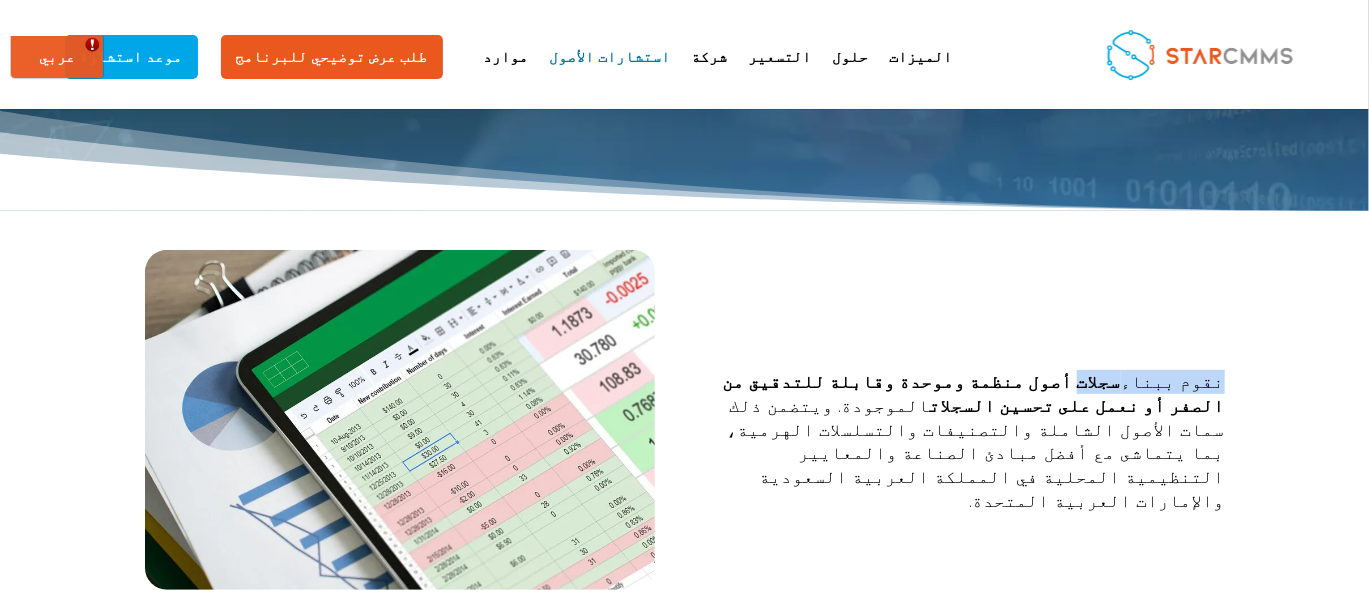 drag, startPoint x: 242, startPoint y: 371, endPoint x: 140, endPoint y: 371, distance: 102 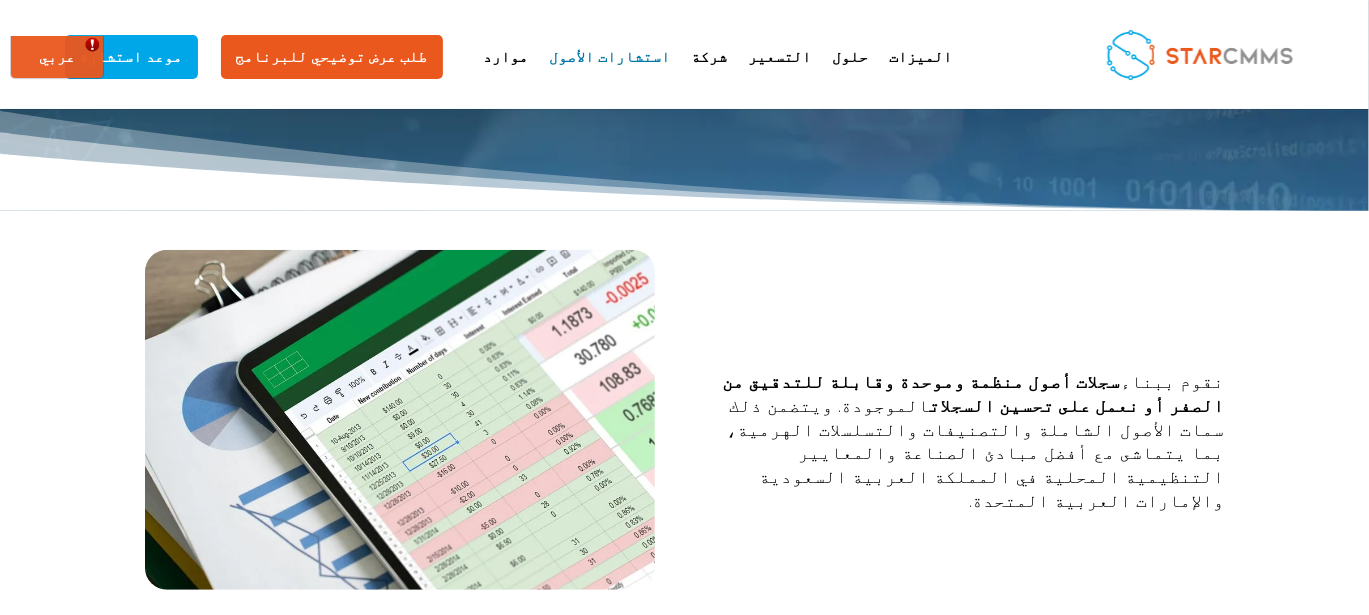 click on "سجلات أصول منظمة وموحدة وقابلة للتدقيق من الصفر أو نعمل على تحسين السجلات" at bounding box center (974, 393) 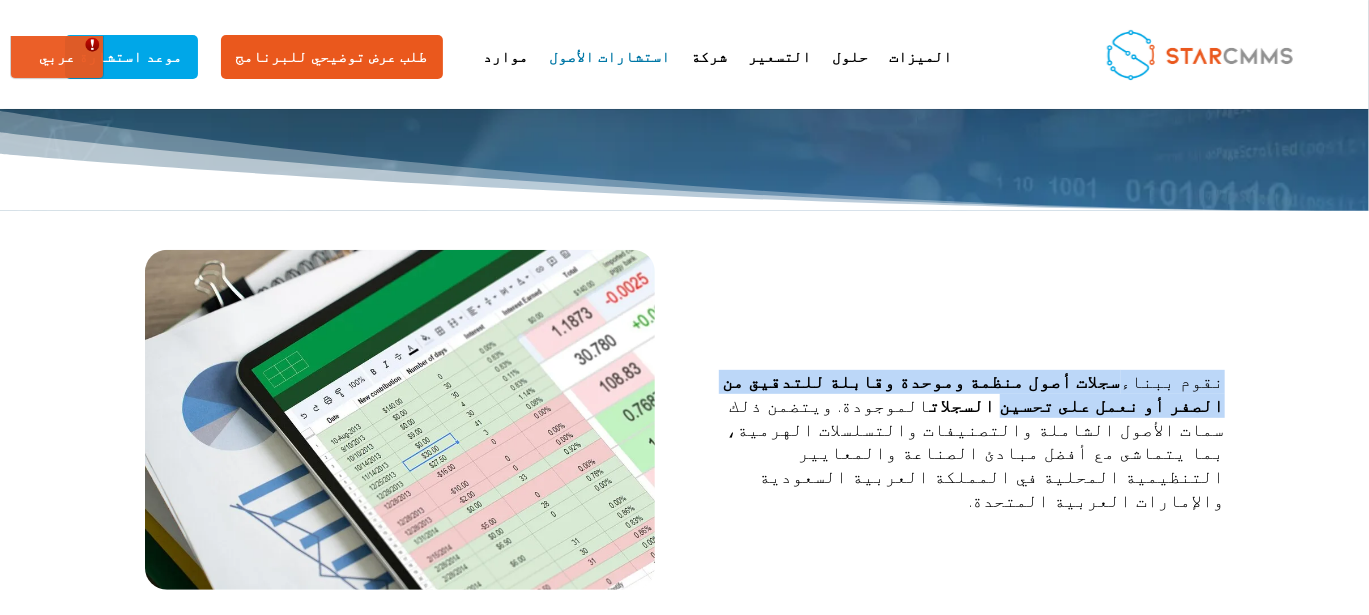 drag, startPoint x: 642, startPoint y: 389, endPoint x: 126, endPoint y: 388, distance: 516.001 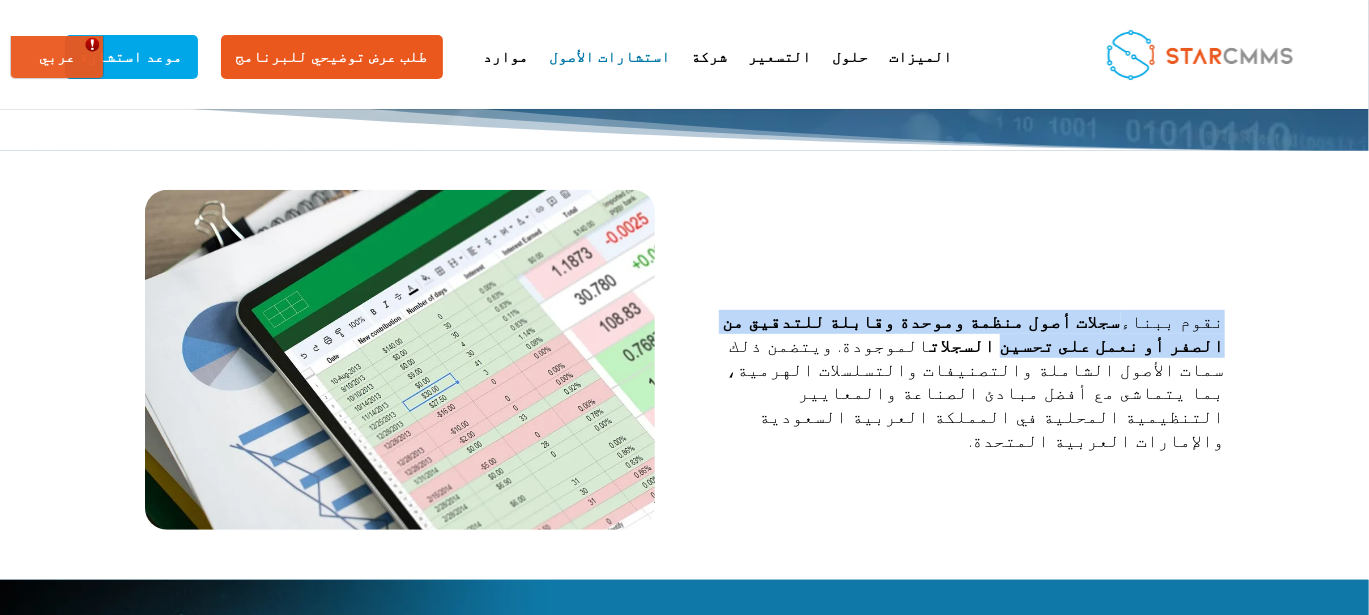 scroll, scrollTop: 333, scrollLeft: 0, axis: vertical 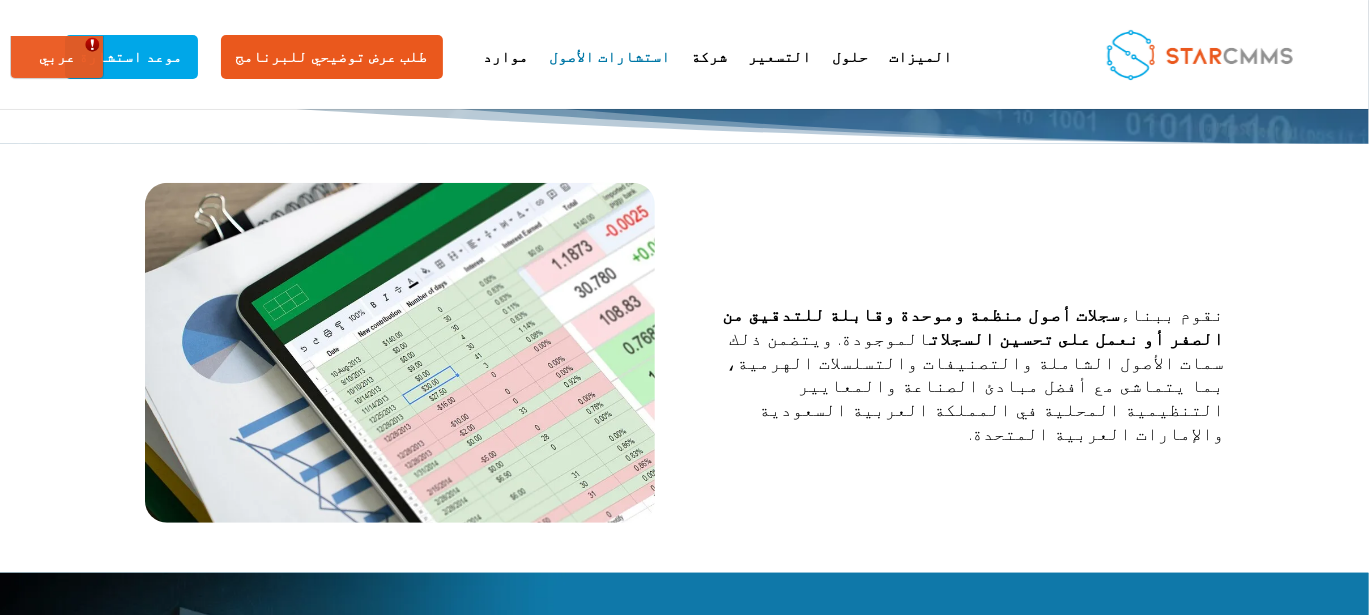 click on "نقوم ببناء  سجلات أصول منظمة وموحدة وقابلة للتدقيق من الصفر أو نعمل على تحسين السجلات  الموجودة. ويتضمن ذلك سمات الأصول الشاملة والتصنيفات والتسلسلات الهرمية، بما يتماشى مع أفضل مبادئ الصناعة والمعايير التنظيمية المحلية في المملكة العربية السعودية والإمارات العربية المتحدة." at bounding box center (969, 374) 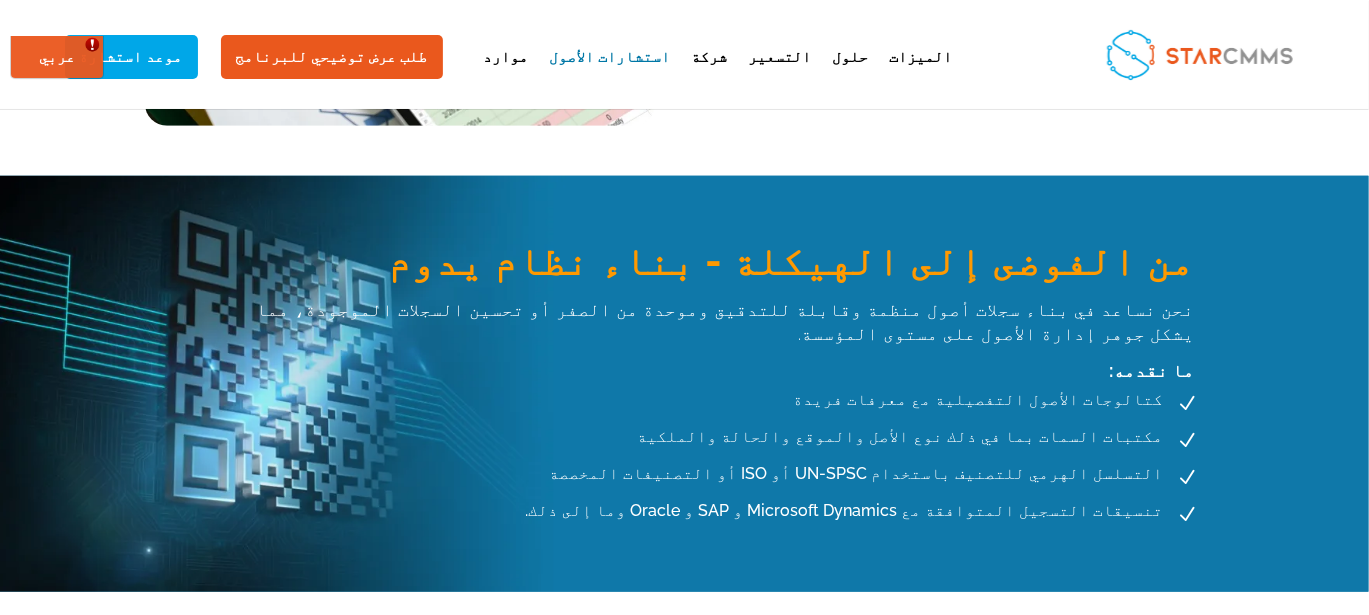 scroll, scrollTop: 733, scrollLeft: 0, axis: vertical 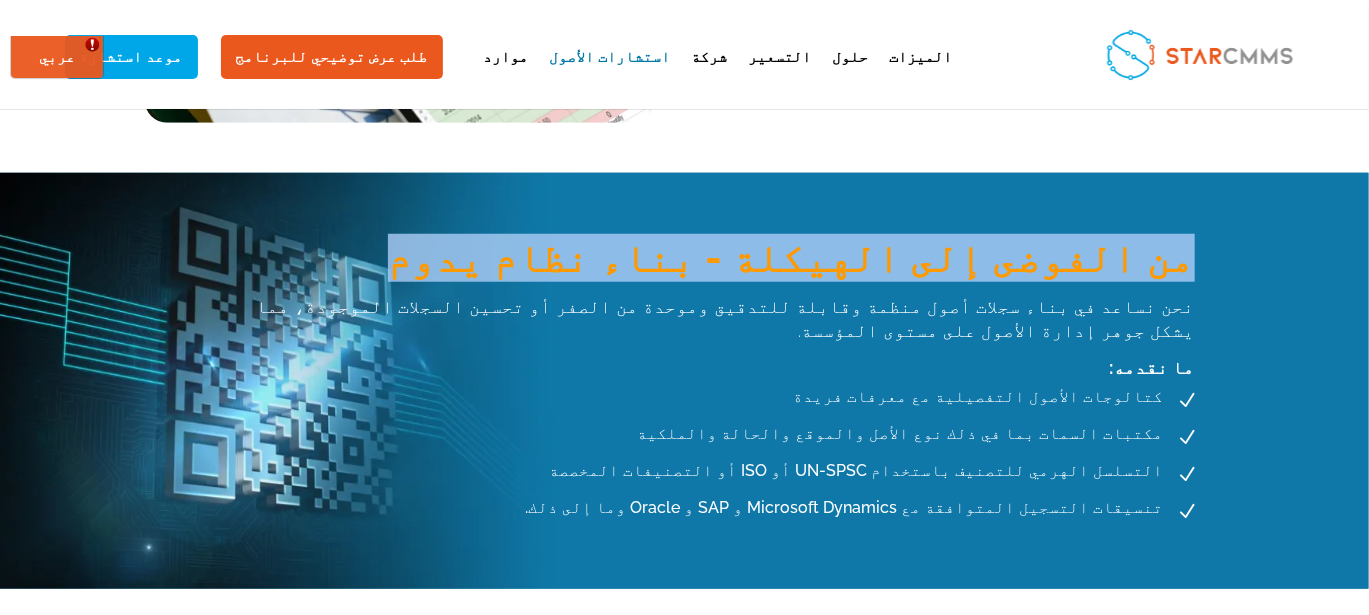drag, startPoint x: 697, startPoint y: 242, endPoint x: 175, endPoint y: 252, distance: 522.09576 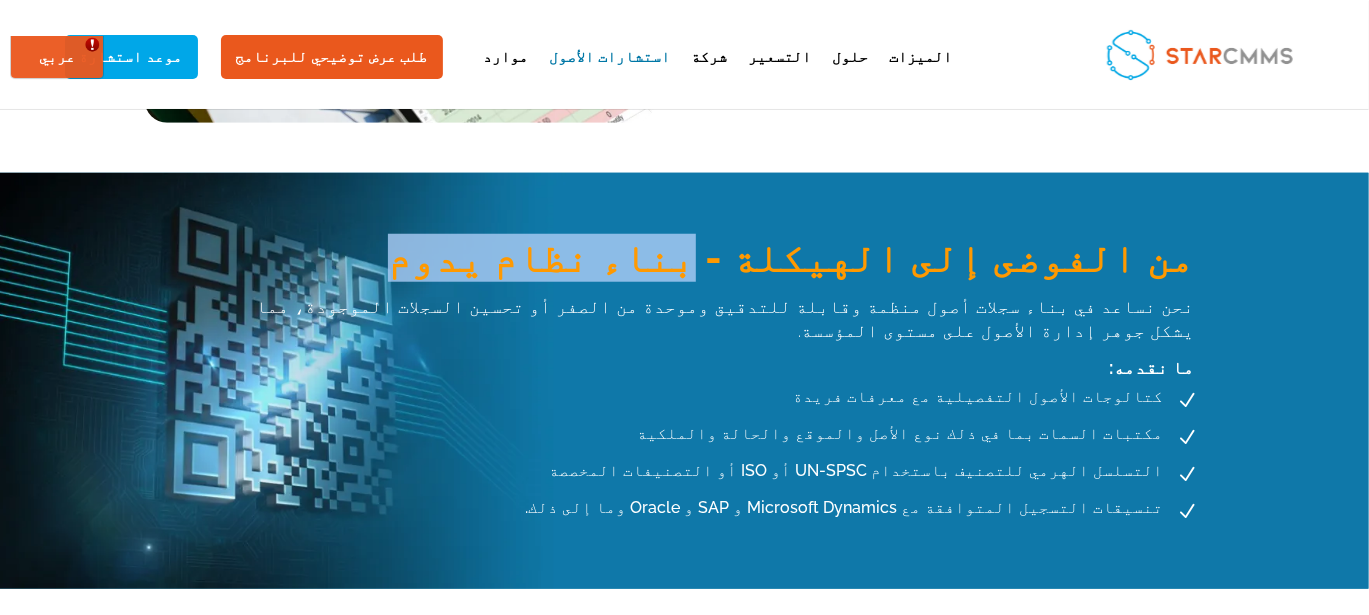 drag, startPoint x: 696, startPoint y: 263, endPoint x: 505, endPoint y: 258, distance: 191.06543 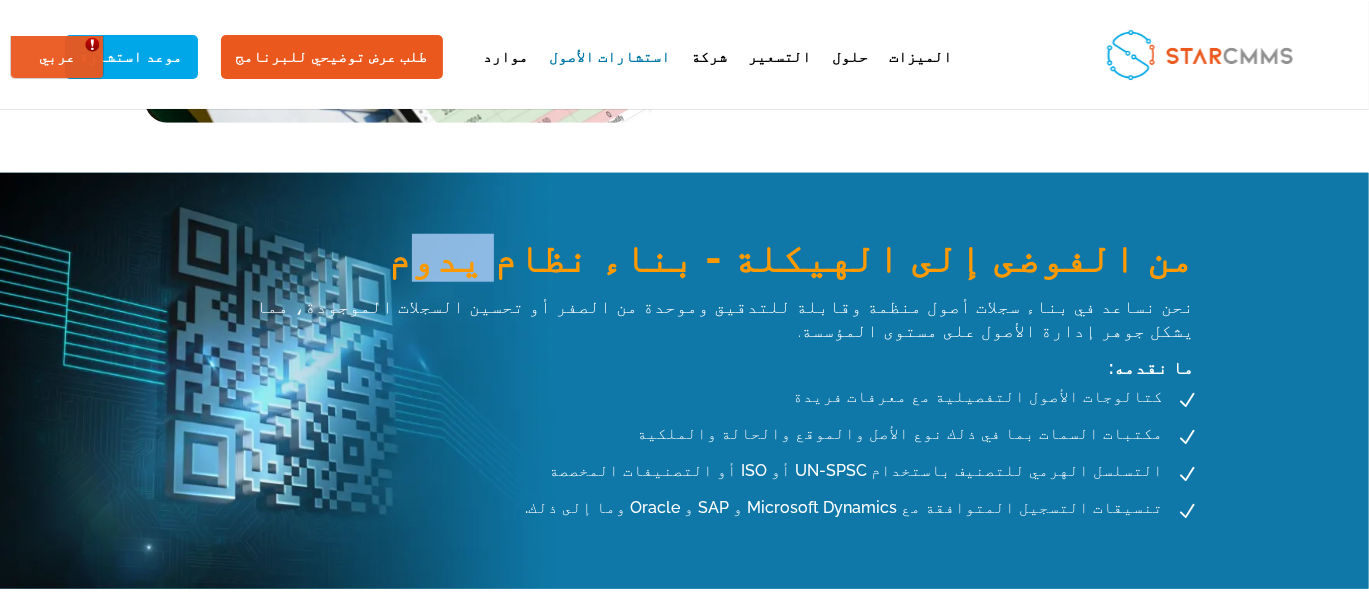 drag, startPoint x: 679, startPoint y: 266, endPoint x: 624, endPoint y: 261, distance: 55.226807 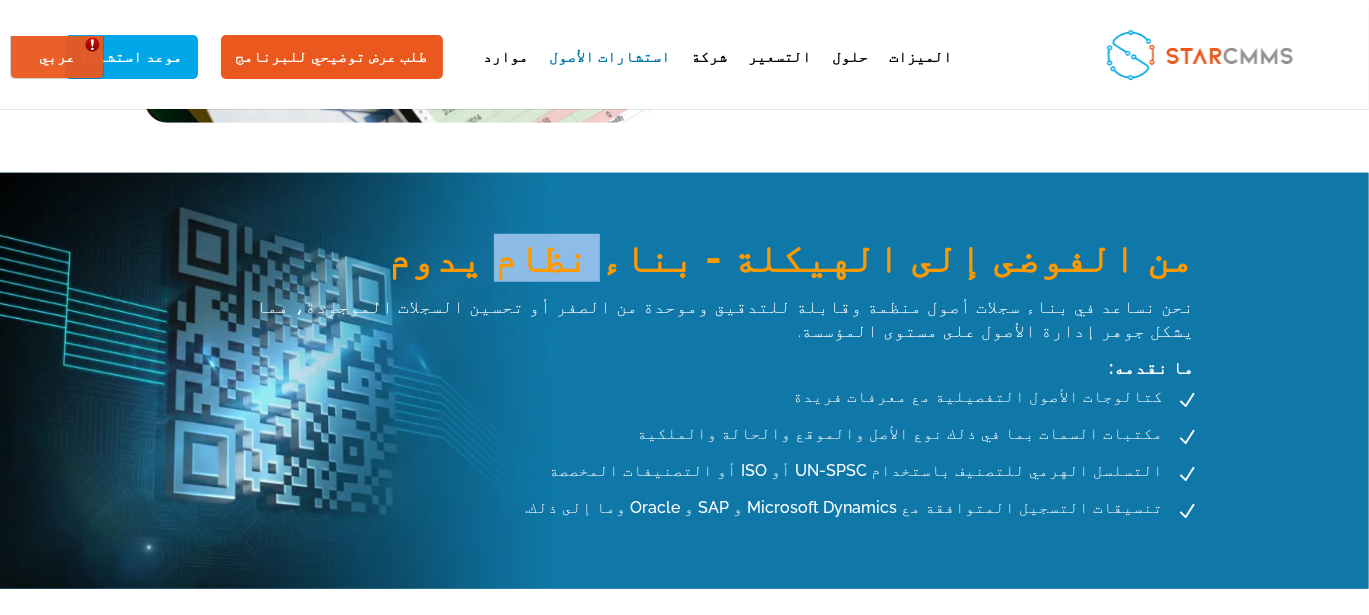 drag, startPoint x: 624, startPoint y: 258, endPoint x: 560, endPoint y: 258, distance: 64 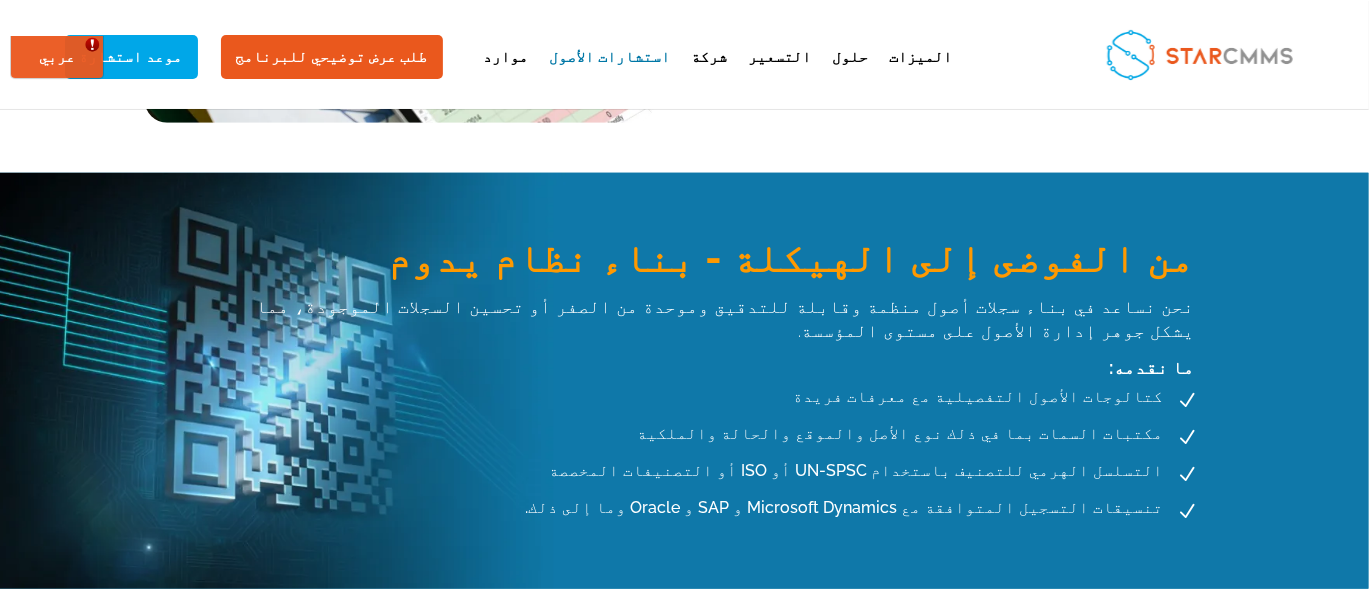click on "من الفوضى إلى الهيكلة - بناء نظام يدوم" at bounding box center (724, 263) 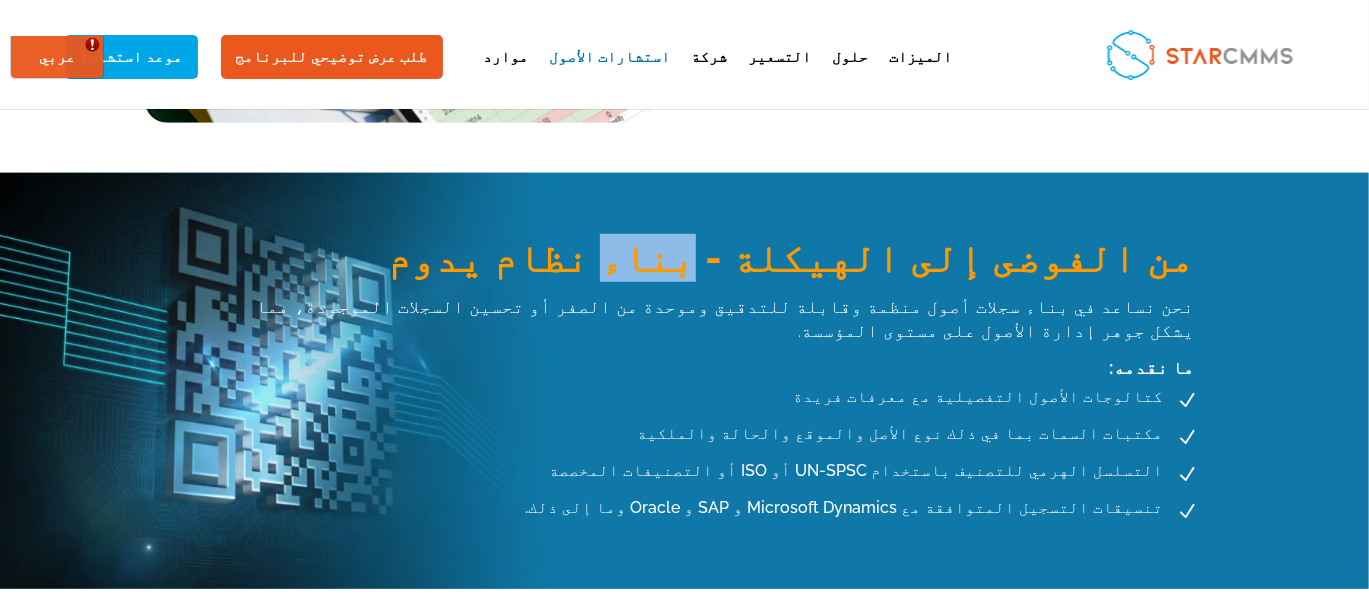drag, startPoint x: 557, startPoint y: 263, endPoint x: 506, endPoint y: 260, distance: 51.088158 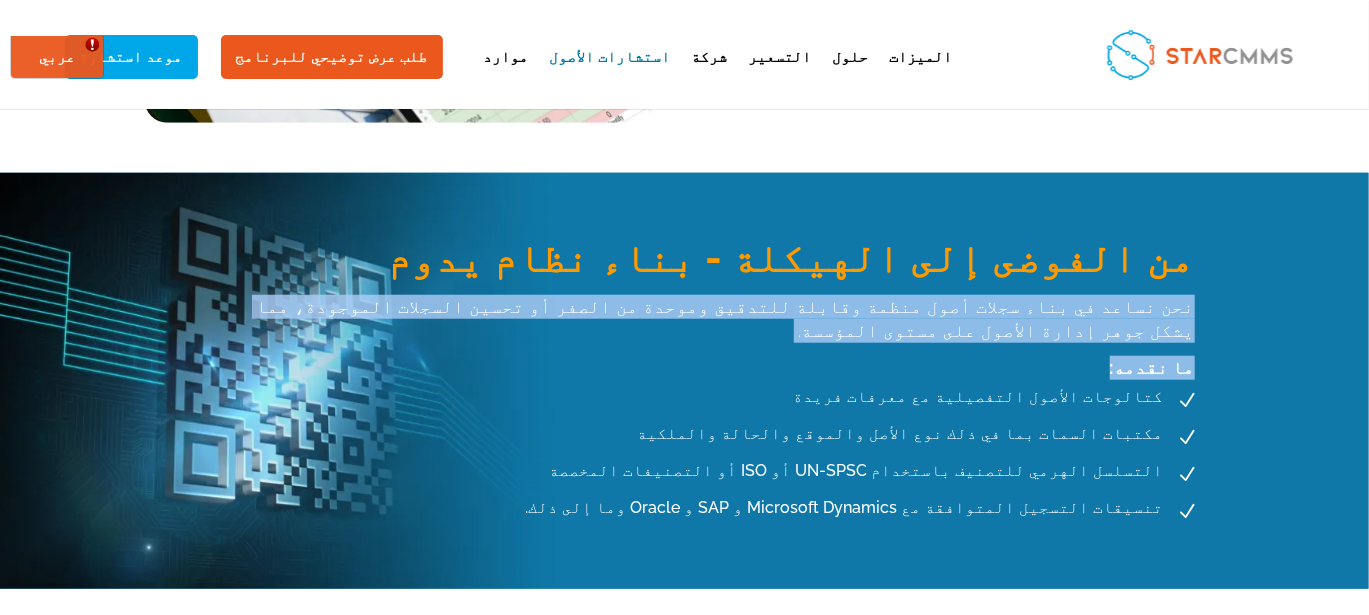 drag, startPoint x: 226, startPoint y: 335, endPoint x: 151, endPoint y: 297, distance: 84.07735 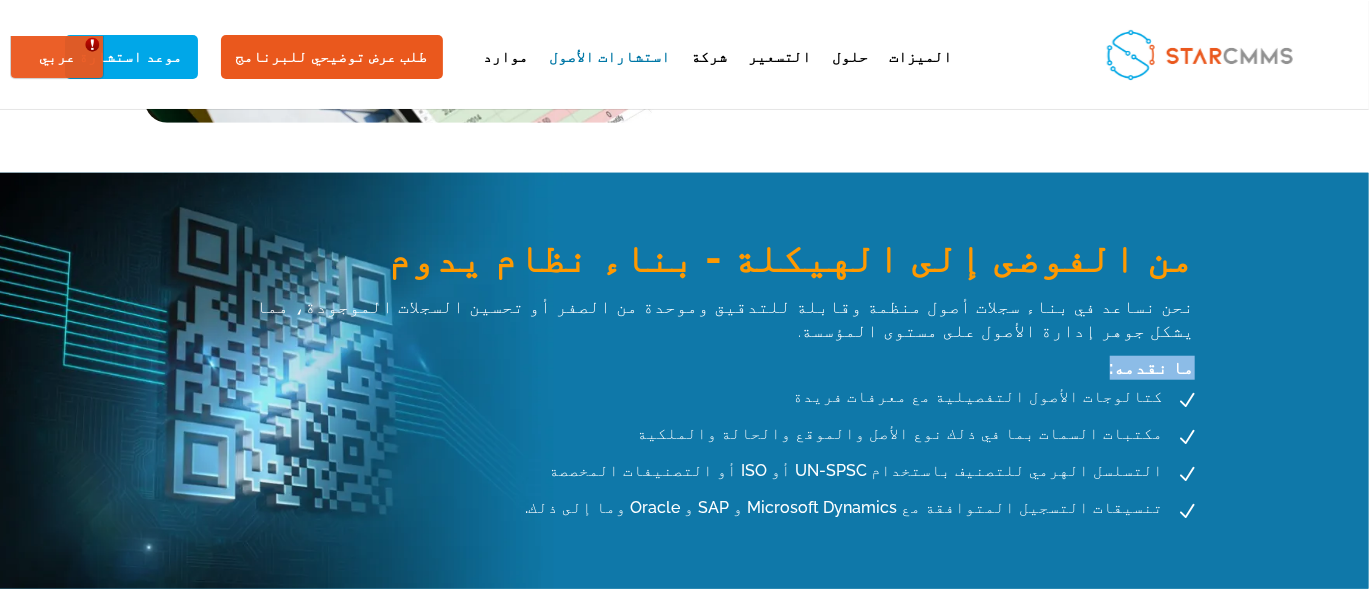 drag, startPoint x: 233, startPoint y: 333, endPoint x: 170, endPoint y: 331, distance: 63.03174 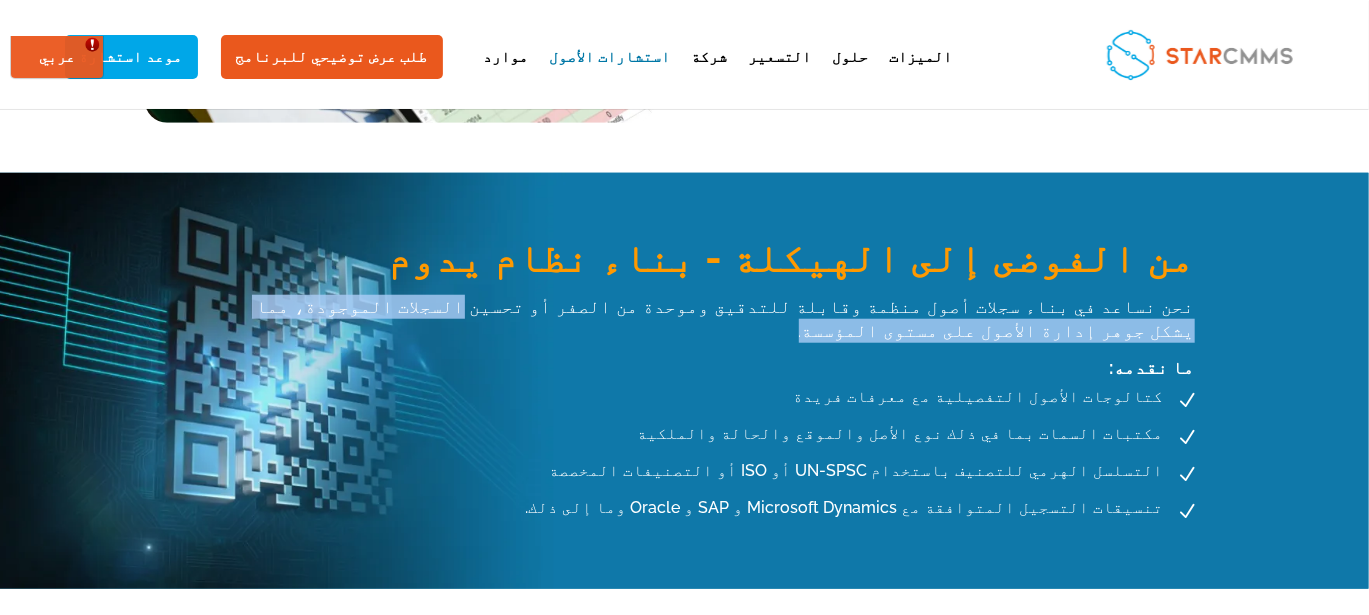 drag, startPoint x: 1044, startPoint y: 303, endPoint x: 662, endPoint y: 304, distance: 382.0013 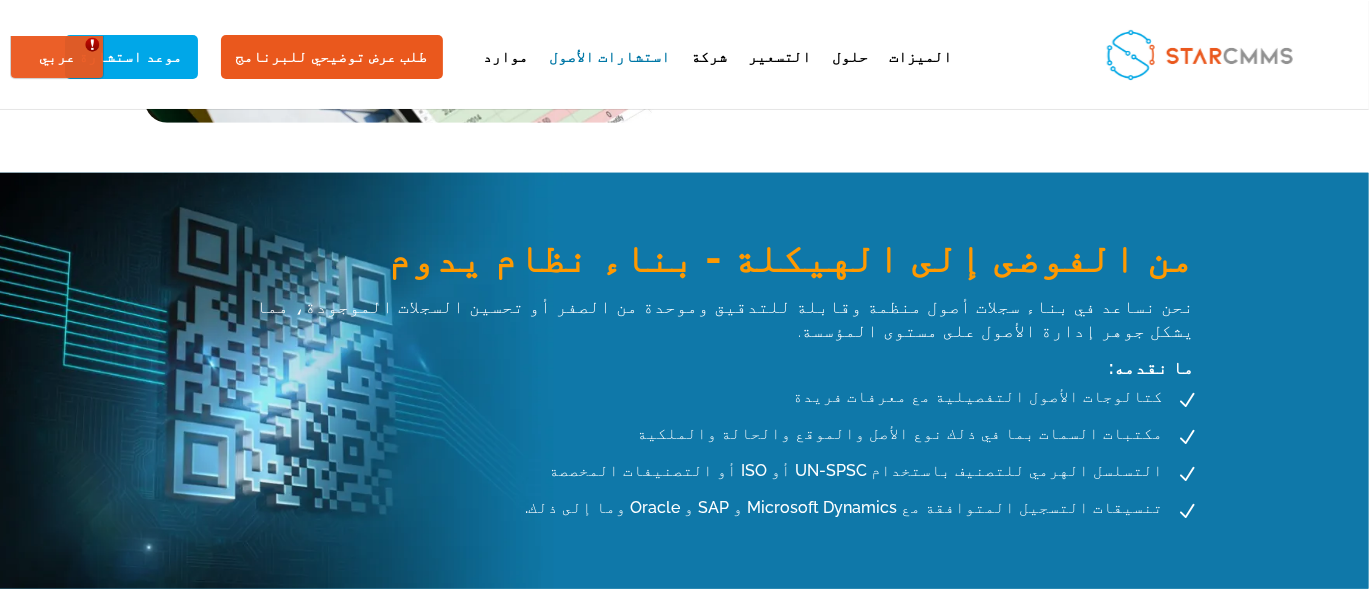 click on "نحن نساعد في بناء سجلات أصول منظمة وقابلة للتدقيق وموحدة من الصفر أو تحسين السجلات الموجودة، مما يشكل جوهر إدارة الأصول على مستوى المؤسسة." at bounding box center [724, 319] 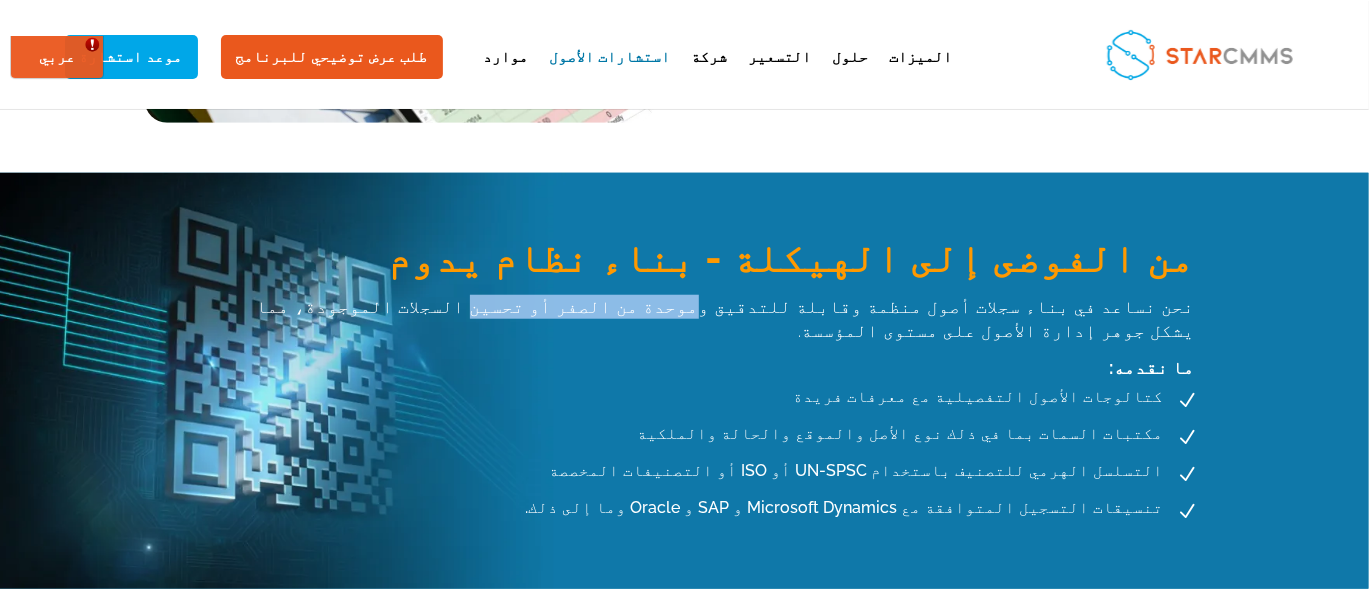 drag, startPoint x: 655, startPoint y: 304, endPoint x: 501, endPoint y: 299, distance: 154.08115 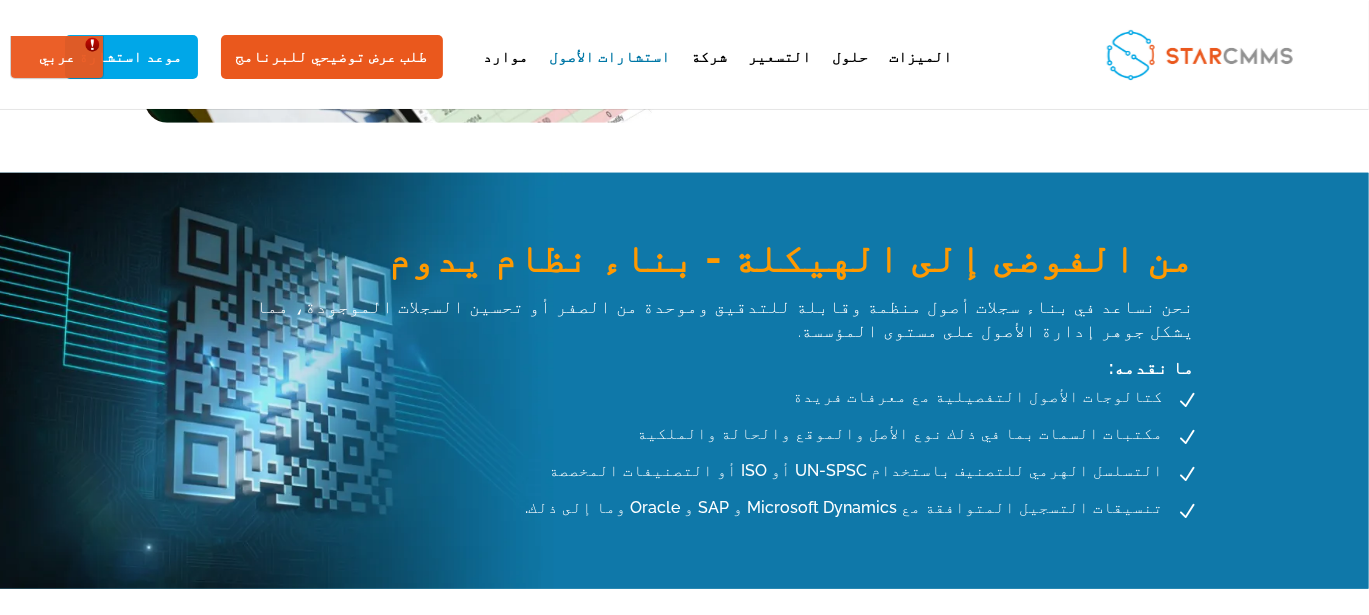 click on "نحن نساعد في بناء سجلات أصول منظمة وقابلة للتدقيق وموحدة من الصفر أو تحسين السجلات الموجودة، مما يشكل جوهر إدارة الأصول على مستوى المؤسسة." at bounding box center (724, 319) 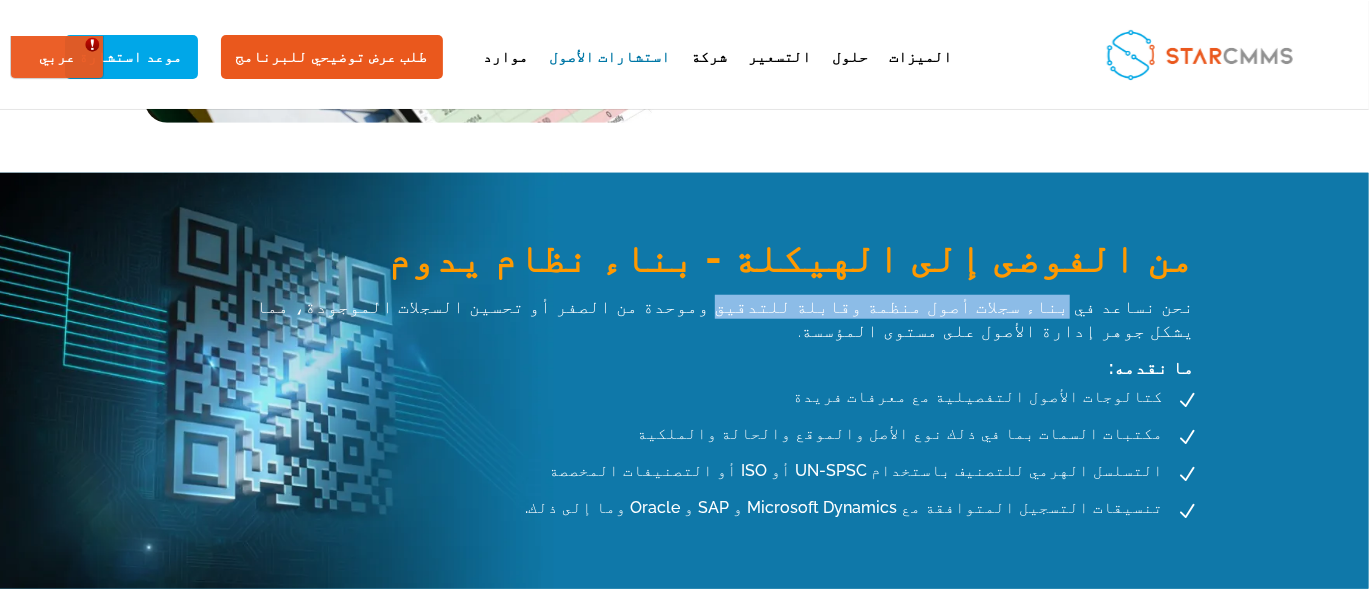 drag, startPoint x: 486, startPoint y: 307, endPoint x: 259, endPoint y: 310, distance: 227.01982 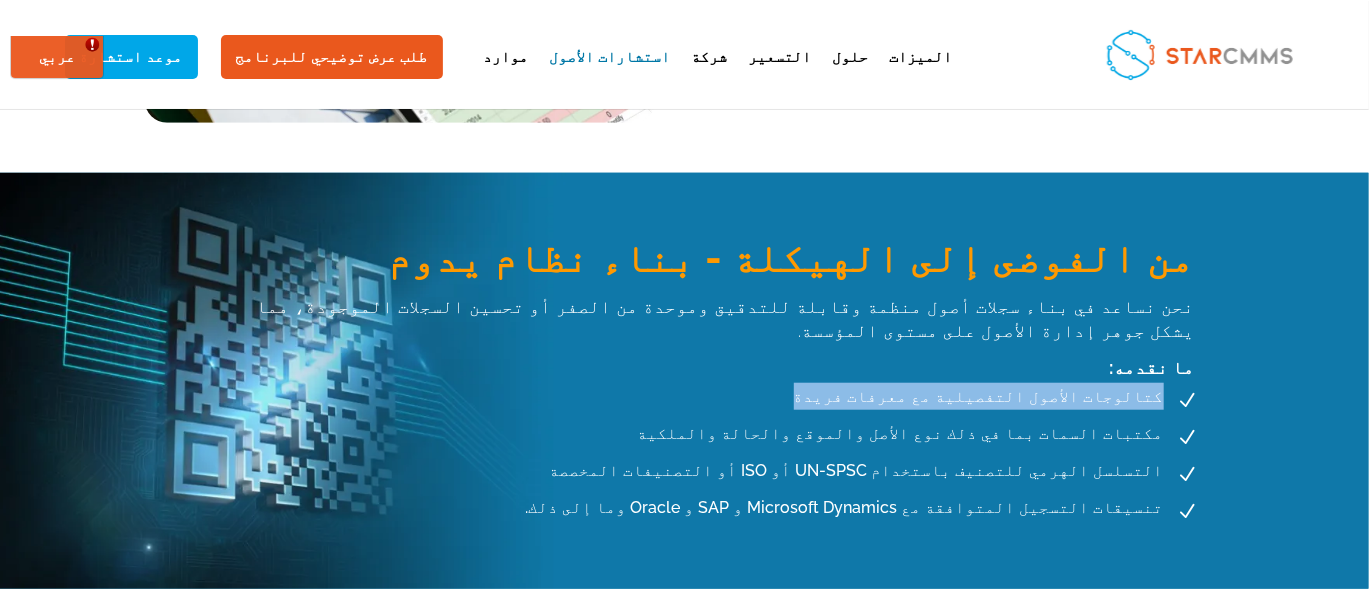 drag, startPoint x: 444, startPoint y: 363, endPoint x: 211, endPoint y: 372, distance: 233.17375 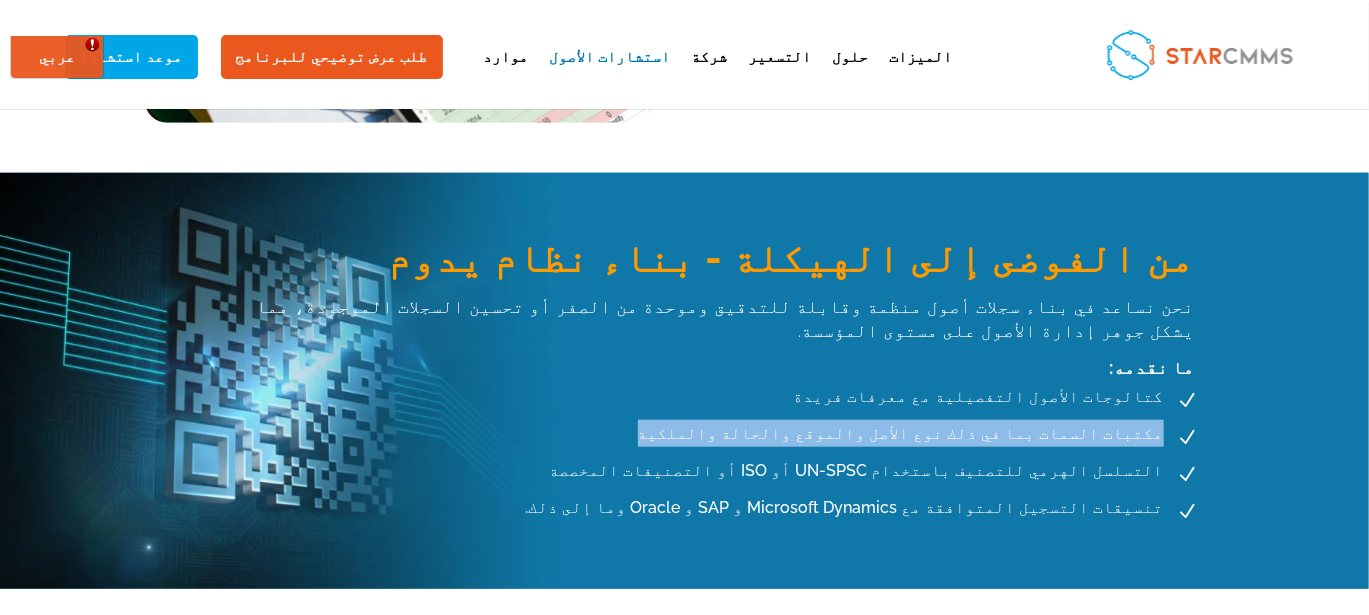 drag, startPoint x: 526, startPoint y: 395, endPoint x: 197, endPoint y: 405, distance: 329.15195 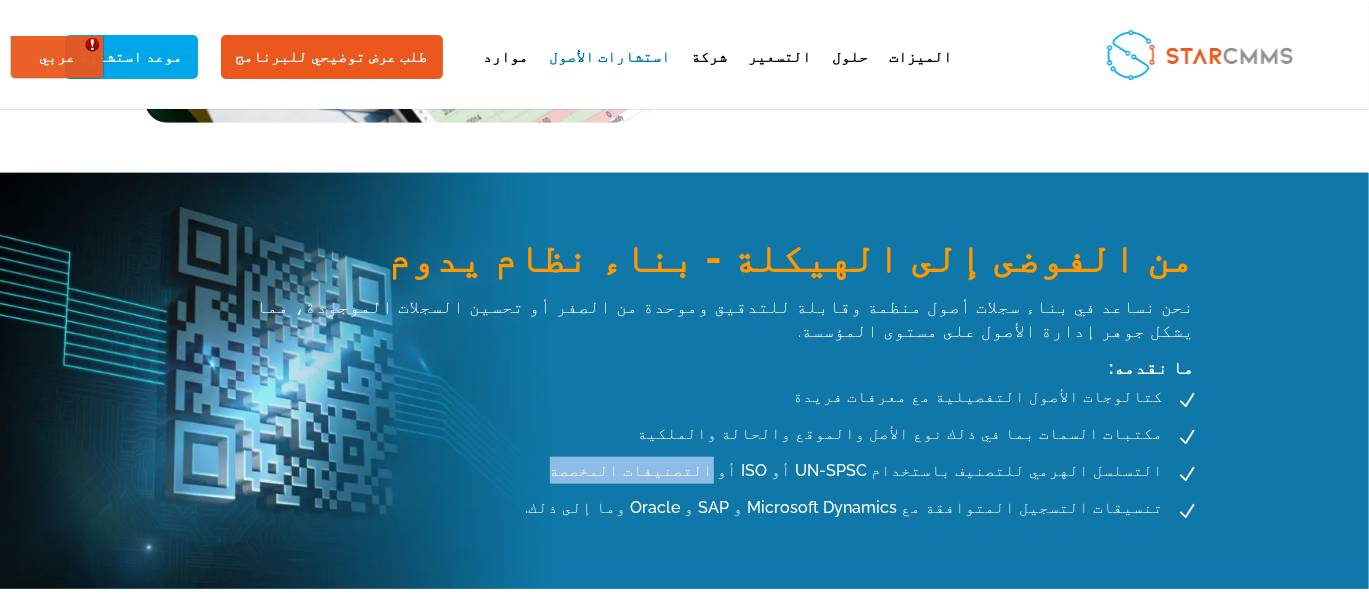drag, startPoint x: 636, startPoint y: 445, endPoint x: 517, endPoint y: 448, distance: 119.03781 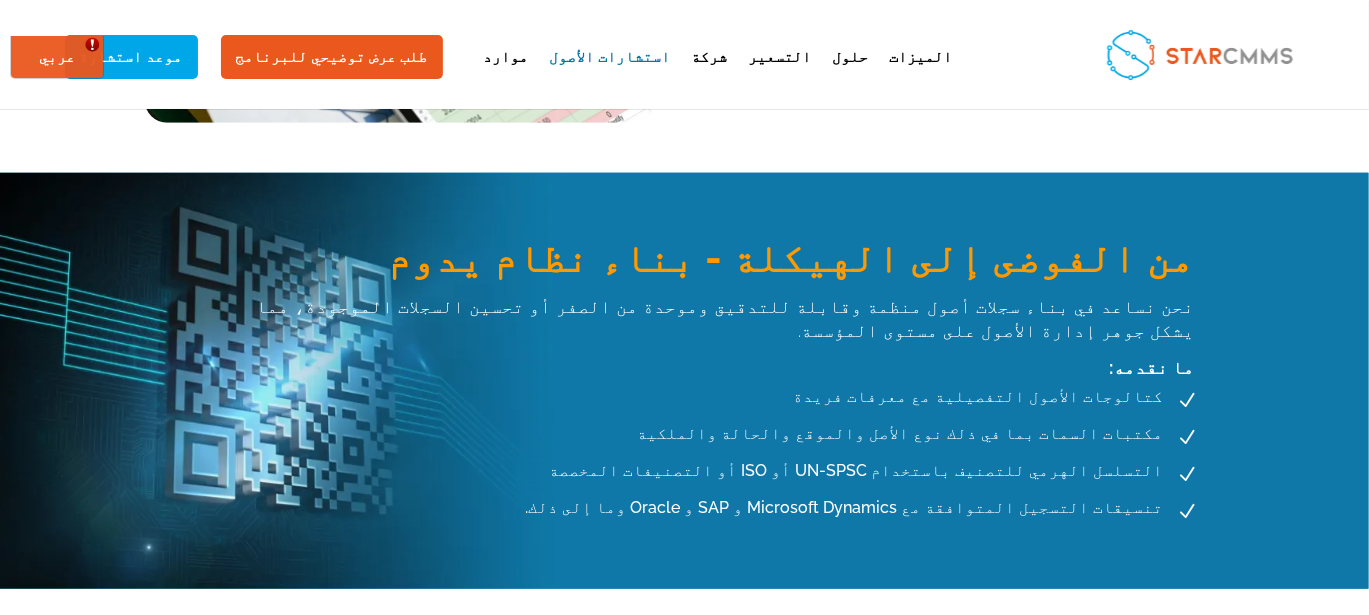 click on "التسلسل الهرمي للتصنيف باستخدام UN-SPSC أو ISO أو التصنيفات المخصصة" at bounding box center (860, 470) 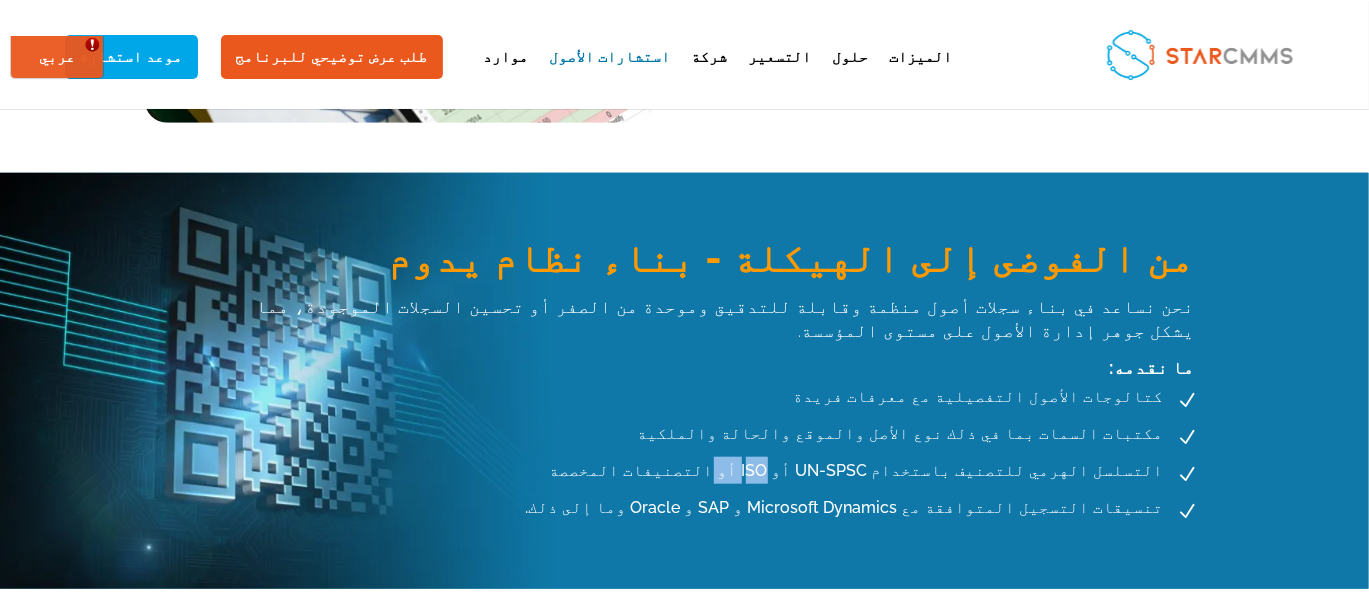 drag, startPoint x: 518, startPoint y: 444, endPoint x: 493, endPoint y: 444, distance: 25 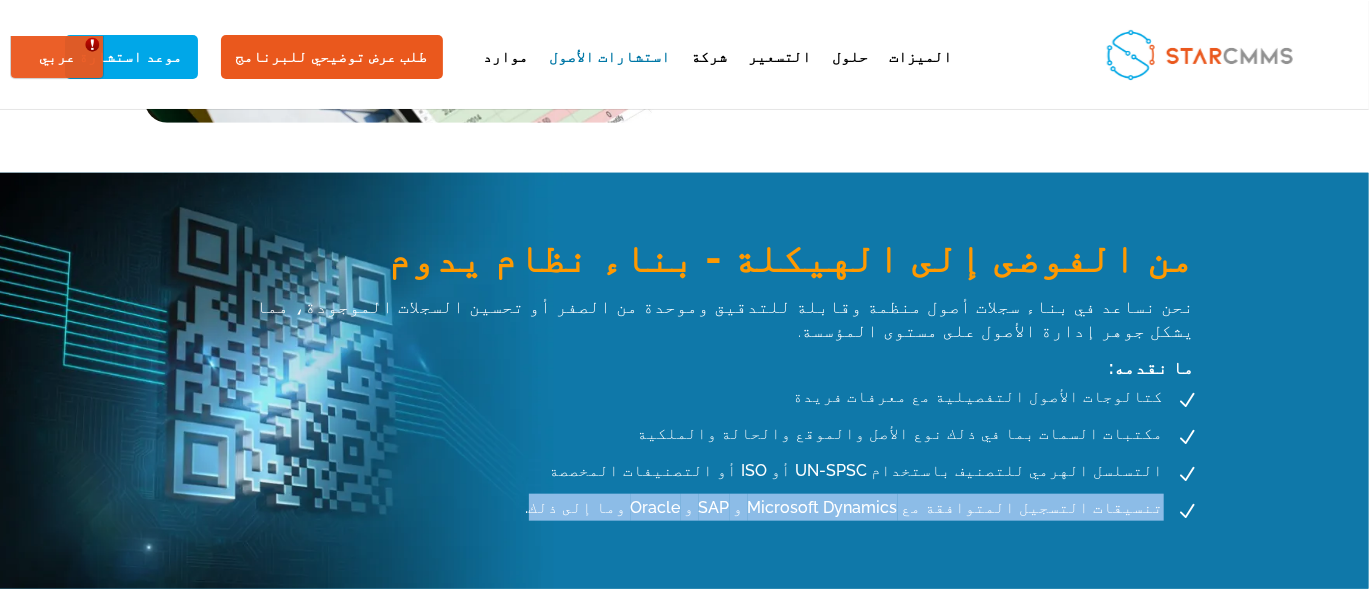 drag, startPoint x: 675, startPoint y: 485, endPoint x: 199, endPoint y: 485, distance: 476 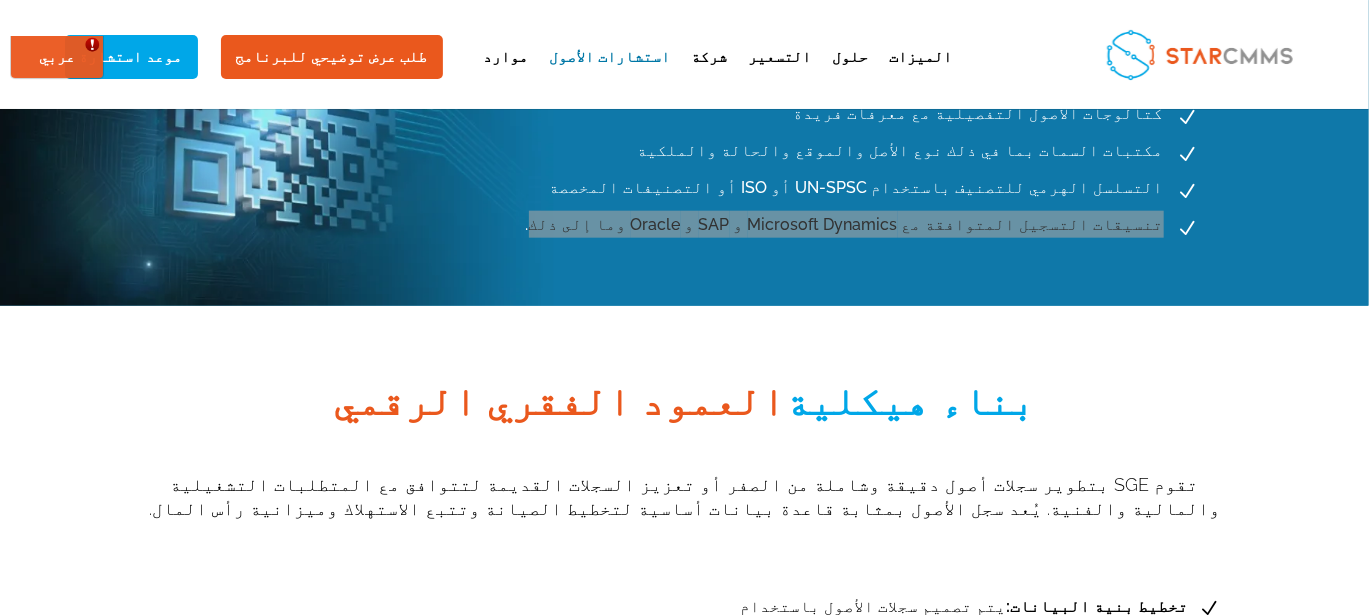scroll, scrollTop: 1133, scrollLeft: 0, axis: vertical 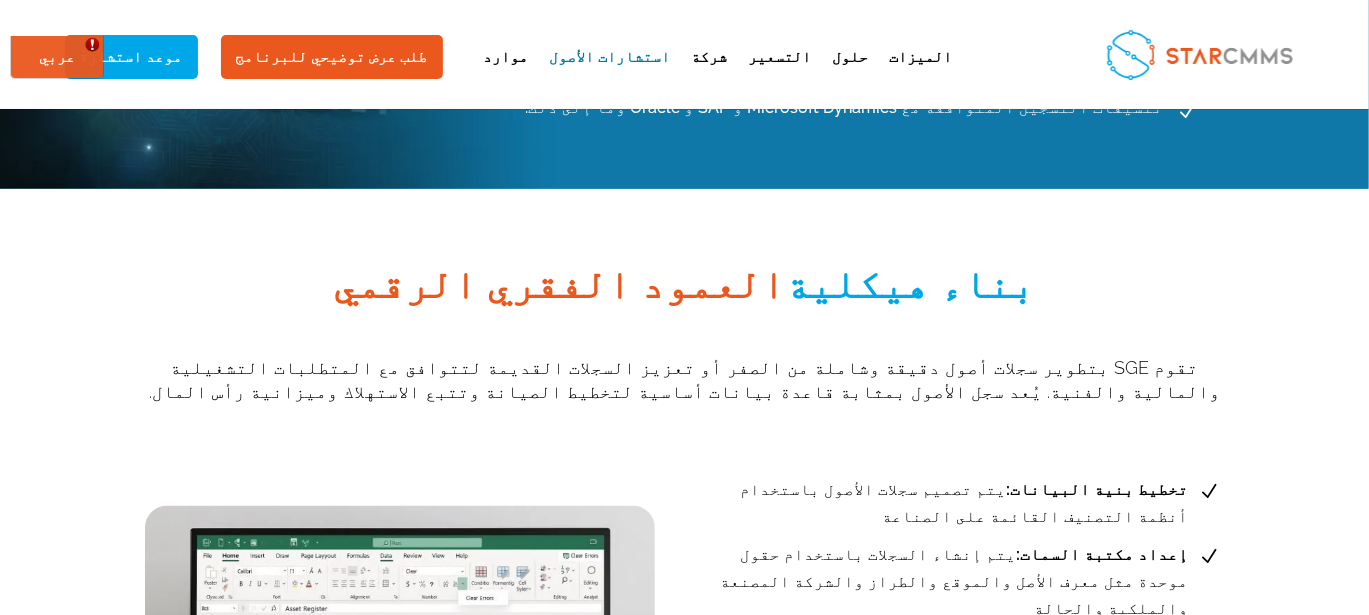click on "بناء هيكلية  العمود الفقري الرقمي" at bounding box center [685, 289] 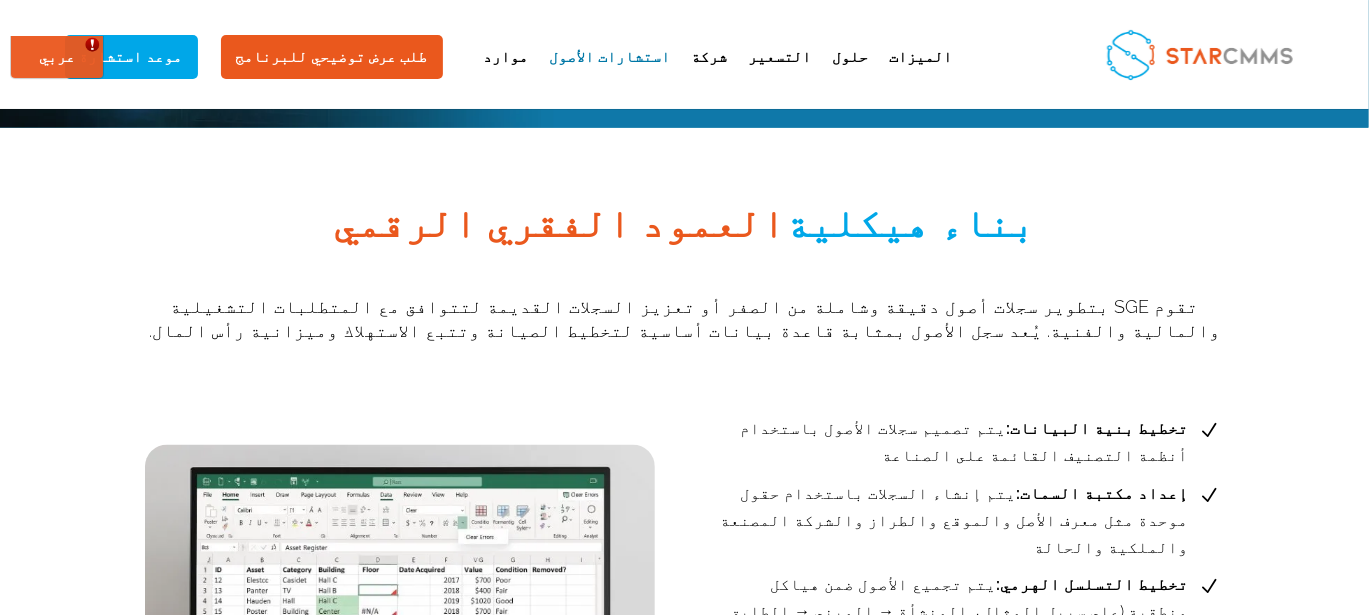 scroll, scrollTop: 1200, scrollLeft: 0, axis: vertical 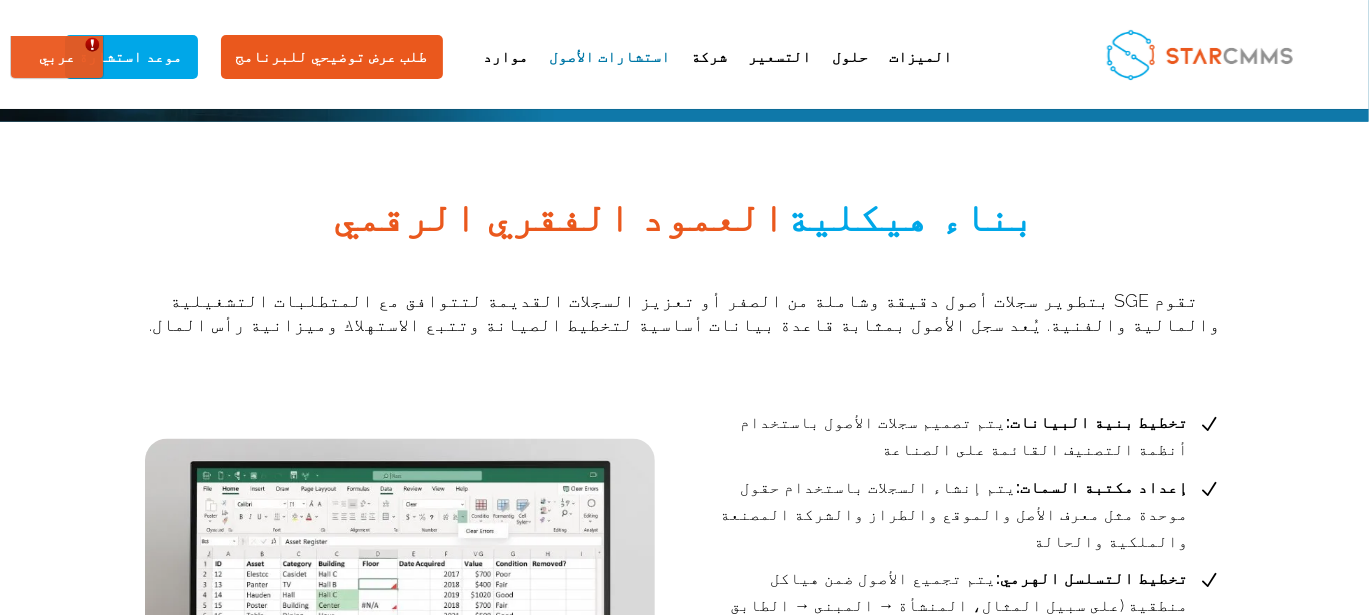 drag, startPoint x: 919, startPoint y: 196, endPoint x: 417, endPoint y: 206, distance: 502.09958 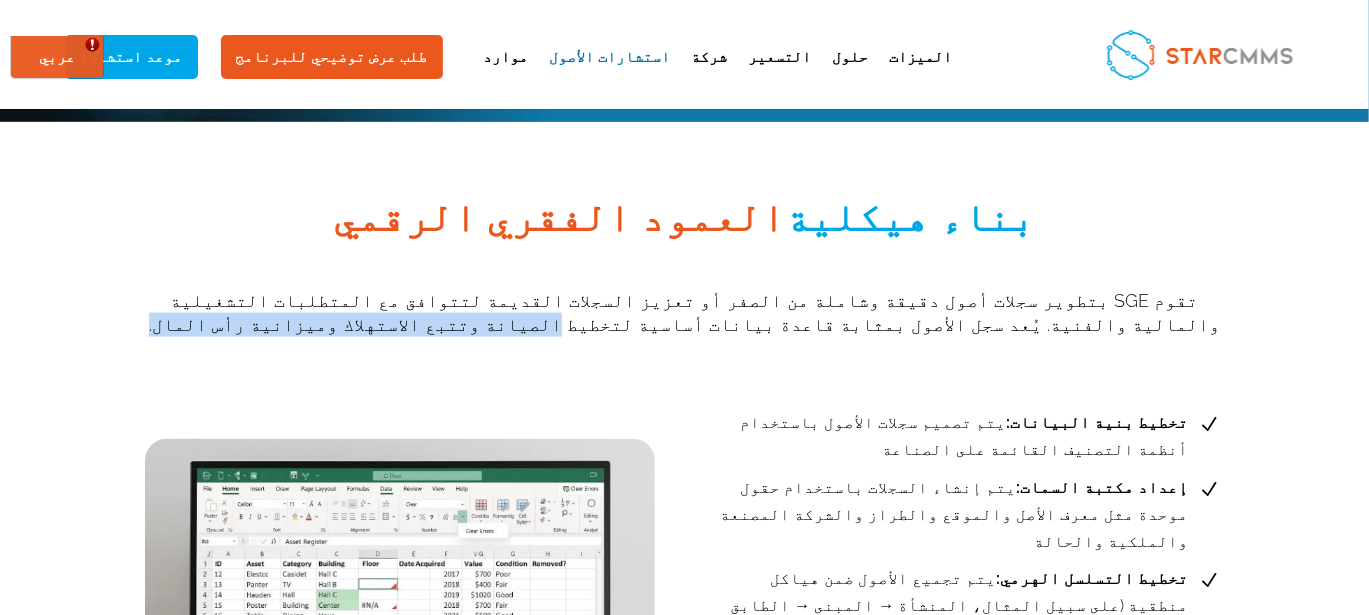 drag, startPoint x: 825, startPoint y: 304, endPoint x: 465, endPoint y: 297, distance: 360.06805 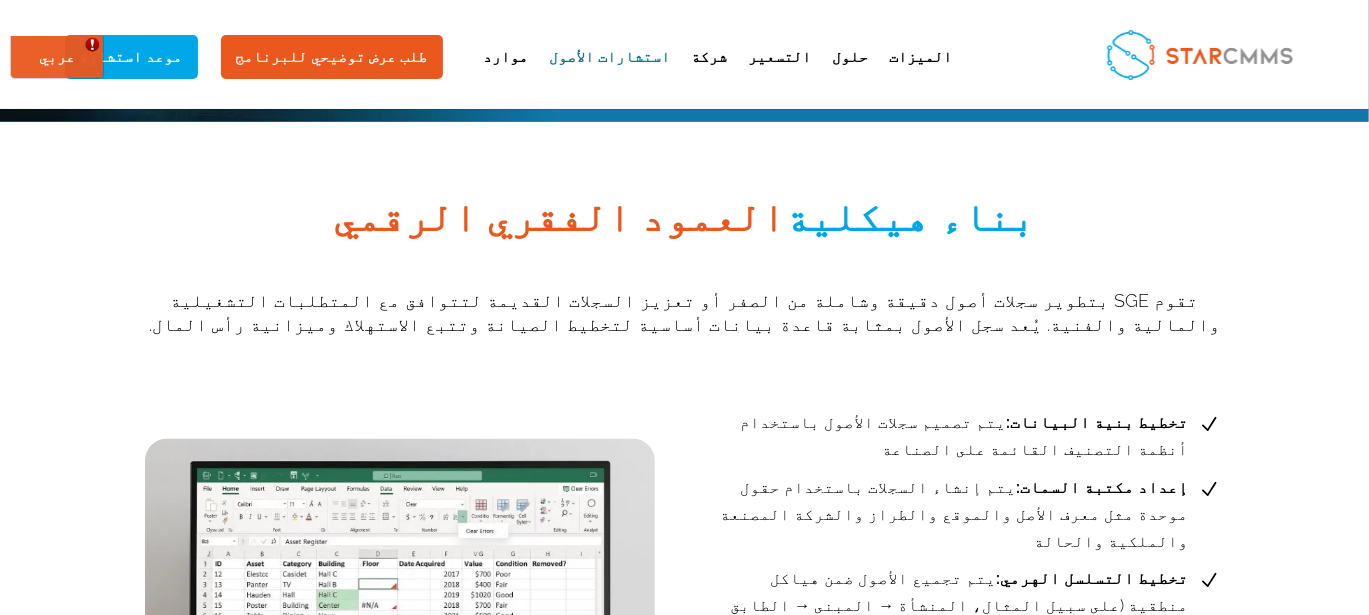 click on "تقوم SGE بتطوير سجلات أصول دقيقة وشاملة من الصفر أو تعزيز السجلات القديمة لتتوافق مع المتطلبات التشغيلية والمالية والفنية. يُعد سجل الأصول بمثابة قاعدة بيانات أساسية لتخطيط الصيانة وتتبع الاستهلاك وميزانية رأس المال." at bounding box center (685, 313) 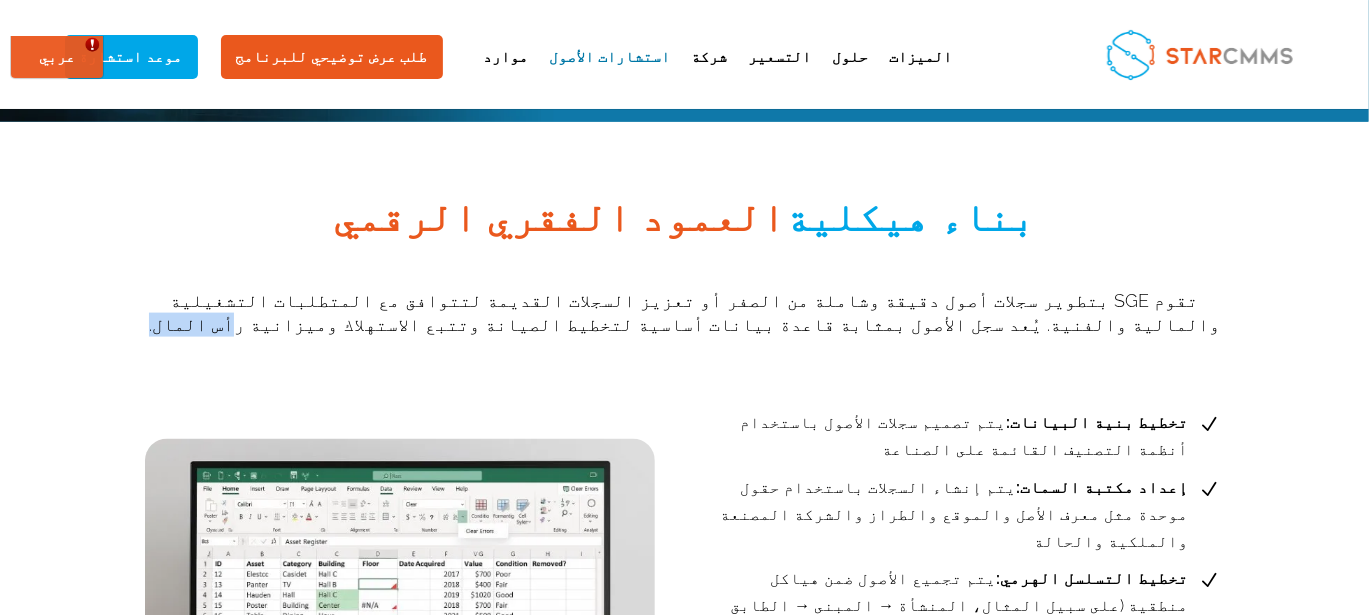drag, startPoint x: 812, startPoint y: 297, endPoint x: 757, endPoint y: 297, distance: 55 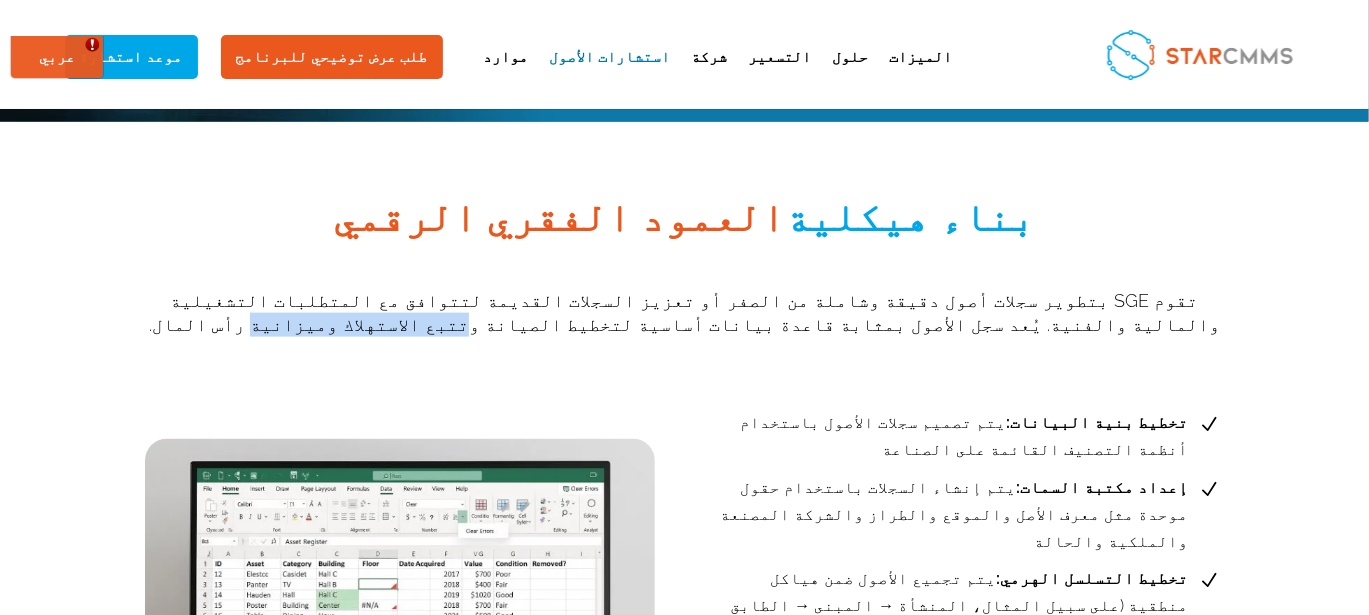drag, startPoint x: 744, startPoint y: 301, endPoint x: 608, endPoint y: 308, distance: 136.18002 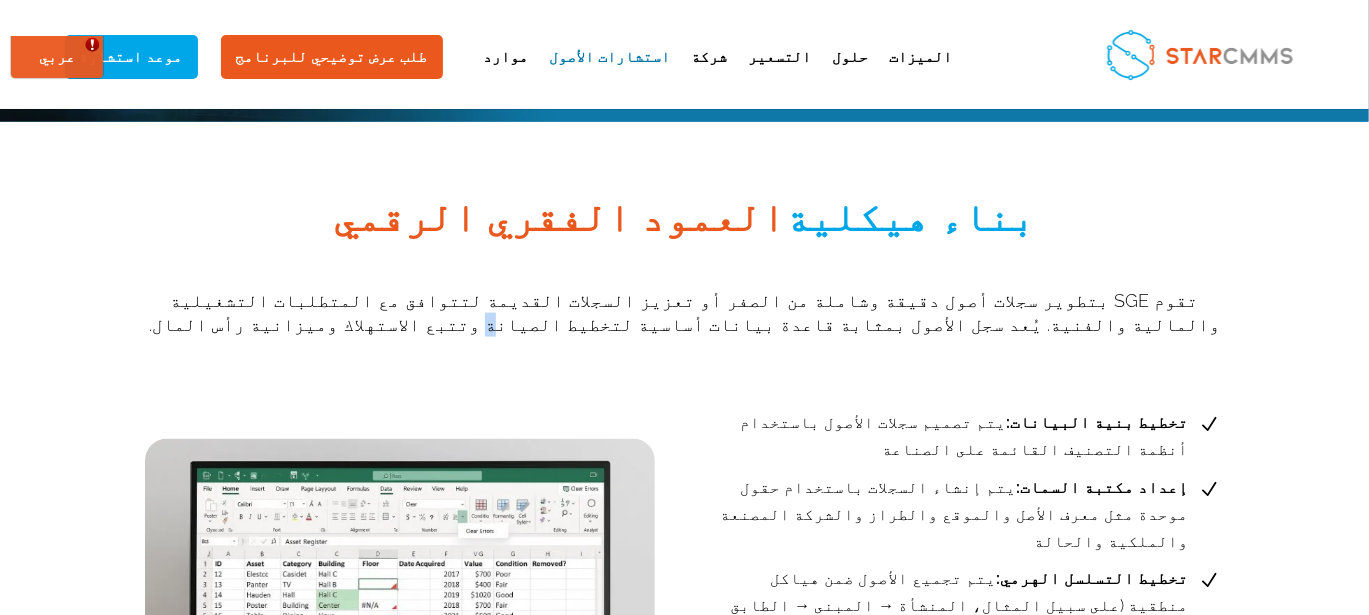 click on "تقوم SGE بتطوير سجلات أصول دقيقة وشاملة من الصفر أو تعزيز السجلات القديمة لتتوافق مع المتطلبات التشغيلية والمالية والفنية. يُعد سجل الأصول بمثابة قاعدة بيانات أساسية لتخطيط الصيانة وتتبع الاستهلاك وميزانية رأس المال." at bounding box center [685, 313] 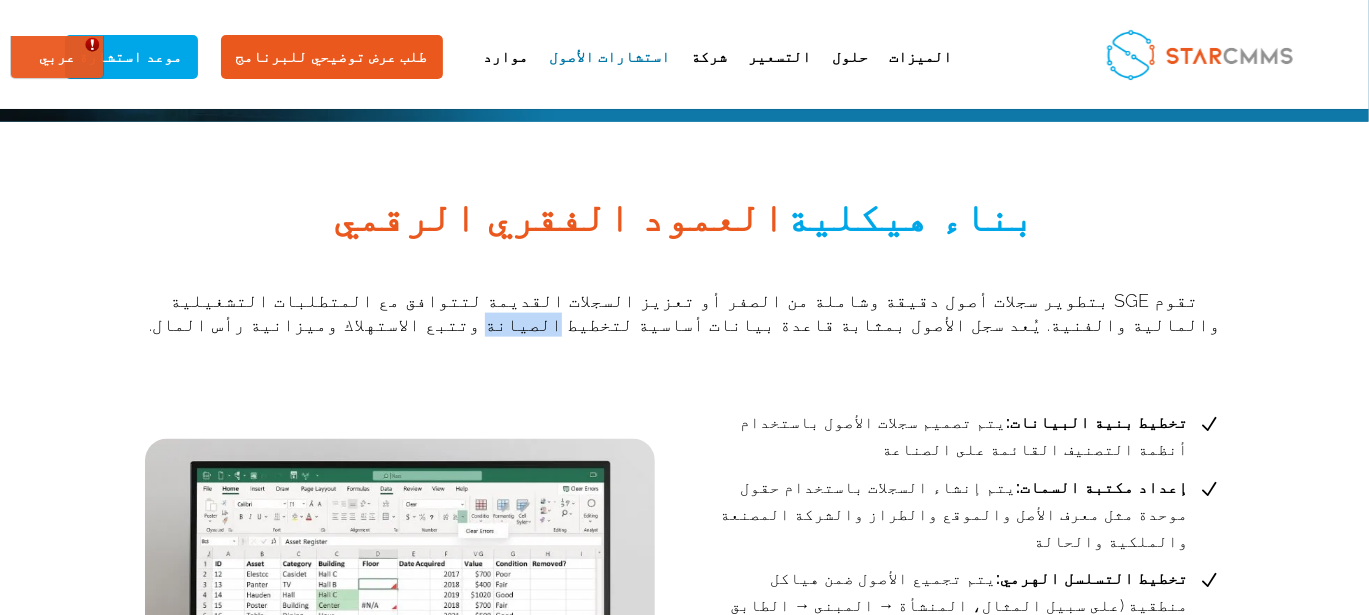drag, startPoint x: 600, startPoint y: 298, endPoint x: 556, endPoint y: 298, distance: 44 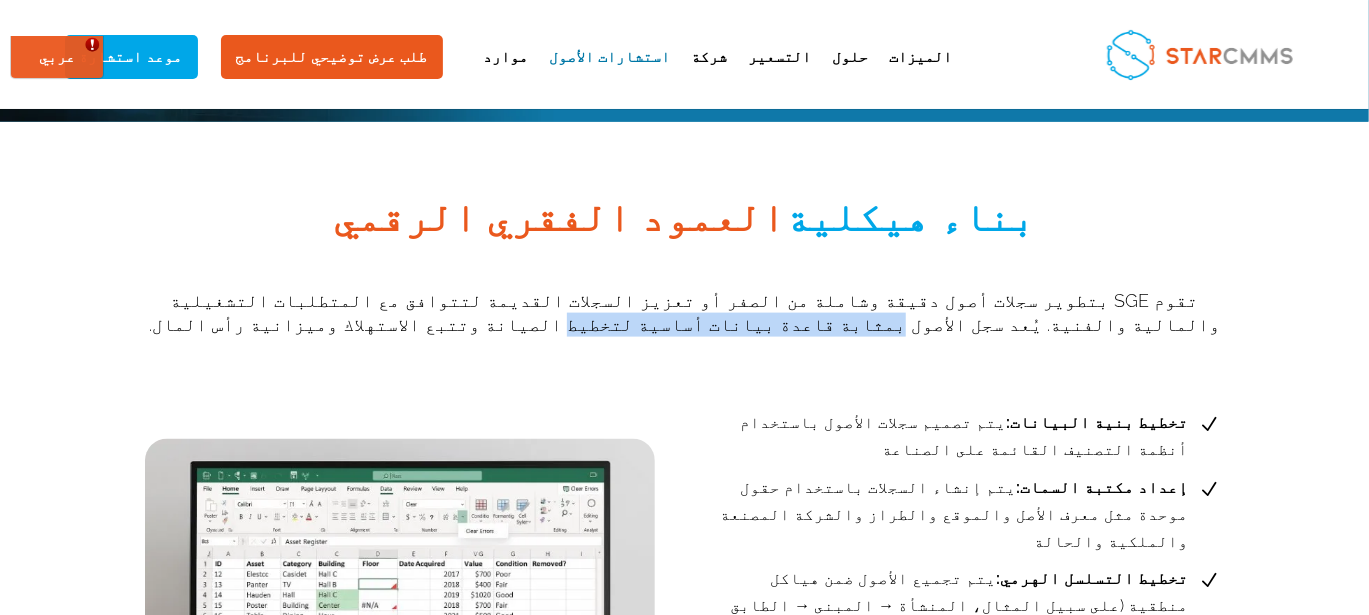 drag, startPoint x: 1212, startPoint y: 269, endPoint x: 1015, endPoint y: 271, distance: 197.01015 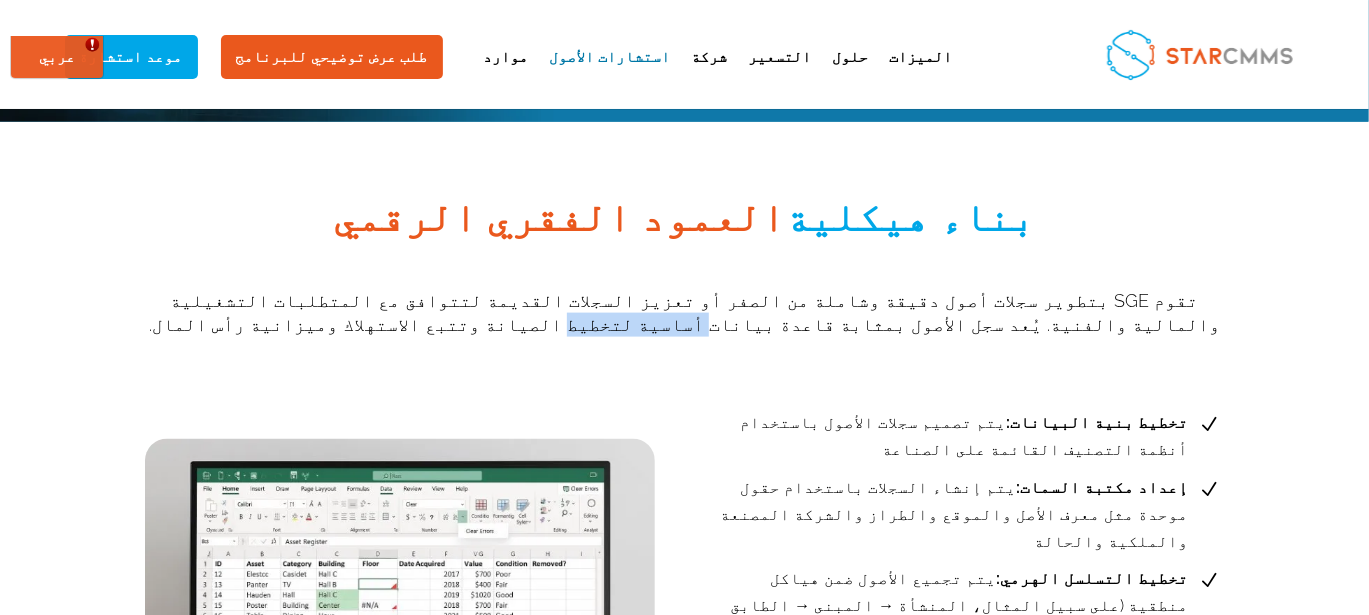 drag, startPoint x: 1160, startPoint y: 273, endPoint x: 1121, endPoint y: 273, distance: 39 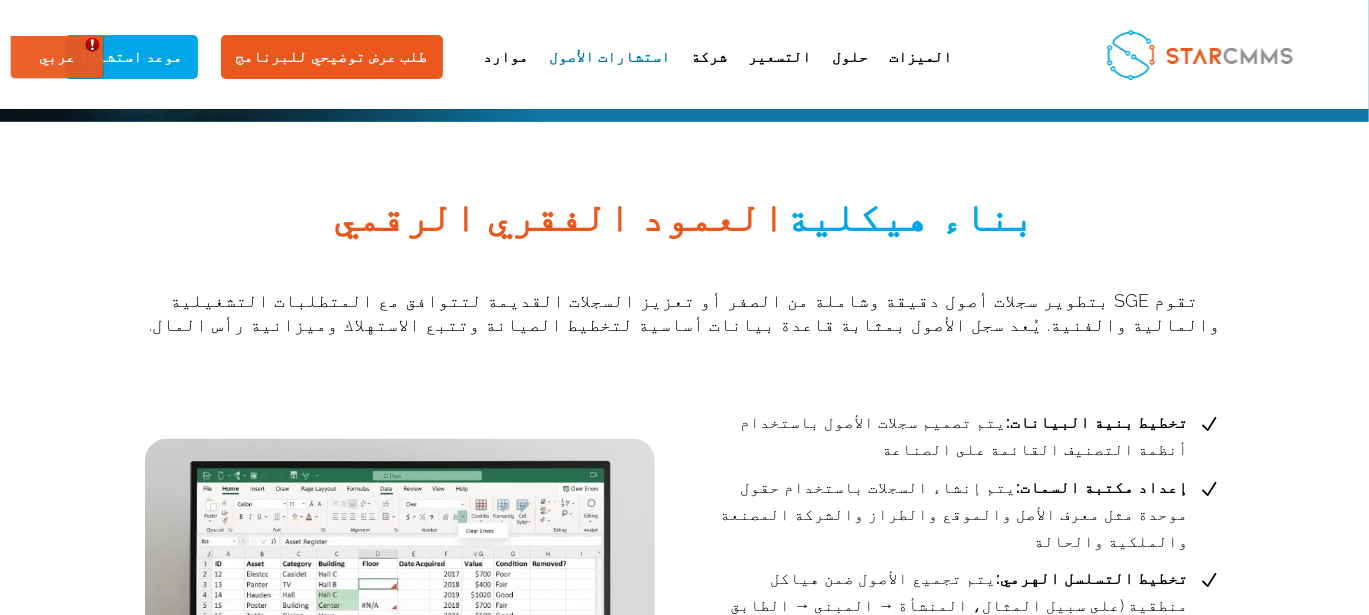 click on "تقوم SGE بتطوير سجلات أصول دقيقة وشاملة من الصفر أو تعزيز السجلات القديمة لتتوافق مع المتطلبات التشغيلية والمالية والفنية. يُعد سجل الأصول بمثابة قاعدة بيانات أساسية لتخطيط الصيانة وتتبع الاستهلاك وميزانية رأس المال." at bounding box center (685, 354) 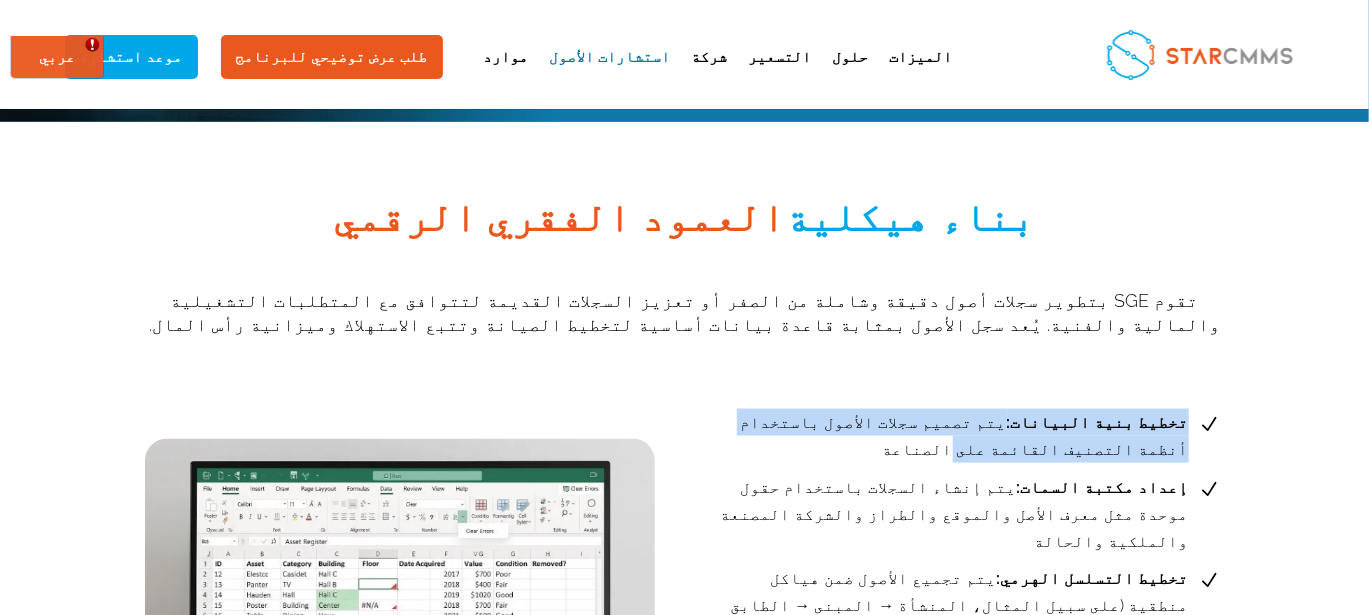 drag, startPoint x: 611, startPoint y: 392, endPoint x: 175, endPoint y: 395, distance: 436.0103 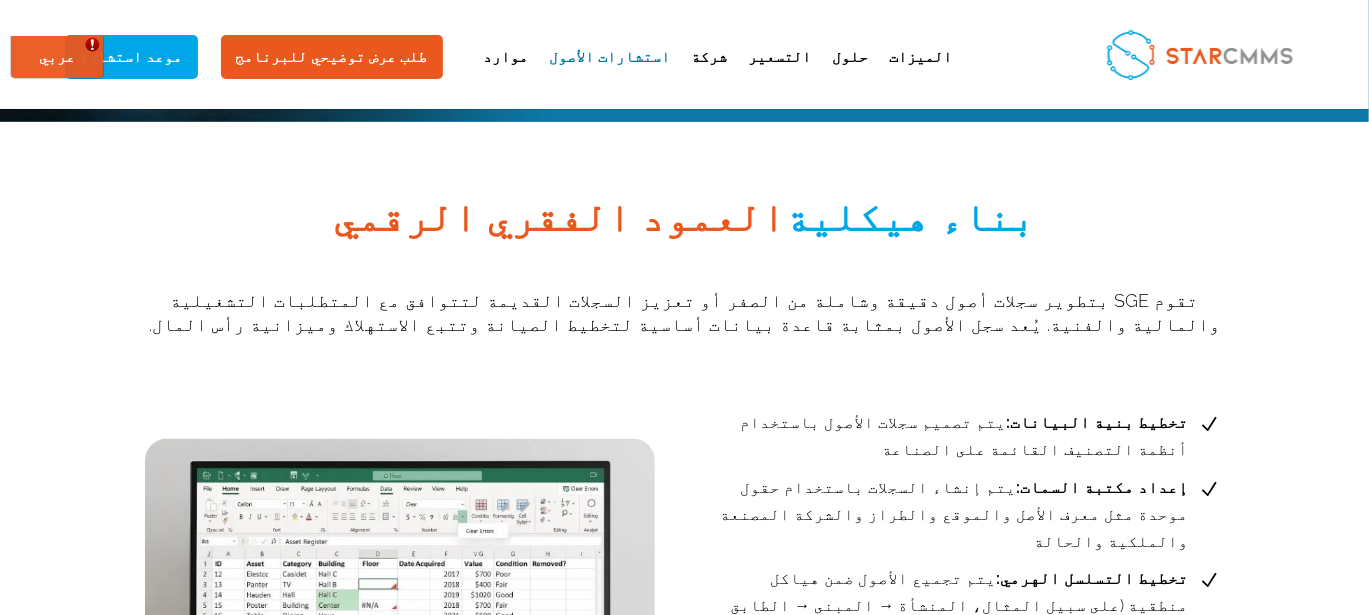 click on "تخطيط بنية البيانات:  يتم تصميم سجلات الأصول باستخدام أنظمة التصنيف القائمة على الصناعة" at bounding box center [953, 436] 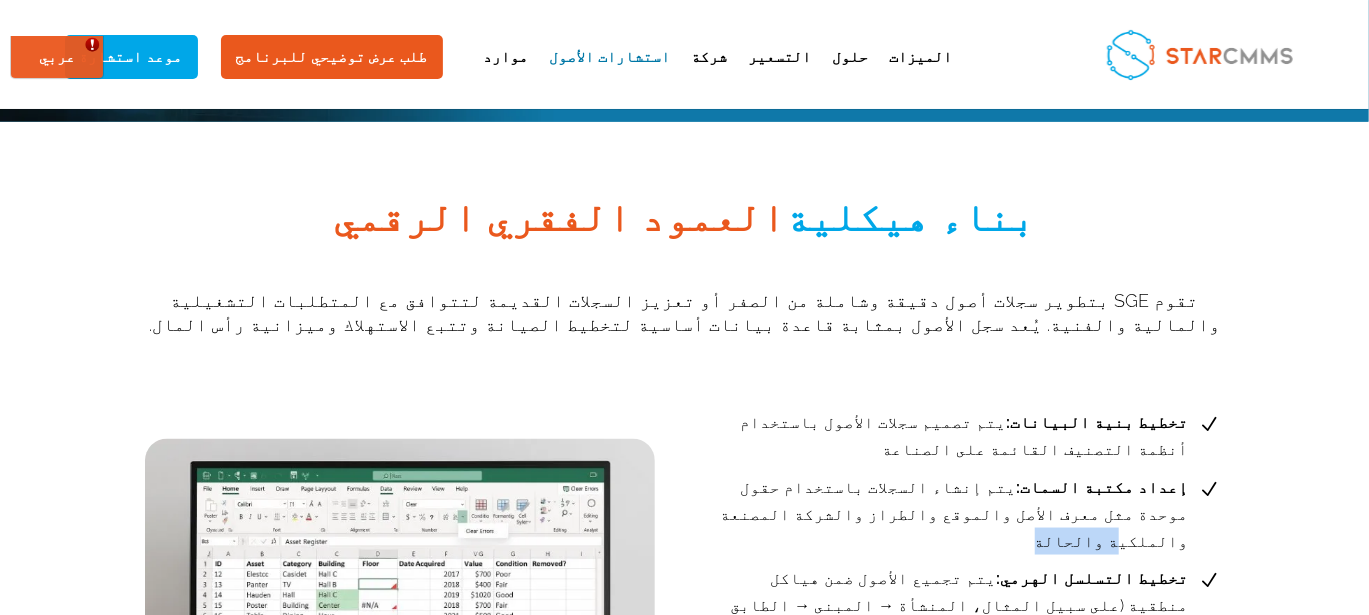 drag, startPoint x: 395, startPoint y: 486, endPoint x: 348, endPoint y: 486, distance: 47 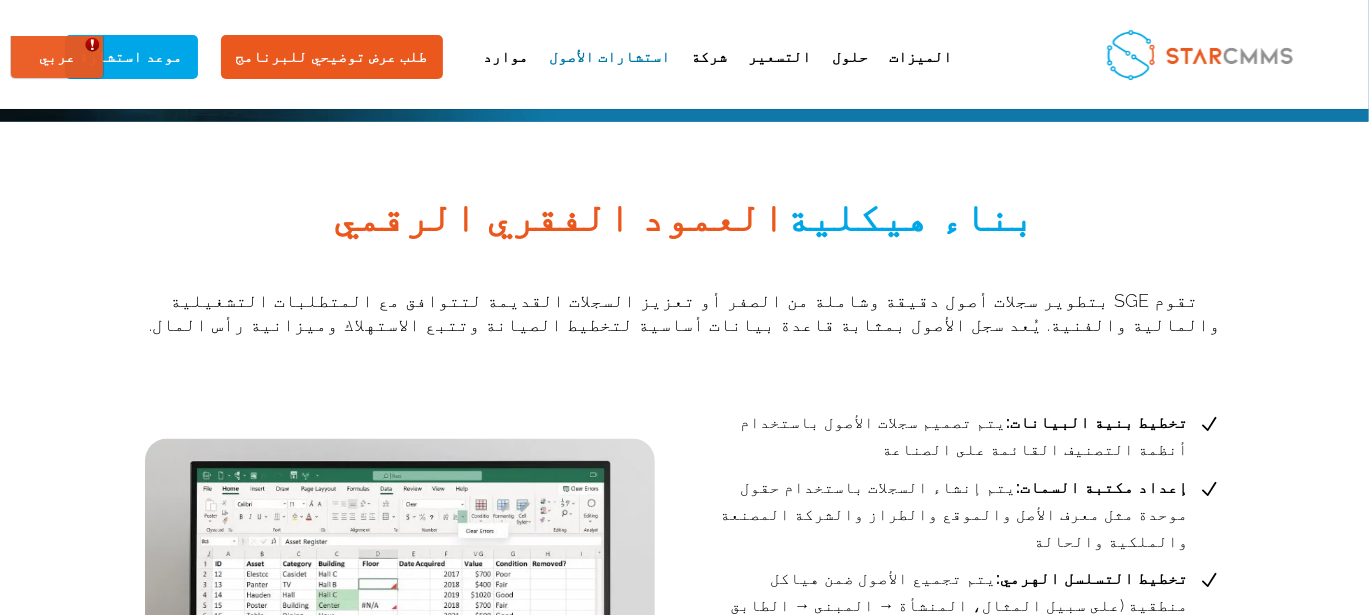 click on "إعداد مكتبة السمات:  يتم إنشاء السجلات باستخدام حقول موحدة مثل معرف الأصل والموقع والطراز والشركة المصنعة والملكية والحالة" at bounding box center (953, 515) 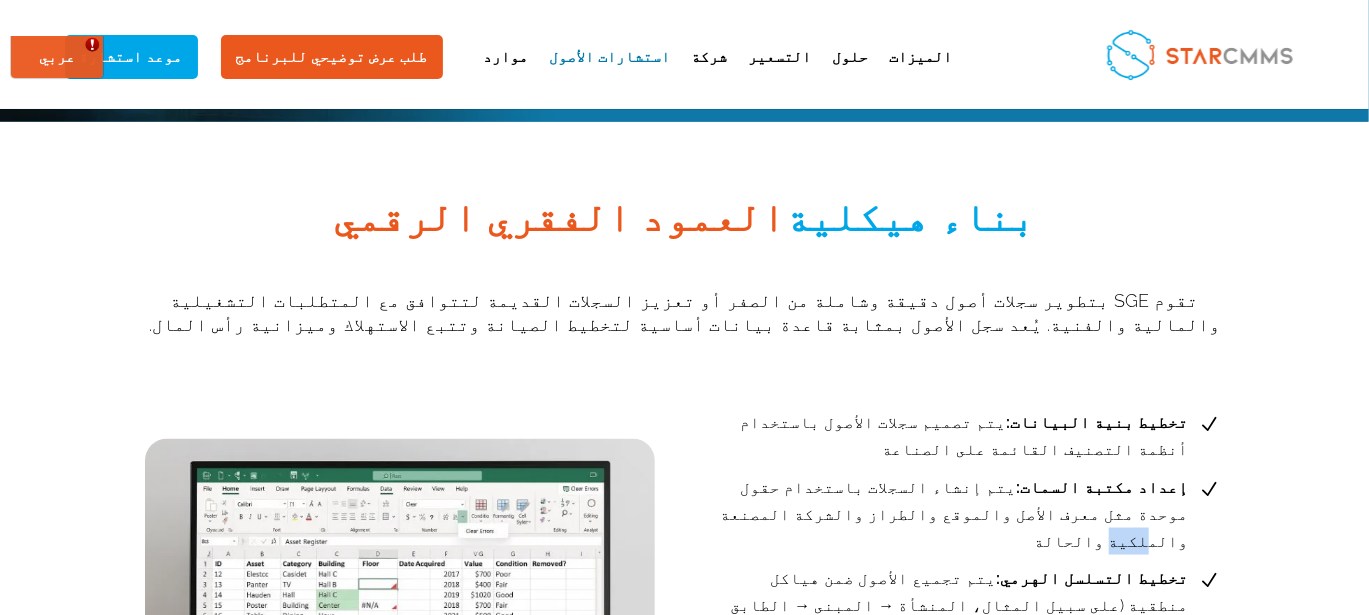 drag, startPoint x: 351, startPoint y: 485, endPoint x: 335, endPoint y: 489, distance: 16.492422 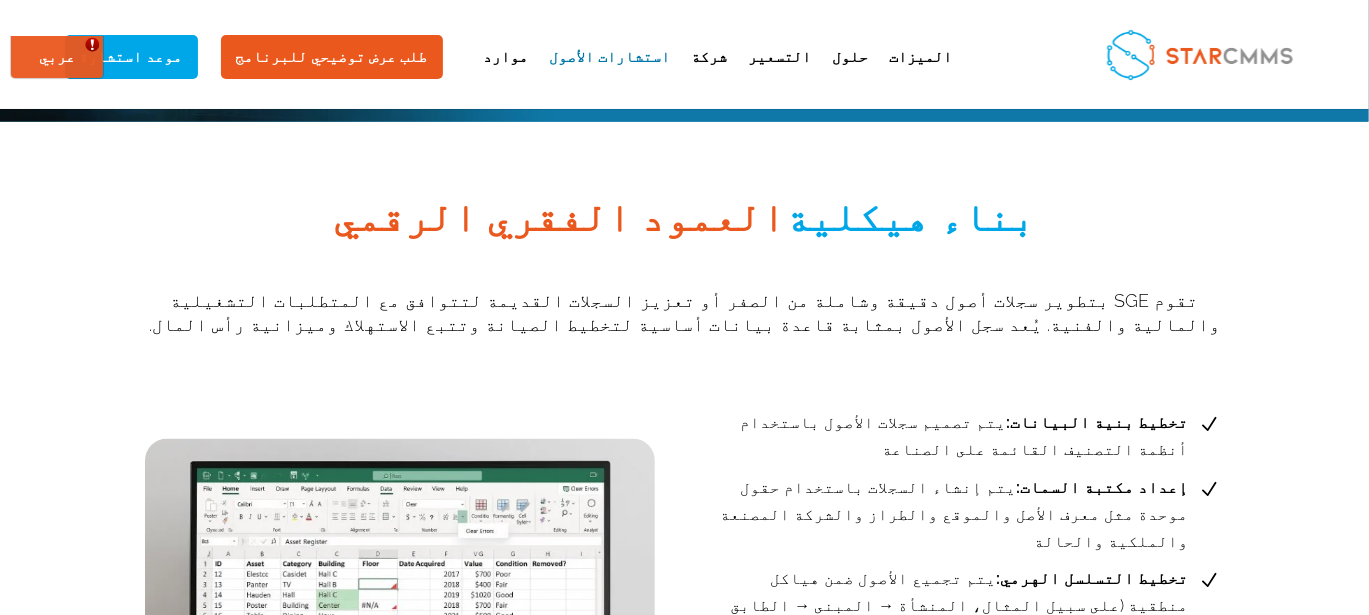 click on "إعداد مكتبة السمات:  يتم إنشاء السجلات باستخدام حقول موحدة مثل معرف الأصل والموقع والطراز والشركة المصنعة والملكية والحالة" at bounding box center [953, 515] 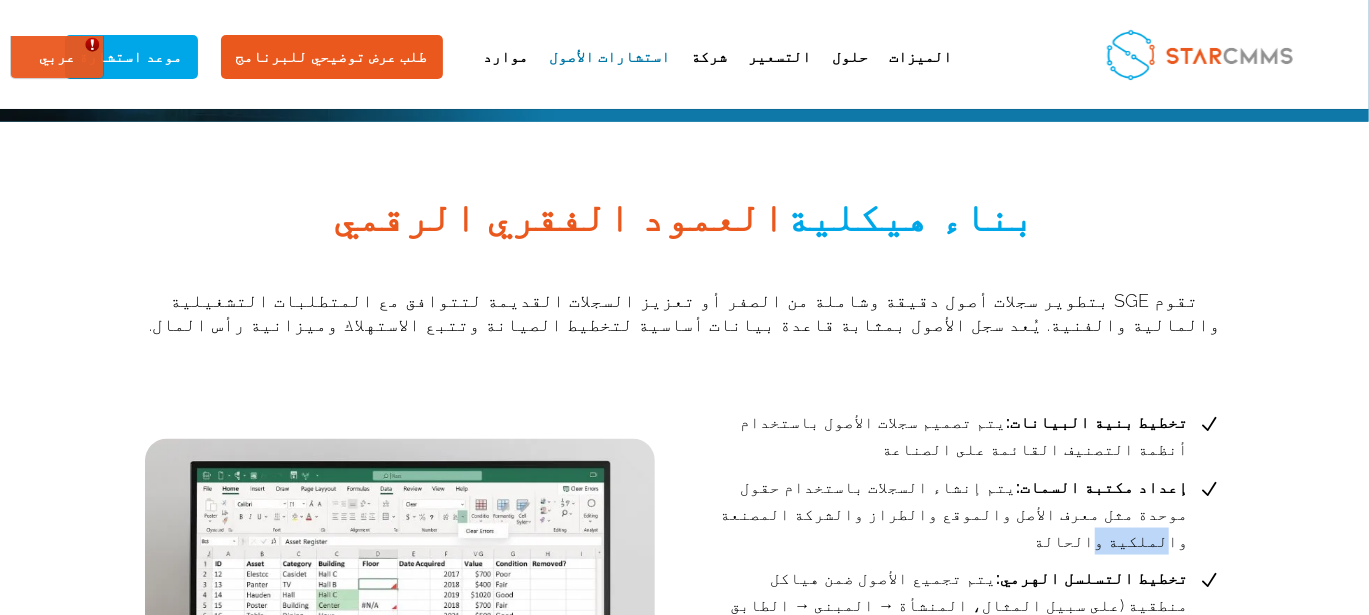 drag, startPoint x: 363, startPoint y: 490, endPoint x: 327, endPoint y: 488, distance: 36.05551 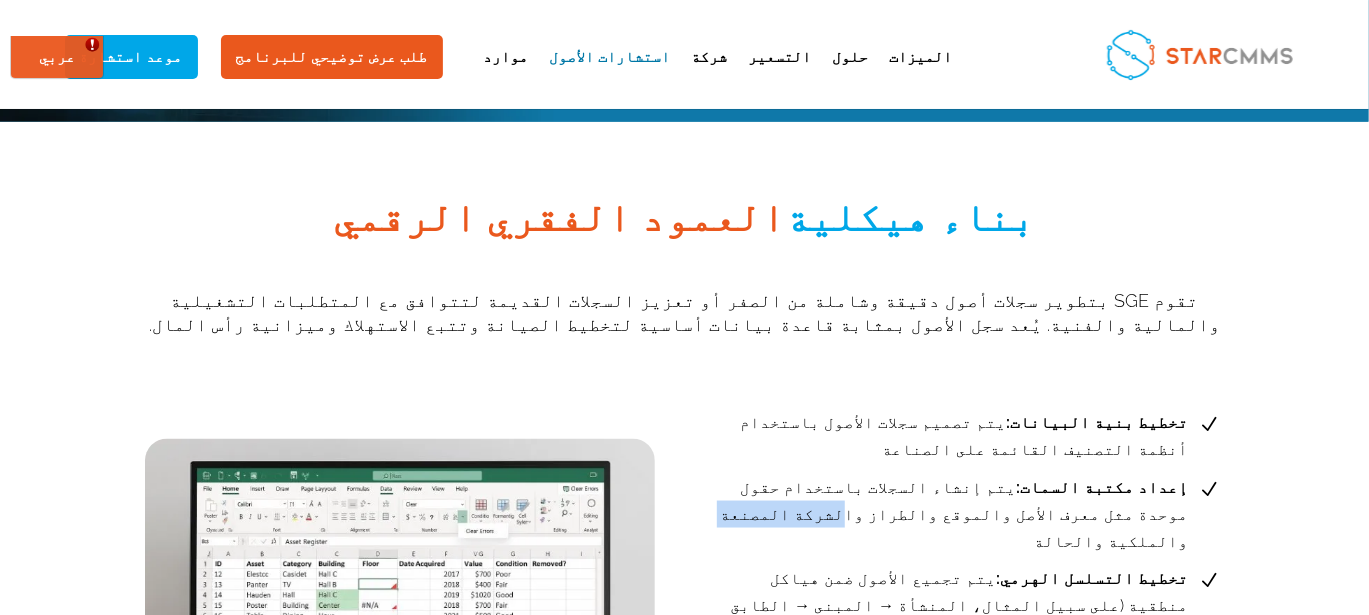 drag, startPoint x: 313, startPoint y: 490, endPoint x: 234, endPoint y: 495, distance: 79.15807 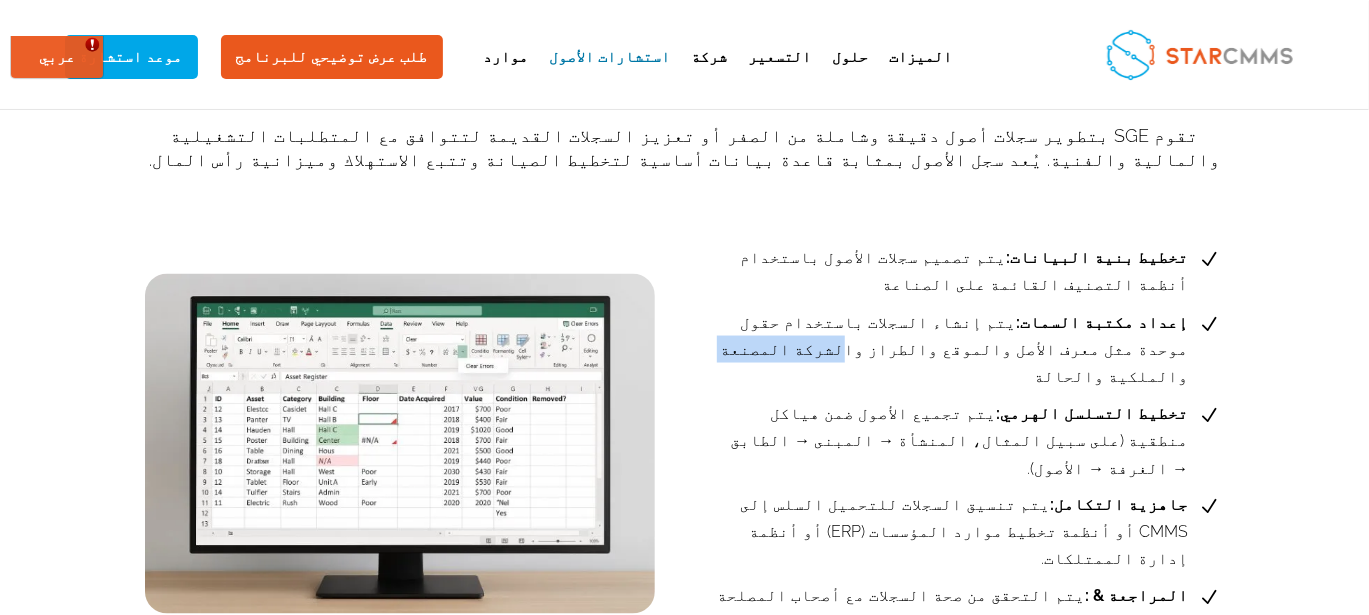 scroll, scrollTop: 1366, scrollLeft: 0, axis: vertical 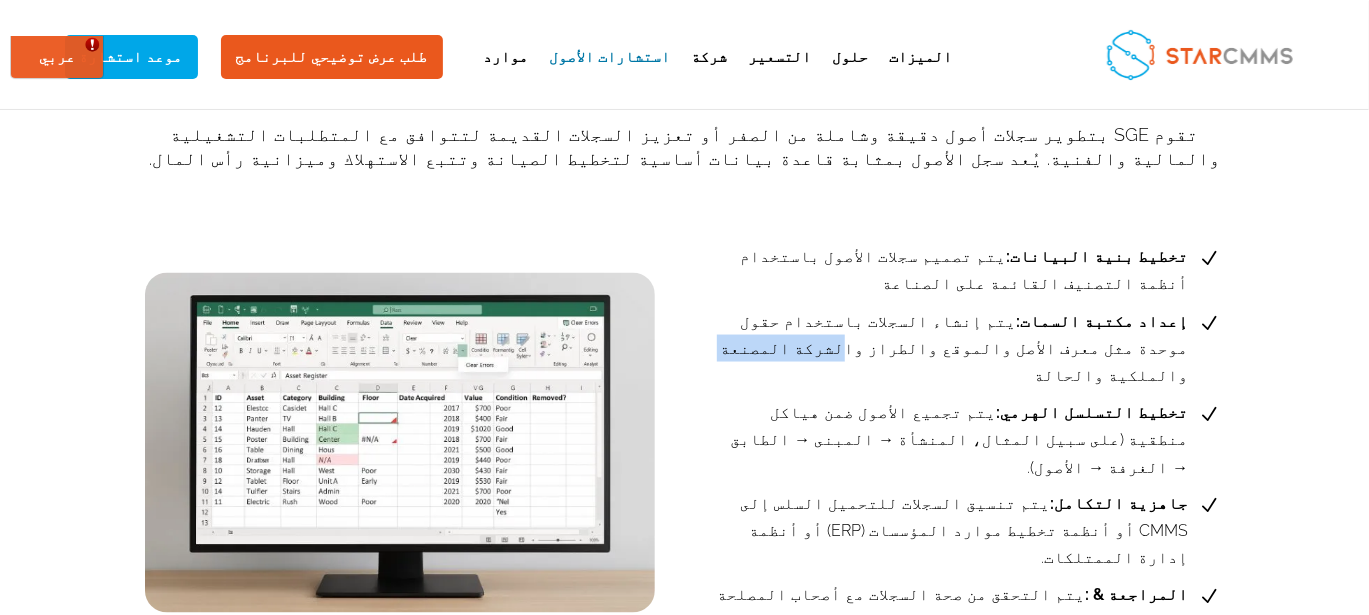drag, startPoint x: 404, startPoint y: 384, endPoint x: 506, endPoint y: 346, distance: 108.84852 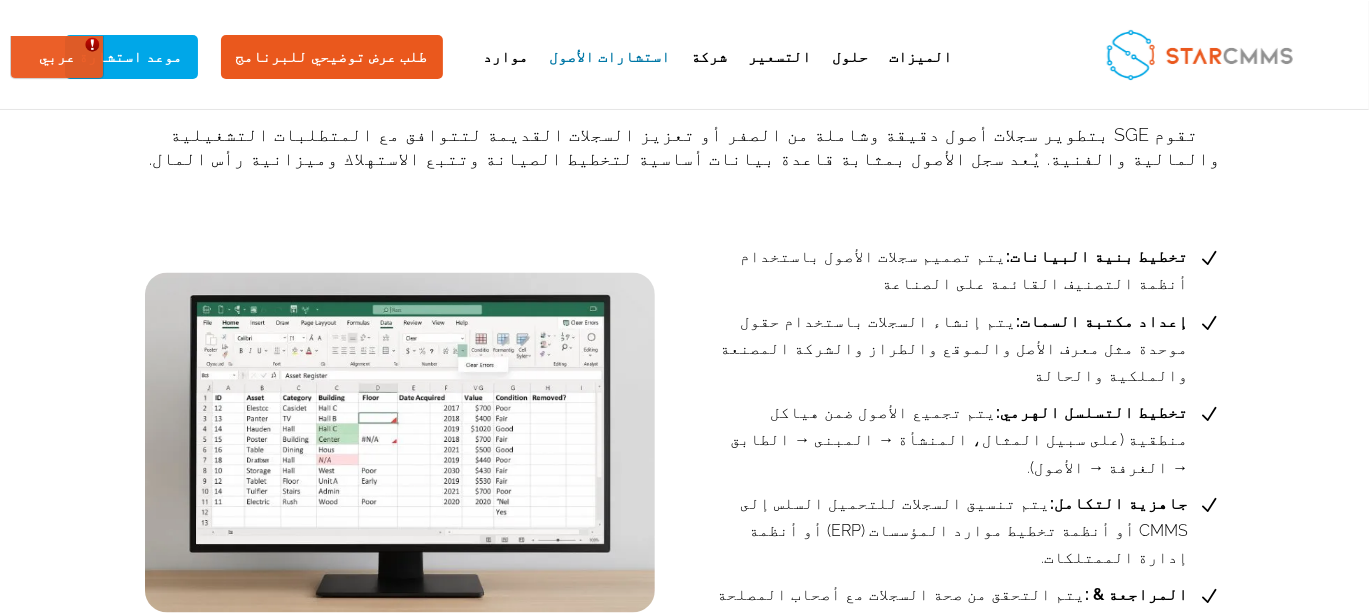 click on "تخطيط التسلسل الهرمي:  يتم تجميع الأصول ضمن هياكل منطقية (على سبيل المثال، المنشأة → المبنى → الطابق → الغرفة → الأصول)." at bounding box center [953, 440] 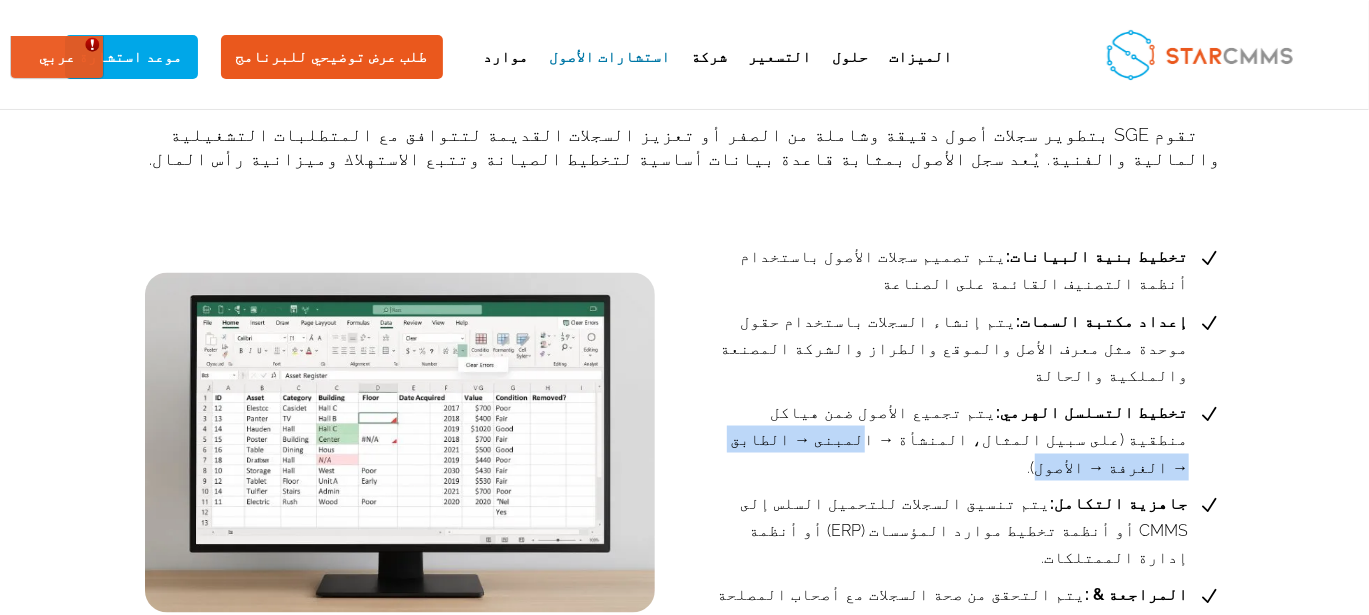drag, startPoint x: 383, startPoint y: 386, endPoint x: 179, endPoint y: 398, distance: 204.35263 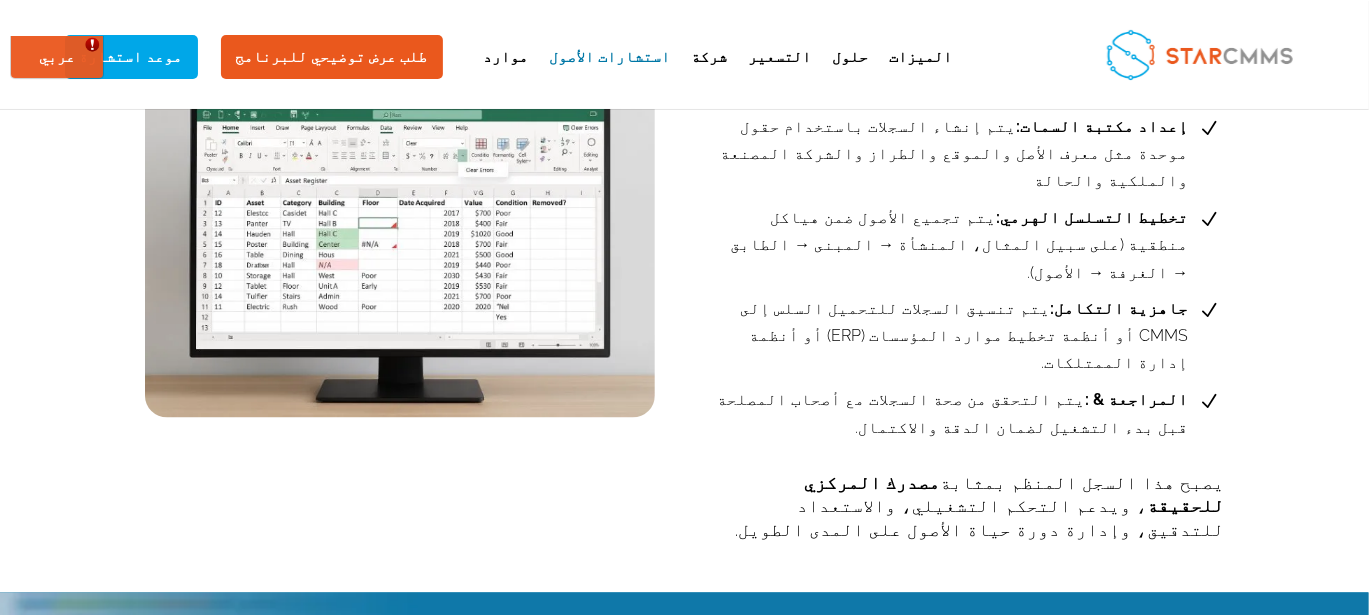 scroll, scrollTop: 1566, scrollLeft: 0, axis: vertical 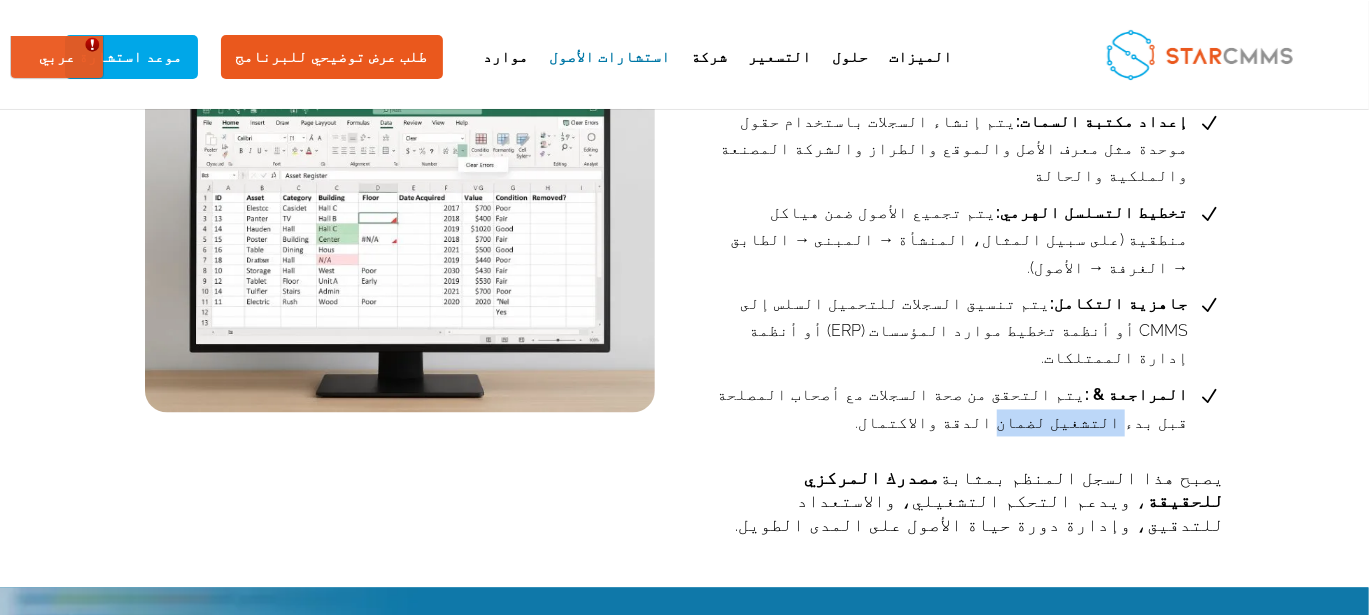 drag, startPoint x: 626, startPoint y: 291, endPoint x: 544, endPoint y: 286, distance: 82.1523 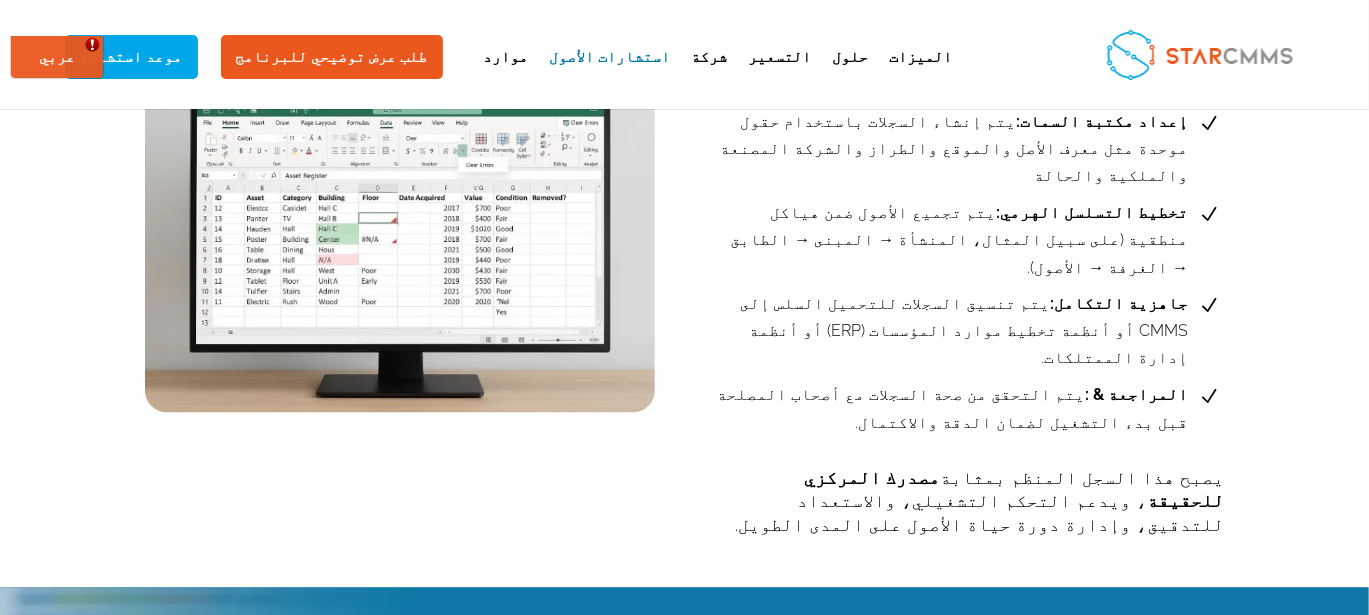 drag, startPoint x: 522, startPoint y: 389, endPoint x: 120, endPoint y: 395, distance: 402.04477 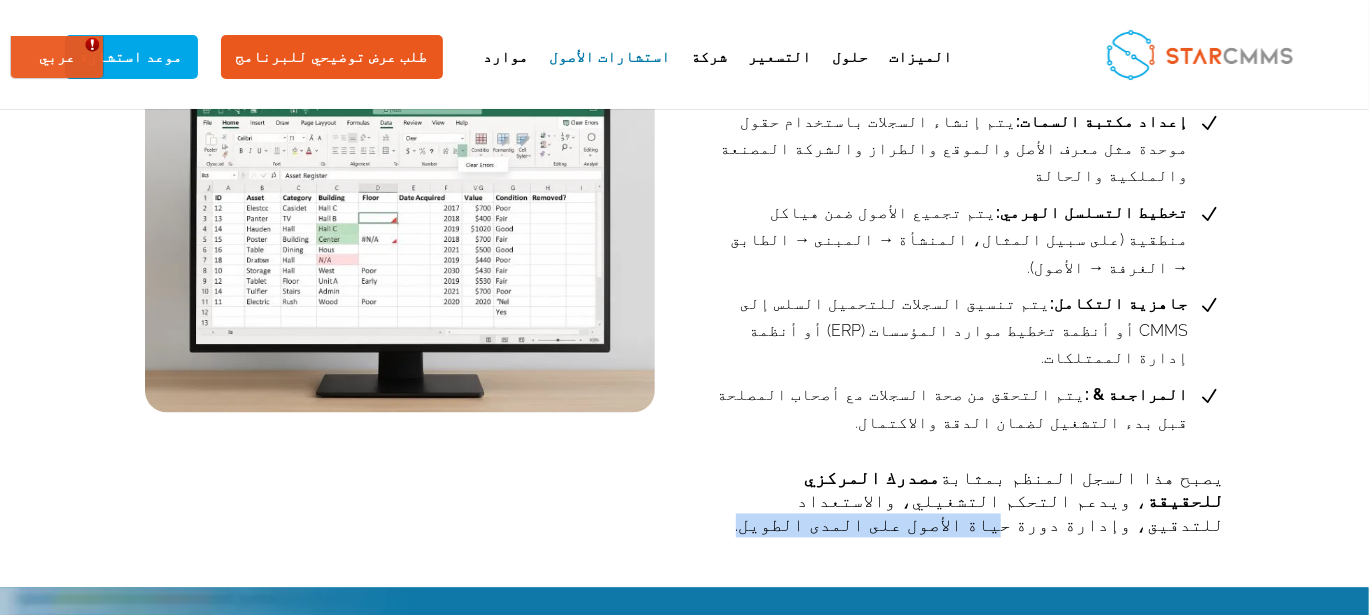 drag, startPoint x: 509, startPoint y: 389, endPoint x: 331, endPoint y: 396, distance: 178.13759 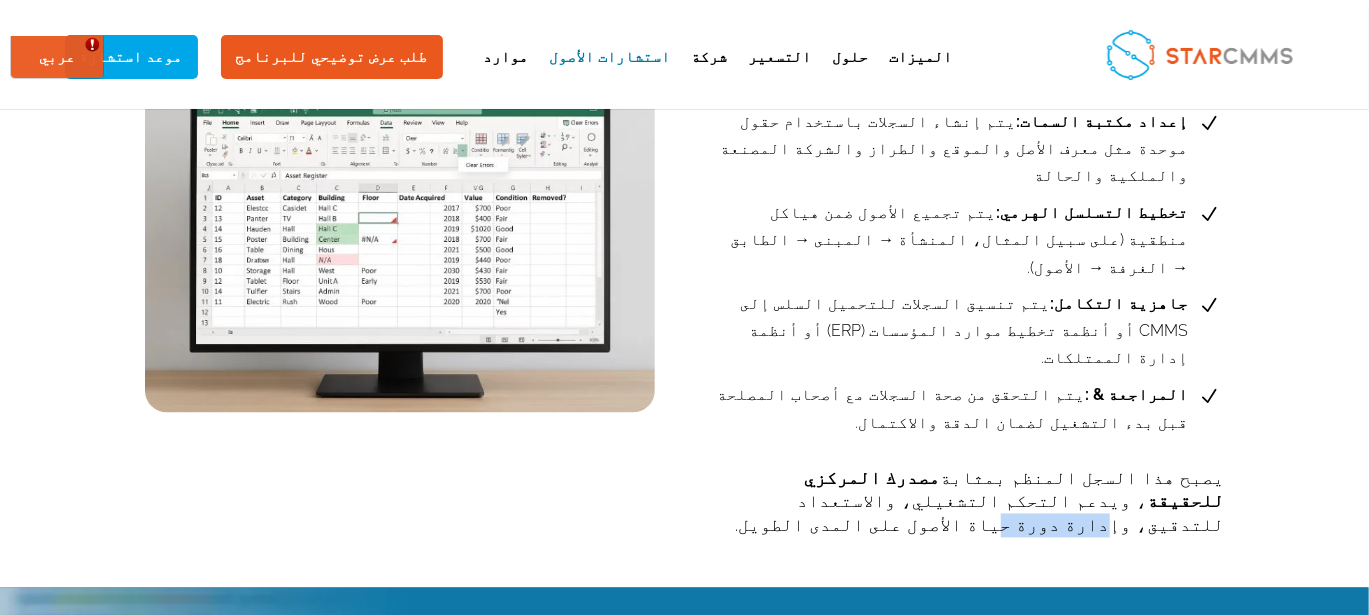 drag, startPoint x: 329, startPoint y: 397, endPoint x: 264, endPoint y: 396, distance: 65.00769 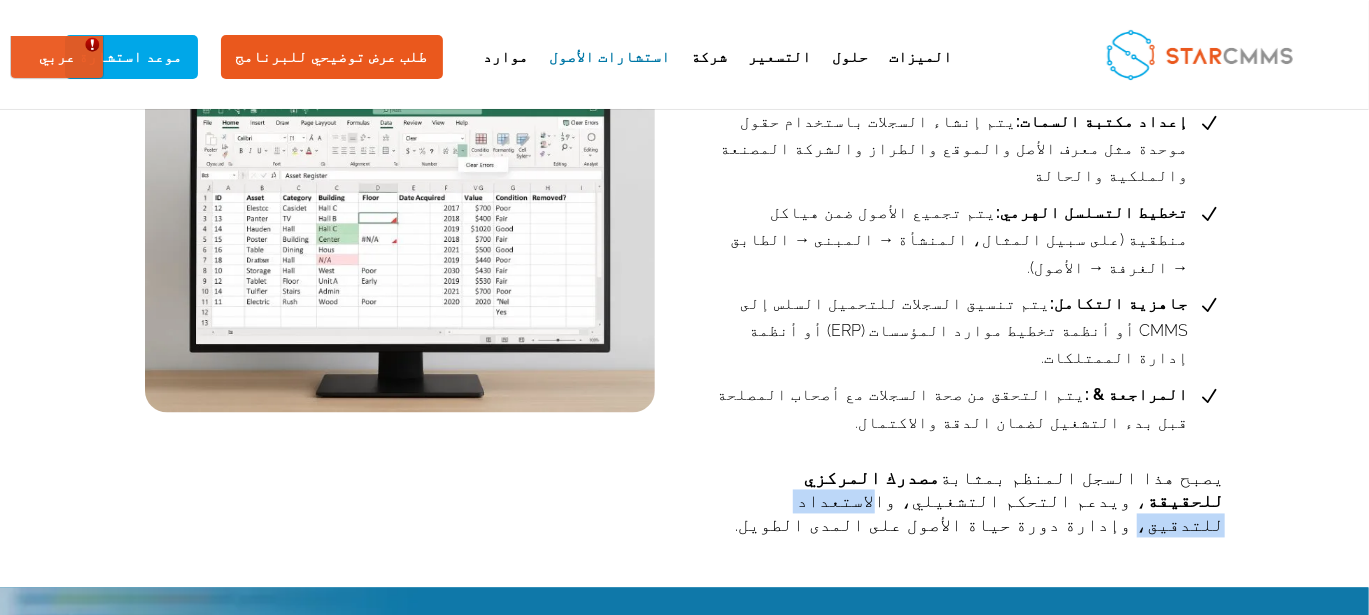 drag, startPoint x: 244, startPoint y: 392, endPoint x: 151, endPoint y: 389, distance: 93.04838 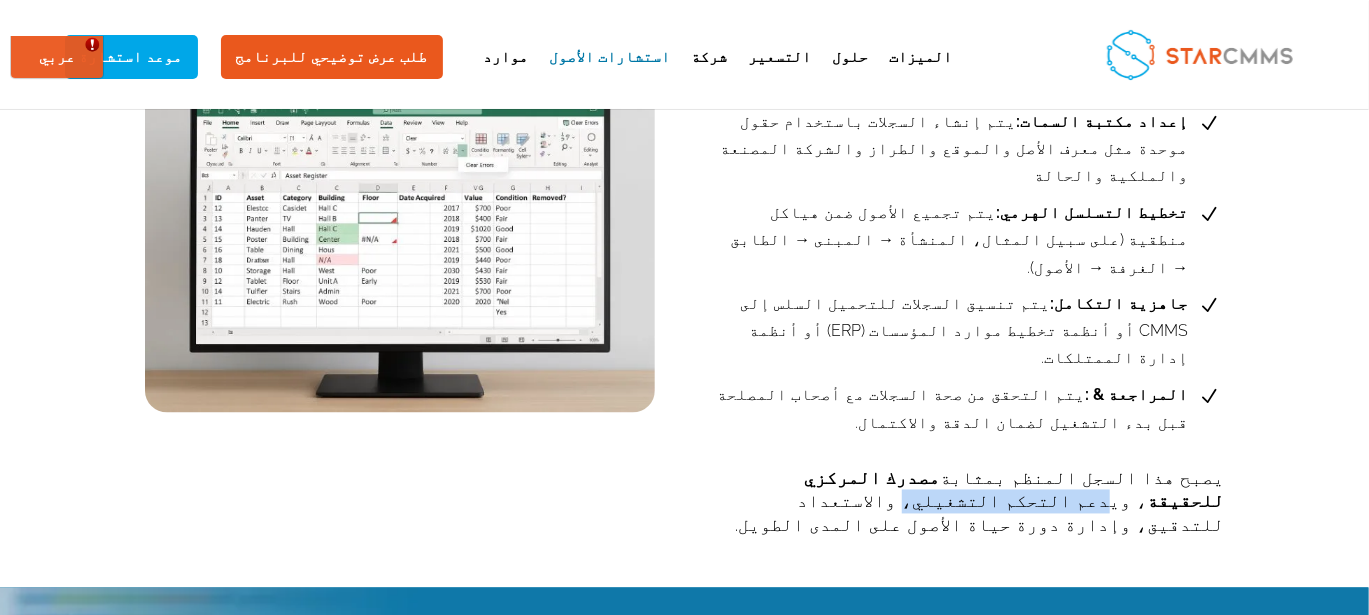 drag, startPoint x: 604, startPoint y: 369, endPoint x: 489, endPoint y: 371, distance: 115.01739 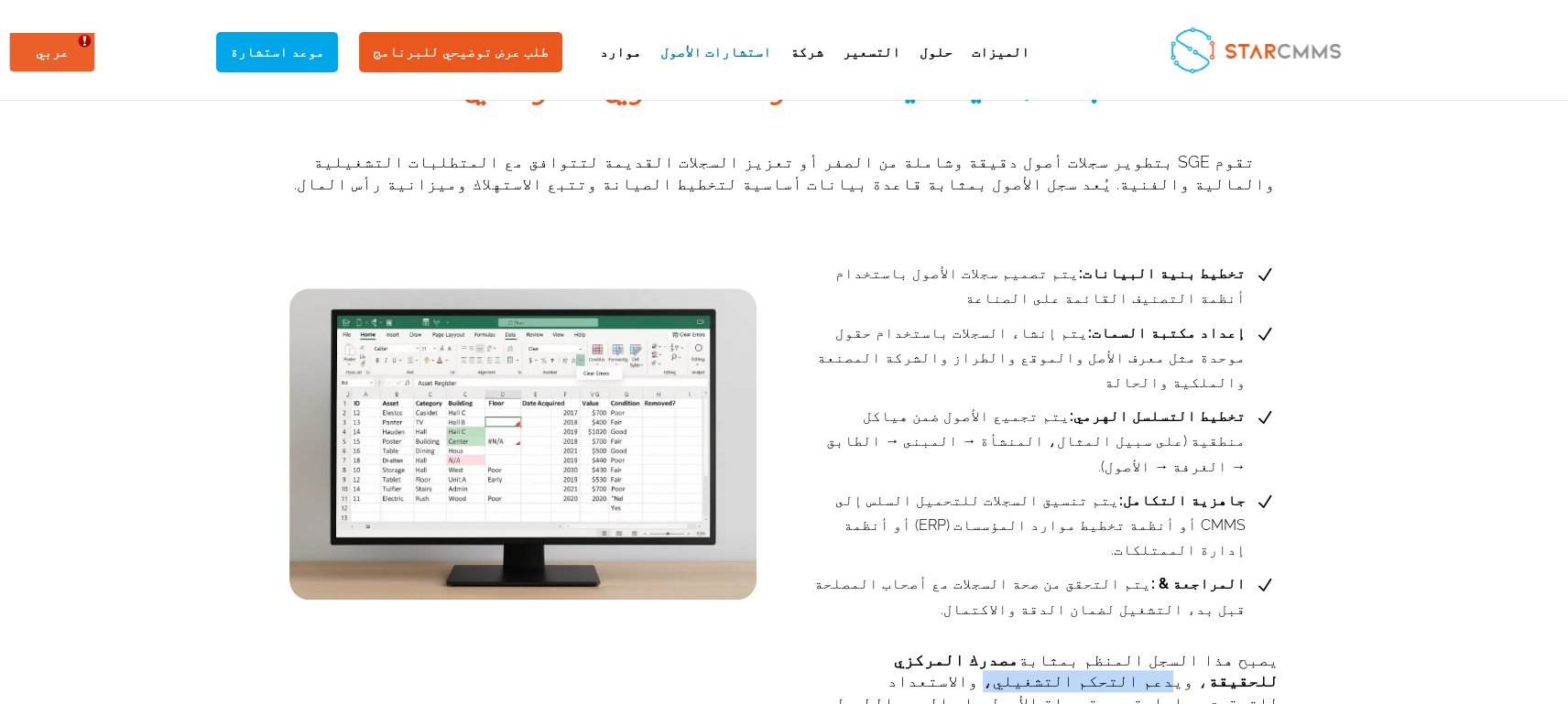 scroll, scrollTop: 1174, scrollLeft: 0, axis: vertical 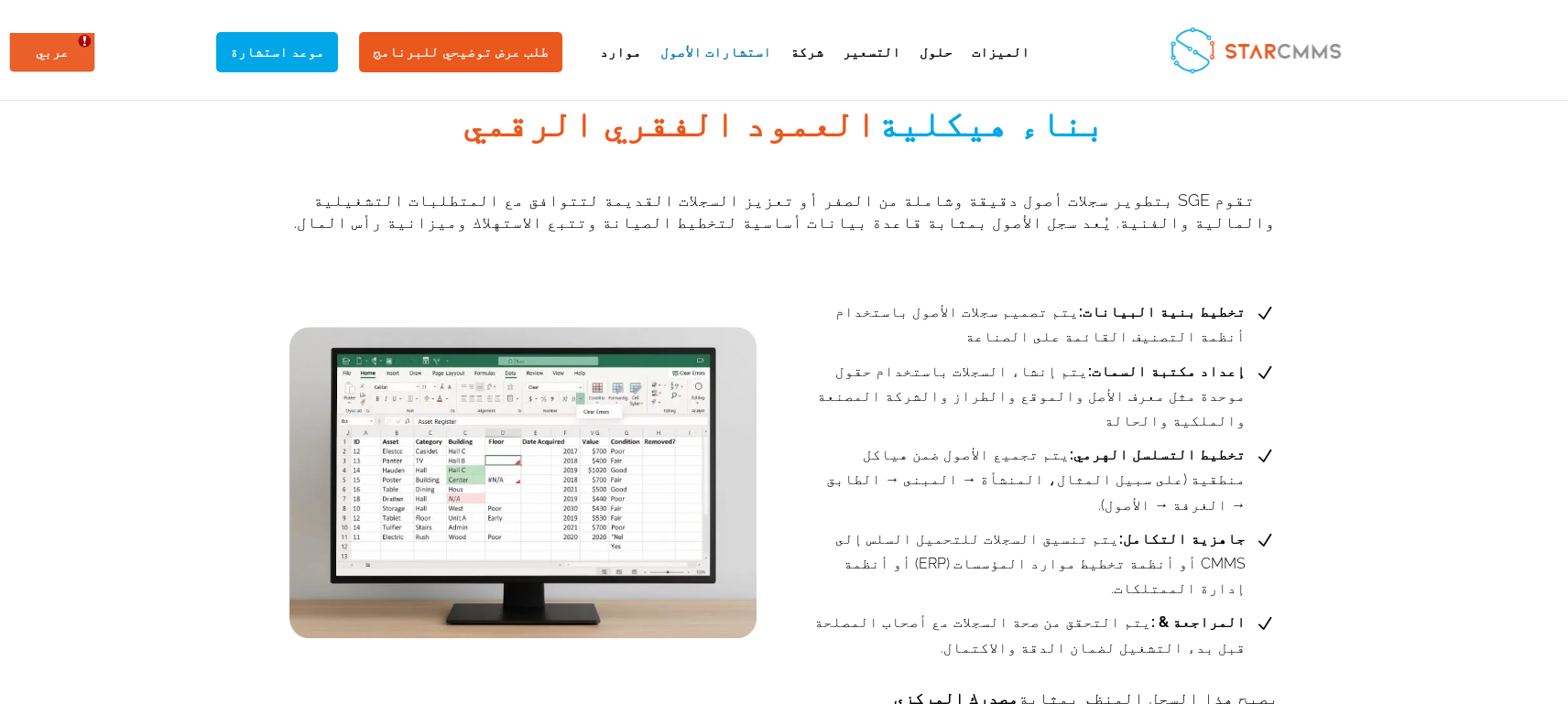click on "N تخطيط بنية البيانات:  يتم تصميم سجلات الأصول باستخدام أنظمة التصنيف القائمة على الصناعة
N إعداد مكتبة السمات:  يتم إنشاء السجلات باستخدام حقول موحدة مثل معرف الأصل والموقع والطراز والشركة المصنعة والملكية والحالة
N تخطيط التسلسل الهرمي:  يتم تجميع الأصول ضمن هياكل منطقية (على سبيل المثال، المنشأة → المبنى → الطابق → الغرفة → الأصول).
N جاهزية التكامل:
N المراجعة & :
يصبح هذا السجل المنظم بمثابة" at bounding box center [784, 512] 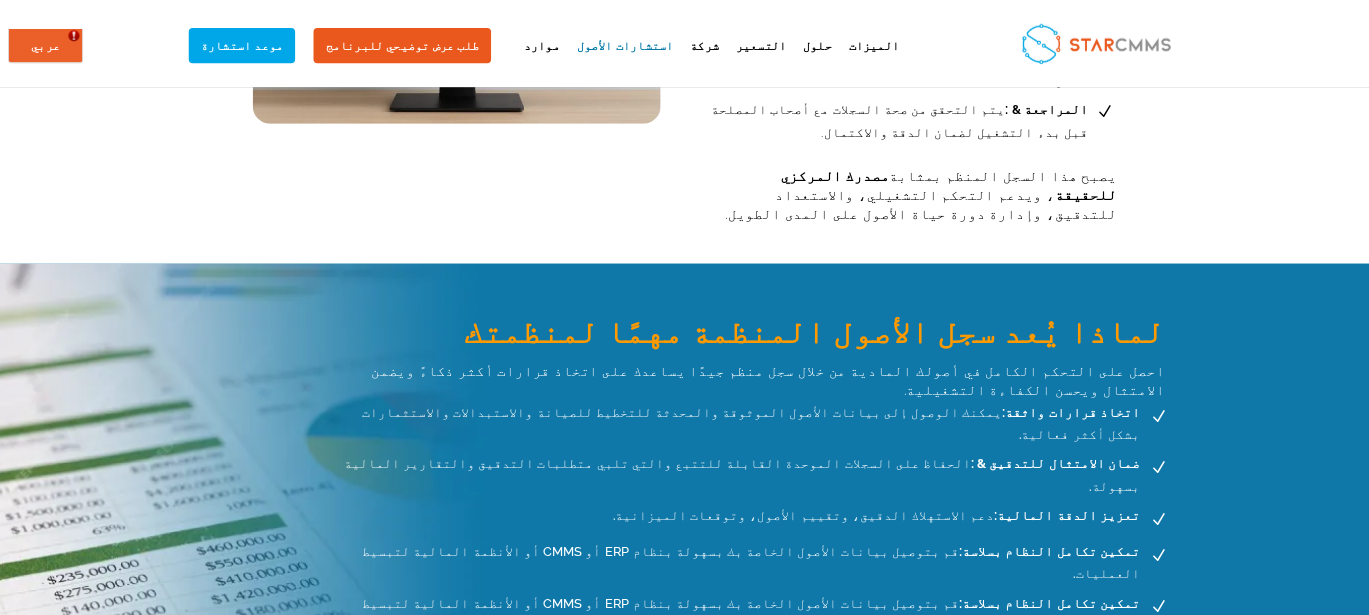 scroll, scrollTop: 1824, scrollLeft: 0, axis: vertical 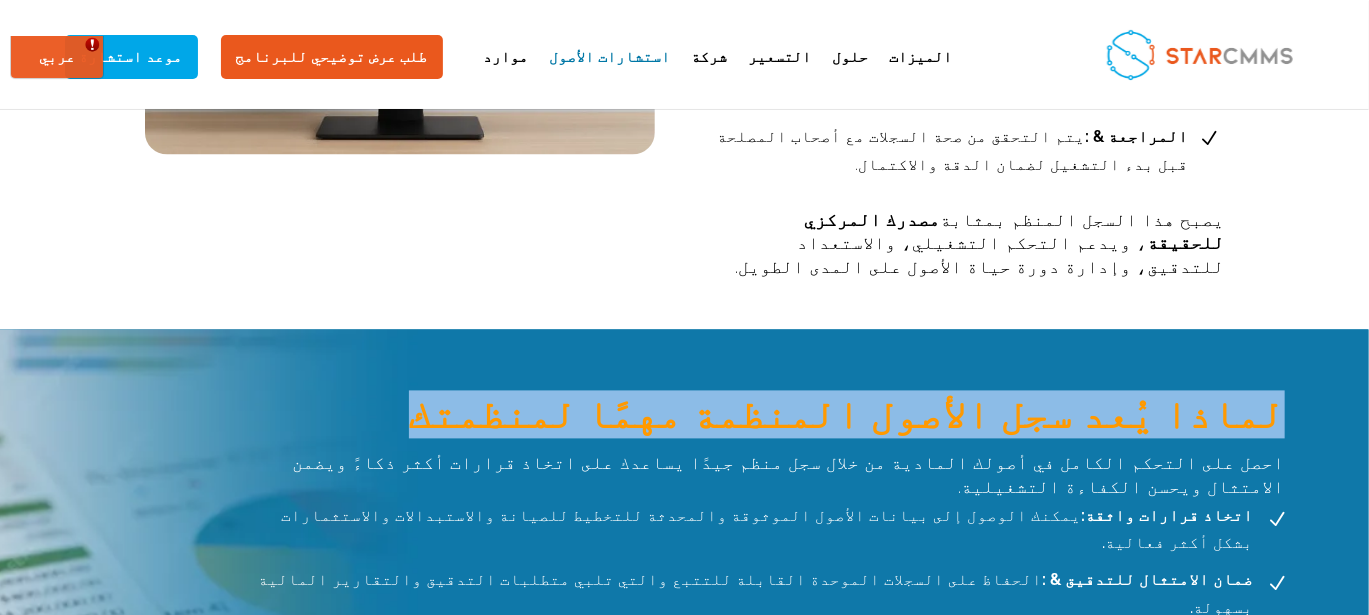 drag, startPoint x: 696, startPoint y: 289, endPoint x: 80, endPoint y: 288, distance: 616.0008 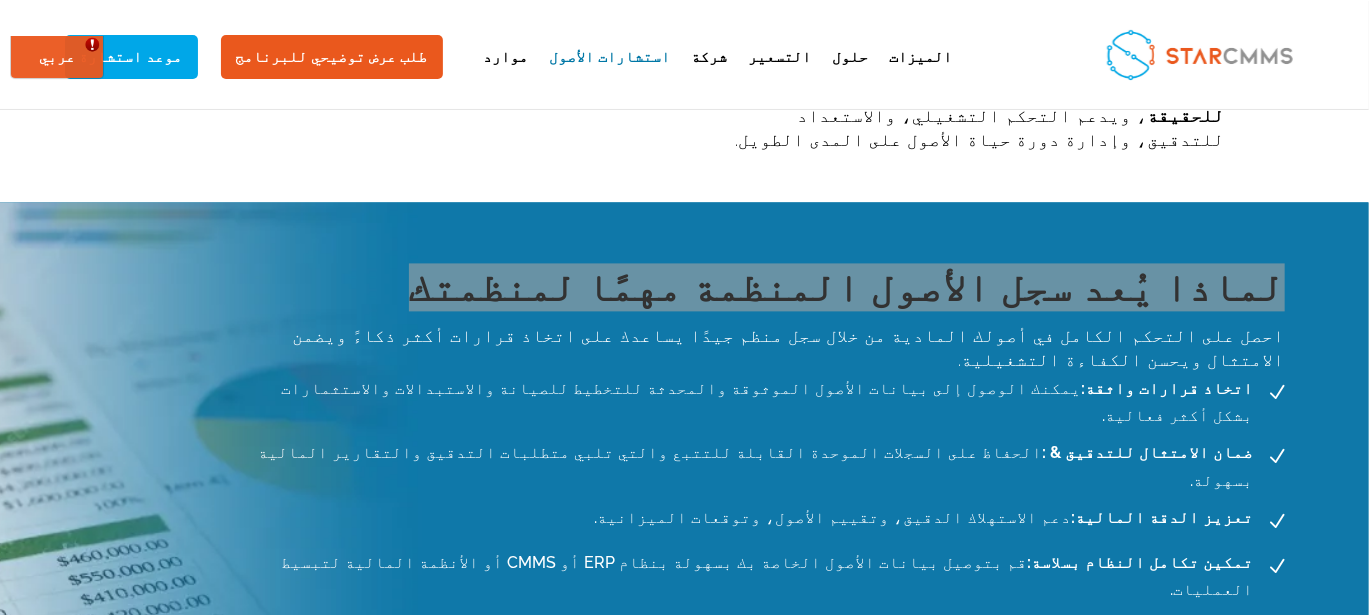 scroll, scrollTop: 1957, scrollLeft: 0, axis: vertical 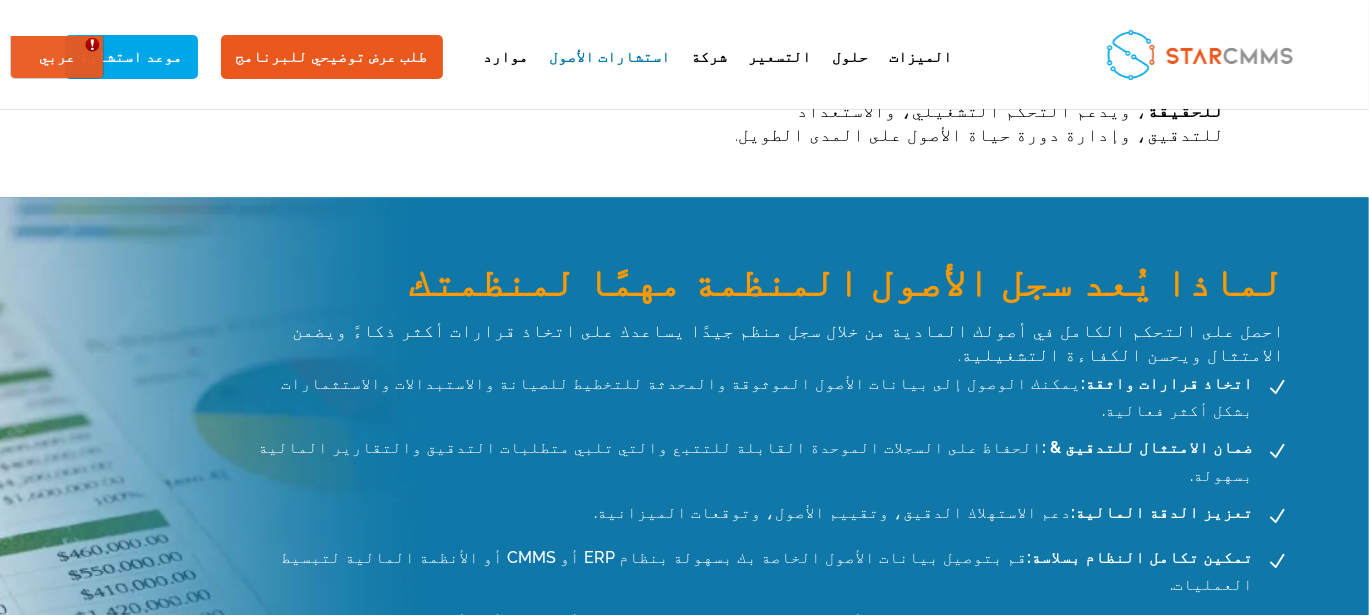 click on "N اتخاذ قرارات واثقة:  يمكنك الوصول إلى بيانات الأصول الموثوقة والمحدثة للتخطيط للصيانة والاستبدالات والاستثمارات بشكل أكثر فعالية." at bounding box center (770, 397) 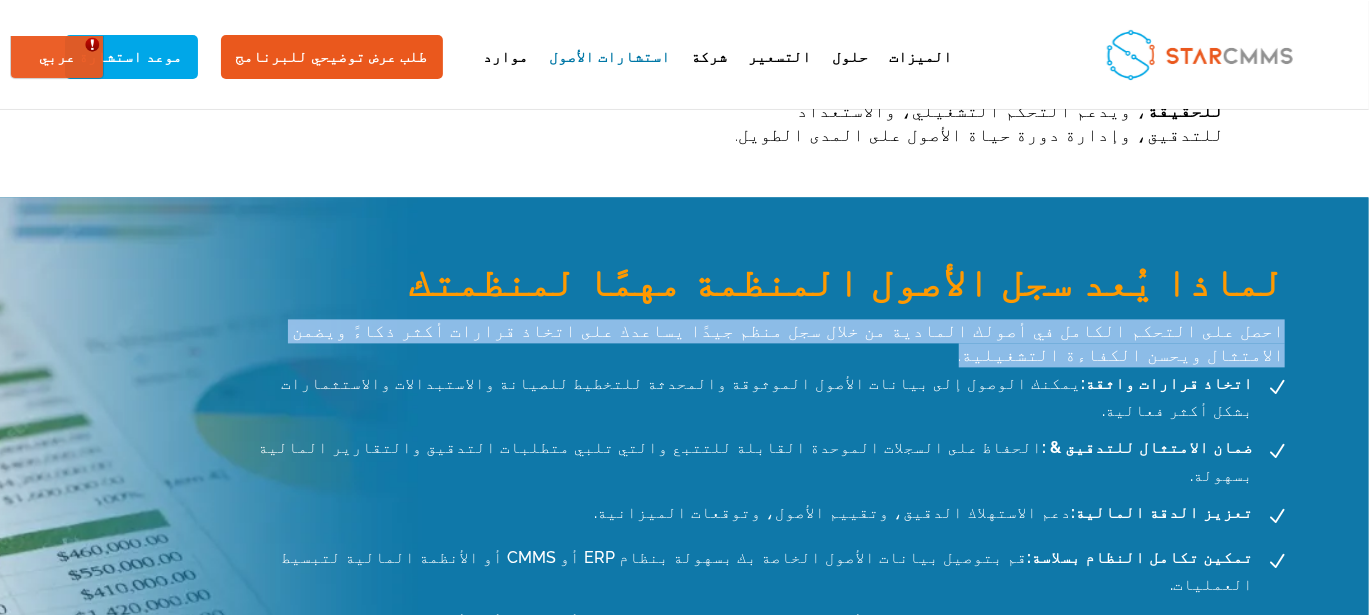 drag, startPoint x: 938, startPoint y: 237, endPoint x: 75, endPoint y: 242, distance: 863.01447 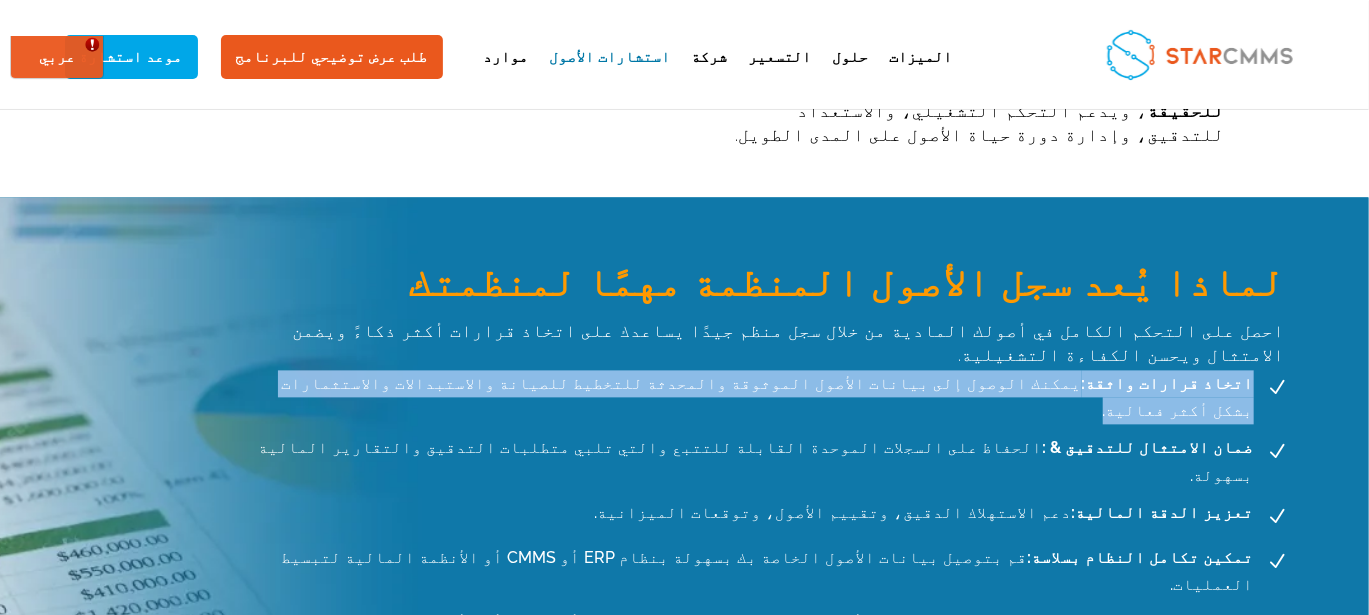 drag, startPoint x: 820, startPoint y: 265, endPoint x: 109, endPoint y: 268, distance: 711.00635 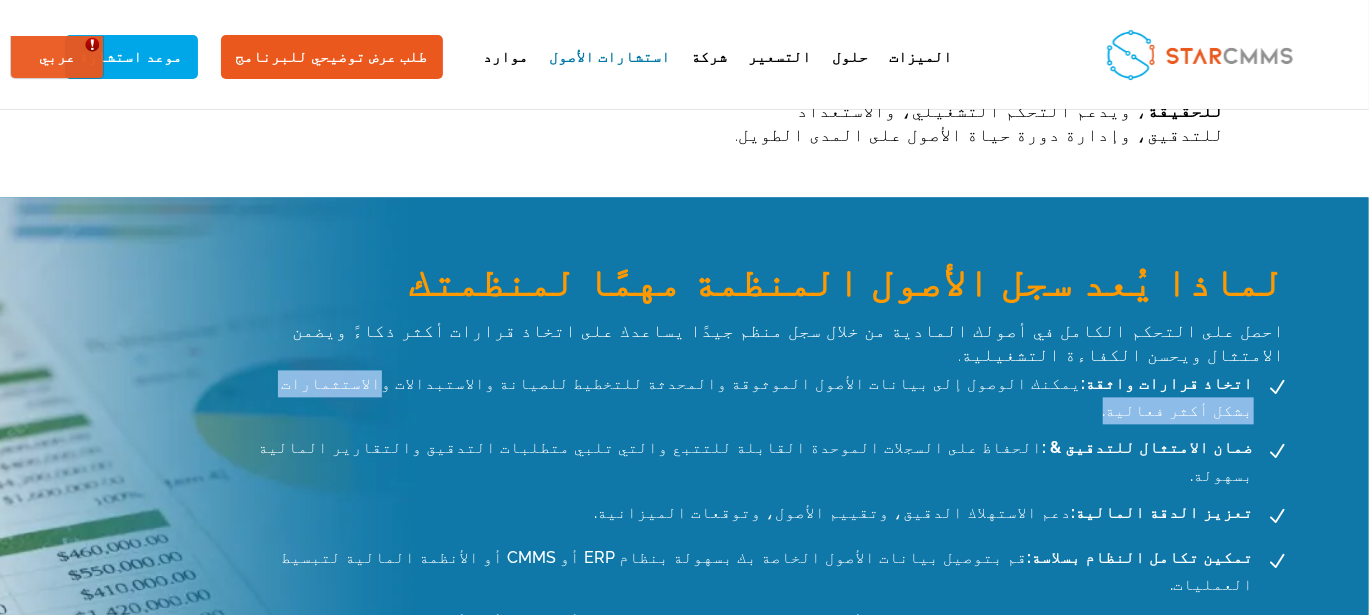 drag, startPoint x: 818, startPoint y: 261, endPoint x: 653, endPoint y: 267, distance: 165.10905 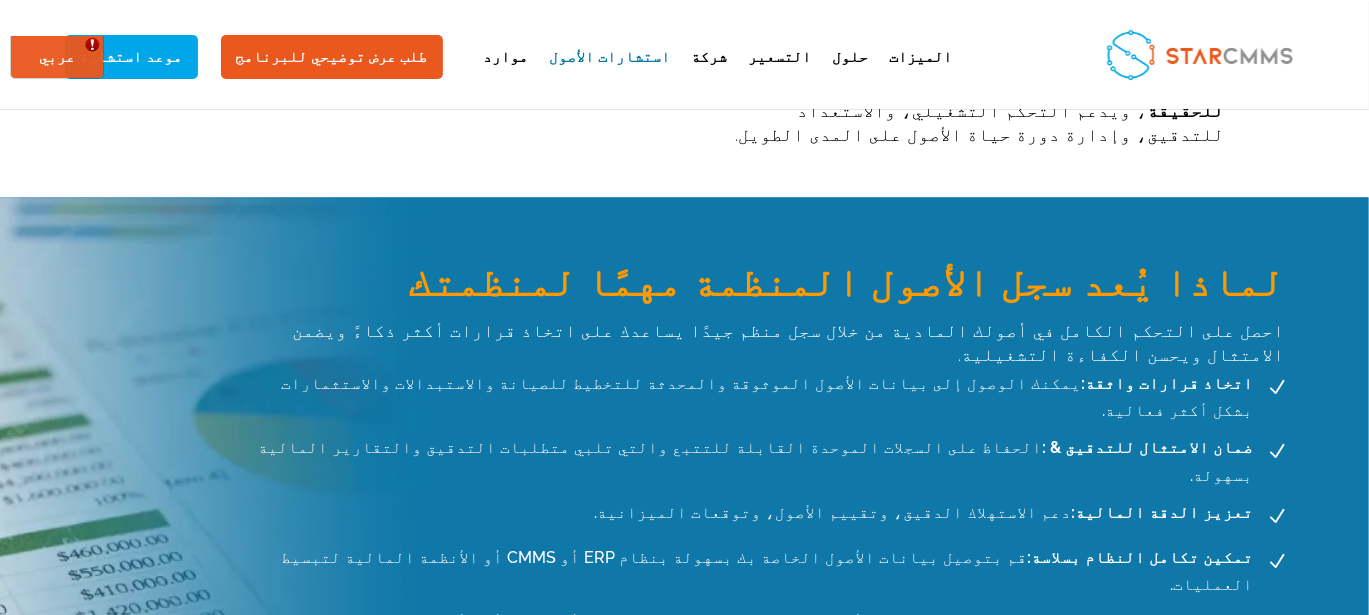 click on "اتخاذ قرارات واثقة:  يمكنك الوصول إلى بيانات الأصول الموثوقة والمحدثة للتخطيط للصيانة والاستبدالات والاستثمارات بشكل أكثر فعالية." at bounding box center (752, 397) 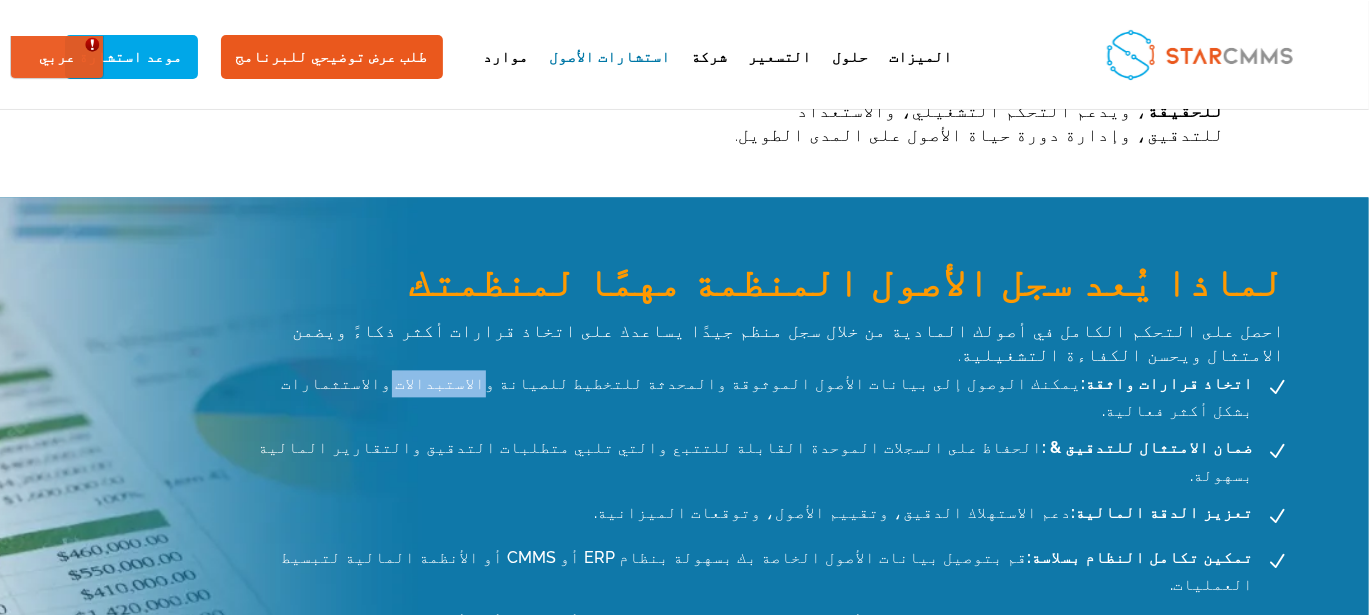 drag, startPoint x: 646, startPoint y: 268, endPoint x: 583, endPoint y: 260, distance: 63.505905 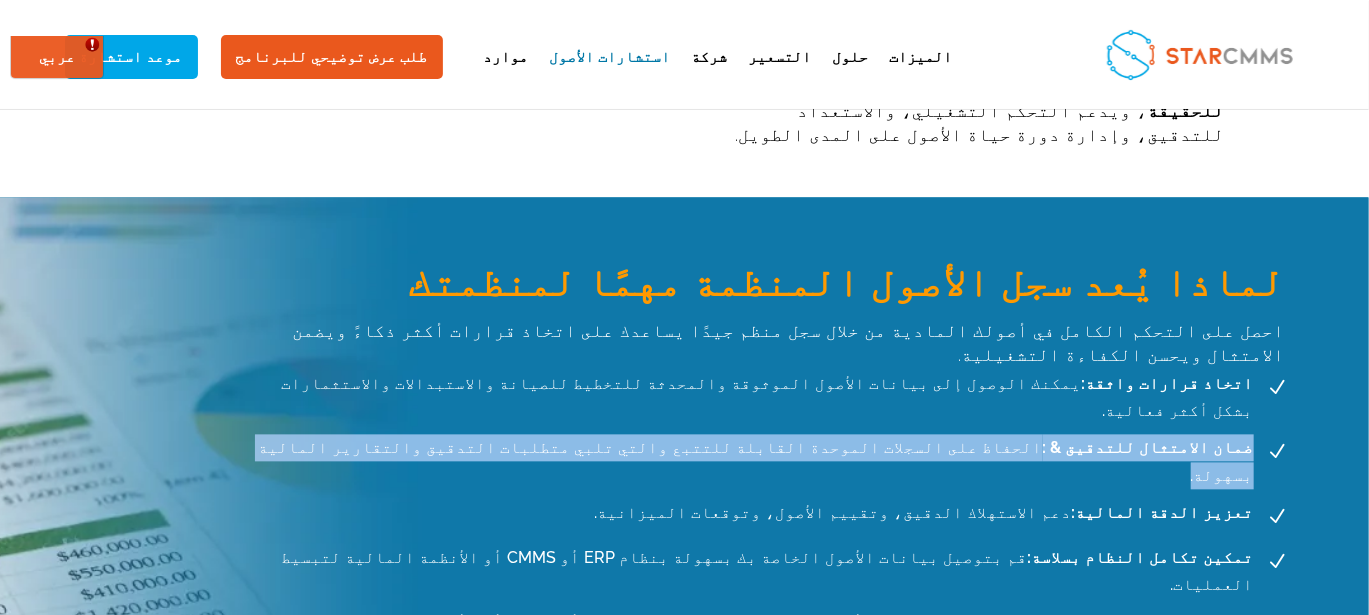 drag, startPoint x: 737, startPoint y: 317, endPoint x: 113, endPoint y: 315, distance: 624.00323 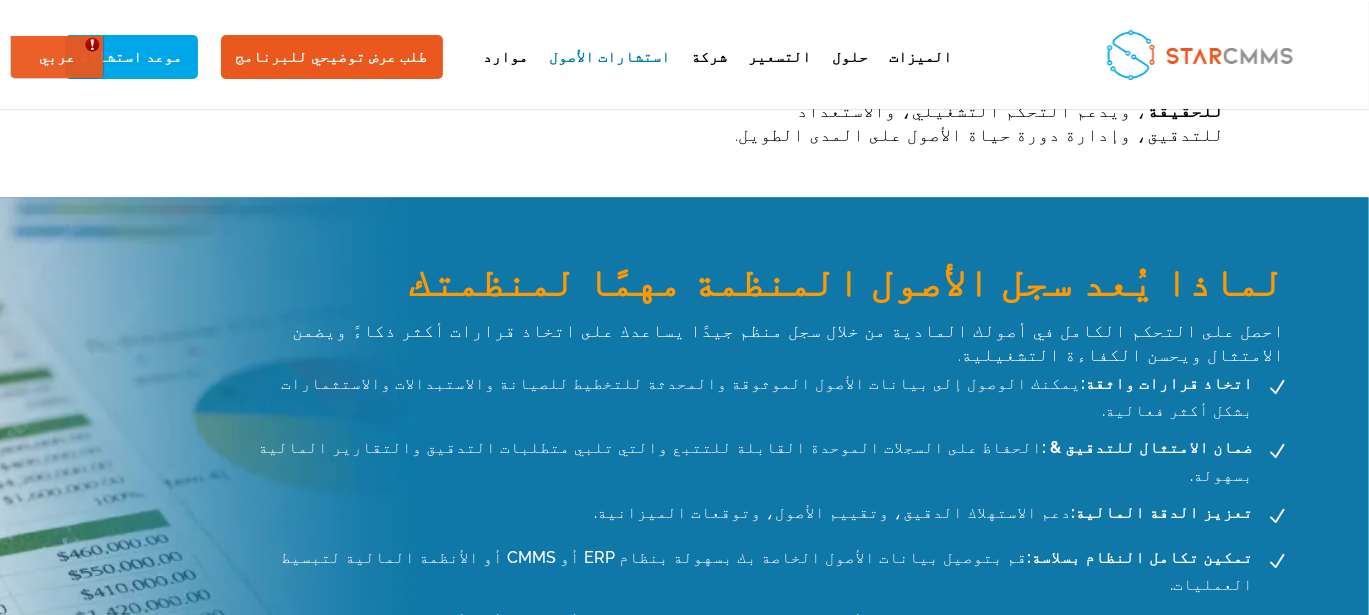 click on "تعزيز الدقة المالية:  دعم الاستهلاك الدقيق، وتقييم الأصول، وتوقعات الميزانية." at bounding box center [927, 512] 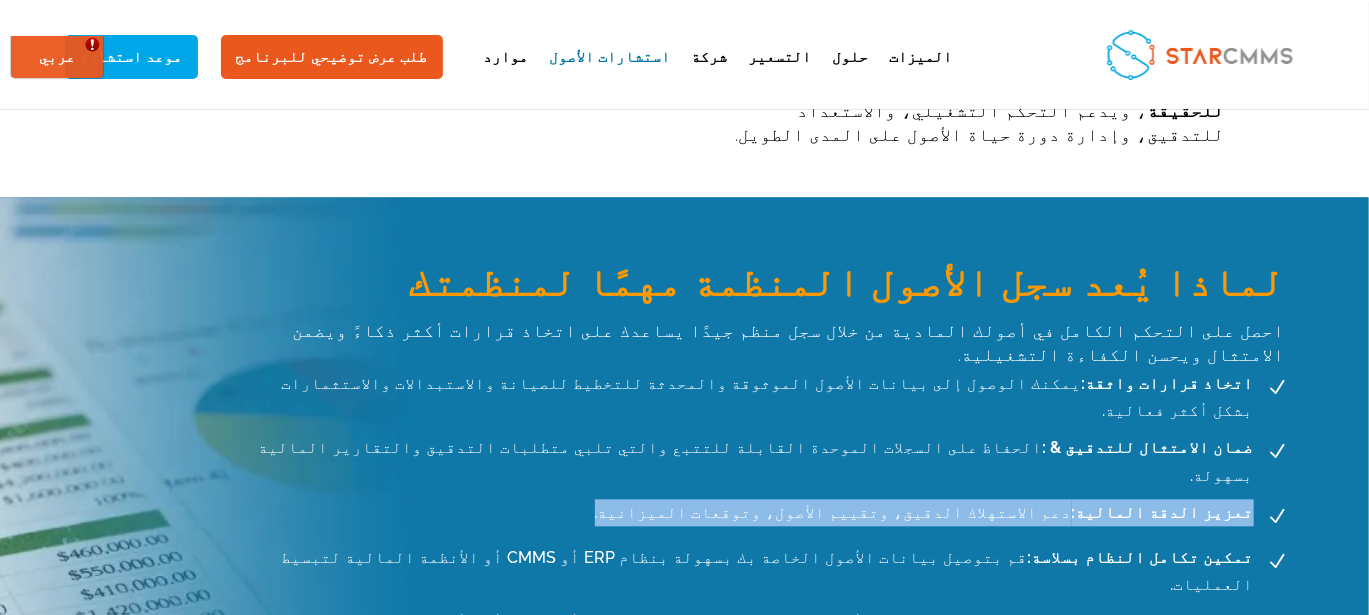 drag, startPoint x: 515, startPoint y: 356, endPoint x: 110, endPoint y: 347, distance: 405.09998 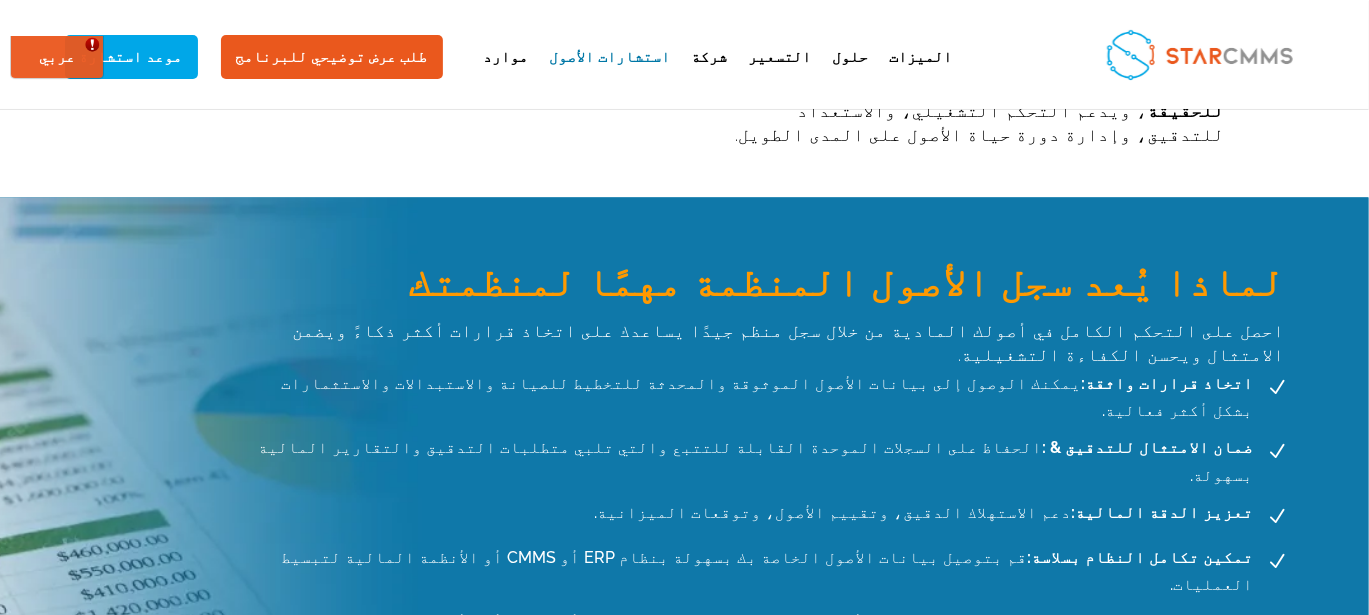 click on "ضمان الامتثال للتدقيق & :  الحفاظ على السجلات الموحدة القابلة للتتبع والتي تلبي متطلبات التدقيق والتقارير المالية بسهولة." at bounding box center (752, 461) 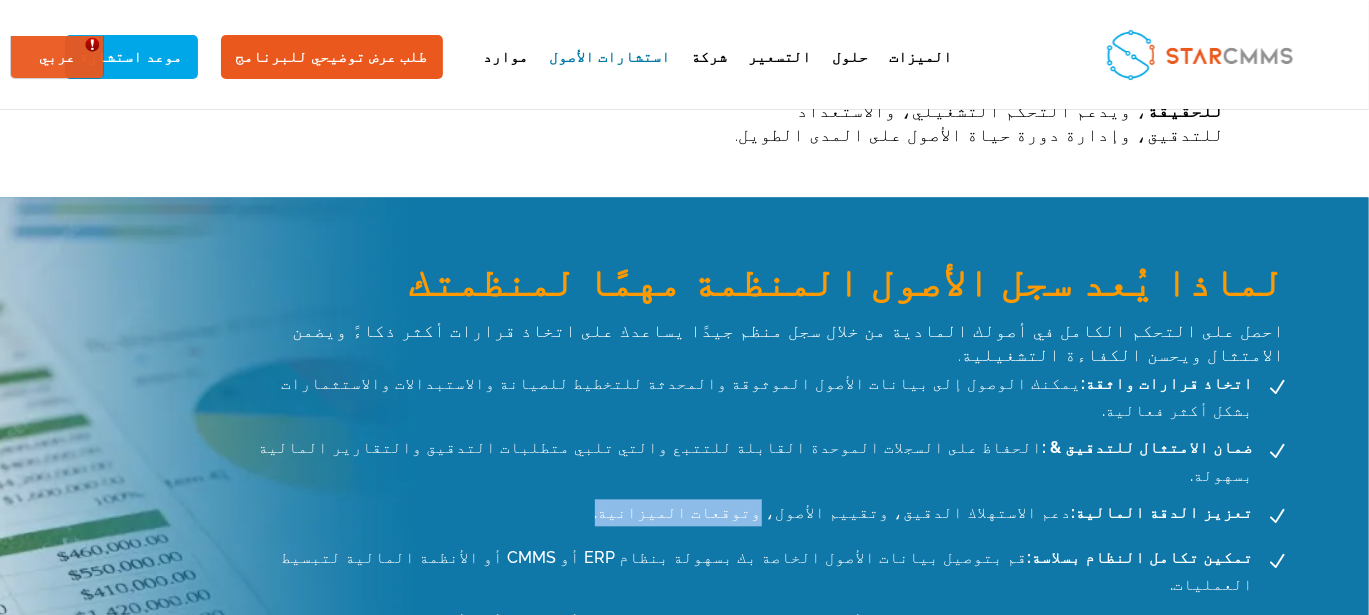 drag, startPoint x: 515, startPoint y: 350, endPoint x: 417, endPoint y: 353, distance: 98.045906 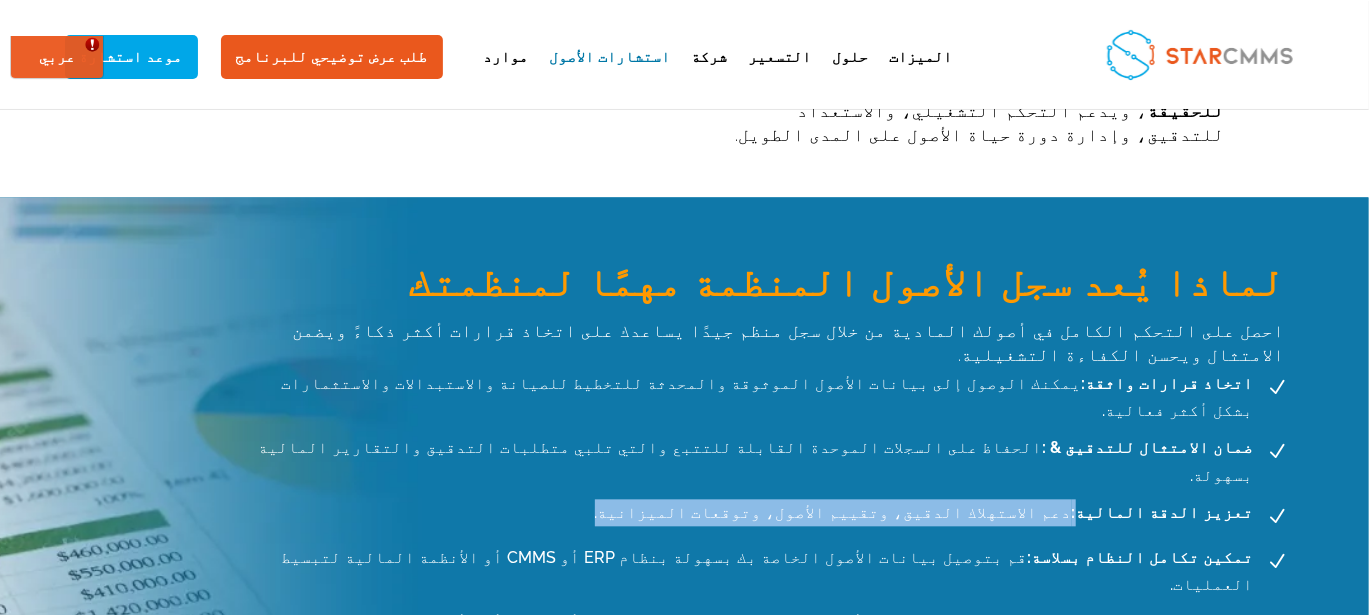 click on "تعزيز الدقة المالية:  دعم الاستهلاك الدقيق، وتقييم الأصول، وتوقعات الميزانية." at bounding box center [927, 512] 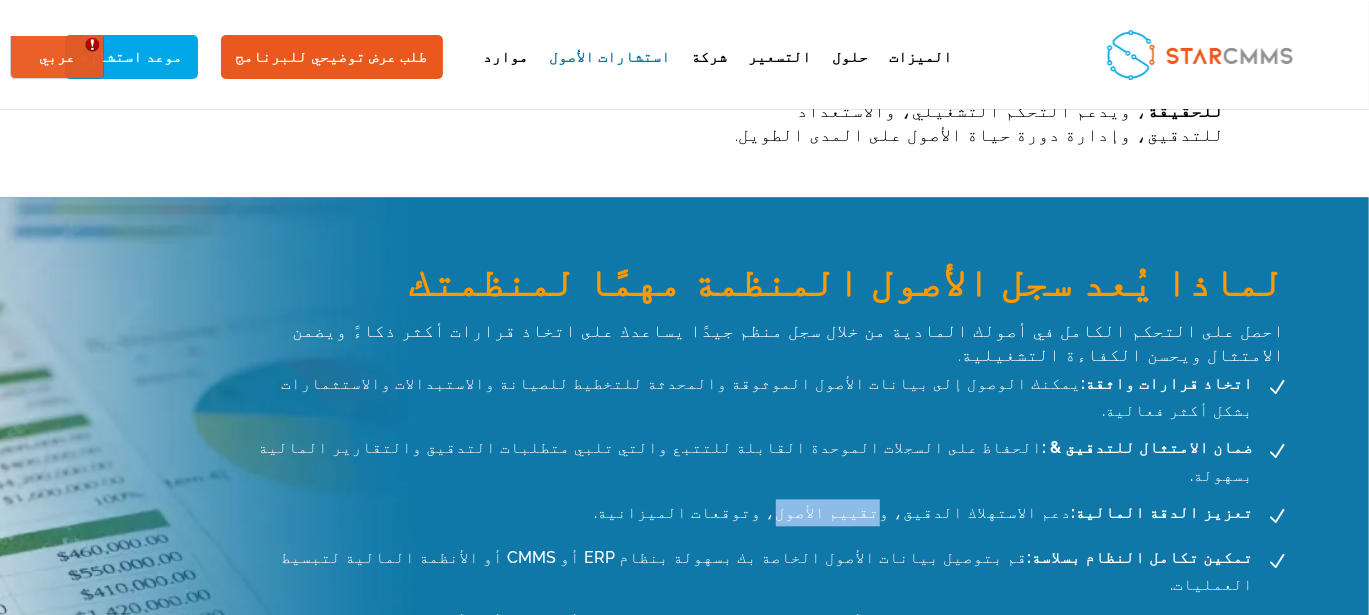 drag, startPoint x: 407, startPoint y: 356, endPoint x: 340, endPoint y: 369, distance: 68.24954 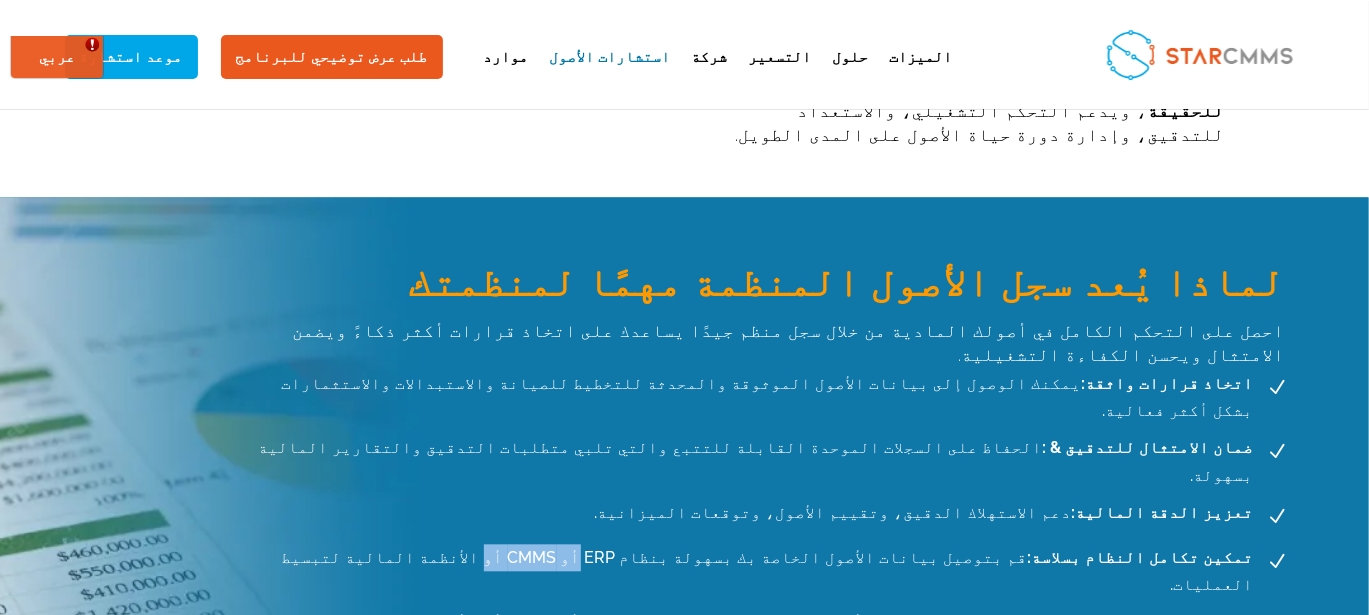 drag, startPoint x: 632, startPoint y: 400, endPoint x: 558, endPoint y: 408, distance: 74.431175 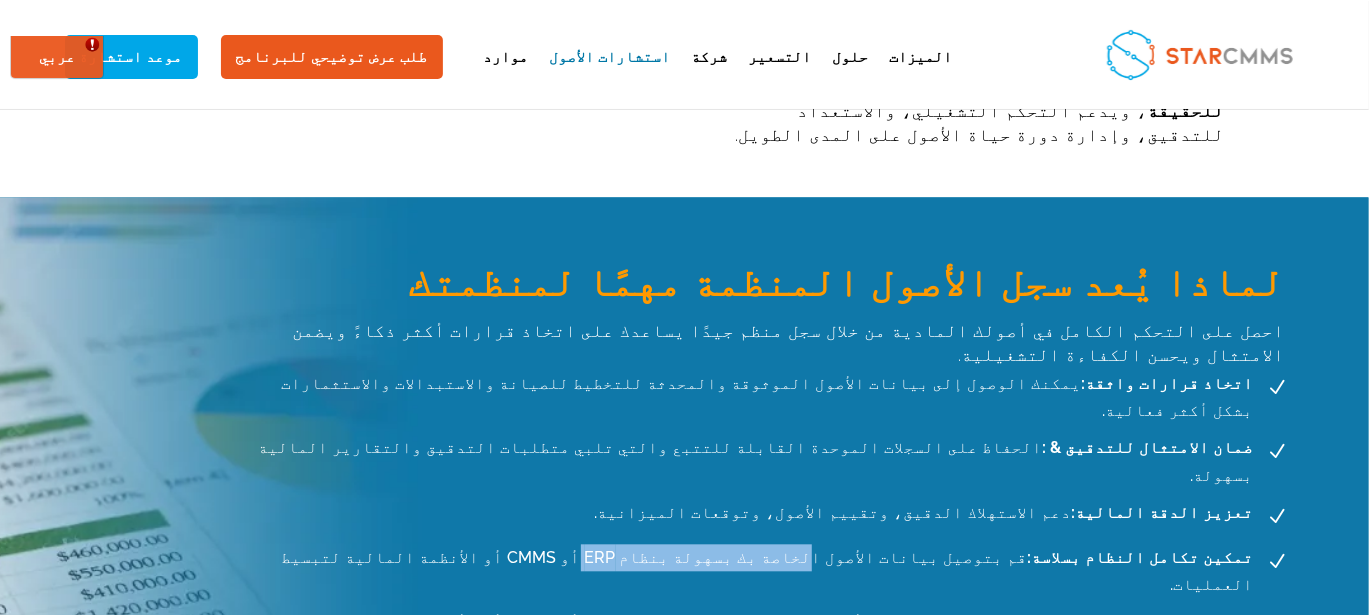 drag, startPoint x: 559, startPoint y: 404, endPoint x: 399, endPoint y: 394, distance: 160.3122 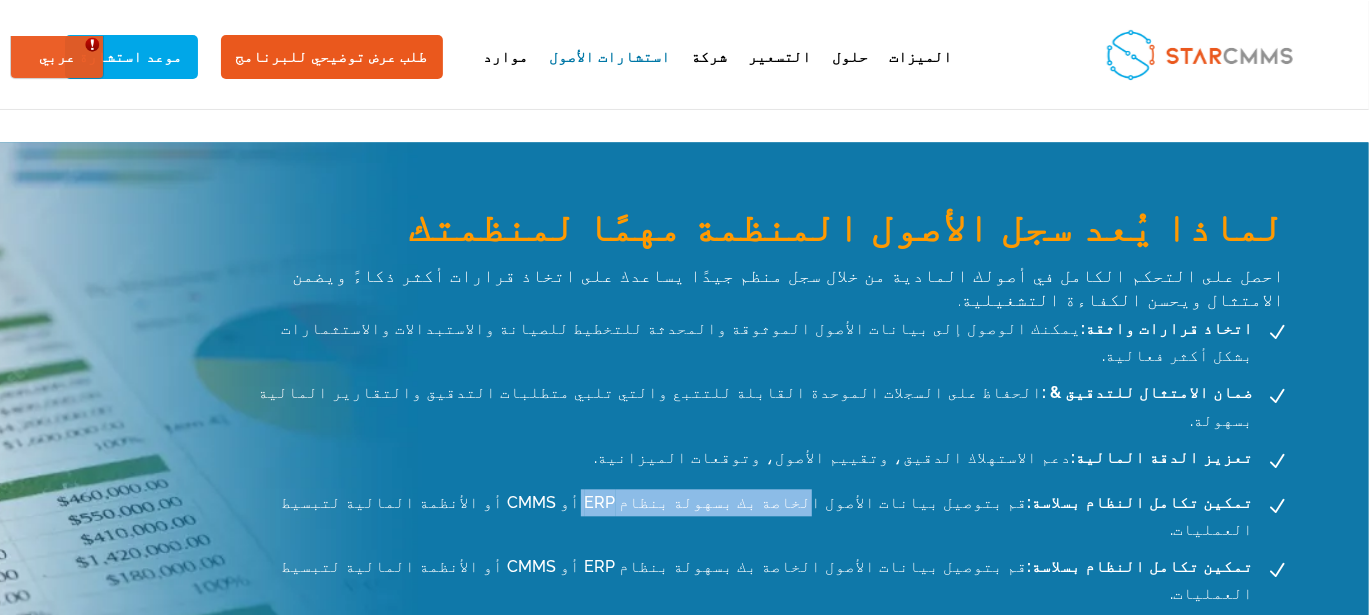 scroll, scrollTop: 2024, scrollLeft: 0, axis: vertical 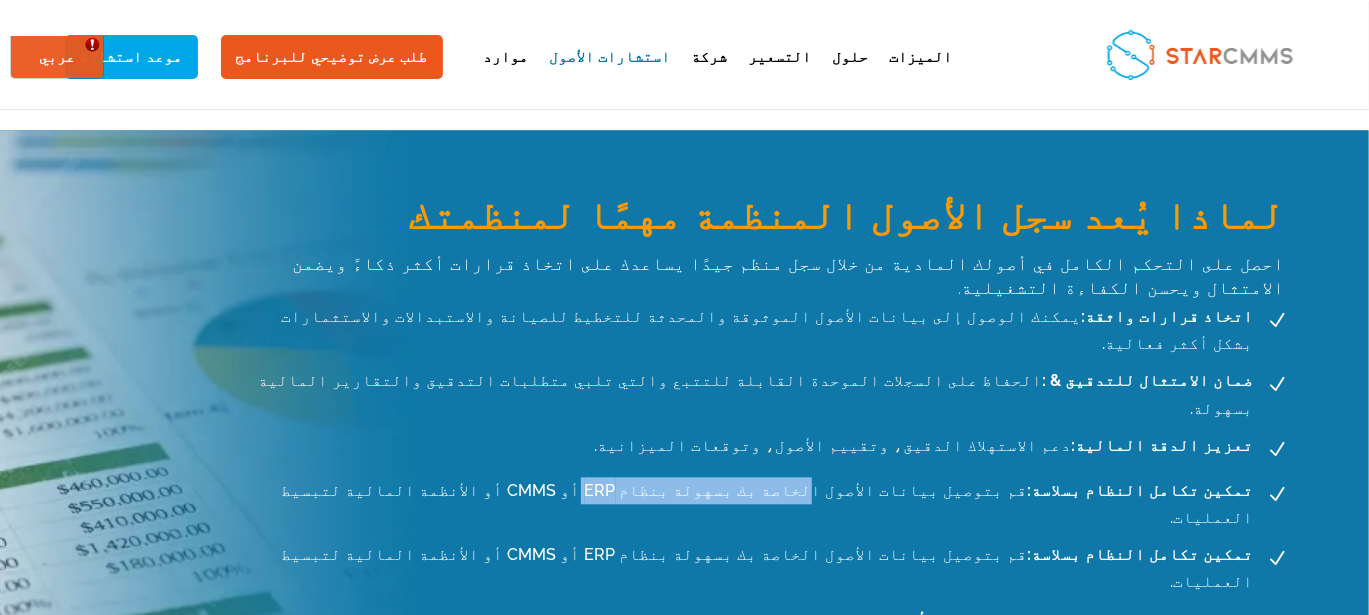 click on "تمكين تكامل النظام بسلاسة:  قم بتوصيل بيانات الأصول الخاصة بك بسهولة بنظام ERP أو CMMS أو الأنظمة المالية لتبسيط العمليات." at bounding box center (752, 504) 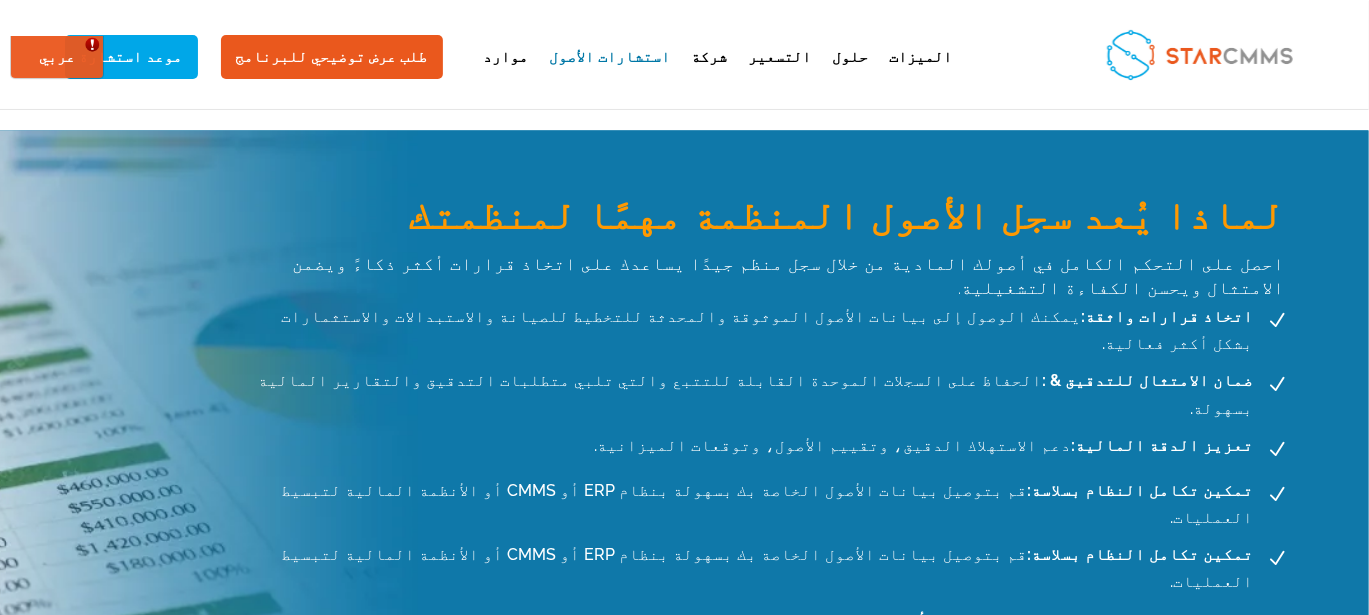 click on "تمكين تكامل النظام بسلاسة:  قم بتوصيل بيانات الأصول الخاصة بك بسهولة بنظام ERP أو CMMS أو الأنظمة المالية لتبسيط العمليات." at bounding box center (752, 504) 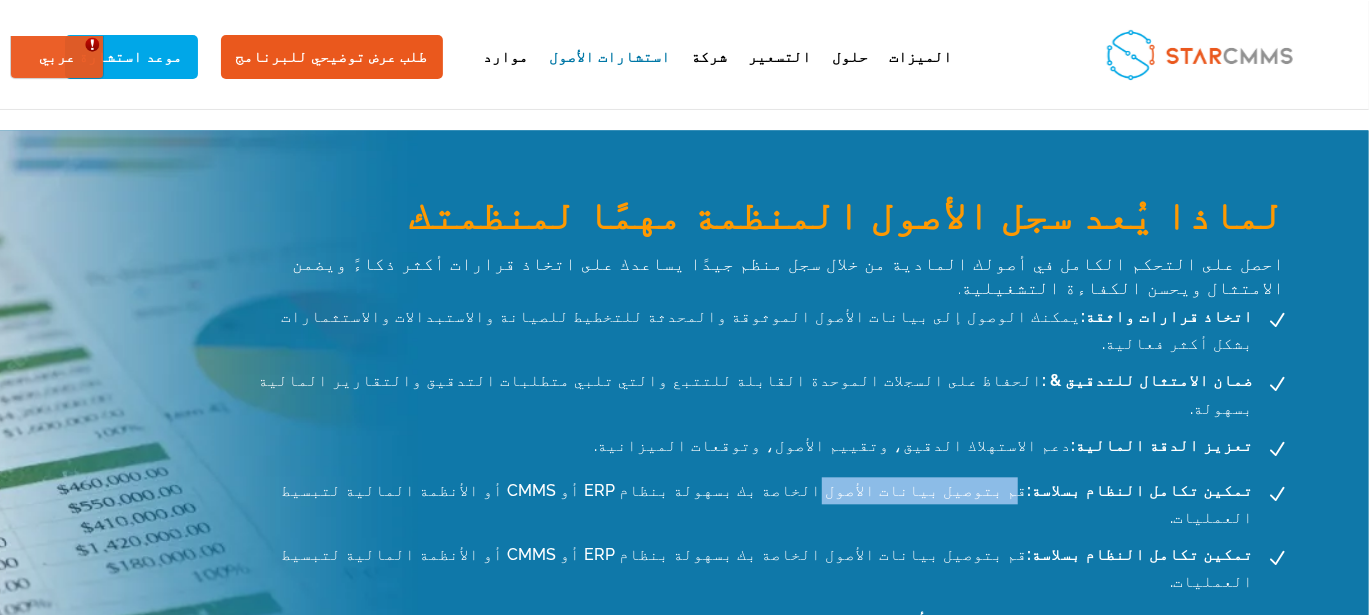 drag, startPoint x: 392, startPoint y: 336, endPoint x: 260, endPoint y: 338, distance: 132.01515 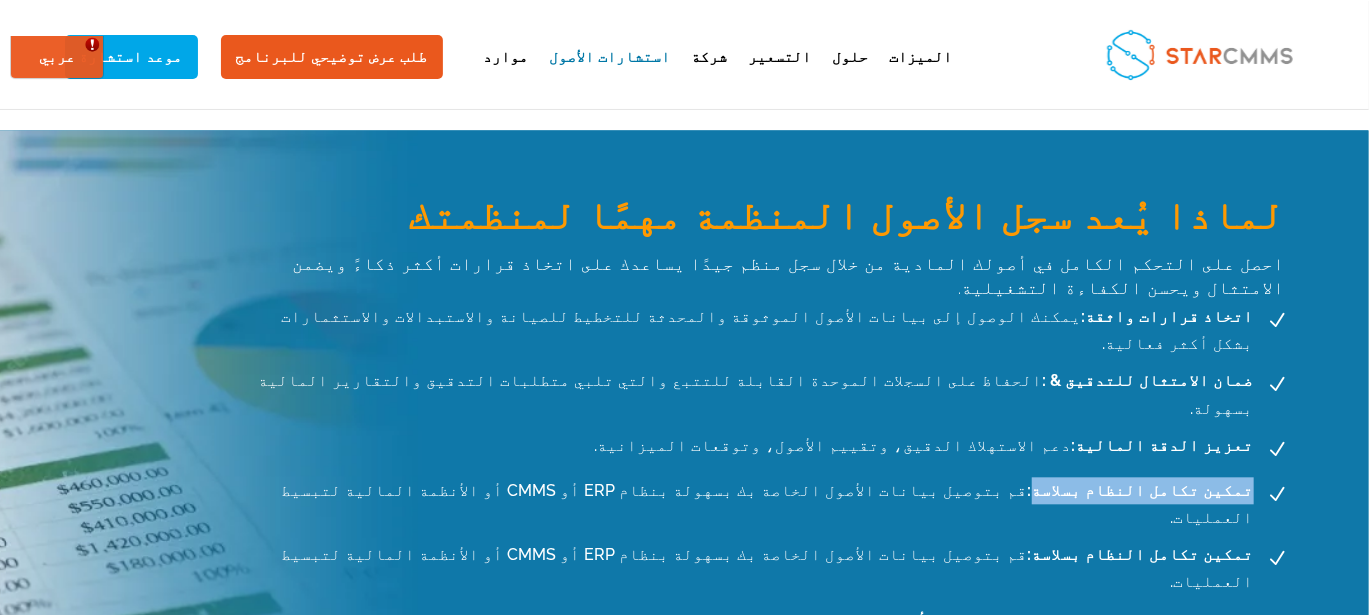 drag, startPoint x: 255, startPoint y: 338, endPoint x: 114, endPoint y: 330, distance: 141.22676 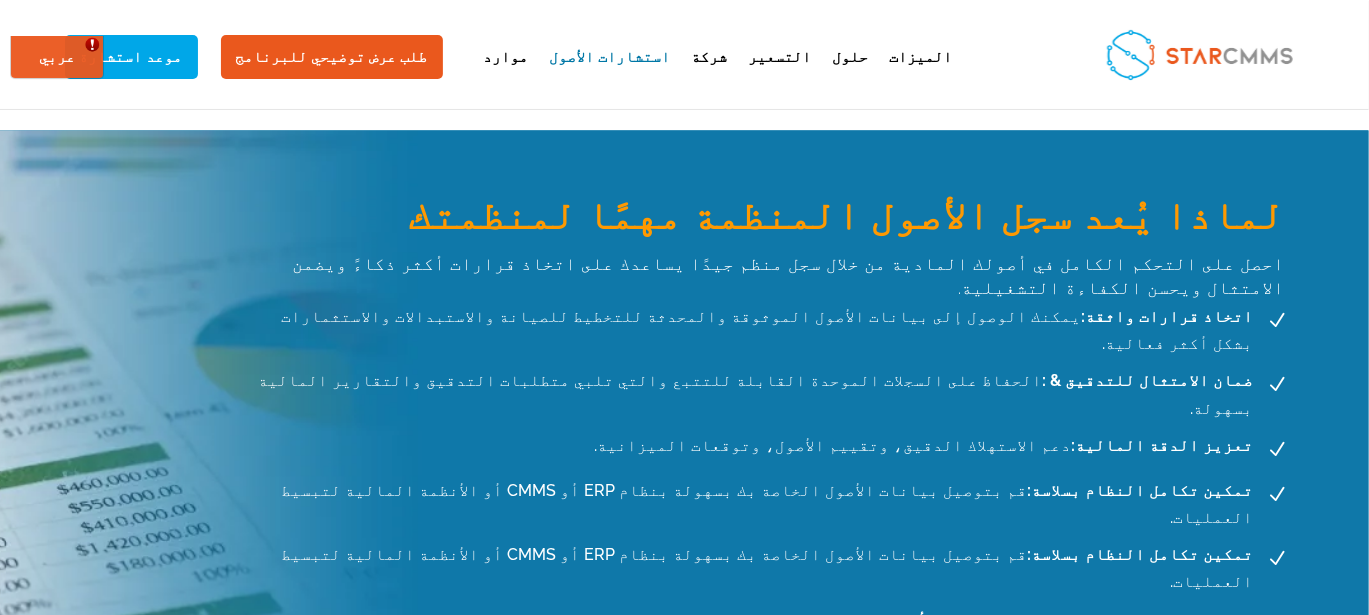 click on "تمكين تكامل النظام بسلاسة:  قم بتوصيل بيانات الأصول الخاصة بك بسهولة بنظام ERP أو CMMS أو الأنظمة المالية لتبسيط العمليات." at bounding box center [752, 568] 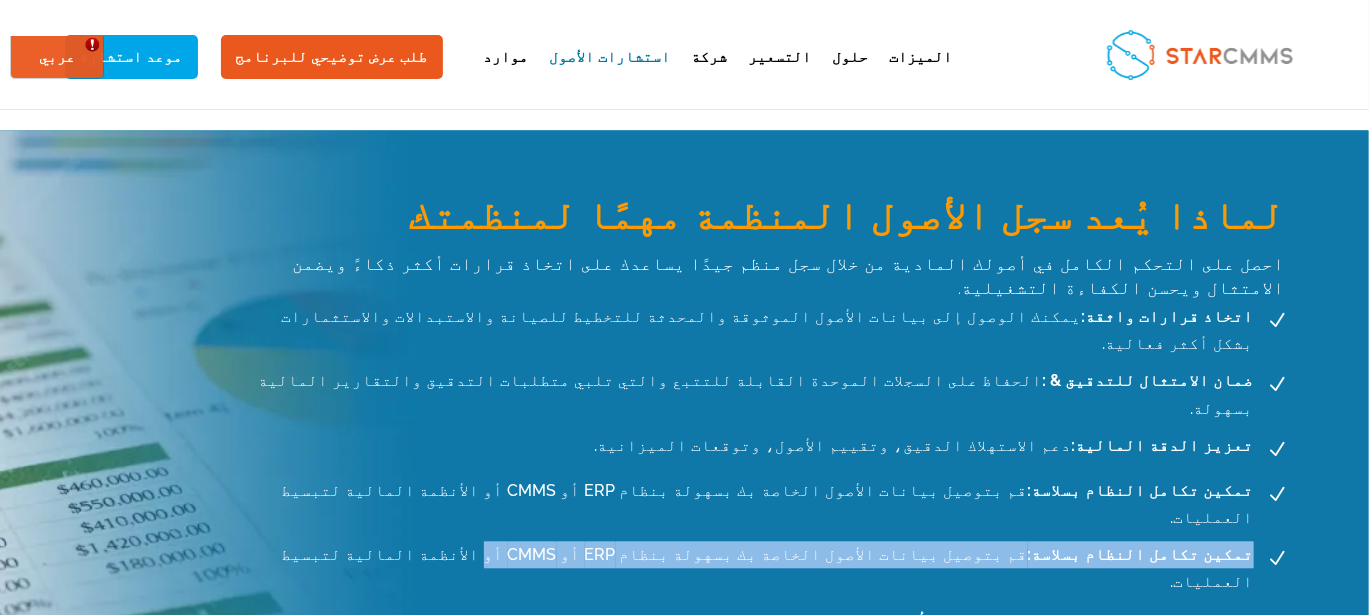 drag, startPoint x: 634, startPoint y: 386, endPoint x: 105, endPoint y: 377, distance: 529.07654 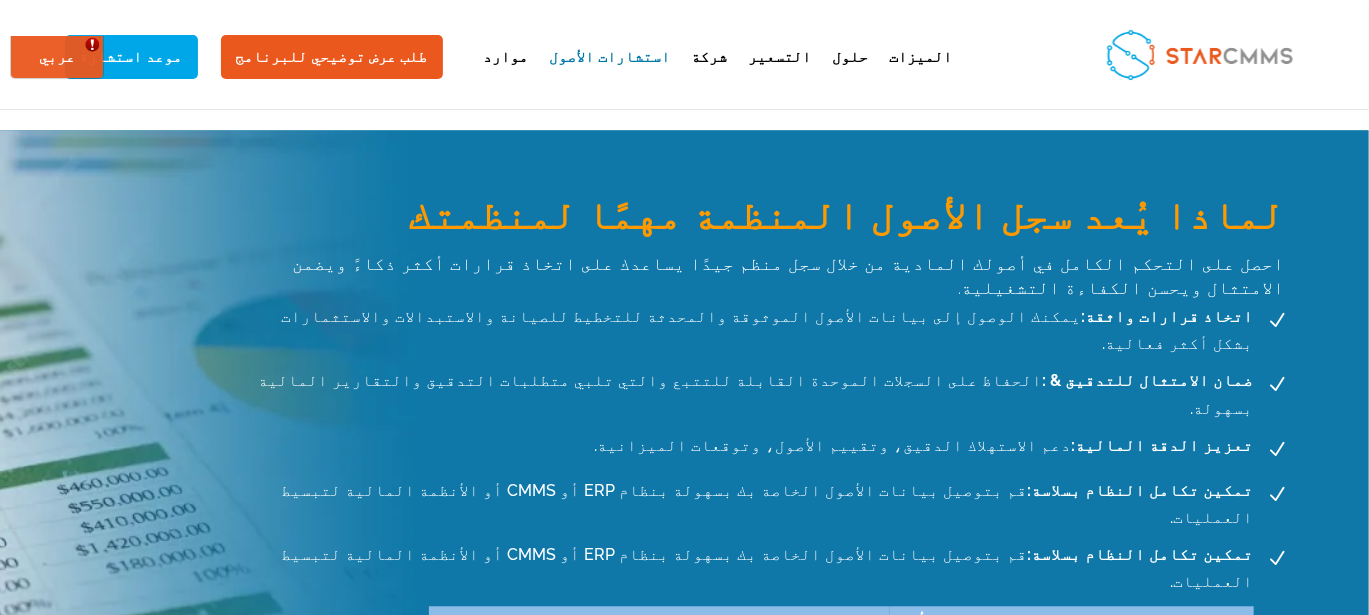 drag, startPoint x: 577, startPoint y: 428, endPoint x: 105, endPoint y: 430, distance: 472.00424 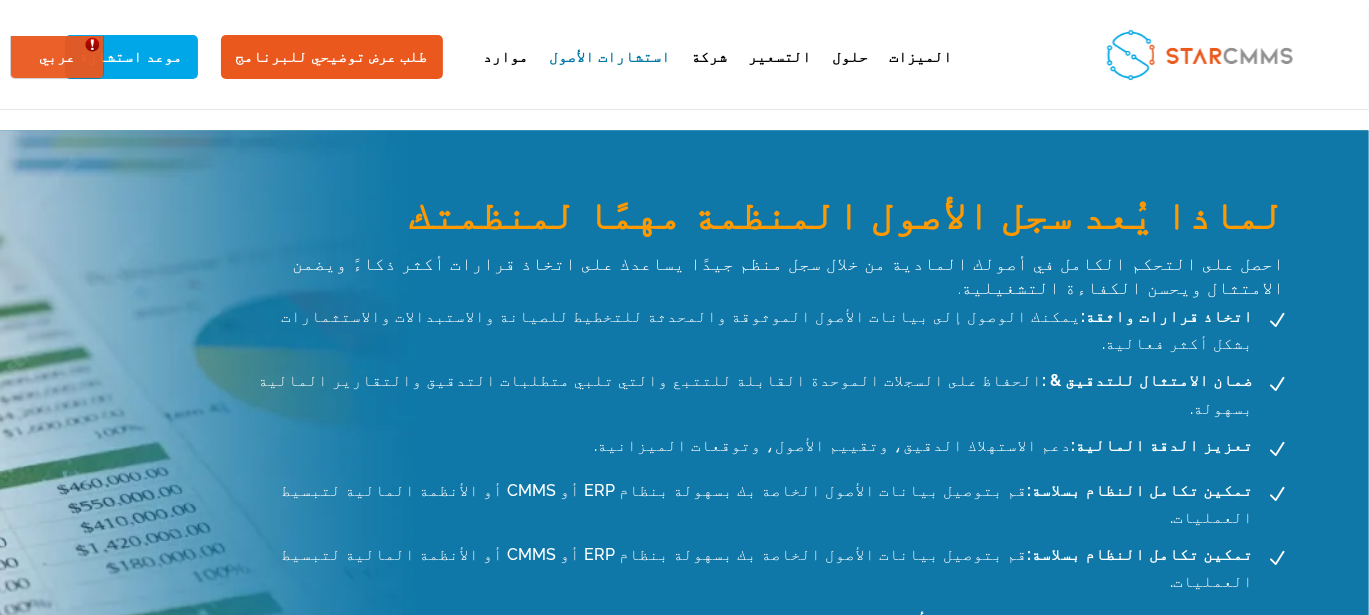 drag, startPoint x: 700, startPoint y: 476, endPoint x: 115, endPoint y: 463, distance: 585.1444 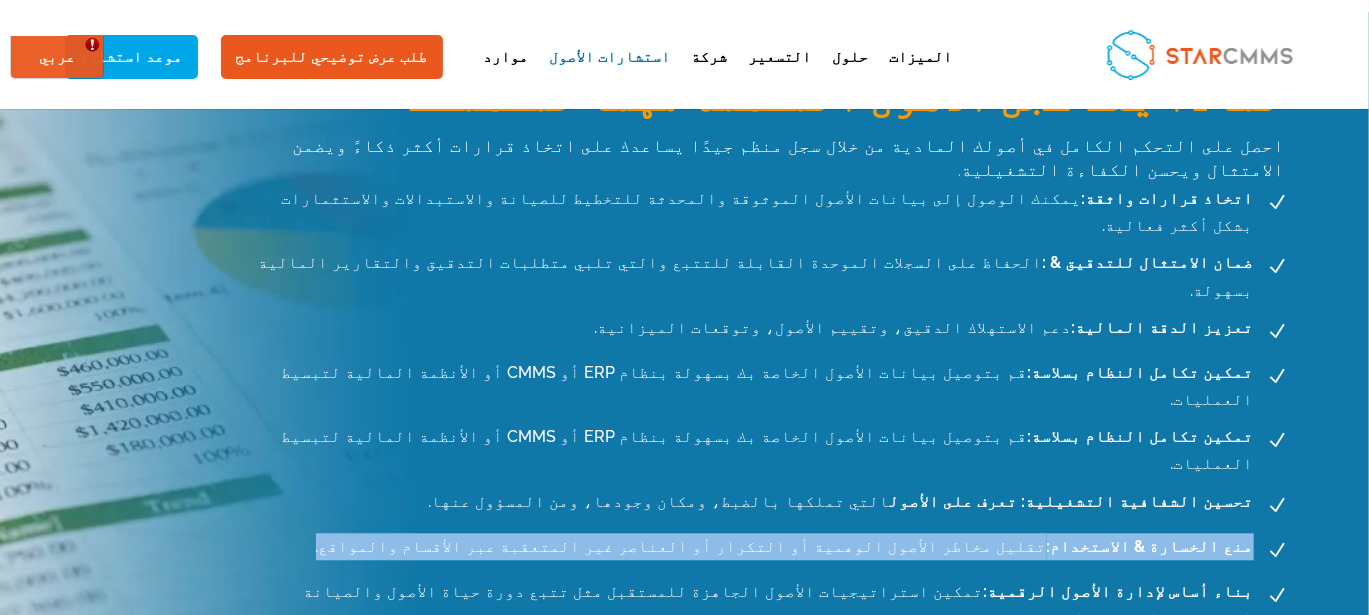 scroll, scrollTop: 2157, scrollLeft: 0, axis: vertical 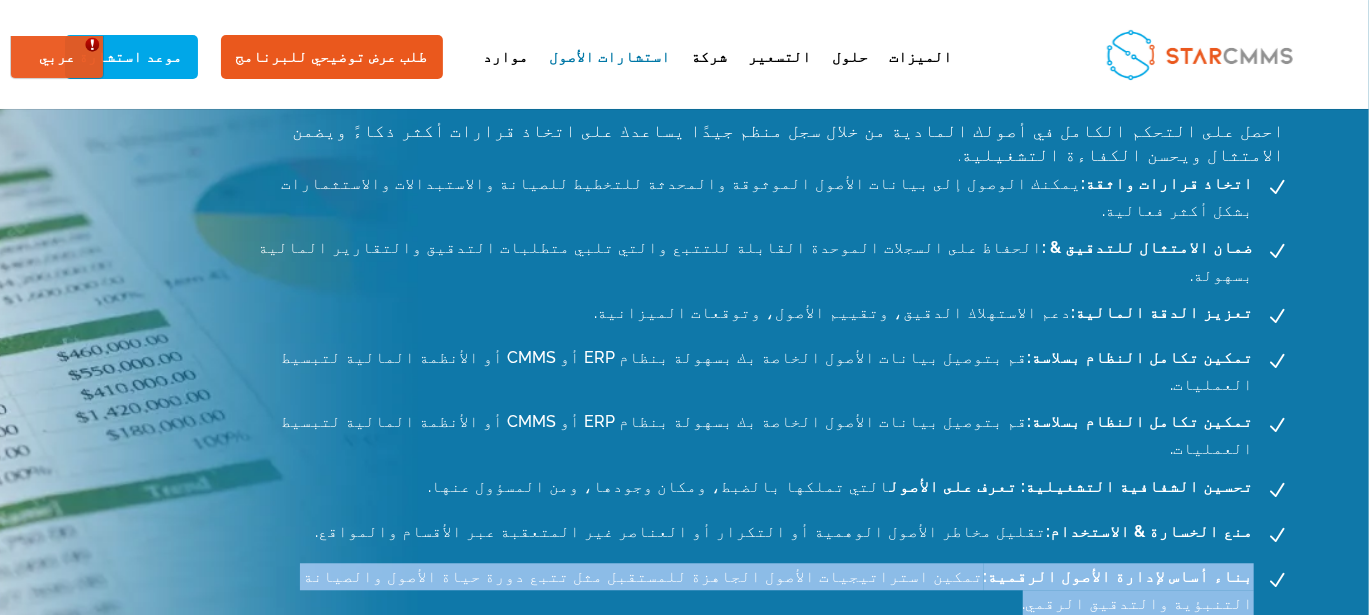drag, startPoint x: 862, startPoint y: 382, endPoint x: 110, endPoint y: 389, distance: 752.0326 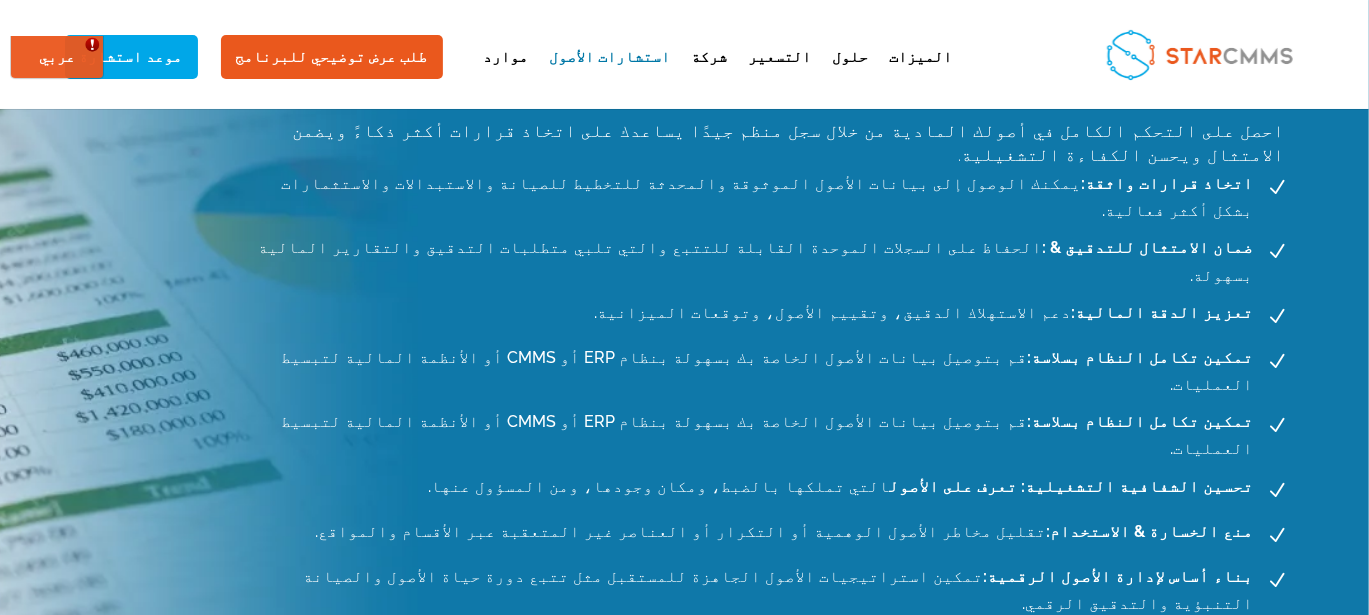click on "N تعزيز الدقة المالية:  دعم الاستهلاك الدقيق، وتقييم الأصول، وتوقعات الميزانية." at bounding box center (770, 316) 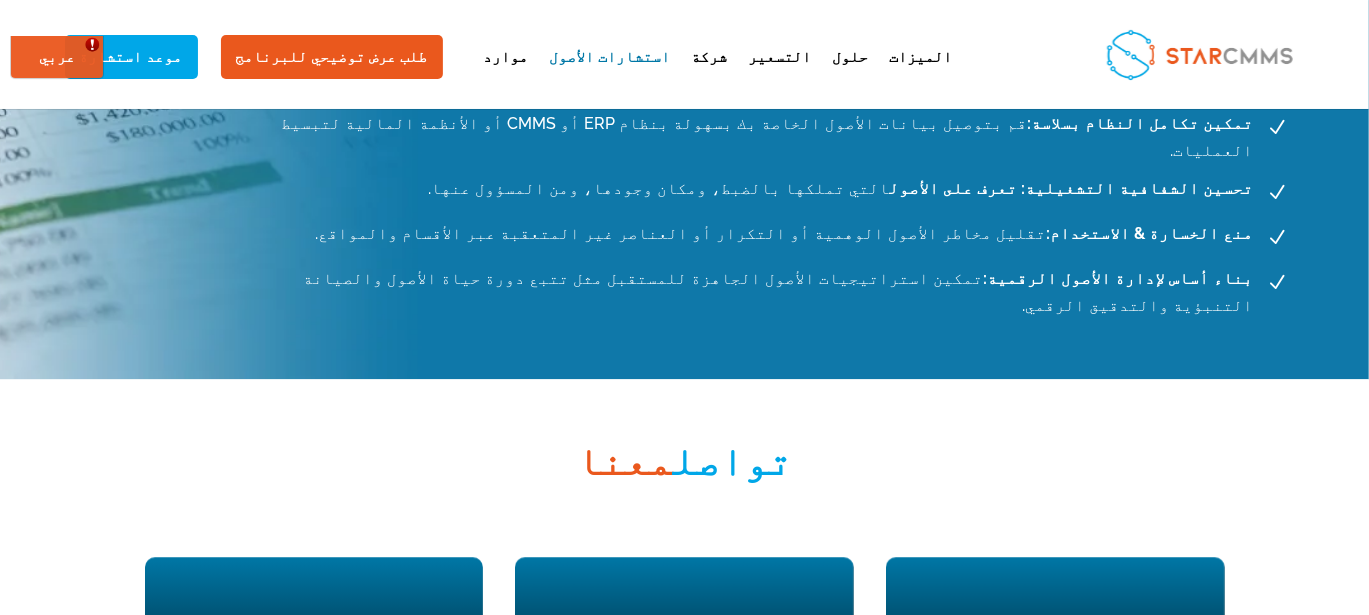 scroll, scrollTop: 2457, scrollLeft: 0, axis: vertical 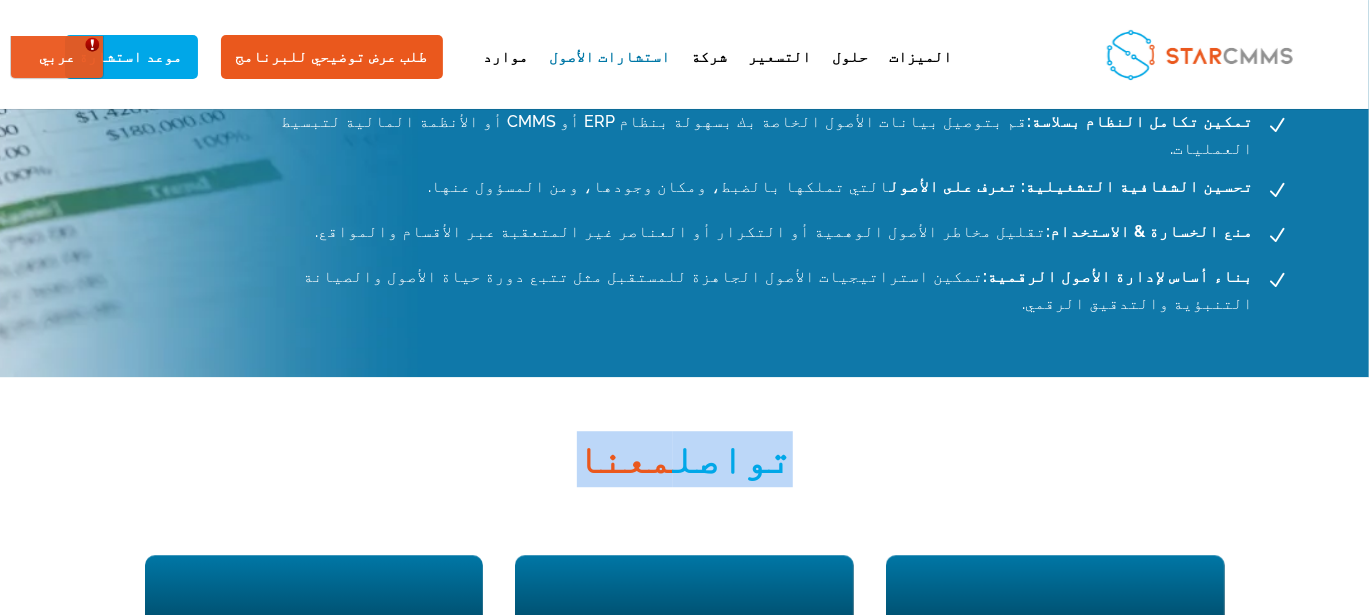 drag, startPoint x: 786, startPoint y: 242, endPoint x: 553, endPoint y: 240, distance: 233.00859 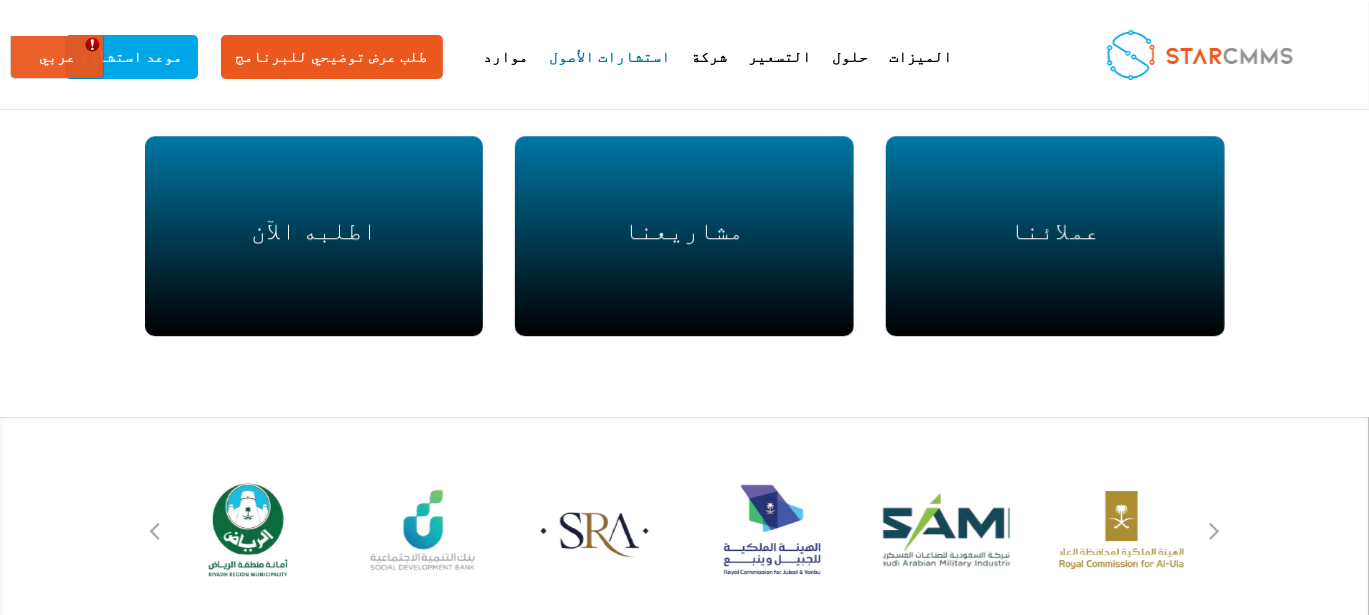 scroll, scrollTop: 2957, scrollLeft: 0, axis: vertical 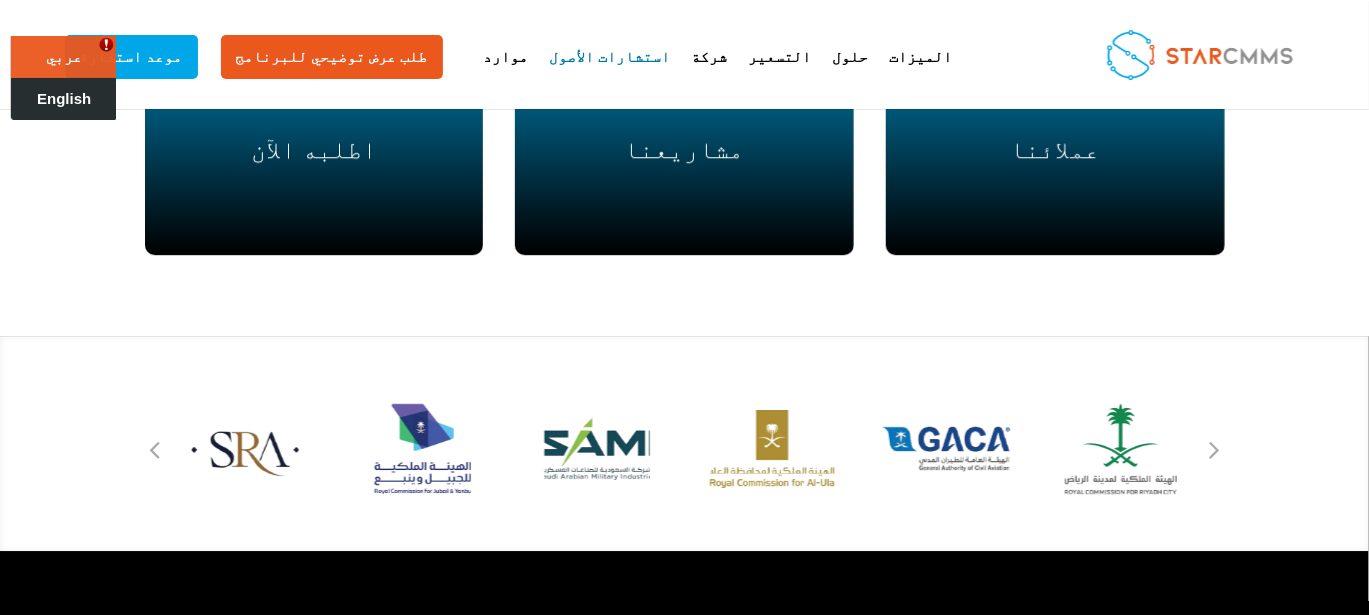 click on "English" at bounding box center (64, 98) 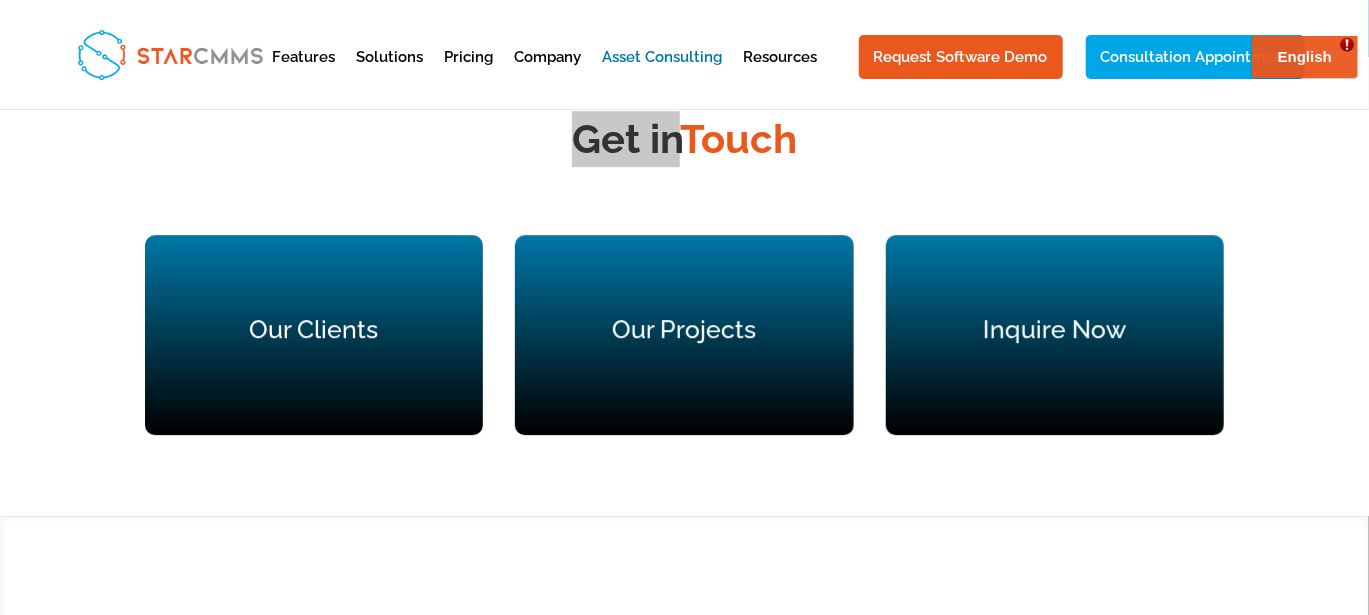 scroll, scrollTop: 0, scrollLeft: 0, axis: both 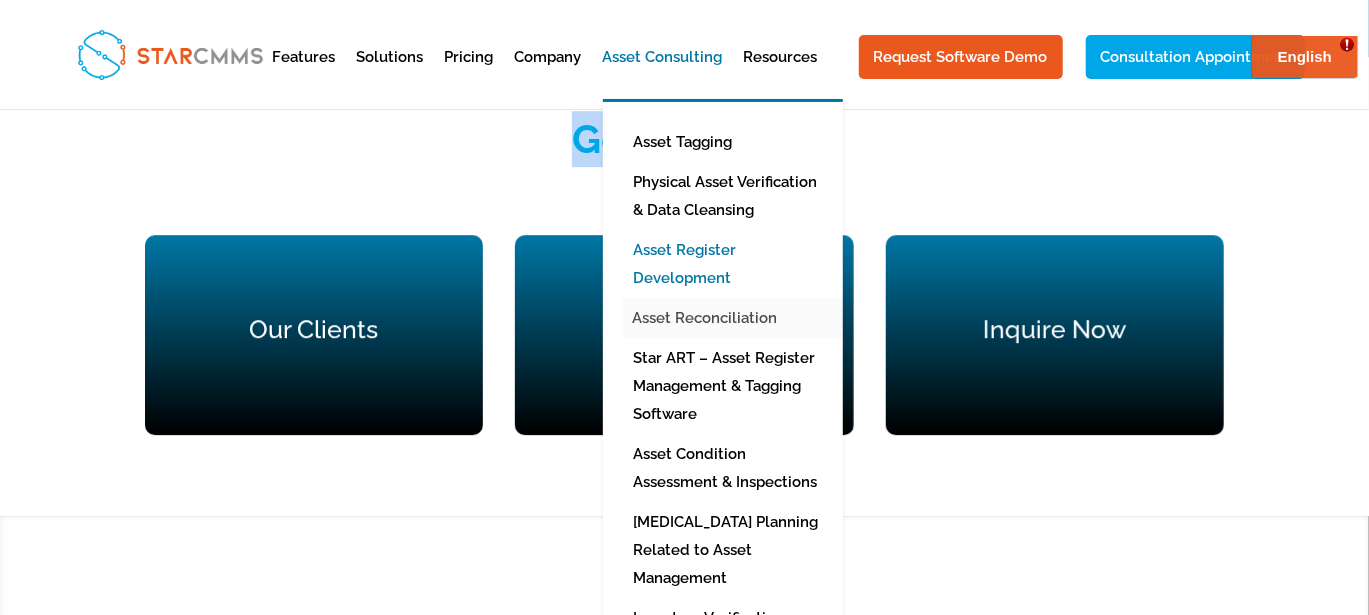 click on "Asset Reconciliation" at bounding box center (738, 318) 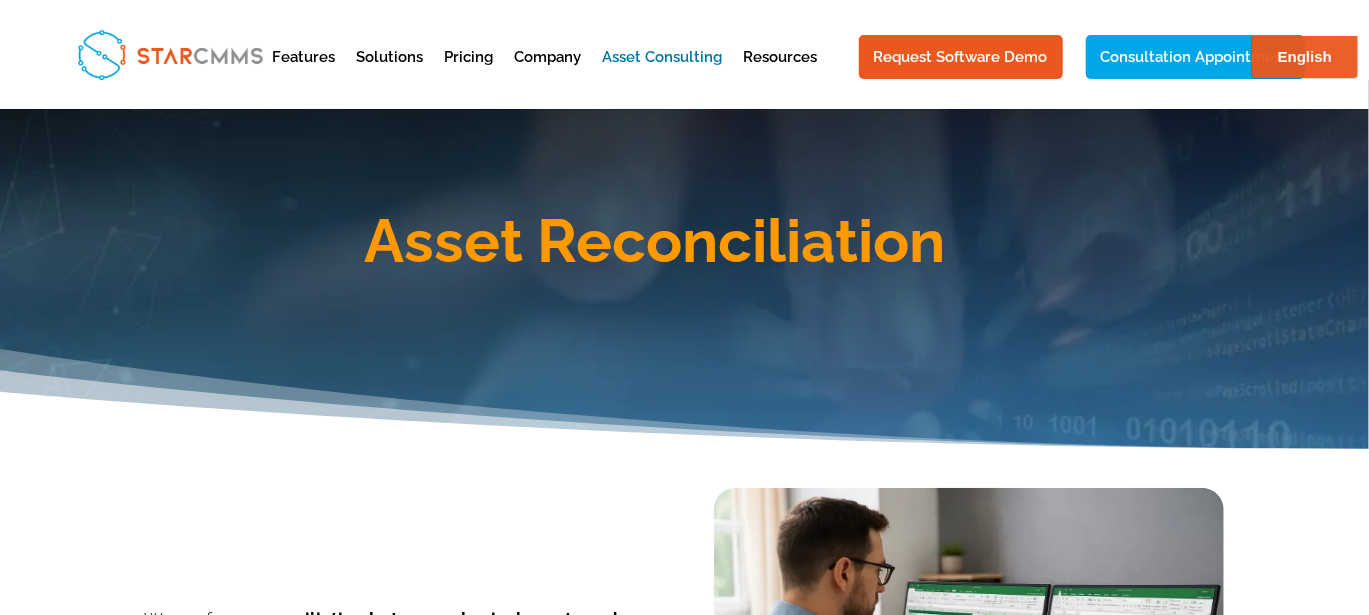 scroll, scrollTop: 0, scrollLeft: 0, axis: both 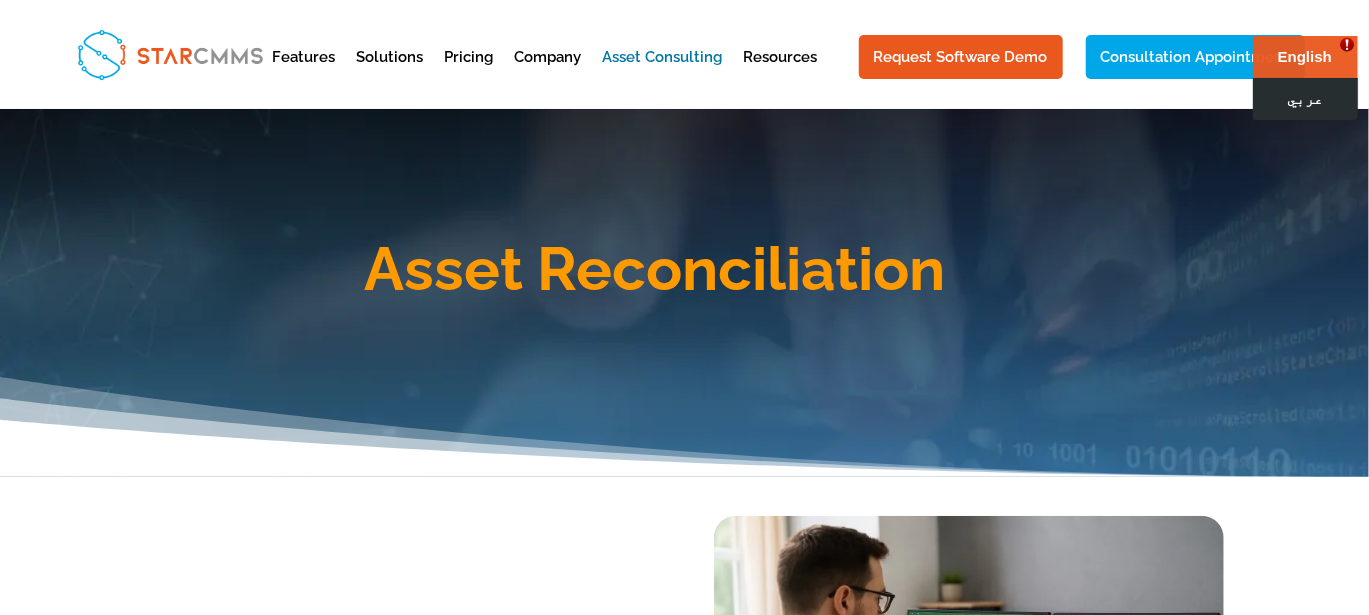 click on "عربي" at bounding box center (1304, 98) 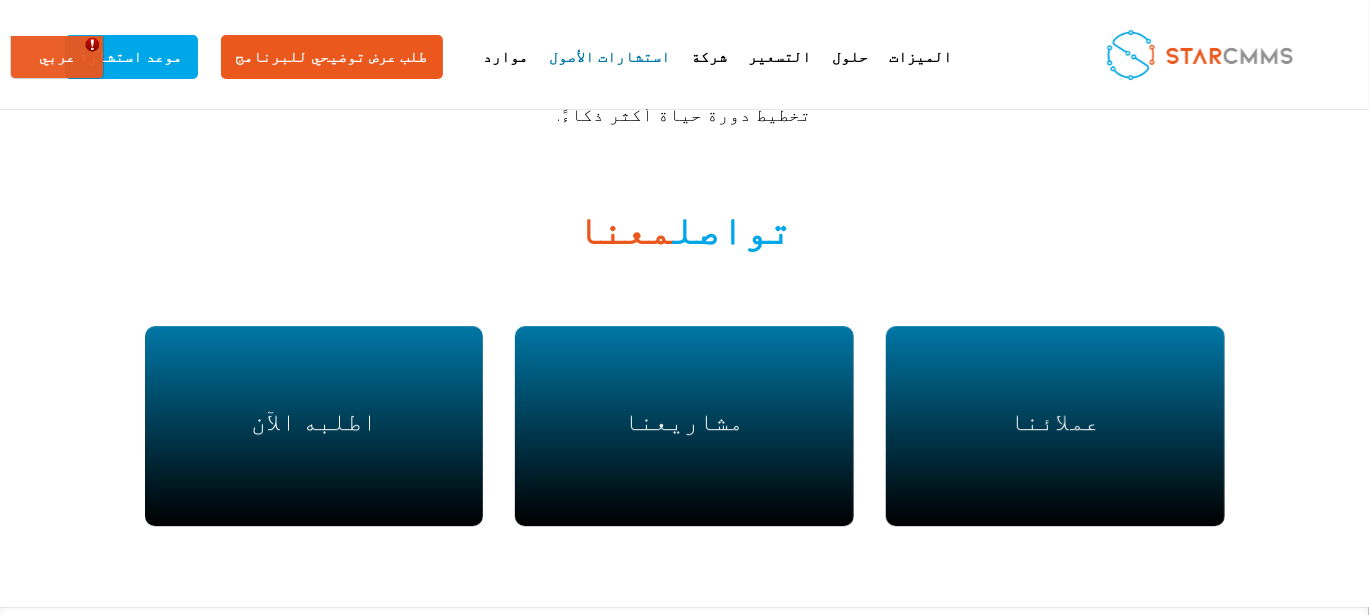 scroll, scrollTop: 2800, scrollLeft: 0, axis: vertical 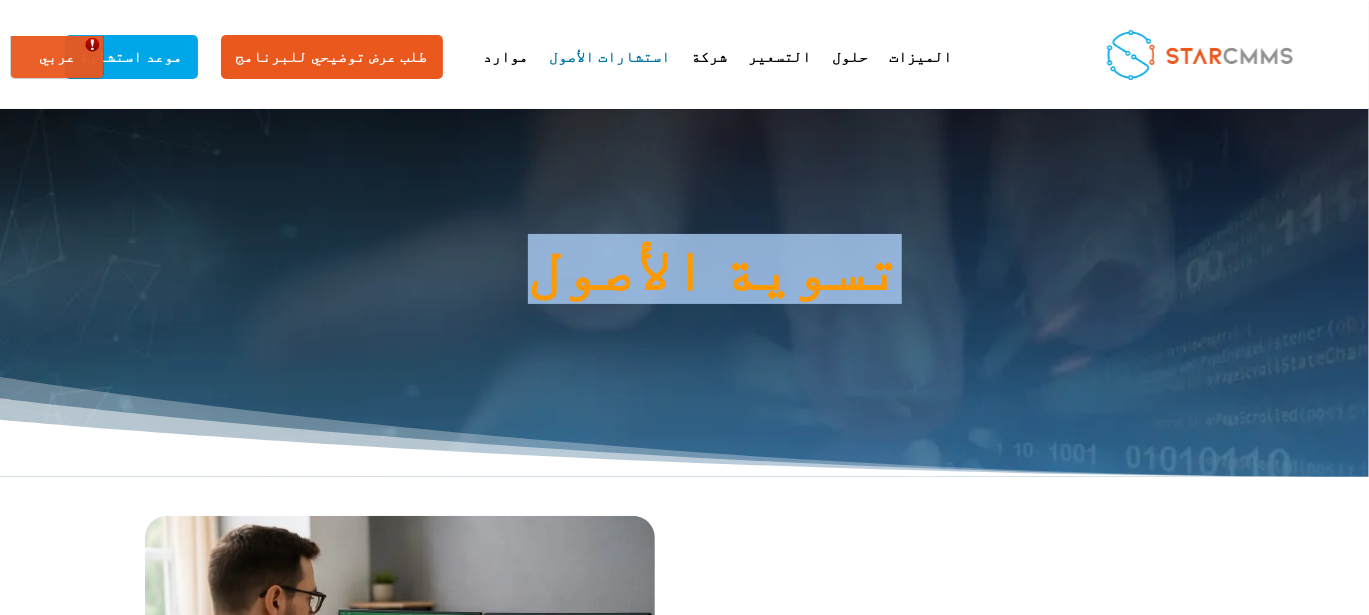 drag, startPoint x: 784, startPoint y: 281, endPoint x: 513, endPoint y: 270, distance: 271.22314 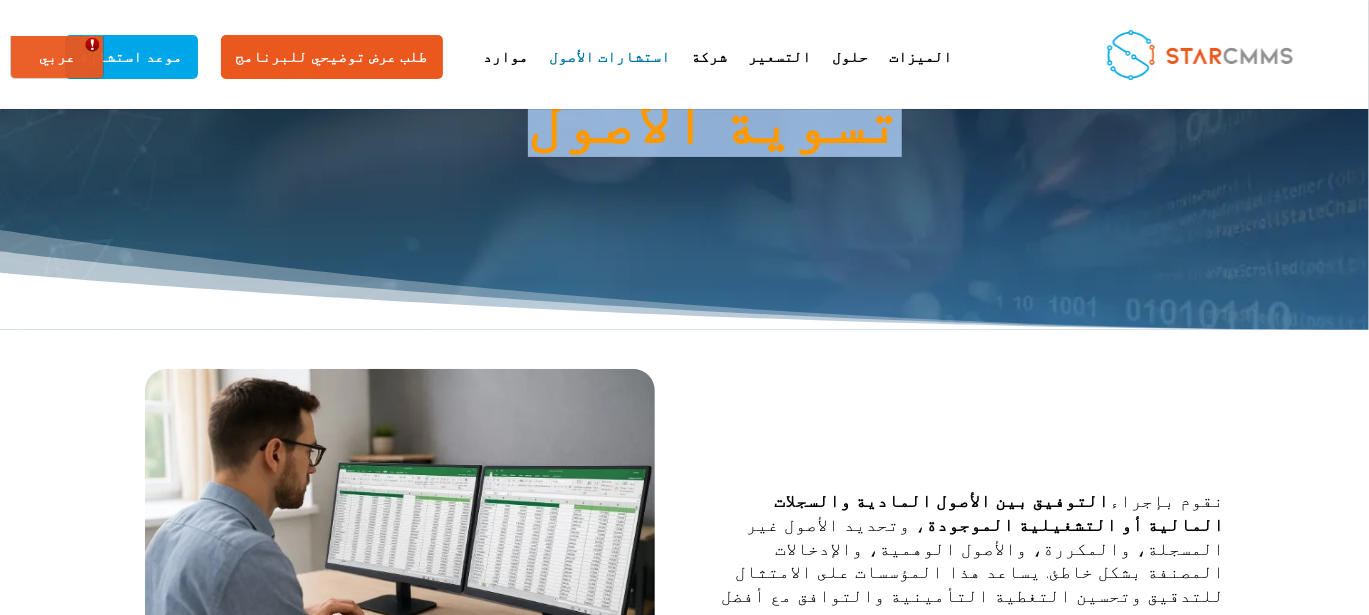 scroll, scrollTop: 166, scrollLeft: 0, axis: vertical 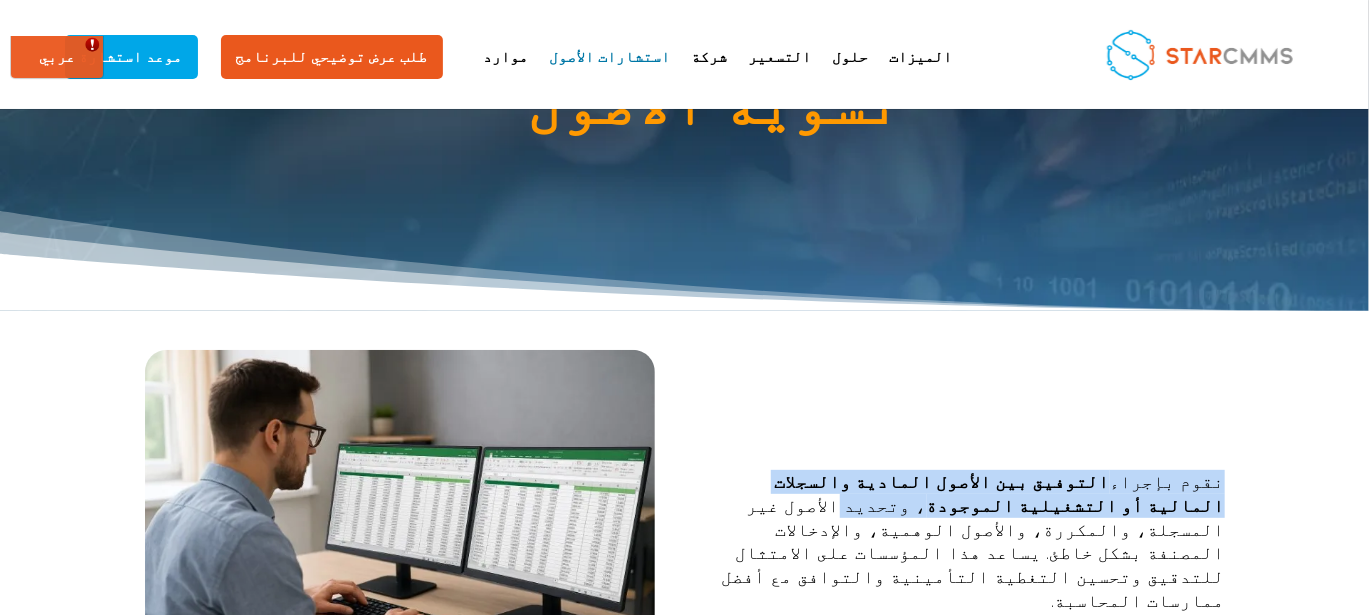 drag, startPoint x: 649, startPoint y: 477, endPoint x: 141, endPoint y: 480, distance: 508.00885 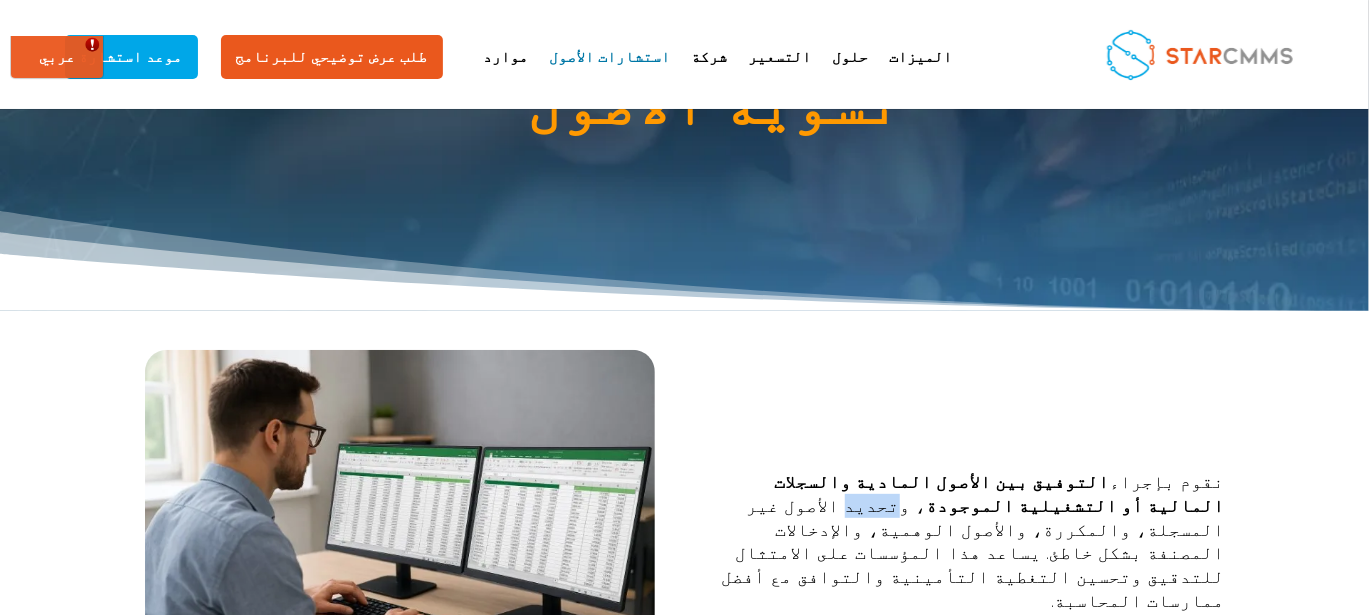 drag, startPoint x: 642, startPoint y: 475, endPoint x: 610, endPoint y: 476, distance: 32.01562 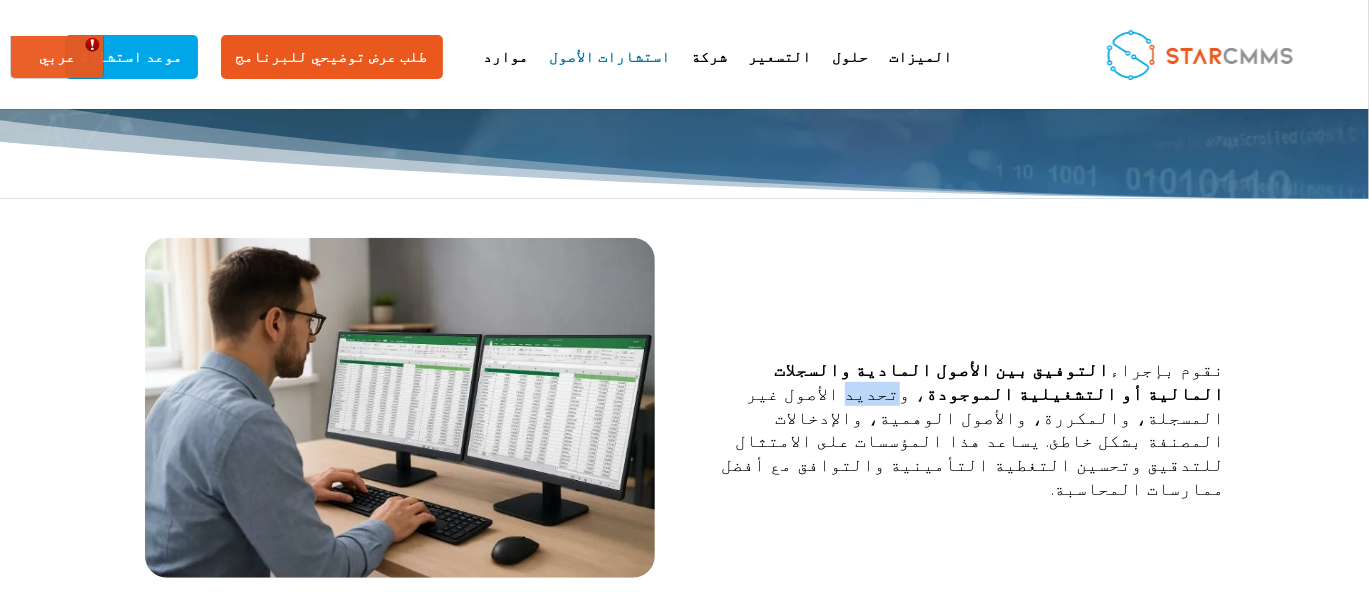 scroll, scrollTop: 299, scrollLeft: 0, axis: vertical 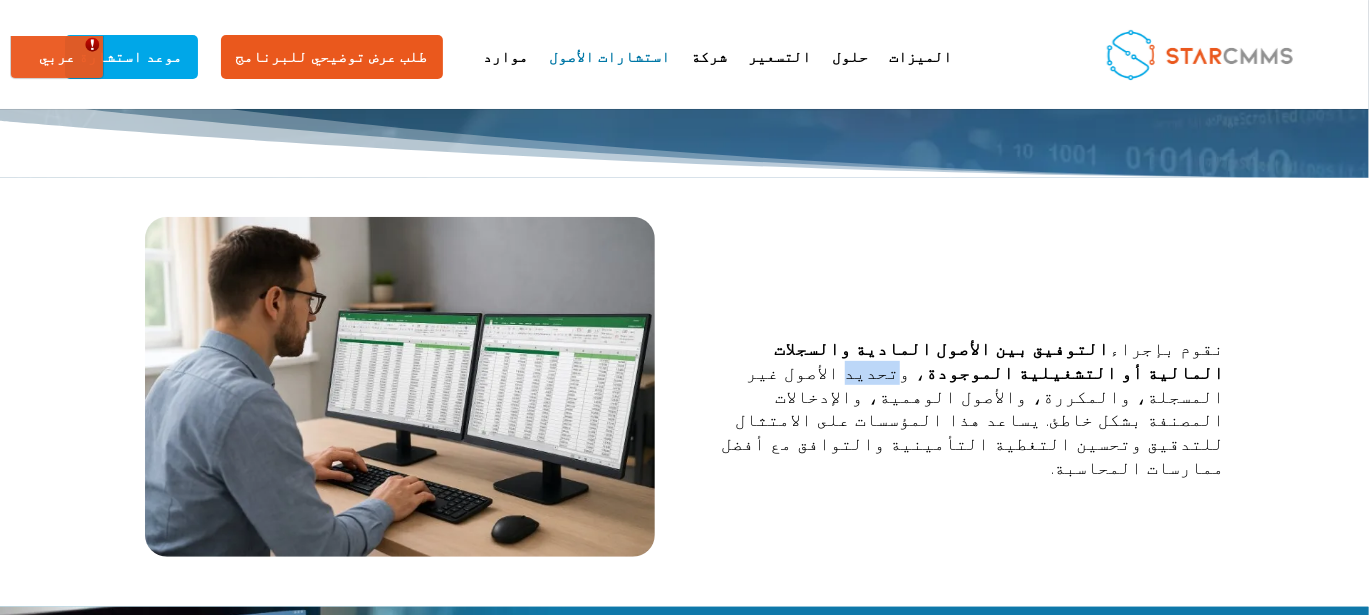 drag, startPoint x: 260, startPoint y: 413, endPoint x: 147, endPoint y: 423, distance: 113.44161 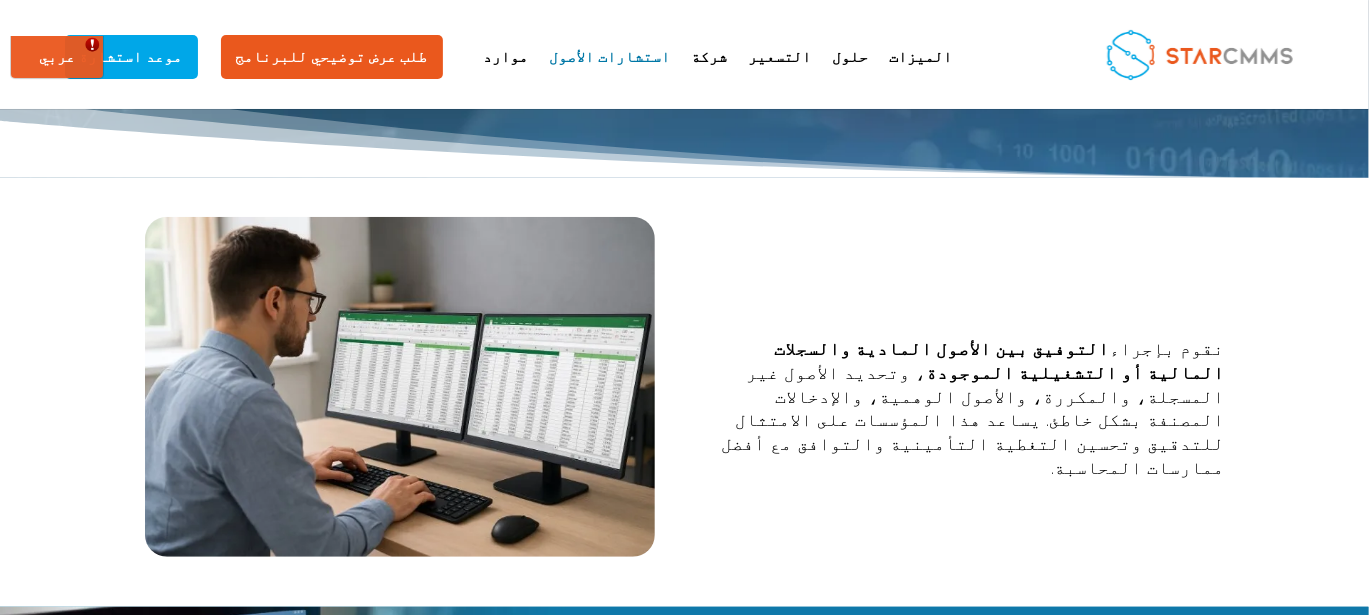 click on "نقوم بإجراء  التوفيق بين الأصول المادية والسجلات المالية أو التشغيلية الموجودة  ، وتحديد الأصول غير المسجلة، والمكررة، والأصول الوهمية، والإدخالات المصنفة بشكل خاطئ. يساعد هذا المؤسسات على الامتثال للتدقيق وتحسين التغطية التأمينية والتوافق مع أفضل ممارسات المحاسبة." at bounding box center (969, 408) 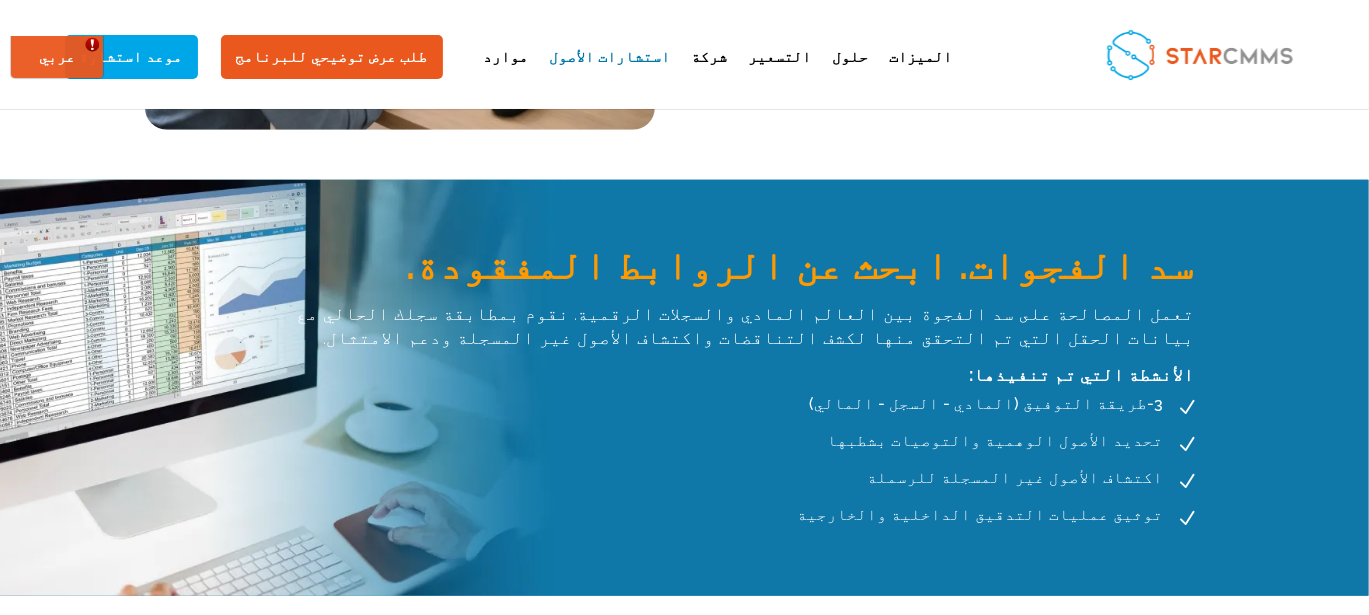scroll, scrollTop: 766, scrollLeft: 0, axis: vertical 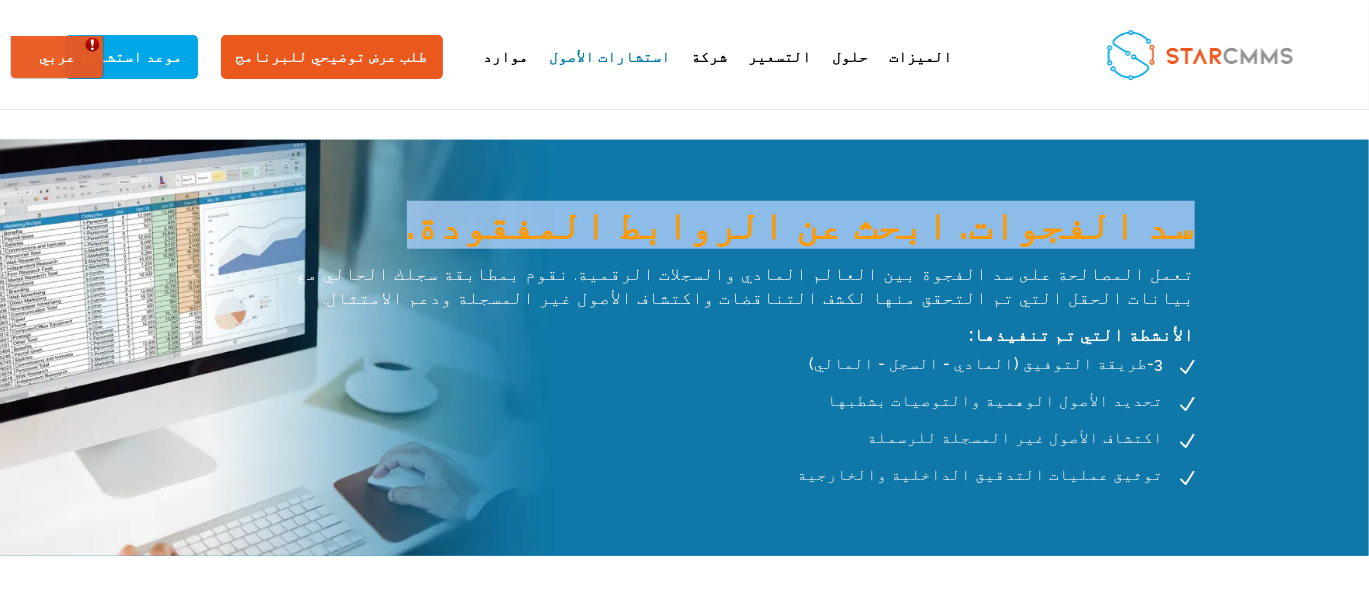 drag, startPoint x: 699, startPoint y: 217, endPoint x: 170, endPoint y: 216, distance: 529.0009 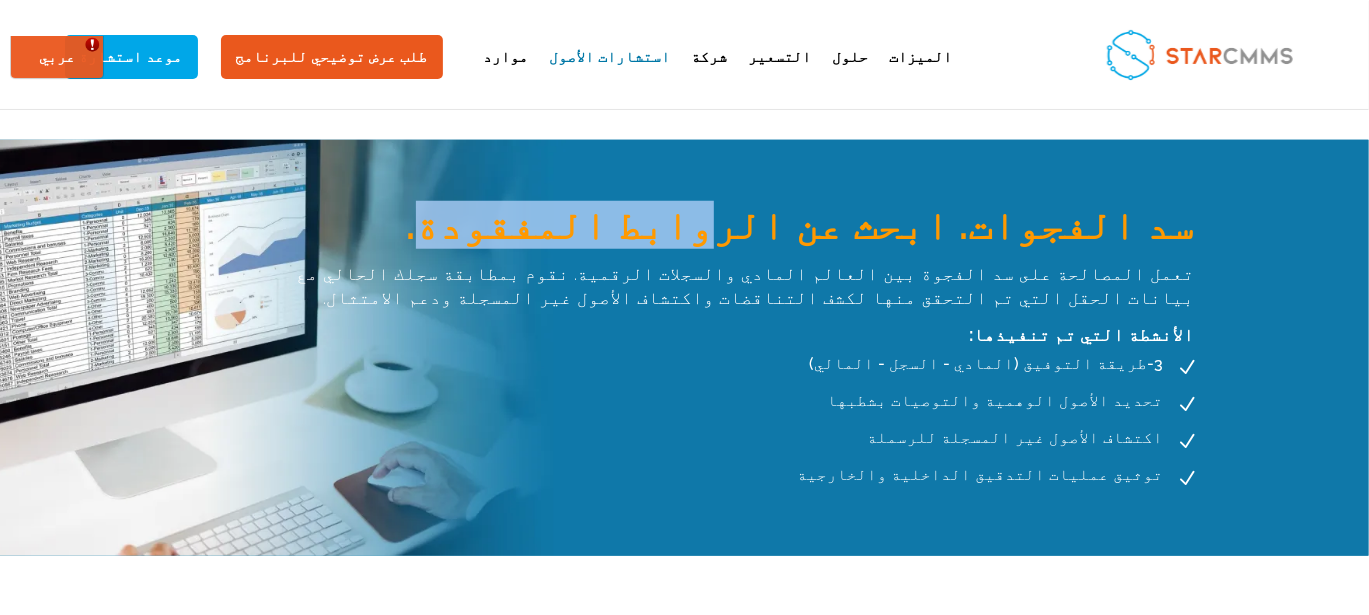 drag, startPoint x: 688, startPoint y: 209, endPoint x: 508, endPoint y: 211, distance: 180.01111 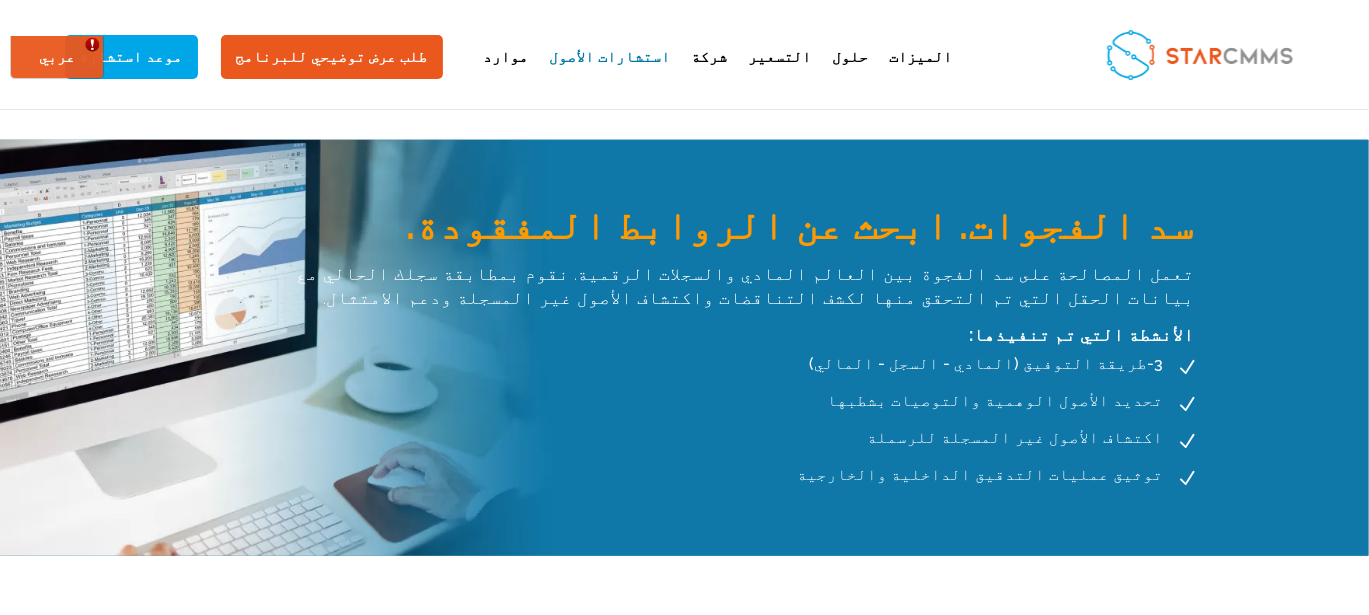 click on "سد الفجوات. ابحث عن الروابط المفقودة." at bounding box center (724, 230) 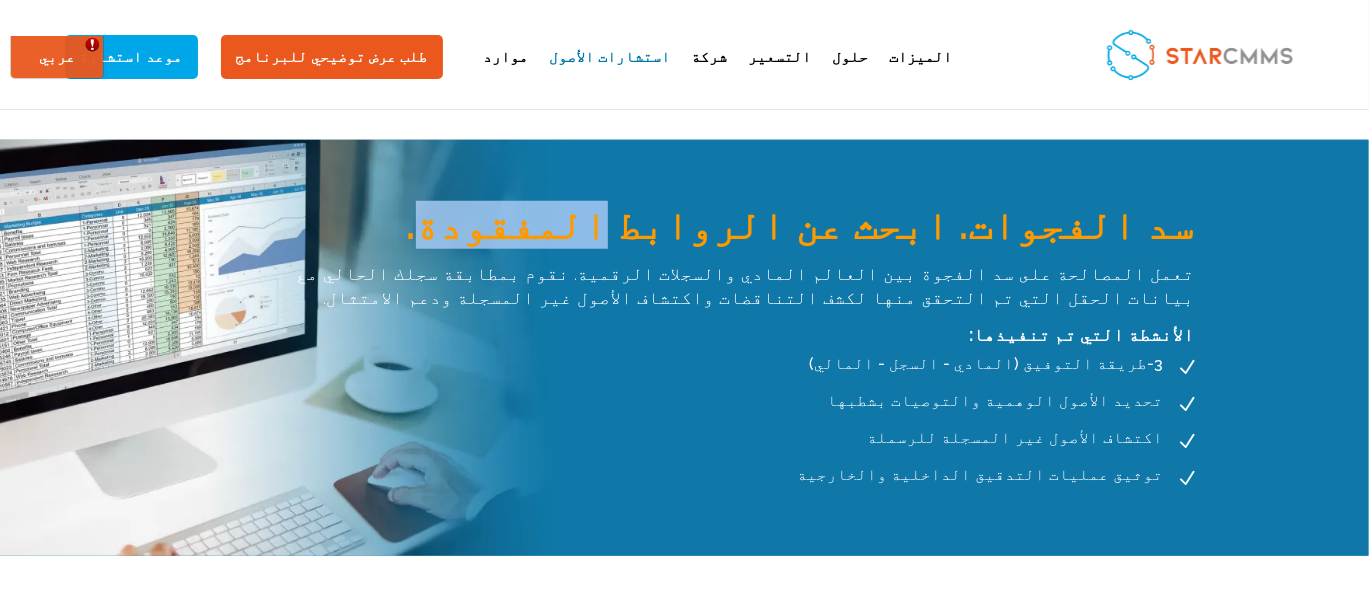 click on "سد الفجوات. ابحث عن الروابط المفقودة." at bounding box center (724, 230) 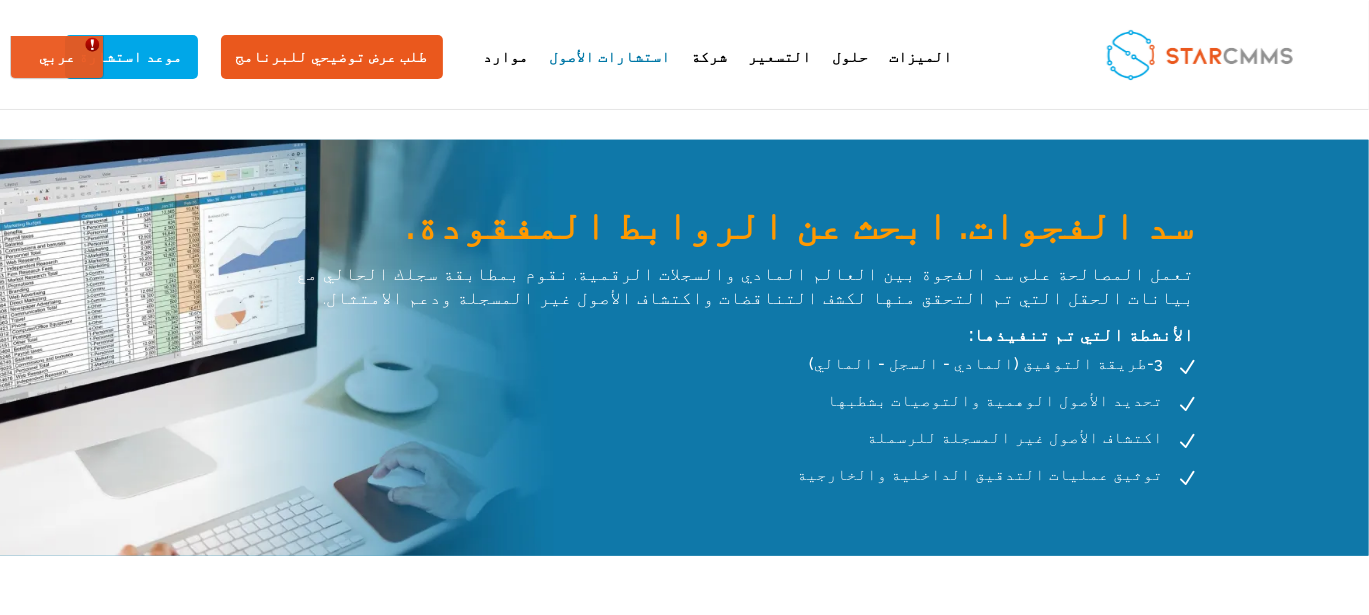 click on "سد الفجوات. ابحث عن الروابط المفقودة." at bounding box center [724, 230] 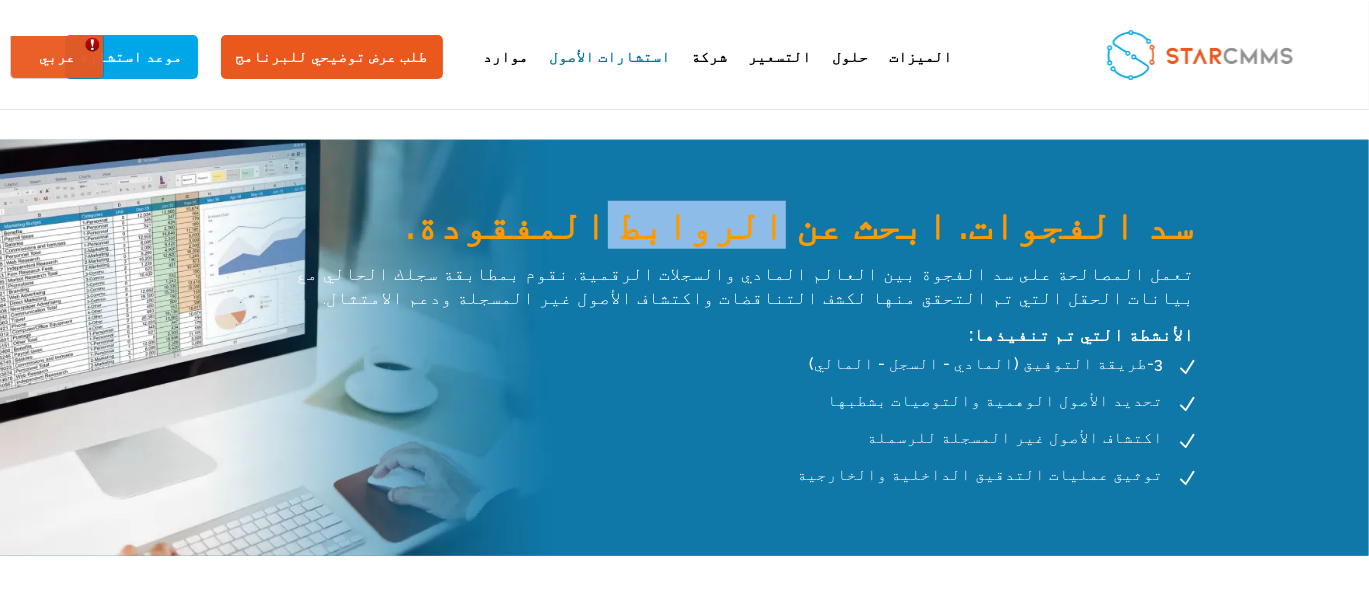 click on "سد الفجوات. ابحث عن الروابط المفقودة." at bounding box center [724, 230] 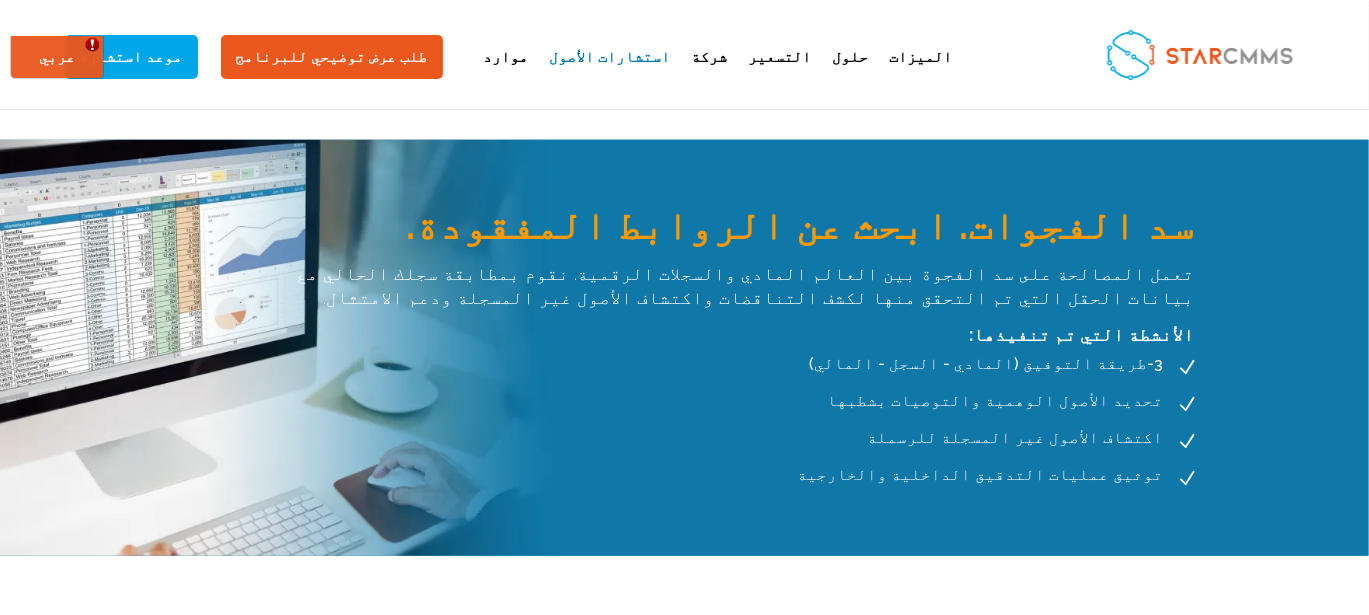 click on "سد الفجوات. ابحث عن الروابط المفقودة." at bounding box center (724, 230) 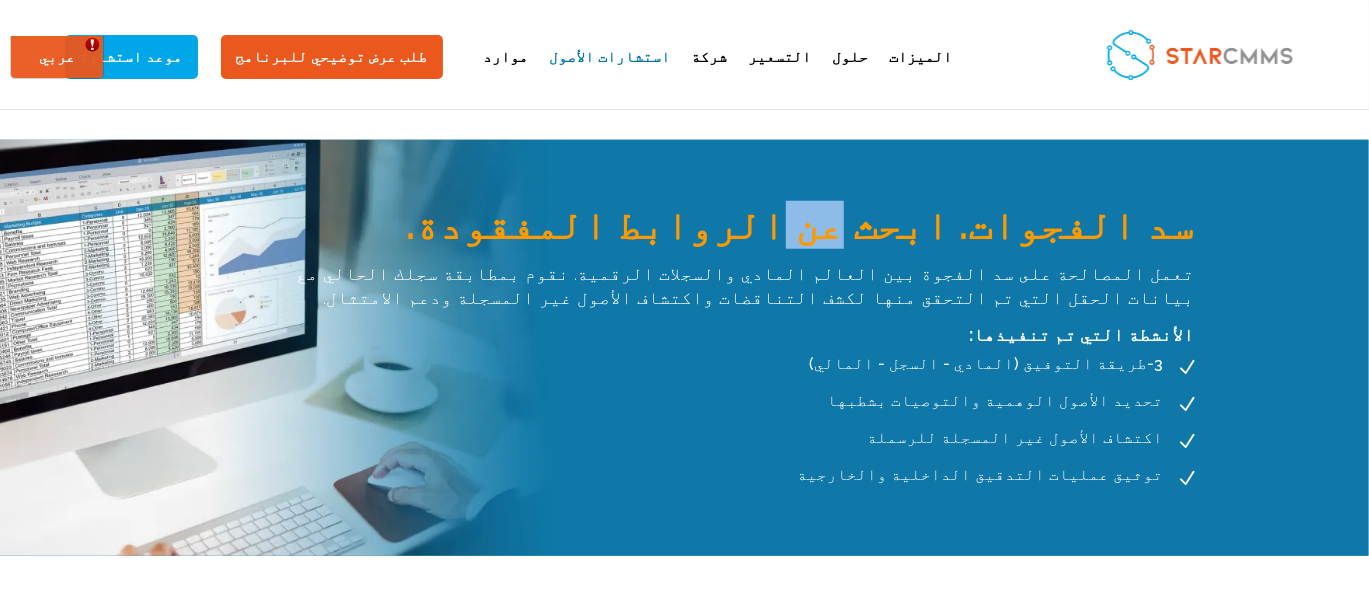 click on "سد الفجوات. ابحث عن الروابط المفقودة." at bounding box center [724, 230] 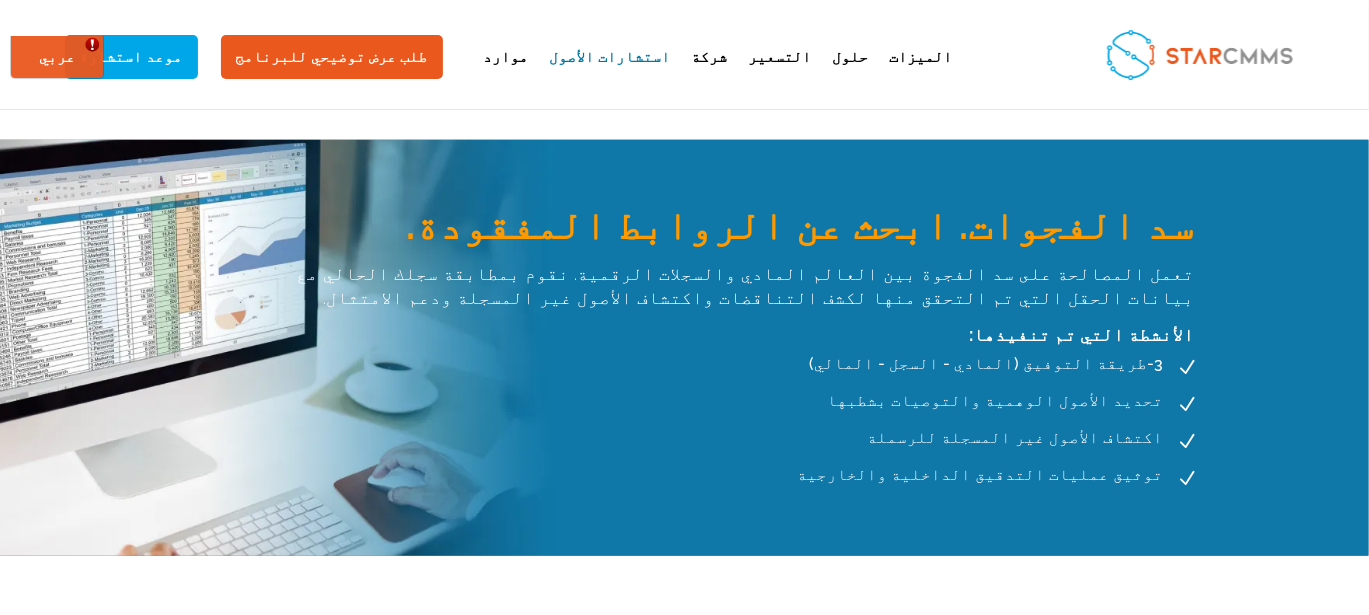 click on "سد الفجوات. ابحث عن الروابط المفقودة." at bounding box center (724, 230) 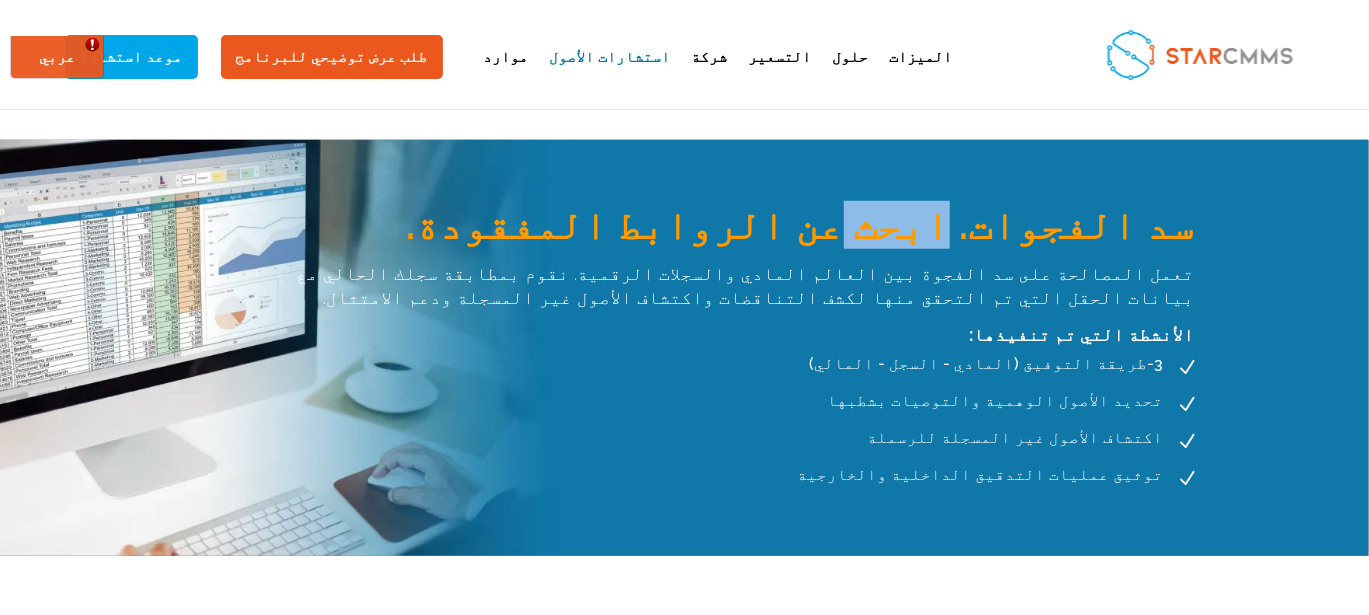 click on "سد الفجوات. ابحث عن الروابط المفقودة." at bounding box center [724, 230] 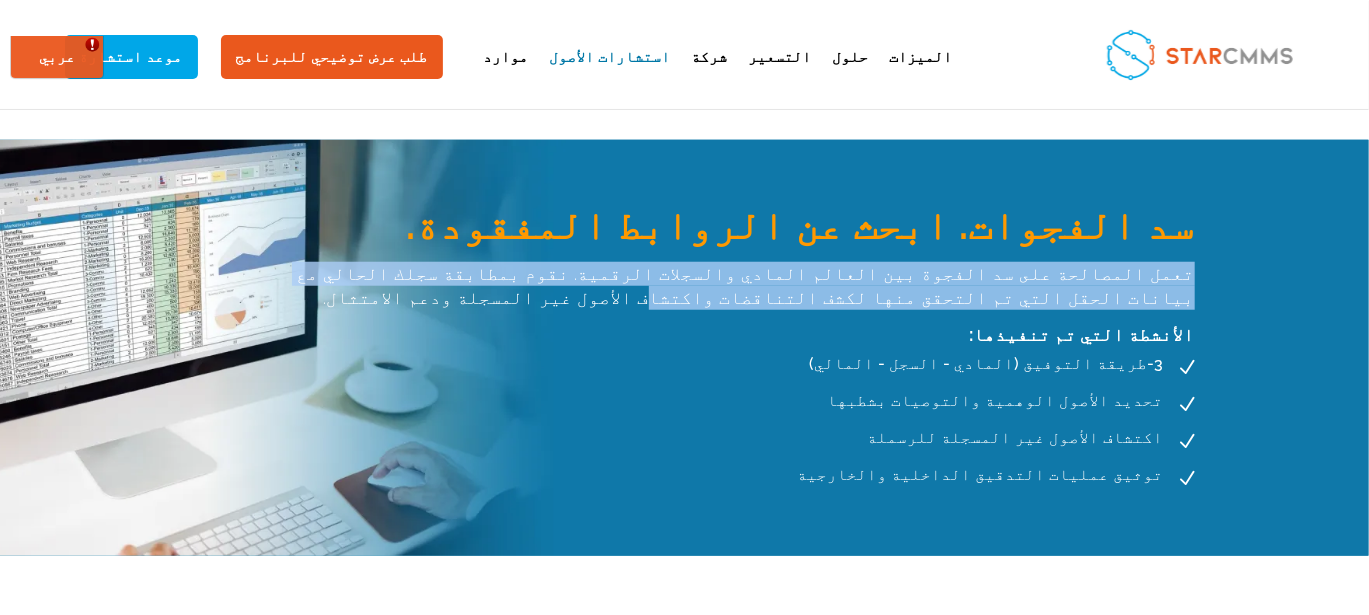 drag, startPoint x: 1054, startPoint y: 264, endPoint x: 167, endPoint y: 271, distance: 887.02765 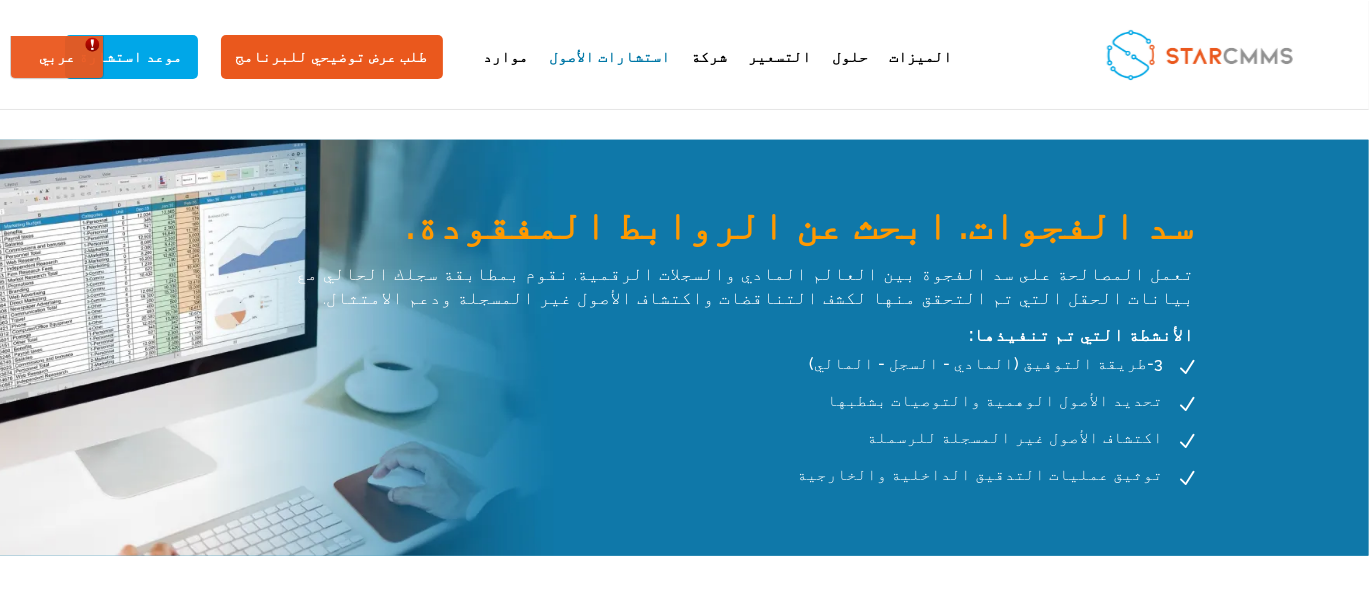 click on "تعمل المصالحة على سد الفجوة بين العالم المادي والسجلات الرقمية. نقوم بمطابقة سجلك الحالي مع بيانات الحقل التي تم التحقق منها لكشف التناقضات واكتشاف الأصول غير المسجلة ودعم الامتثال." at bounding box center [724, 286] 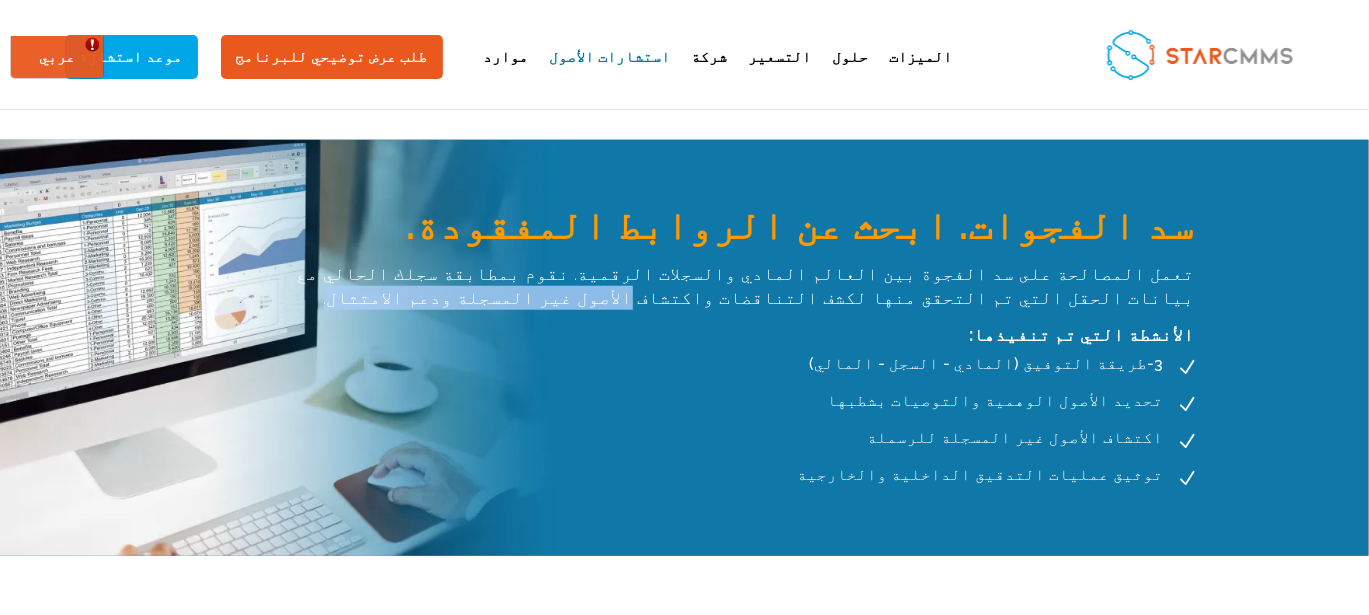 drag, startPoint x: 386, startPoint y: 291, endPoint x: 164, endPoint y: 305, distance: 222.44101 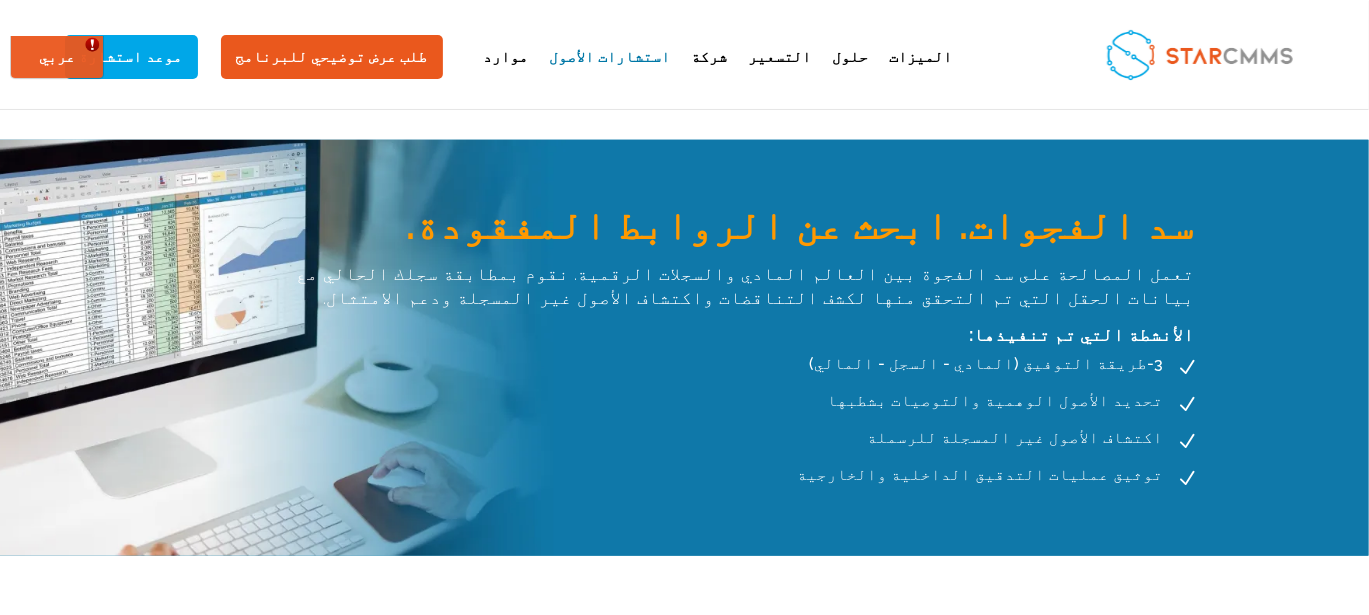 click on "الأنشطة التي تم تنفيذها:" at bounding box center [739, 330] 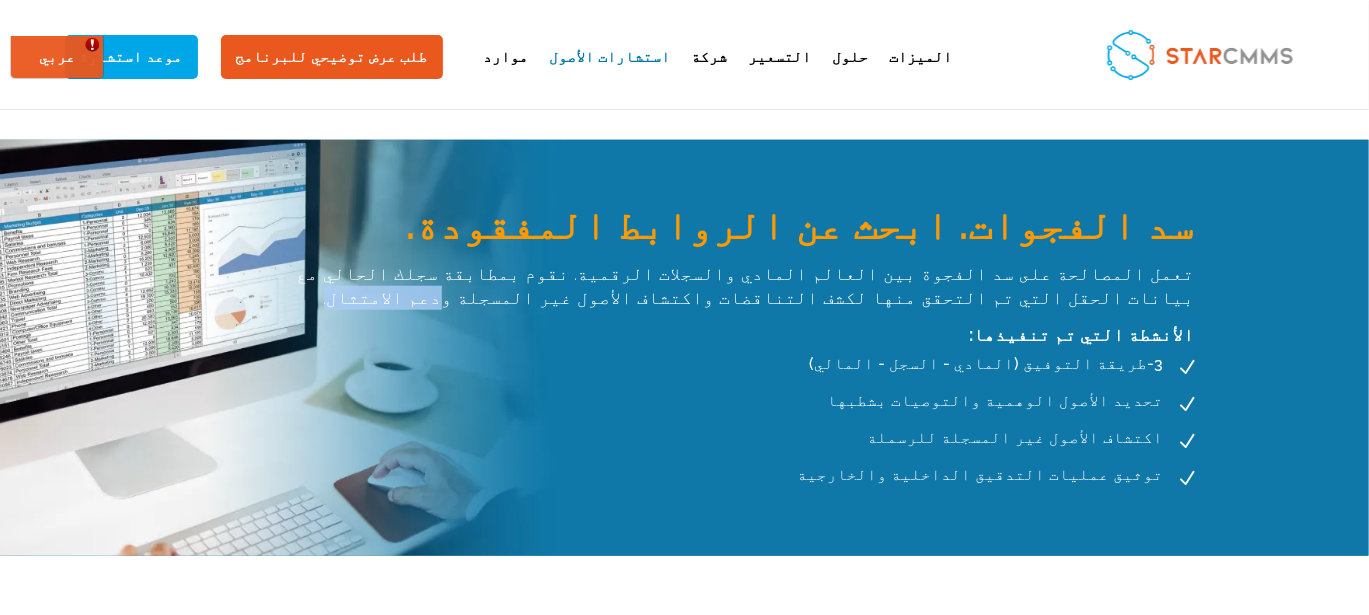 drag, startPoint x: 381, startPoint y: 297, endPoint x: 306, endPoint y: 301, distance: 75.10659 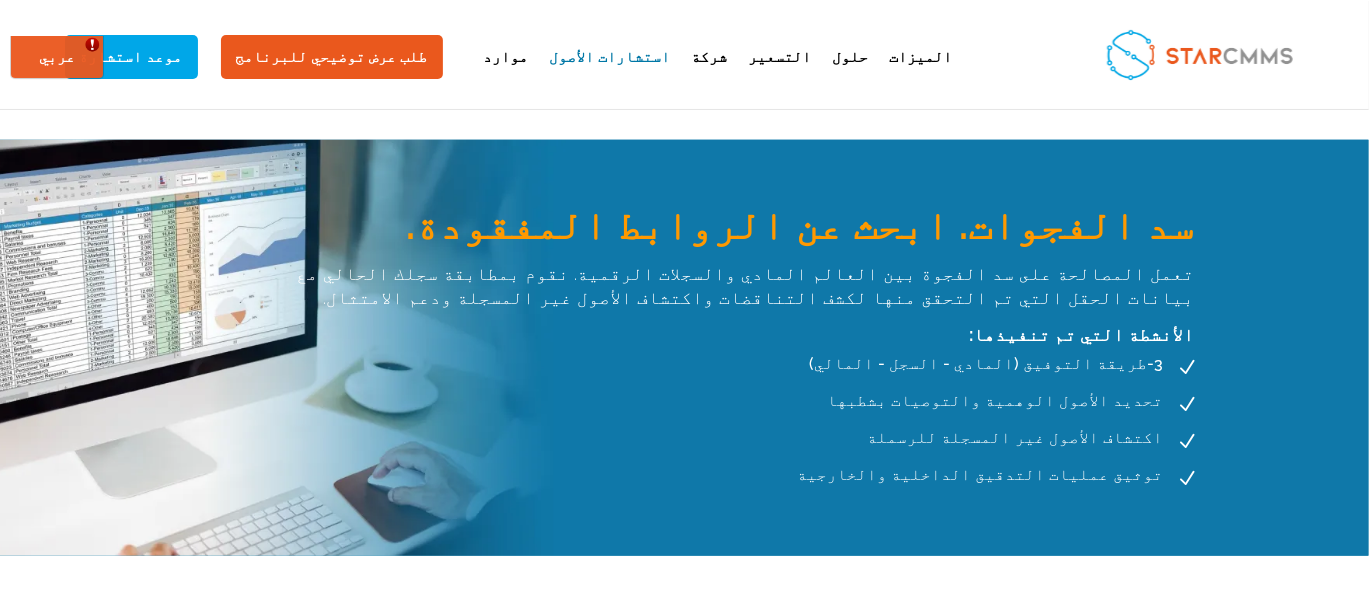 click on "تعمل المصالحة على سد الفجوة بين العالم المادي والسجلات الرقمية. نقوم بمطابقة سجلك الحالي مع بيانات الحقل التي تم التحقق منها لكشف التناقضات واكتشاف الأصول غير المسجلة ودعم الامتثال." at bounding box center [724, 286] 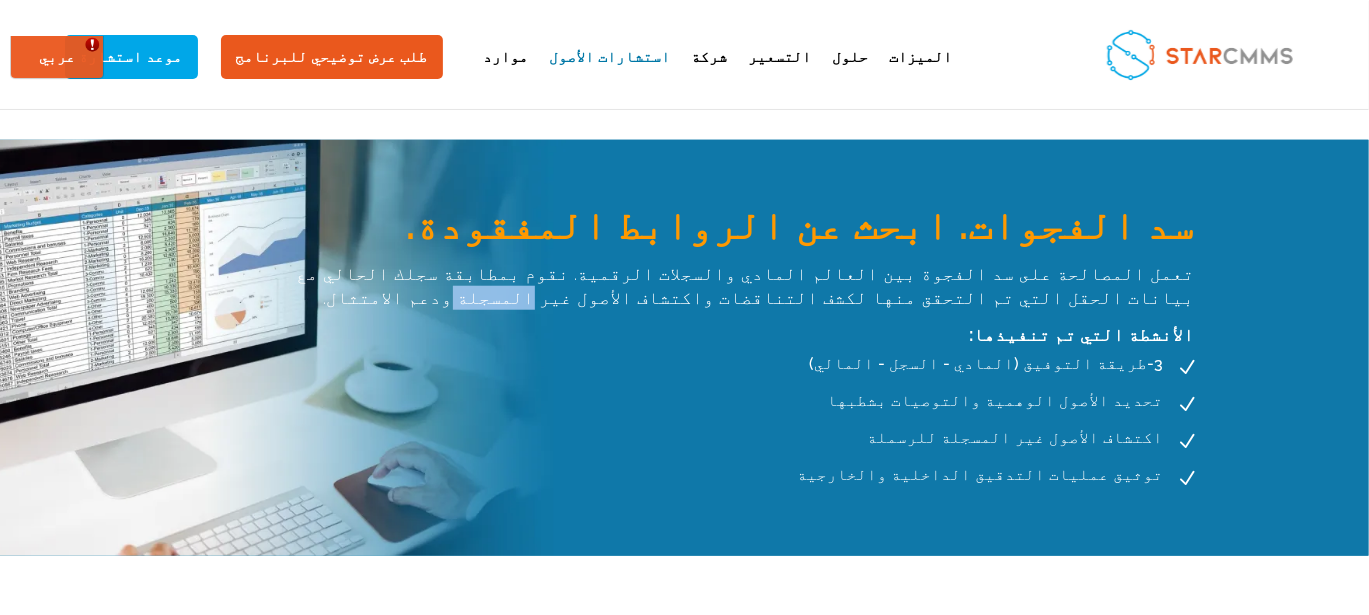 click on "تعمل المصالحة على سد الفجوة بين العالم المادي والسجلات الرقمية. نقوم بمطابقة سجلك الحالي مع بيانات الحقل التي تم التحقق منها لكشف التناقضات واكتشاف الأصول غير المسجلة ودعم الامتثال." at bounding box center [724, 286] 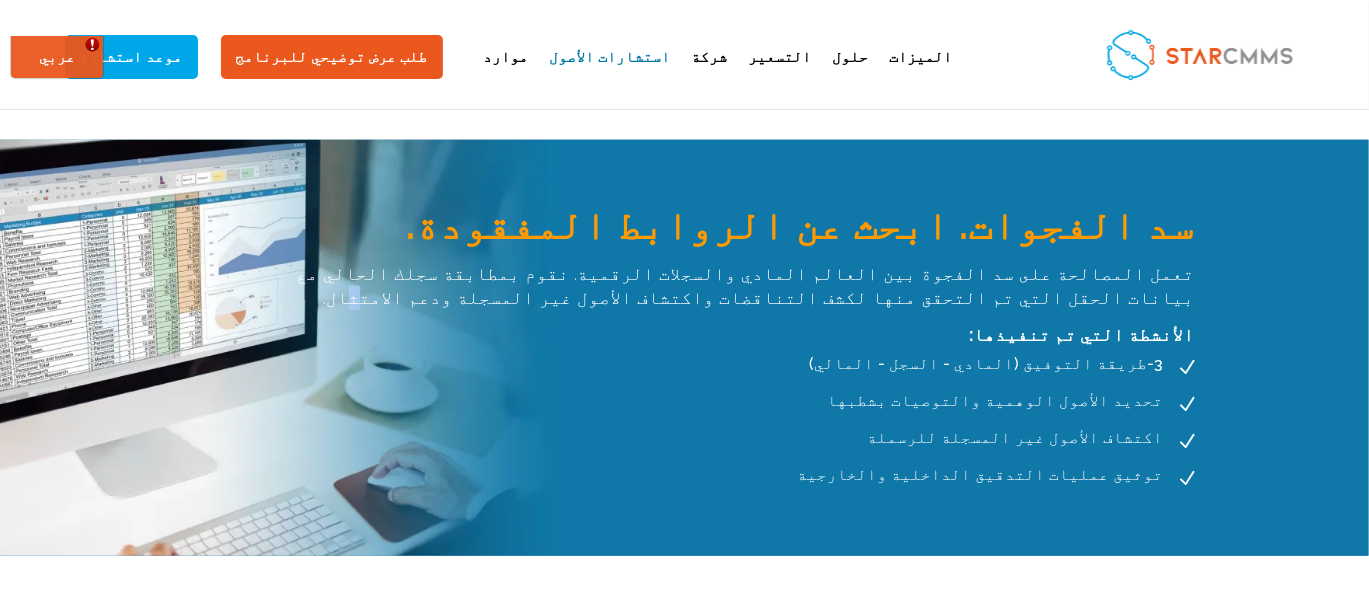 click on "تعمل المصالحة على سد الفجوة بين العالم المادي والسجلات الرقمية. نقوم بمطابقة سجلك الحالي مع بيانات الحقل التي تم التحقق منها لكشف التناقضات واكتشاف الأصول غير المسجلة ودعم الامتثال." at bounding box center (724, 286) 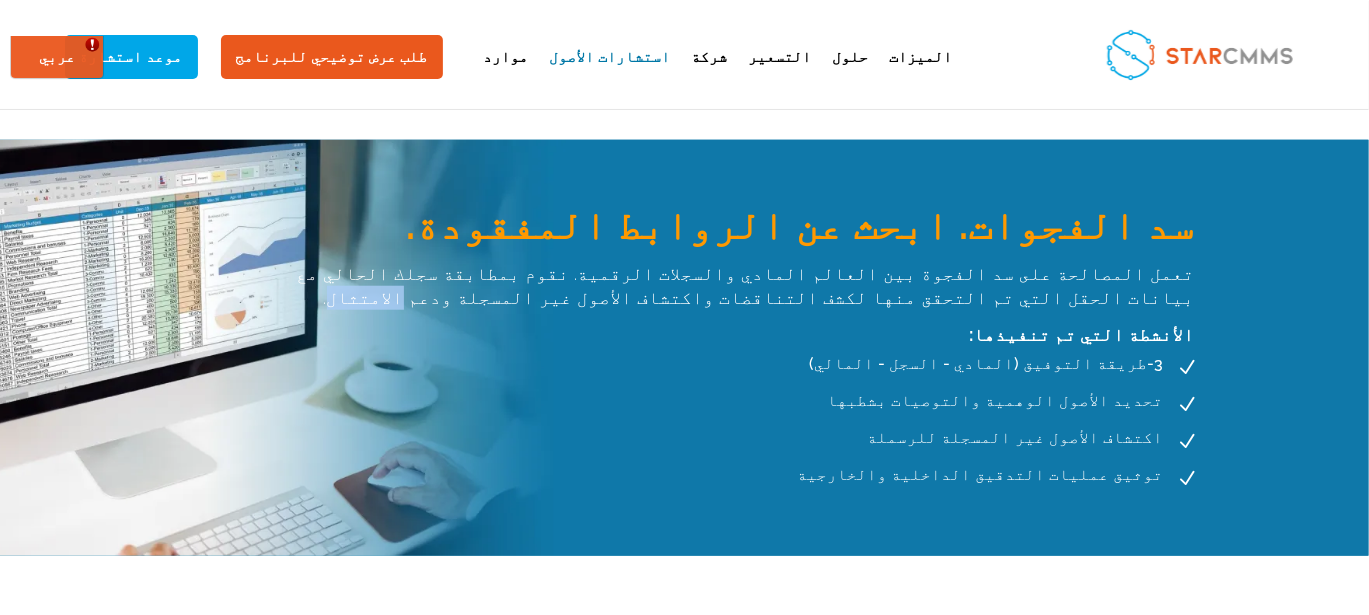 click on "تعمل المصالحة على سد الفجوة بين العالم المادي والسجلات الرقمية. نقوم بمطابقة سجلك الحالي مع بيانات الحقل التي تم التحقق منها لكشف التناقضات واكتشاف الأصول غير المسجلة ودعم الامتثال." at bounding box center (724, 286) 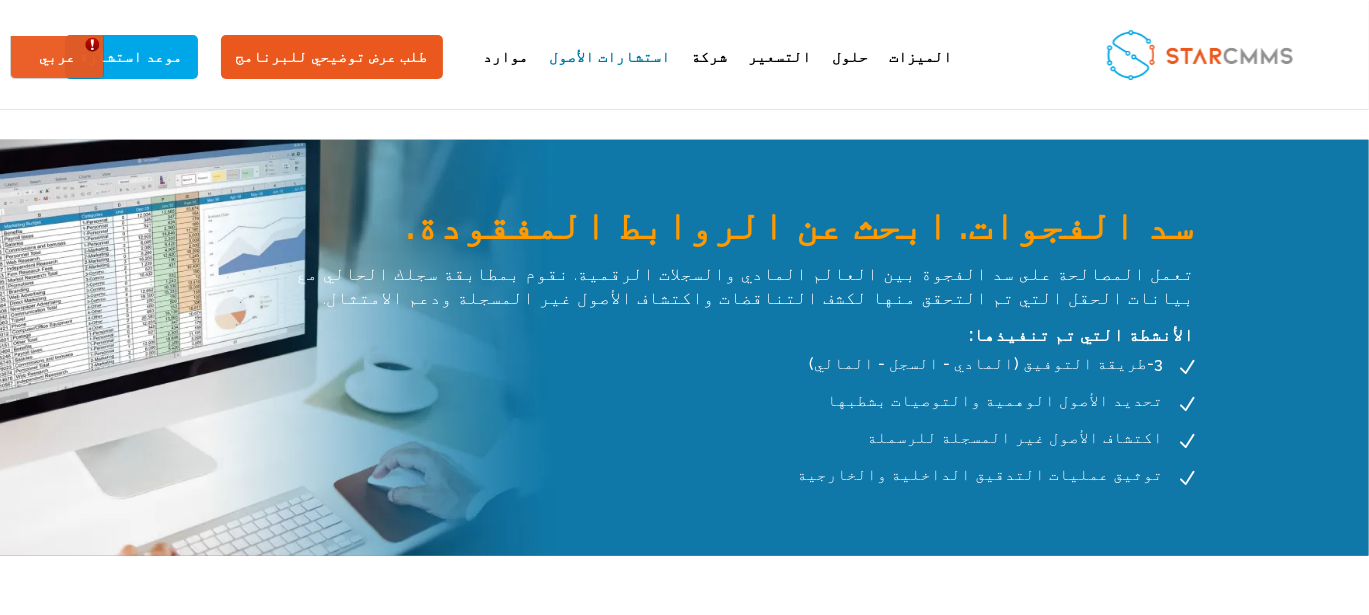 click on "تعمل المصالحة على سد الفجوة بين العالم المادي والسجلات الرقمية. نقوم بمطابقة سجلك الحالي مع بيانات الحقل التي تم التحقق منها لكشف التناقضات واكتشاف الأصول غير المسجلة ودعم الامتثال." at bounding box center (724, 286) 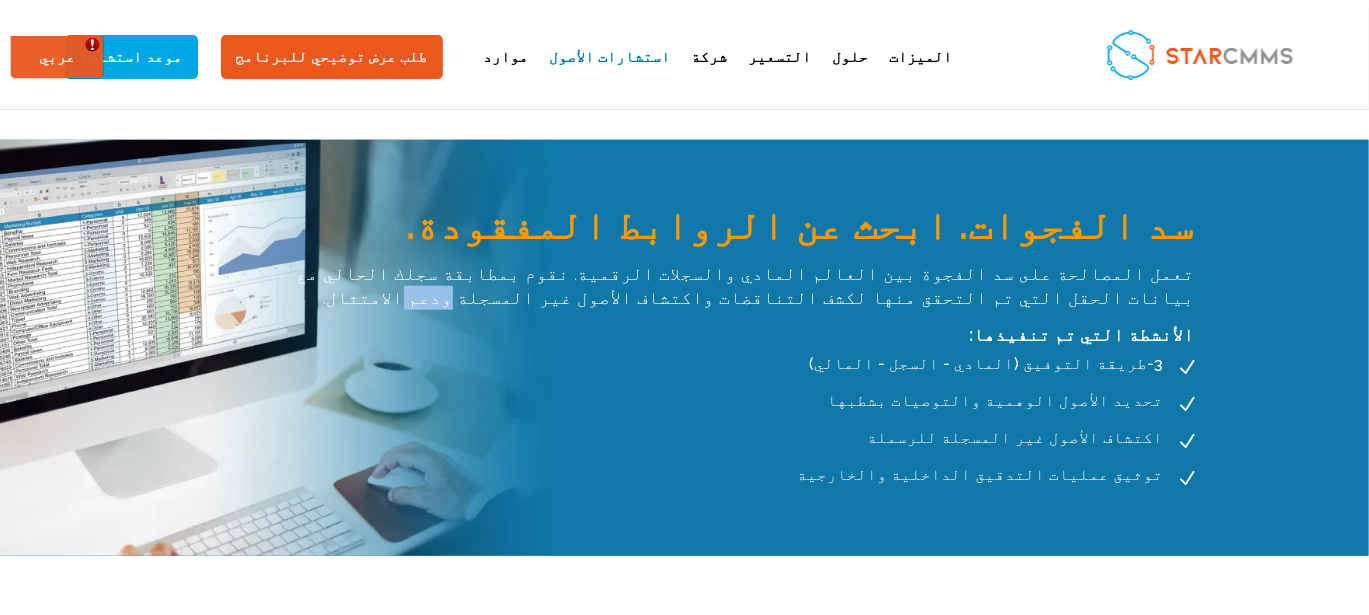 click on "تعمل المصالحة على سد الفجوة بين العالم المادي والسجلات الرقمية. نقوم بمطابقة سجلك الحالي مع بيانات الحقل التي تم التحقق منها لكشف التناقضات واكتشاف الأصول غير المسجلة ودعم الامتثال." at bounding box center (724, 286) 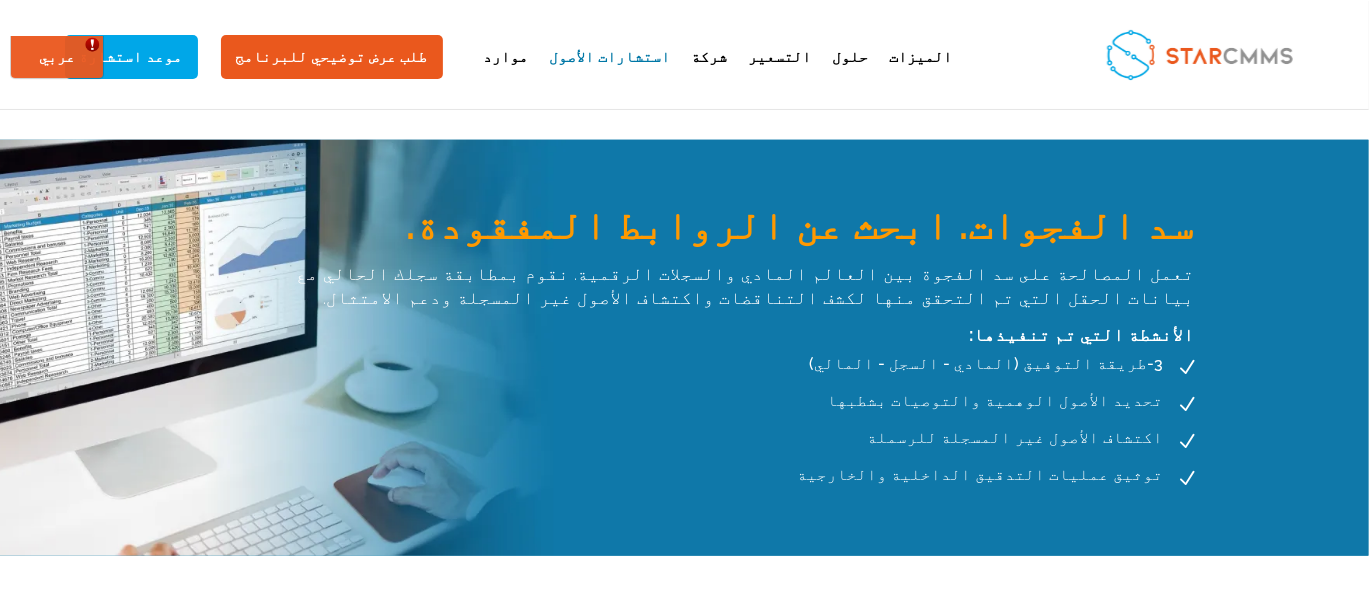 click on "تعمل المصالحة على سد الفجوة بين العالم المادي والسجلات الرقمية. نقوم بمطابقة سجلك الحالي مع بيانات الحقل التي تم التحقق منها لكشف التناقضات واكتشاف الأصول غير المسجلة ودعم الامتثال." at bounding box center [724, 286] 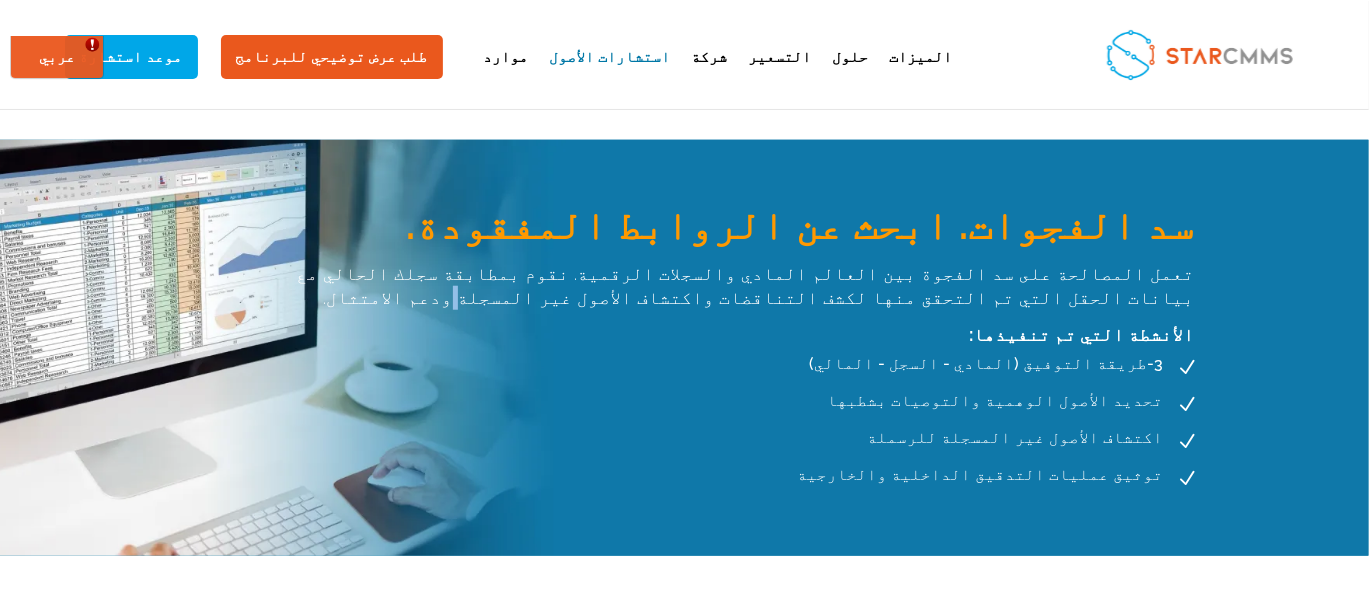 click on "تعمل المصالحة على سد الفجوة بين العالم المادي والسجلات الرقمية. نقوم بمطابقة سجلك الحالي مع بيانات الحقل التي تم التحقق منها لكشف التناقضات واكتشاف الأصول غير المسجلة ودعم الامتثال." at bounding box center [724, 286] 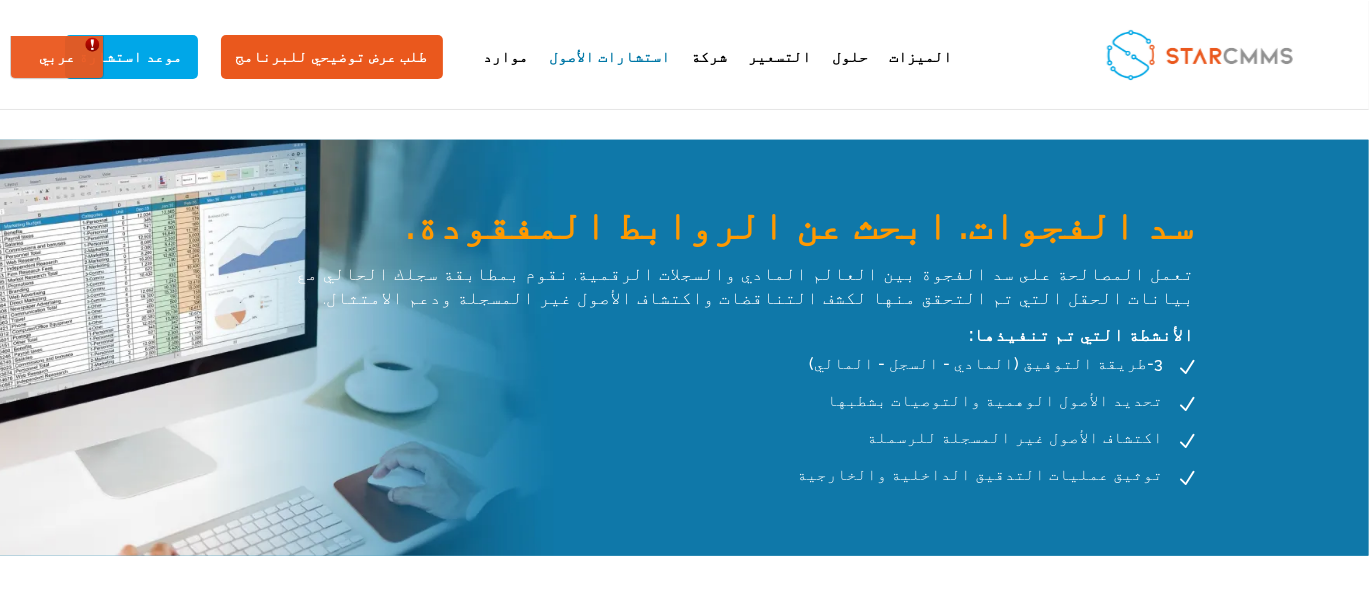 click on "تعمل المصالحة على سد الفجوة بين العالم المادي والسجلات الرقمية. نقوم بمطابقة سجلك الحالي مع بيانات الحقل التي تم التحقق منها لكشف التناقضات واكتشاف الأصول غير المسجلة ودعم الامتثال." at bounding box center (724, 286) 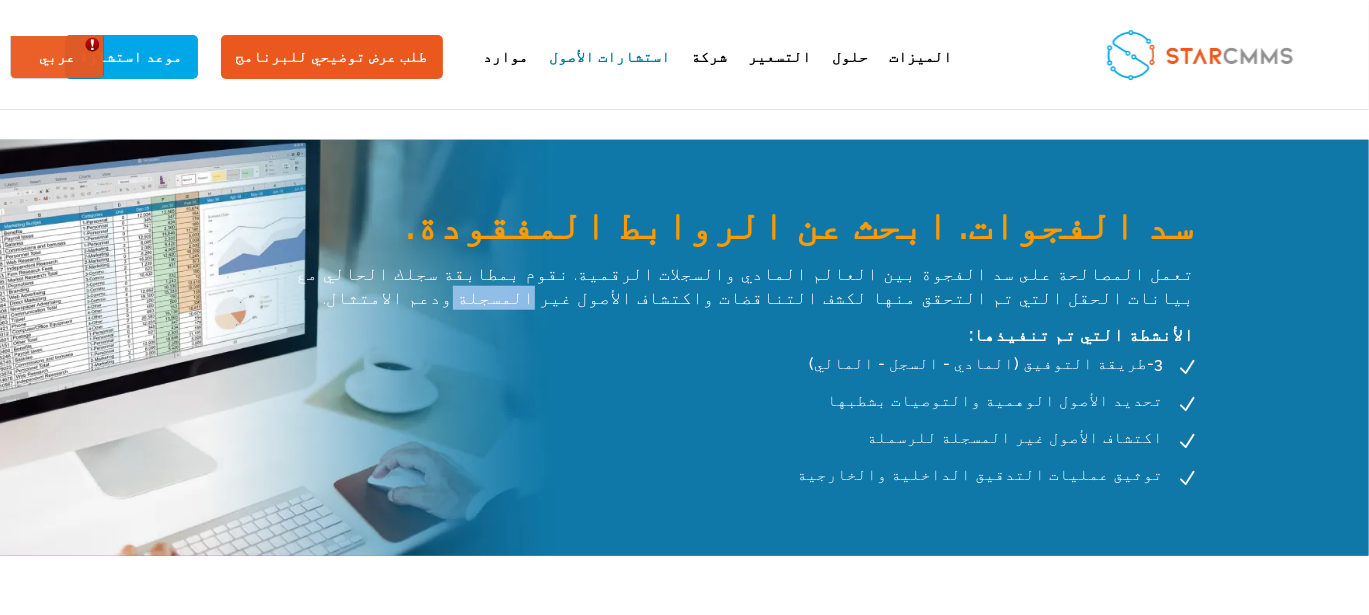 click on "تعمل المصالحة على سد الفجوة بين العالم المادي والسجلات الرقمية. نقوم بمطابقة سجلك الحالي مع بيانات الحقل التي تم التحقق منها لكشف التناقضات واكتشاف الأصول غير المسجلة ودعم الامتثال." at bounding box center [724, 286] 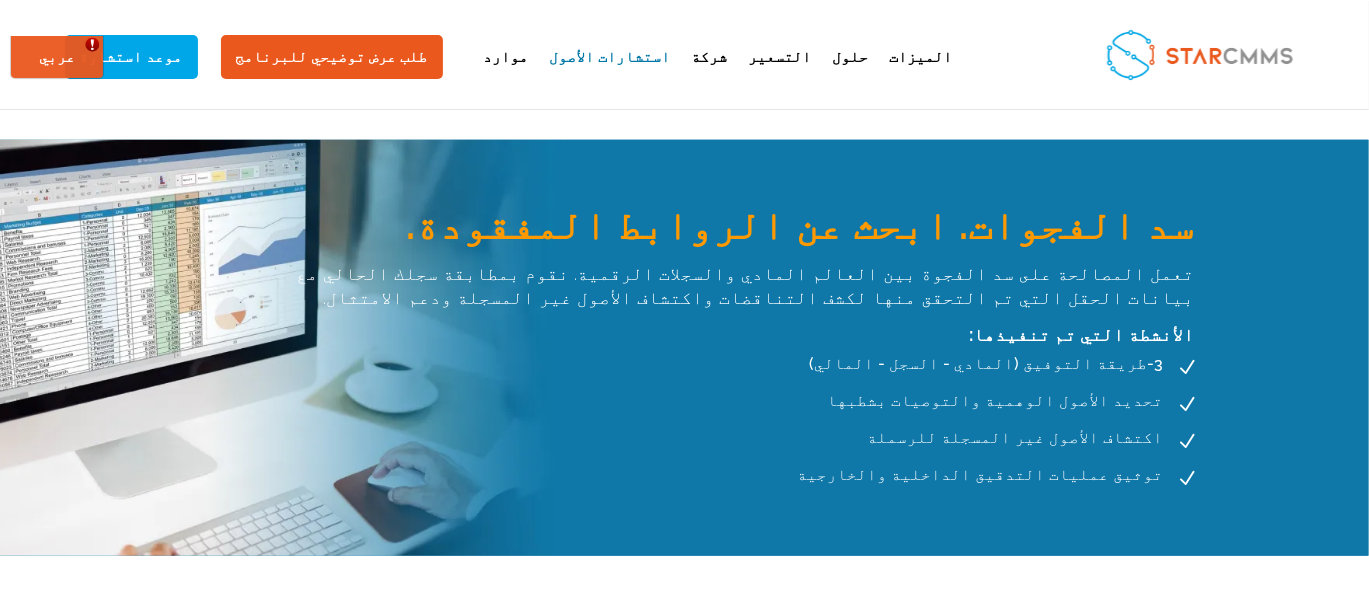 click on "تعمل المصالحة على سد الفجوة بين العالم المادي والسجلات الرقمية. نقوم بمطابقة سجلك الحالي مع بيانات الحقل التي تم التحقق منها لكشف التناقضات واكتشاف الأصول غير المسجلة ودعم الامتثال." at bounding box center [724, 286] 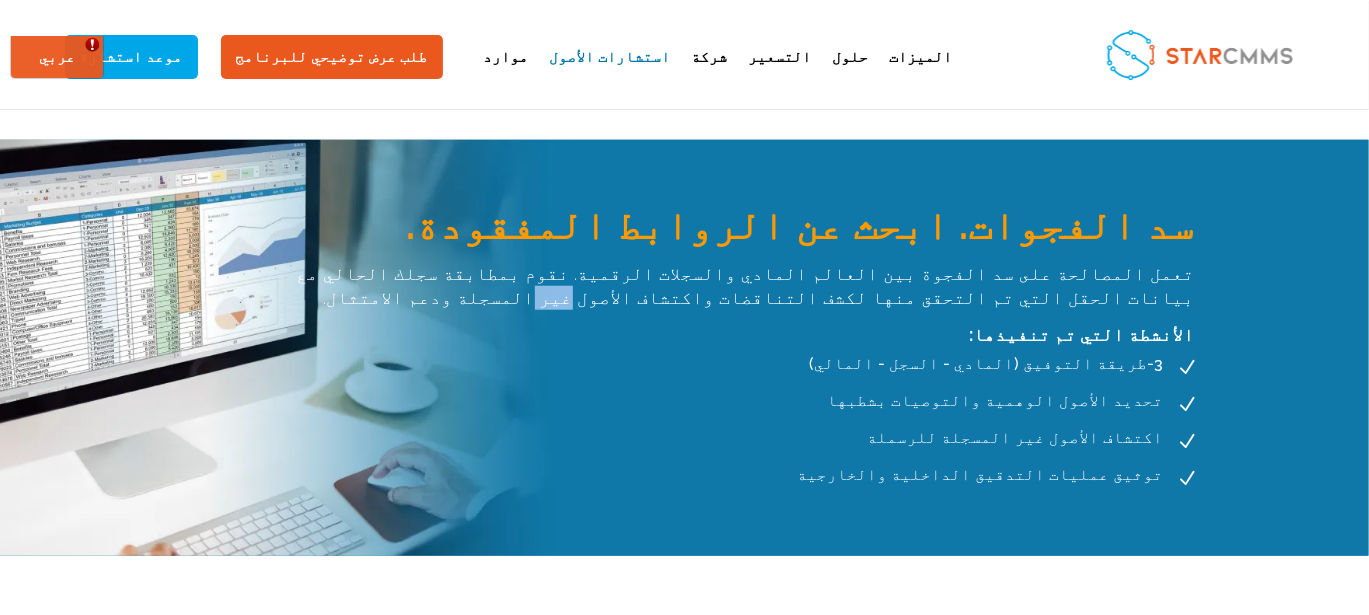click on "تعمل المصالحة على سد الفجوة بين العالم المادي والسجلات الرقمية. نقوم بمطابقة سجلك الحالي مع بيانات الحقل التي تم التحقق منها لكشف التناقضات واكتشاف الأصول غير المسجلة ودعم الامتثال." at bounding box center (724, 286) 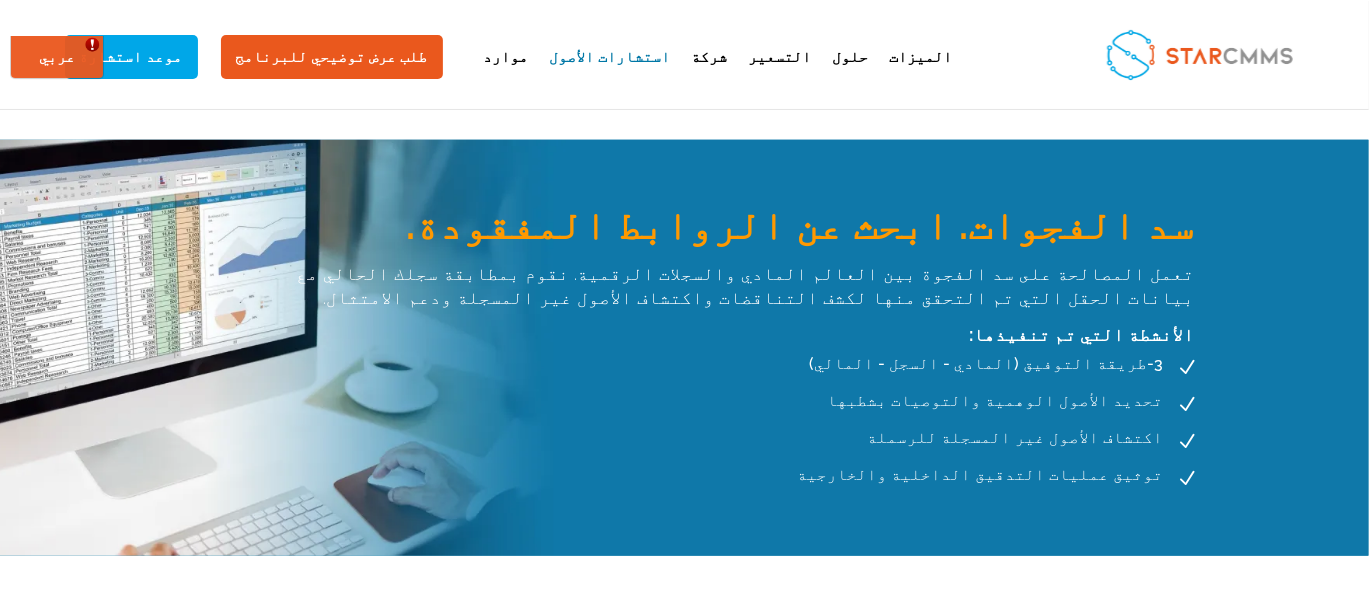 click on "تعمل المصالحة على سد الفجوة بين العالم المادي والسجلات الرقمية. نقوم بمطابقة سجلك الحالي مع بيانات الحقل التي تم التحقق منها لكشف التناقضات واكتشاف الأصول غير المسجلة ودعم الامتثال." at bounding box center [724, 286] 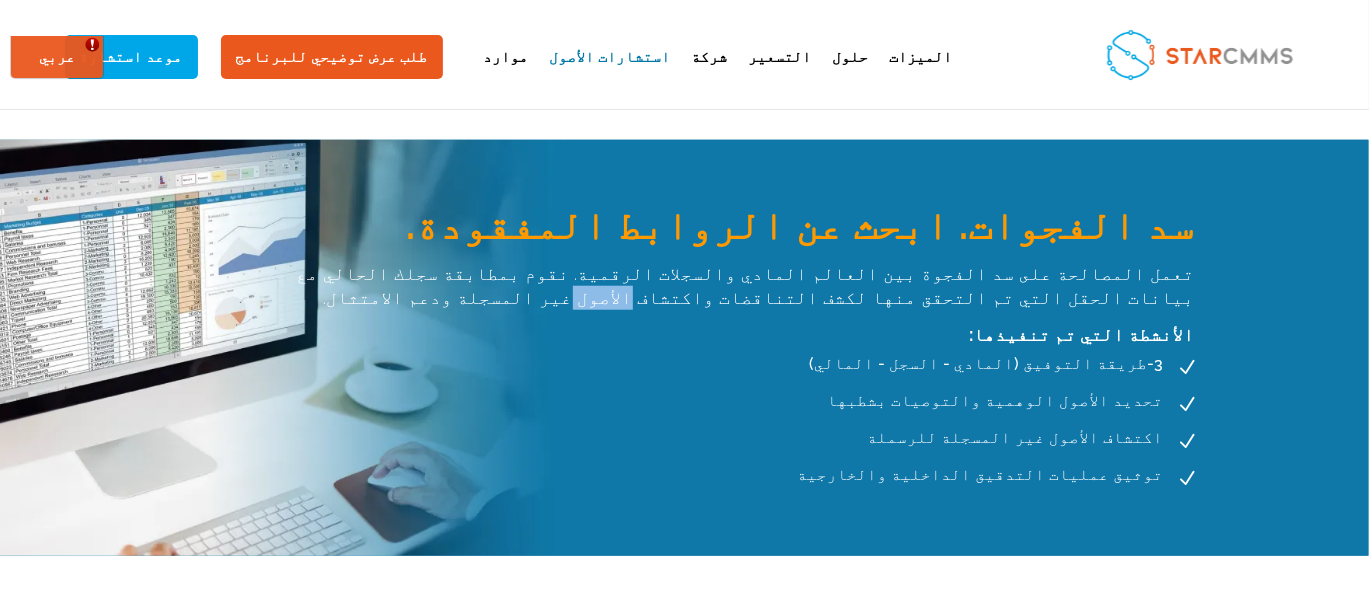 click on "تعمل المصالحة على سد الفجوة بين العالم المادي والسجلات الرقمية. نقوم بمطابقة سجلك الحالي مع بيانات الحقل التي تم التحقق منها لكشف التناقضات واكتشاف الأصول غير المسجلة ودعم الامتثال." at bounding box center [724, 286] 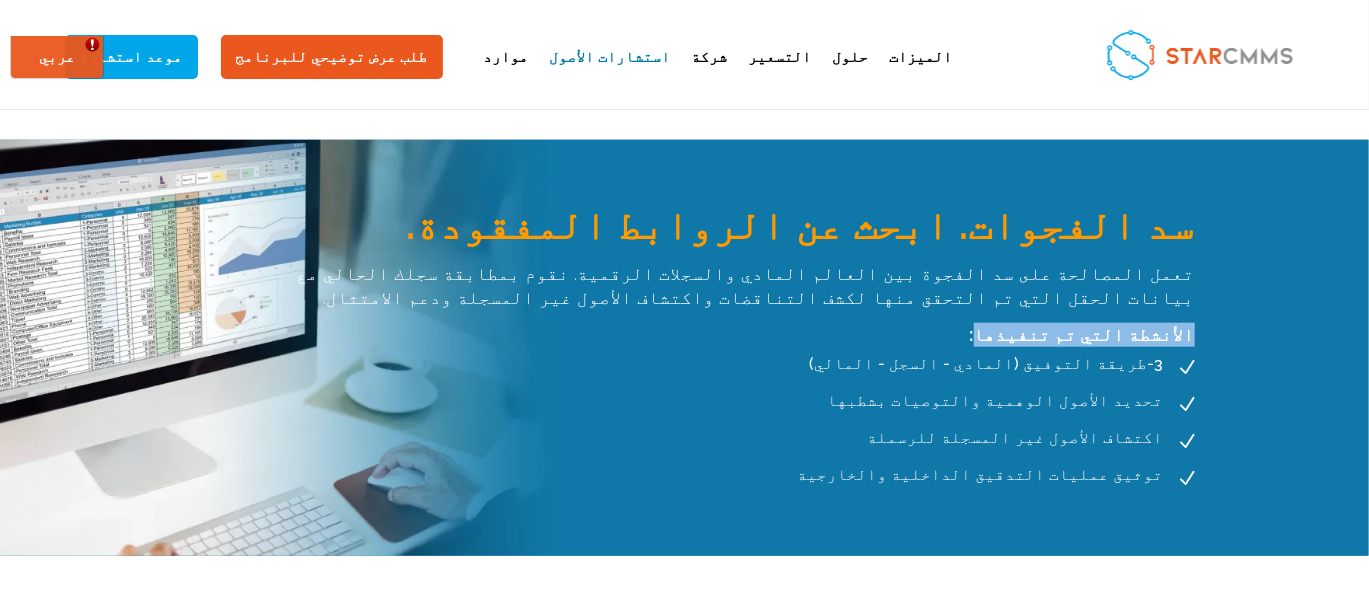 drag, startPoint x: 296, startPoint y: 329, endPoint x: 173, endPoint y: 325, distance: 123.065025 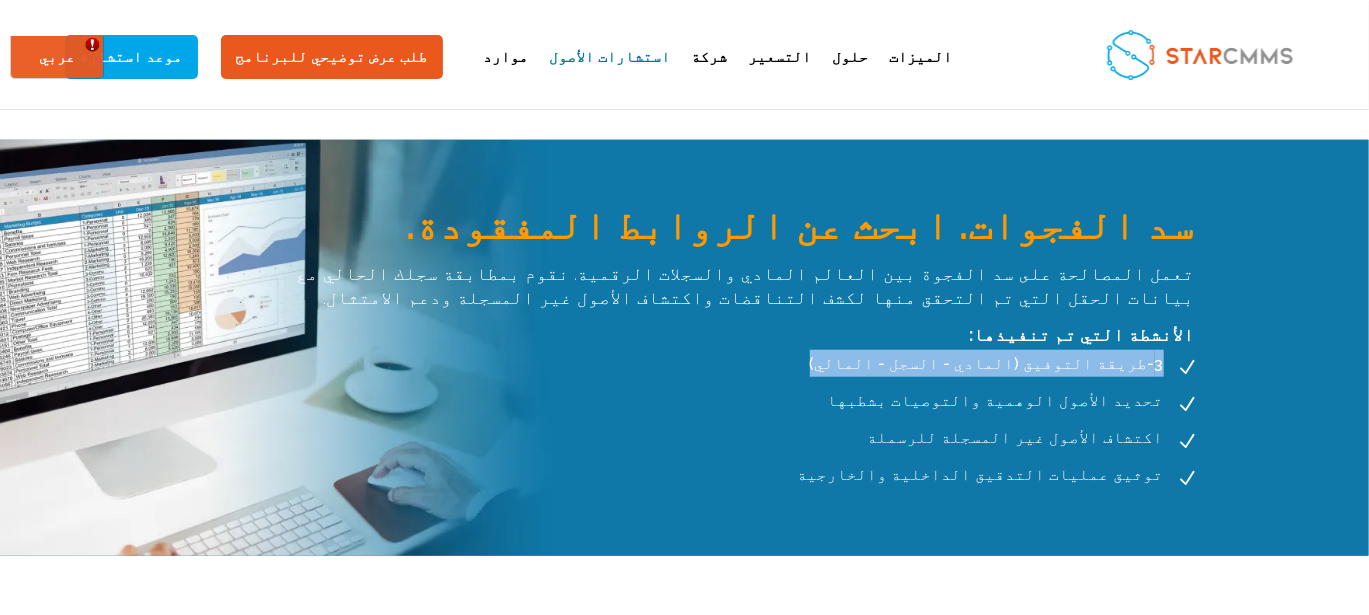 drag, startPoint x: 438, startPoint y: 360, endPoint x: 201, endPoint y: 361, distance: 237.0021 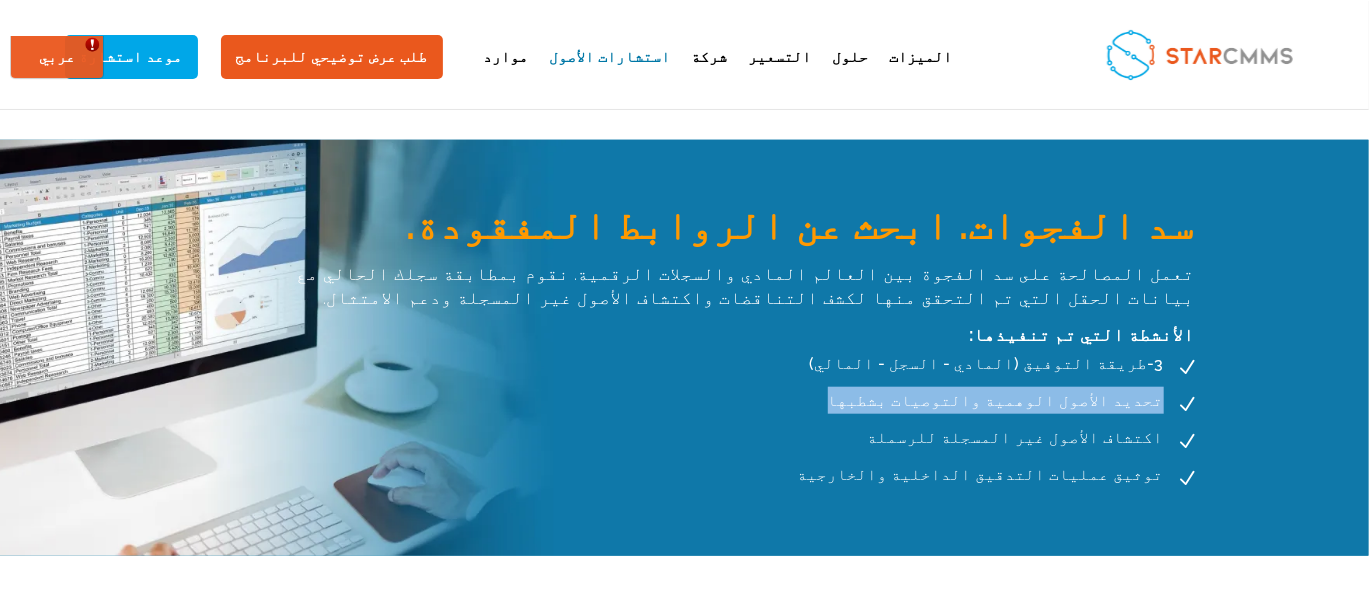 drag, startPoint x: 419, startPoint y: 403, endPoint x: 197, endPoint y: 394, distance: 222.18236 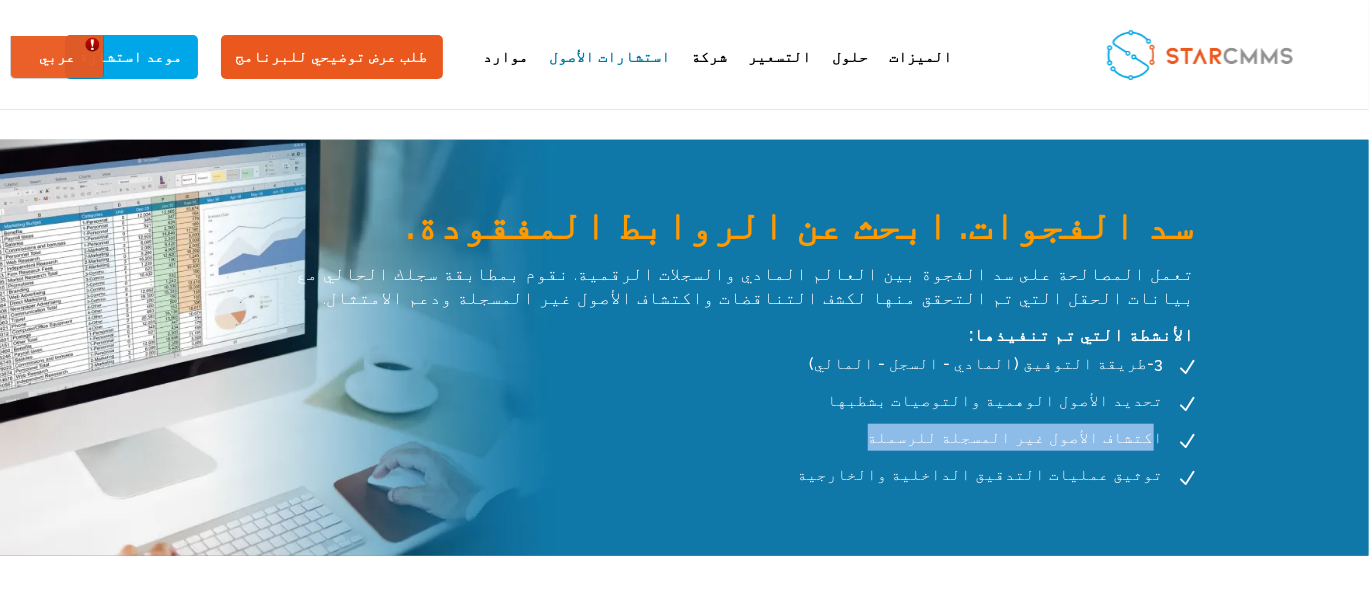 drag, startPoint x: 410, startPoint y: 434, endPoint x: 210, endPoint y: 440, distance: 200.08998 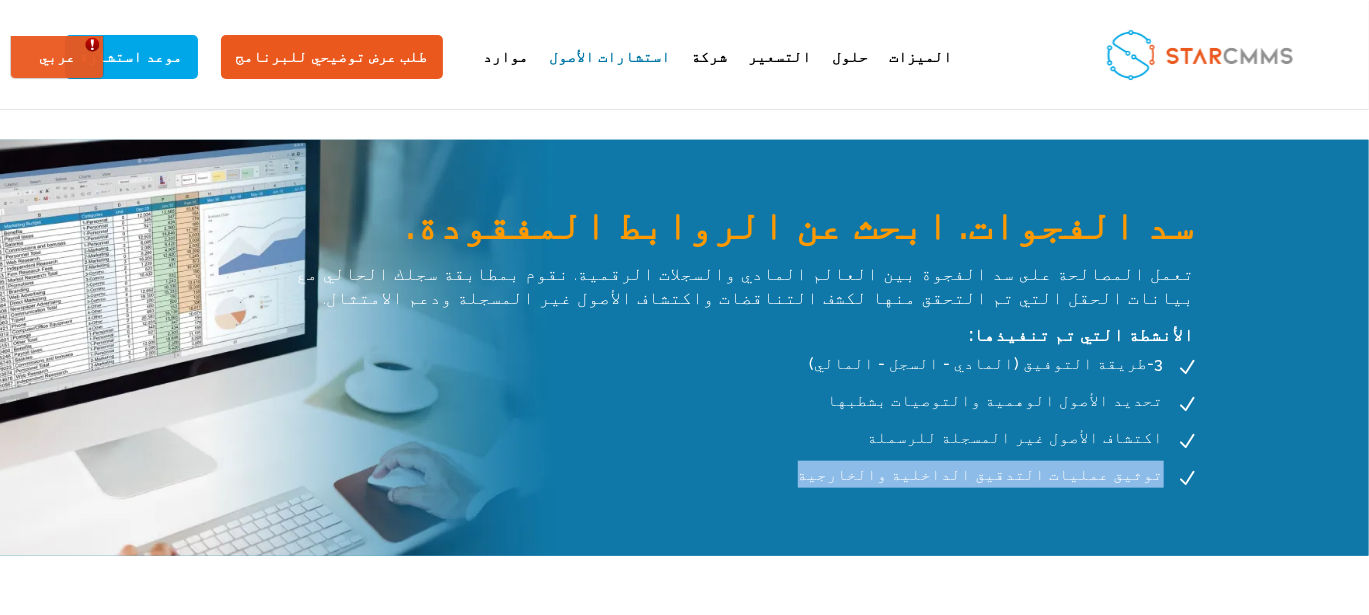 drag, startPoint x: 408, startPoint y: 471, endPoint x: 206, endPoint y: 471, distance: 202 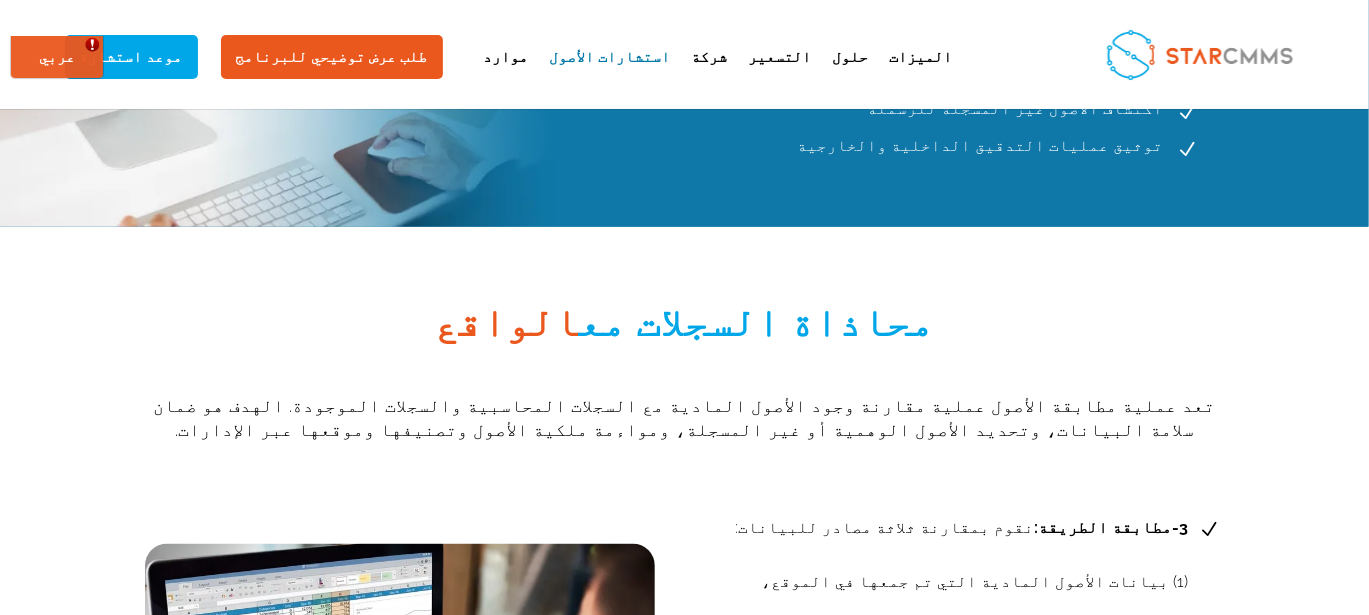 scroll, scrollTop: 1099, scrollLeft: 0, axis: vertical 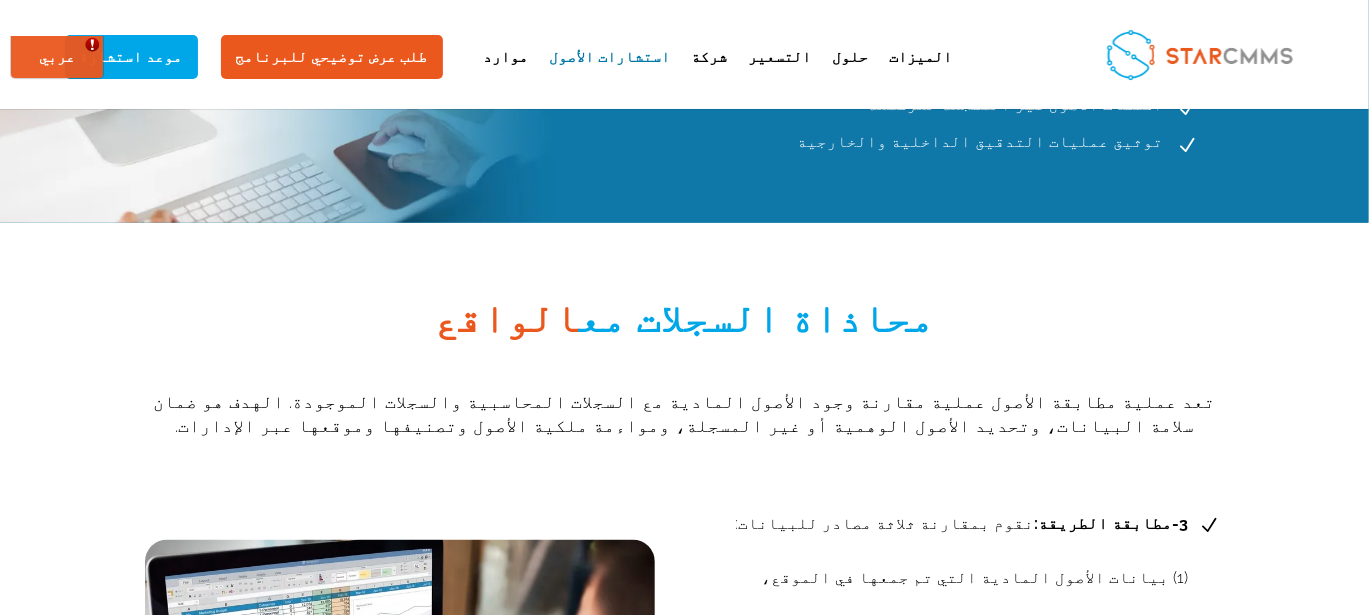 drag, startPoint x: 846, startPoint y: 302, endPoint x: 492, endPoint y: 308, distance: 354.05084 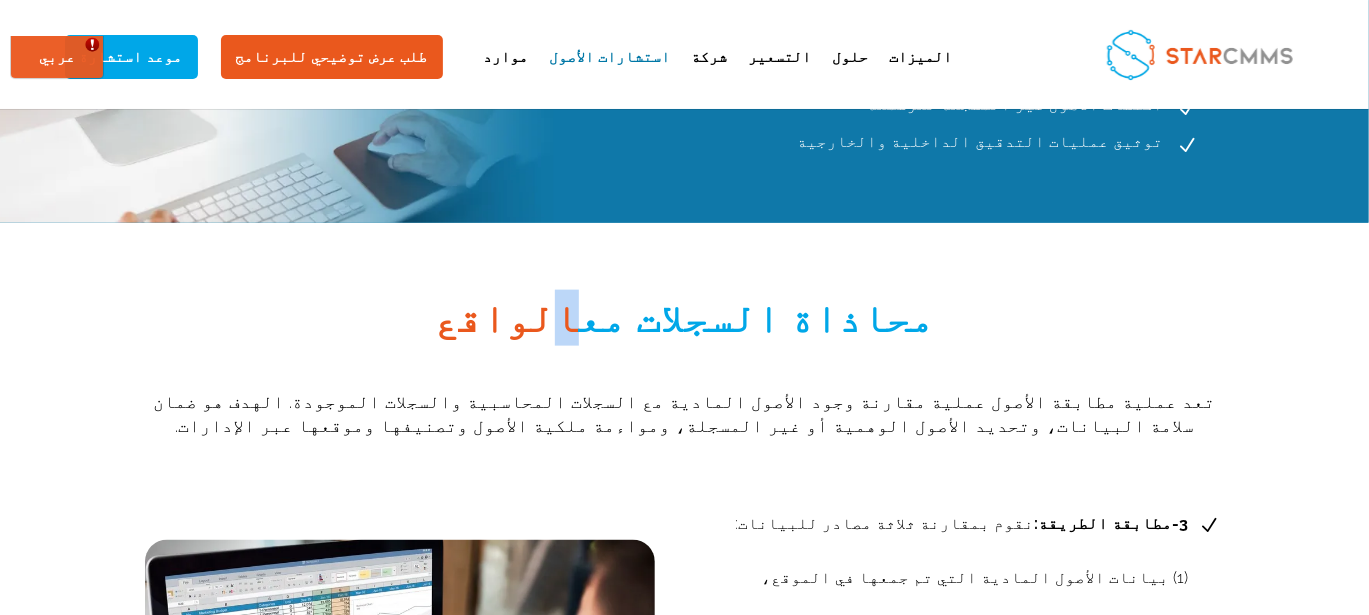 click on "محاذاة السجلات مع" at bounding box center [757, 317] 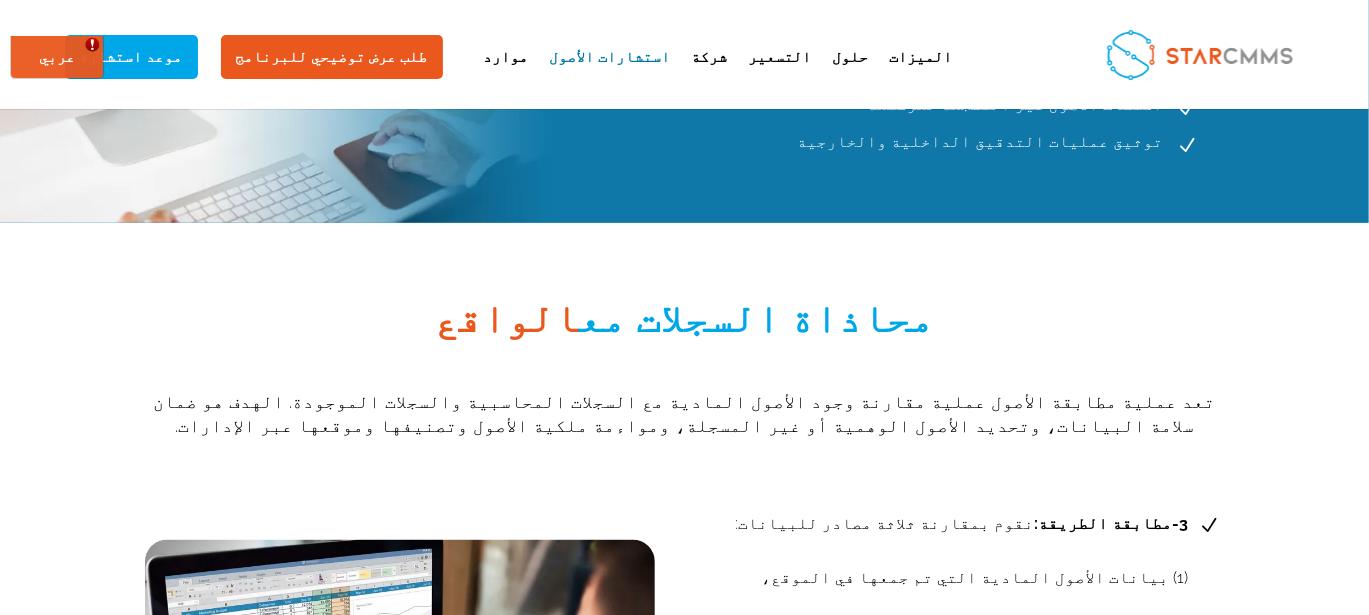 click on "محاذاة السجلات مع" at bounding box center [757, 317] 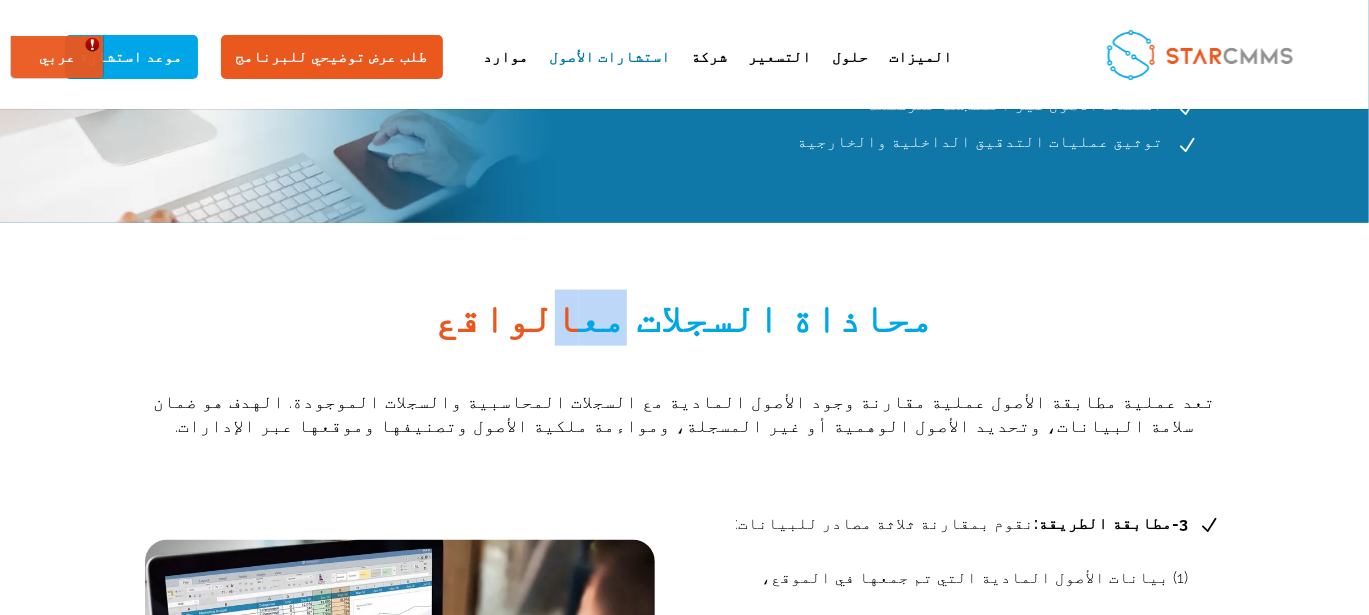 click on "محاذاة السجلات مع" at bounding box center (757, 317) 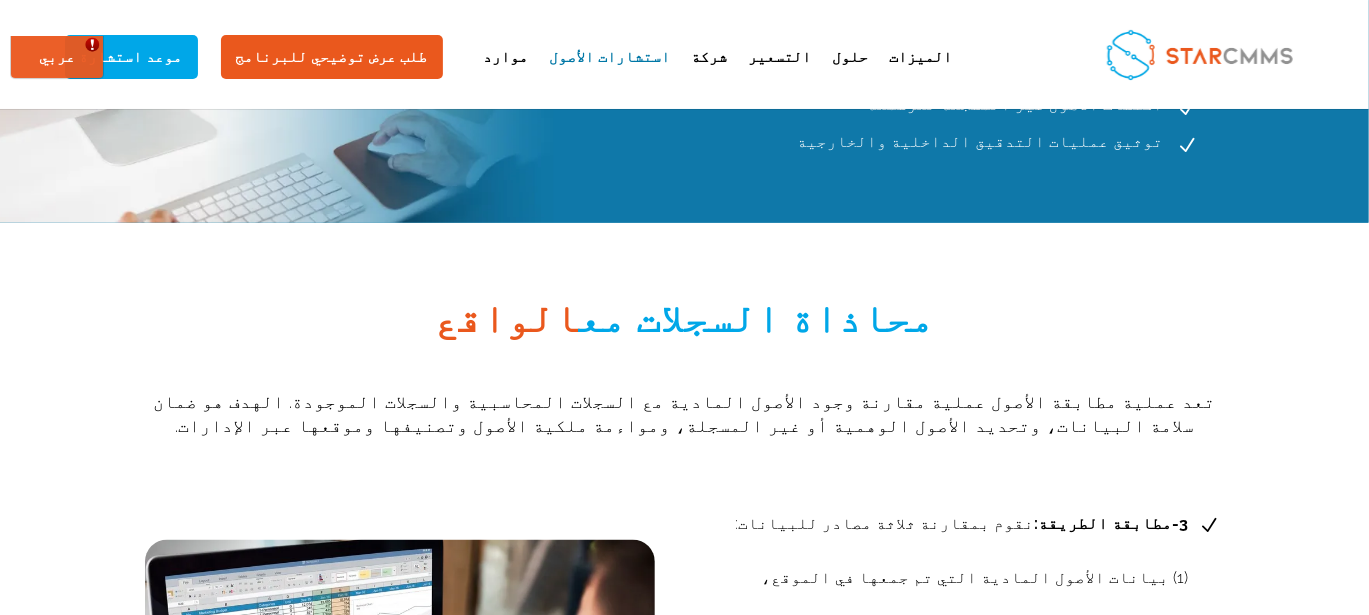 click on "محاذاة السجلات مع" at bounding box center [757, 317] 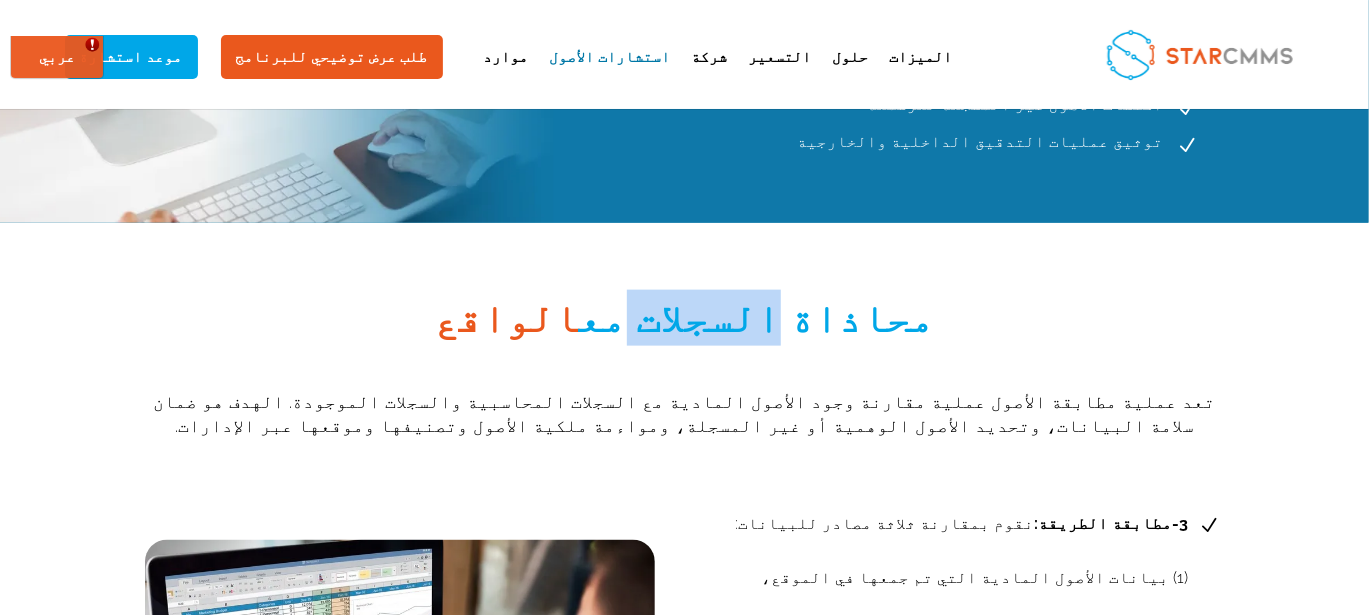 click on "محاذاة السجلات مع" at bounding box center [757, 317] 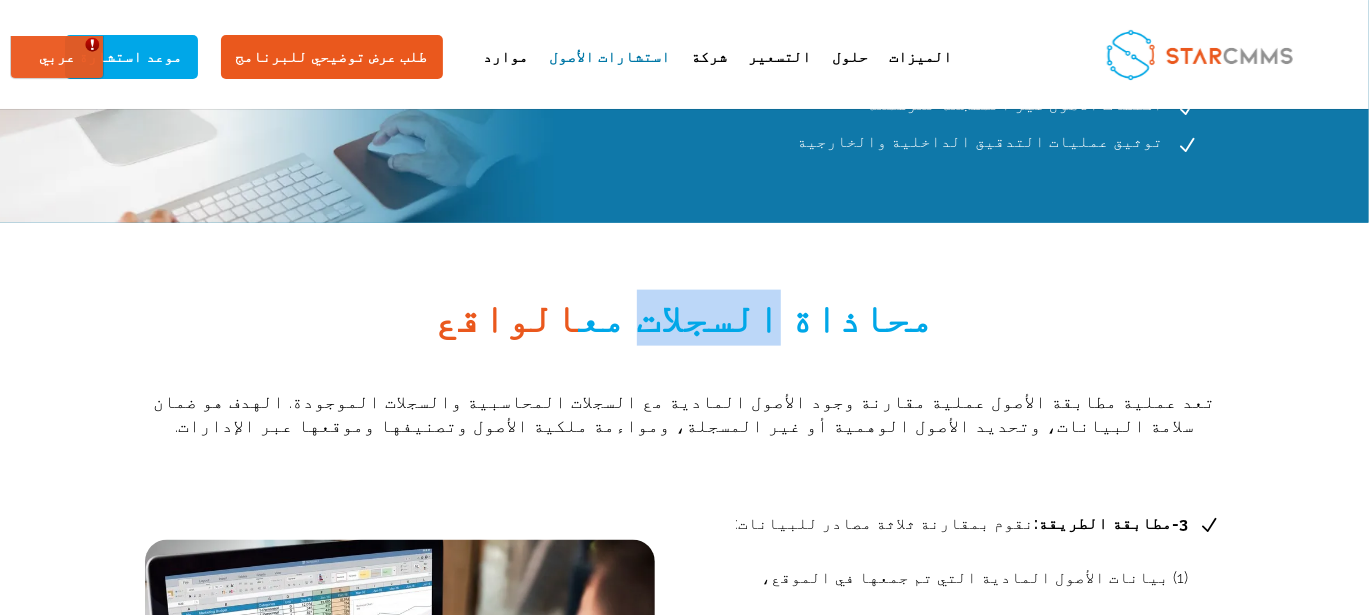 drag, startPoint x: 724, startPoint y: 319, endPoint x: 613, endPoint y: 319, distance: 111 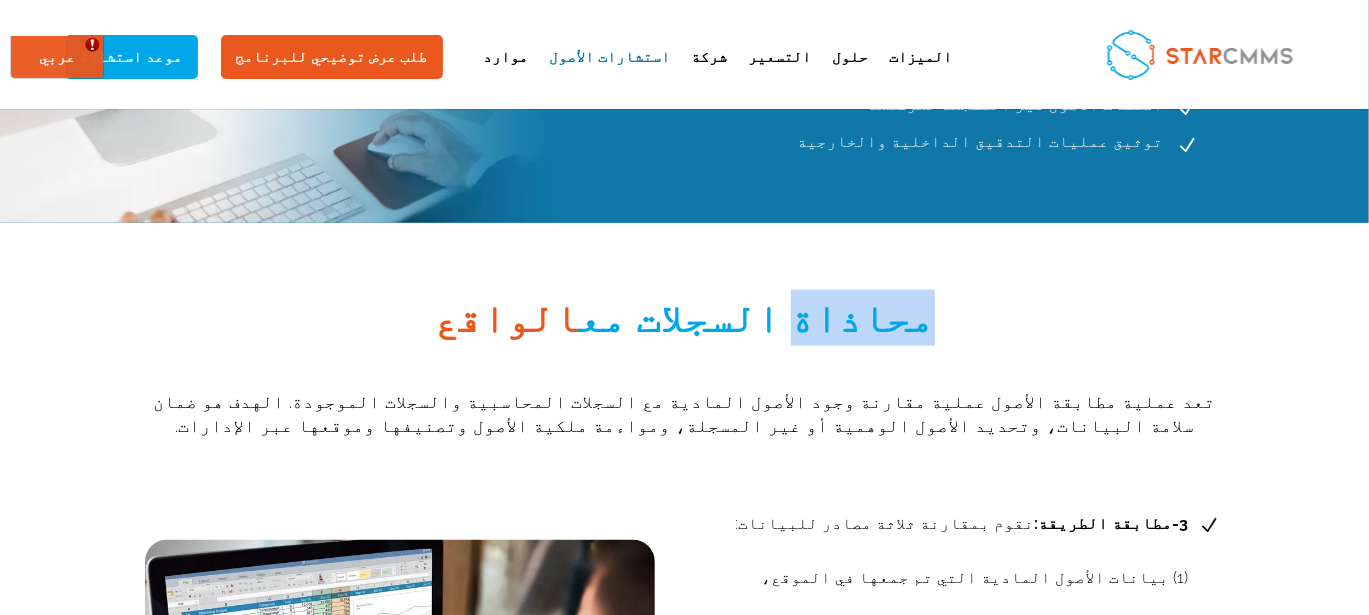 drag, startPoint x: 600, startPoint y: 312, endPoint x: 520, endPoint y: 312, distance: 80 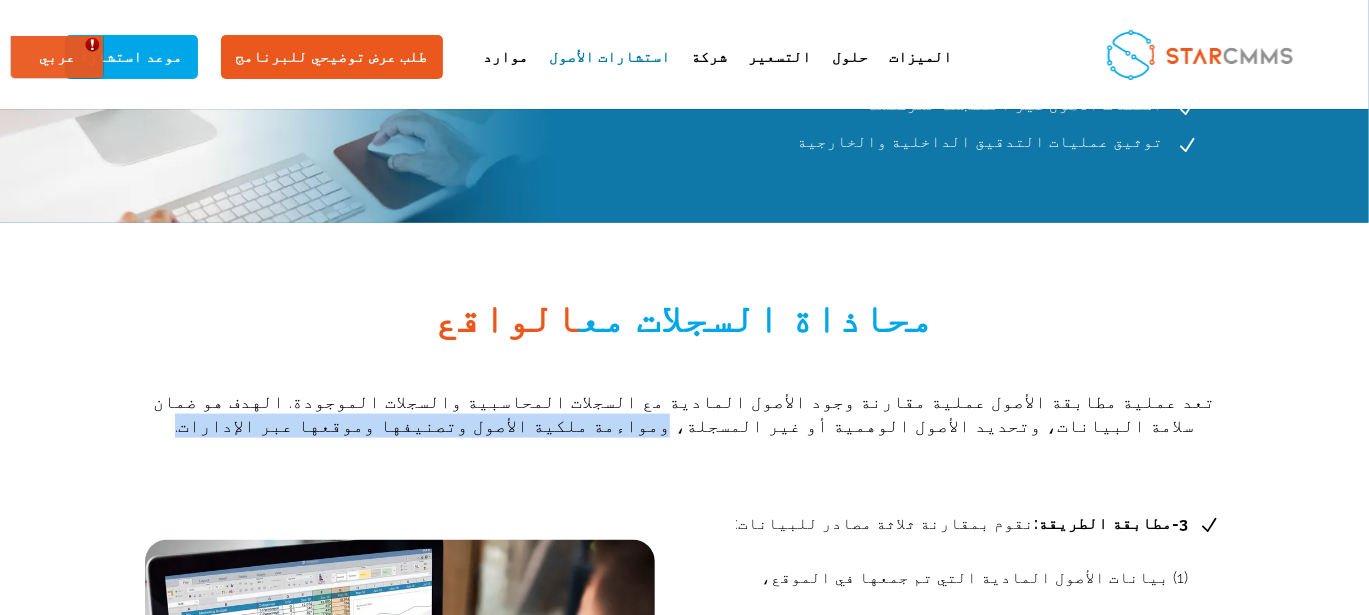 drag, startPoint x: 853, startPoint y: 420, endPoint x: 524, endPoint y: 424, distance: 329.02432 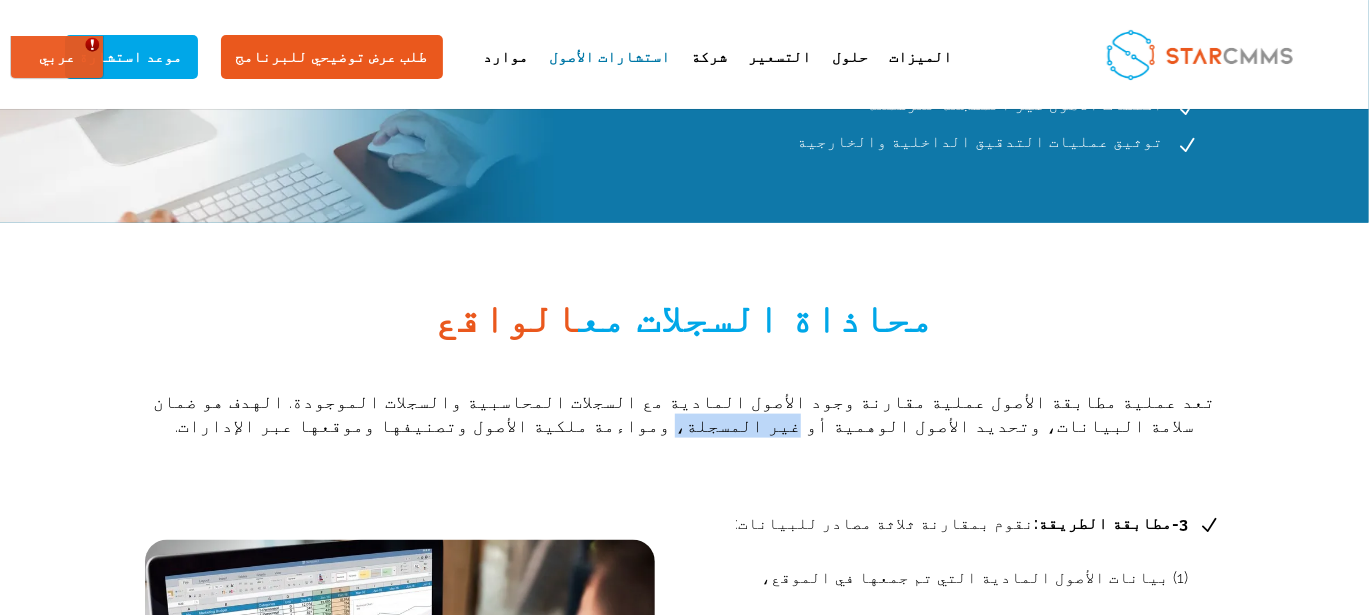 drag, startPoint x: 1168, startPoint y: 399, endPoint x: 1125, endPoint y: 395, distance: 43.185646 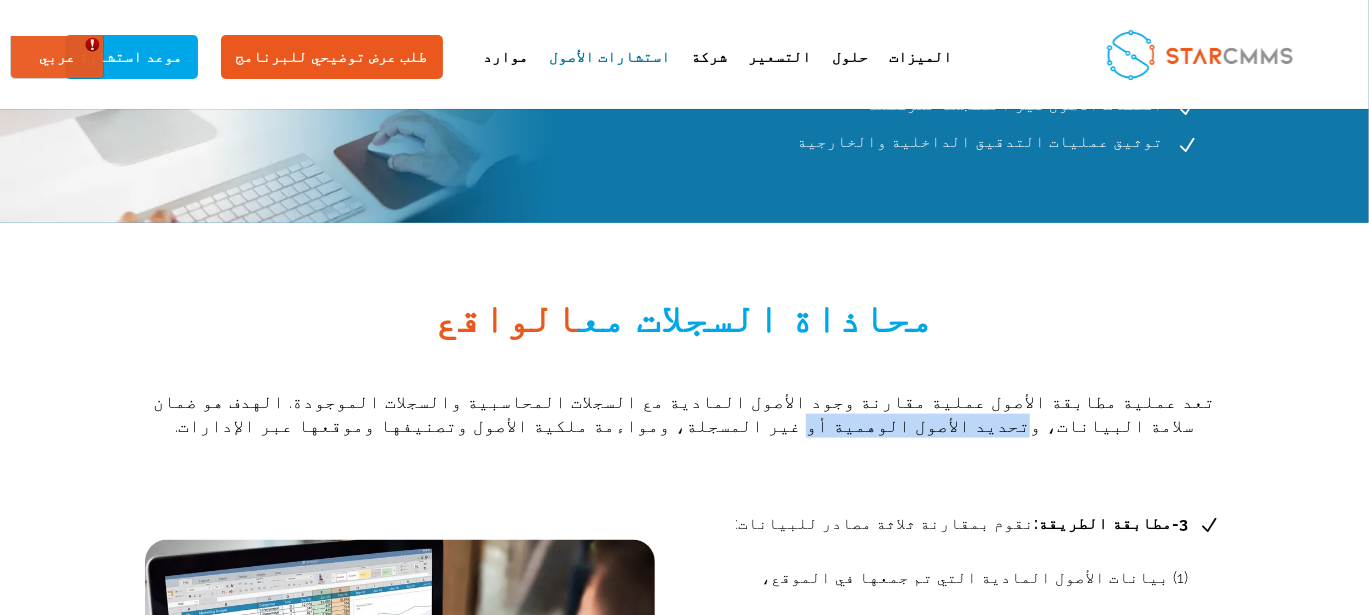 drag, startPoint x: 1117, startPoint y: 397, endPoint x: 977, endPoint y: 393, distance: 140.05713 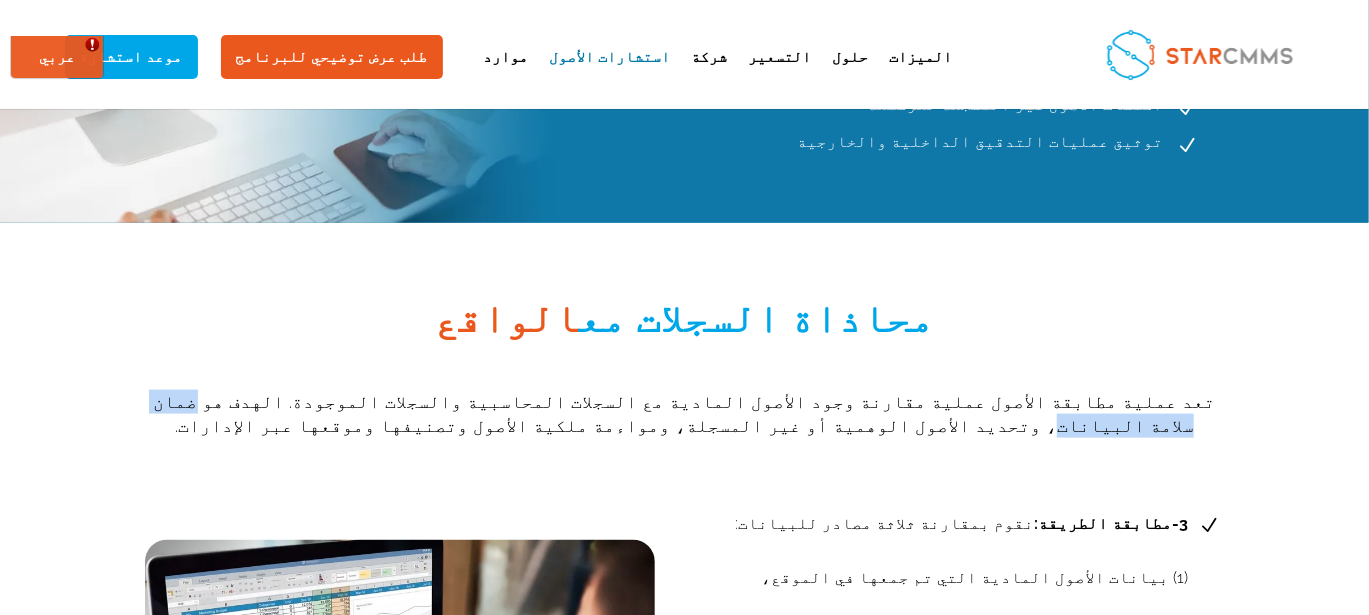 drag, startPoint x: 959, startPoint y: 400, endPoint x: 840, endPoint y: 395, distance: 119.104996 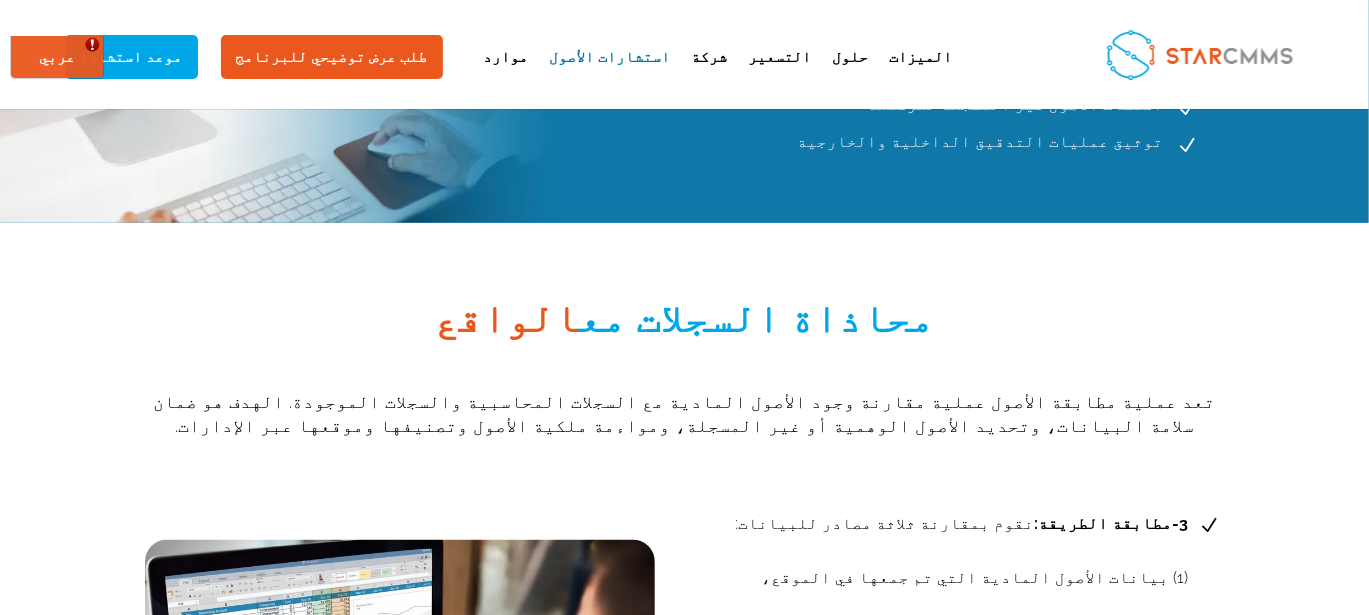 click on "تعد عملية مطابقة الأصول عملية مقارنة وجود الأصول المادية مع السجلات المحاسبية والسجلات الموجودة. الهدف هو ضمان سلامة البيانات، وتحديد الأصول الوهمية أو غير المسجلة، ومواءمة ملكية الأصول وتصنيفها وموقعها عبر الإدارات." at bounding box center (685, 414) 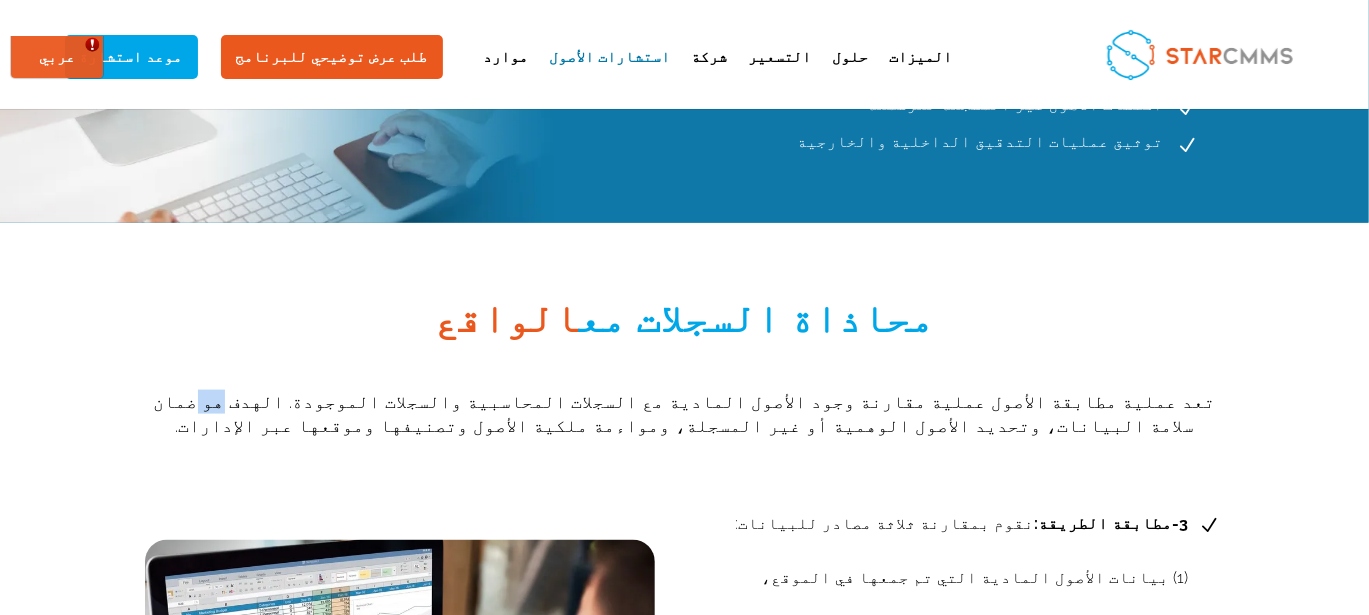 click on "تعد عملية مطابقة الأصول عملية مقارنة وجود الأصول المادية مع السجلات المحاسبية والسجلات الموجودة. الهدف هو ضمان سلامة البيانات، وتحديد الأصول الوهمية أو غير المسجلة، ومواءمة ملكية الأصول وتصنيفها وموقعها عبر الإدارات." at bounding box center (685, 414) 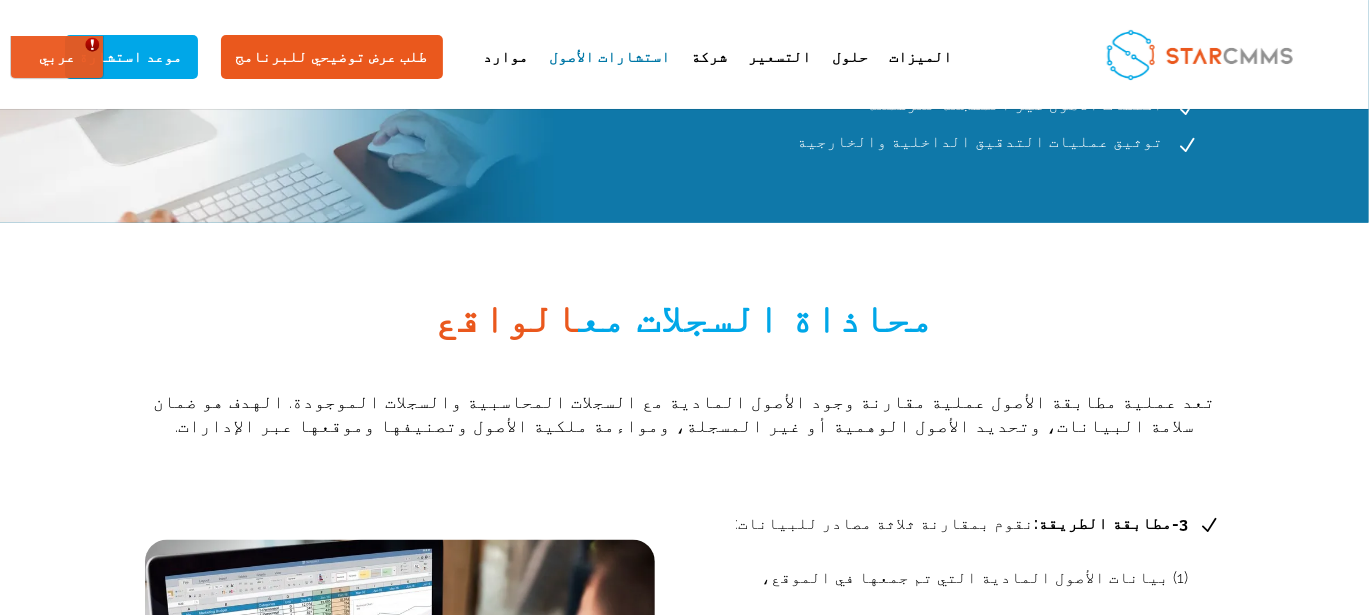 click on "تعد عملية مطابقة الأصول عملية مقارنة وجود الأصول المادية مع السجلات المحاسبية والسجلات الموجودة. الهدف هو ضمان سلامة البيانات، وتحديد الأصول الوهمية أو غير المسجلة، ومواءمة ملكية الأصول وتصنيفها وموقعها عبر الإدارات." at bounding box center [685, 414] 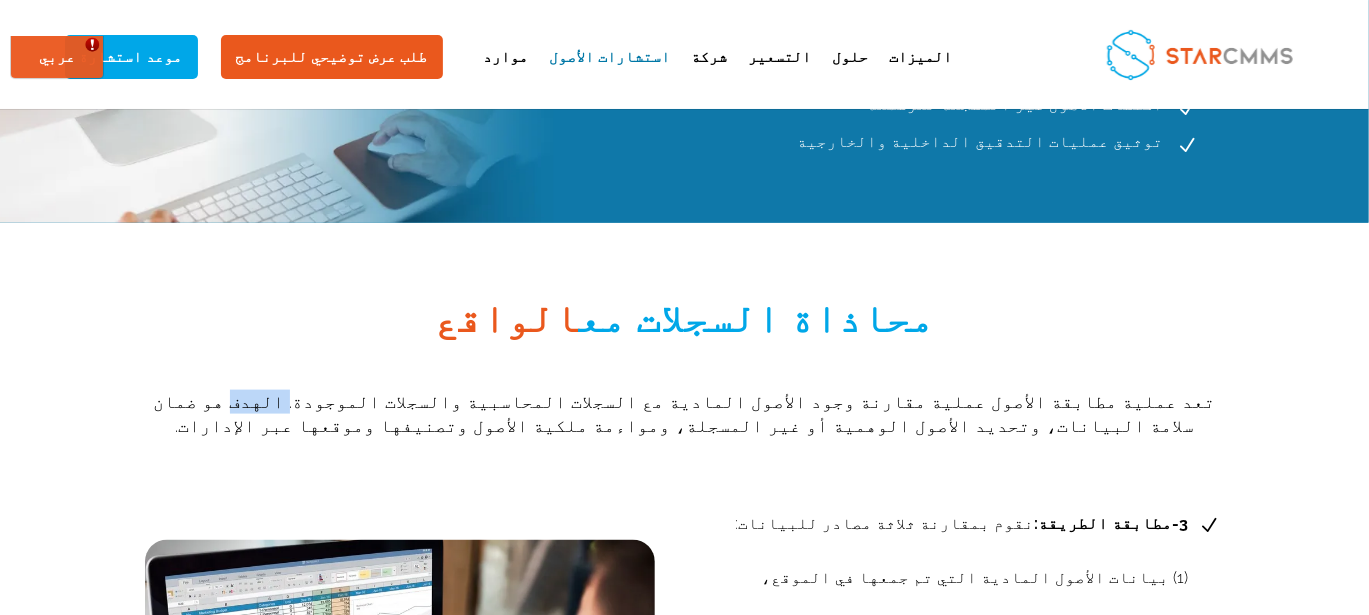 drag, startPoint x: 809, startPoint y: 400, endPoint x: 774, endPoint y: 396, distance: 35.22783 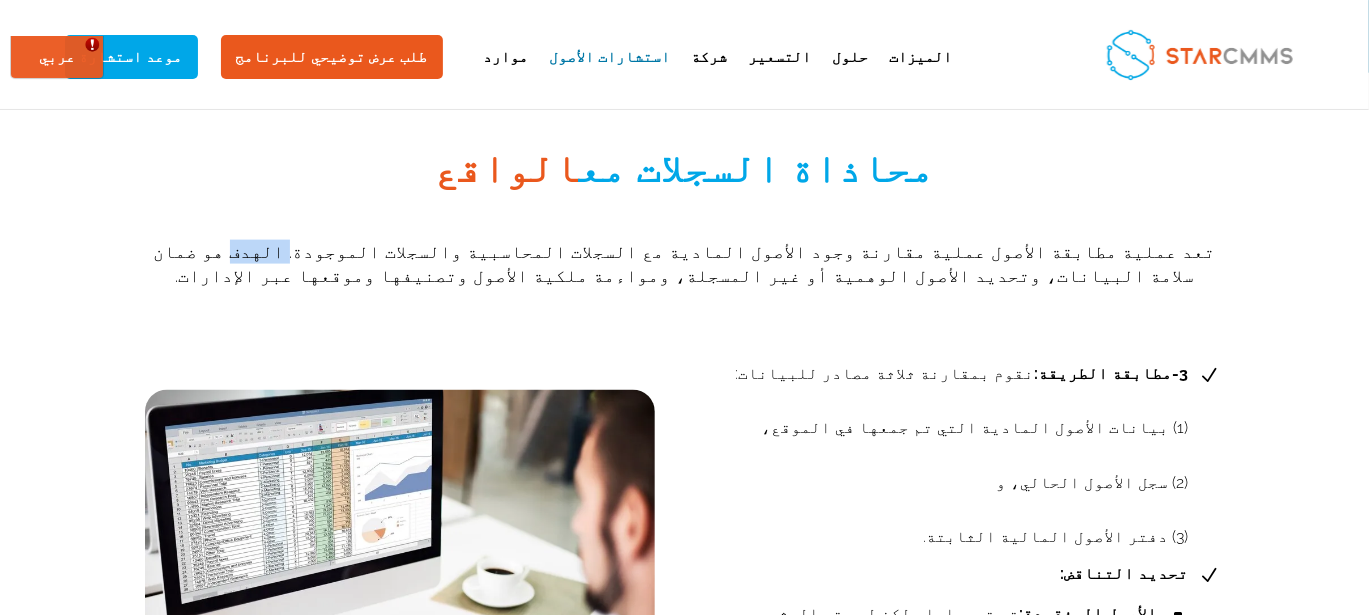 scroll, scrollTop: 1233, scrollLeft: 0, axis: vertical 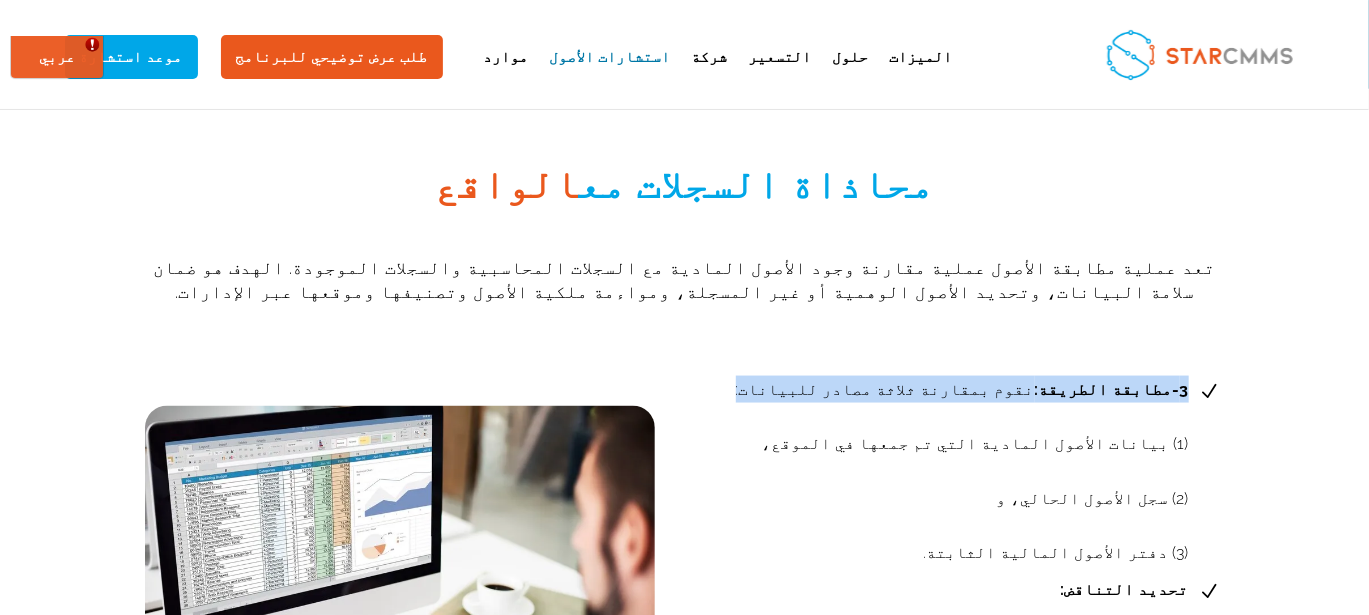 drag, startPoint x: 463, startPoint y: 385, endPoint x: 171, endPoint y: 398, distance: 292.28925 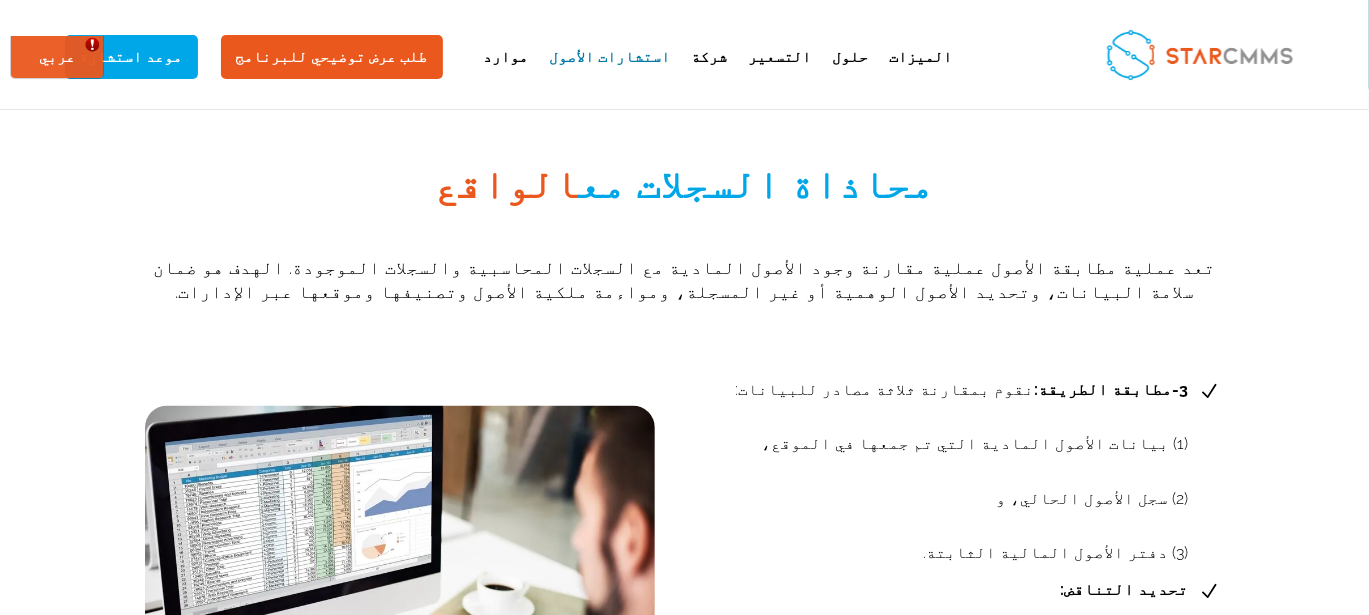 click on "3-مطابقة الطريقة:  نقوم بمقارنة ثلاثة مصادر للبيانات: (1) بيانات الأصول المادية التي تم جمعها في الموقع، (2) سجل الأصول الحالي، و (3) دفتر الأصول المالية الثابتة." at bounding box center [965, 471] 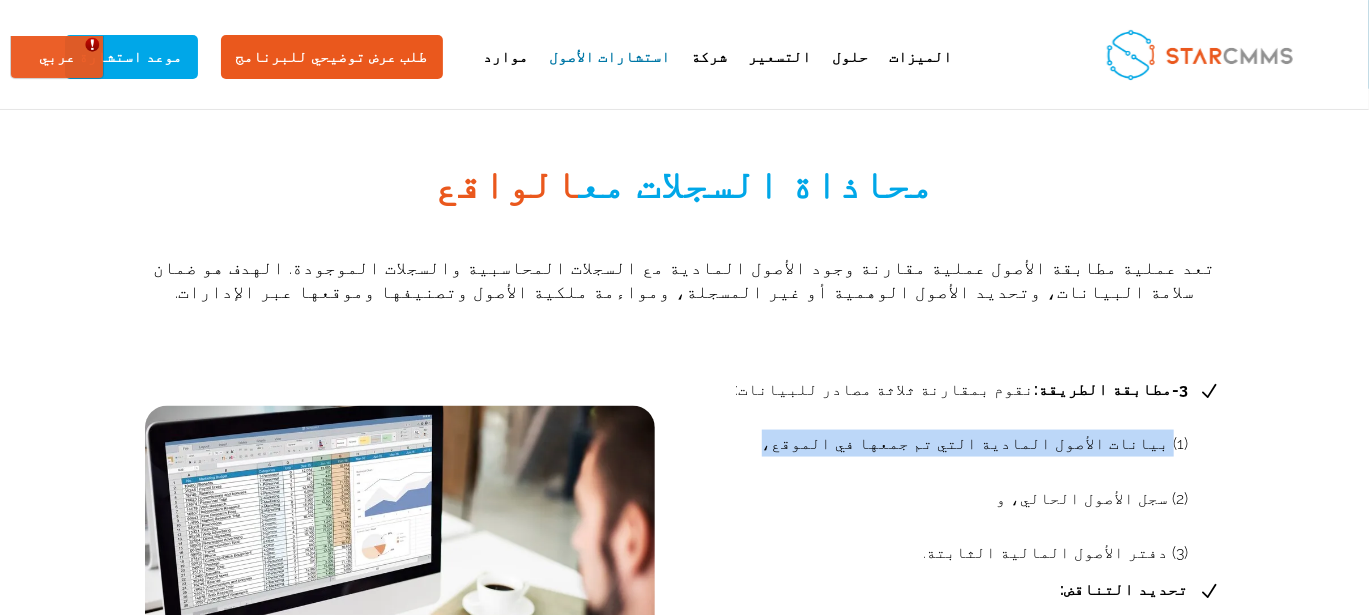 drag, startPoint x: 440, startPoint y: 445, endPoint x: 195, endPoint y: 443, distance: 245.00816 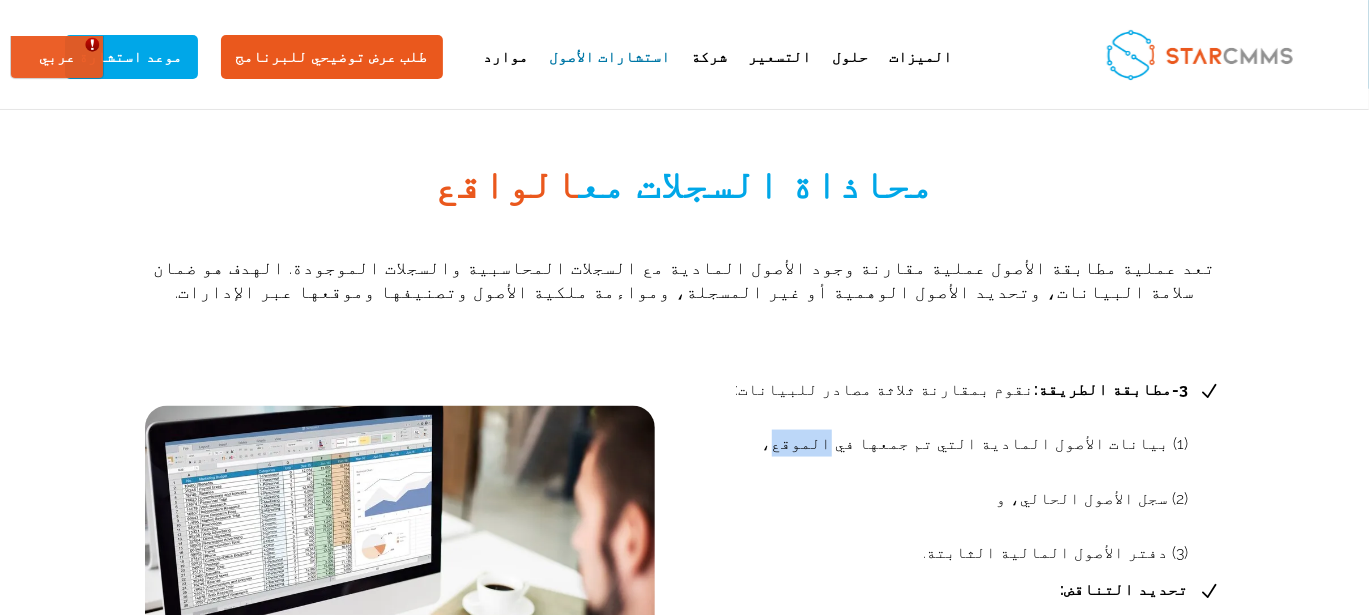 click on "3-مطابقة الطريقة:  نقوم بمقارنة ثلاثة مصادر للبيانات: (1) بيانات الأصول المادية التي تم جمعها في الموقع، (2) سجل الأصول الحالي، و (3) دفتر الأصول المالية الثابتة." at bounding box center [965, 471] 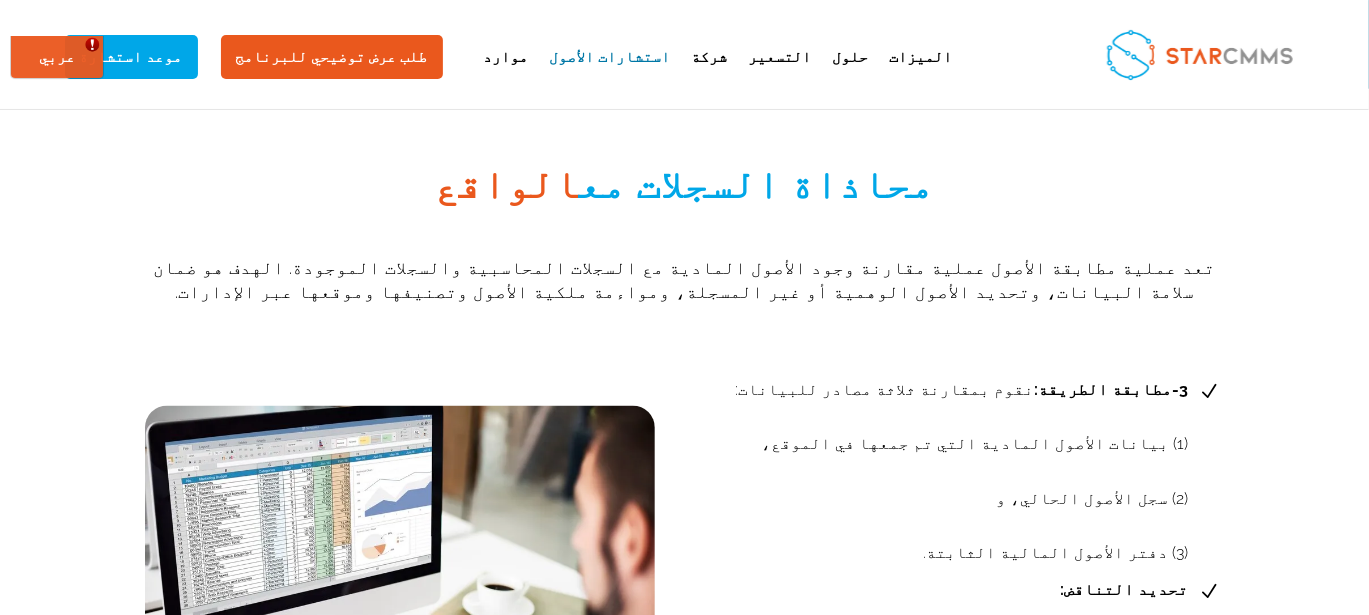 click on "3-مطابقة الطريقة:  نقوم بمقارنة ثلاثة مصادر للبيانات: (1) بيانات الأصول المادية التي تم جمعها في الموقع، (2) سجل الأصول الحالي، و (3) دفتر الأصول المالية الثابتة." at bounding box center (965, 471) 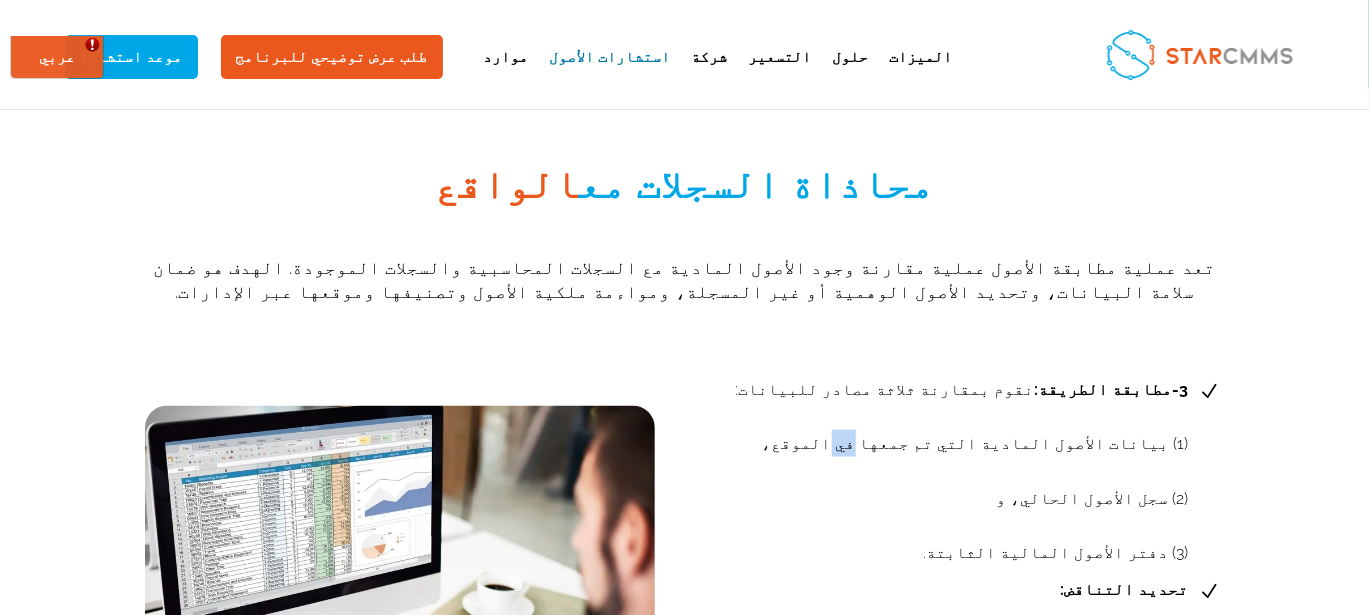 click on "3-مطابقة الطريقة:  نقوم بمقارنة ثلاثة مصادر للبيانات: (1) بيانات الأصول المادية التي تم جمعها في الموقع، (2) سجل الأصول الحالي، و (3) دفتر الأصول المالية الثابتة." at bounding box center (965, 471) 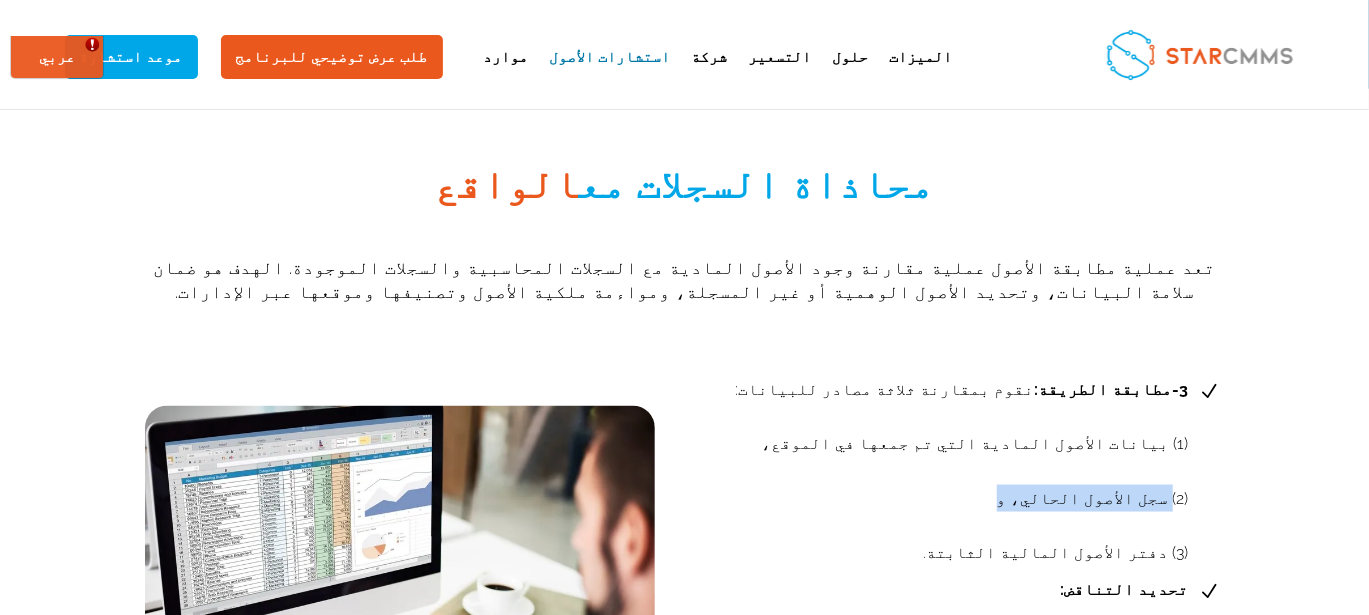 drag, startPoint x: 320, startPoint y: 495, endPoint x: 196, endPoint y: 495, distance: 124 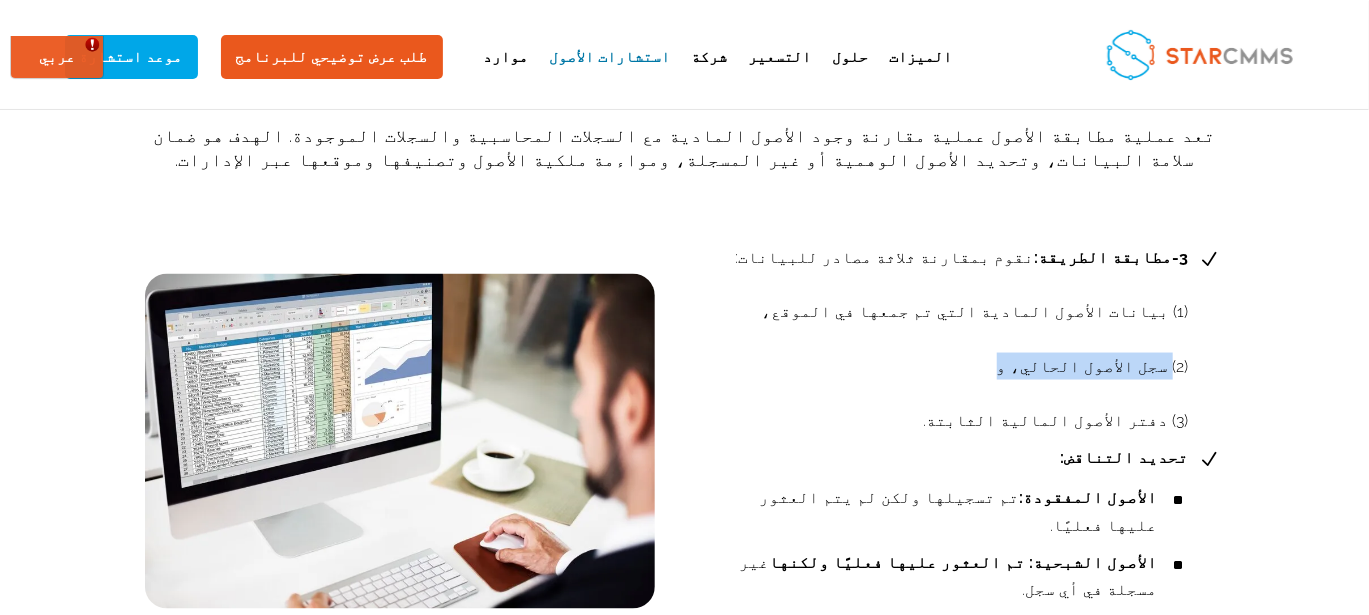 scroll, scrollTop: 1366, scrollLeft: 0, axis: vertical 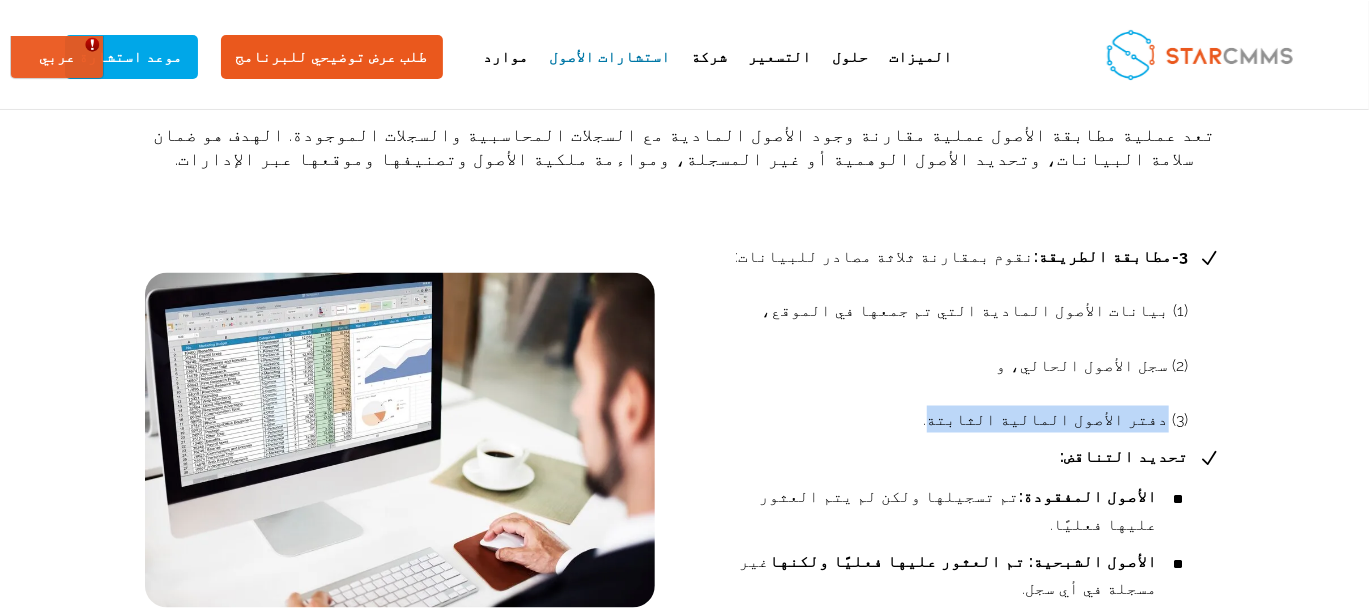 drag, startPoint x: 333, startPoint y: 419, endPoint x: 203, endPoint y: 425, distance: 130.13838 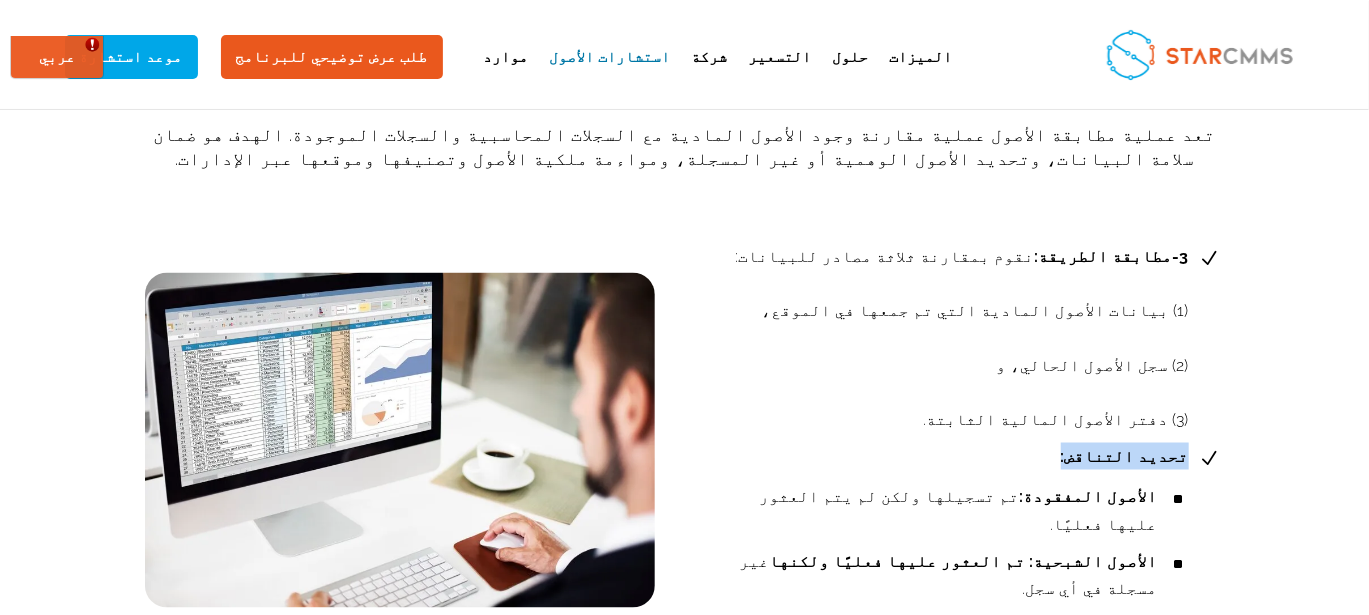 drag, startPoint x: 262, startPoint y: 451, endPoint x: 182, endPoint y: 457, distance: 80.224686 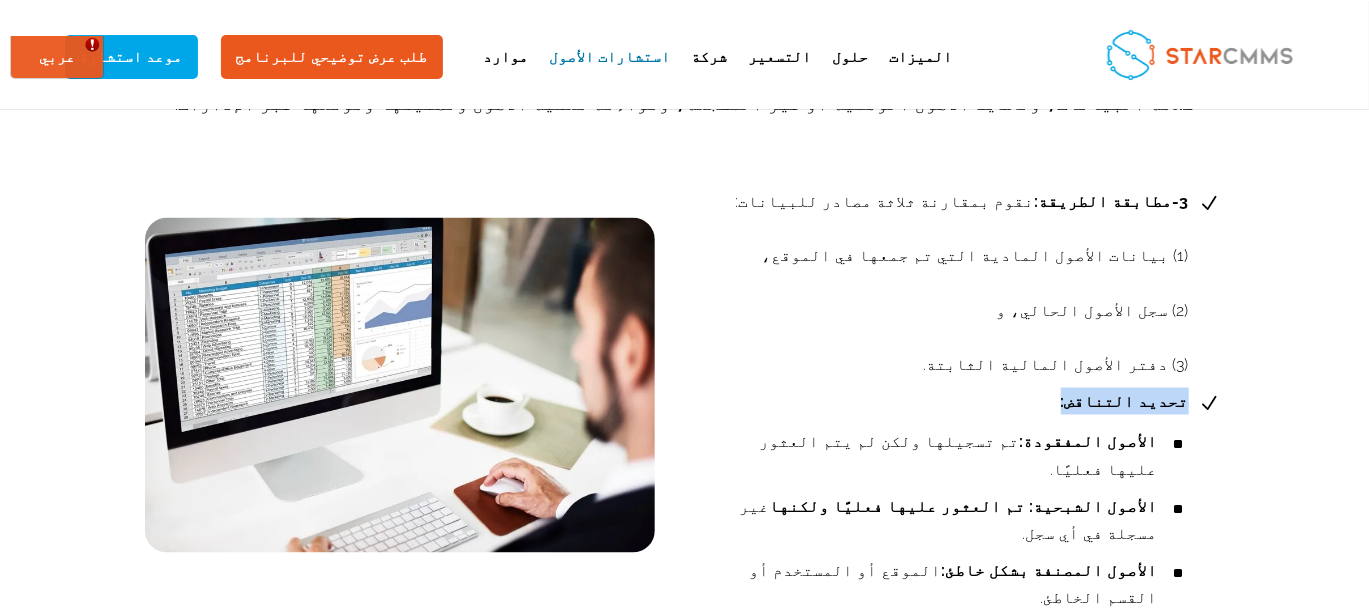 scroll, scrollTop: 1433, scrollLeft: 0, axis: vertical 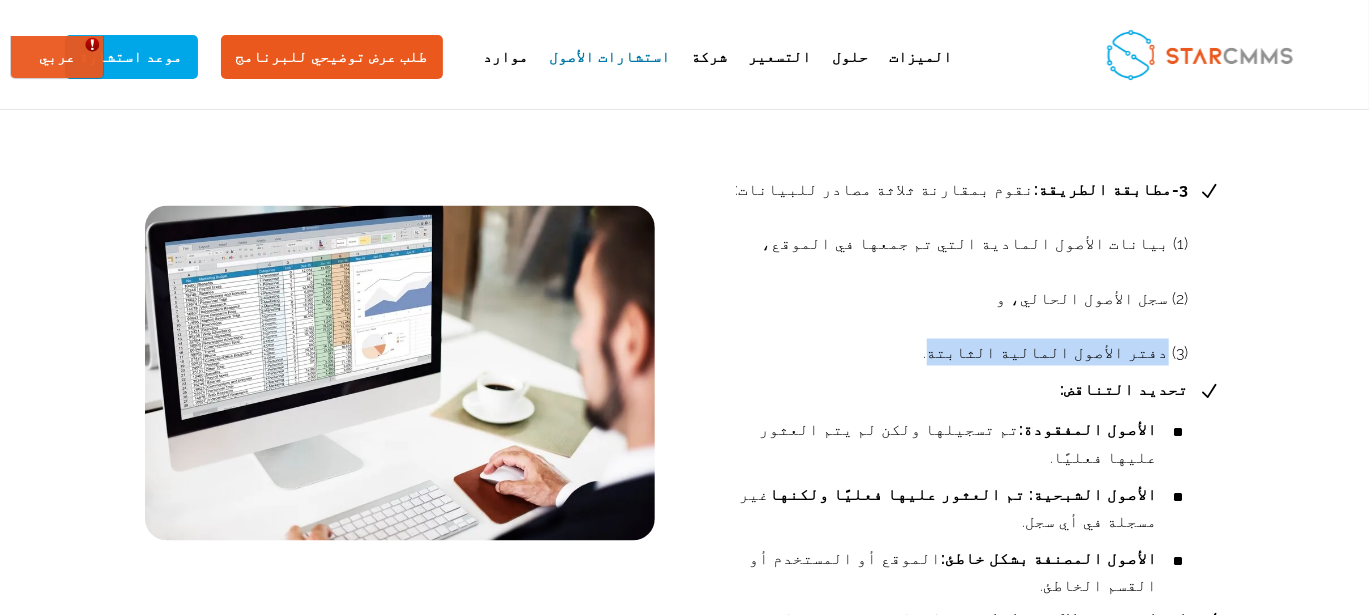 drag, startPoint x: 334, startPoint y: 351, endPoint x: 200, endPoint y: 359, distance: 134.23859 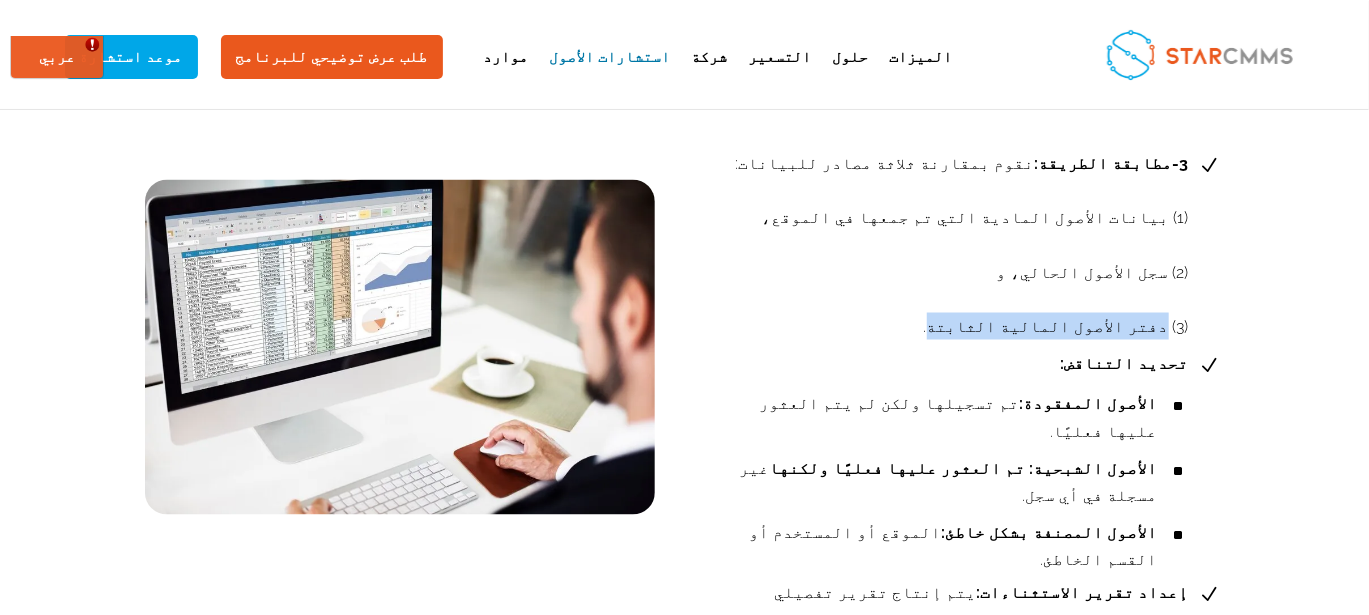 scroll, scrollTop: 1466, scrollLeft: 0, axis: vertical 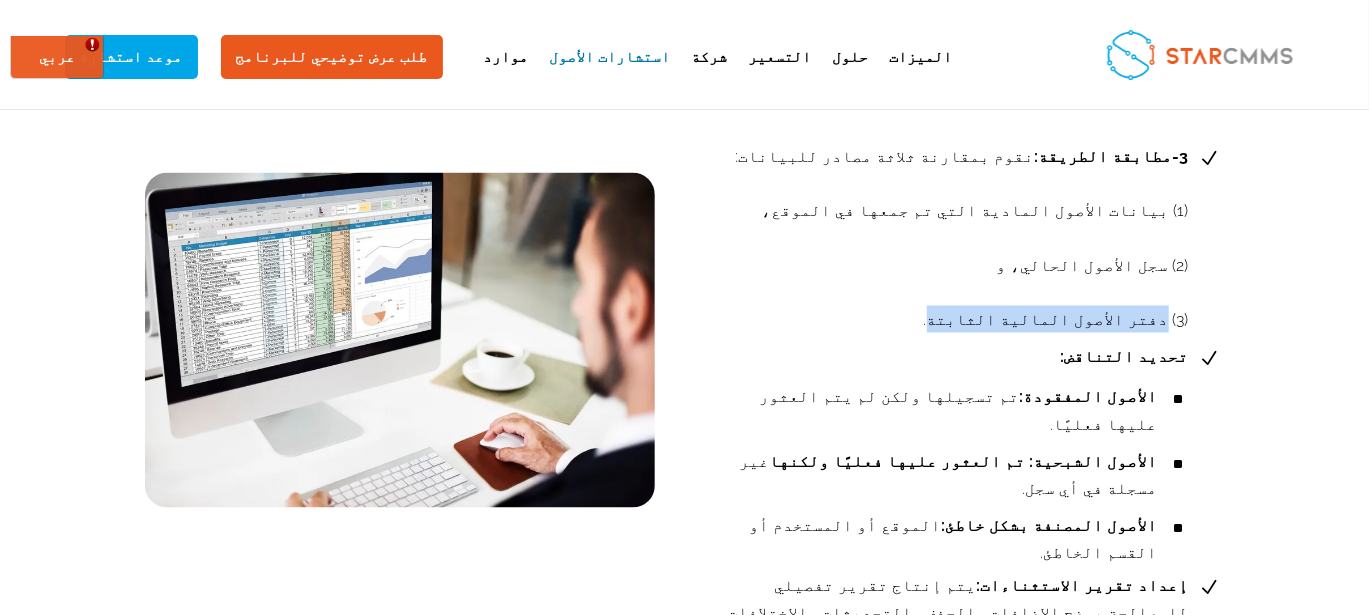 drag, startPoint x: 504, startPoint y: 397, endPoint x: 203, endPoint y: 395, distance: 301.00665 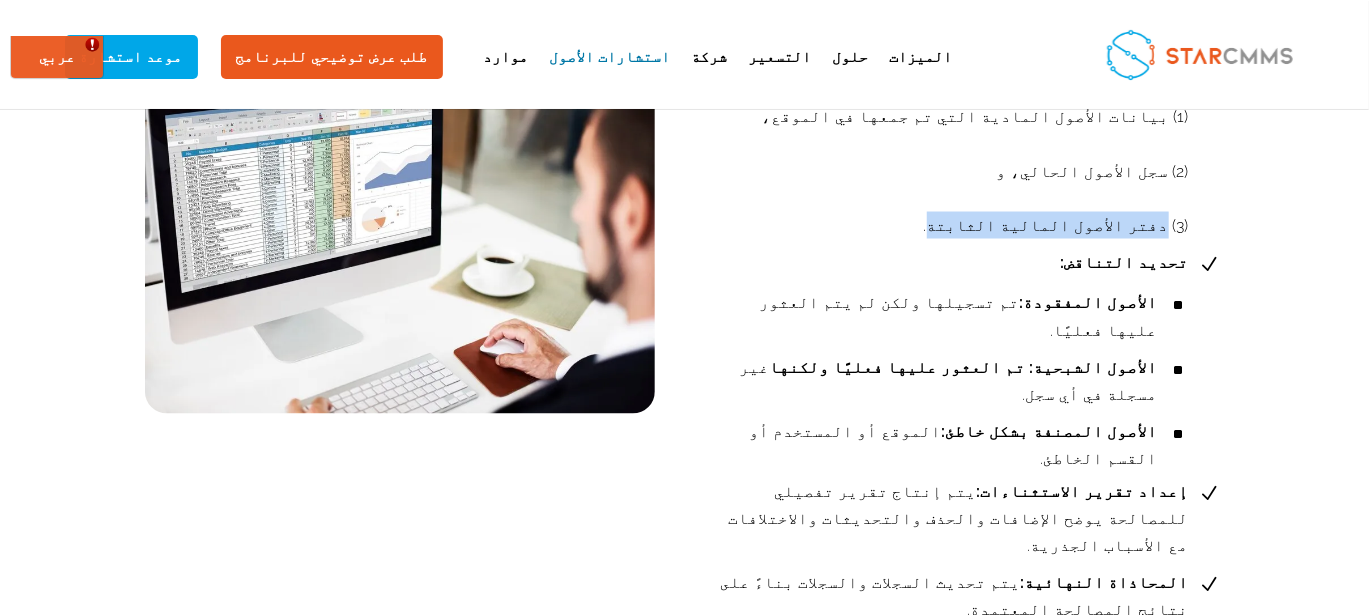 scroll, scrollTop: 1566, scrollLeft: 0, axis: vertical 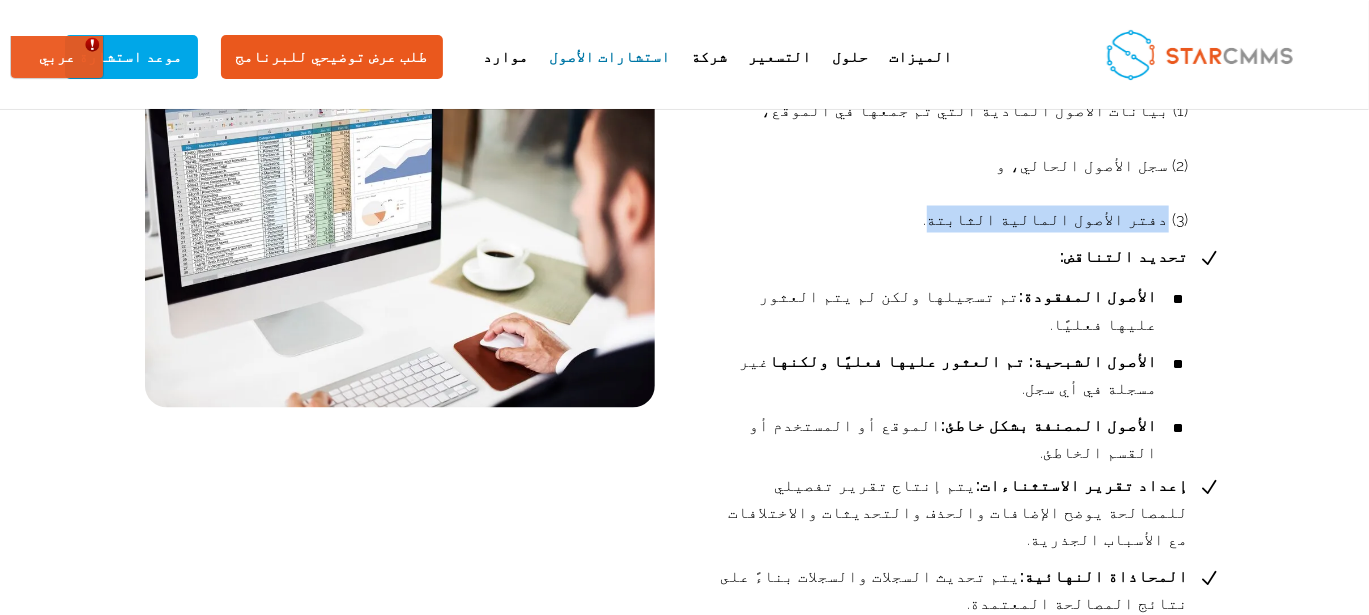 drag, startPoint x: 564, startPoint y: 330, endPoint x: 210, endPoint y: 340, distance: 354.1412 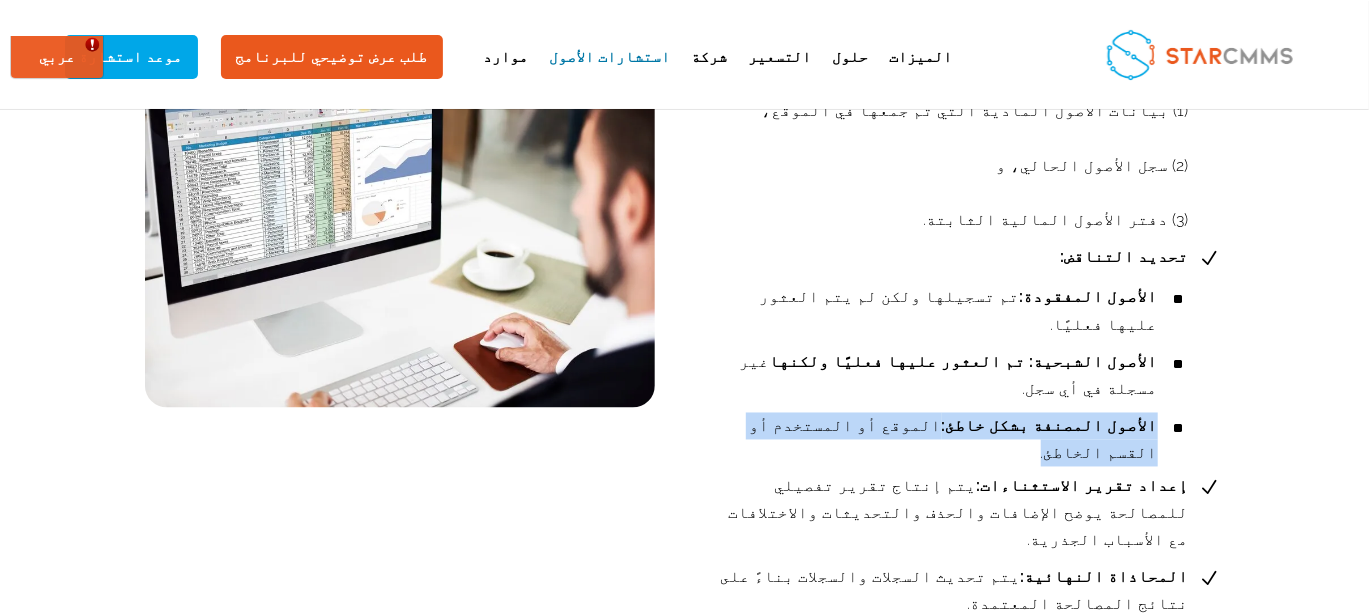 drag, startPoint x: 546, startPoint y: 384, endPoint x: 210, endPoint y: 369, distance: 336.33466 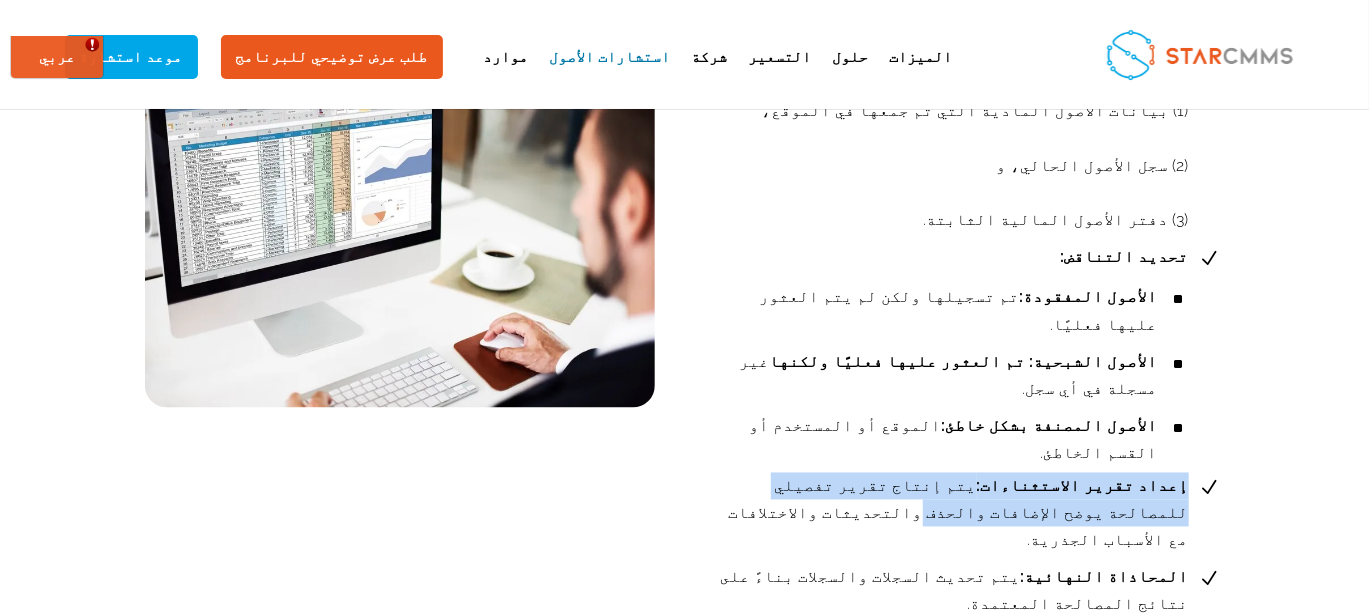 drag, startPoint x: 597, startPoint y: 415, endPoint x: 168, endPoint y: 413, distance: 429.00467 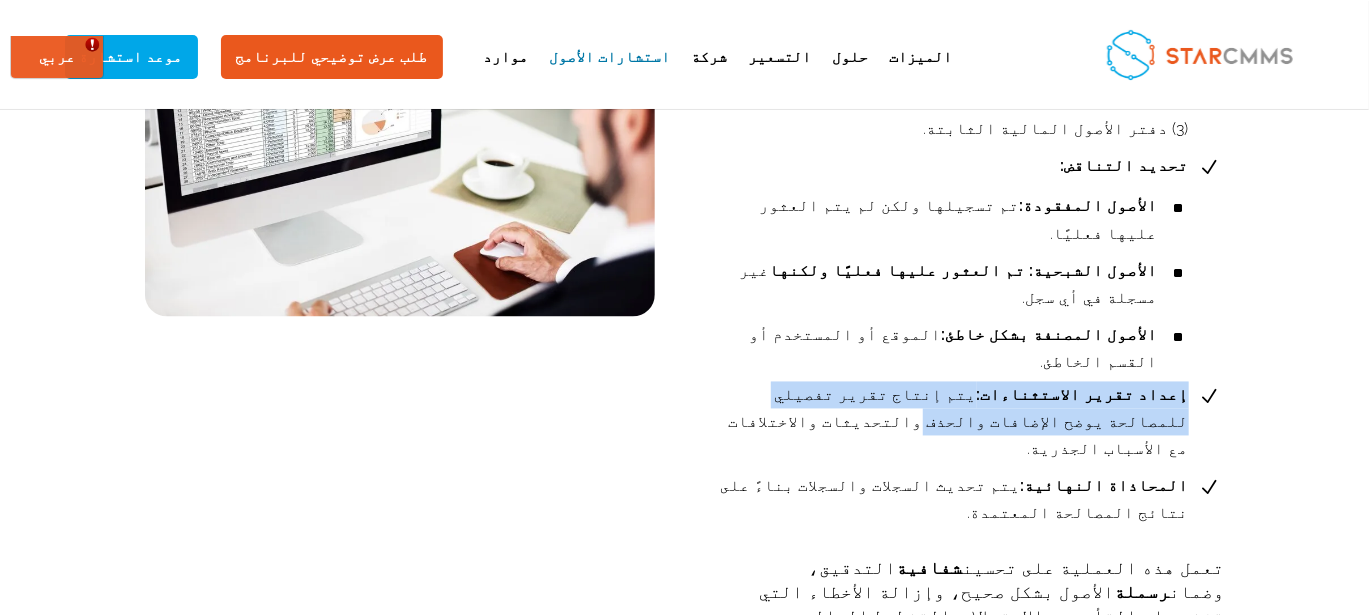 scroll, scrollTop: 1667, scrollLeft: 0, axis: vertical 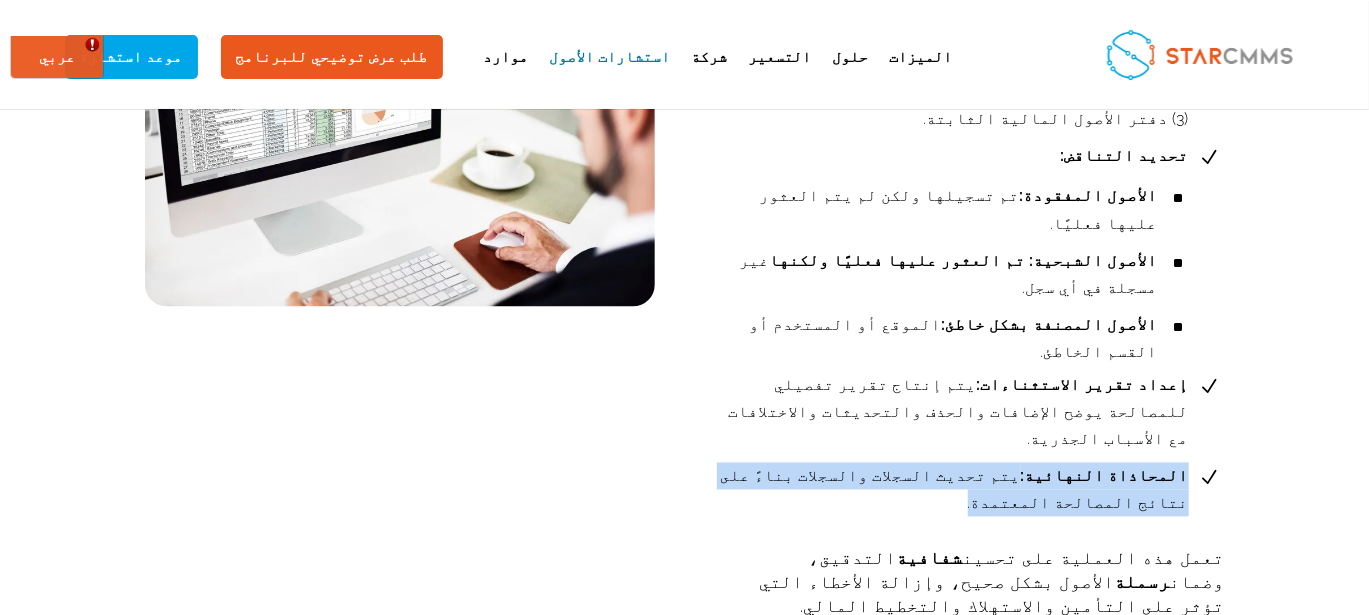 drag, startPoint x: 591, startPoint y: 376, endPoint x: 180, endPoint y: 371, distance: 411.03043 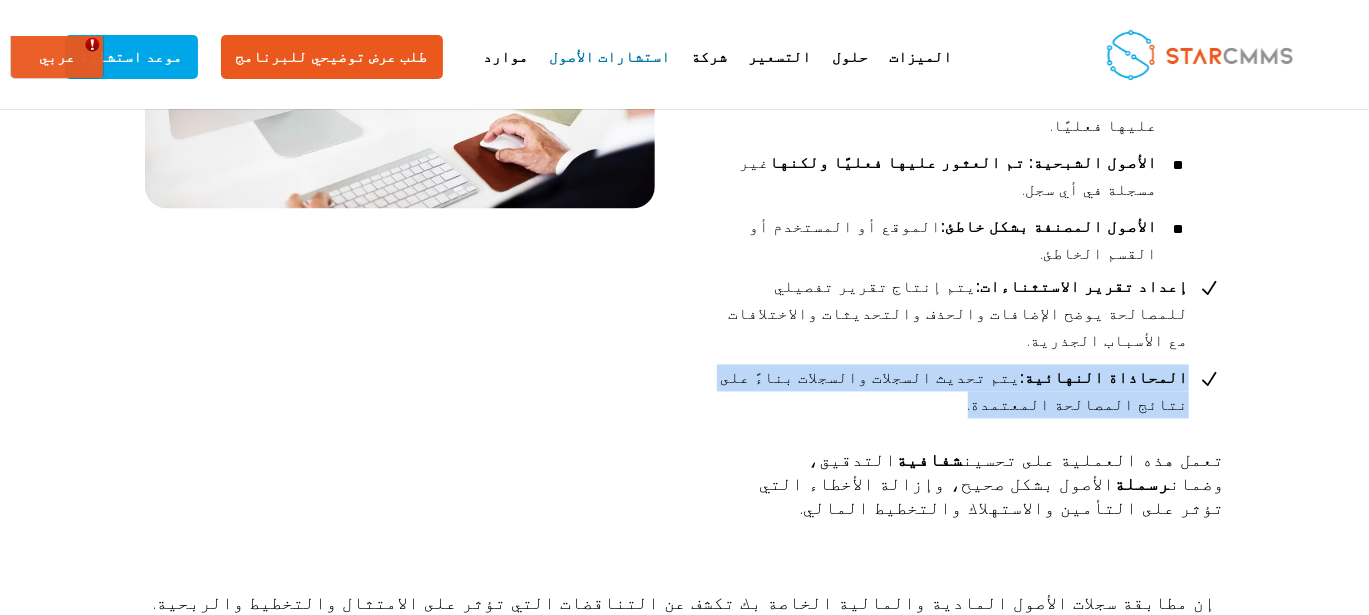 scroll, scrollTop: 1766, scrollLeft: 0, axis: vertical 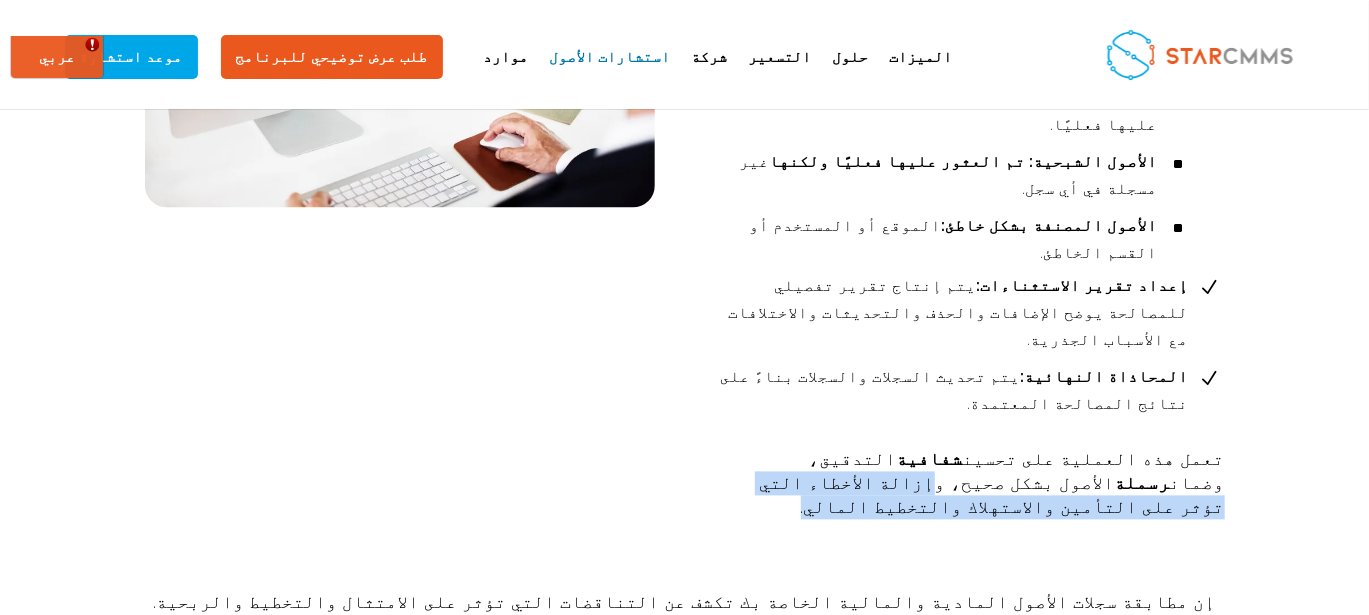 drag, startPoint x: 522, startPoint y: 368, endPoint x: 136, endPoint y: 362, distance: 386.04663 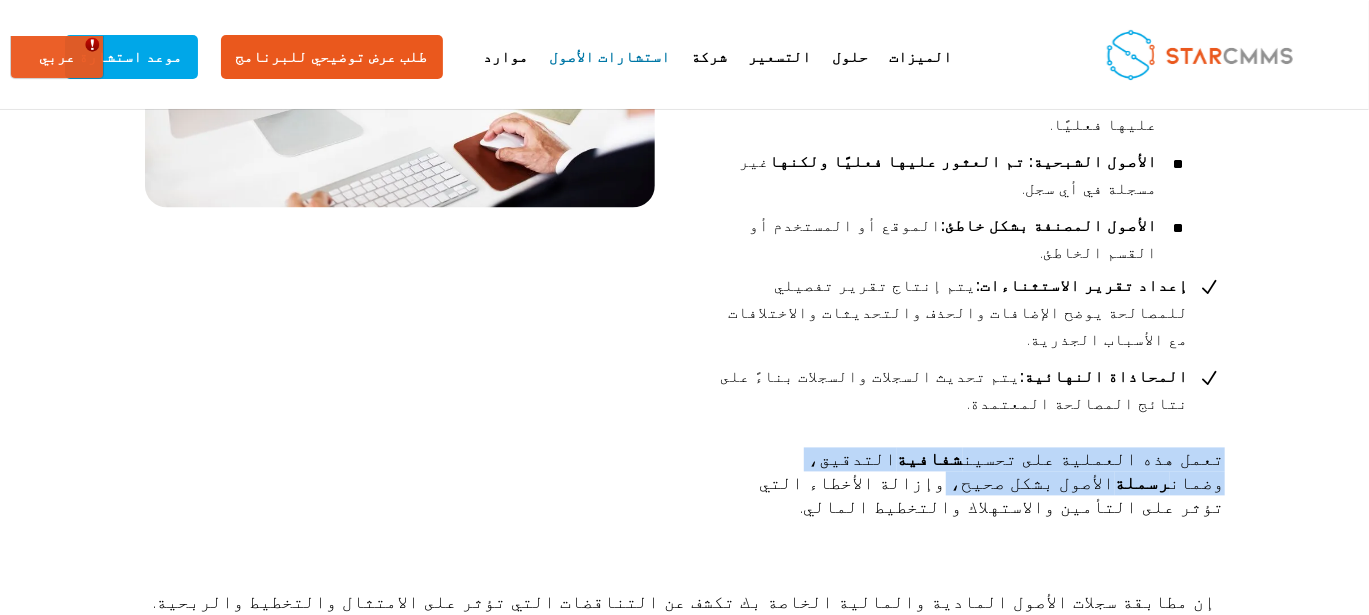 drag, startPoint x: 621, startPoint y: 336, endPoint x: 144, endPoint y: 346, distance: 477.1048 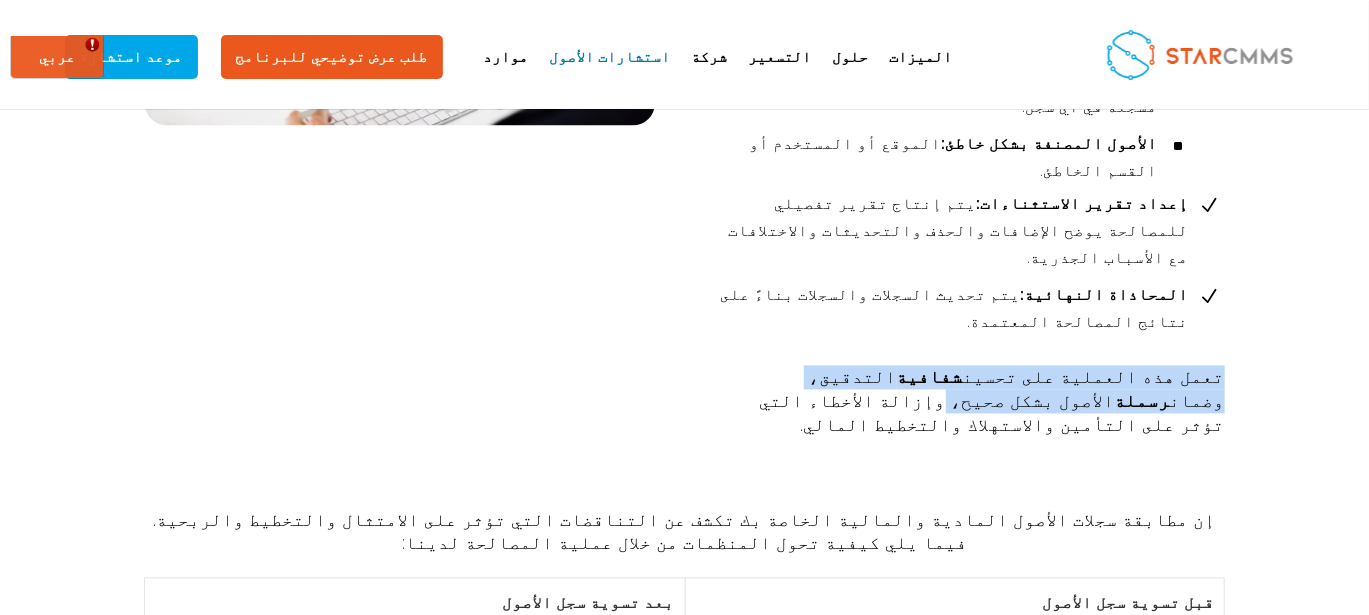 scroll, scrollTop: 1866, scrollLeft: 0, axis: vertical 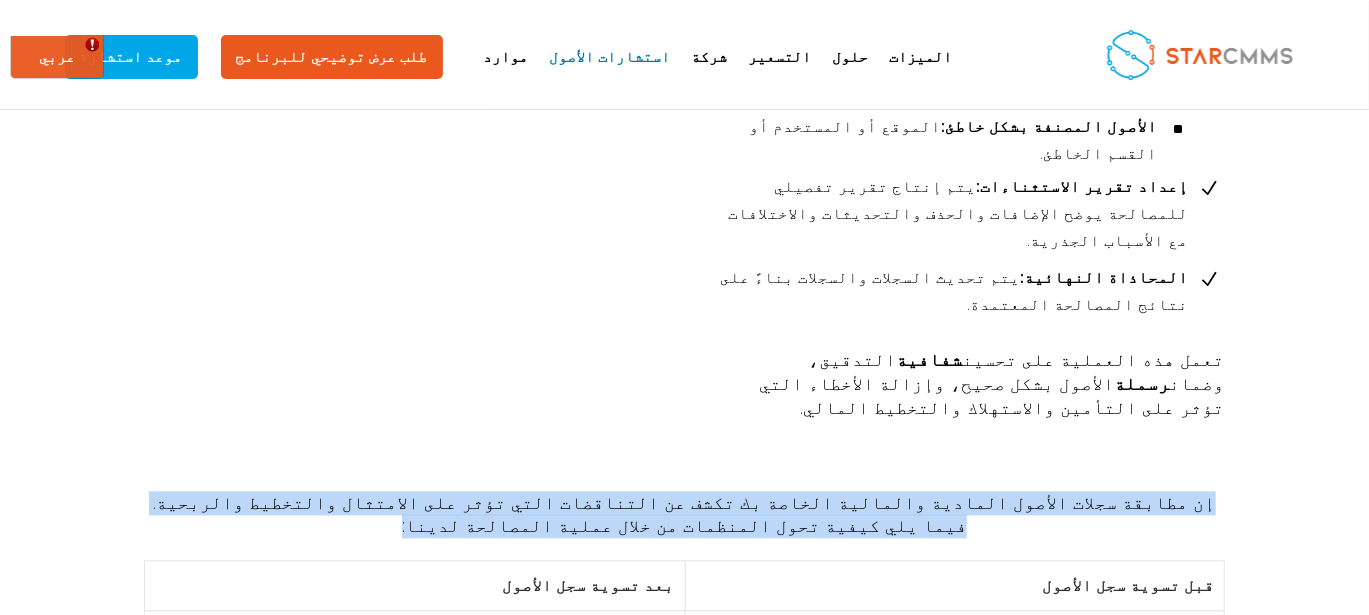 drag, startPoint x: 1203, startPoint y: 351, endPoint x: 150, endPoint y: 364, distance: 1053.0802 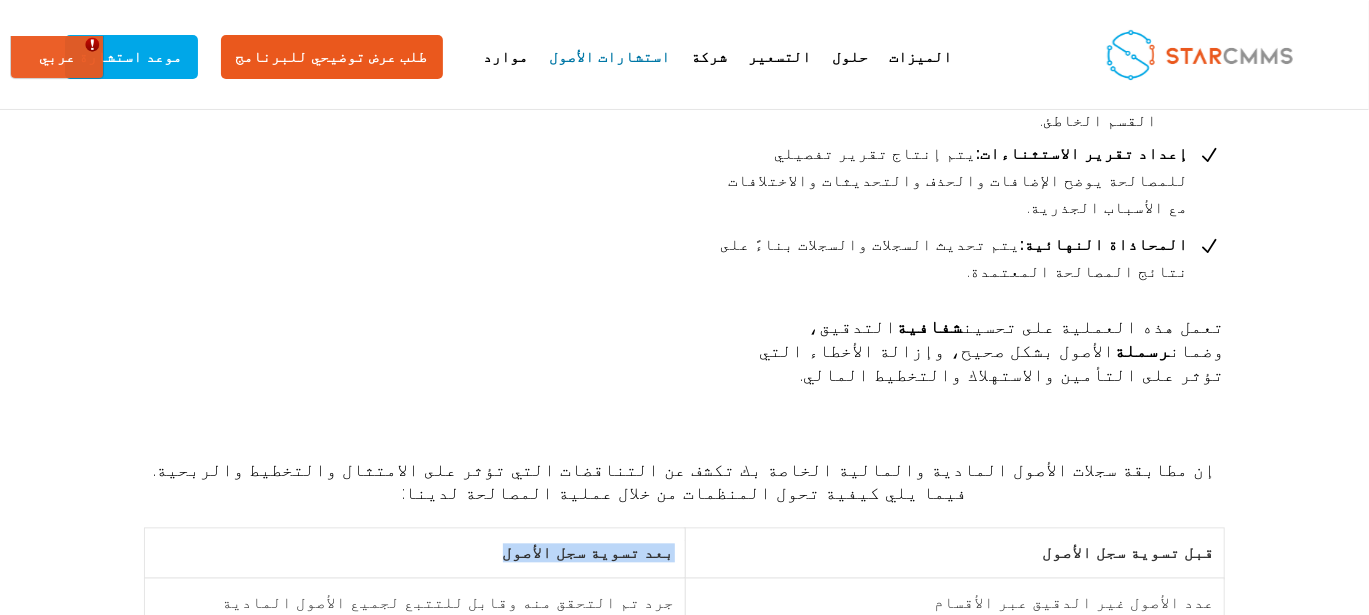 drag, startPoint x: 850, startPoint y: 378, endPoint x: 688, endPoint y: 375, distance: 162.02777 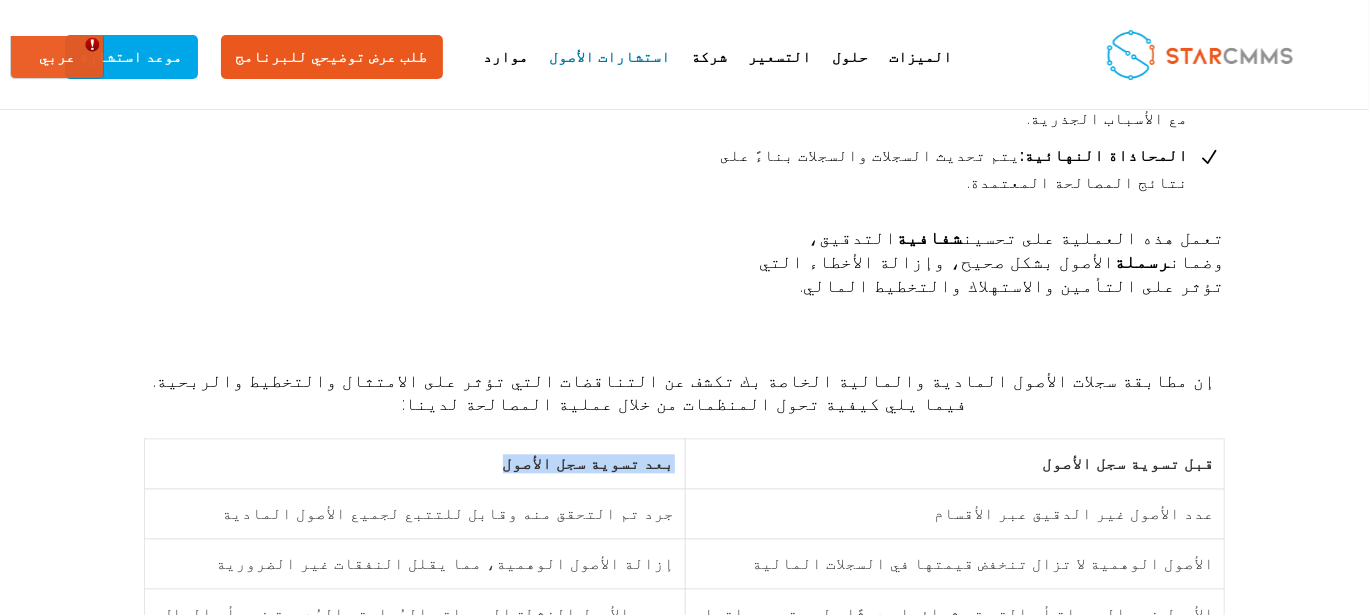 scroll, scrollTop: 1999, scrollLeft: 0, axis: vertical 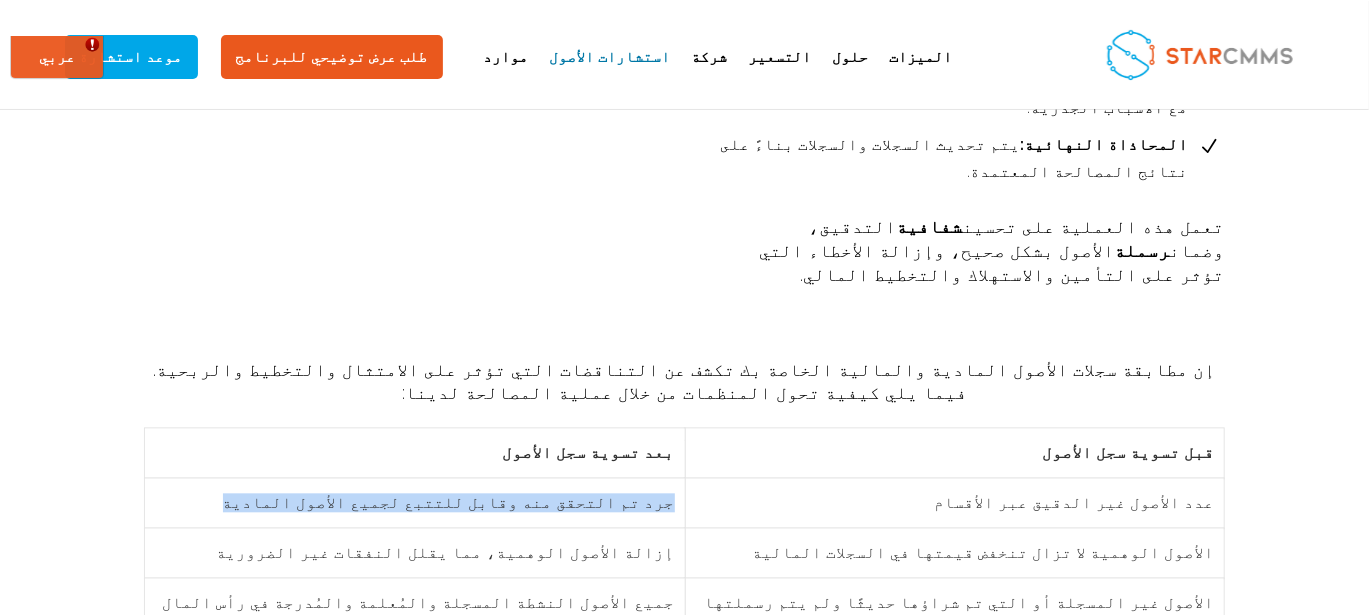 drag, startPoint x: 990, startPoint y: 317, endPoint x: 691, endPoint y: 347, distance: 300.50125 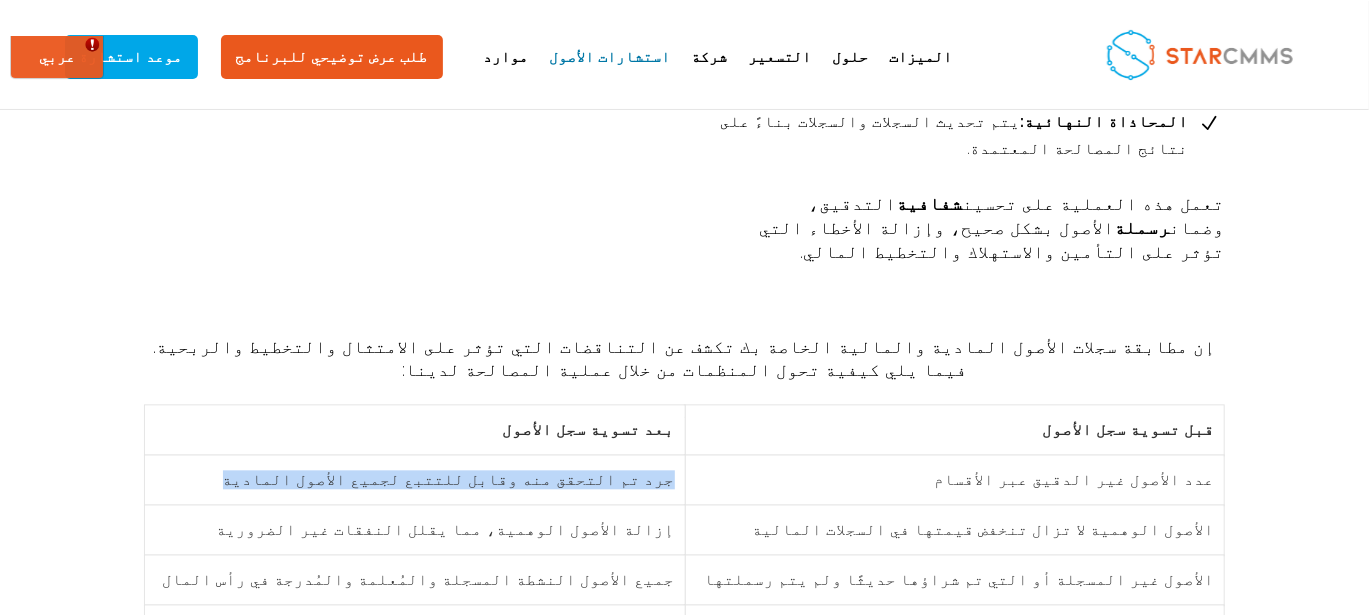 scroll, scrollTop: 2033, scrollLeft: 0, axis: vertical 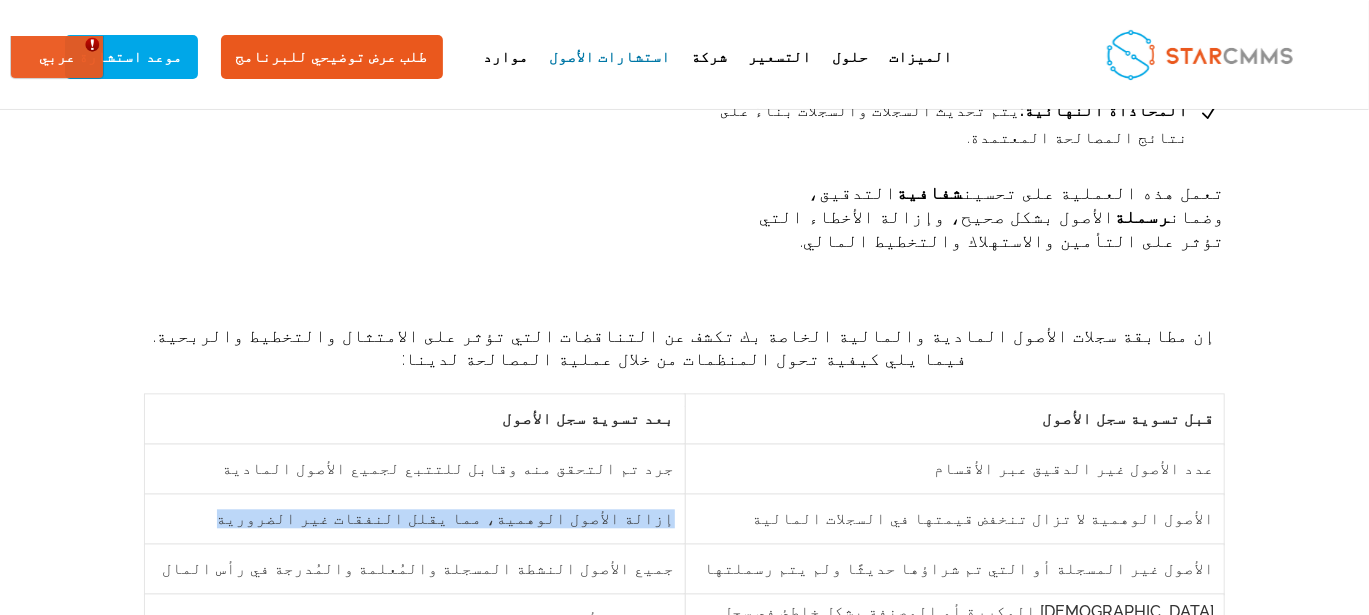 drag, startPoint x: 990, startPoint y: 345, endPoint x: 691, endPoint y: 351, distance: 299.06018 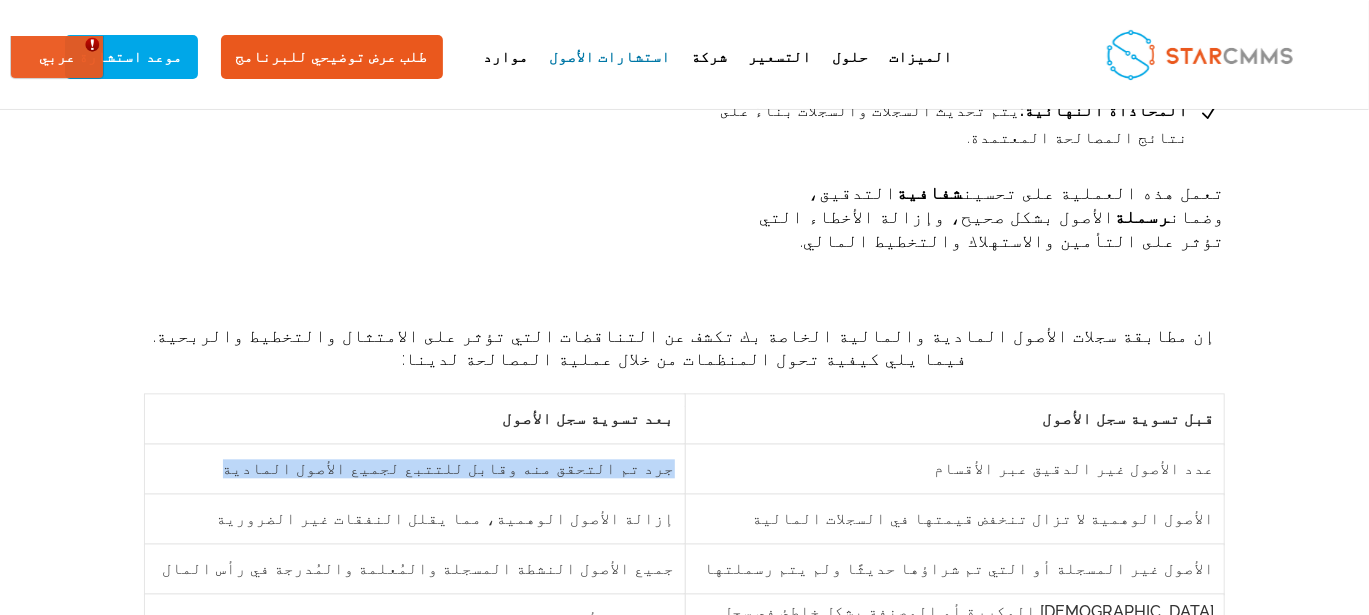 drag, startPoint x: 968, startPoint y: 296, endPoint x: 694, endPoint y: 308, distance: 274.26263 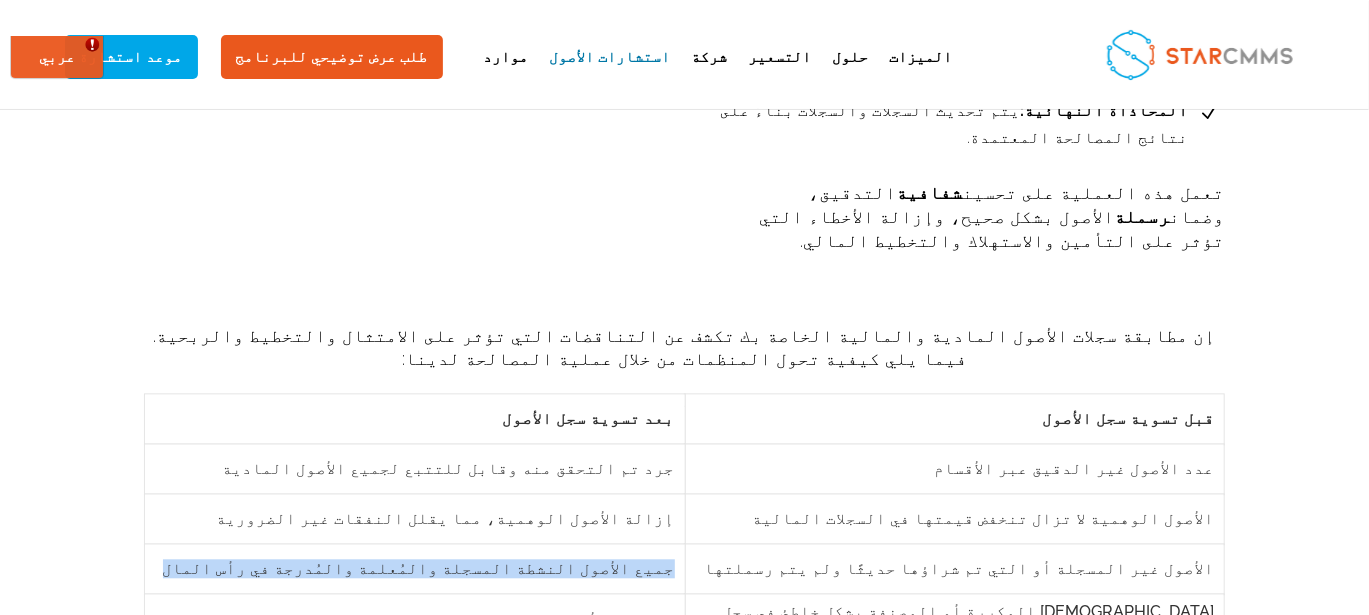 drag, startPoint x: 1018, startPoint y: 406, endPoint x: 669, endPoint y: 396, distance: 349.14325 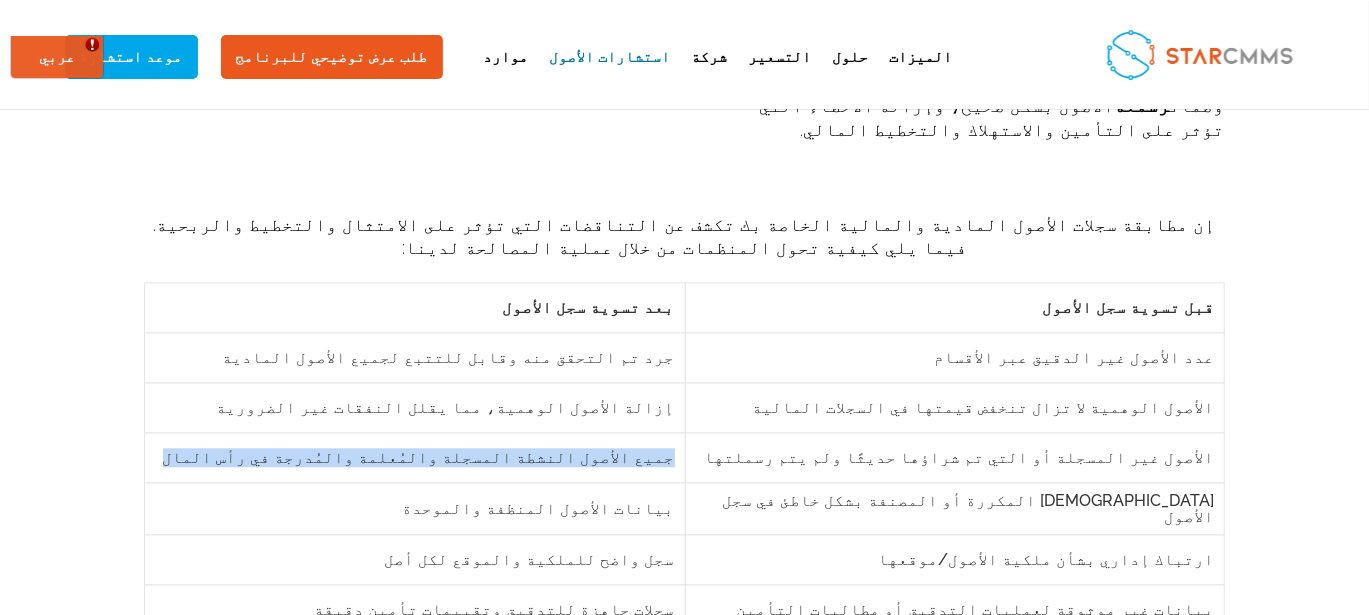 scroll, scrollTop: 2166, scrollLeft: 0, axis: vertical 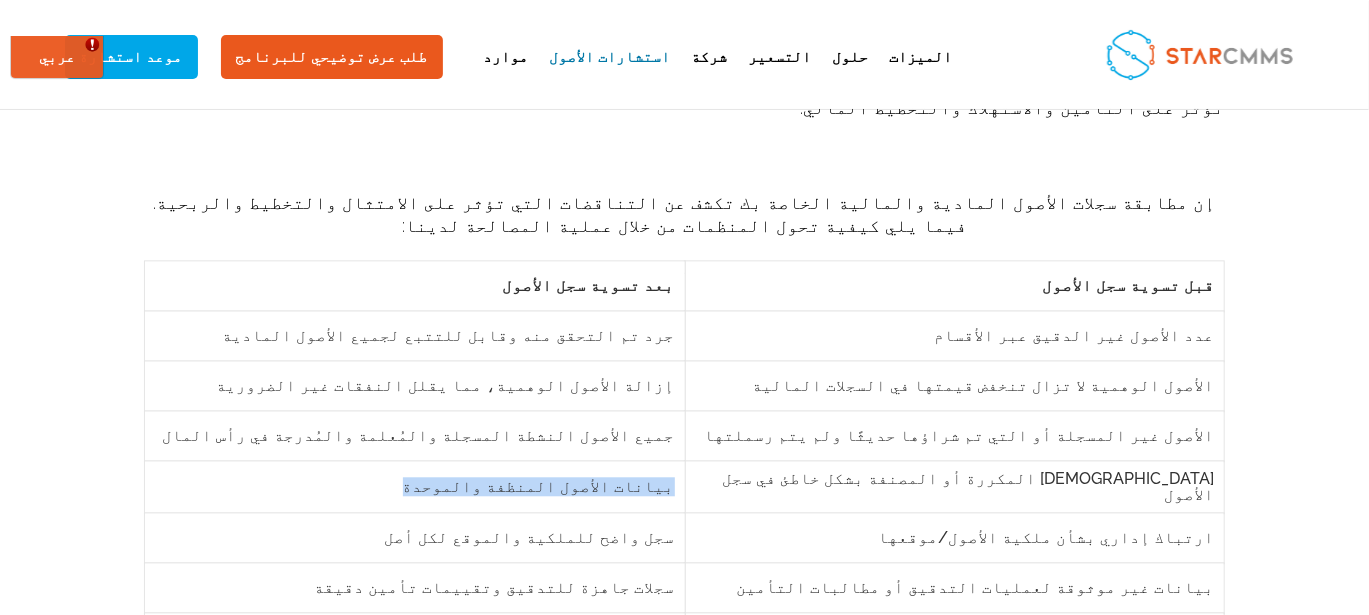 drag, startPoint x: 889, startPoint y: 330, endPoint x: 687, endPoint y: 324, distance: 202.0891 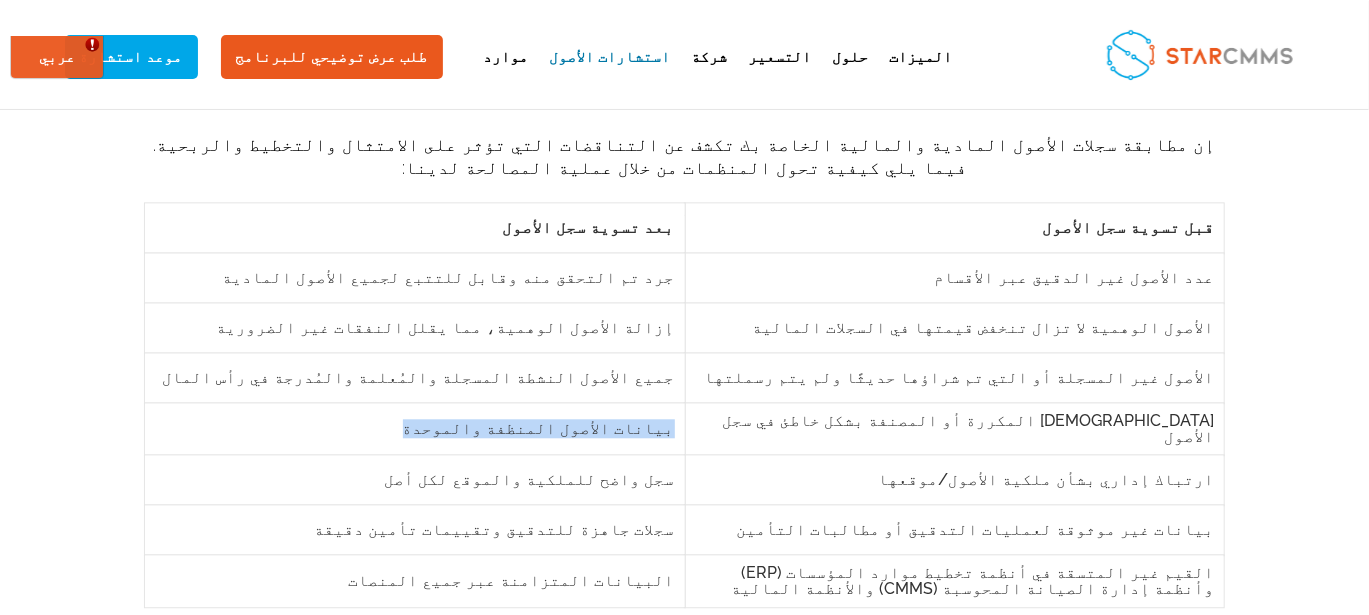 scroll, scrollTop: 2233, scrollLeft: 0, axis: vertical 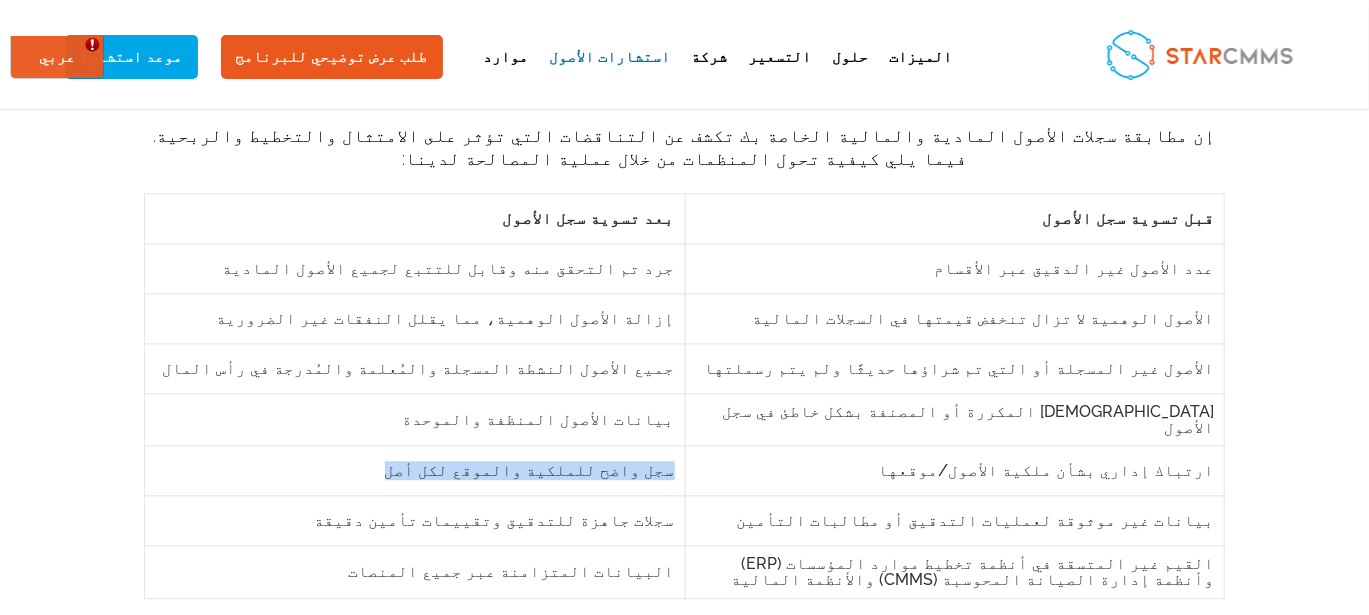 drag, startPoint x: 889, startPoint y: 302, endPoint x: 681, endPoint y: 300, distance: 208.00961 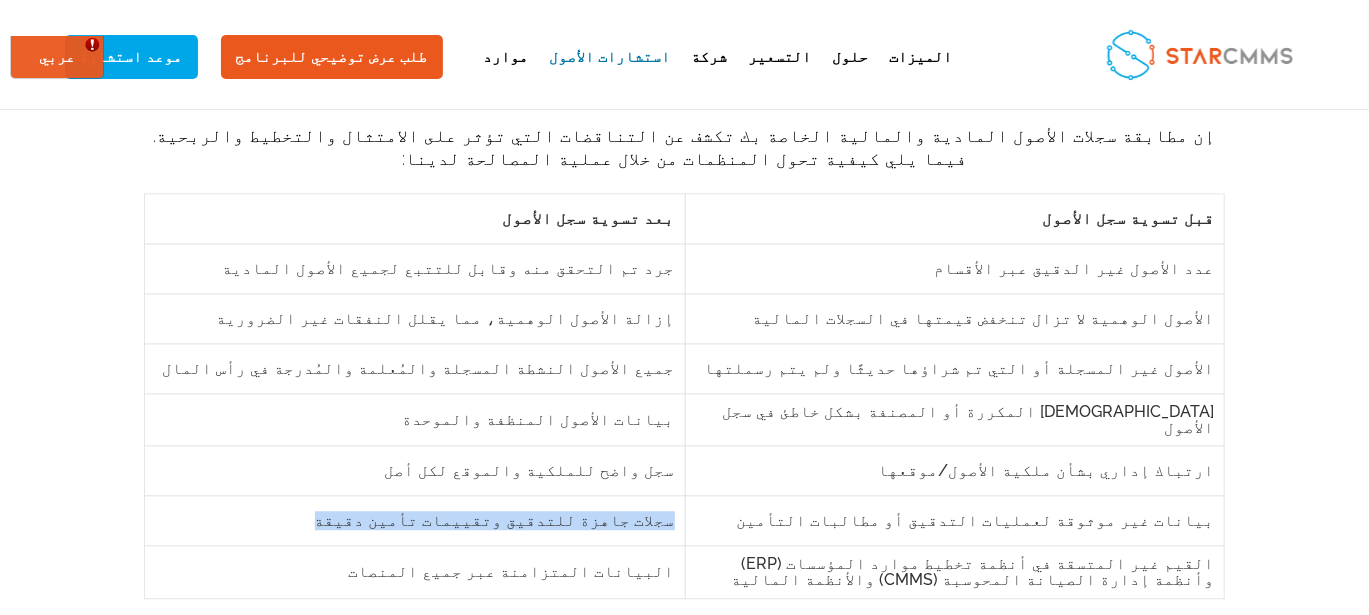 drag, startPoint x: 928, startPoint y: 338, endPoint x: 683, endPoint y: 347, distance: 245.16525 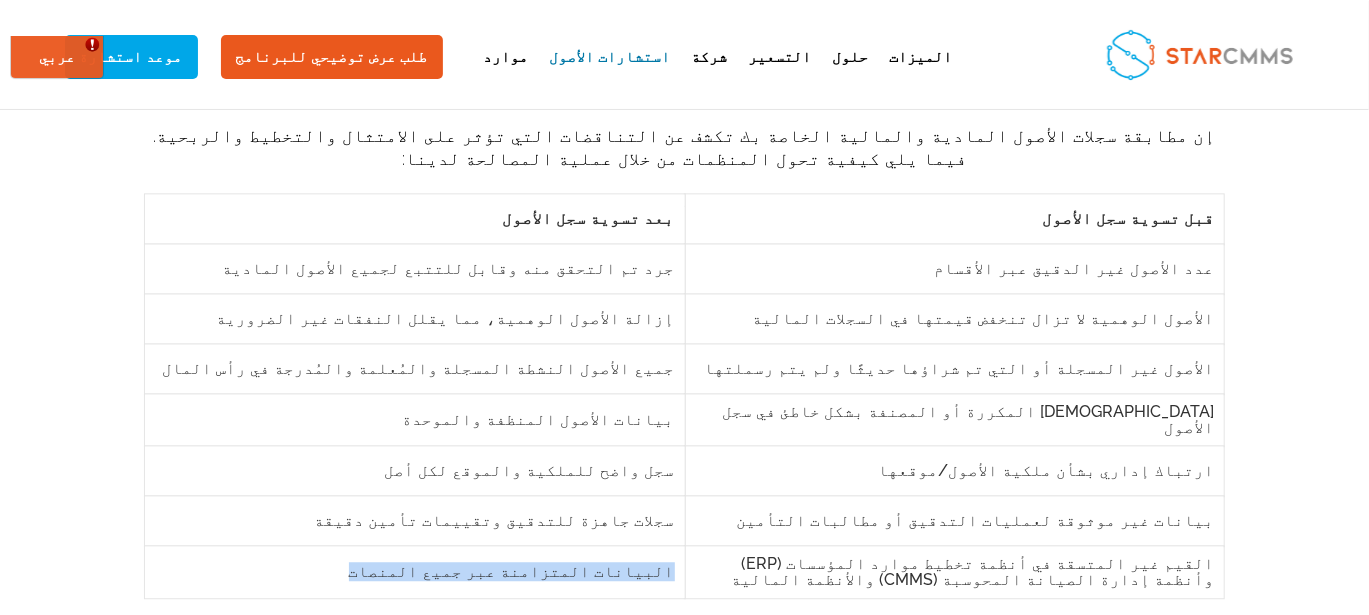 drag, startPoint x: 885, startPoint y: 387, endPoint x: 691, endPoint y: 387, distance: 194 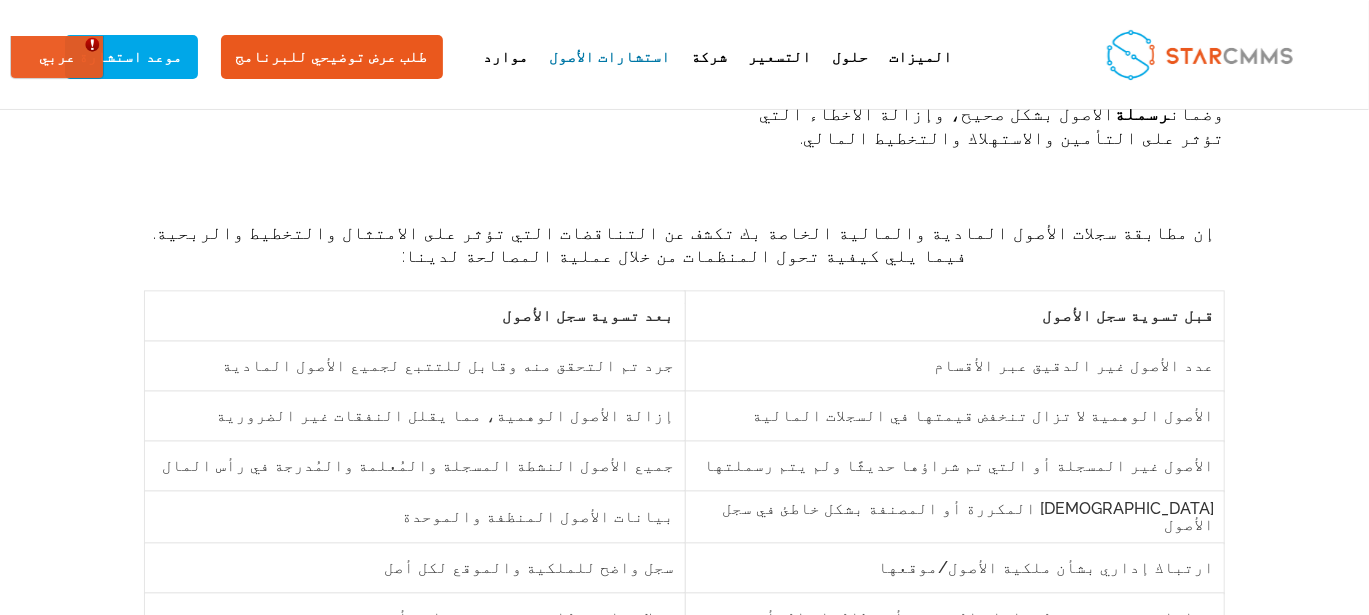 scroll, scrollTop: 2133, scrollLeft: 0, axis: vertical 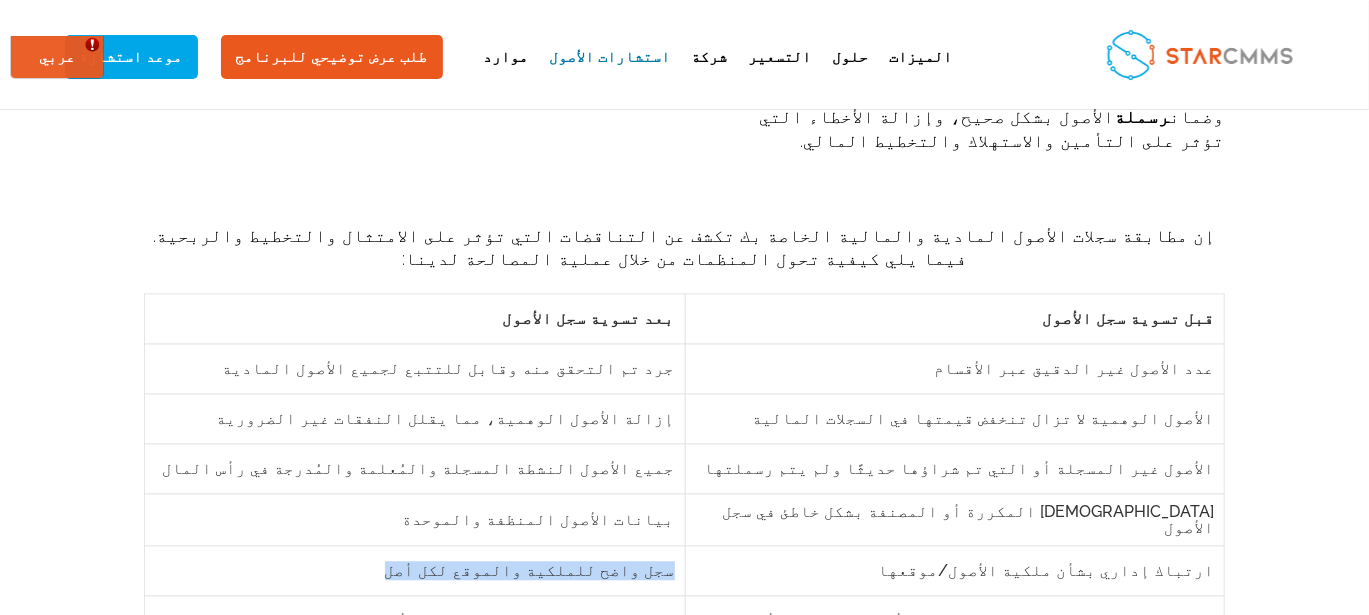drag, startPoint x: 889, startPoint y: 395, endPoint x: 691, endPoint y: 402, distance: 198.1237 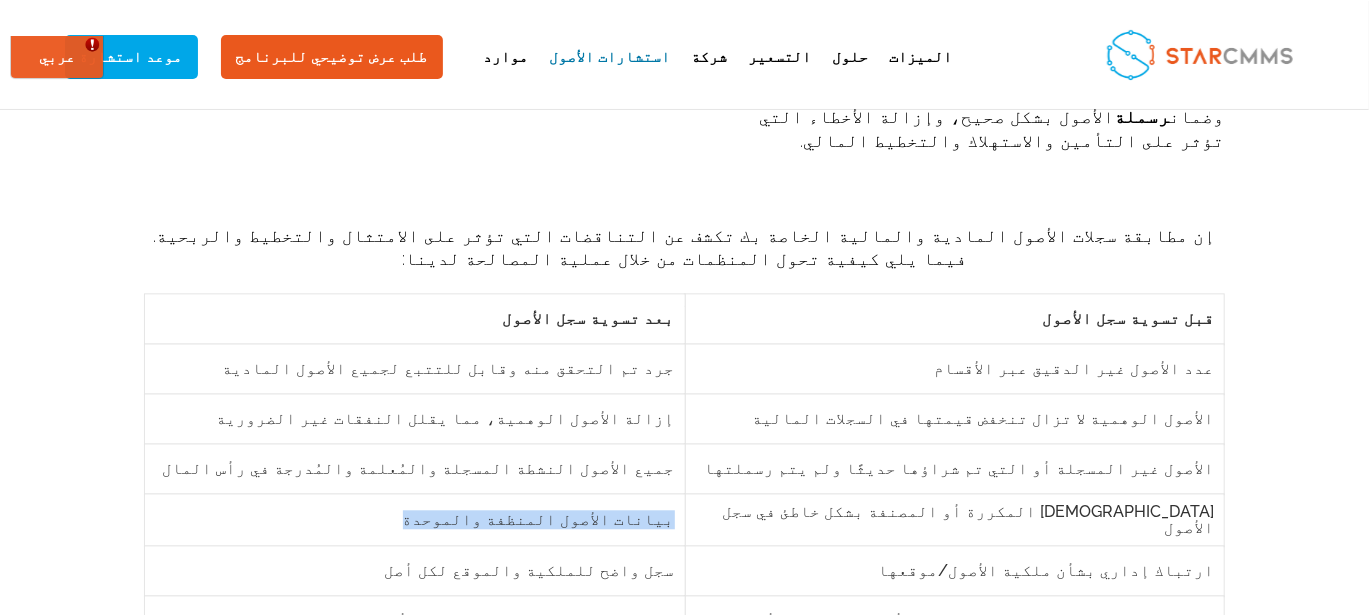 drag, startPoint x: 871, startPoint y: 352, endPoint x: 691, endPoint y: 361, distance: 180.22485 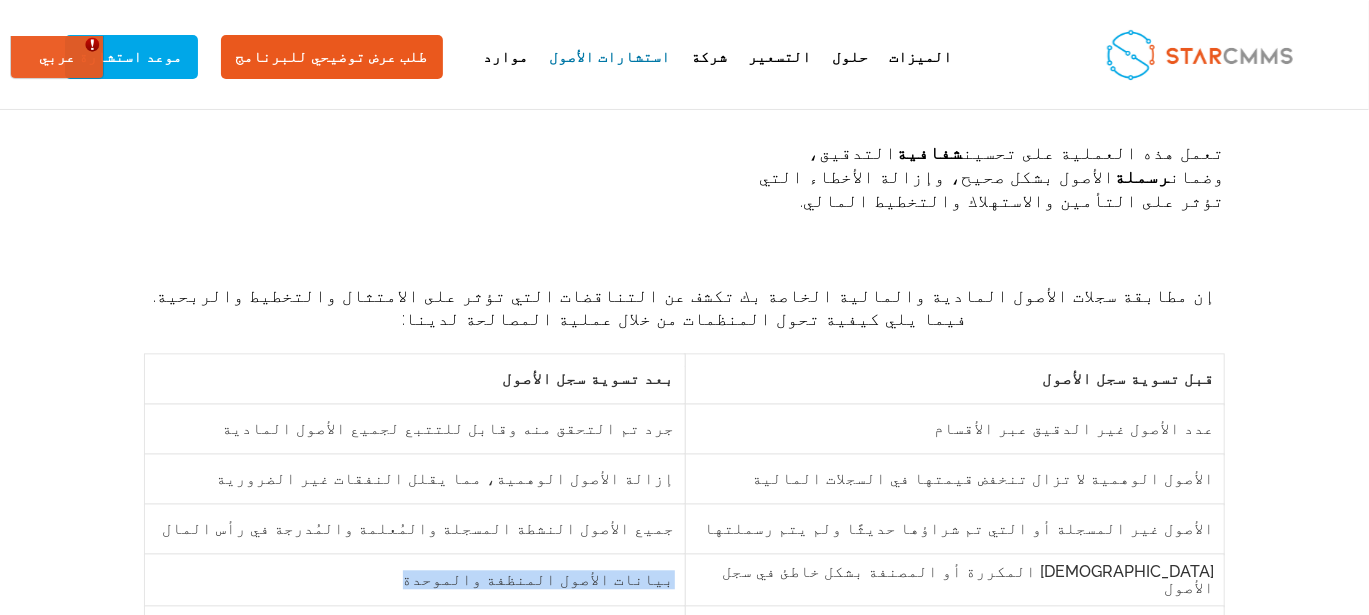 scroll, scrollTop: 2067, scrollLeft: 0, axis: vertical 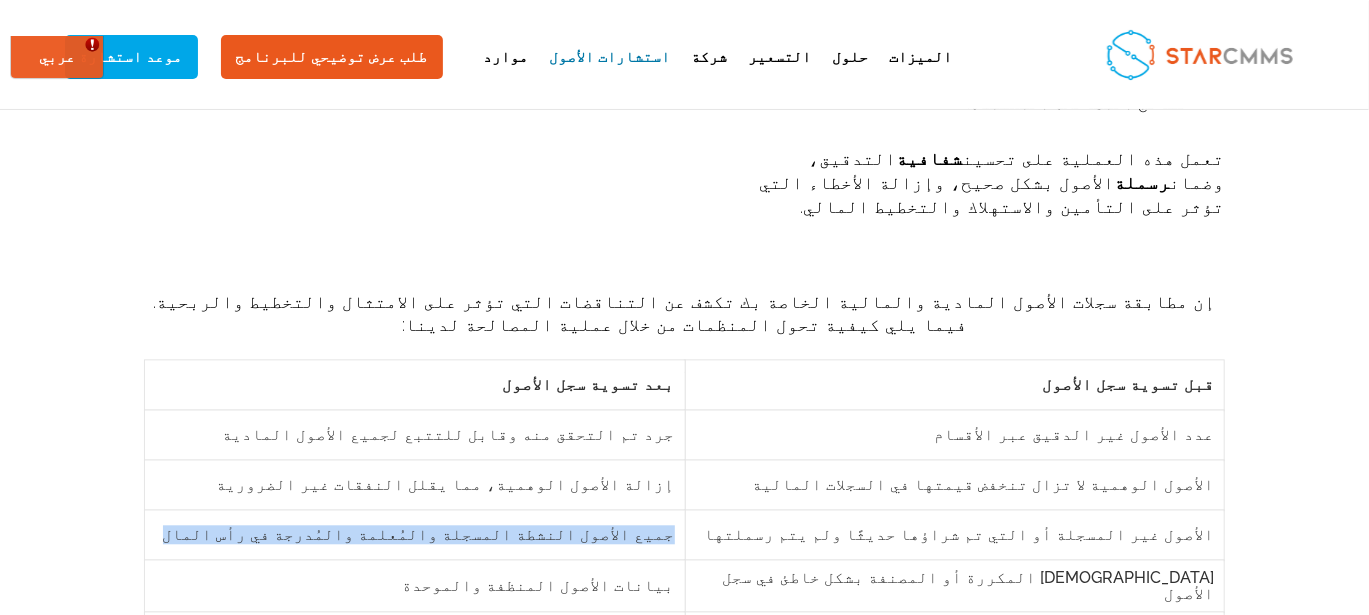 drag, startPoint x: 1021, startPoint y: 363, endPoint x: 695, endPoint y: 369, distance: 326.0552 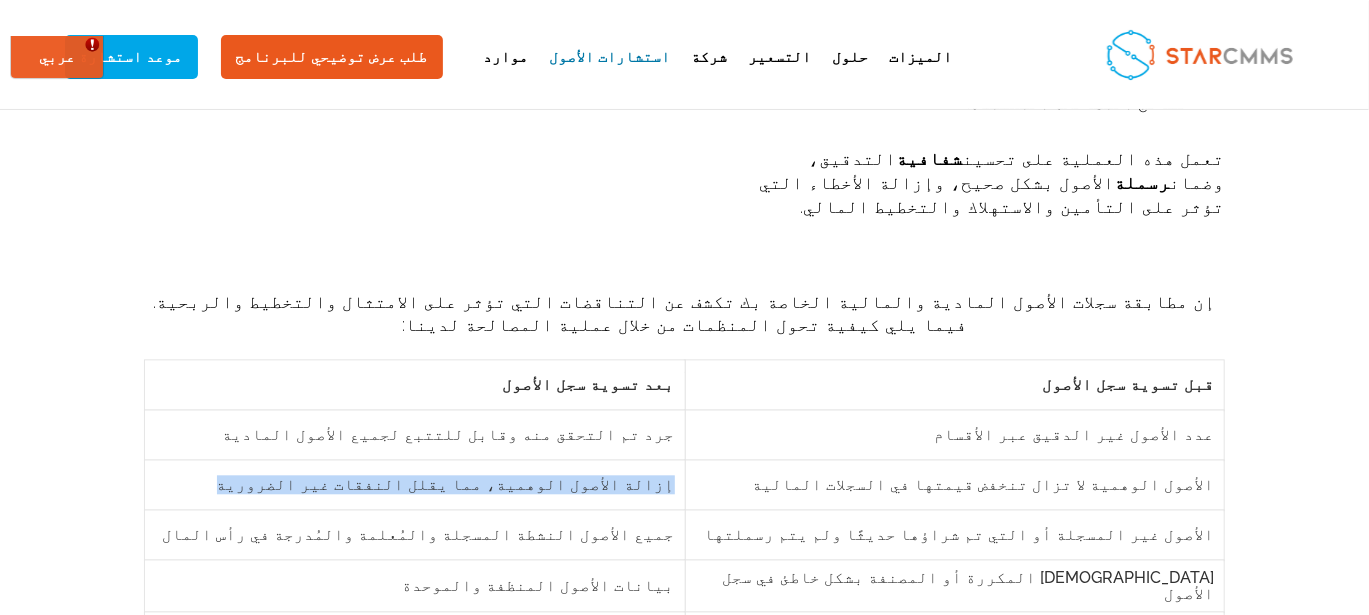 drag, startPoint x: 982, startPoint y: 314, endPoint x: 684, endPoint y: 312, distance: 298.0067 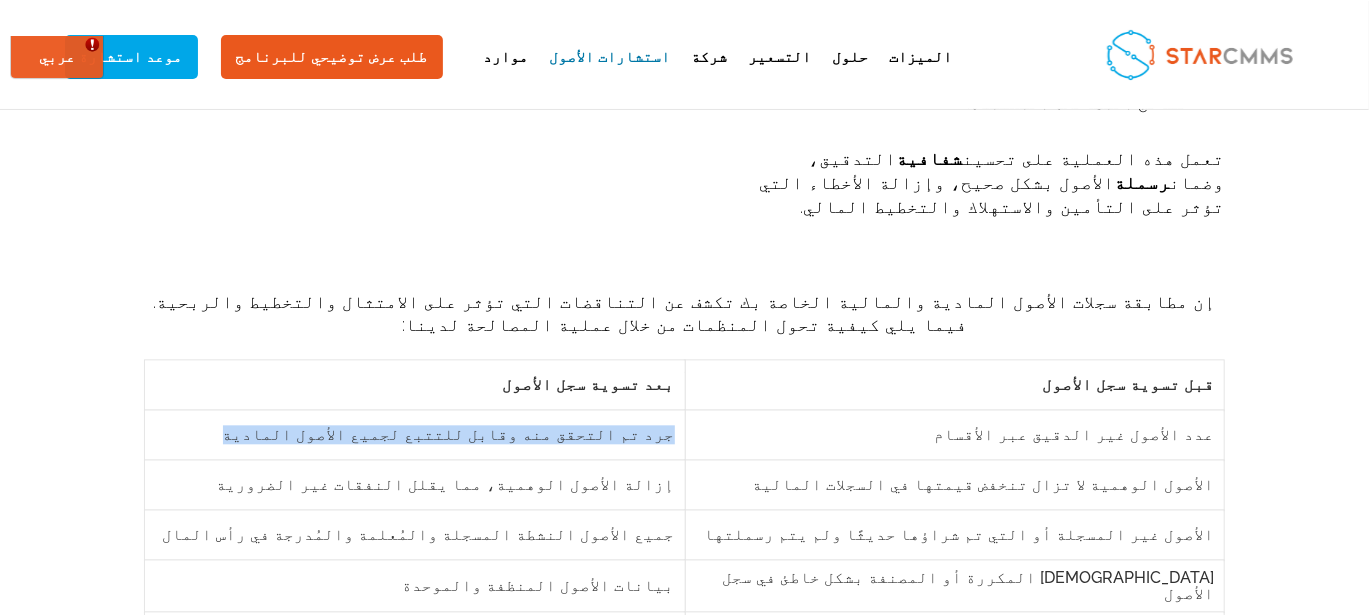 drag, startPoint x: 965, startPoint y: 268, endPoint x: 685, endPoint y: 268, distance: 280 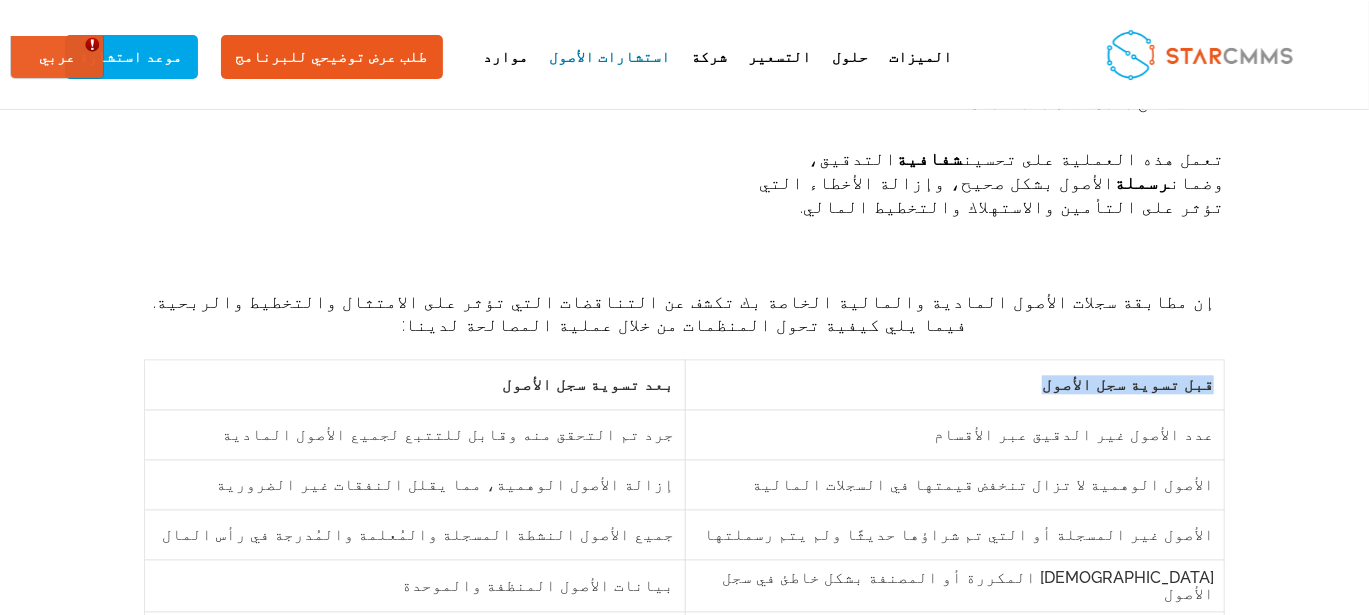 drag, startPoint x: 317, startPoint y: 222, endPoint x: 134, endPoint y: 214, distance: 183.17477 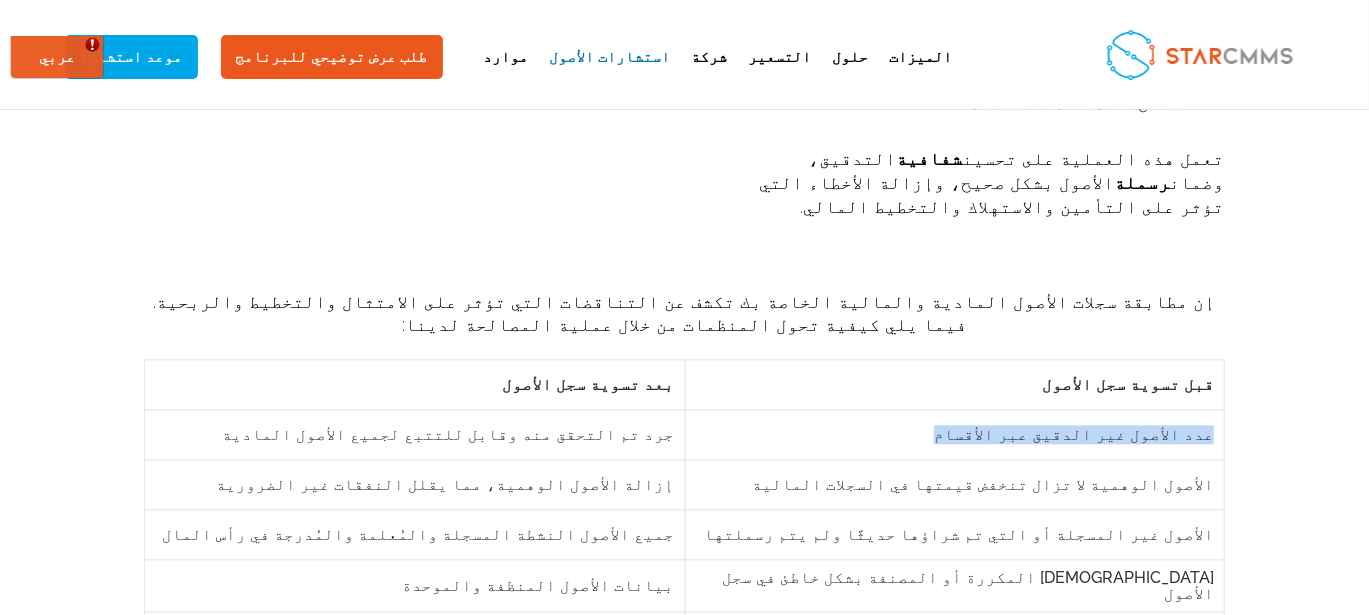 drag, startPoint x: 343, startPoint y: 266, endPoint x: 155, endPoint y: 268, distance: 188.01064 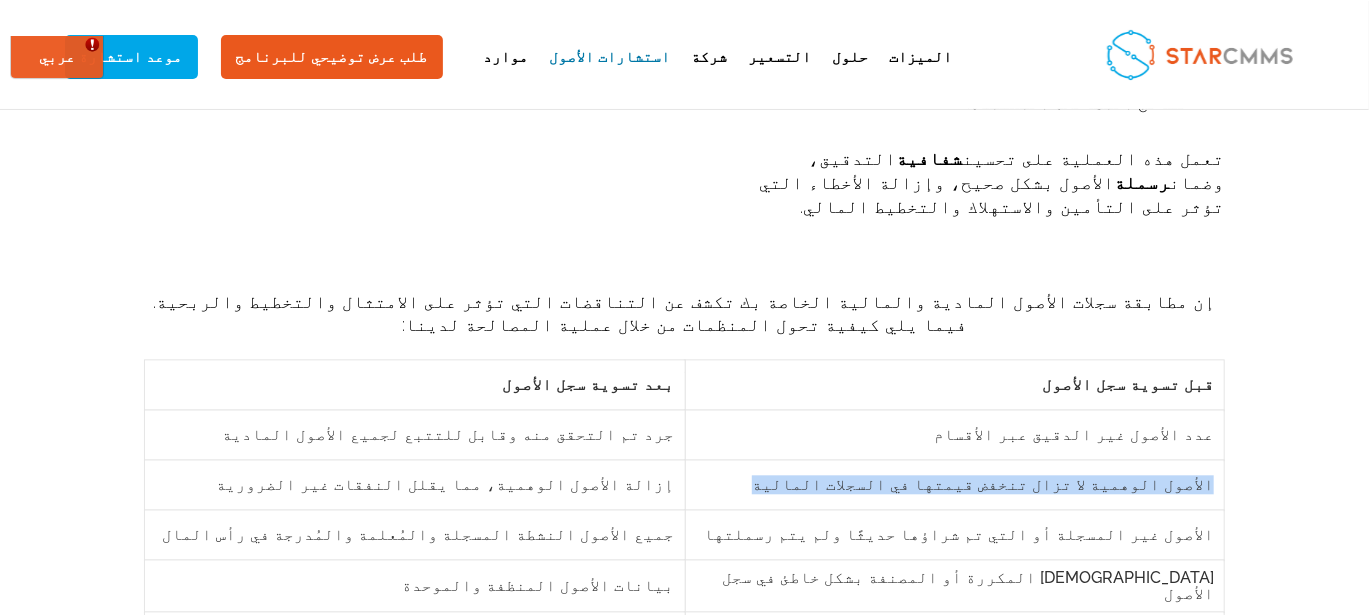 drag, startPoint x: 435, startPoint y: 309, endPoint x: 156, endPoint y: 309, distance: 279 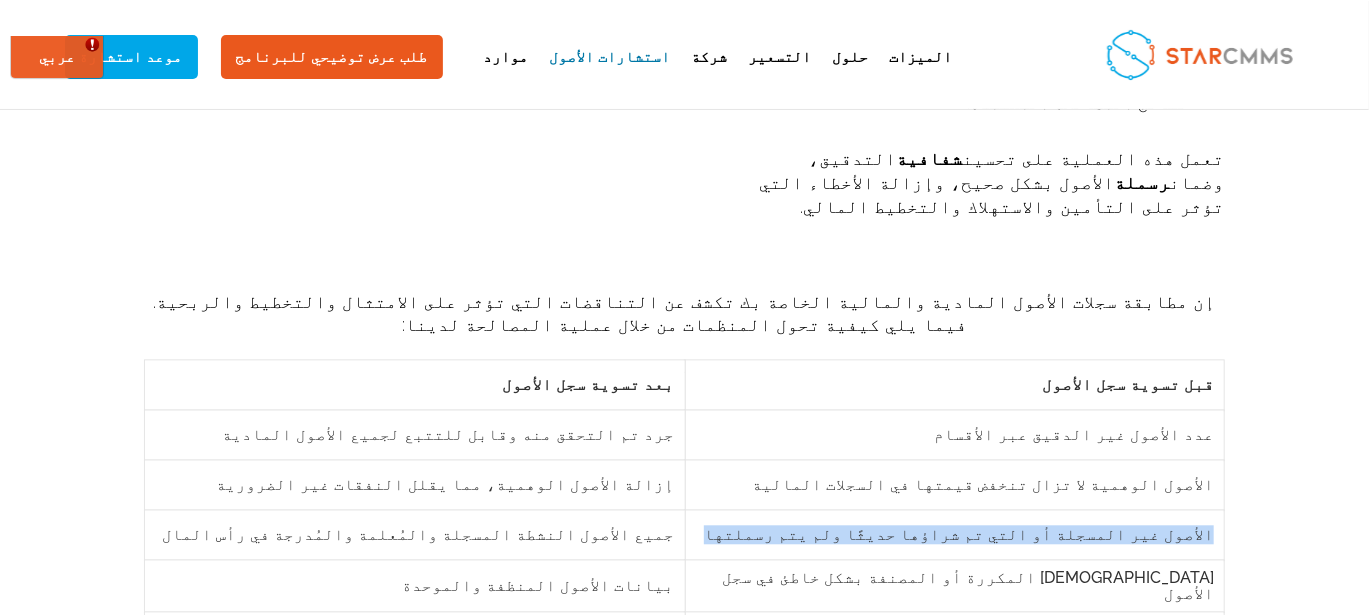 drag, startPoint x: 470, startPoint y: 364, endPoint x: 157, endPoint y: 362, distance: 313.00638 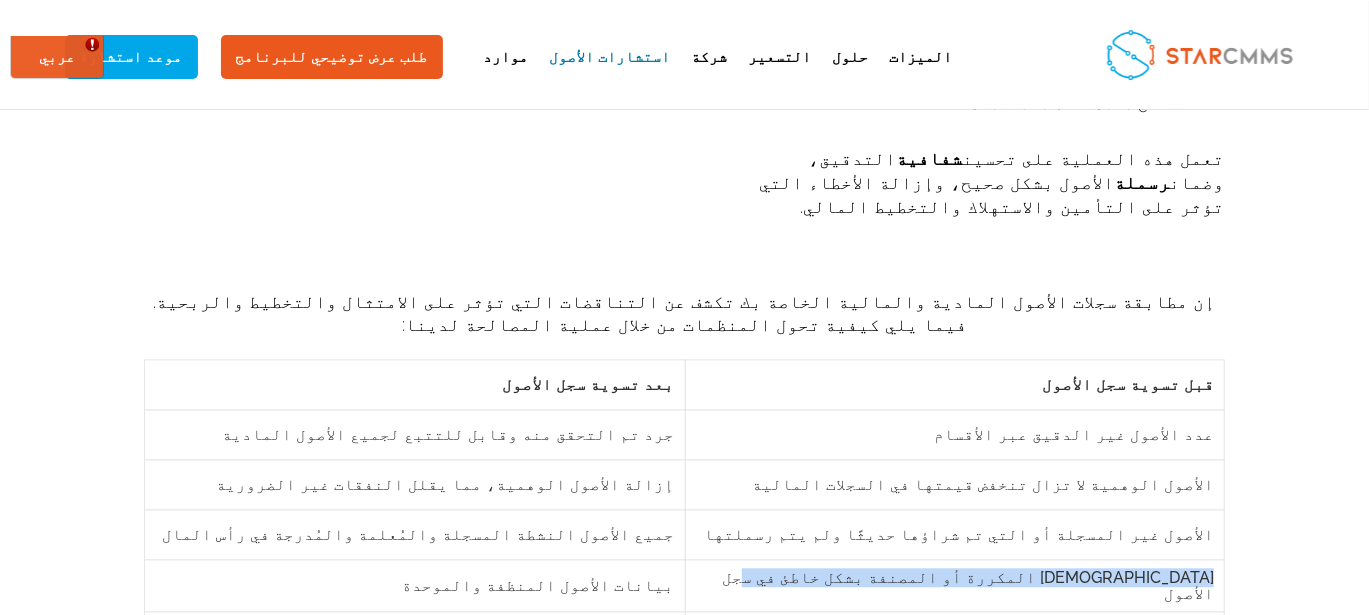 drag, startPoint x: 466, startPoint y: 407, endPoint x: 151, endPoint y: 416, distance: 315.12854 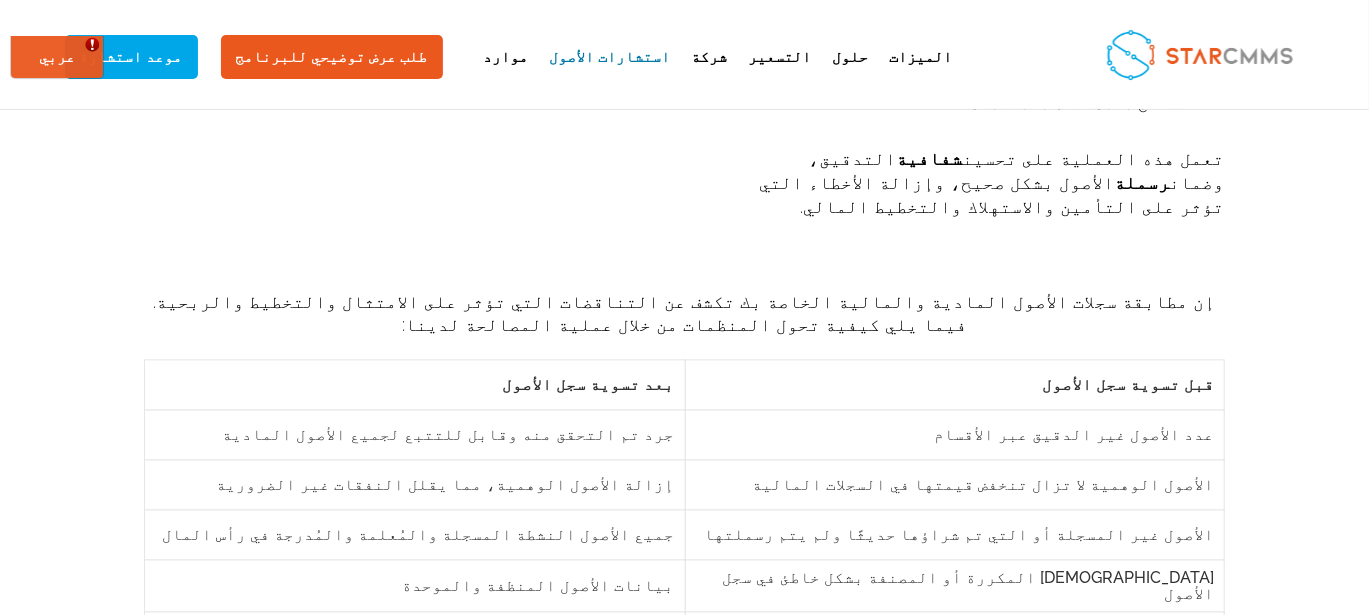 drag, startPoint x: 371, startPoint y: 454, endPoint x: 151, endPoint y: 466, distance: 220.32703 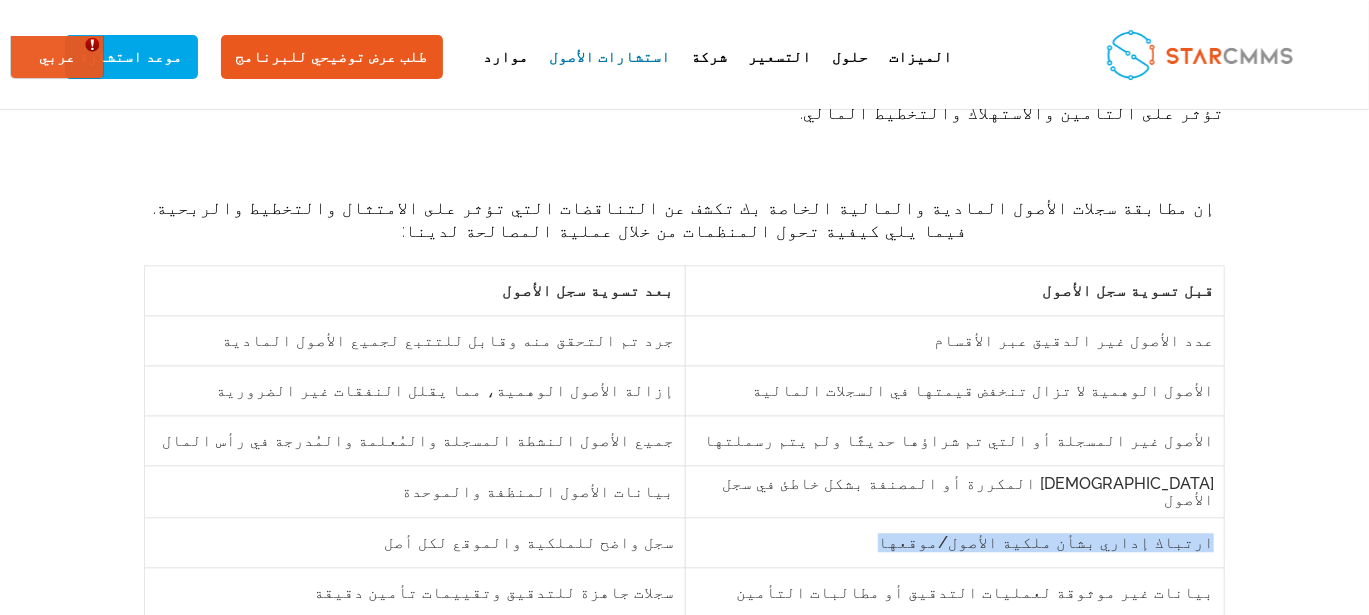 scroll, scrollTop: 2166, scrollLeft: 0, axis: vertical 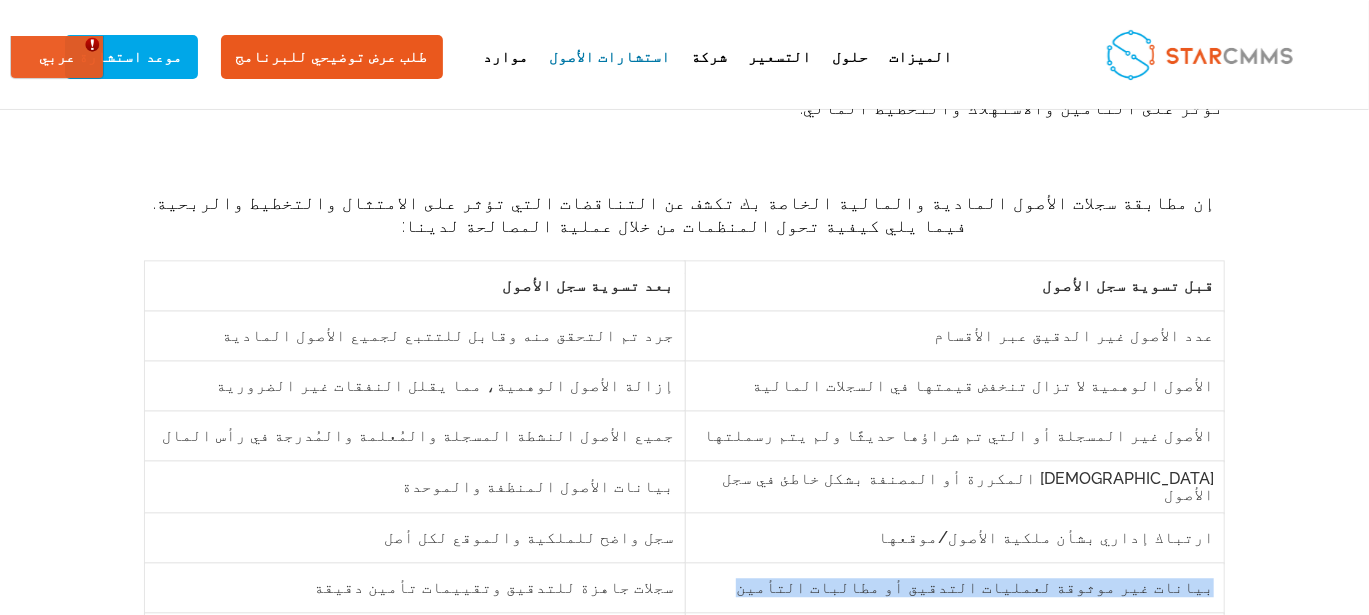 drag, startPoint x: 425, startPoint y: 420, endPoint x: 156, endPoint y: 422, distance: 269.00745 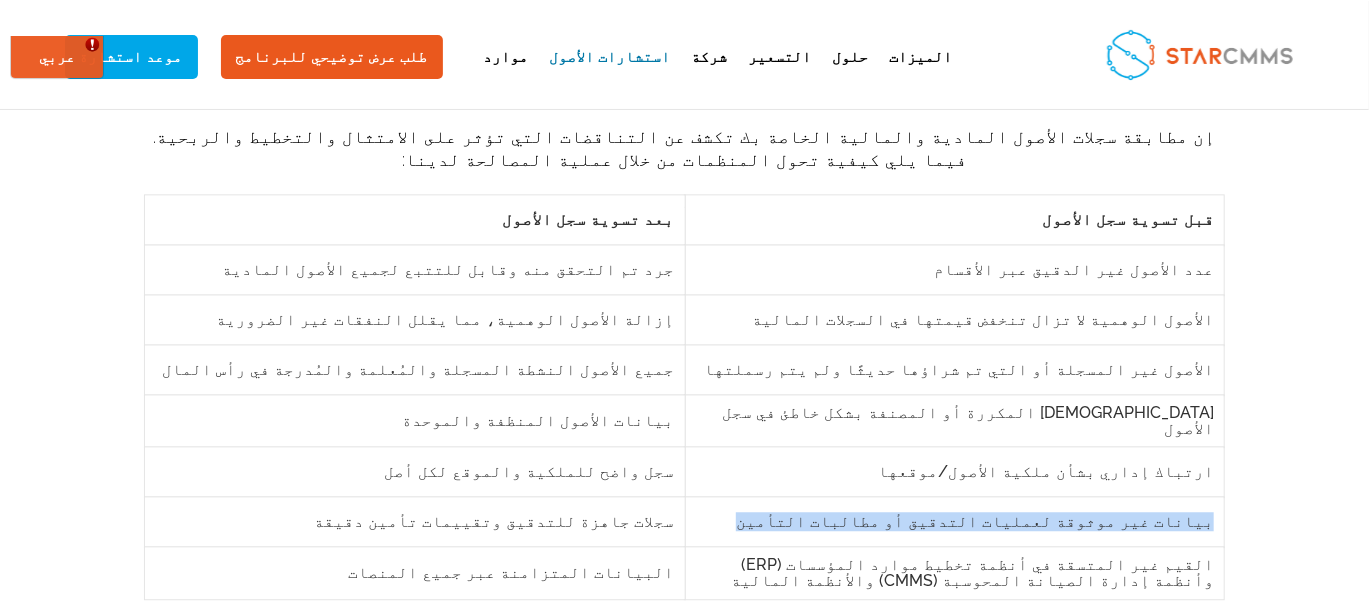 scroll, scrollTop: 2233, scrollLeft: 0, axis: vertical 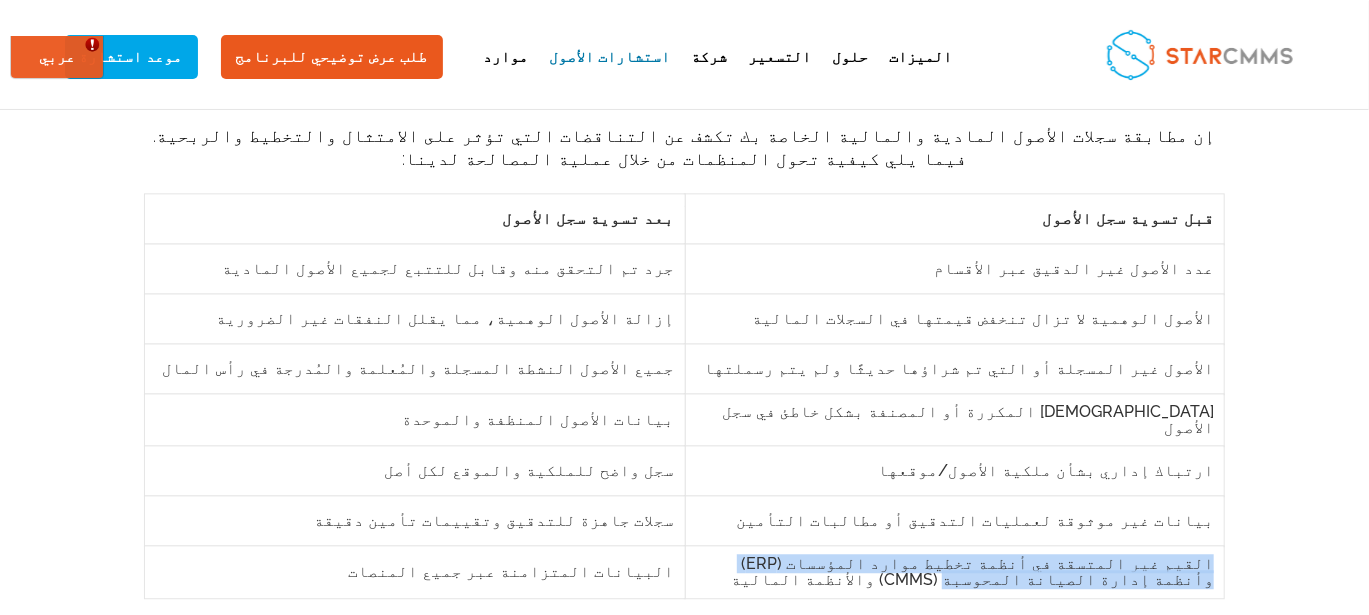 drag, startPoint x: 629, startPoint y: 387, endPoint x: 157, endPoint y: 390, distance: 472.00952 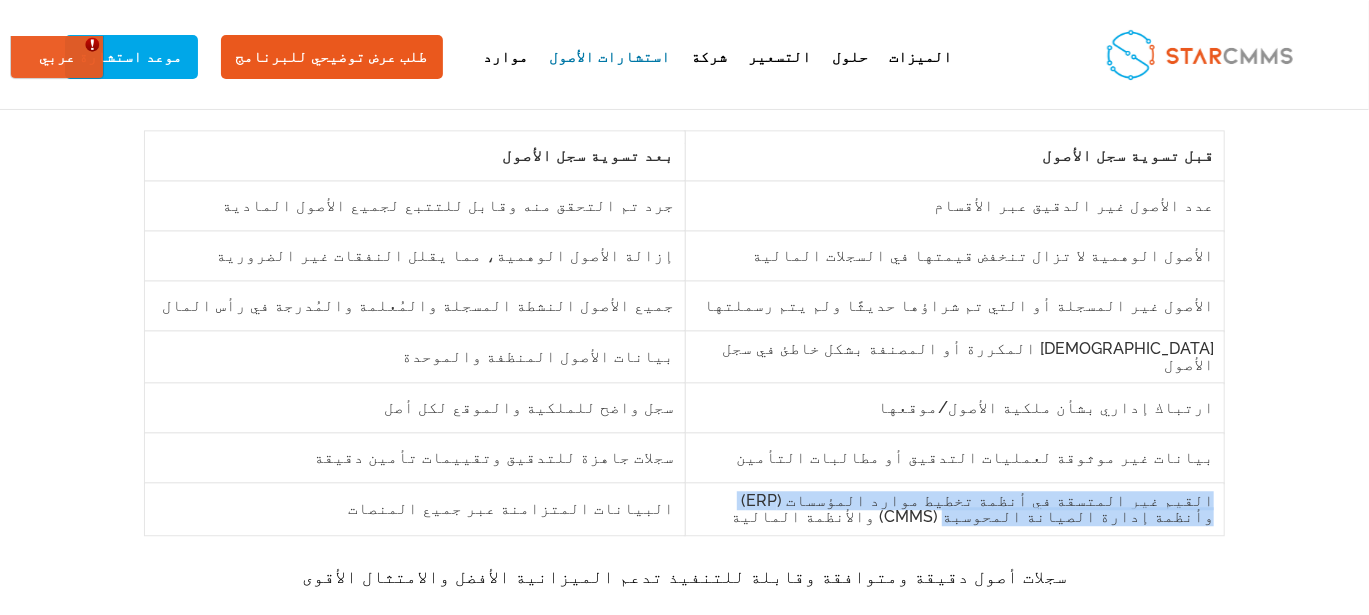 scroll, scrollTop: 2299, scrollLeft: 0, axis: vertical 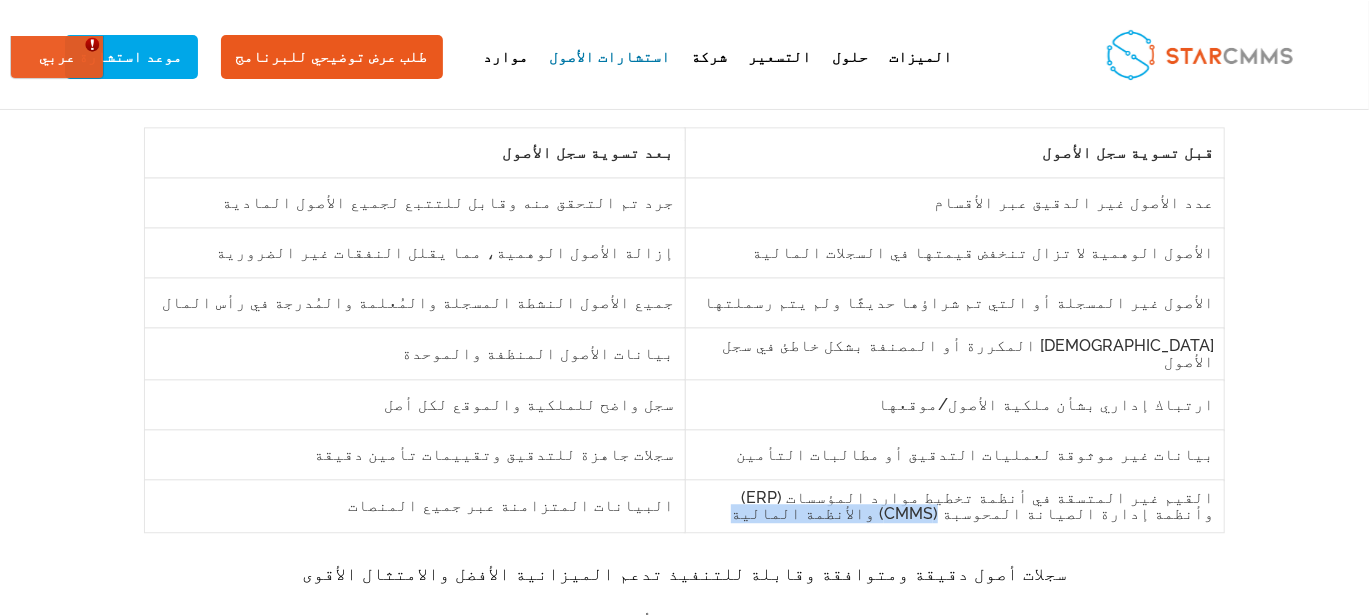 drag, startPoint x: 304, startPoint y: 343, endPoint x: 146, endPoint y: 339, distance: 158.05063 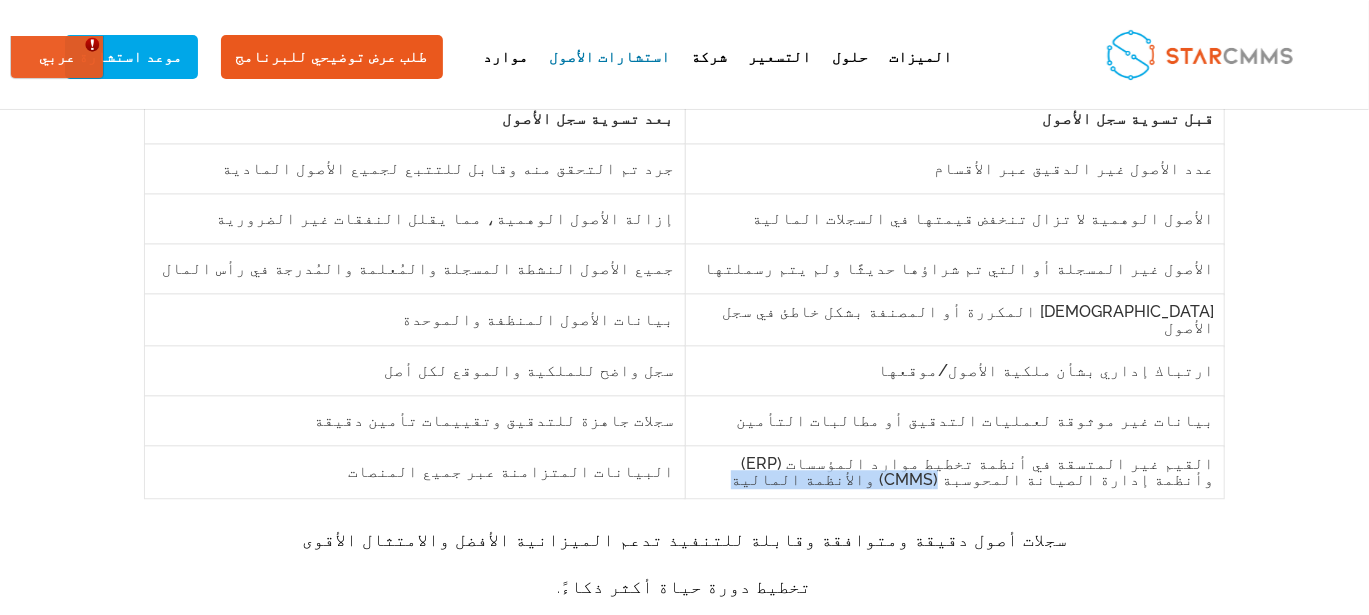drag, startPoint x: 764, startPoint y: 414, endPoint x: 597, endPoint y: 418, distance: 167.0479 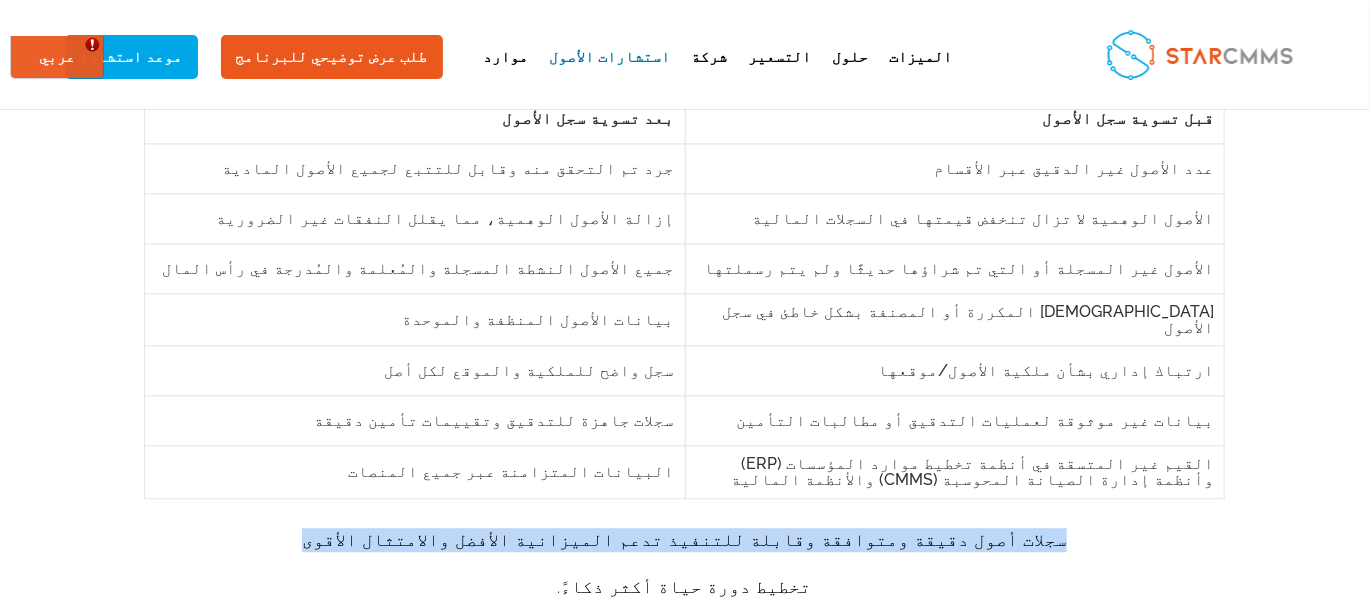 drag, startPoint x: 922, startPoint y: 370, endPoint x: 443, endPoint y: 362, distance: 479.0668 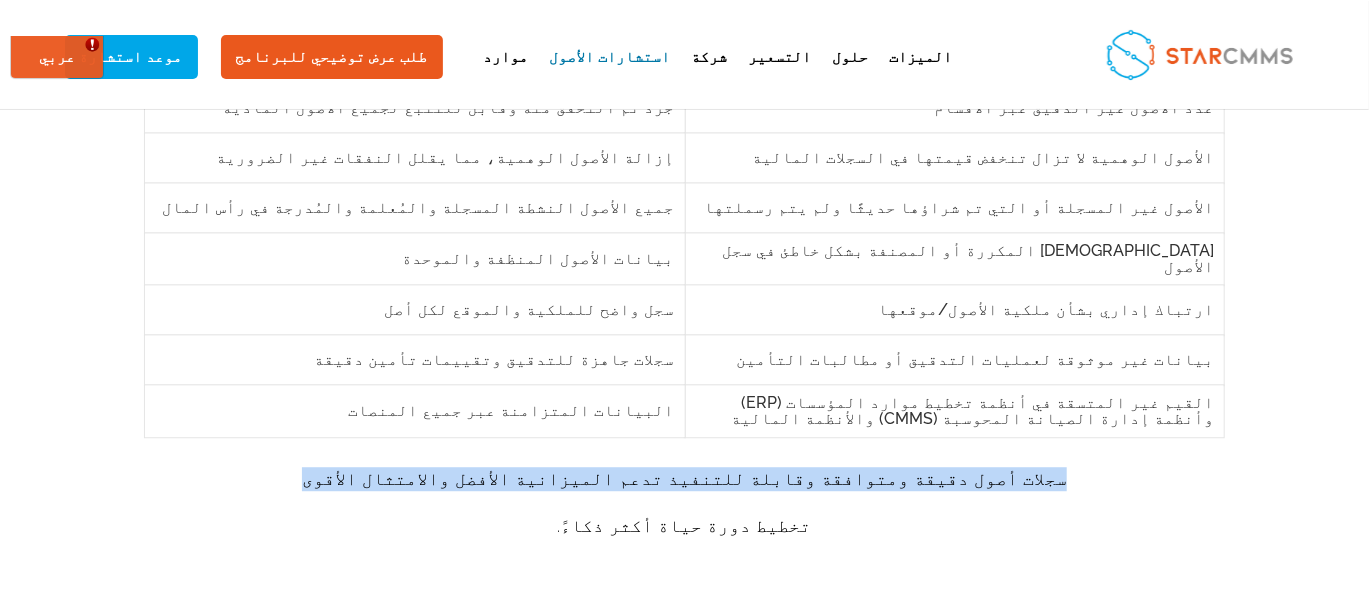 scroll, scrollTop: 2400, scrollLeft: 0, axis: vertical 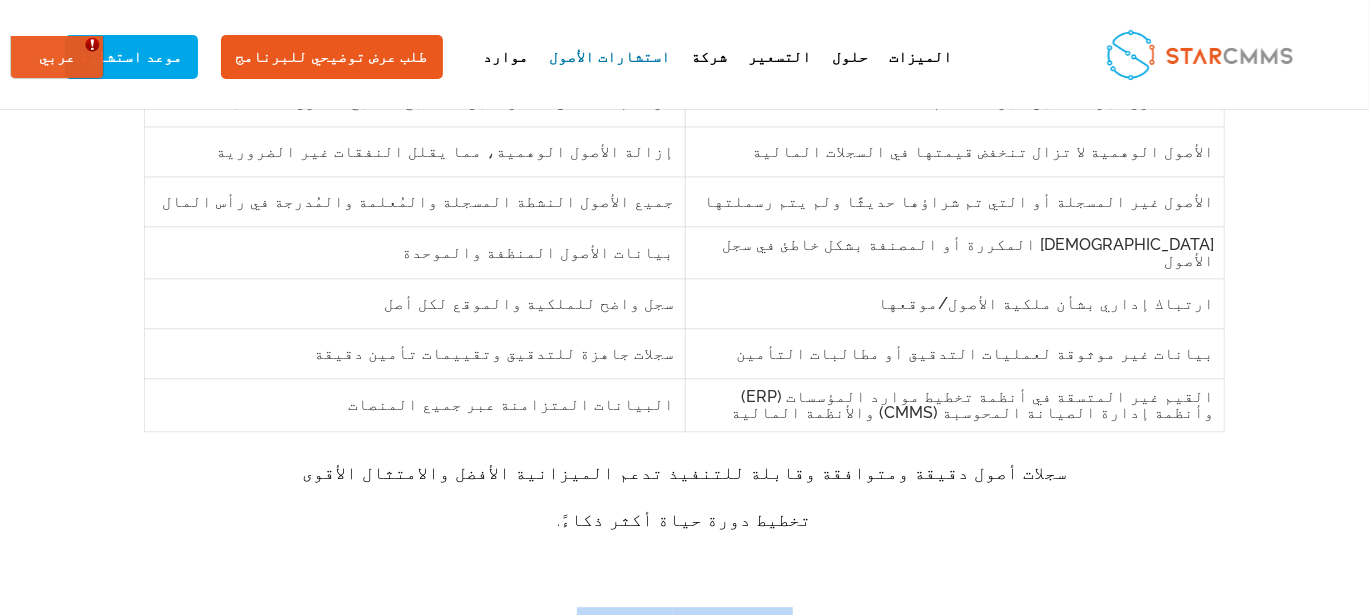 drag, startPoint x: 755, startPoint y: 459, endPoint x: 572, endPoint y: 459, distance: 183 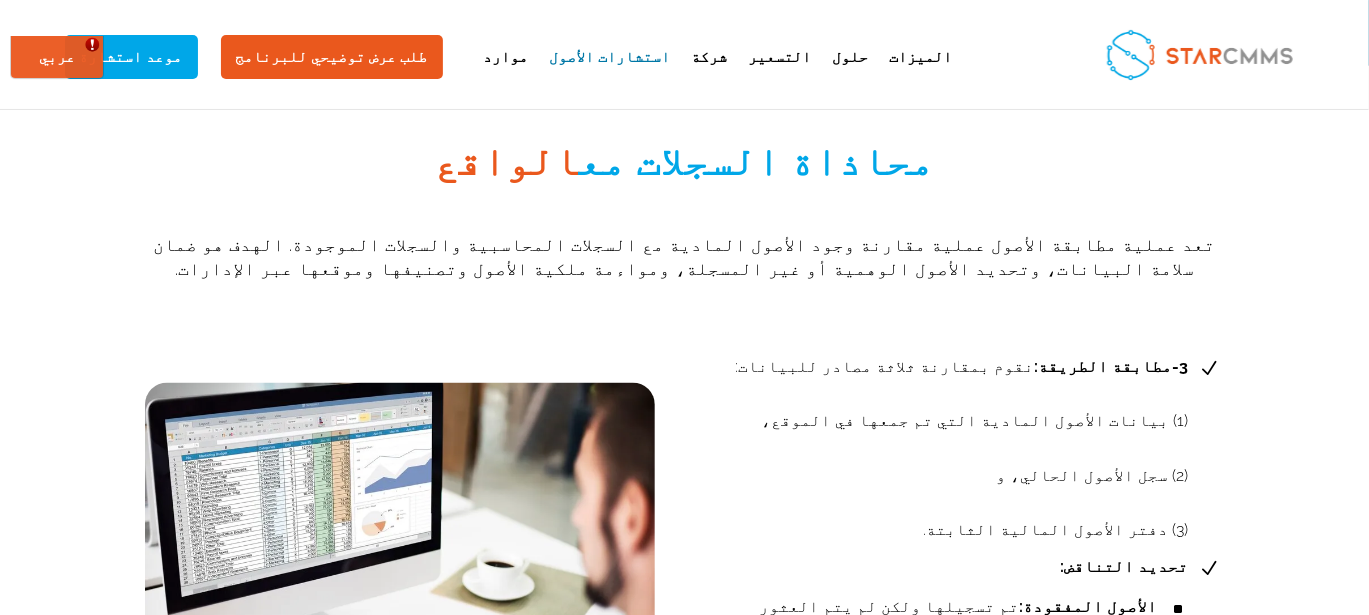 scroll, scrollTop: 1267, scrollLeft: 0, axis: vertical 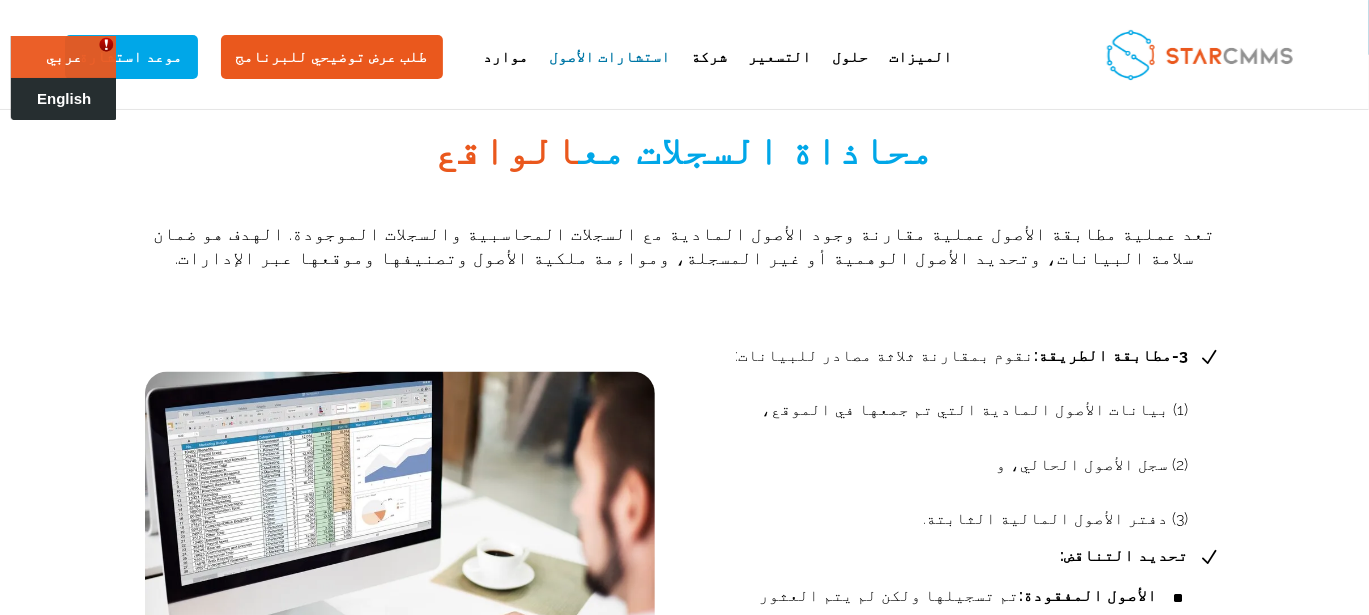 click on "English" 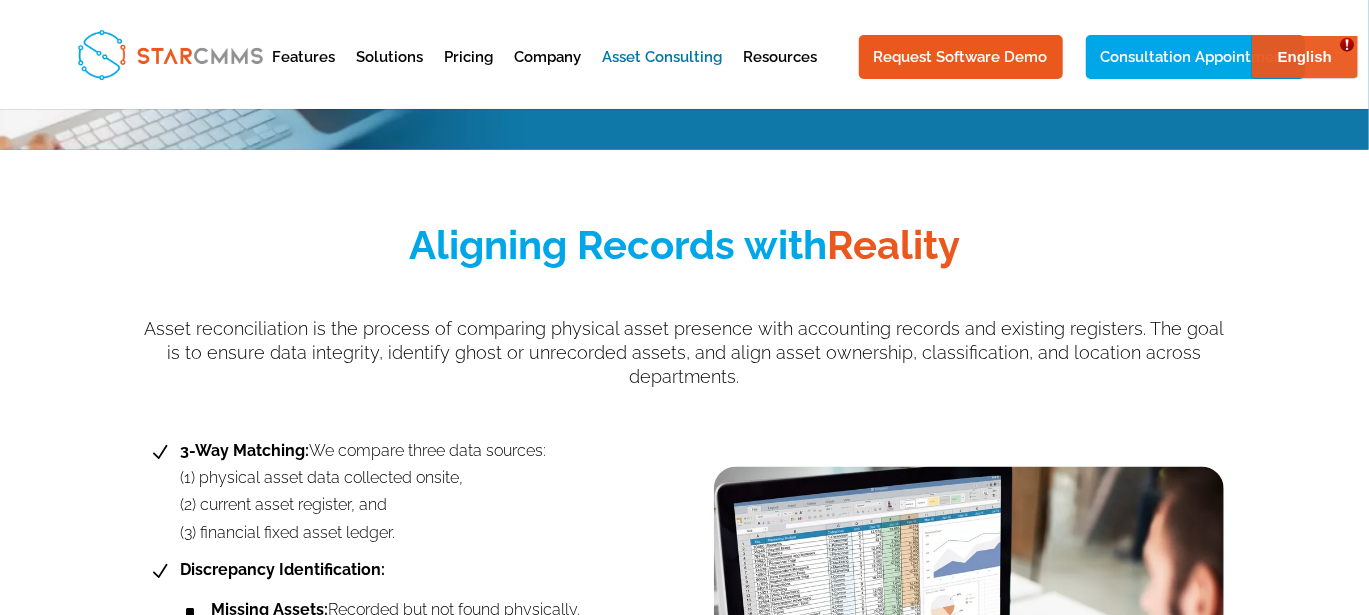 scroll, scrollTop: 0, scrollLeft: 0, axis: both 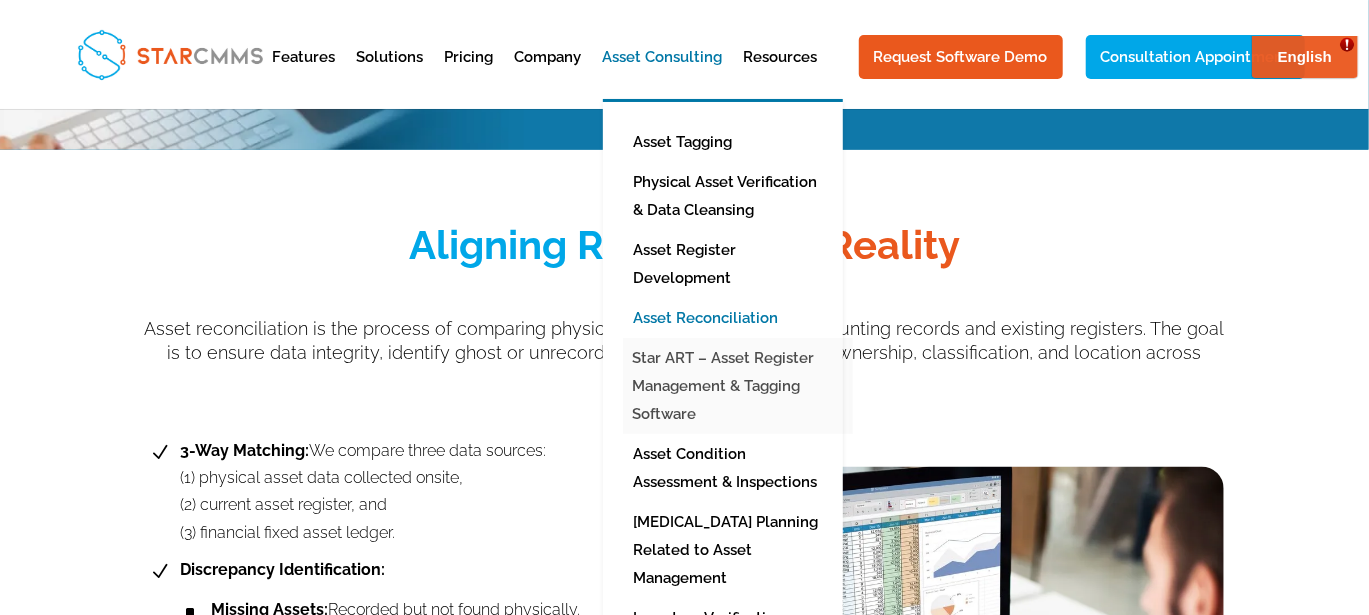 click on "Star ART – Asset Register Management & Tagging Software" 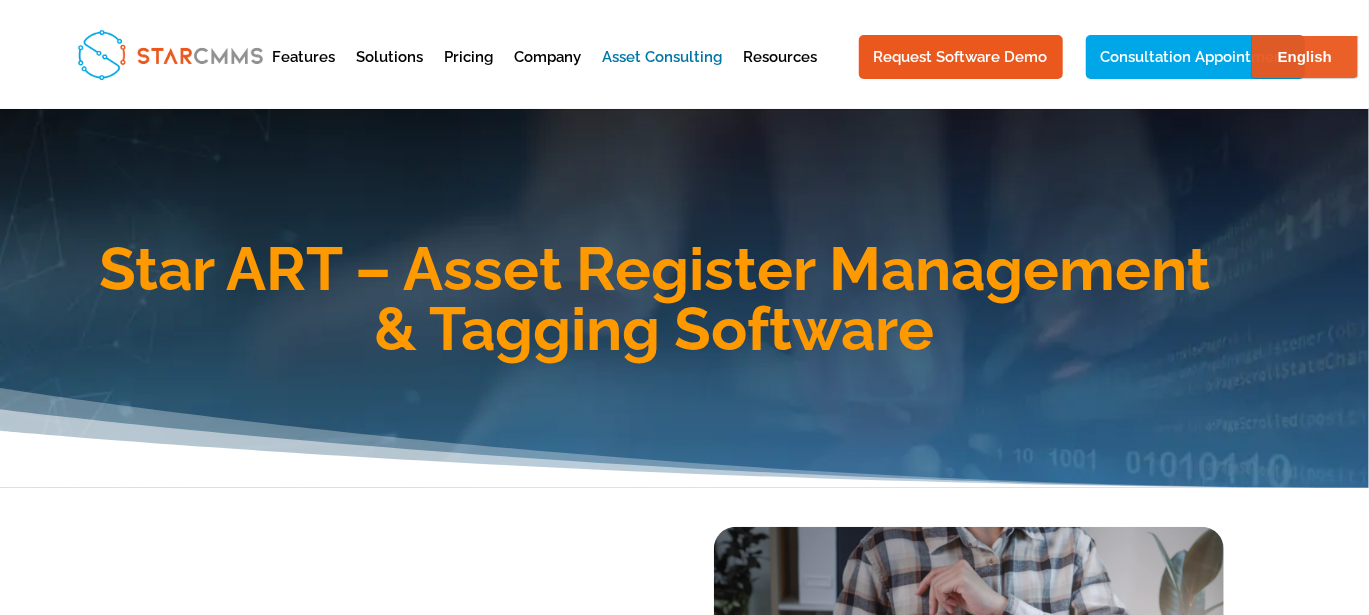 scroll, scrollTop: 0, scrollLeft: 0, axis: both 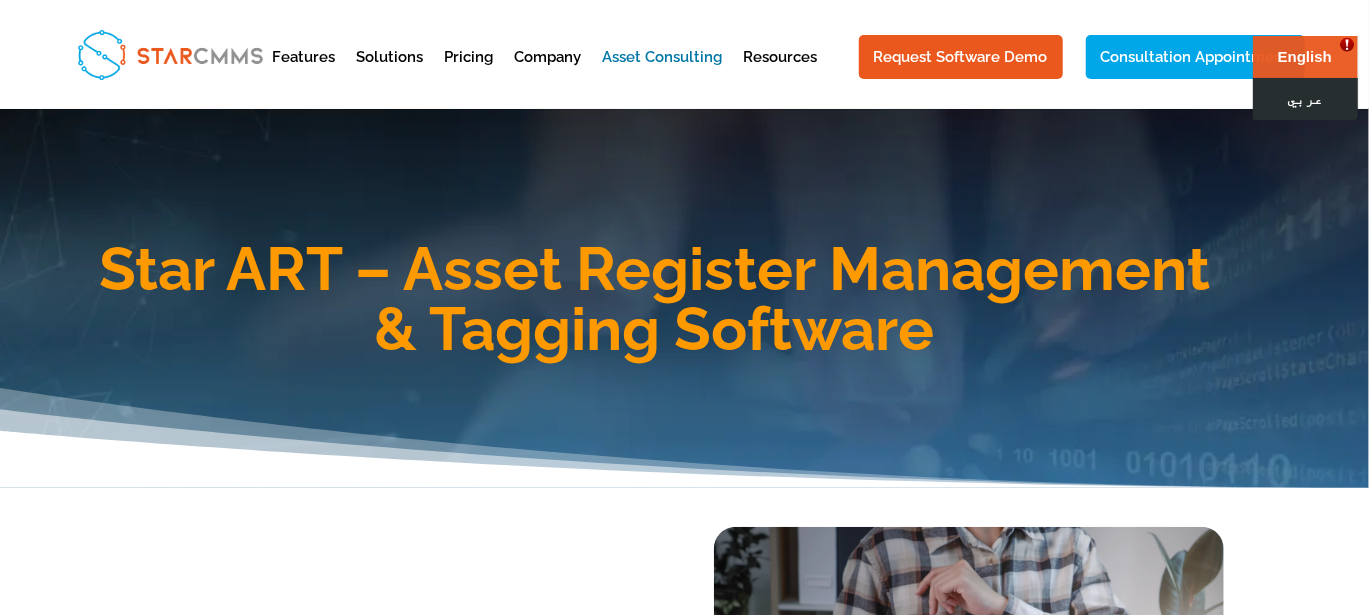 click on "عربي" at bounding box center [1304, 98] 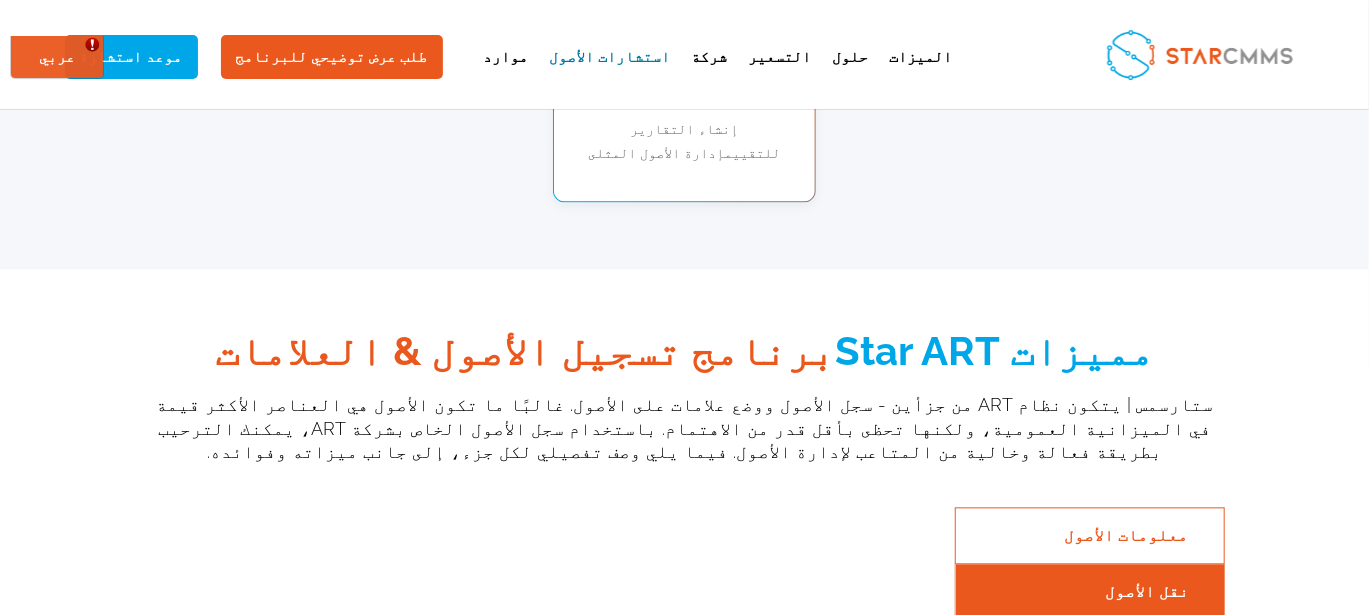 scroll, scrollTop: 2033, scrollLeft: 0, axis: vertical 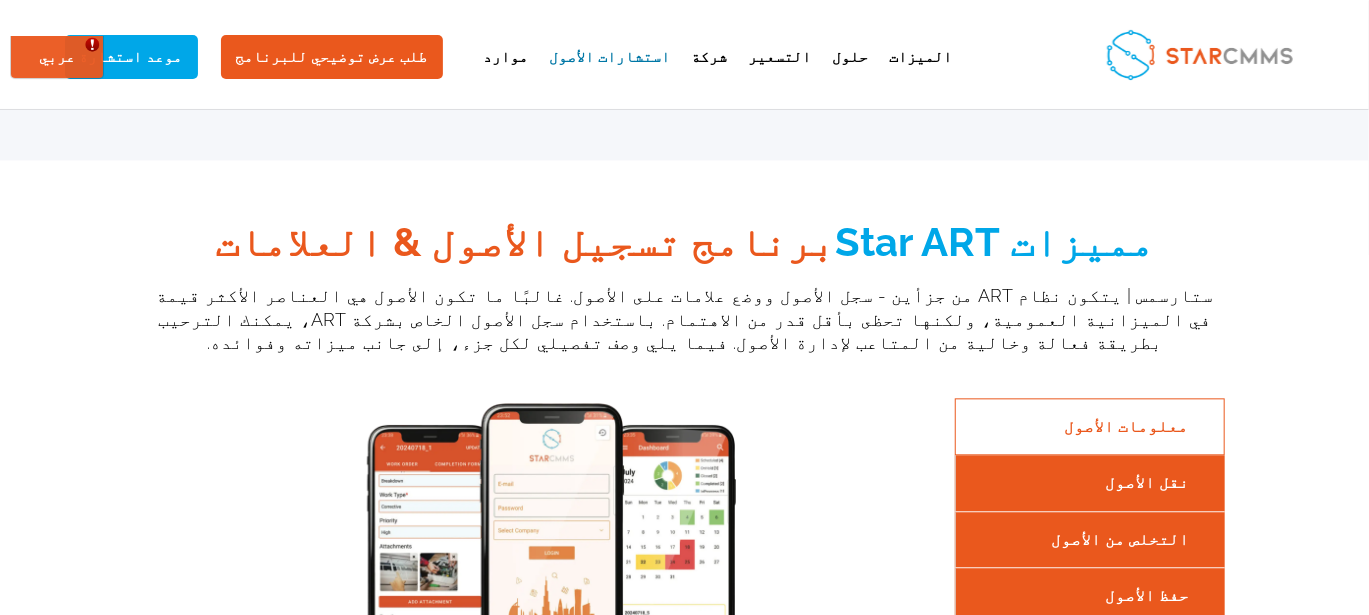 click on "نقل الأصول" at bounding box center [1090, 482] 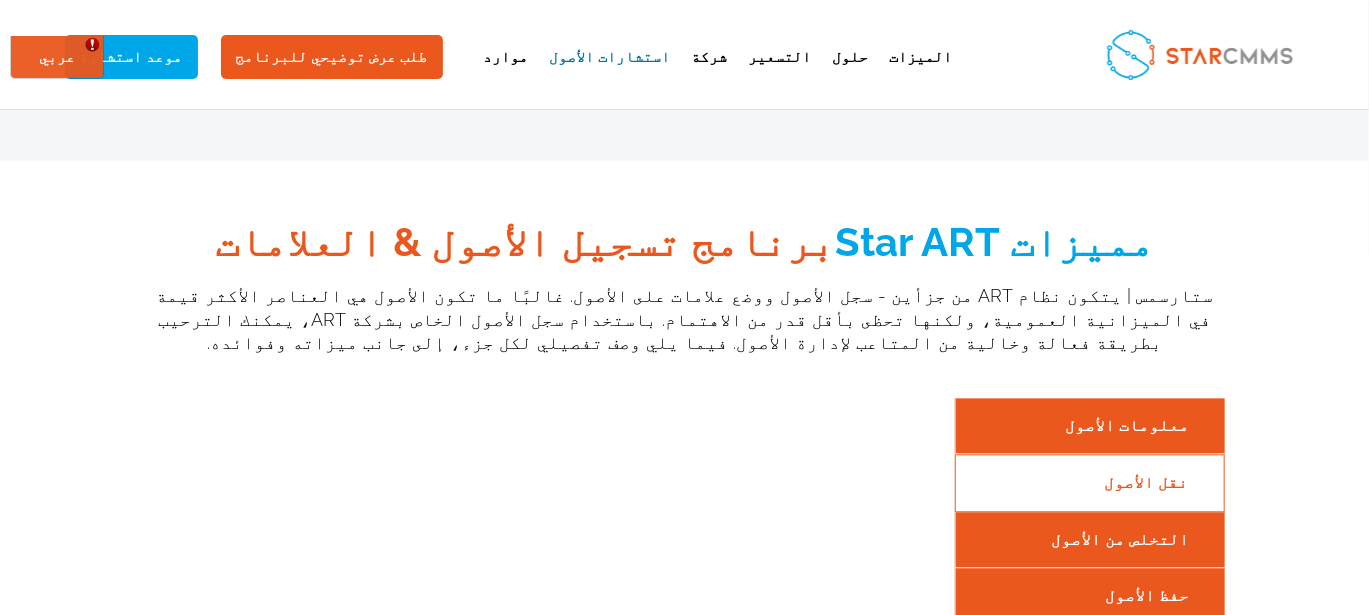 click on "التخلص من الأصول" at bounding box center [1090, 539] 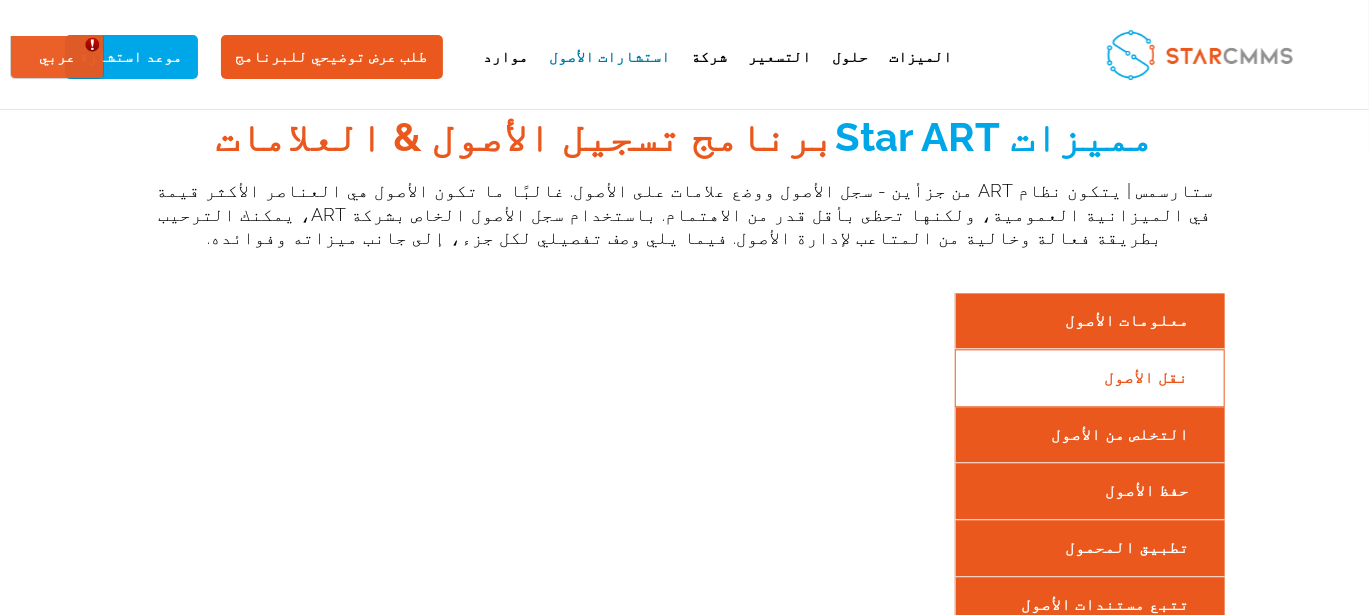 scroll, scrollTop: 2166, scrollLeft: 0, axis: vertical 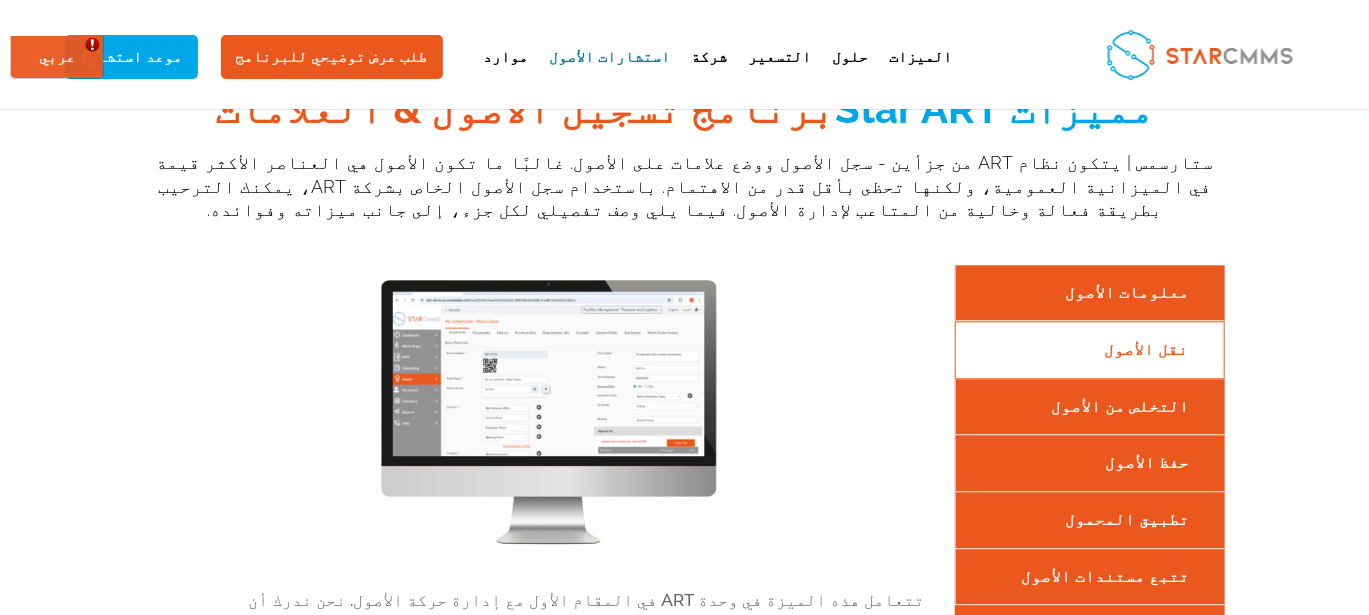 click on "التخلص من الأصول" at bounding box center [1090, 406] 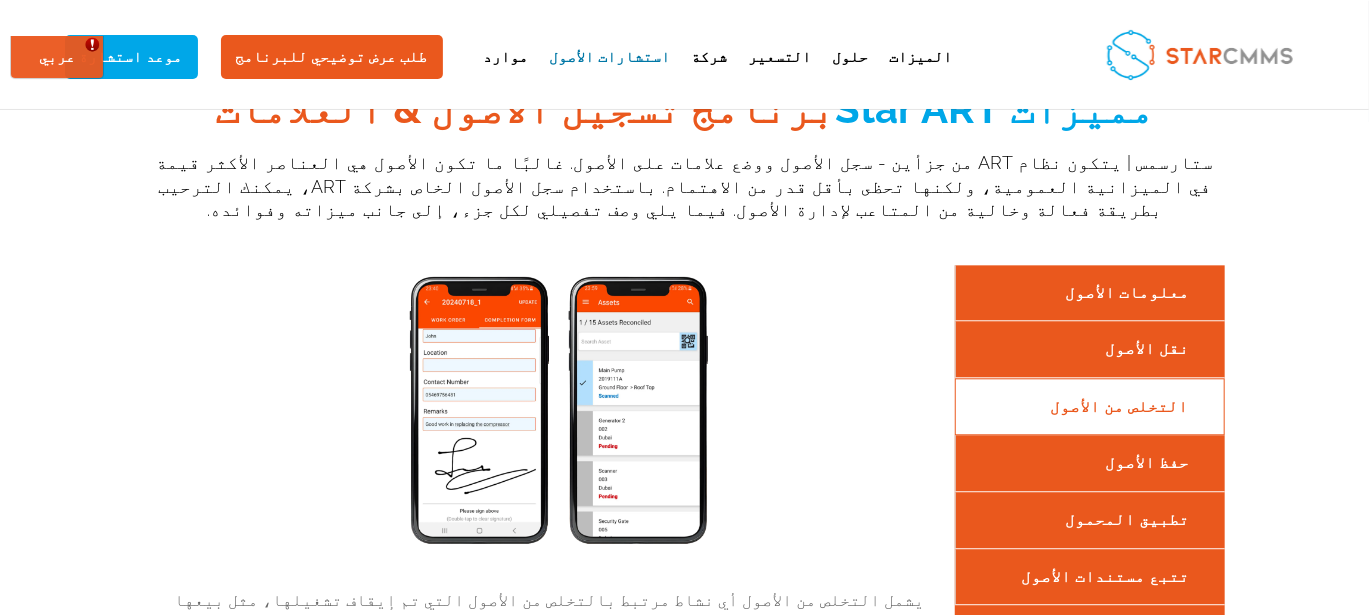 click on "حفظ الأصول" at bounding box center [1090, 462] 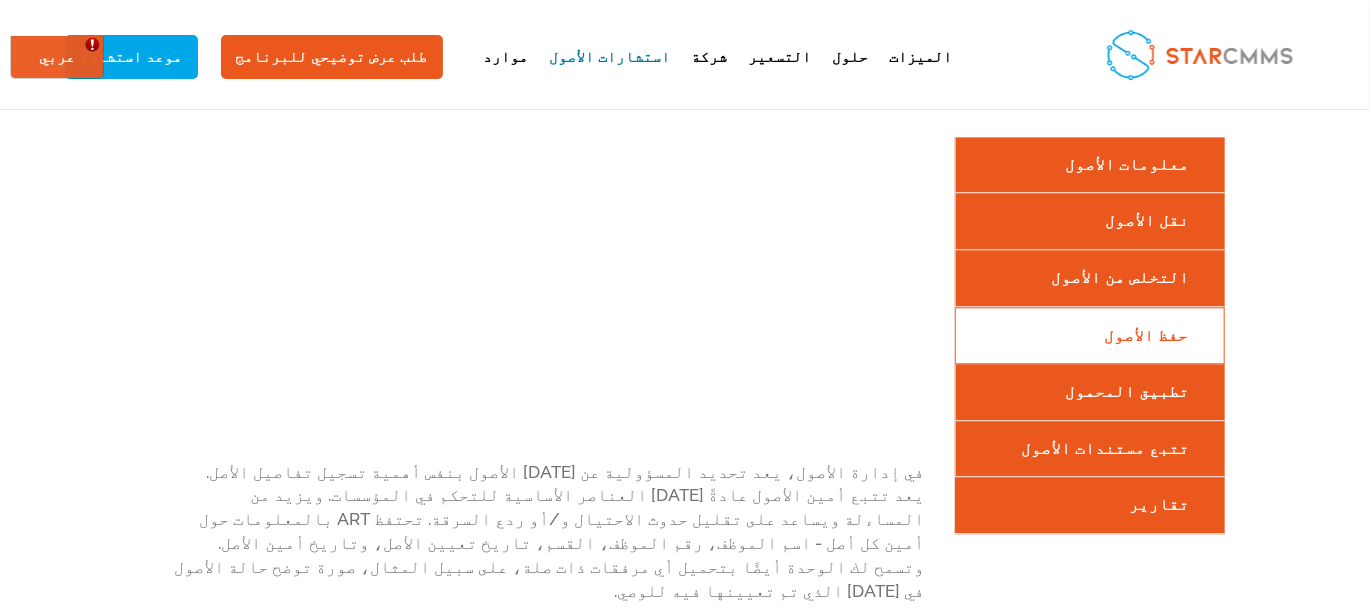 scroll, scrollTop: 2299, scrollLeft: 0, axis: vertical 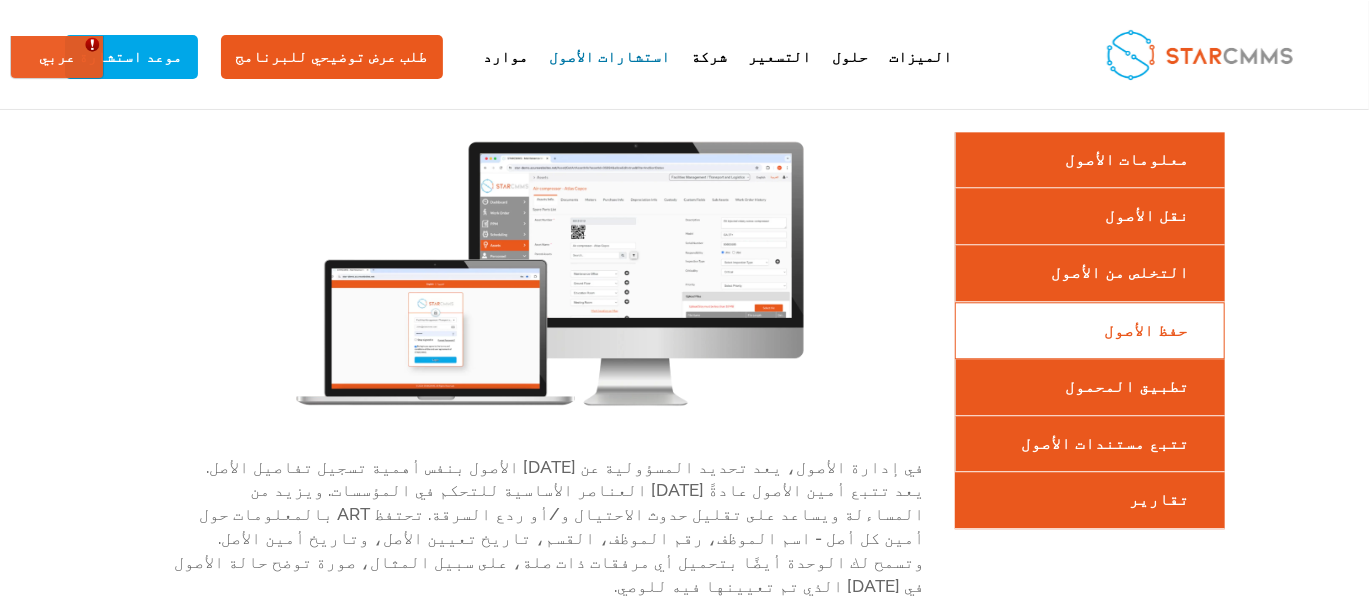 click on "تطبيق المحمول" at bounding box center (1090, 386) 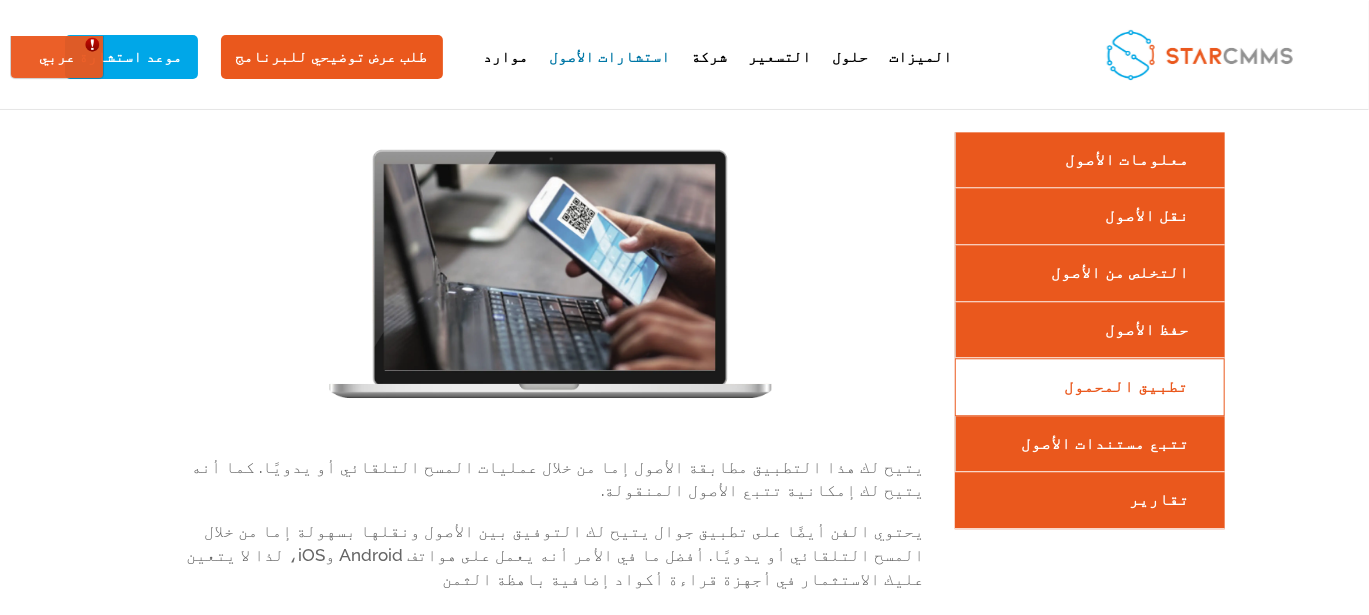 click on "تتبع مستندات الأصول" at bounding box center [1090, 443] 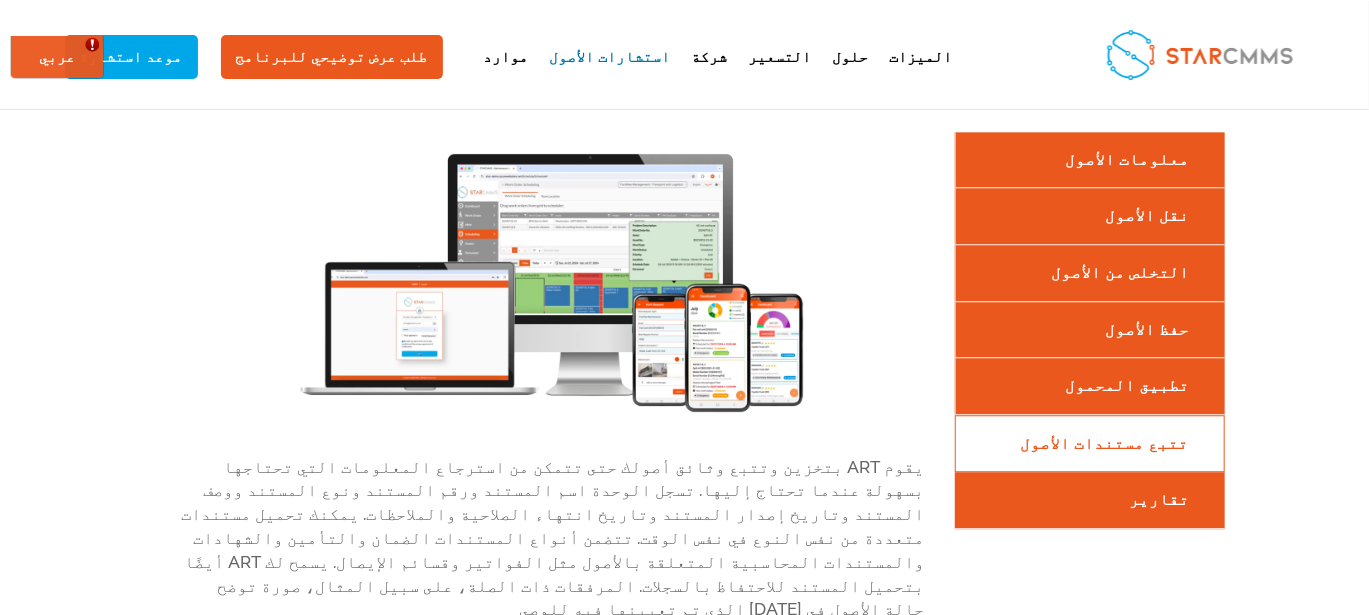 click on "تقارير" at bounding box center [1090, 500] 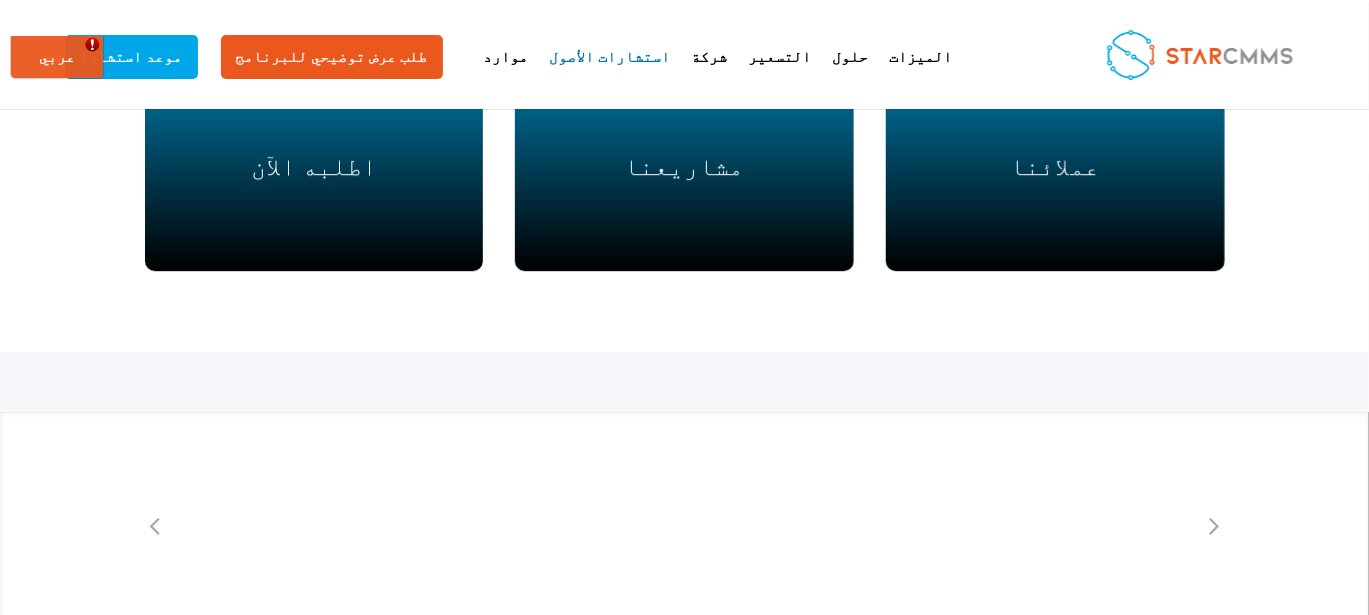 scroll, scrollTop: 0, scrollLeft: 0, axis: both 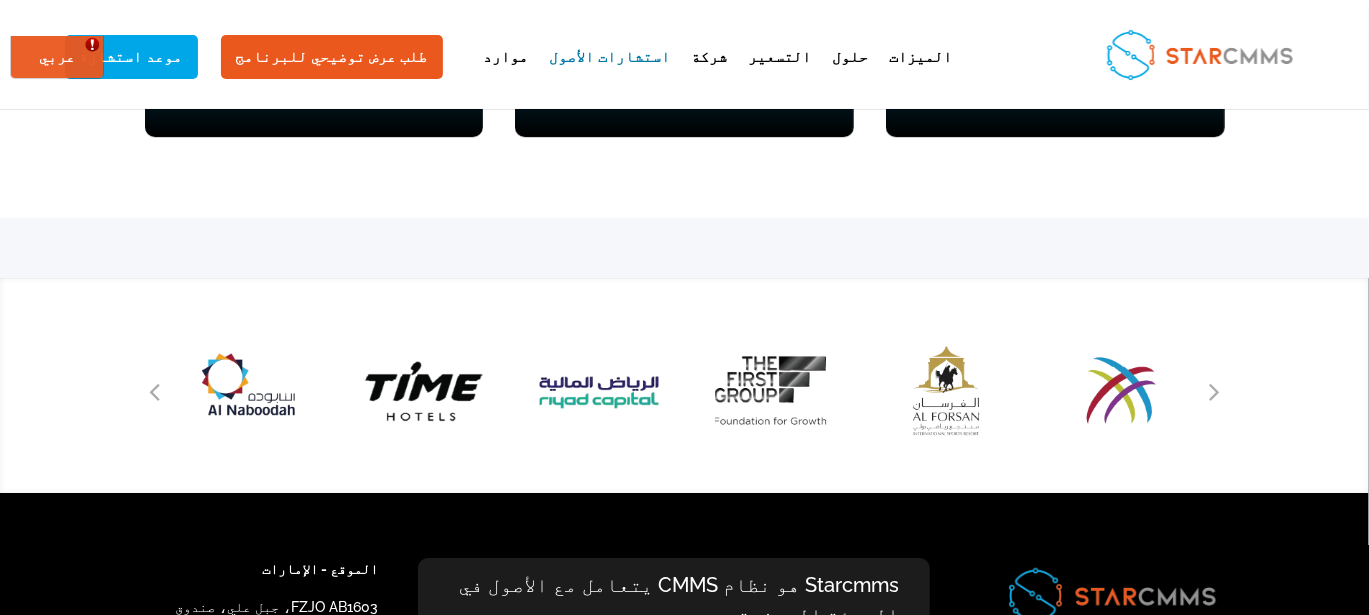 drag, startPoint x: 303, startPoint y: 138, endPoint x: 485, endPoint y: 136, distance: 182.01099 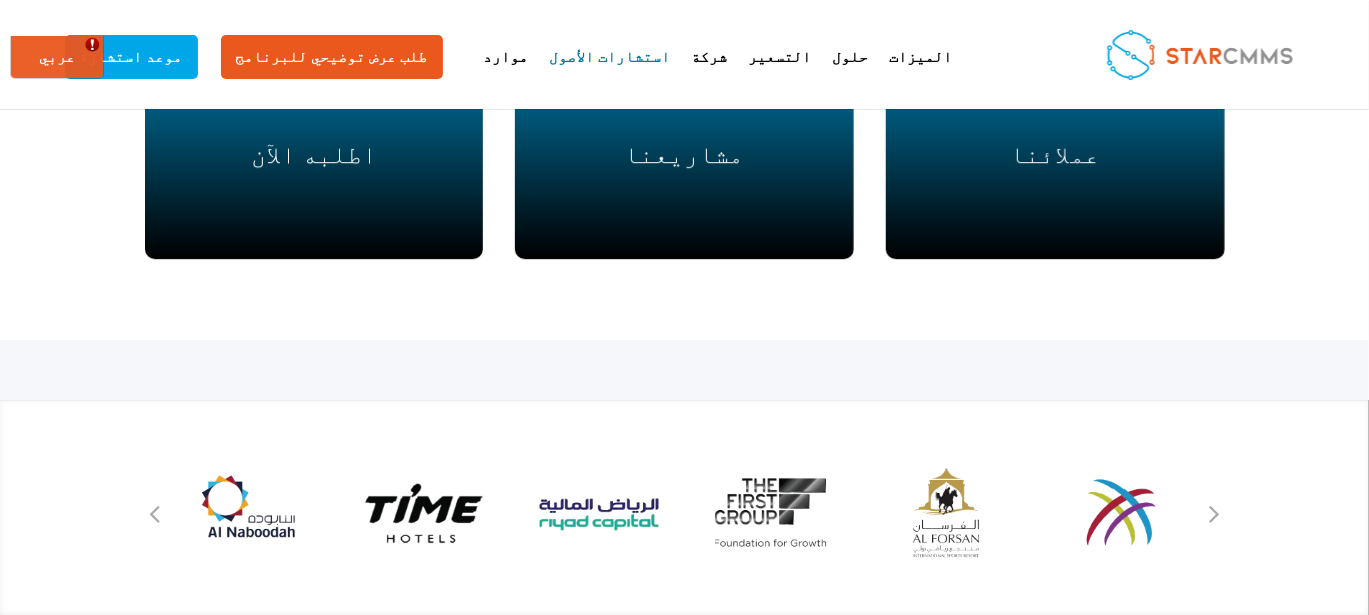 scroll, scrollTop: 3100, scrollLeft: 0, axis: vertical 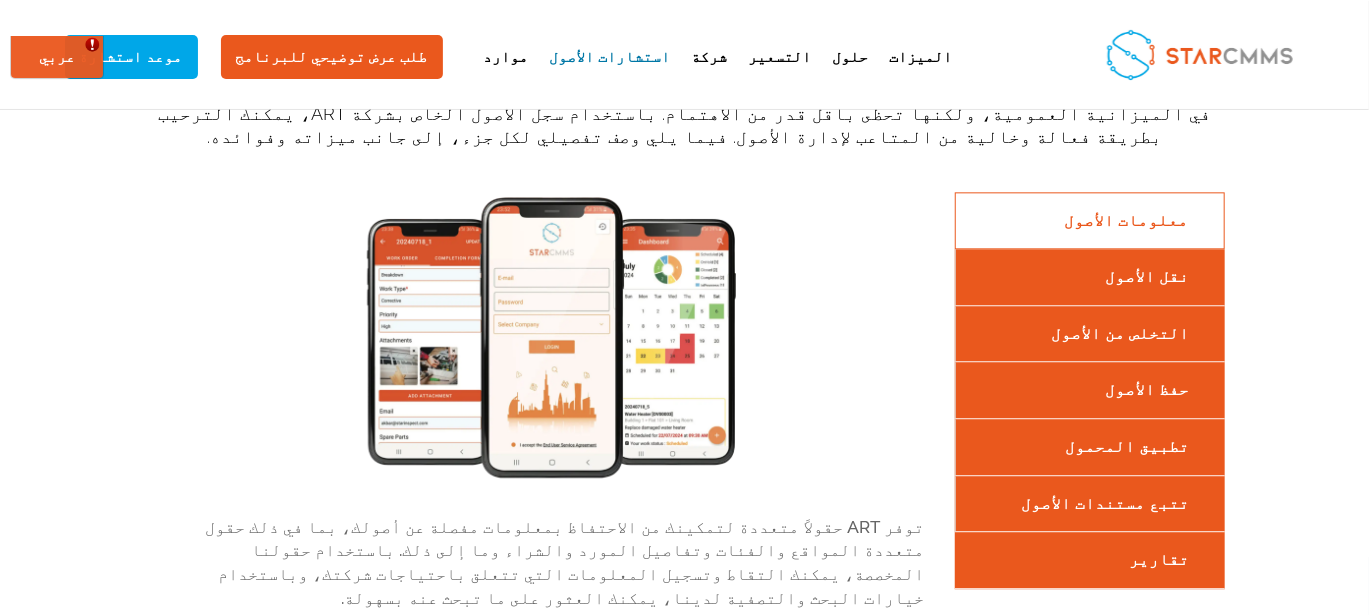 click on "تقارير" at bounding box center [1090, 559] 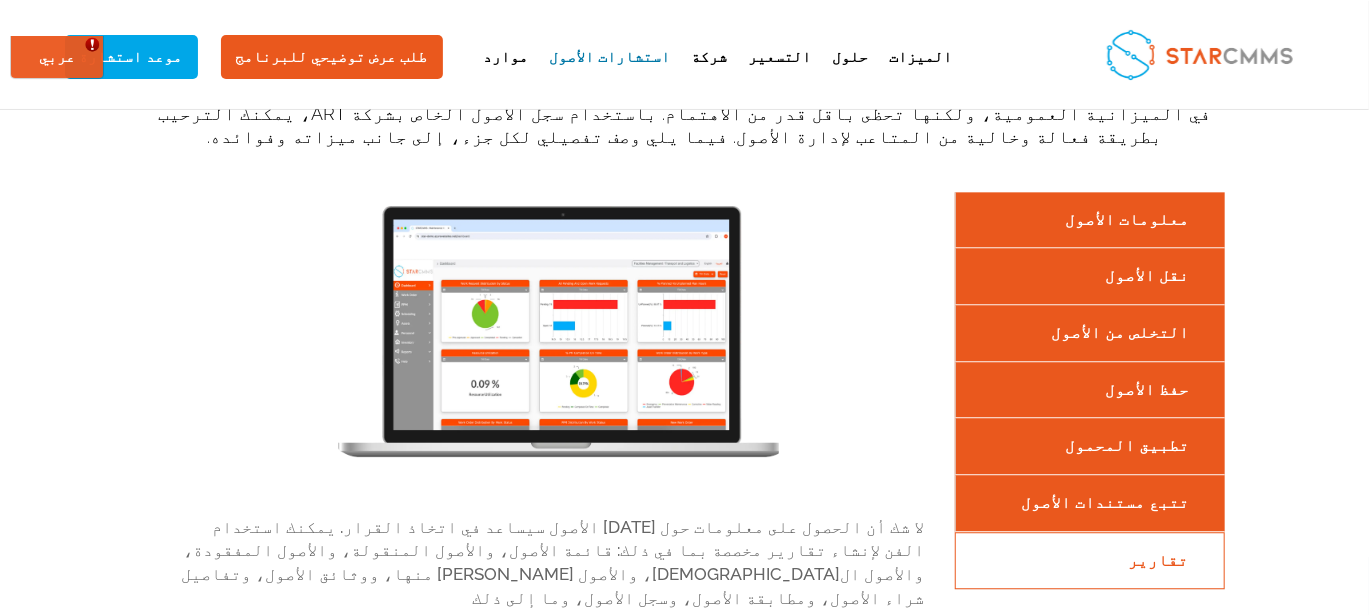 click on "تتبع مستندات الأصول" at bounding box center (1090, 503) 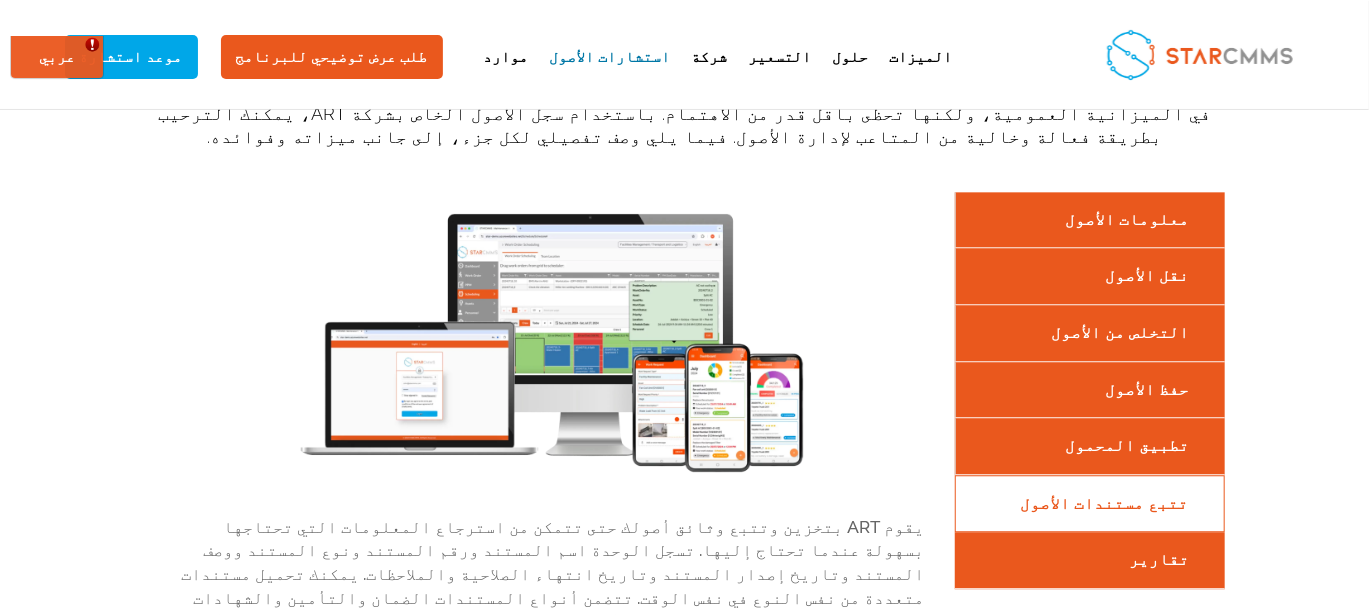 click on "تطبيق المحمول" at bounding box center [1090, 445] 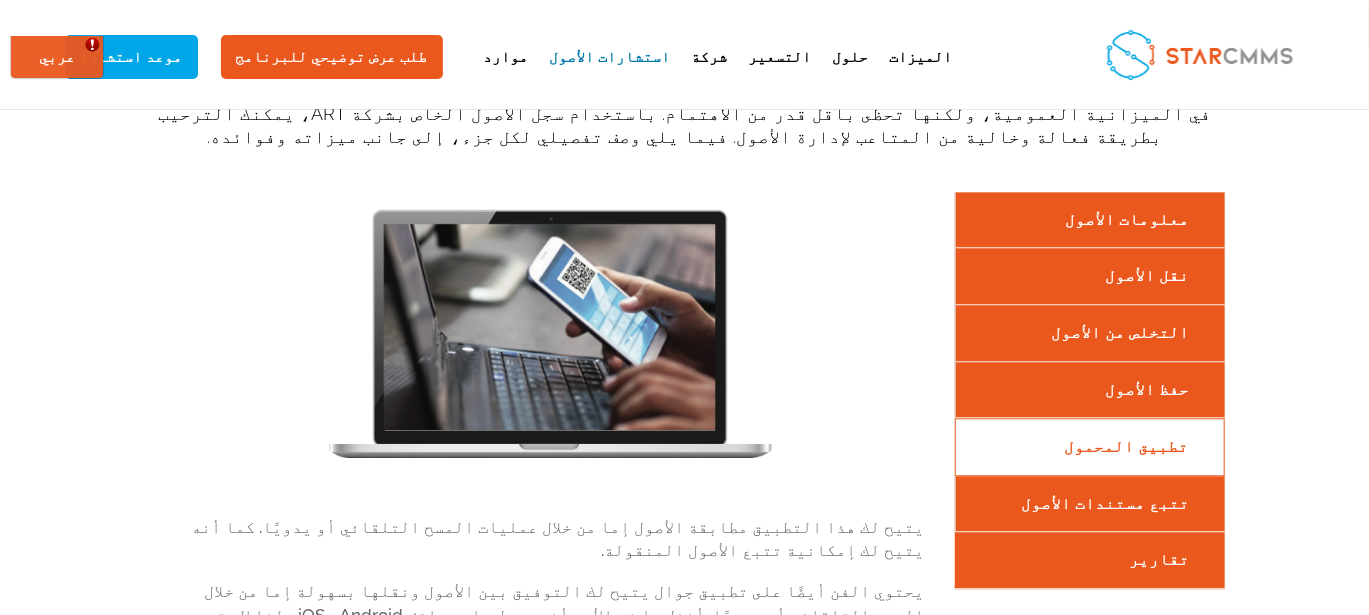 click on "حفظ الأصول" at bounding box center [1090, 389] 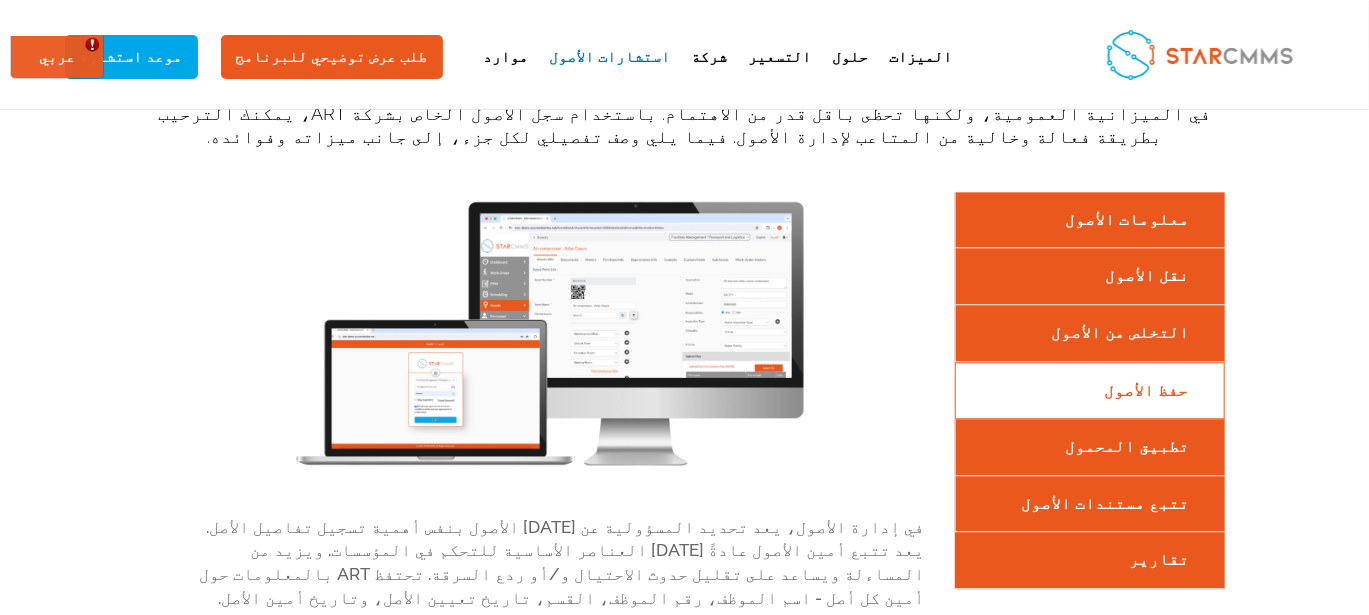 click on "التخلص من الأصول" at bounding box center (1090, 332) 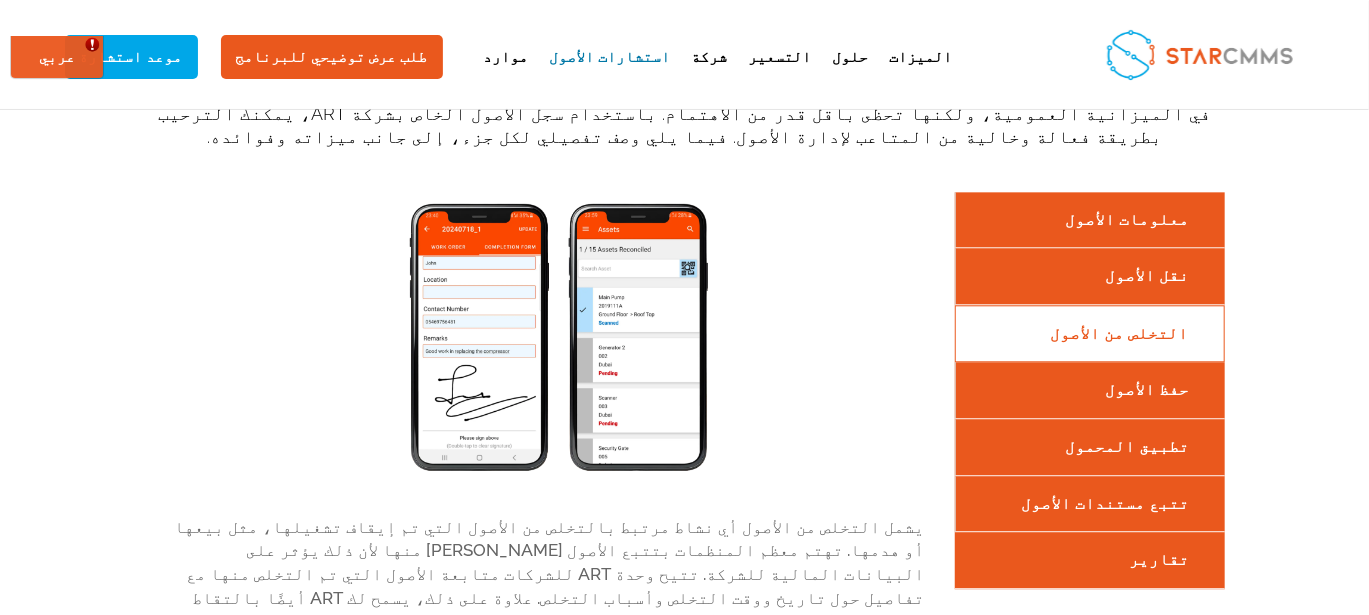 click on "نقل الأصول" at bounding box center (1090, 275) 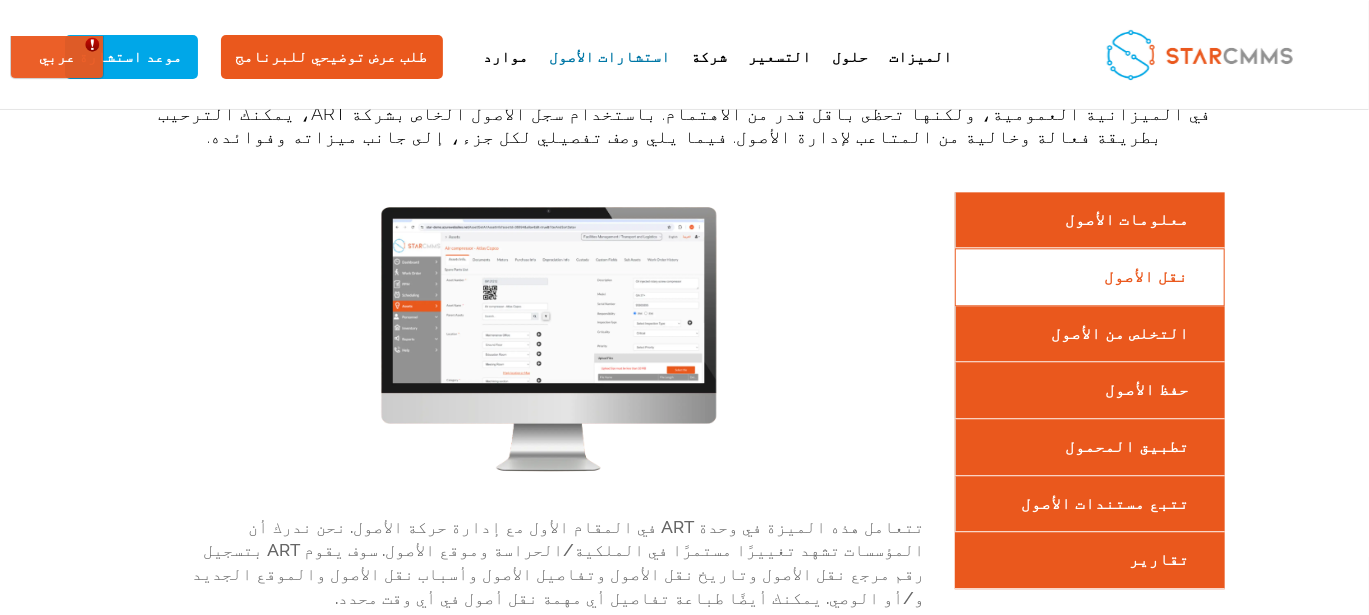 click on "معلومات الأصول" at bounding box center [1090, 219] 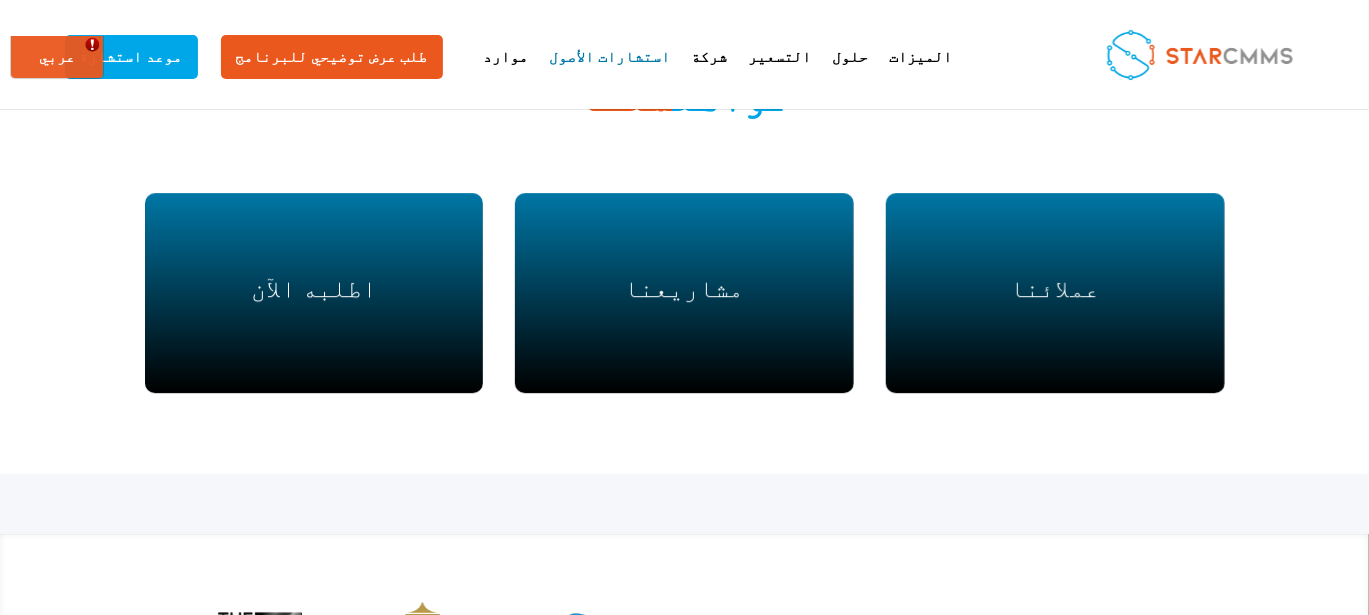 scroll, scrollTop: 3006, scrollLeft: 0, axis: vertical 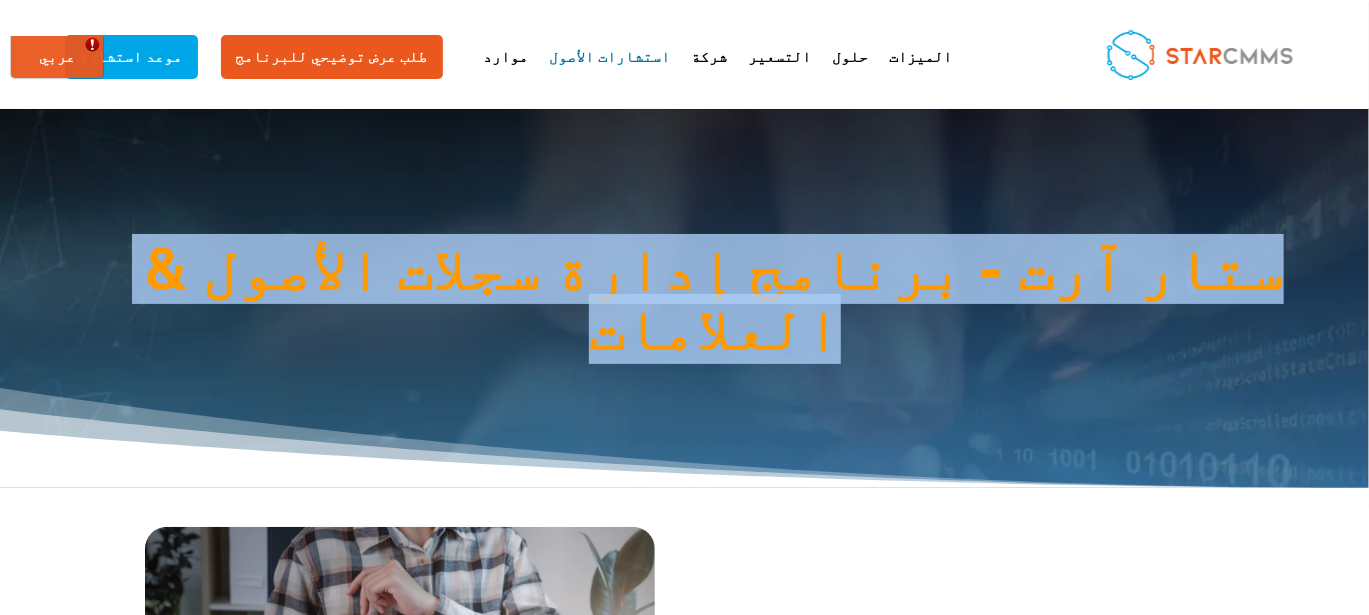 drag, startPoint x: 1161, startPoint y: 258, endPoint x: 141, endPoint y: 276, distance: 1020.1588 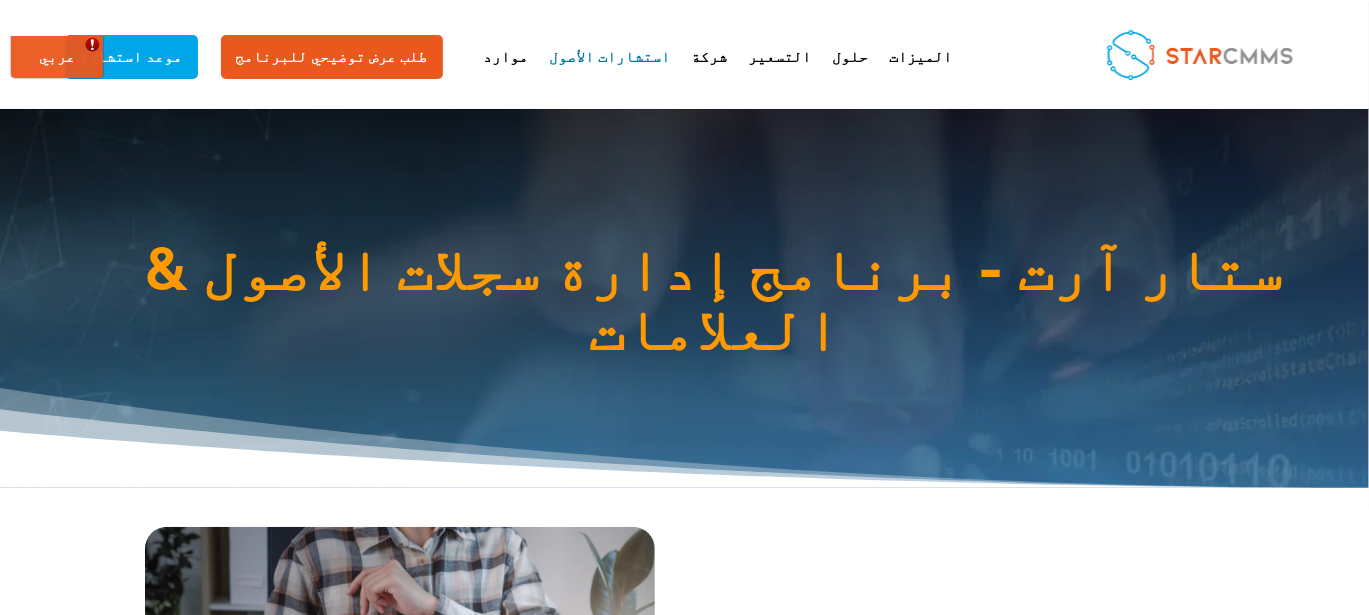 click on "ستار آرت - برنامج إدارة سجلات الأصول & العلامات" at bounding box center (715, 304) 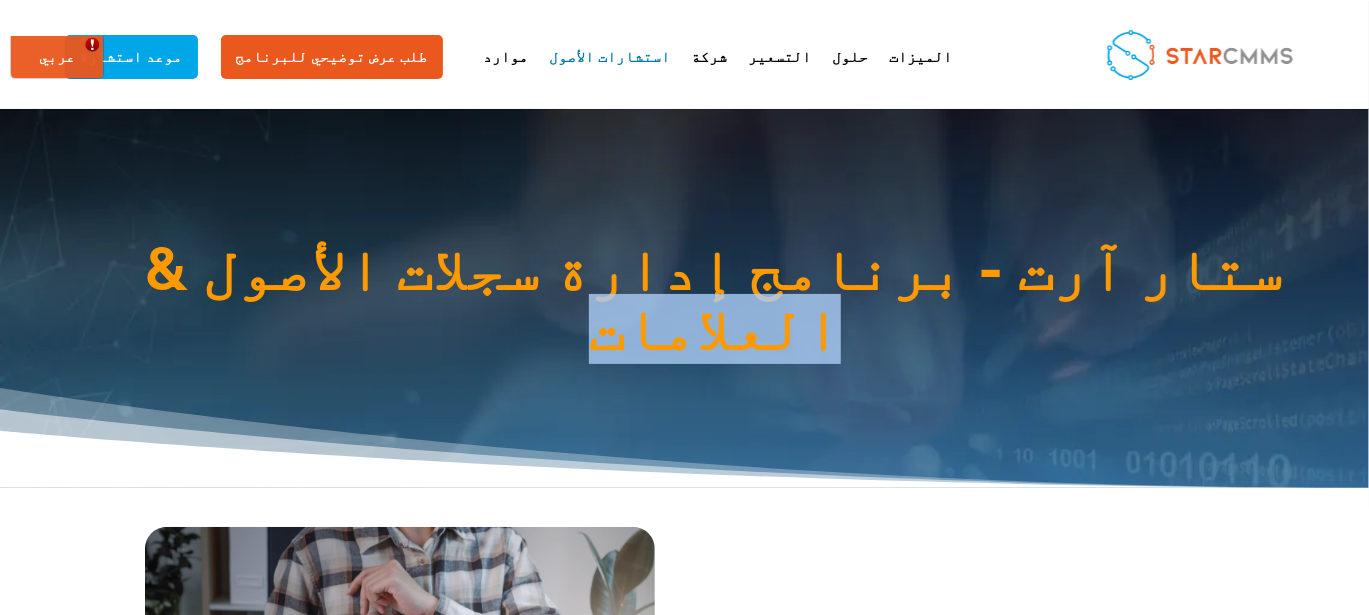 click on "ستار آرت - برنامج إدارة سجلات الأصول & العلامات" at bounding box center [715, 304] 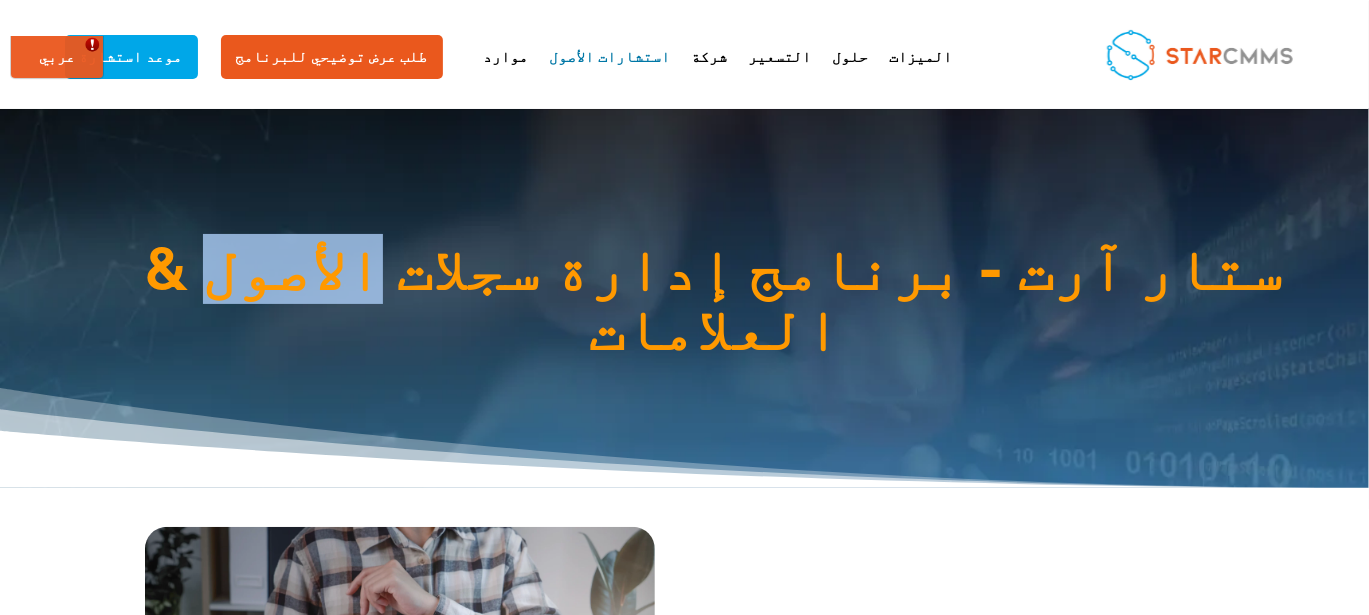 drag, startPoint x: 931, startPoint y: 273, endPoint x: 795, endPoint y: 262, distance: 136.44412 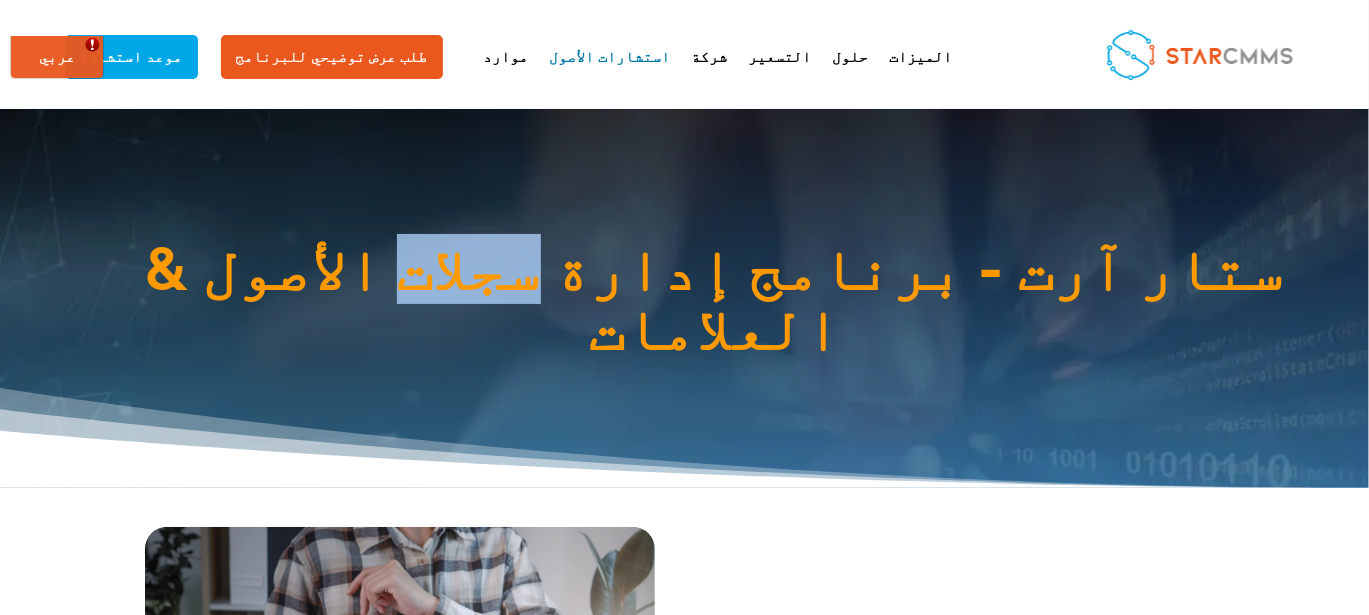 drag, startPoint x: 775, startPoint y: 267, endPoint x: 634, endPoint y: 266, distance: 141.00354 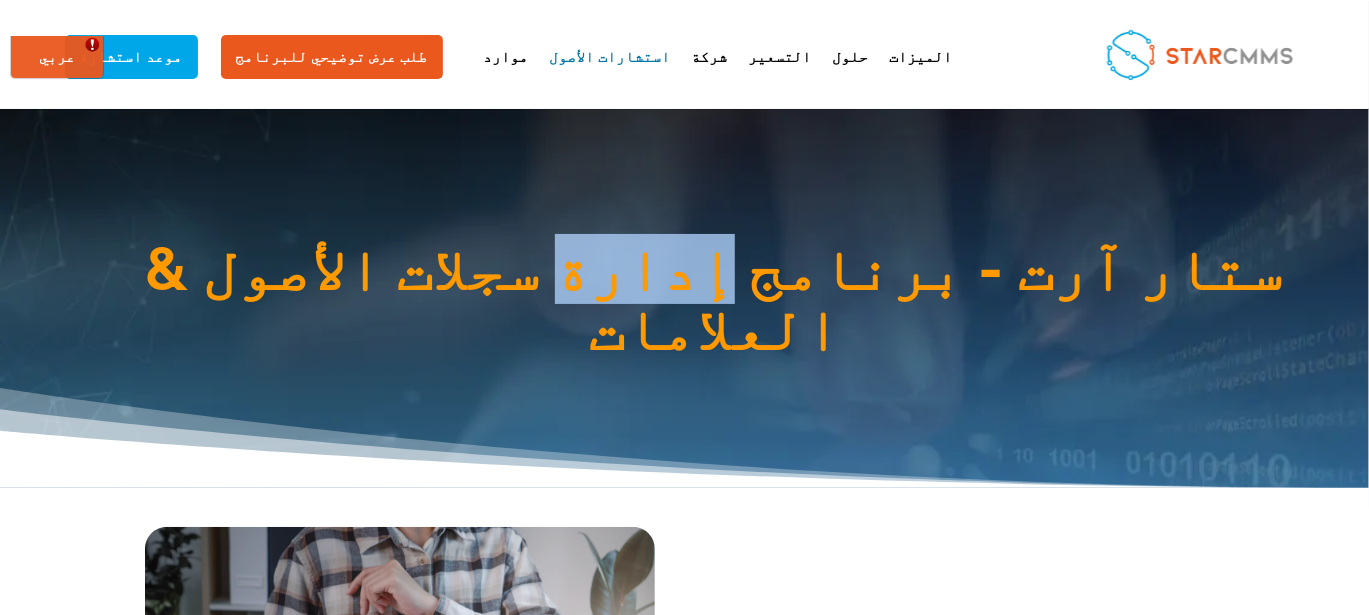 drag, startPoint x: 621, startPoint y: 273, endPoint x: 528, endPoint y: 270, distance: 93.04838 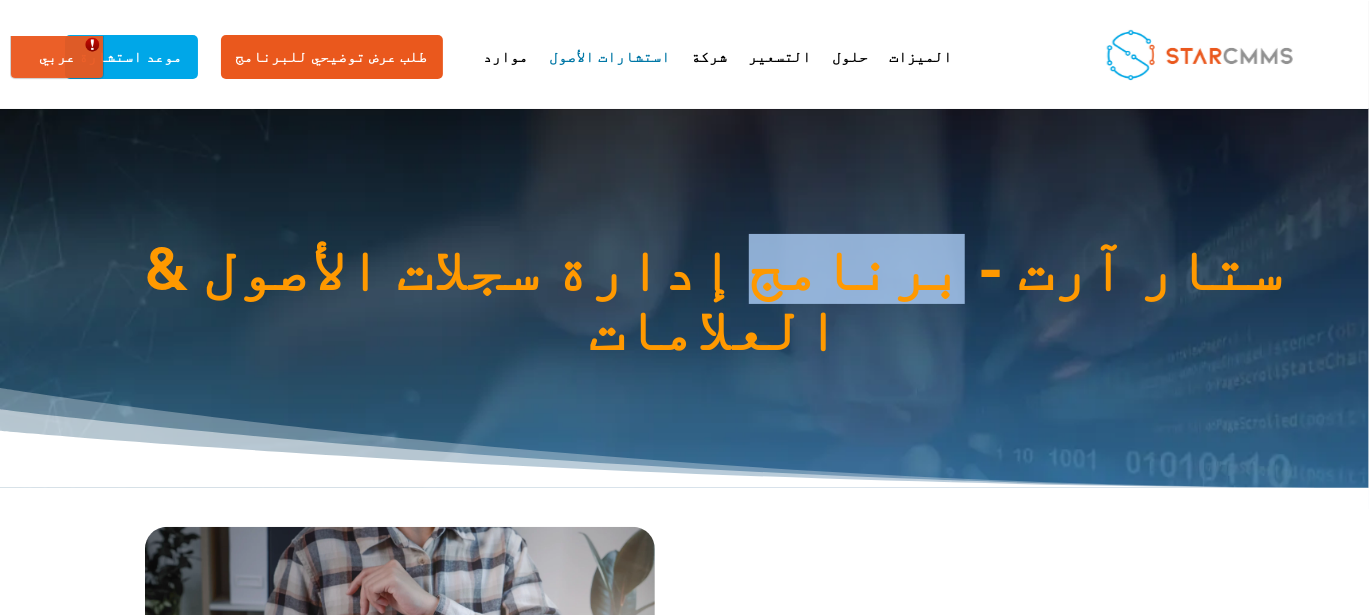 drag, startPoint x: 521, startPoint y: 269, endPoint x: 388, endPoint y: 265, distance: 133.06013 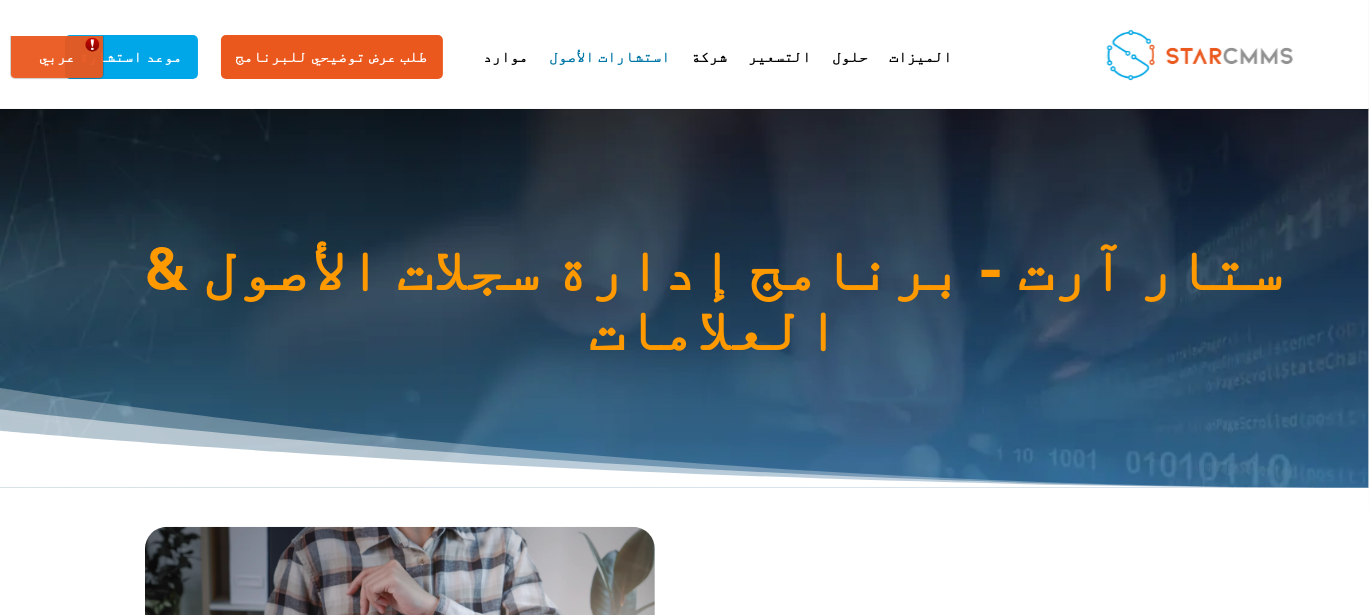 click on "ستار آرت - برنامج إدارة سجلات الأصول & العلامات" at bounding box center (684, 298) 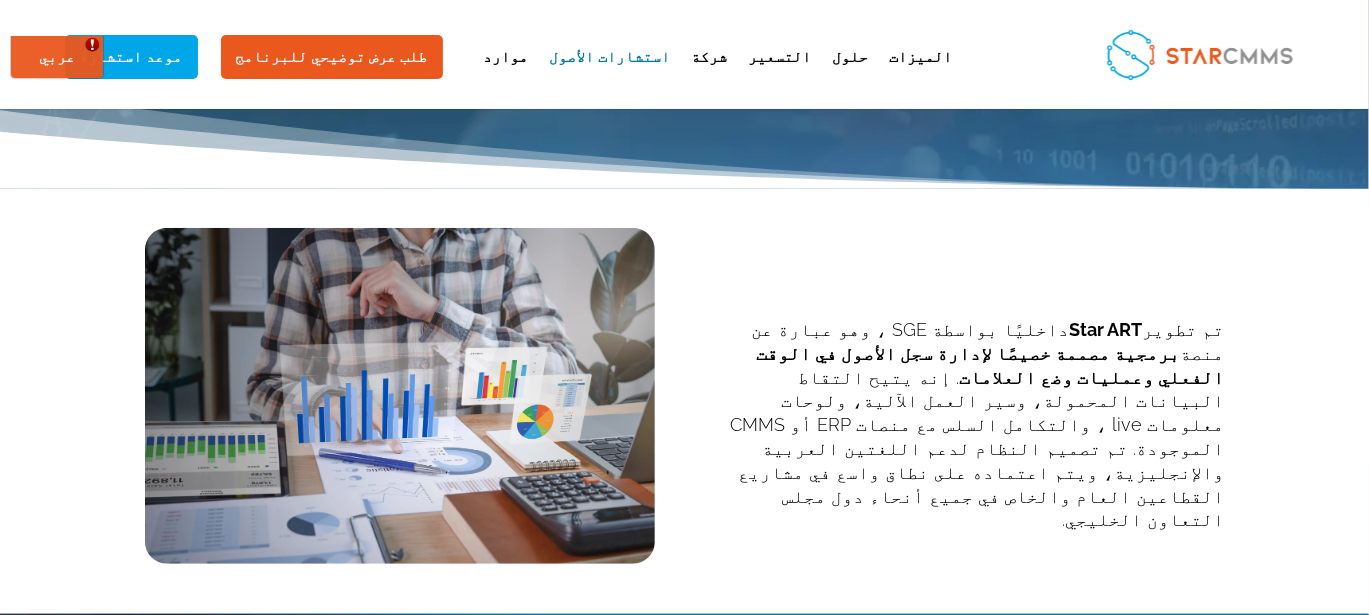 scroll, scrollTop: 299, scrollLeft: 0, axis: vertical 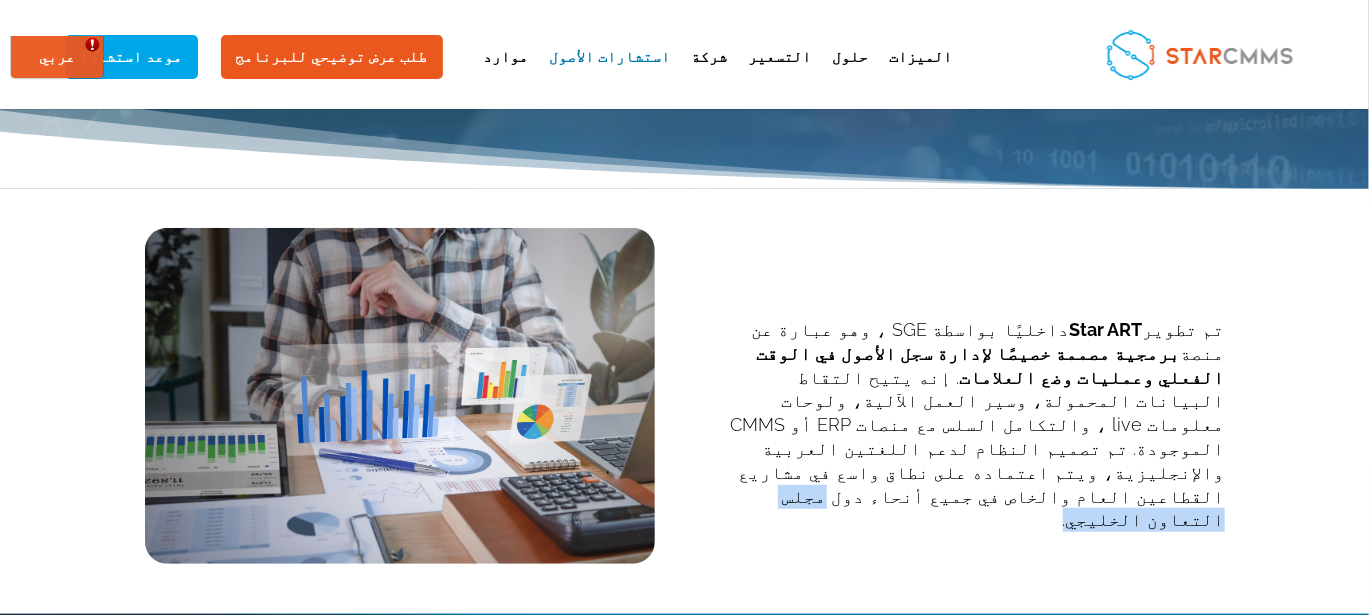 drag, startPoint x: 319, startPoint y: 436, endPoint x: 145, endPoint y: 426, distance: 174.28712 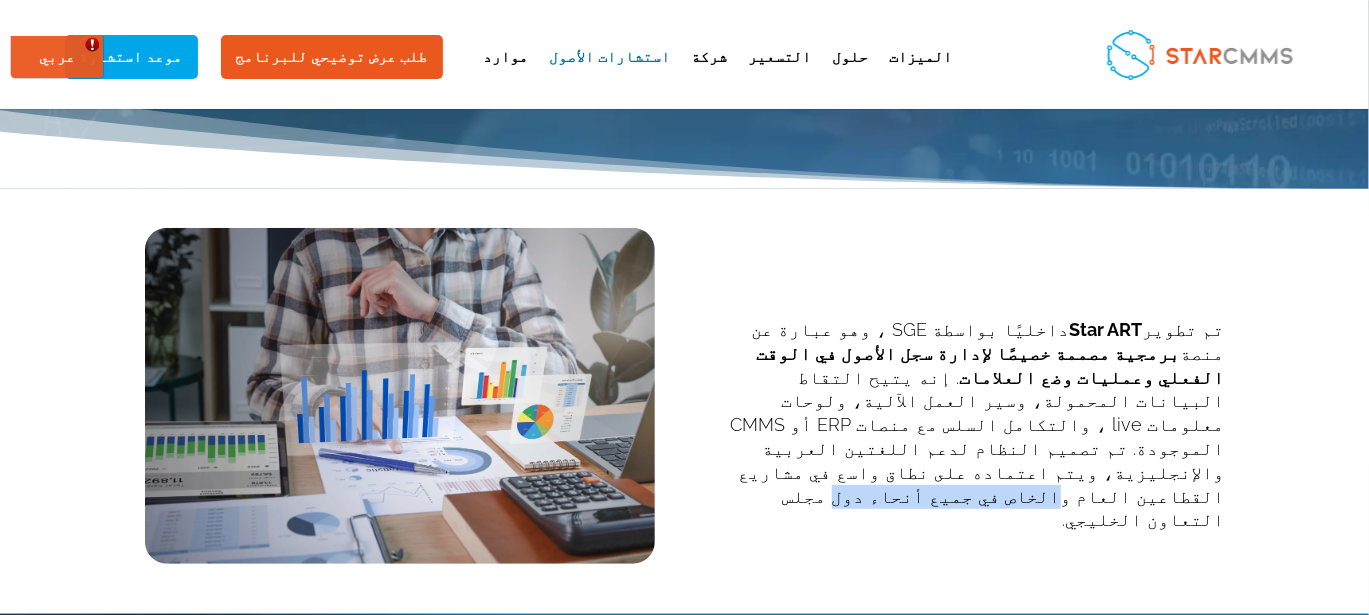 drag, startPoint x: 626, startPoint y: 411, endPoint x: 472, endPoint y: 415, distance: 154.05194 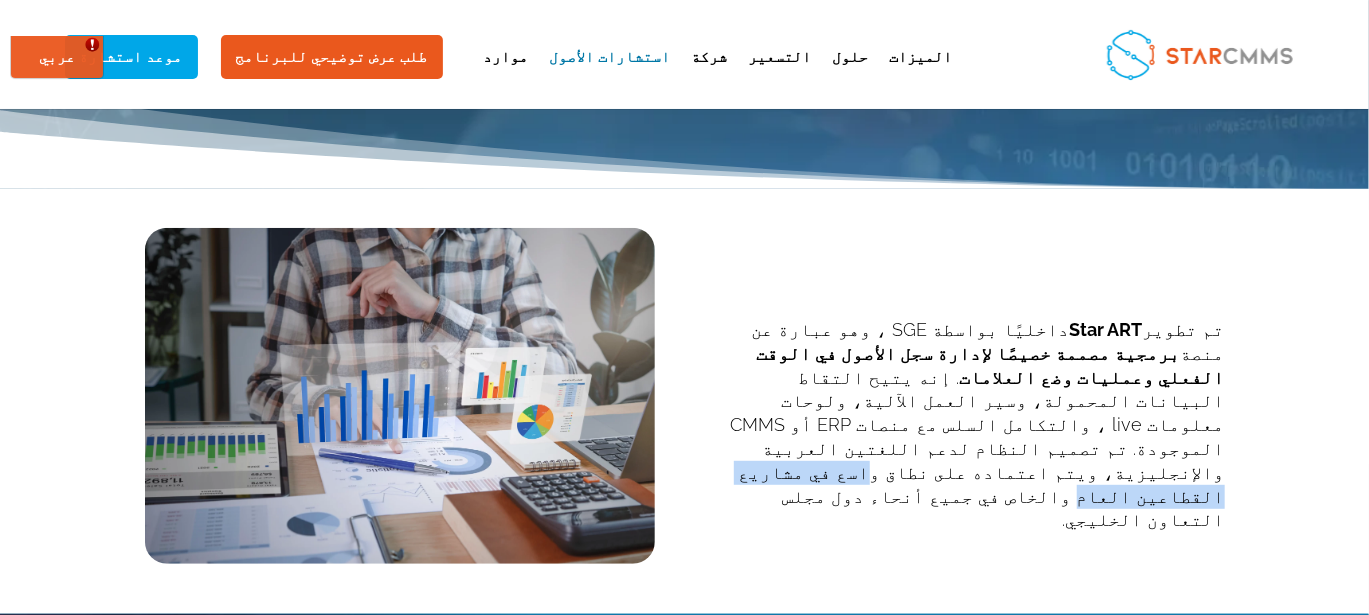 drag, startPoint x: 458, startPoint y: 418, endPoint x: 288, endPoint y: 415, distance: 170.02647 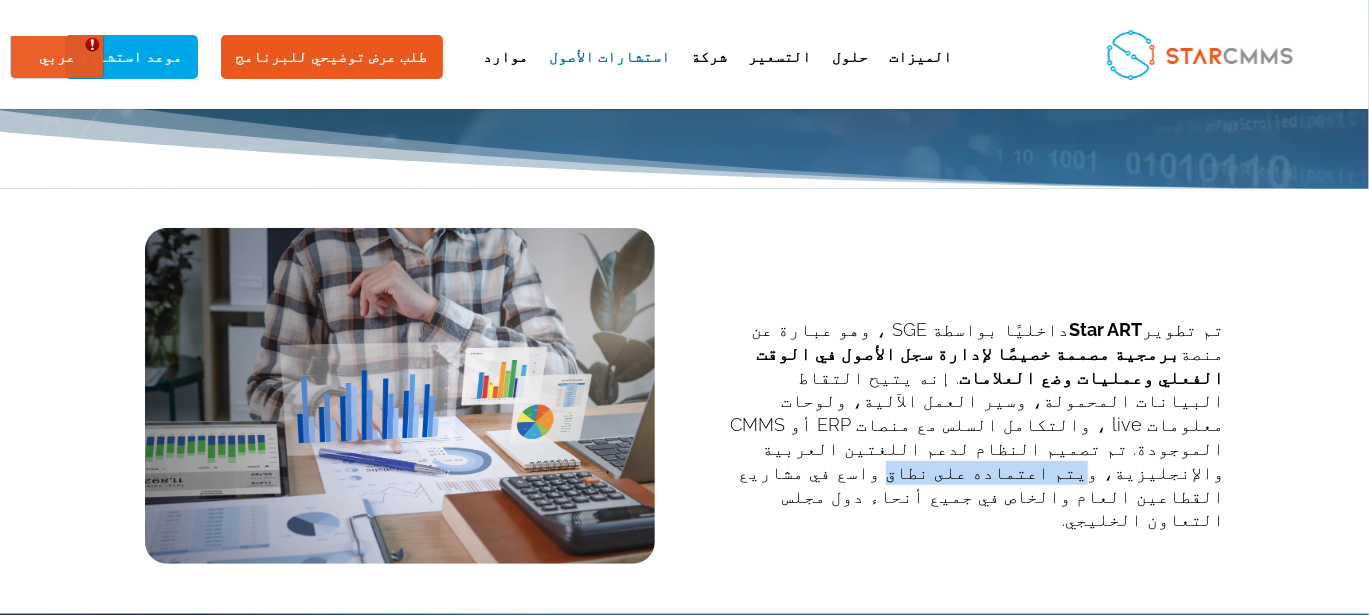 drag, startPoint x: 270, startPoint y: 418, endPoint x: 153, endPoint y: 411, distance: 117.20921 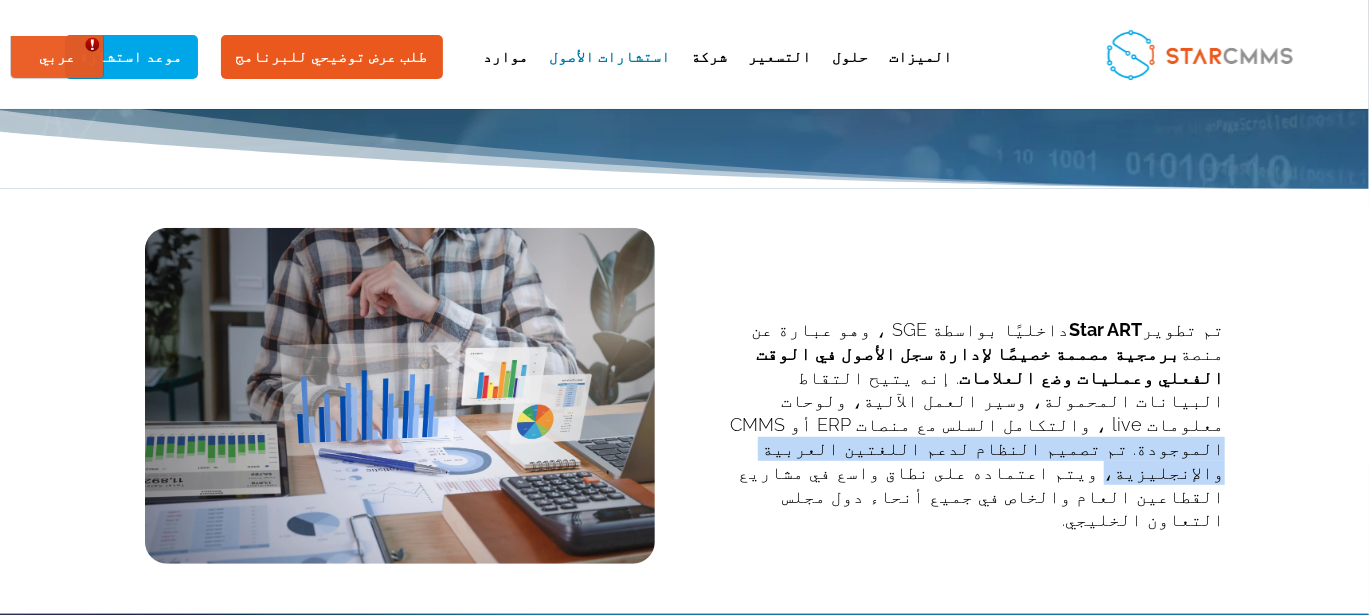 drag, startPoint x: 641, startPoint y: 389, endPoint x: 308, endPoint y: 391, distance: 333.006 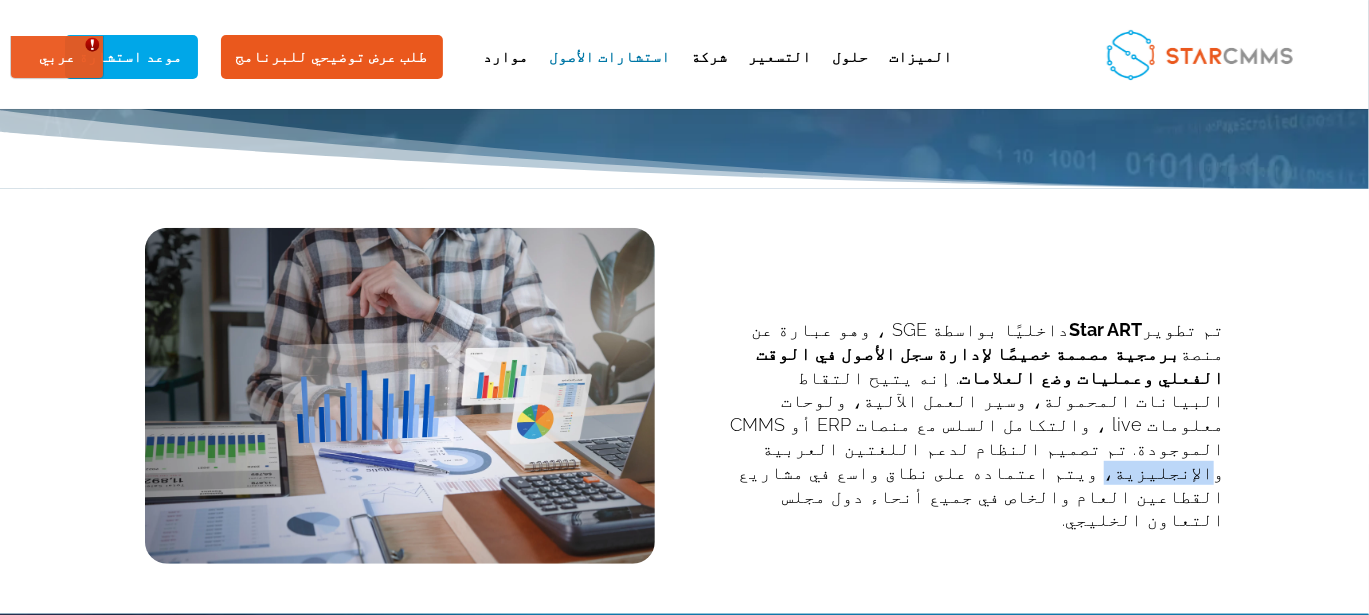 drag, startPoint x: 644, startPoint y: 387, endPoint x: 582, endPoint y: 381, distance: 62.289646 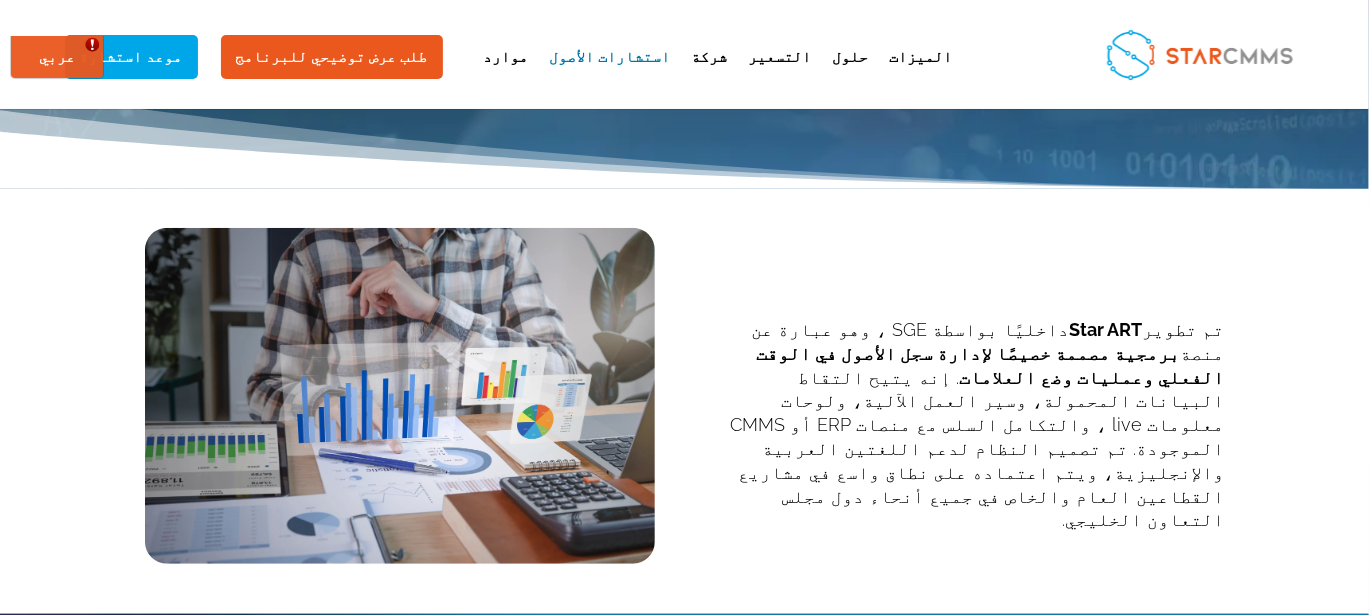 click on "تم تطوير  Star ART  داخليًا بواسطة SGE ، وهو عبارة عن منصة  برمجية مصممة خصيصًا لإدارة سجل الأصول في الوقت الفعلي وعمليات وضع العلامات . إنه يتيح التقاط البيانات المحمولة، وسير العمل الآلية، ولوحات معلومات live ، والتكامل السلس مع منصات ERP أو CMMS الموجودة. تم تصميم النظام لدعم اللغتين العربية والإنجليزية، ويتم اعتماده على نطاق واسع في مشاريع القطاعين العام والخاص في جميع أنحاء دول مجلس التعاون الخليجي." at bounding box center (969, 425) 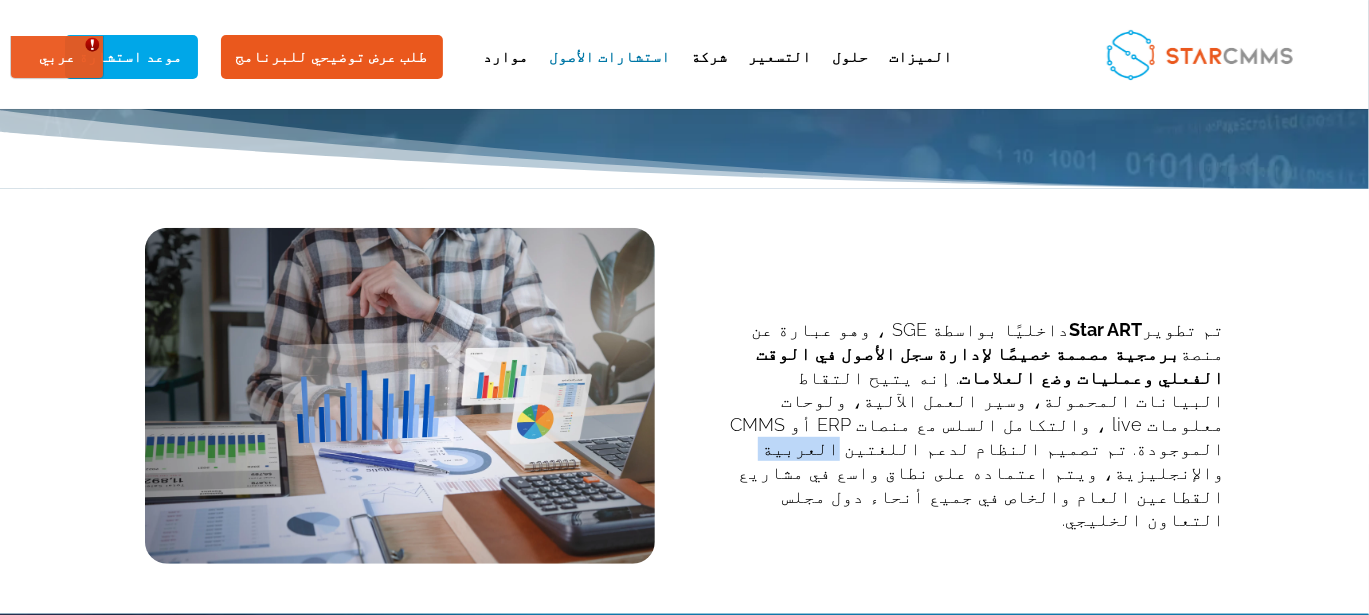 click on "تم تطوير  Star ART  داخليًا بواسطة SGE ، وهو عبارة عن منصة  برمجية مصممة خصيصًا لإدارة سجل الأصول في الوقت الفعلي وعمليات وضع العلامات . إنه يتيح التقاط البيانات المحمولة، وسير العمل الآلية، ولوحات معلومات live ، والتكامل السلس مع منصات ERP أو CMMS الموجودة. تم تصميم النظام لدعم اللغتين العربية والإنجليزية، ويتم اعتماده على نطاق واسع في مشاريع القطاعين العام والخاص في جميع أنحاء دول مجلس التعاون الخليجي." at bounding box center [969, 425] 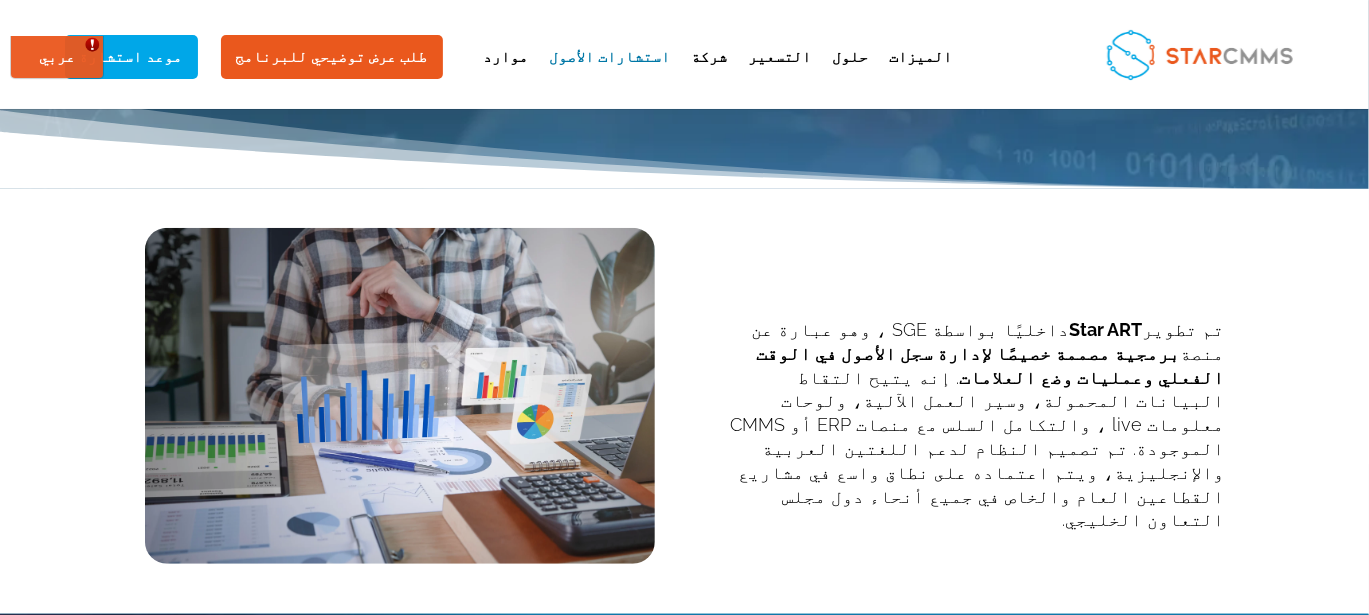 click on "تم تطوير  Star ART  داخليًا بواسطة SGE ، وهو عبارة عن منصة  برمجية مصممة خصيصًا لإدارة سجل الأصول في الوقت الفعلي وعمليات وضع العلامات . إنه يتيح التقاط البيانات المحمولة، وسير العمل الآلية، ولوحات معلومات live ، والتكامل السلس مع منصات ERP أو CMMS الموجودة. تم تصميم النظام لدعم اللغتين العربية والإنجليزية، ويتم اعتماده على نطاق واسع في مشاريع القطاعين العام والخاص في جميع أنحاء دول مجلس التعاون الخليجي." at bounding box center (969, 425) 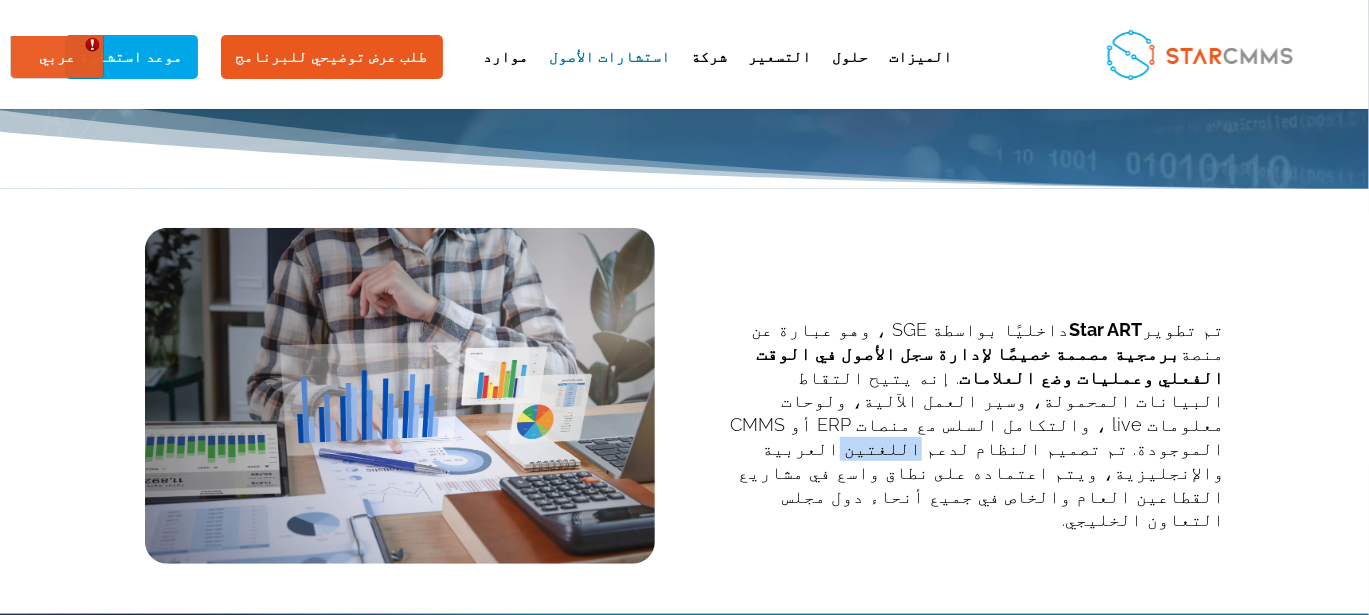 click on "تم تطوير  Star ART  داخليًا بواسطة SGE ، وهو عبارة عن منصة  برمجية مصممة خصيصًا لإدارة سجل الأصول في الوقت الفعلي وعمليات وضع العلامات . إنه يتيح التقاط البيانات المحمولة، وسير العمل الآلية، ولوحات معلومات live ، والتكامل السلس مع منصات ERP أو CMMS الموجودة. تم تصميم النظام لدعم اللغتين العربية والإنجليزية، ويتم اعتماده على نطاق واسع في مشاريع القطاعين العام والخاص في جميع أنحاء دول مجلس التعاون الخليجي." at bounding box center [969, 425] 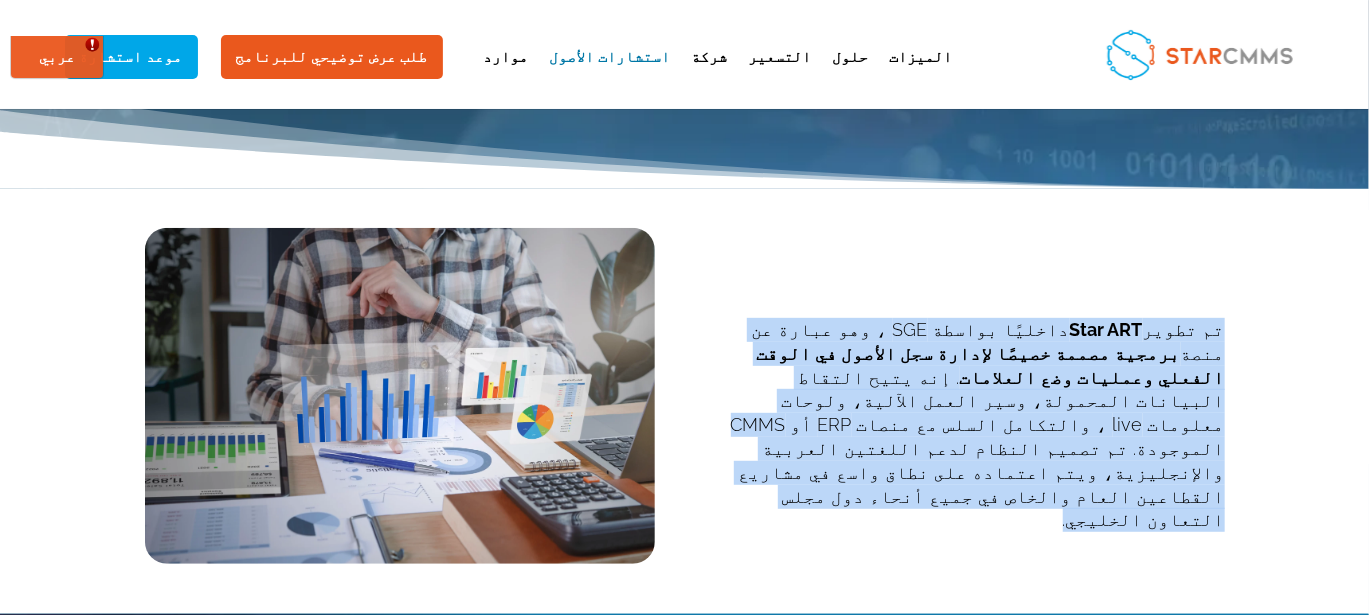 click on "تم تطوير  Star ART  داخليًا بواسطة SGE ، وهو عبارة عن منصة  برمجية مصممة خصيصًا لإدارة سجل الأصول في الوقت الفعلي وعمليات وضع العلامات . إنه يتيح التقاط البيانات المحمولة، وسير العمل الآلية، ولوحات معلومات live ، والتكامل السلس مع منصات ERP أو CMMS الموجودة. تم تصميم النظام لدعم اللغتين العربية والإنجليزية، ويتم اعتماده على نطاق واسع في مشاريع القطاعين العام والخاص في جميع أنحاء دول مجلس التعاون الخليجي." at bounding box center [969, 425] 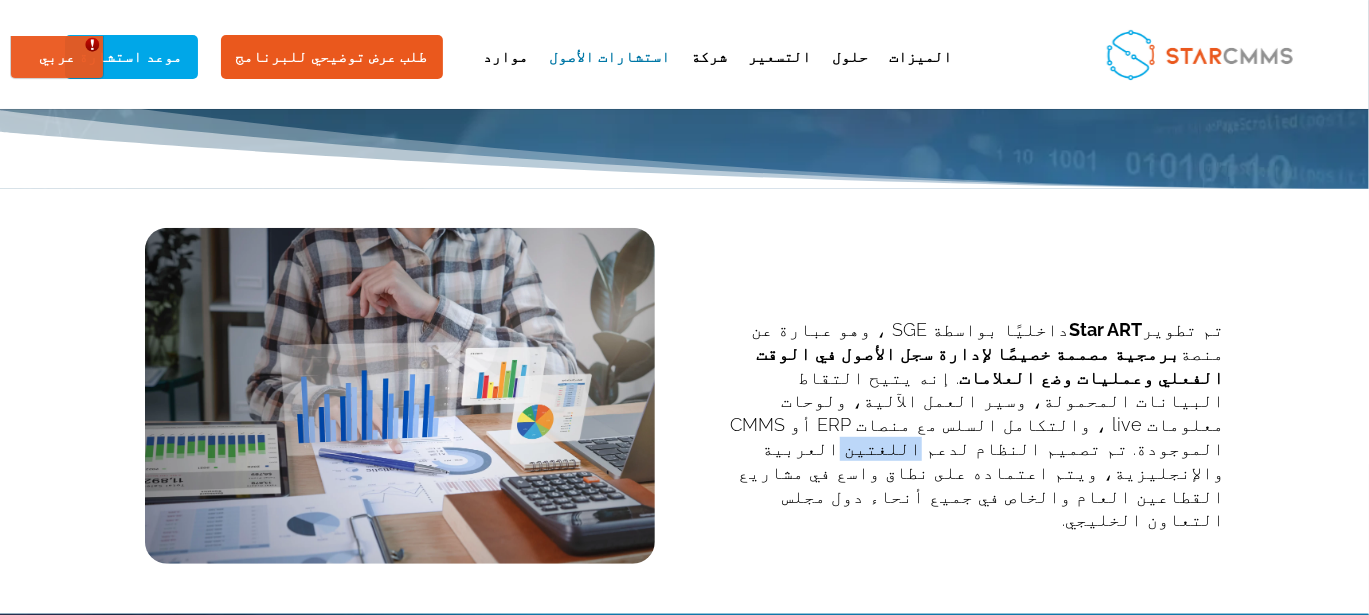 click on "تم تطوير  Star ART  داخليًا بواسطة SGE ، وهو عبارة عن منصة  برمجية مصممة خصيصًا لإدارة سجل الأصول في الوقت الفعلي وعمليات وضع العلامات . إنه يتيح التقاط البيانات المحمولة، وسير العمل الآلية، ولوحات معلومات live ، والتكامل السلس مع منصات ERP أو CMMS الموجودة. تم تصميم النظام لدعم اللغتين العربية والإنجليزية، ويتم اعتماده على نطاق واسع في مشاريع القطاعين العام والخاص في جميع أنحاء دول مجلس التعاون الخليجي." at bounding box center [969, 425] 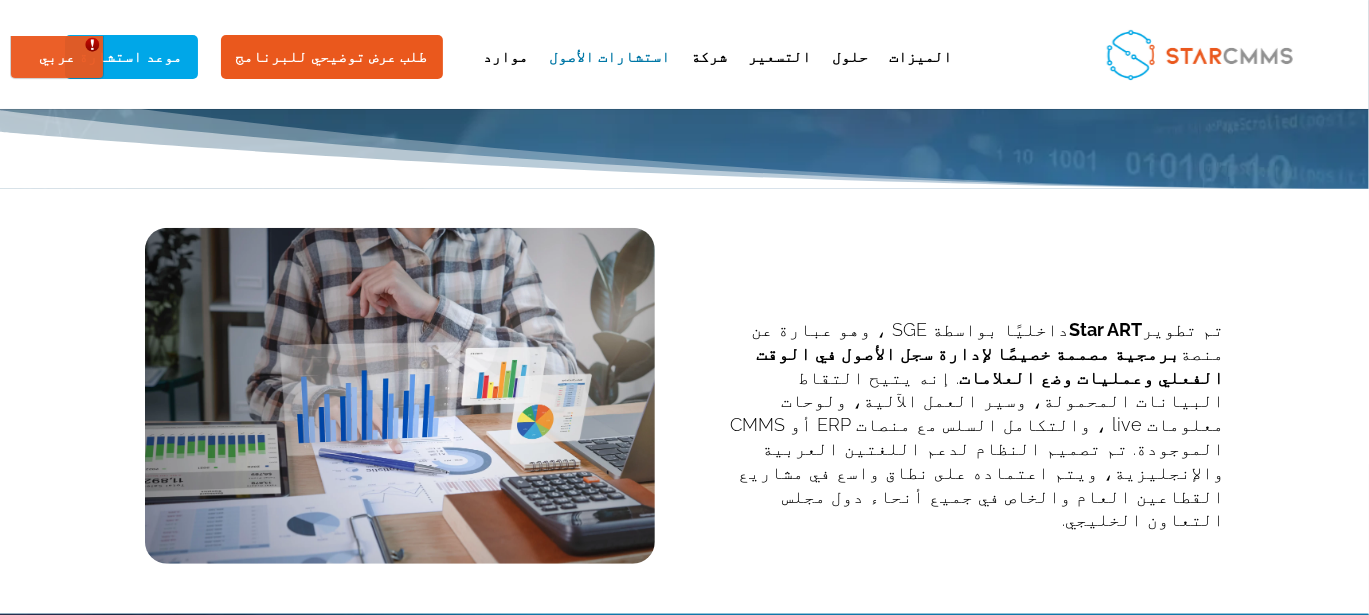 click on "تم تطوير  Star ART  داخليًا بواسطة SGE ، وهو عبارة عن منصة  برمجية مصممة خصيصًا لإدارة سجل الأصول في الوقت الفعلي وعمليات وضع العلامات . إنه يتيح التقاط البيانات المحمولة، وسير العمل الآلية، ولوحات معلومات live ، والتكامل السلس مع منصات ERP أو CMMS الموجودة. تم تصميم النظام لدعم اللغتين العربية والإنجليزية، ويتم اعتماده على نطاق واسع في مشاريع القطاعين العام والخاص في جميع أنحاء دول مجلس التعاون الخليجي." at bounding box center [969, 425] 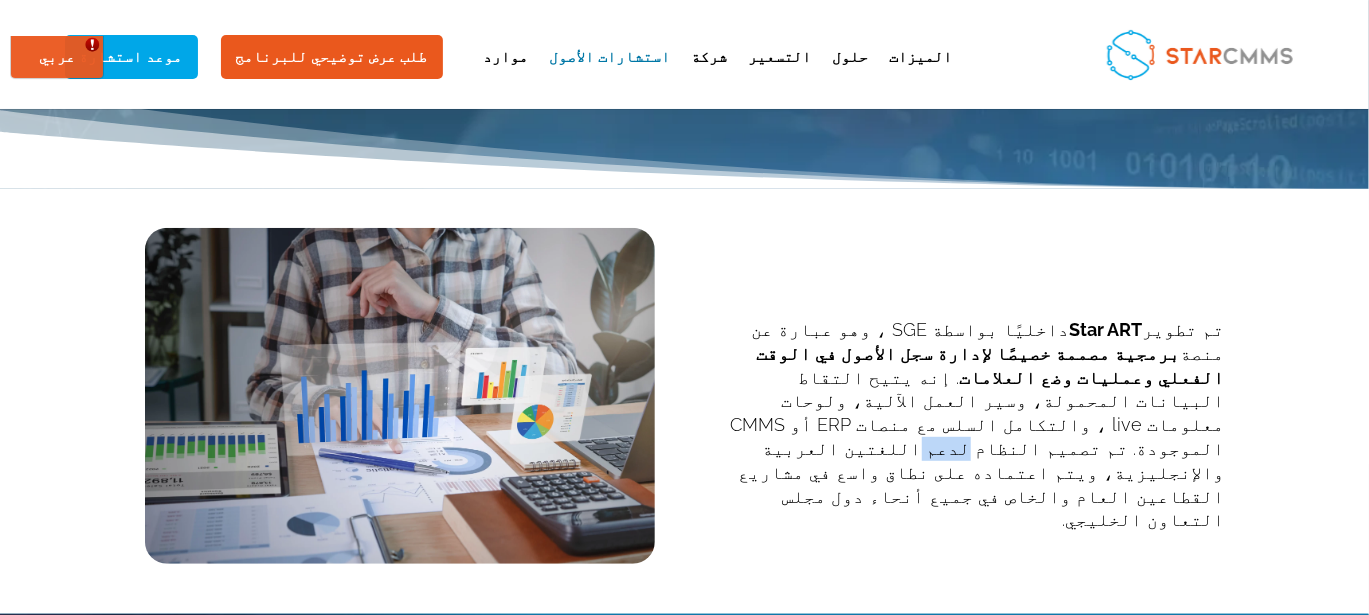 click on "تم تطوير  Star ART  داخليًا بواسطة SGE ، وهو عبارة عن منصة  برمجية مصممة خصيصًا لإدارة سجل الأصول في الوقت الفعلي وعمليات وضع العلامات . إنه يتيح التقاط البيانات المحمولة، وسير العمل الآلية، ولوحات معلومات live ، والتكامل السلس مع منصات ERP أو CMMS الموجودة. تم تصميم النظام لدعم اللغتين العربية والإنجليزية، ويتم اعتماده على نطاق واسع في مشاريع القطاعين العام والخاص في جميع أنحاء دول مجلس التعاون الخليجي." at bounding box center [969, 425] 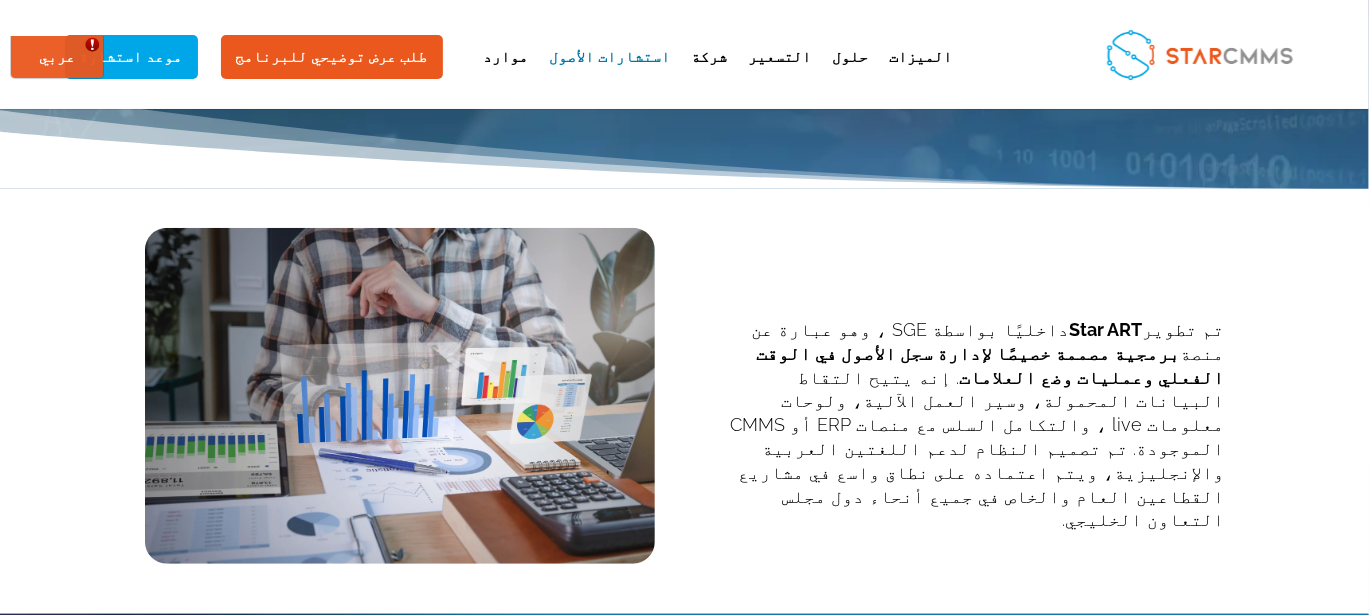 click on "تم تطوير  Star ART  داخليًا بواسطة SGE ، وهو عبارة عن منصة  برمجية مصممة خصيصًا لإدارة سجل الأصول في الوقت الفعلي وعمليات وضع العلامات . إنه يتيح التقاط البيانات المحمولة، وسير العمل الآلية، ولوحات معلومات live ، والتكامل السلس مع منصات ERP أو CMMS الموجودة. تم تصميم النظام لدعم اللغتين العربية والإنجليزية، ويتم اعتماده على نطاق واسع في مشاريع القطاعين العام والخاص في جميع أنحاء دول مجلس التعاون الخليجي." at bounding box center (969, 425) 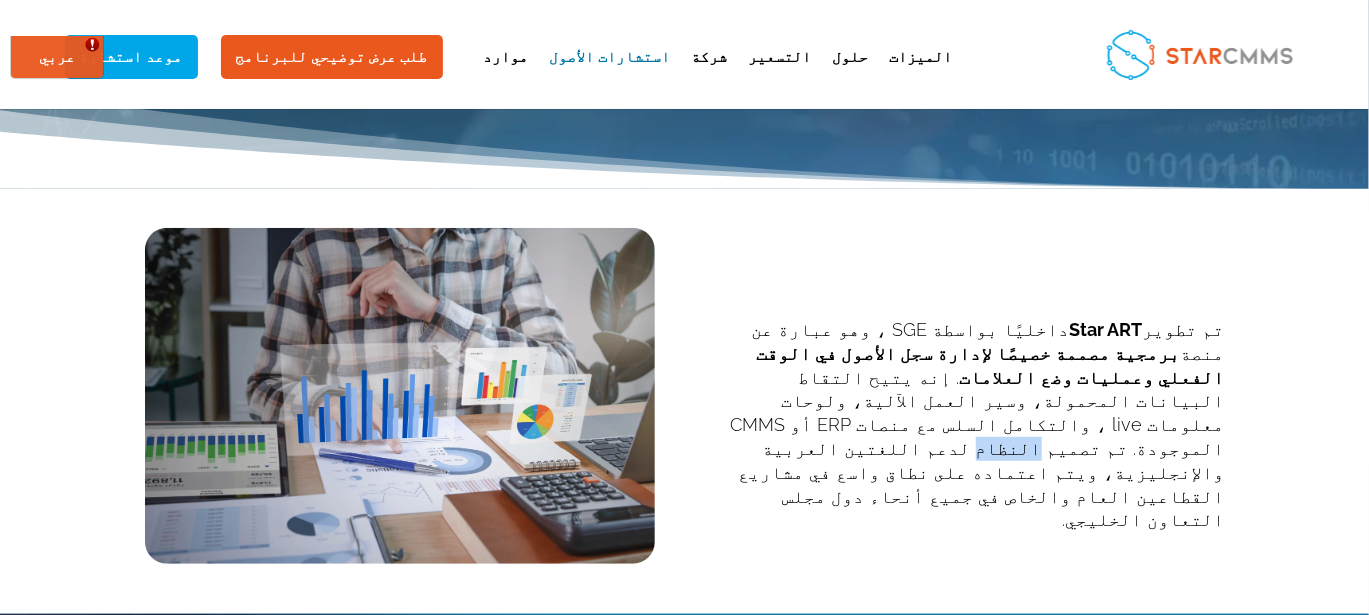 click on "تم تطوير  Star ART  داخليًا بواسطة SGE ، وهو عبارة عن منصة  برمجية مصممة خصيصًا لإدارة سجل الأصول في الوقت الفعلي وعمليات وضع العلامات . إنه يتيح التقاط البيانات المحمولة، وسير العمل الآلية، ولوحات معلومات live ، والتكامل السلس مع منصات ERP أو CMMS الموجودة. تم تصميم النظام لدعم اللغتين العربية والإنجليزية، ويتم اعتماده على نطاق واسع في مشاريع القطاعين العام والخاص في جميع أنحاء دول مجلس التعاون الخليجي." at bounding box center (969, 425) 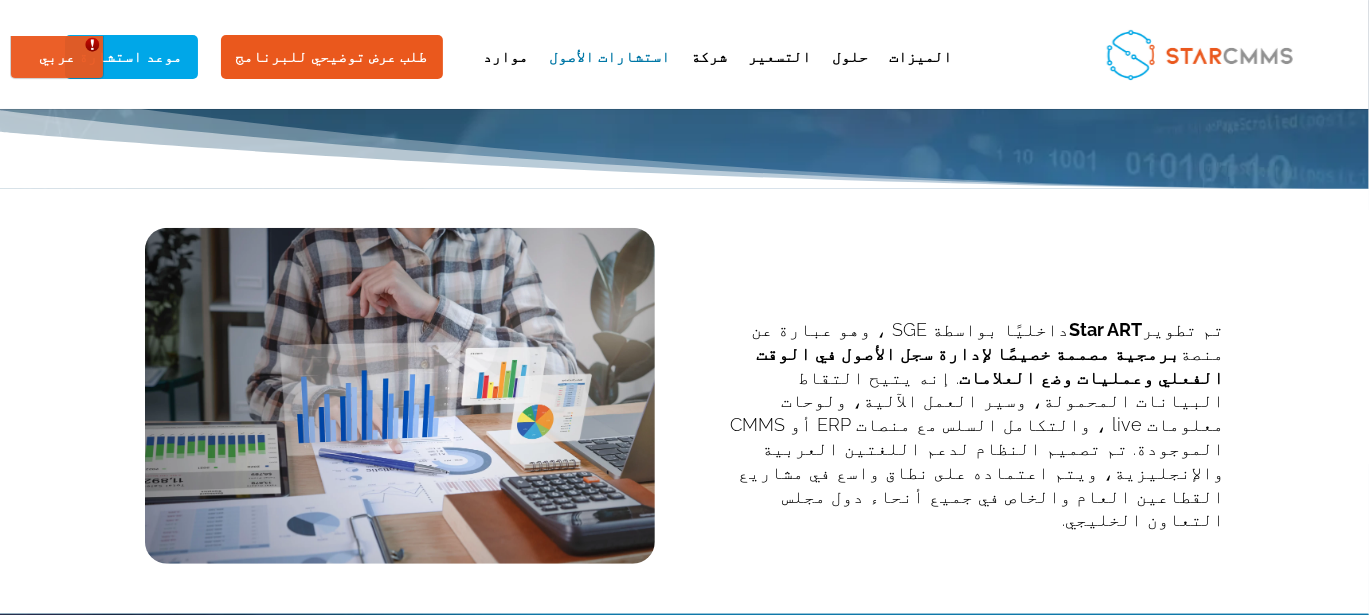 click on "تم تطوير  Star ART  داخليًا بواسطة SGE ، وهو عبارة عن منصة  برمجية مصممة خصيصًا لإدارة سجل الأصول في الوقت الفعلي وعمليات وضع العلامات . إنه يتيح التقاط البيانات المحمولة، وسير العمل الآلية، ولوحات معلومات live ، والتكامل السلس مع منصات ERP أو CMMS الموجودة. تم تصميم النظام لدعم اللغتين العربية والإنجليزية، ويتم اعتماده على نطاق واسع في مشاريع القطاعين العام والخاص في جميع أنحاء دول مجلس التعاون الخليجي." at bounding box center (969, 425) 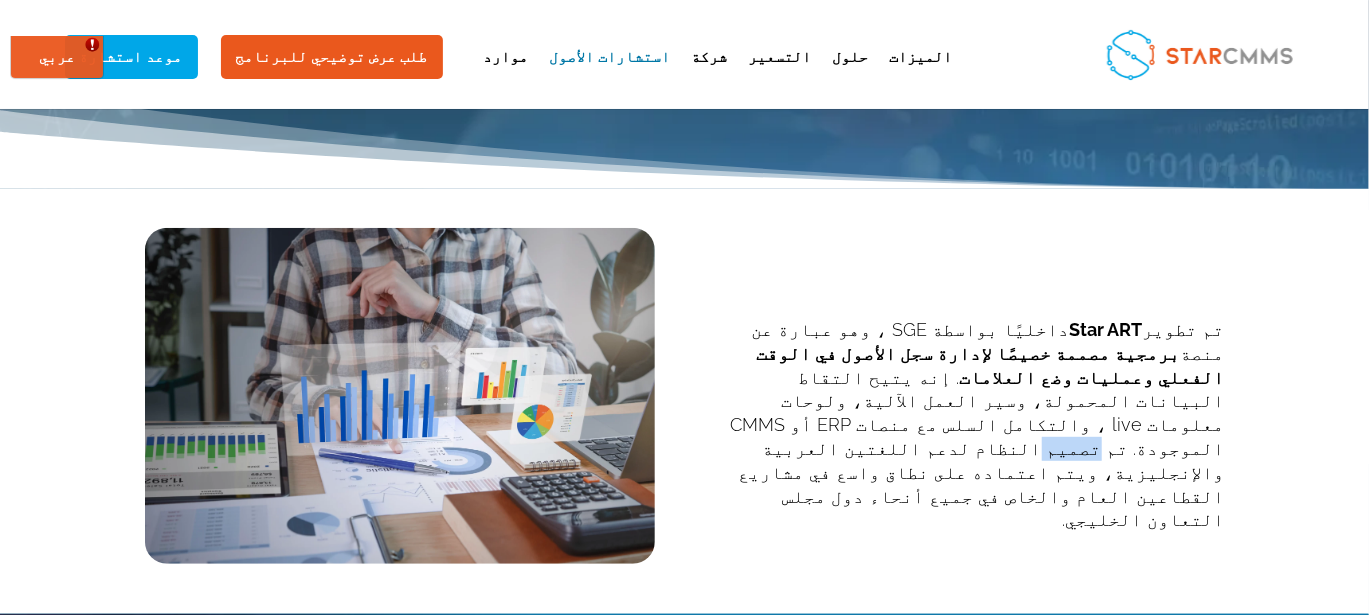 click on "تم تطوير  Star ART  داخليًا بواسطة SGE ، وهو عبارة عن منصة  برمجية مصممة خصيصًا لإدارة سجل الأصول في الوقت الفعلي وعمليات وضع العلامات . إنه يتيح التقاط البيانات المحمولة، وسير العمل الآلية، ولوحات معلومات live ، والتكامل السلس مع منصات ERP أو CMMS الموجودة. تم تصميم النظام لدعم اللغتين العربية والإنجليزية، ويتم اعتماده على نطاق واسع في مشاريع القطاعين العام والخاص في جميع أنحاء دول مجلس التعاون الخليجي." at bounding box center (969, 425) 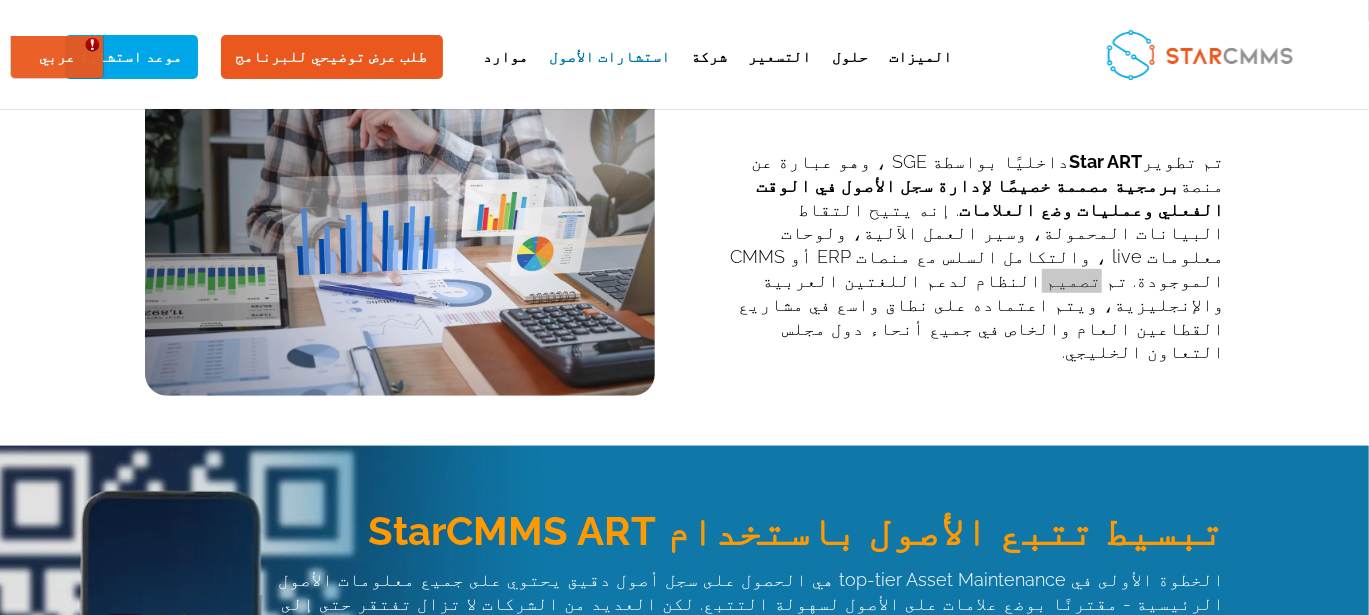 scroll, scrollTop: 633, scrollLeft: 0, axis: vertical 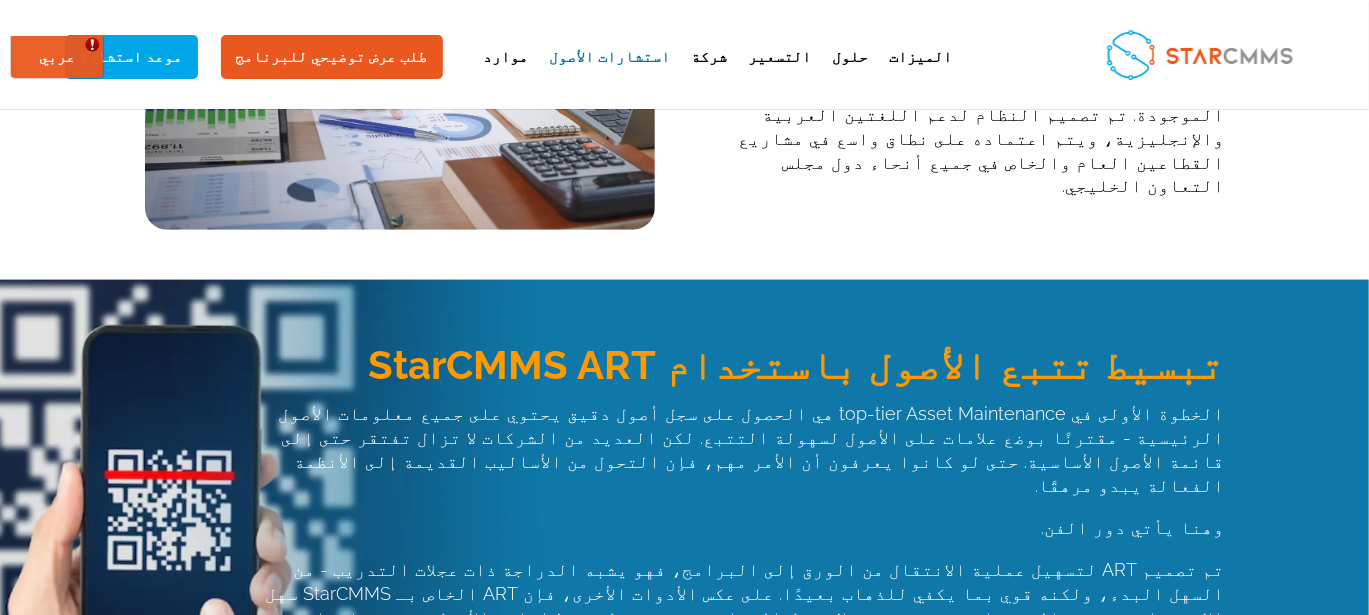 click on "الخطوة الأولى في top-tier Asset Maintenance هي الحصول على سجل أصول دقيق يحتوي على جميع معلومات الأصول الرئيسية - مقترنًا بوضع علامات على الأصول لسهولة التتبع. لكن العديد من الشركات لا تزال تفتقر حتى إلى قائمة الأصول الأساسية. حتى لو كانوا يعرفون أن الأمر مهم، فإن التحول من الأساليب القديمة إلى الأنظمة الفعالة يبدو مرهقًا." at bounding box center [739, 459] 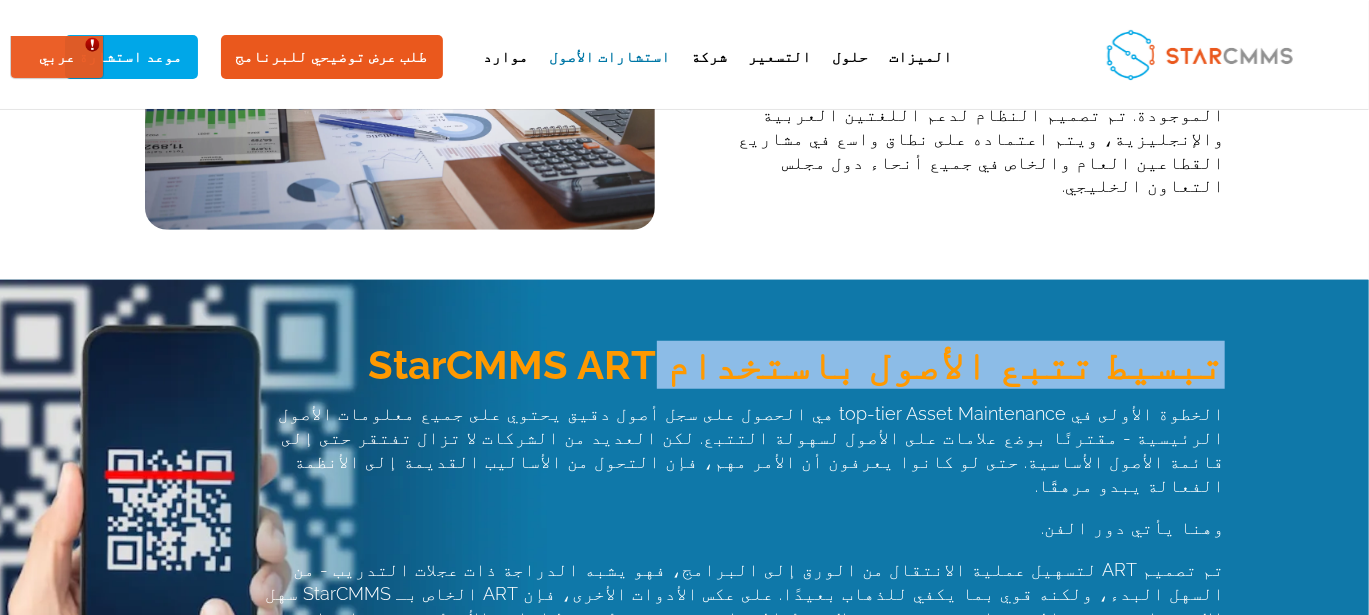 drag, startPoint x: 521, startPoint y: 356, endPoint x: 118, endPoint y: 363, distance: 403.0608 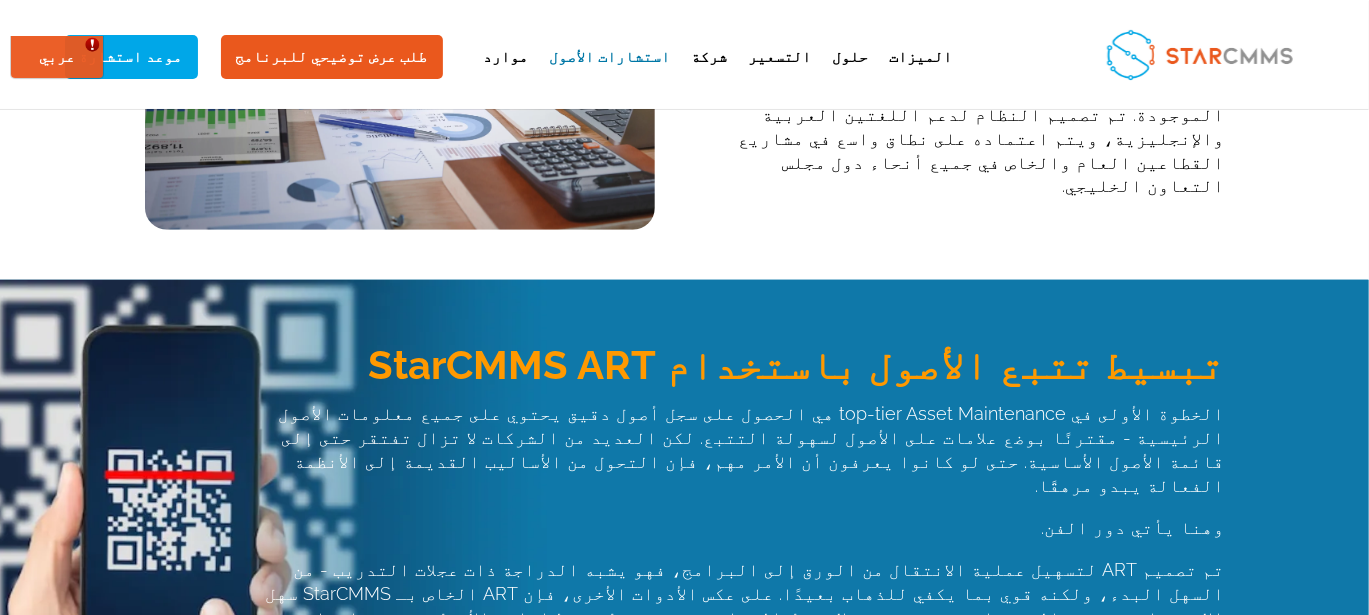 click on "تبسيط تتبع الأصول باستخدام StarCMMS ART" at bounding box center [797, 364] 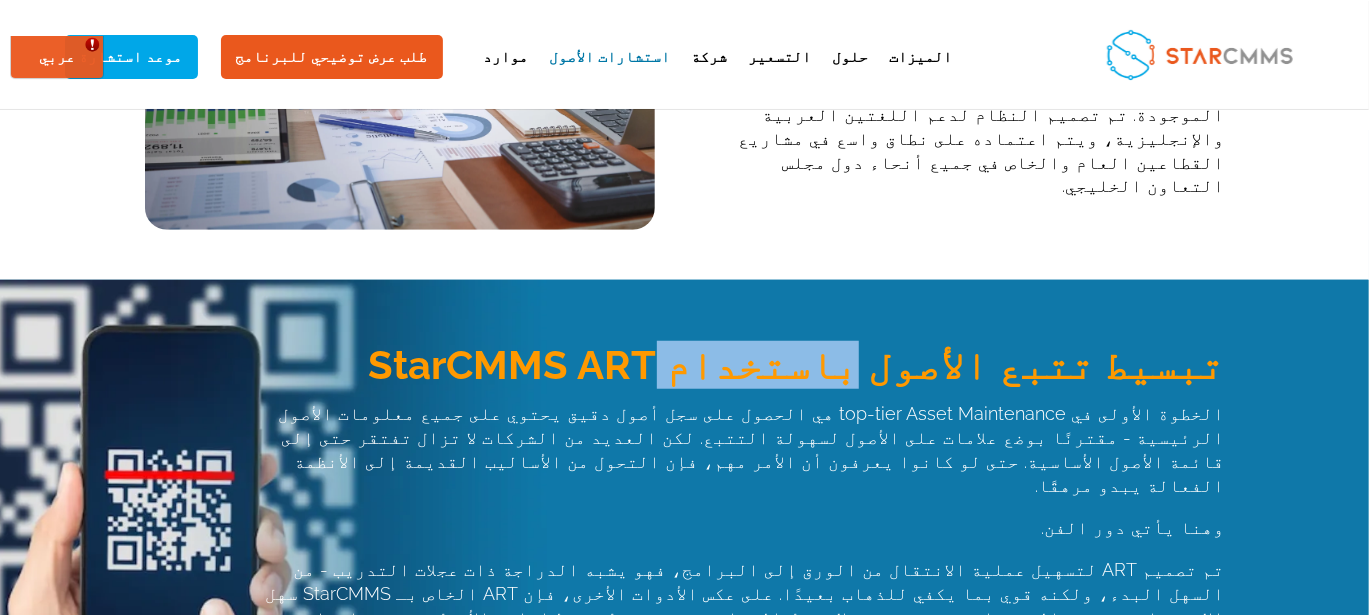 click on "تبسيط تتبع الأصول باستخدام StarCMMS ART" at bounding box center (797, 364) 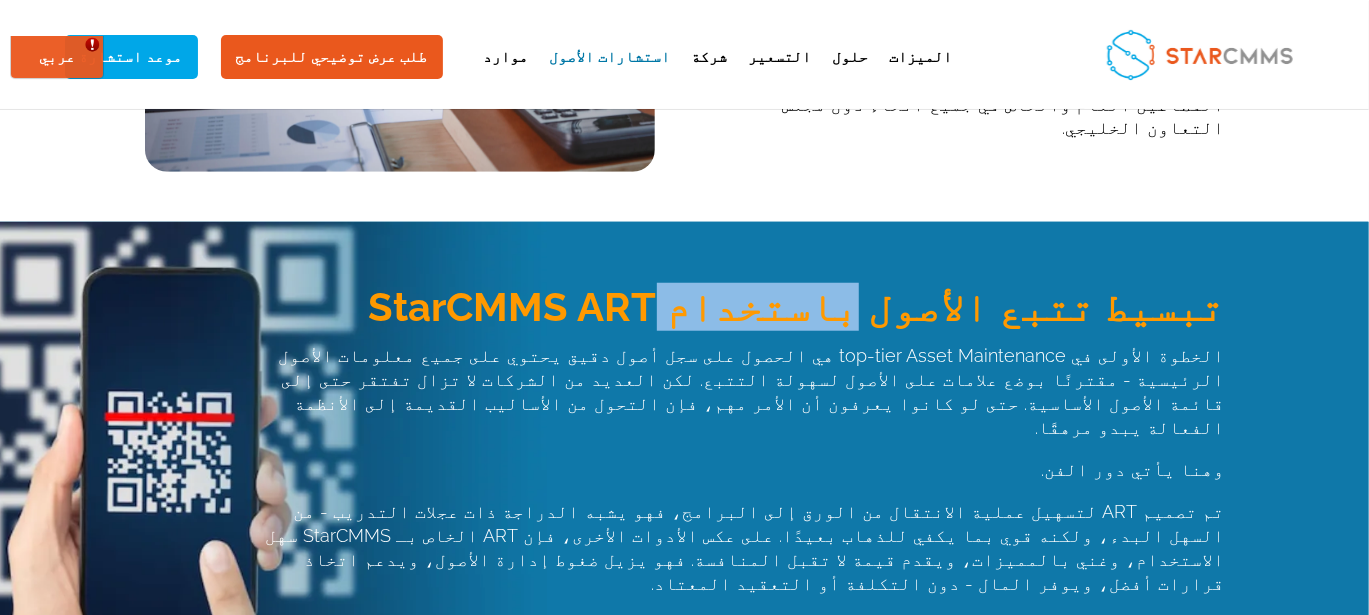scroll, scrollTop: 699, scrollLeft: 0, axis: vertical 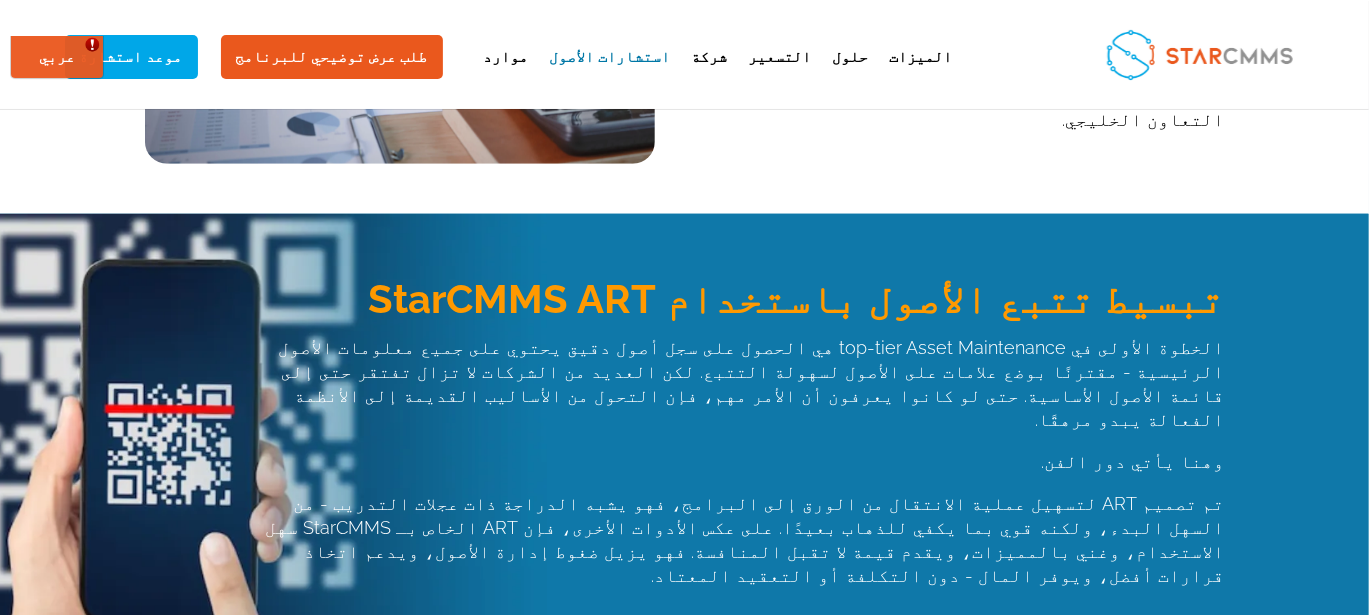 click on "الخطوة الأولى في top-tier Asset Maintenance هي الحصول على سجل أصول دقيق يحتوي على جميع معلومات الأصول الرئيسية - مقترنًا بوضع علامات على الأصول لسهولة التتبع. لكن العديد من الشركات لا تزال تفتقر حتى إلى قائمة الأصول الأساسية. حتى لو كانوا يعرفون أن الأمر مهم، فإن التحول من الأساليب القديمة إلى الأنظمة الفعالة يبدو مرهقًا." at bounding box center (739, 393) 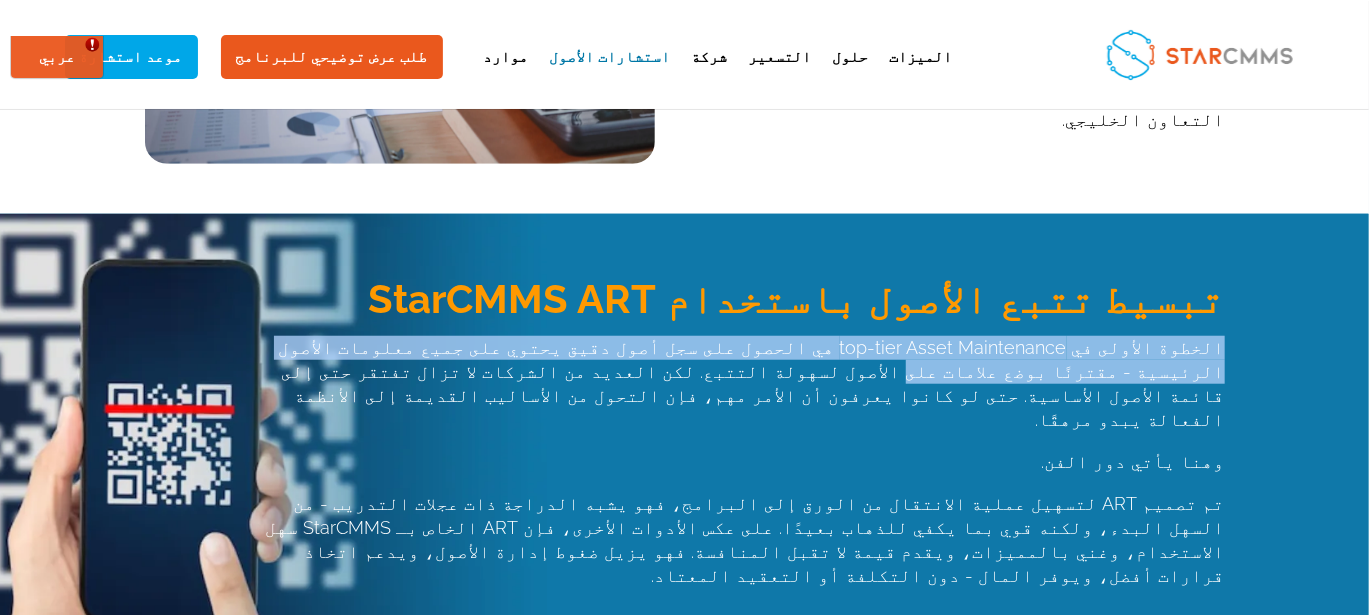 drag, startPoint x: 1103, startPoint y: 328, endPoint x: 142, endPoint y: 332, distance: 961.0083 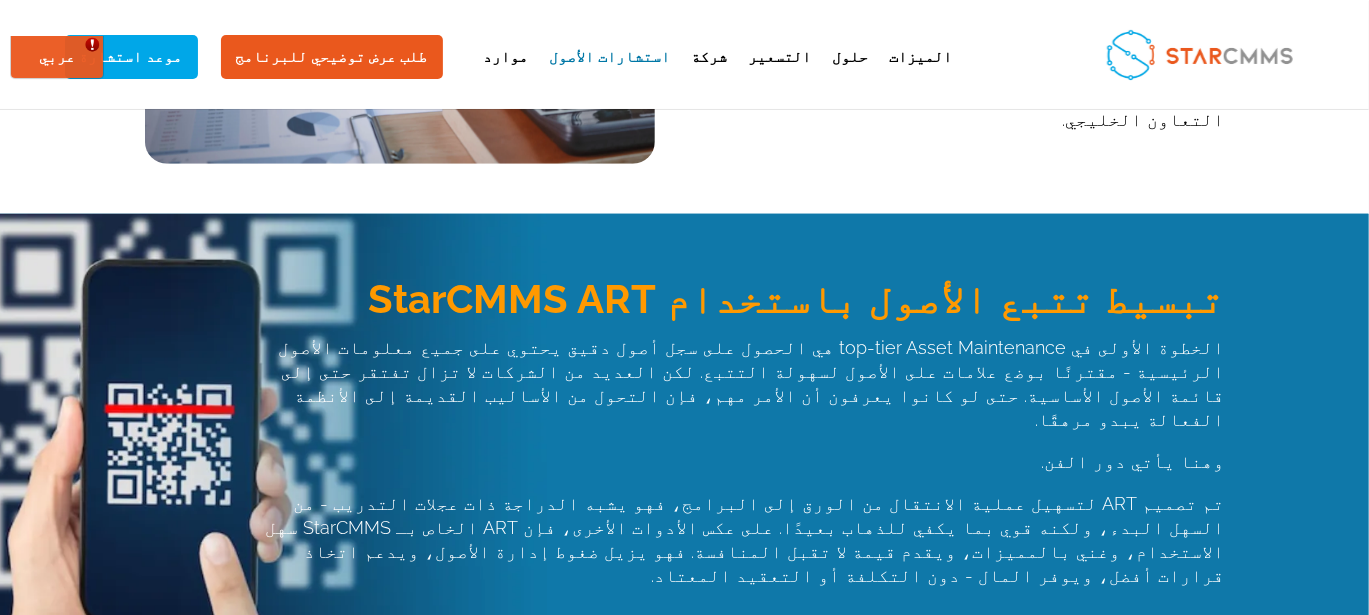 click on "الخطوة الأولى في top-tier Asset Maintenance هي الحصول على سجل أصول دقيق يحتوي على جميع معلومات الأصول الرئيسية - مقترنًا بوضع علامات على الأصول لسهولة التتبع. لكن العديد من الشركات لا تزال تفتقر حتى إلى قائمة الأصول الأساسية. حتى لو كانوا يعرفون أن الأمر مهم، فإن التحول من الأساليب القديمة إلى الأنظمة الفعالة يبدو مرهقًا." at bounding box center (739, 393) 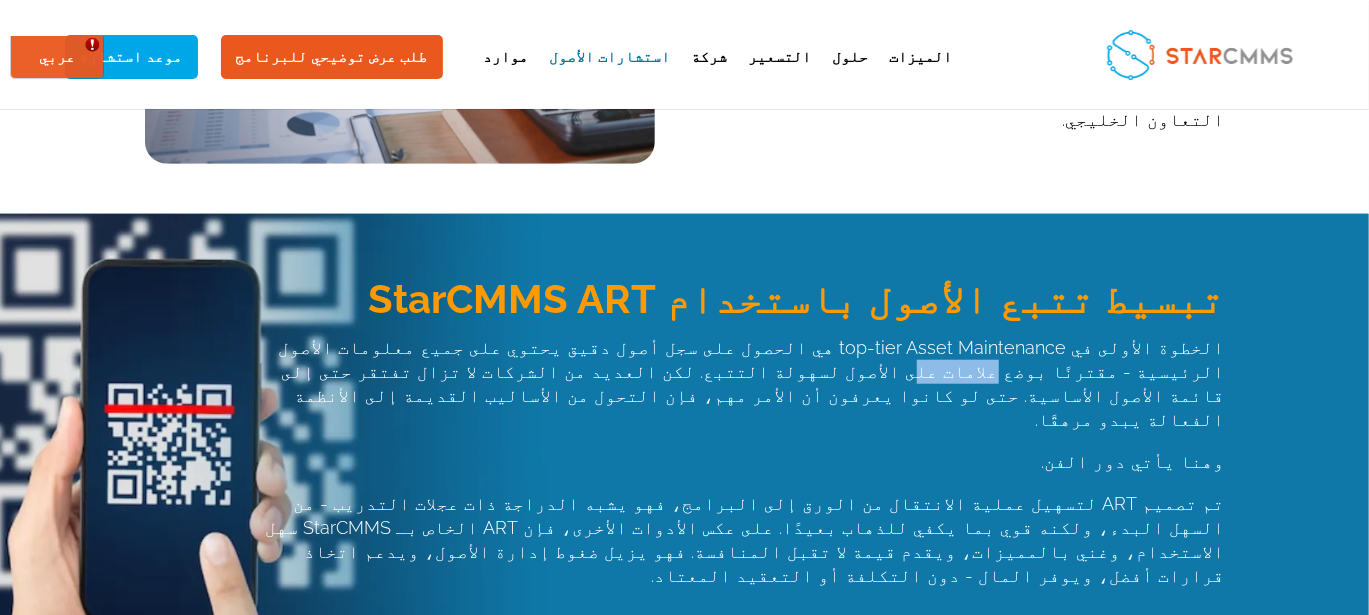 drag, startPoint x: 1101, startPoint y: 335, endPoint x: 1030, endPoint y: 317, distance: 73.24616 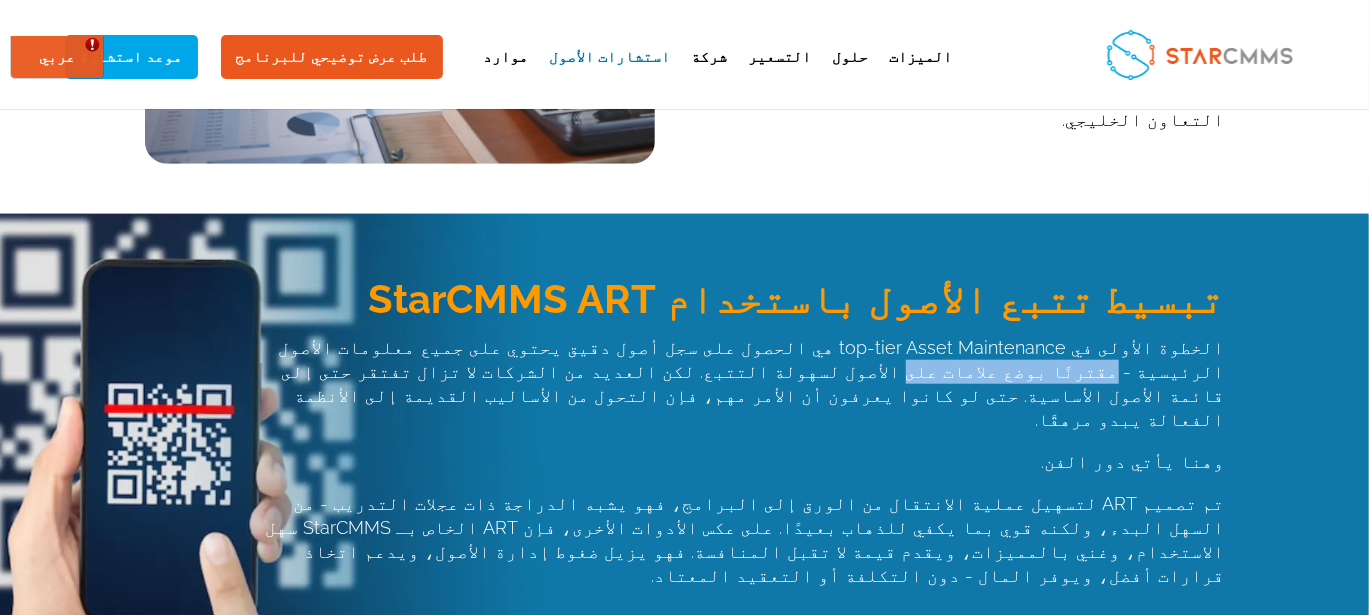 drag, startPoint x: 958, startPoint y: 334, endPoint x: 1106, endPoint y: 336, distance: 148.01352 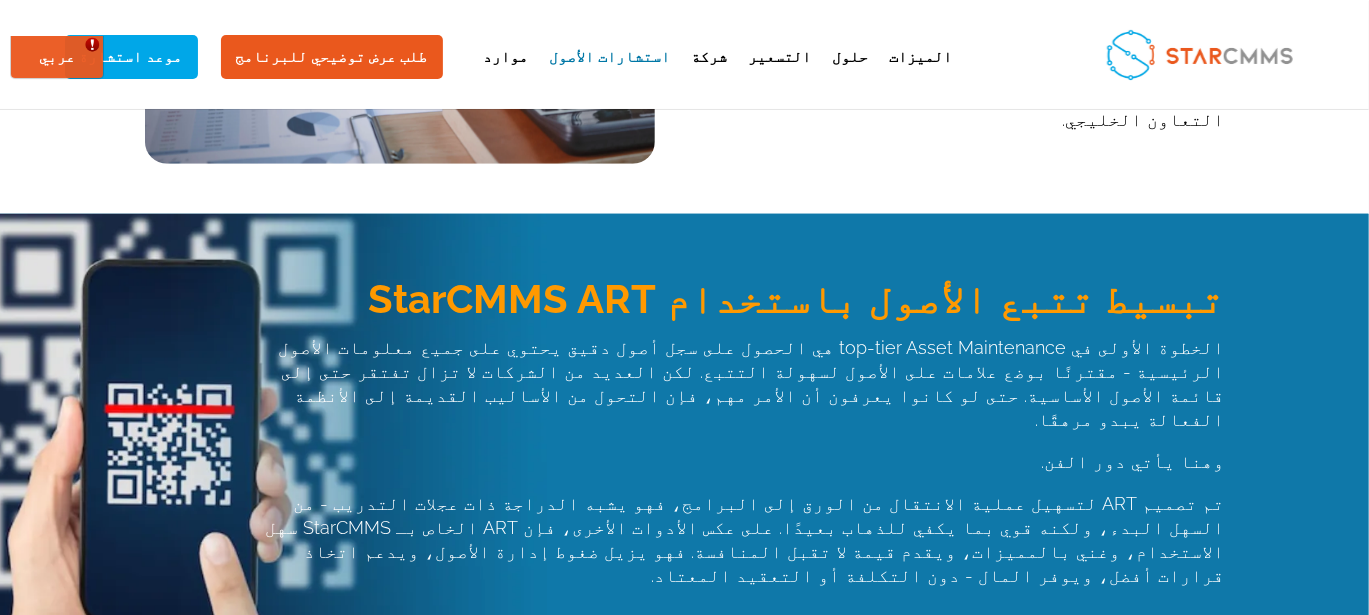 click on "الخطوة الأولى في top-tier Asset Maintenance هي الحصول على سجل أصول دقيق يحتوي على جميع معلومات الأصول الرئيسية - مقترنًا بوضع علامات على الأصول لسهولة التتبع. لكن العديد من الشركات لا تزال تفتقر حتى إلى قائمة الأصول الأساسية. حتى لو كانوا يعرفون أن الأمر مهم، فإن التحول من الأساليب القديمة إلى الأنظمة الفعالة يبدو مرهقًا." at bounding box center (739, 393) 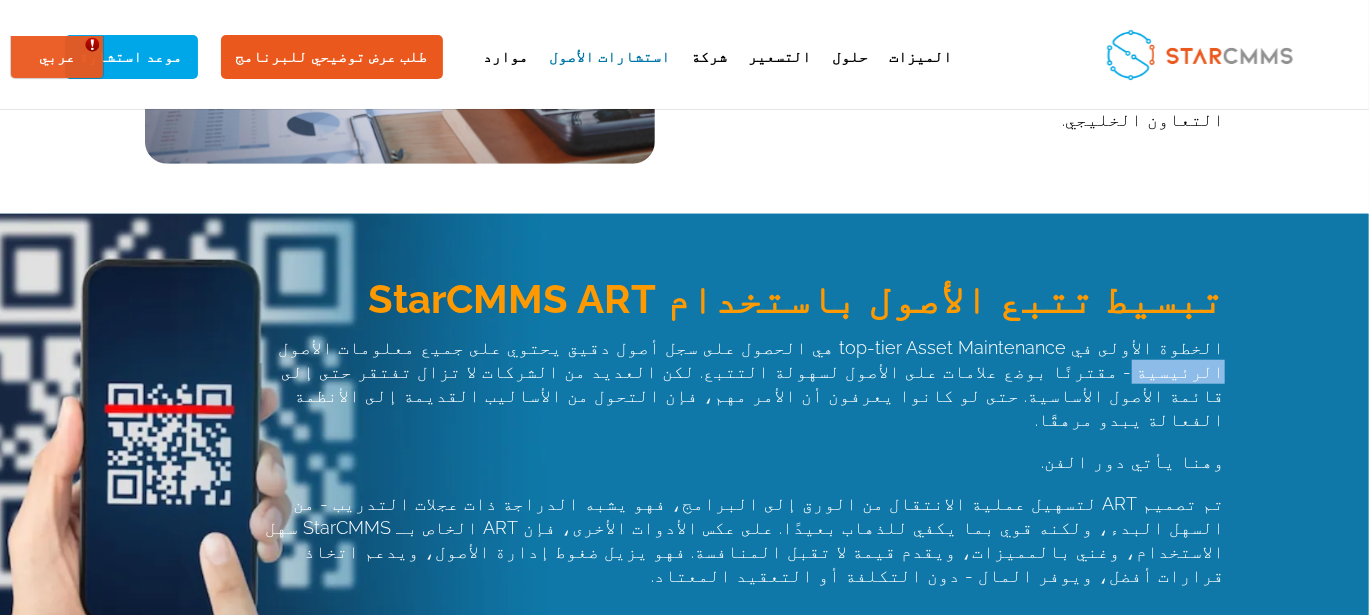 click on "الخطوة الأولى في top-tier Asset Maintenance هي الحصول على سجل أصول دقيق يحتوي على جميع معلومات الأصول الرئيسية - مقترنًا بوضع علامات على الأصول لسهولة التتبع. لكن العديد من الشركات لا تزال تفتقر حتى إلى قائمة الأصول الأساسية. حتى لو كانوا يعرفون أن الأمر مهم، فإن التحول من الأساليب القديمة إلى الأنظمة الفعالة يبدو مرهقًا." at bounding box center (739, 393) 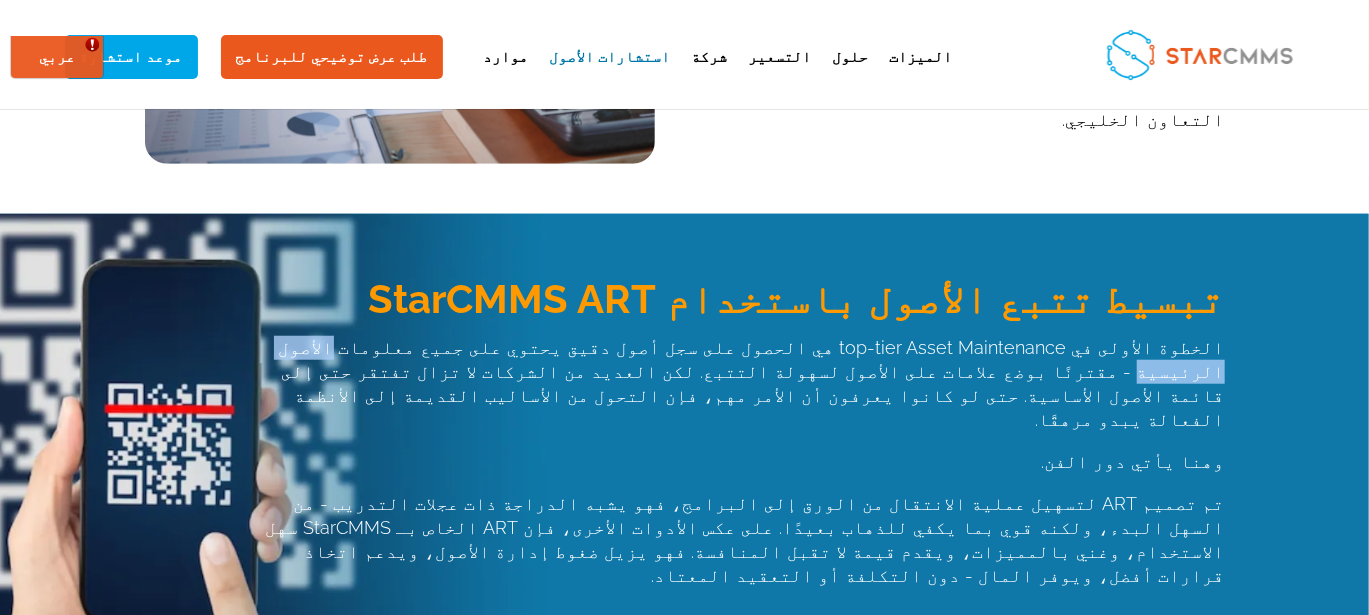 click on "الخطوة الأولى في top-tier Asset Maintenance هي الحصول على سجل أصول دقيق يحتوي على جميع معلومات الأصول الرئيسية - مقترنًا بوضع علامات على الأصول لسهولة التتبع. لكن العديد من الشركات لا تزال تفتقر حتى إلى قائمة الأصول الأساسية. حتى لو كانوا يعرفون أن الأمر مهم، فإن التحول من الأساليب القديمة إلى الأنظمة الفعالة يبدو مرهقًا." at bounding box center (739, 393) 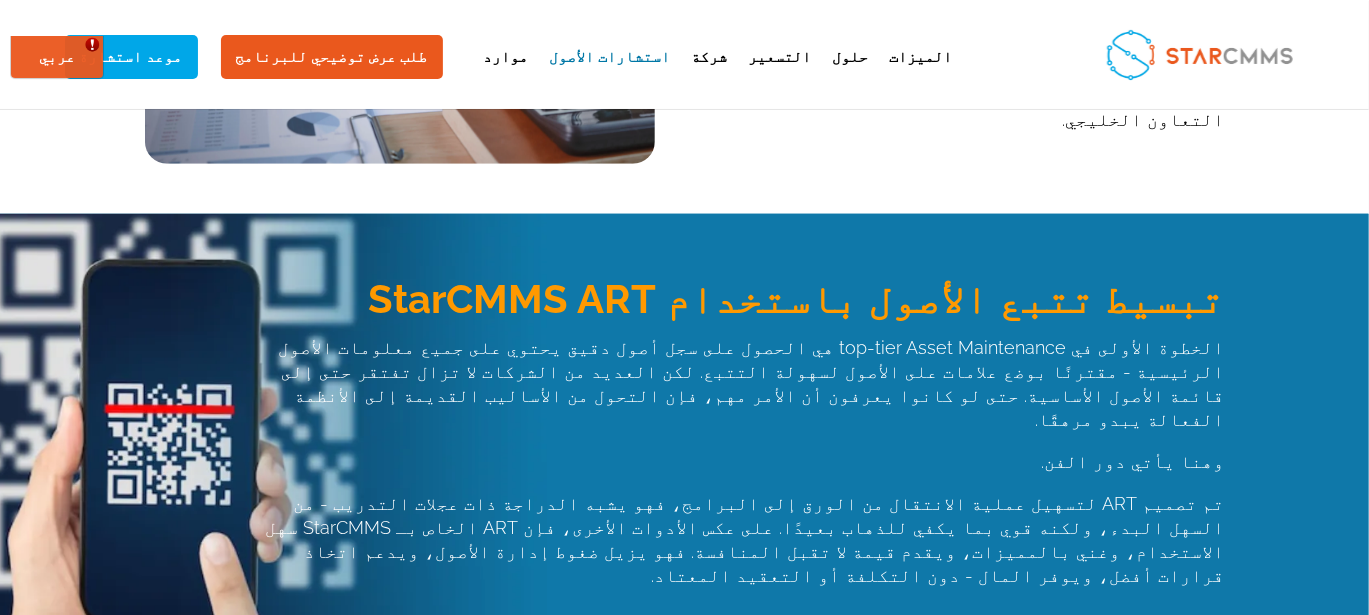 click on "الخطوة الأولى في top-tier Asset Maintenance هي الحصول على سجل أصول دقيق يحتوي على جميع معلومات الأصول الرئيسية - مقترنًا بوضع علامات على الأصول لسهولة التتبع. لكن العديد من الشركات لا تزال تفتقر حتى إلى قائمة الأصول الأساسية. حتى لو كانوا يعرفون أن الأمر مهم، فإن التحول من الأساليب القديمة إلى الأنظمة الفعالة يبدو مرهقًا." at bounding box center (739, 393) 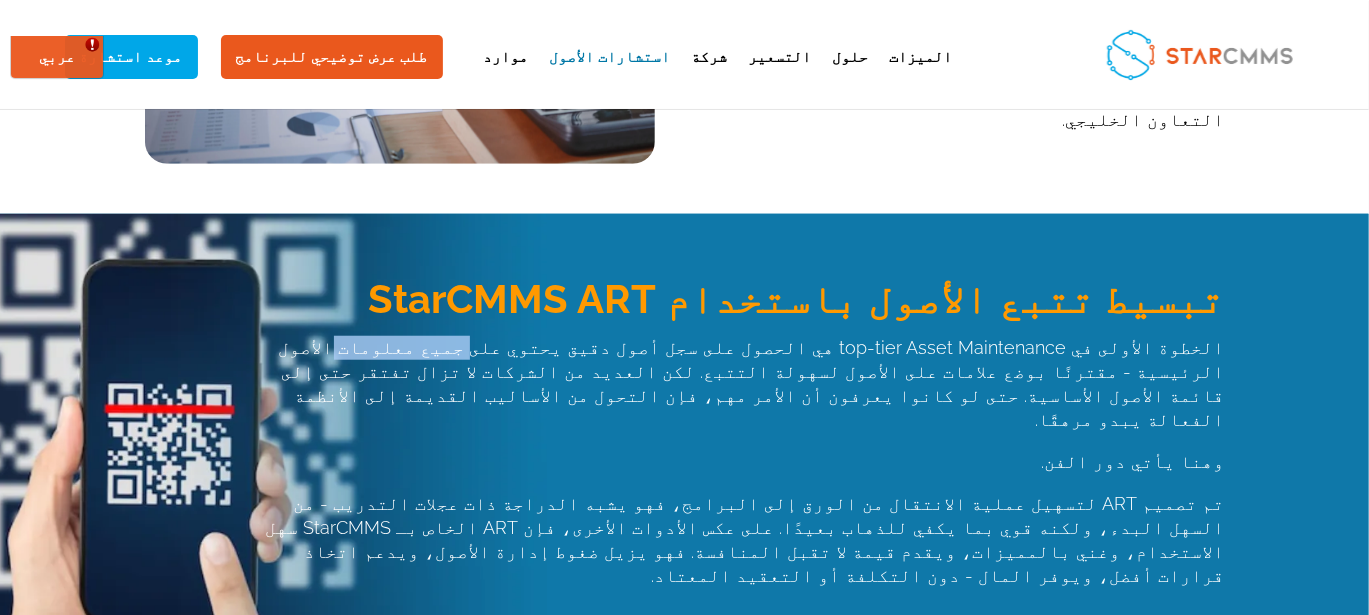 drag, startPoint x: 843, startPoint y: 336, endPoint x: 750, endPoint y: 338, distance: 93.0215 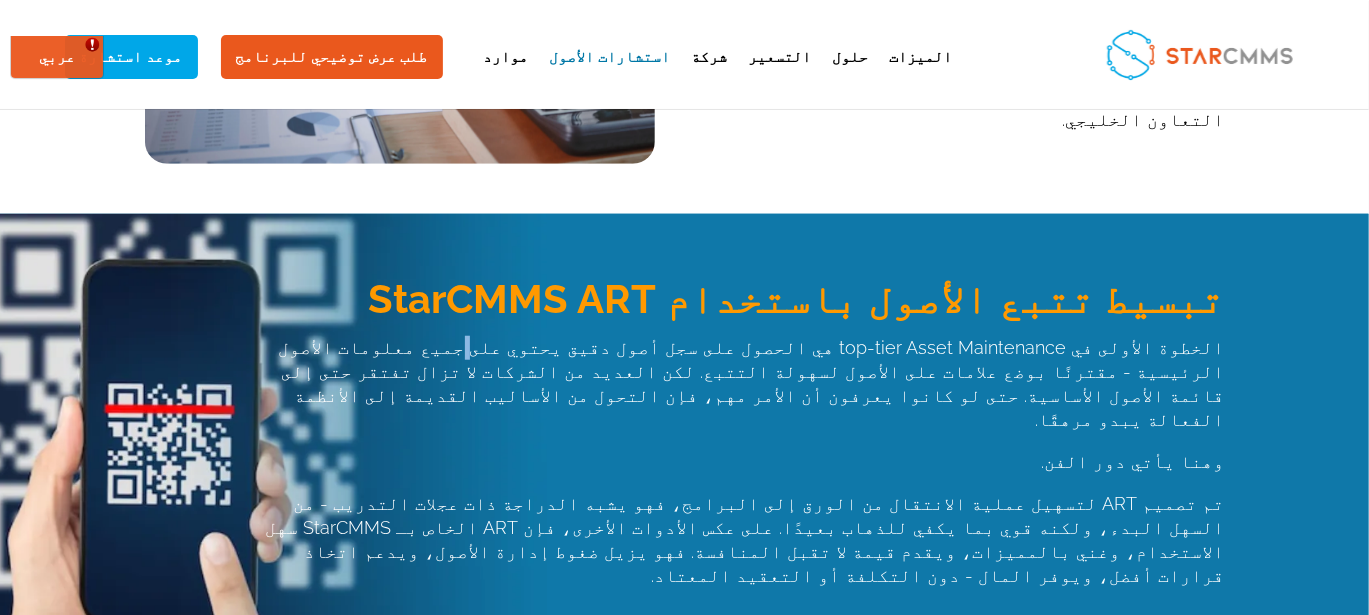 click on "الخطوة الأولى في top-tier Asset Maintenance هي الحصول على سجل أصول دقيق يحتوي على جميع معلومات الأصول الرئيسية - مقترنًا بوضع علامات على الأصول لسهولة التتبع. لكن العديد من الشركات لا تزال تفتقر حتى إلى قائمة الأصول الأساسية. حتى لو كانوا يعرفون أن الأمر مهم، فإن التحول من الأساليب القديمة إلى الأنظمة الفعالة يبدو مرهقًا." at bounding box center [739, 393] 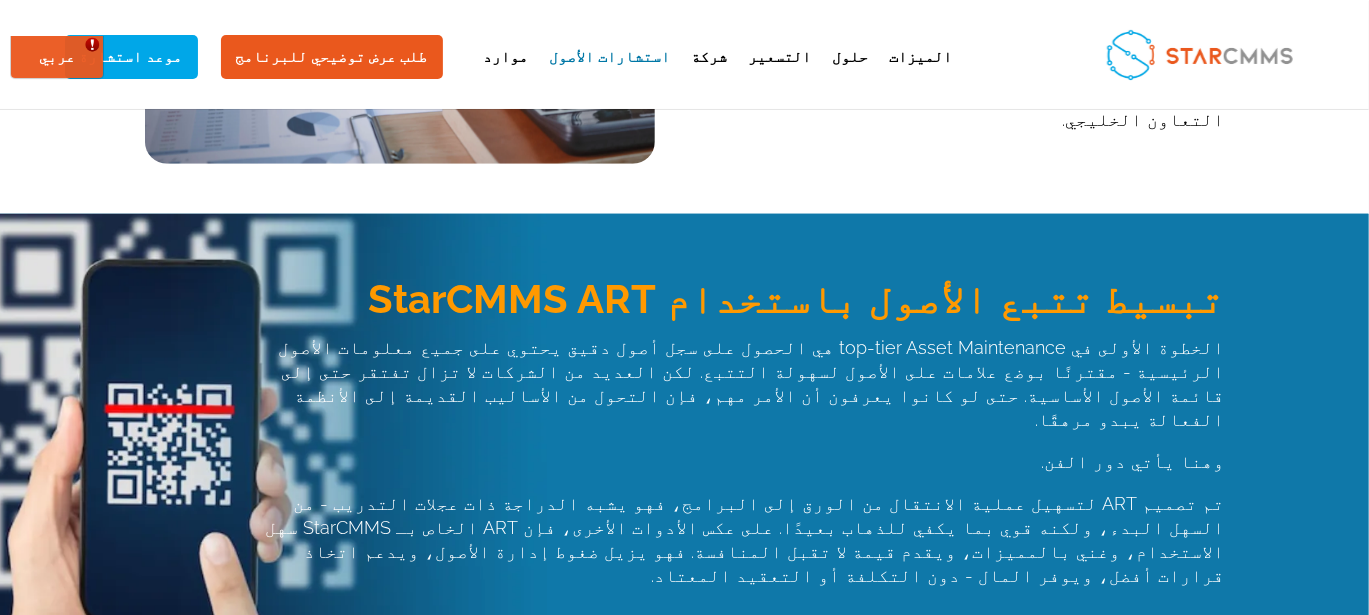 click on "الخطوة الأولى في top-tier Asset Maintenance هي الحصول على سجل أصول دقيق يحتوي على جميع معلومات الأصول الرئيسية - مقترنًا بوضع علامات على الأصول لسهولة التتبع. لكن العديد من الشركات لا تزال تفتقر حتى إلى قائمة الأصول الأساسية. حتى لو كانوا يعرفون أن الأمر مهم، فإن التحول من الأساليب القديمة إلى الأنظمة الفعالة يبدو مرهقًا." at bounding box center (739, 393) 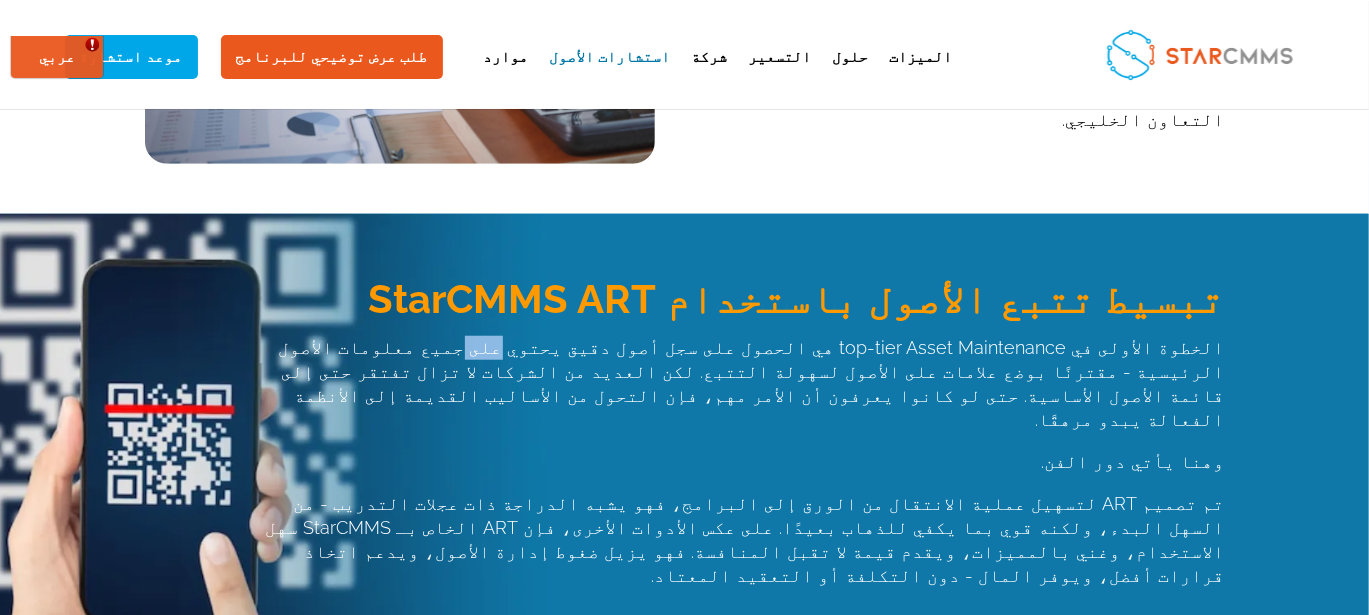 click on "الخطوة الأولى في top-tier Asset Maintenance هي الحصول على سجل أصول دقيق يحتوي على جميع معلومات الأصول الرئيسية - مقترنًا بوضع علامات على الأصول لسهولة التتبع. لكن العديد من الشركات لا تزال تفتقر حتى إلى قائمة الأصول الأساسية. حتى لو كانوا يعرفون أن الأمر مهم، فإن التحول من الأساليب القديمة إلى الأنظمة الفعالة يبدو مرهقًا." at bounding box center (739, 393) 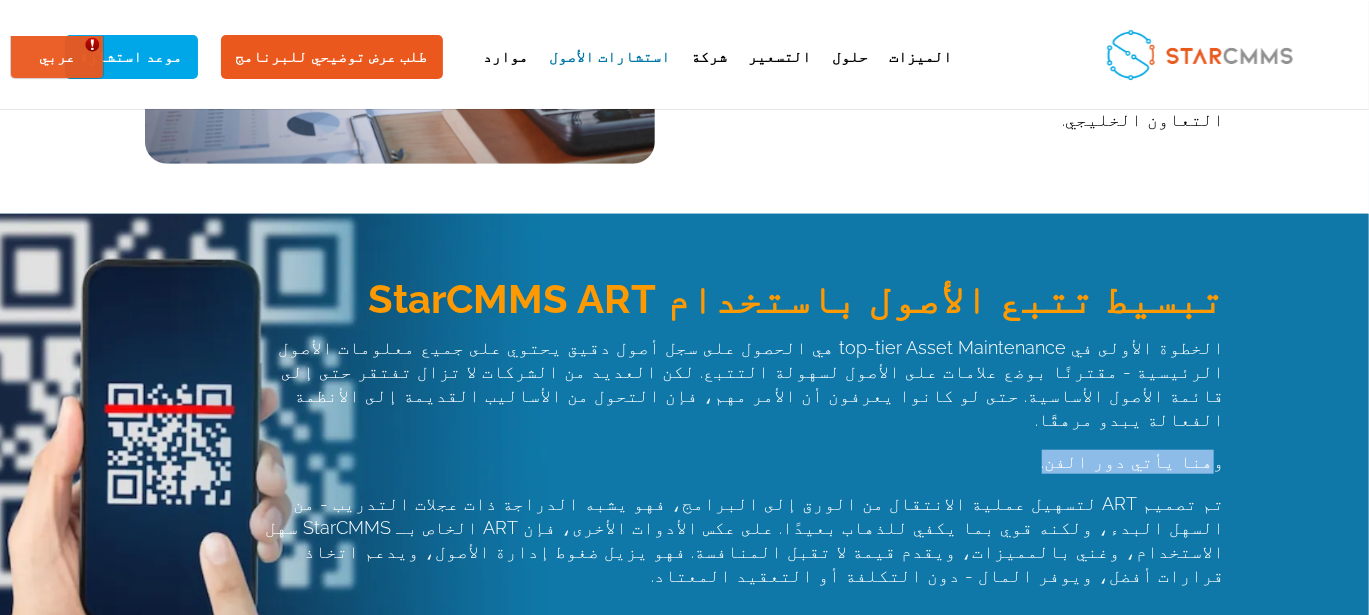 drag, startPoint x: 254, startPoint y: 433, endPoint x: 151, endPoint y: 431, distance: 103.01942 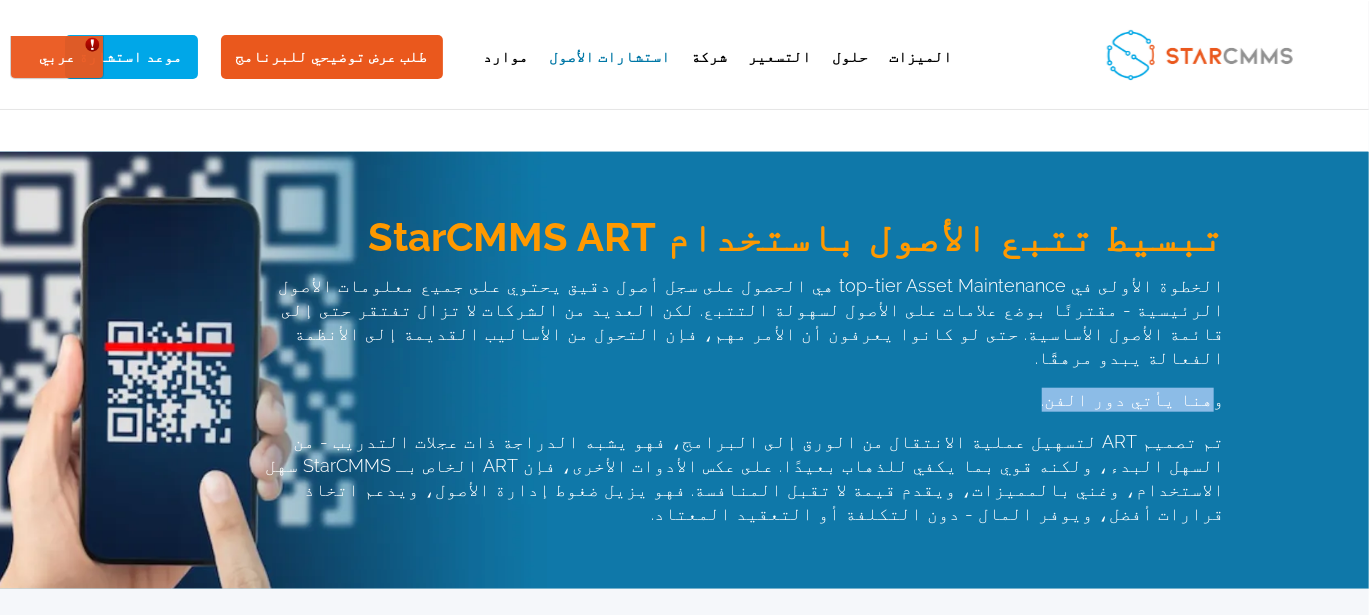 scroll, scrollTop: 766, scrollLeft: 0, axis: vertical 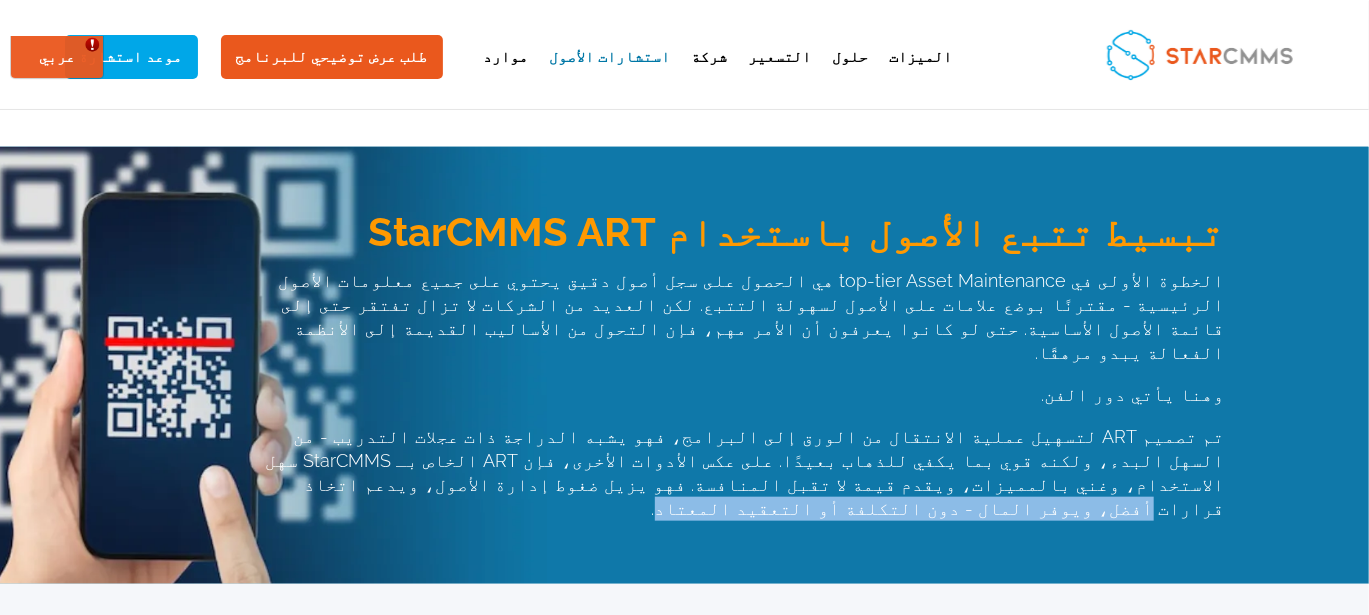 drag, startPoint x: 430, startPoint y: 456, endPoint x: 142, endPoint y: 456, distance: 288 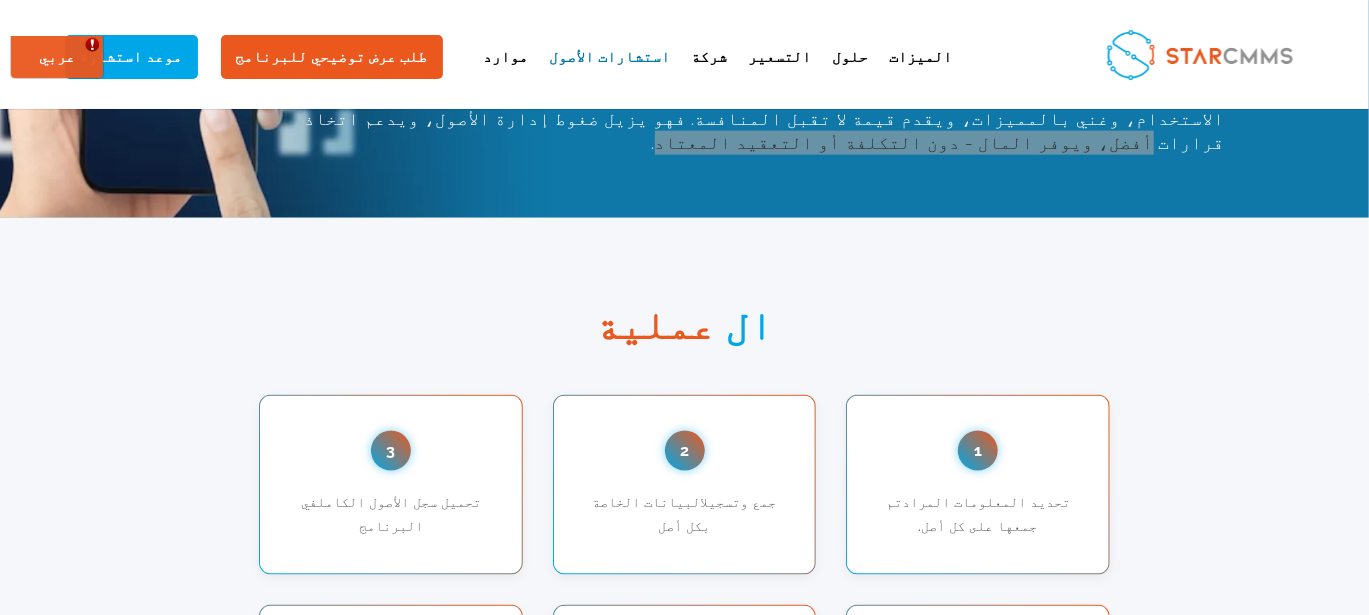 scroll, scrollTop: 1133, scrollLeft: 0, axis: vertical 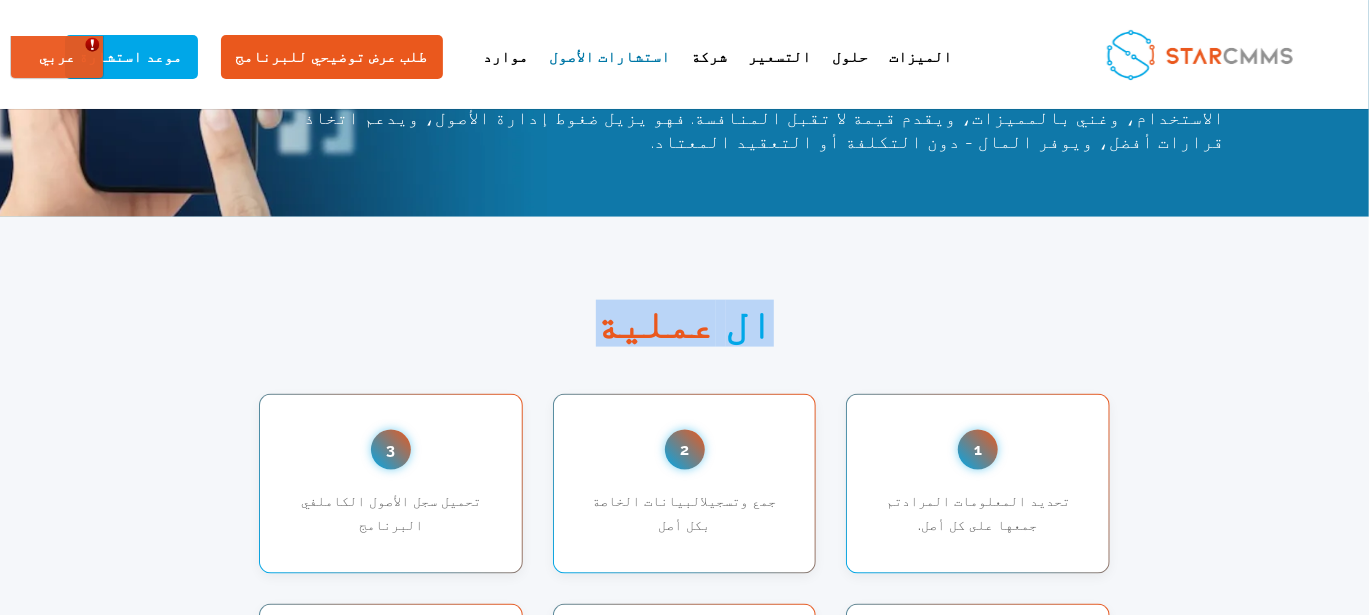 drag, startPoint x: 751, startPoint y: 266, endPoint x: 608, endPoint y: 260, distance: 143.12582 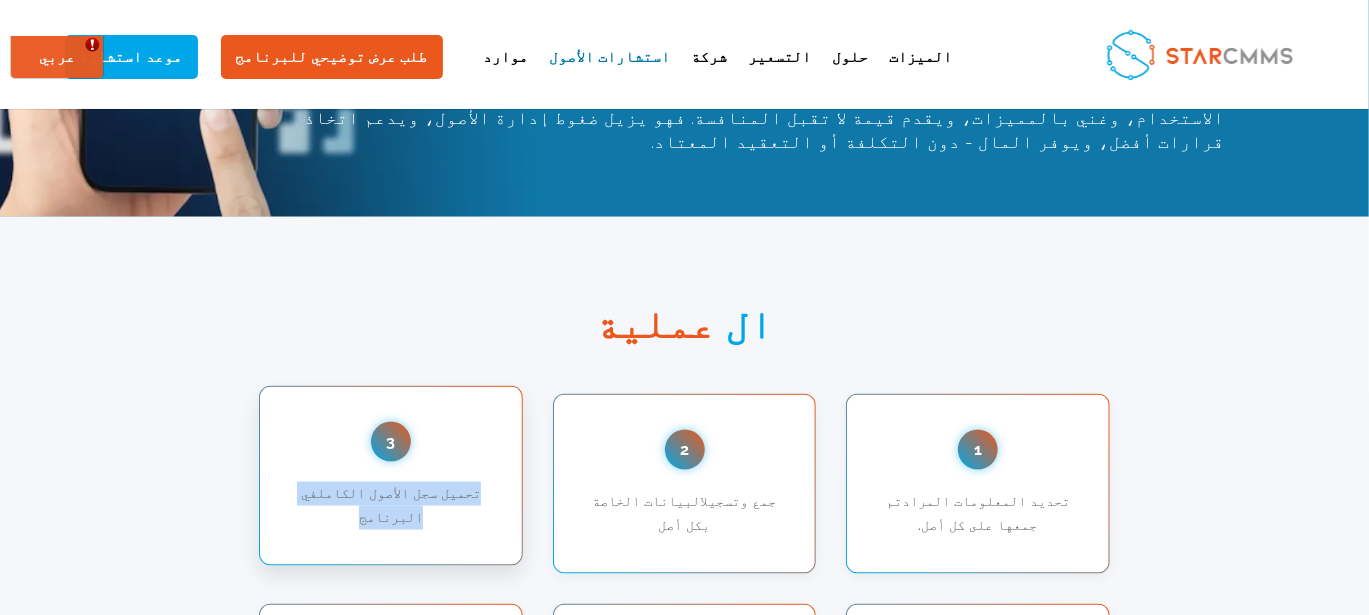 drag, startPoint x: 1086, startPoint y: 438, endPoint x: 889, endPoint y: 436, distance: 197.01015 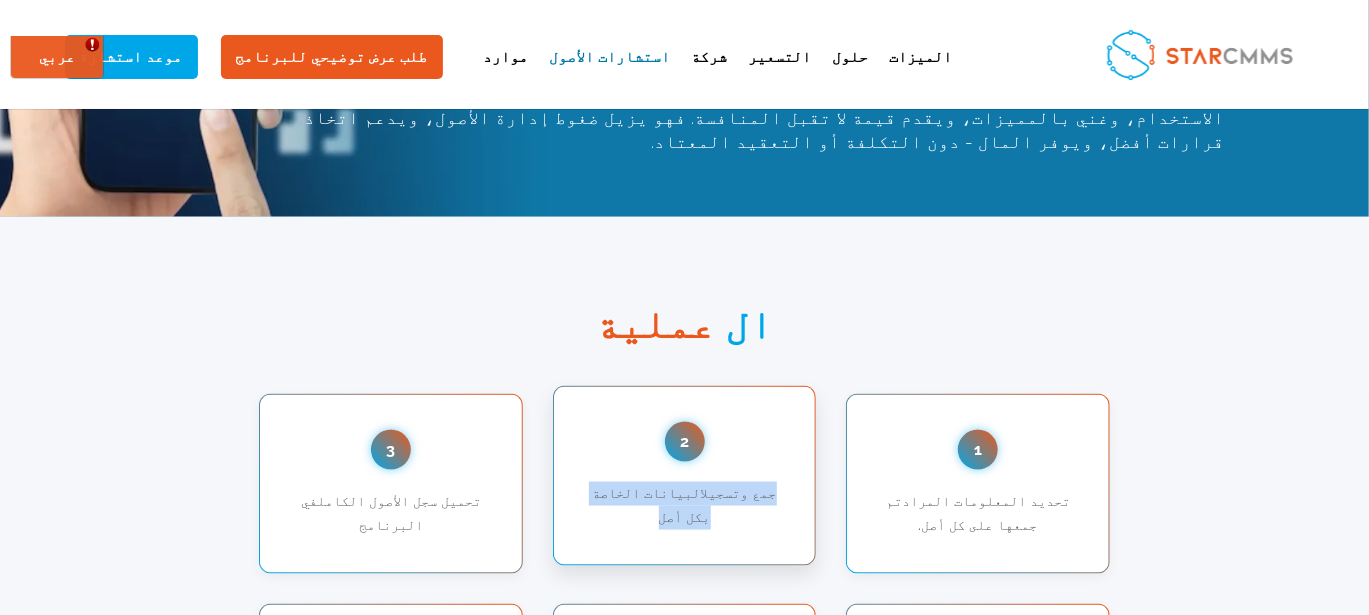 drag, startPoint x: 777, startPoint y: 431, endPoint x: 587, endPoint y: 427, distance: 190.0421 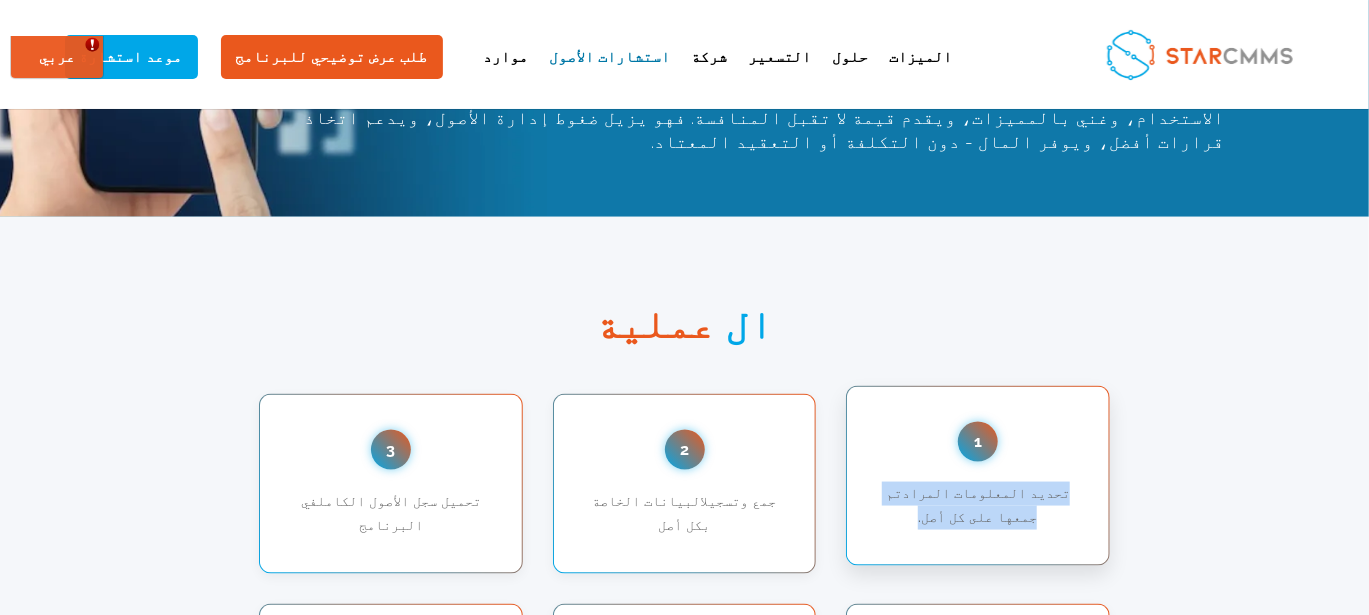 drag, startPoint x: 418, startPoint y: 459, endPoint x: 301, endPoint y: 431, distance: 120.30378 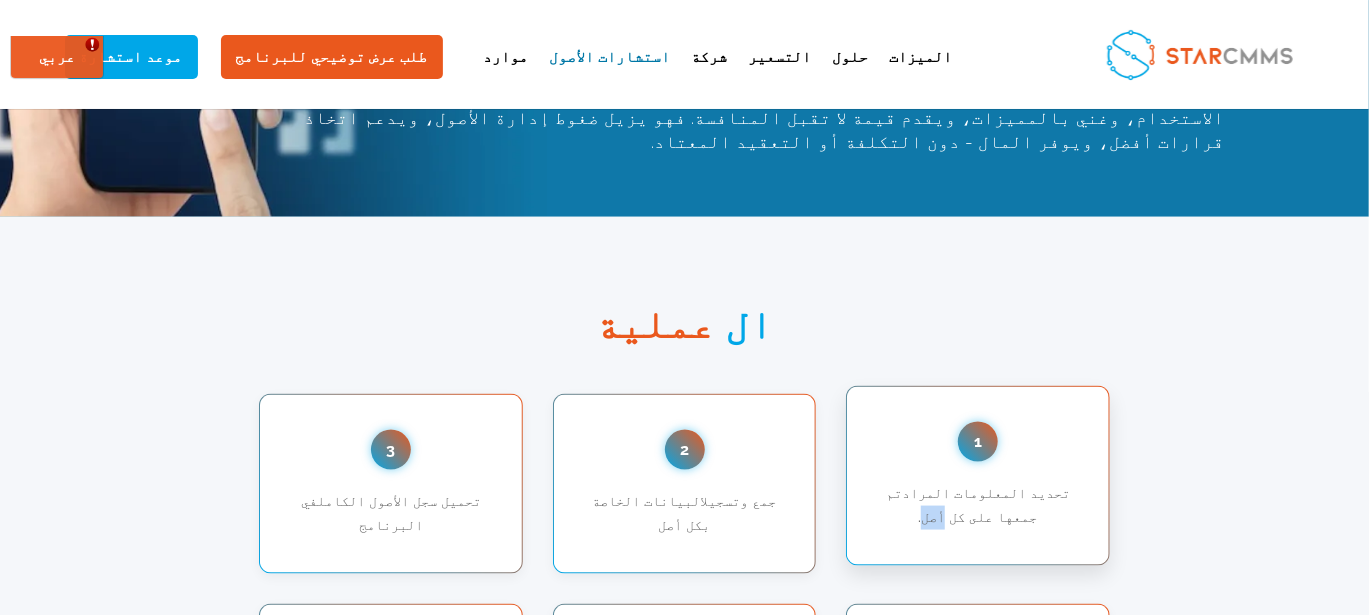 click on "تحديد المعلومات المرادتم جمعها على كل أصل." at bounding box center (977, 506) 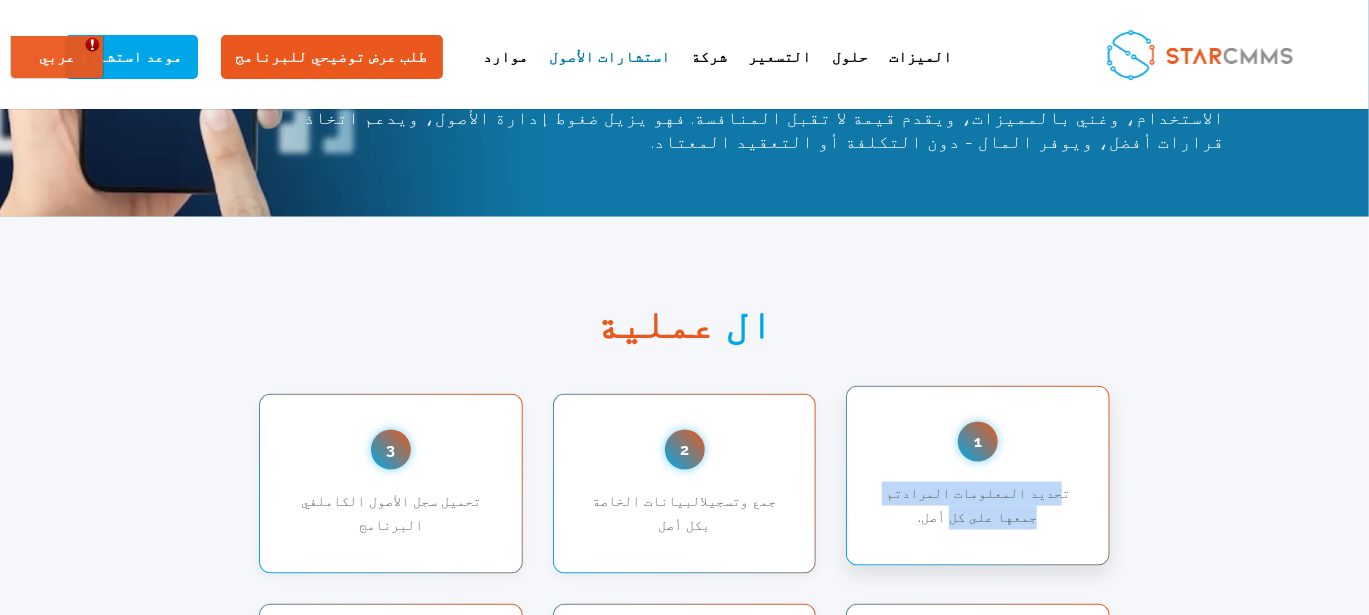 drag, startPoint x: 478, startPoint y: 431, endPoint x: 304, endPoint y: 436, distance: 174.07182 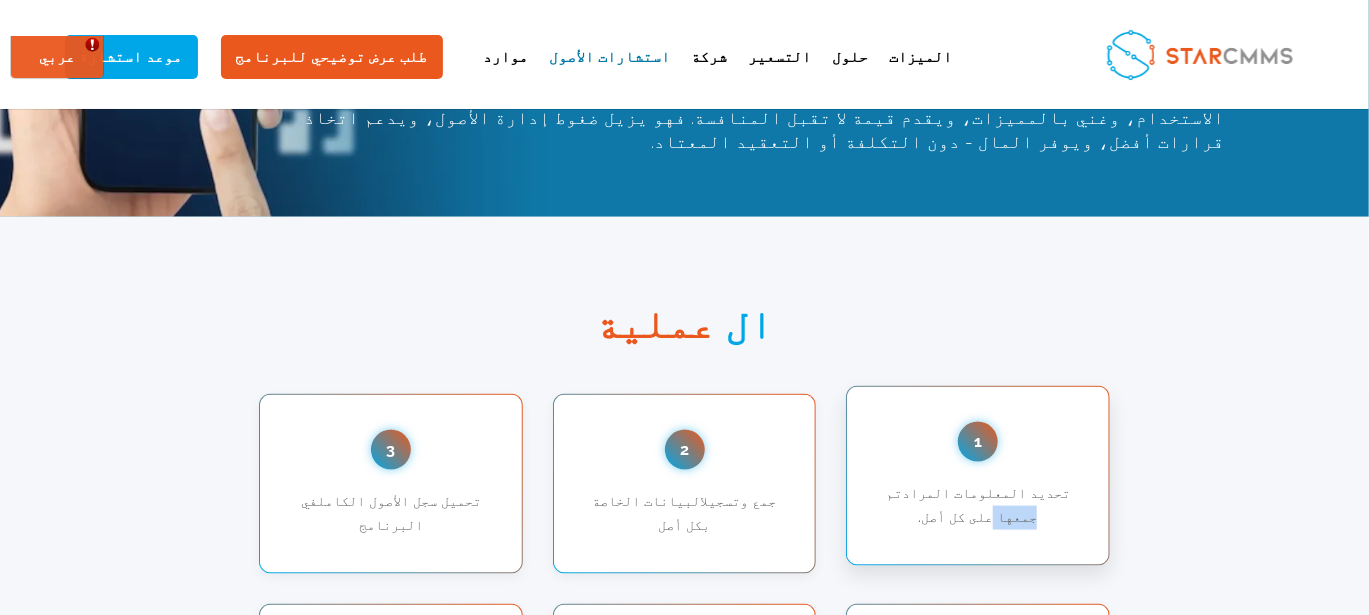 click on "تحديد المعلومات المرادتم جمعها على كل أصل." at bounding box center [977, 506] 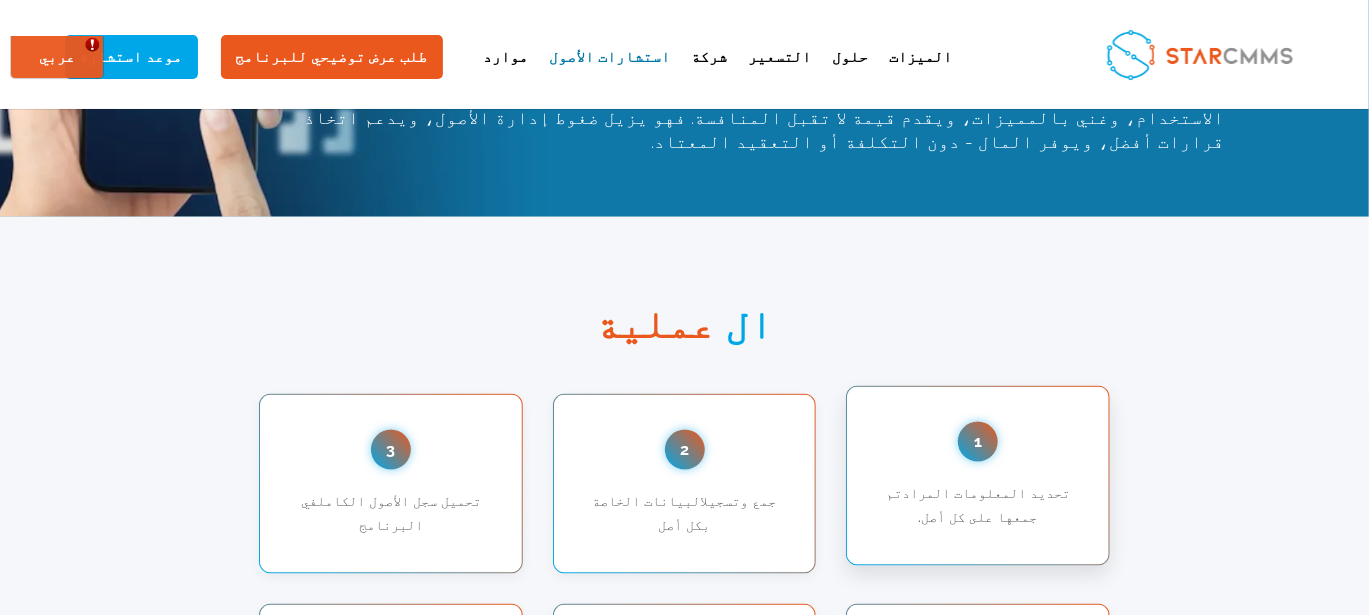 click on "تحديد المعلومات المرادتم جمعها على كل أصل." at bounding box center (977, 506) 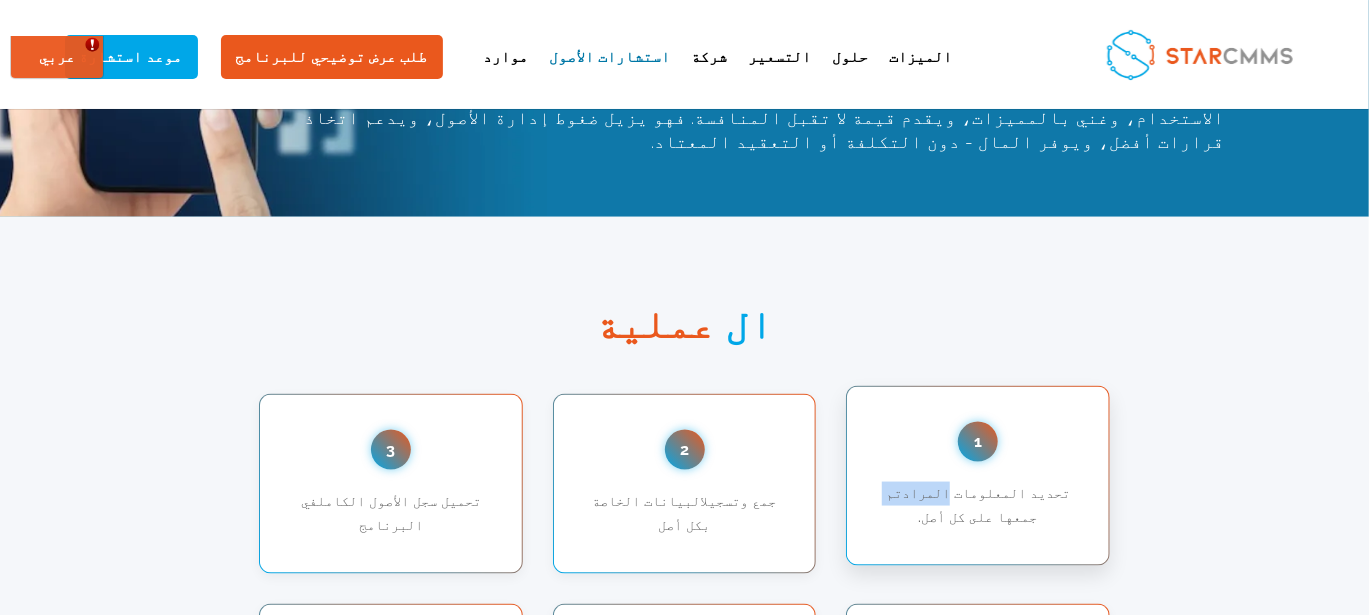 click on "تحديد المعلومات المرادتم جمعها على كل أصل." at bounding box center [977, 506] 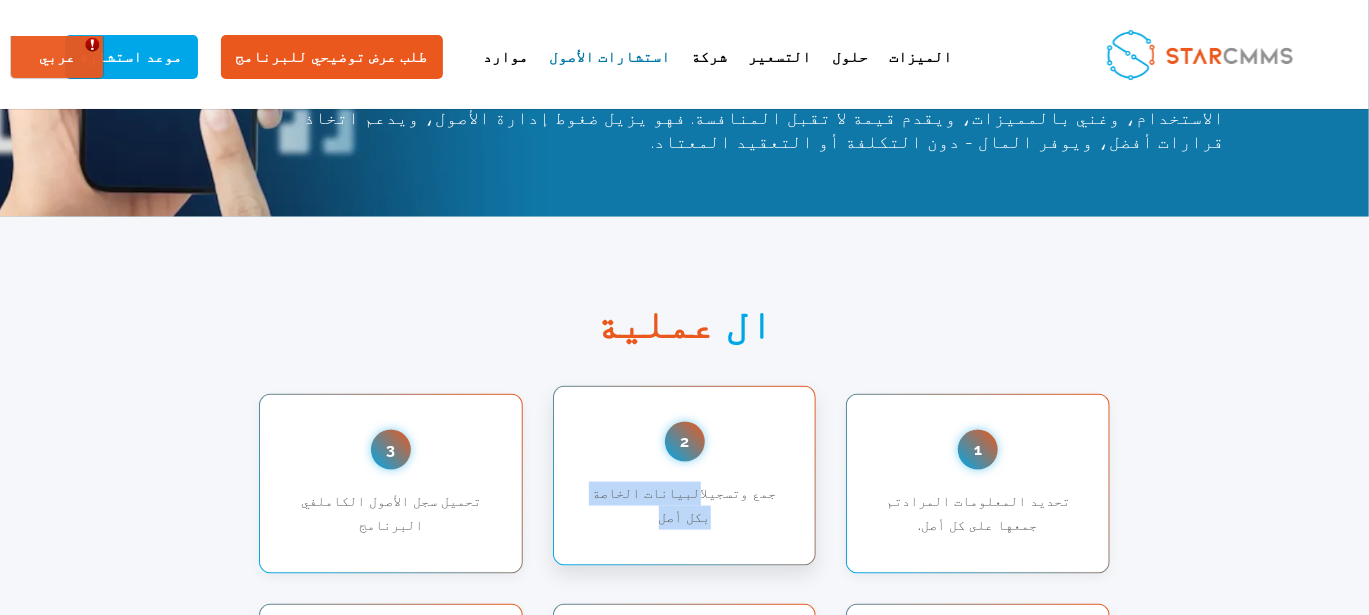 drag, startPoint x: 780, startPoint y: 429, endPoint x: 658, endPoint y: 430, distance: 122.0041 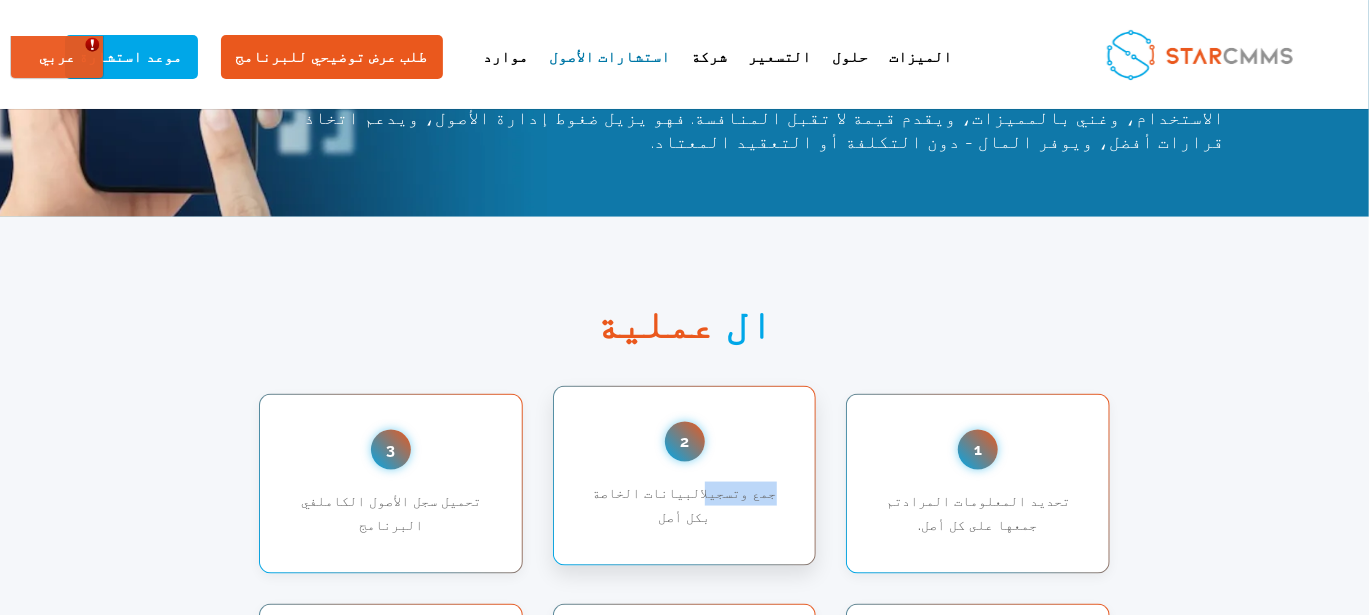 drag, startPoint x: 655, startPoint y: 432, endPoint x: 603, endPoint y: 434, distance: 52.03845 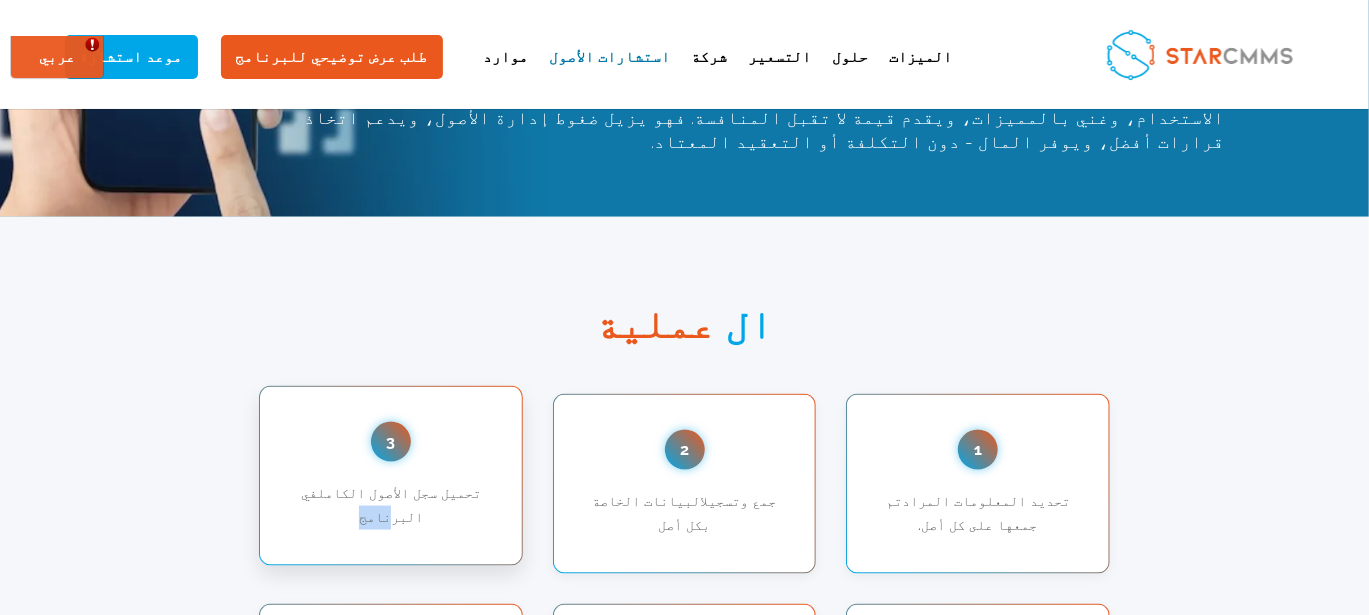 drag, startPoint x: 1063, startPoint y: 431, endPoint x: 1043, endPoint y: 434, distance: 20.22375 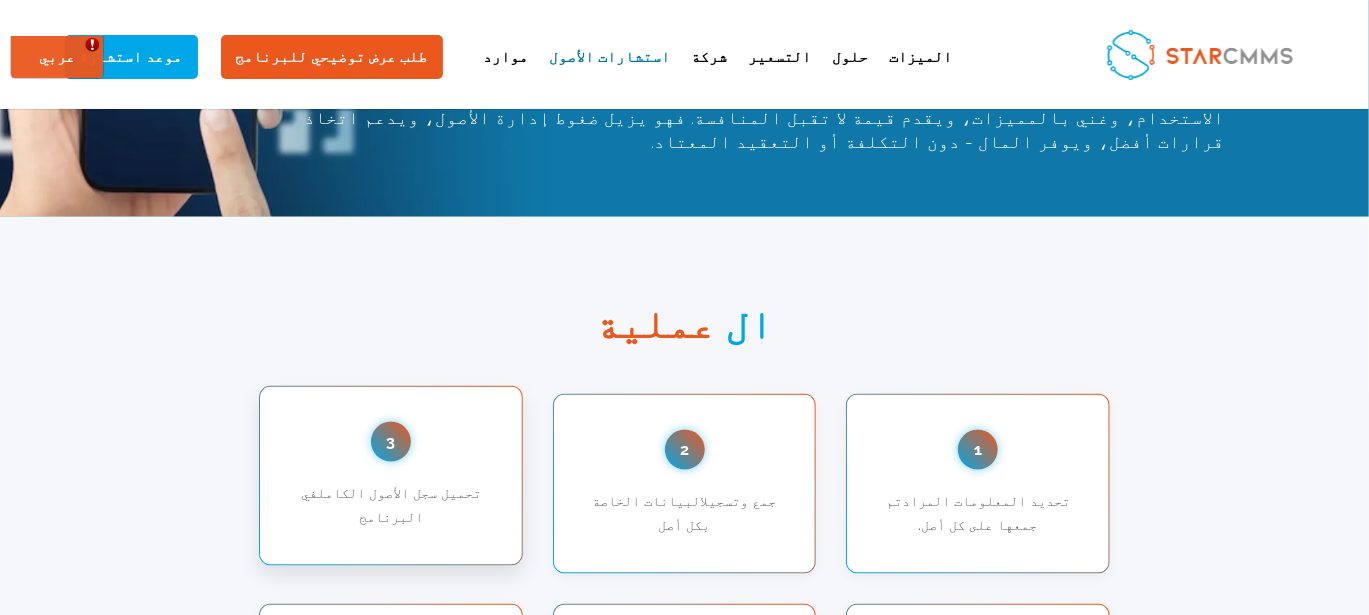 click on "تحميل سجل الأصول الكاملفي البرنامج" at bounding box center [390, 506] 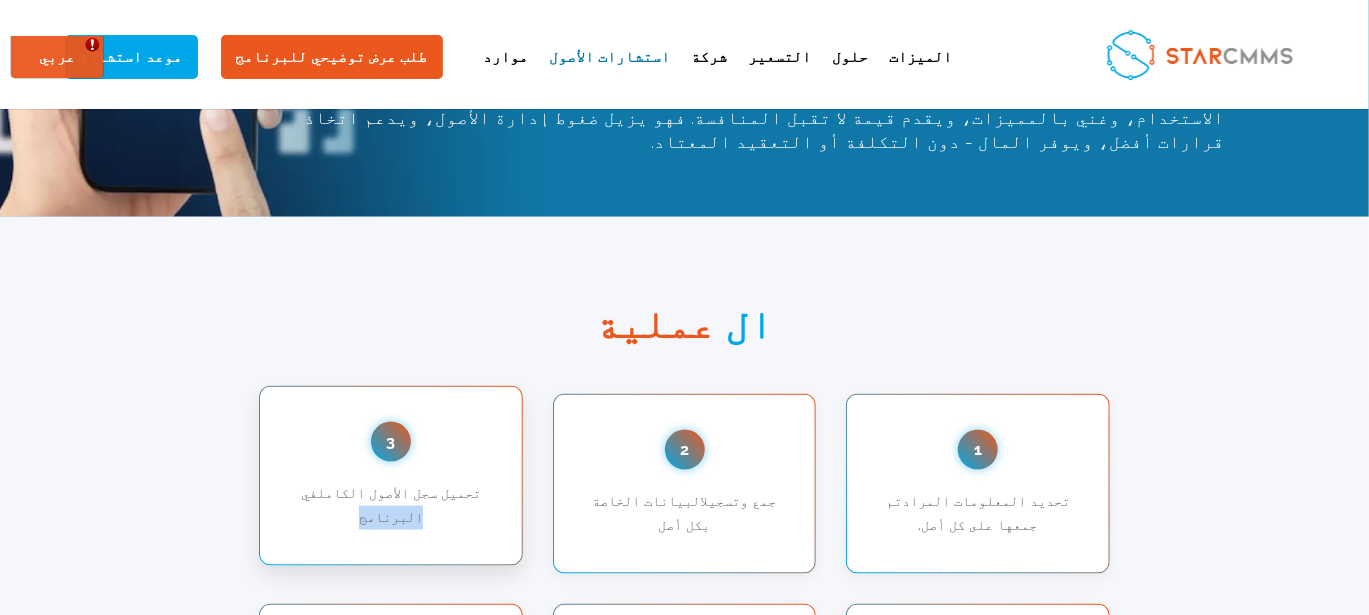 click on "تحميل سجل الأصول الكاملفي البرنامج" at bounding box center (390, 506) 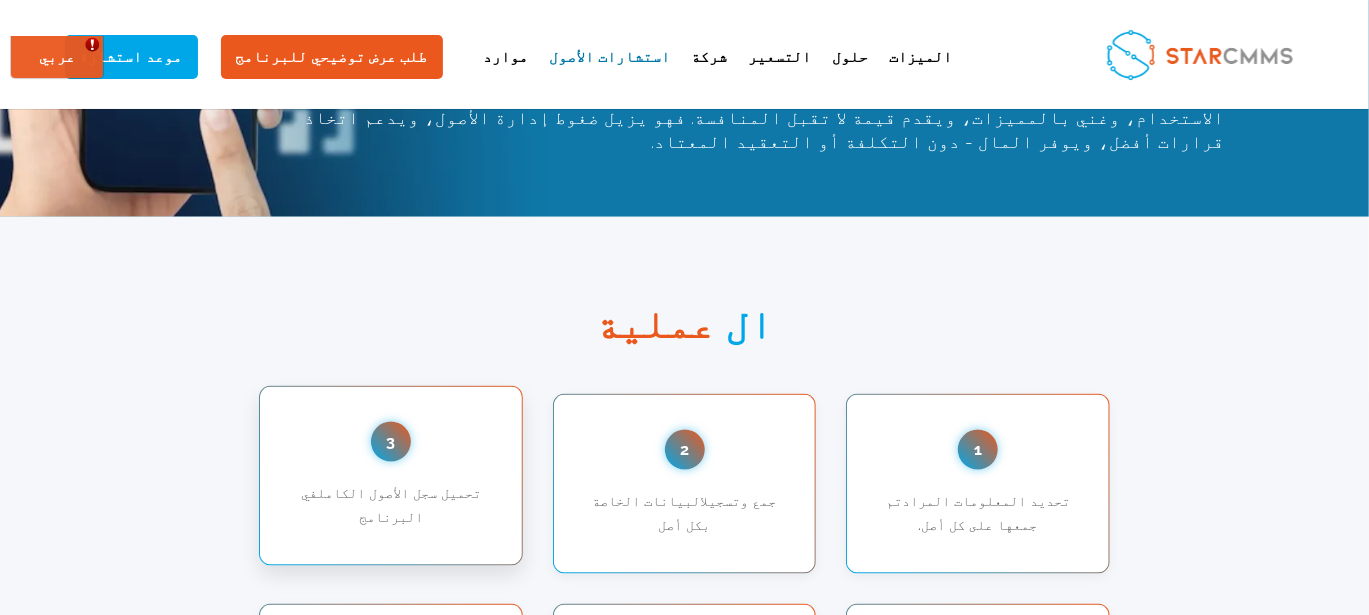 click on "تحميل سجل الأصول الكاملفي البرنامج" at bounding box center (390, 506) 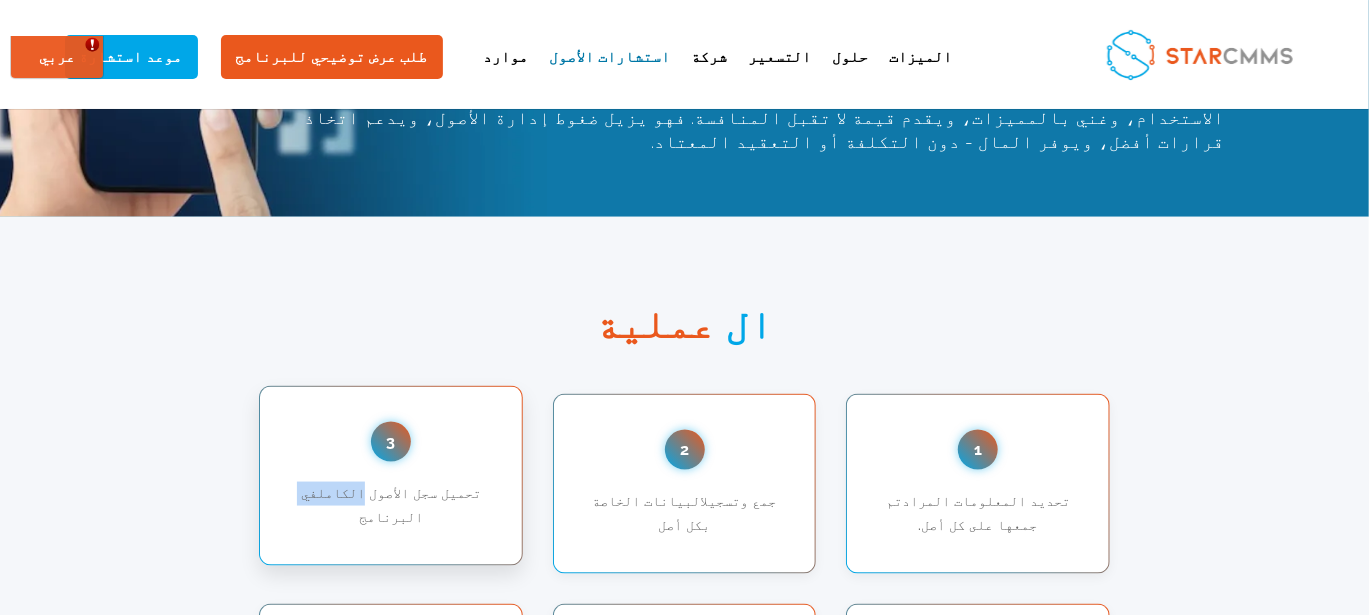 click on "تحميل سجل الأصول الكاملفي البرنامج" at bounding box center (390, 506) 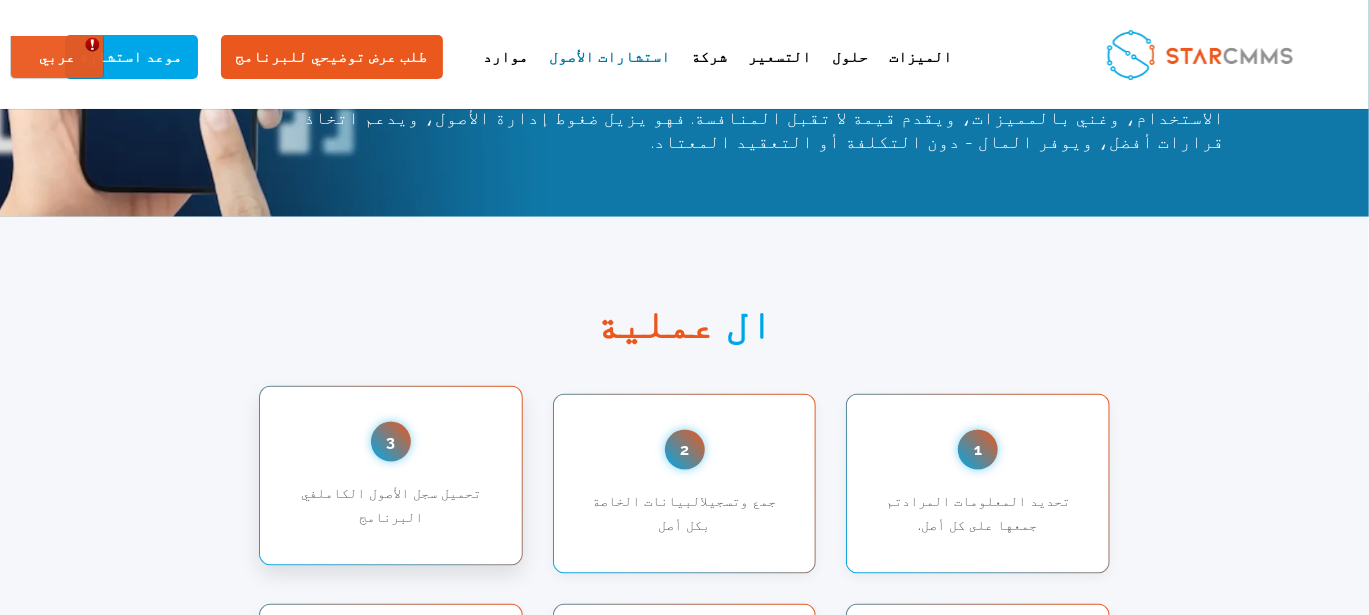 click on "تحميل سجل الأصول الكاملفي البرنامج" at bounding box center [390, 506] 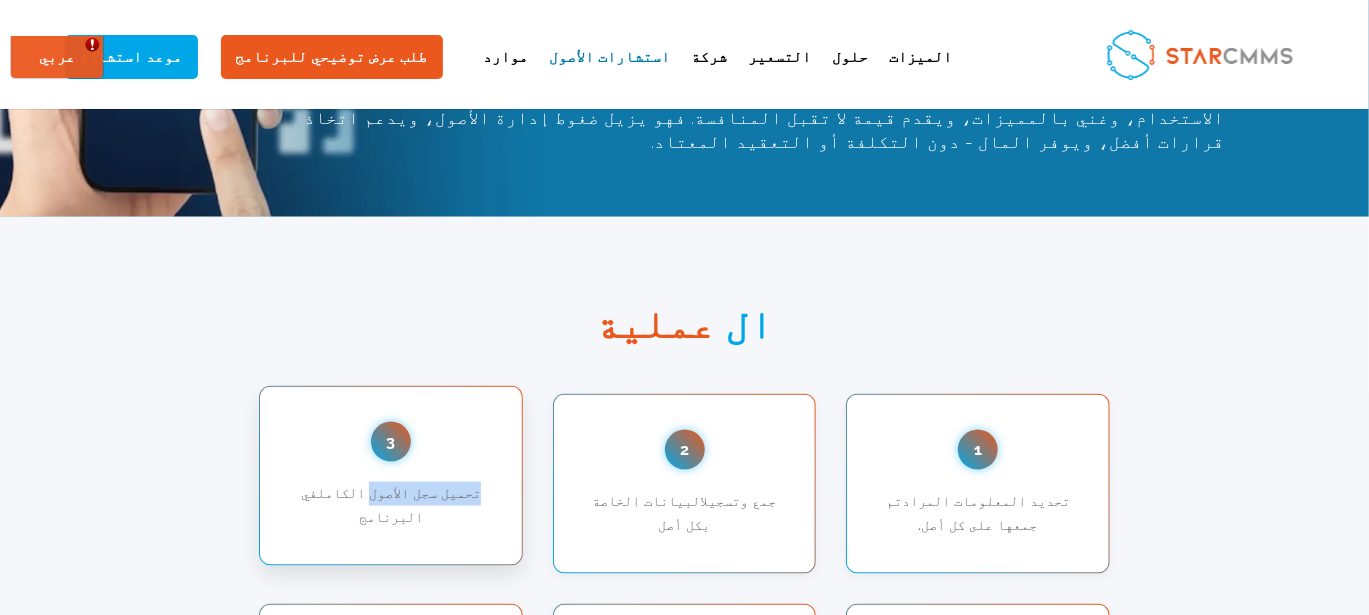 drag, startPoint x: 982, startPoint y: 434, endPoint x: 886, endPoint y: 428, distance: 96.18732 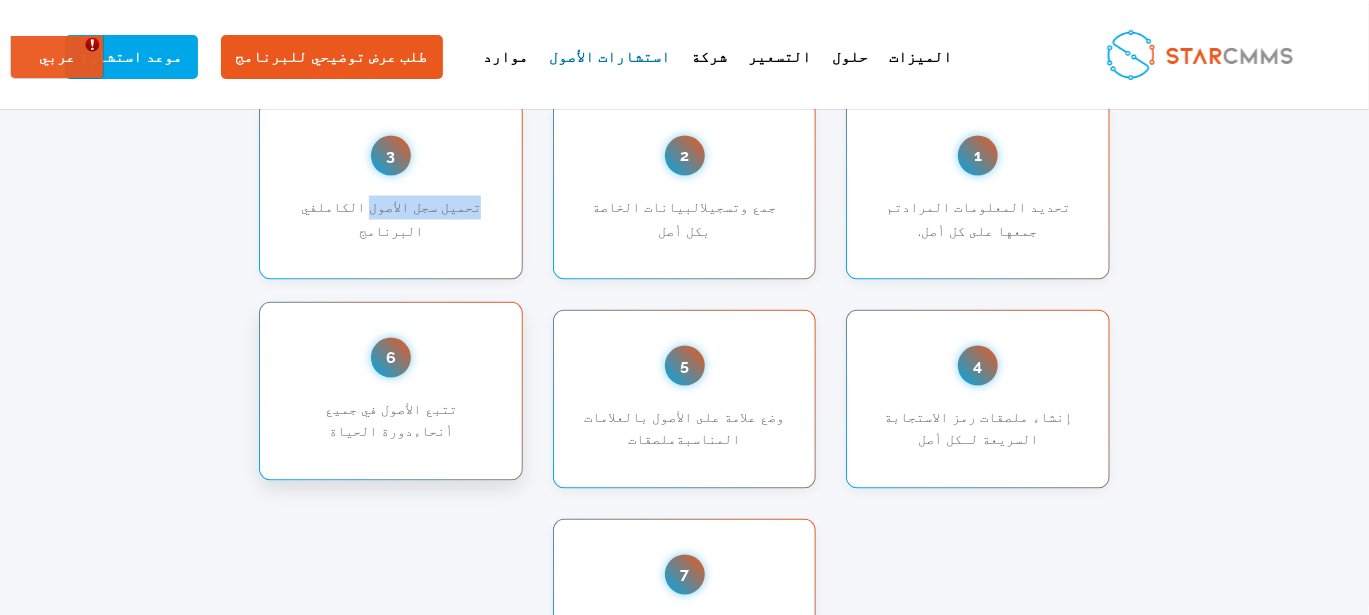 scroll, scrollTop: 1433, scrollLeft: 0, axis: vertical 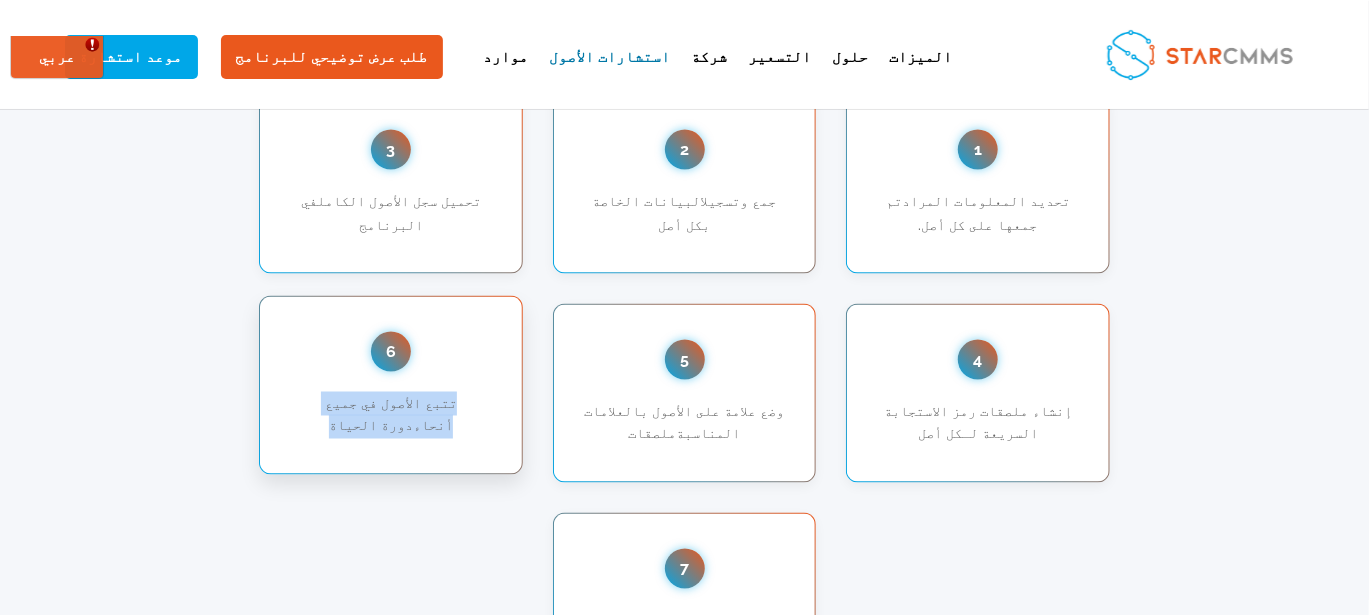 drag, startPoint x: 1078, startPoint y: 343, endPoint x: 885, endPoint y: 346, distance: 193.02332 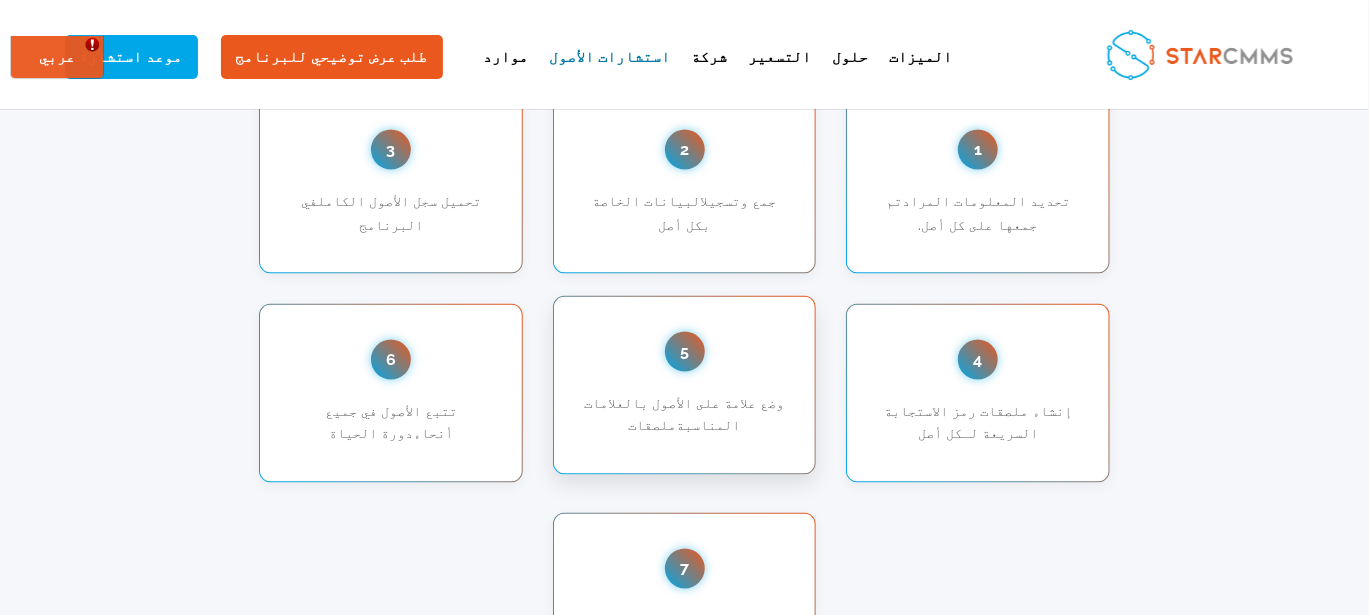 click on "5 وضع علامة على الأصول بالعلامات المناسبةملصقات" at bounding box center (684, 386) 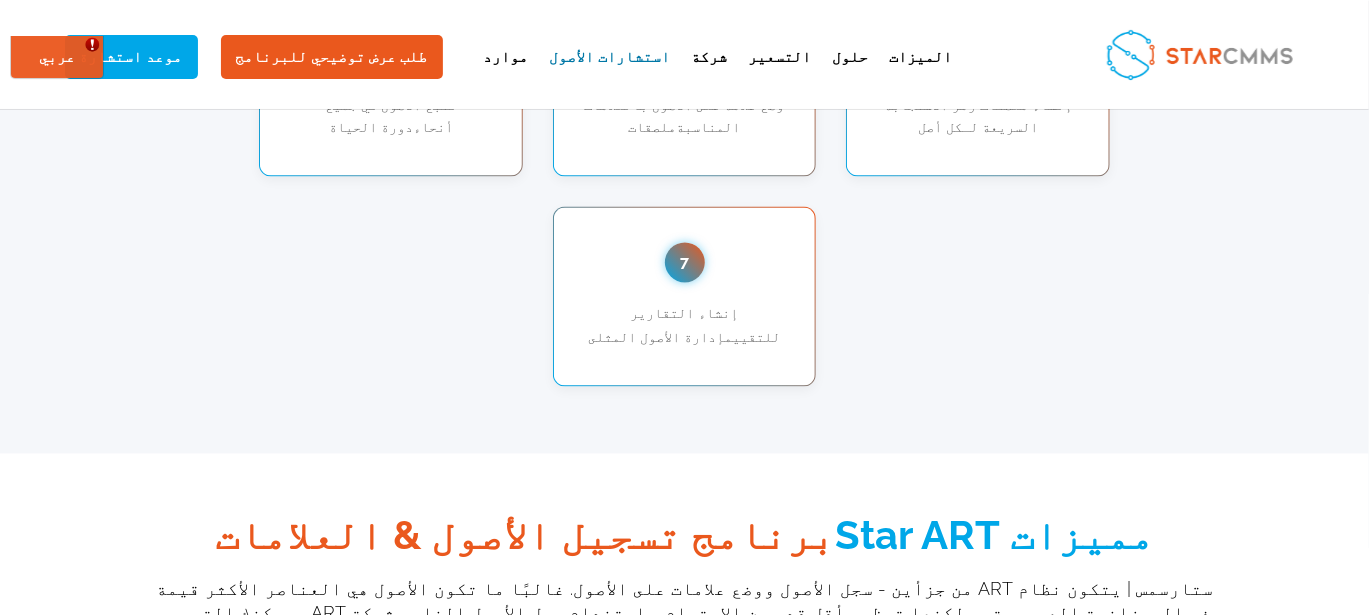scroll, scrollTop: 1733, scrollLeft: 0, axis: vertical 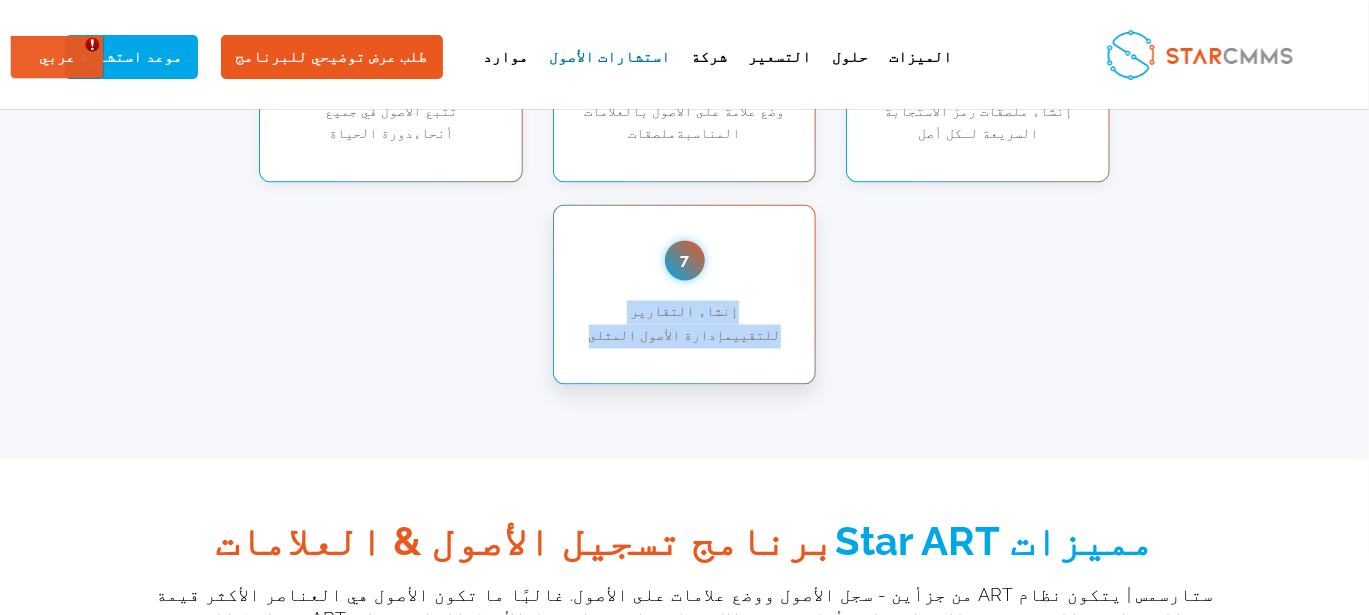 drag, startPoint x: 774, startPoint y: 257, endPoint x: 595, endPoint y: 268, distance: 179.33768 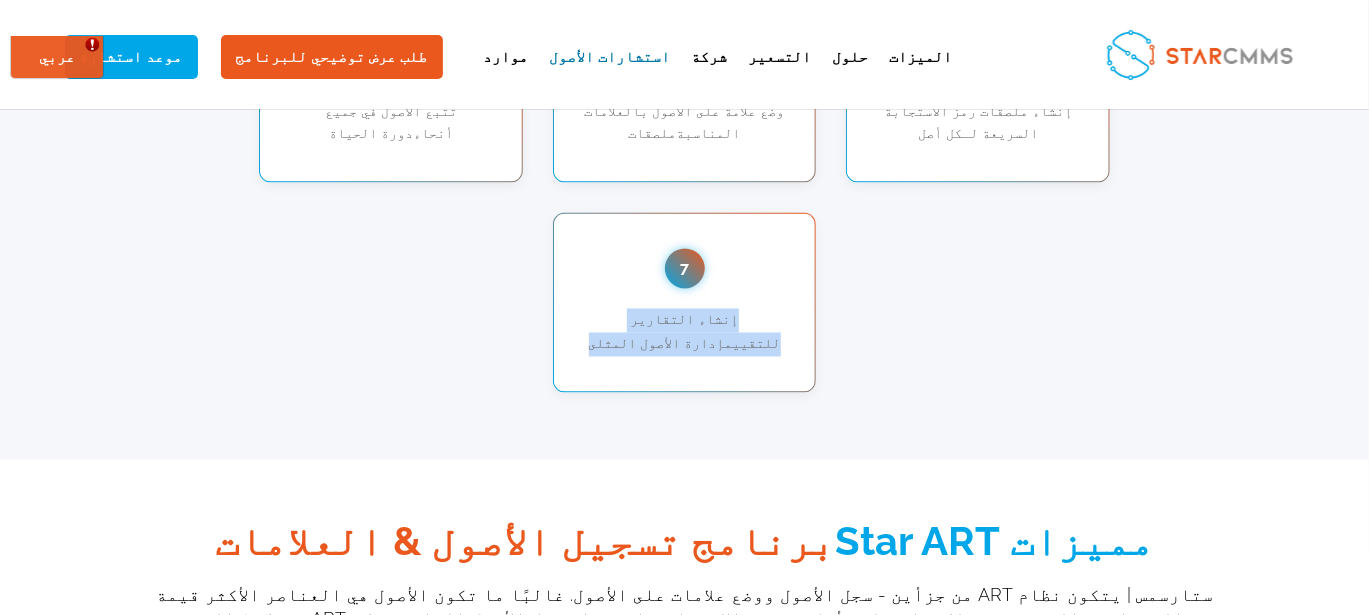 click on "1 تحديد المعلومات المرادتم جمعها على كل أصل.
2 جمع وتسجيلالبيانات الخاصة بكل أصل
3 تحميل سجل الأصول الكاملفي البرنامج
4 إنشاء ملصقات رمز الاستجابة السريعة لـكل أصل
5 وضع علامة على الأصول بالعلامات المناسبةملصقات
6 تتبع الأصول في جميع أنحاءدورة الحياة
7 إنشاء التقارير للتقييمإدارة الأصول المثلى" at bounding box center (685, 93) 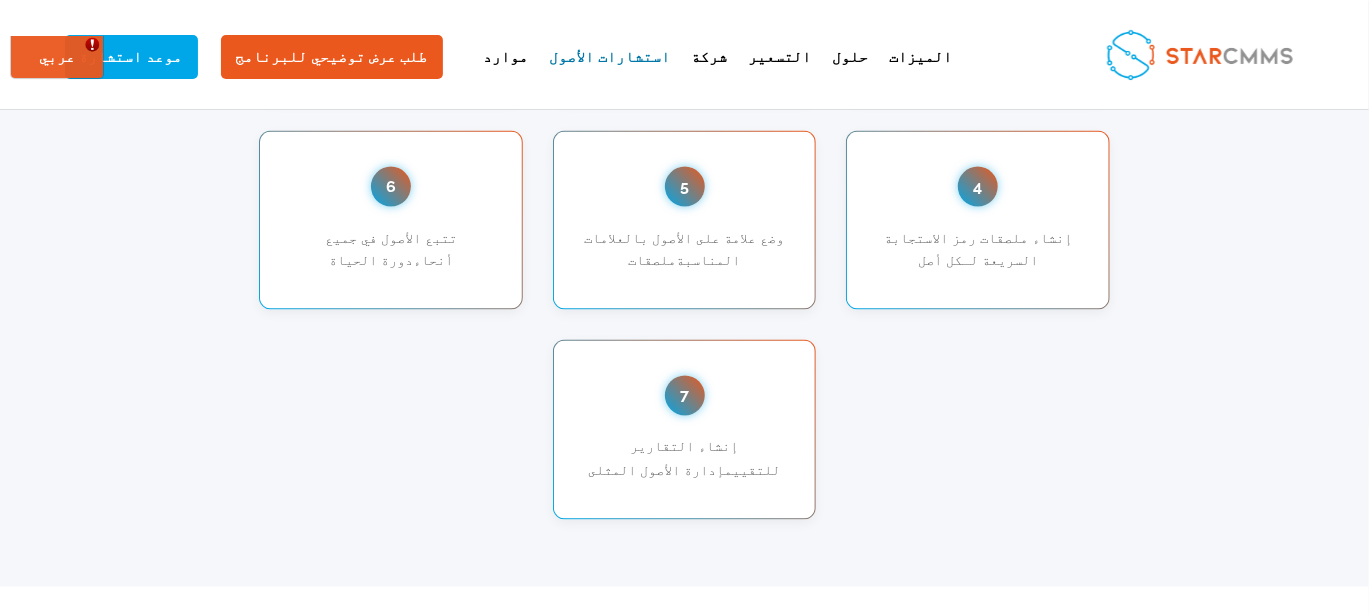 scroll, scrollTop: 1600, scrollLeft: 0, axis: vertical 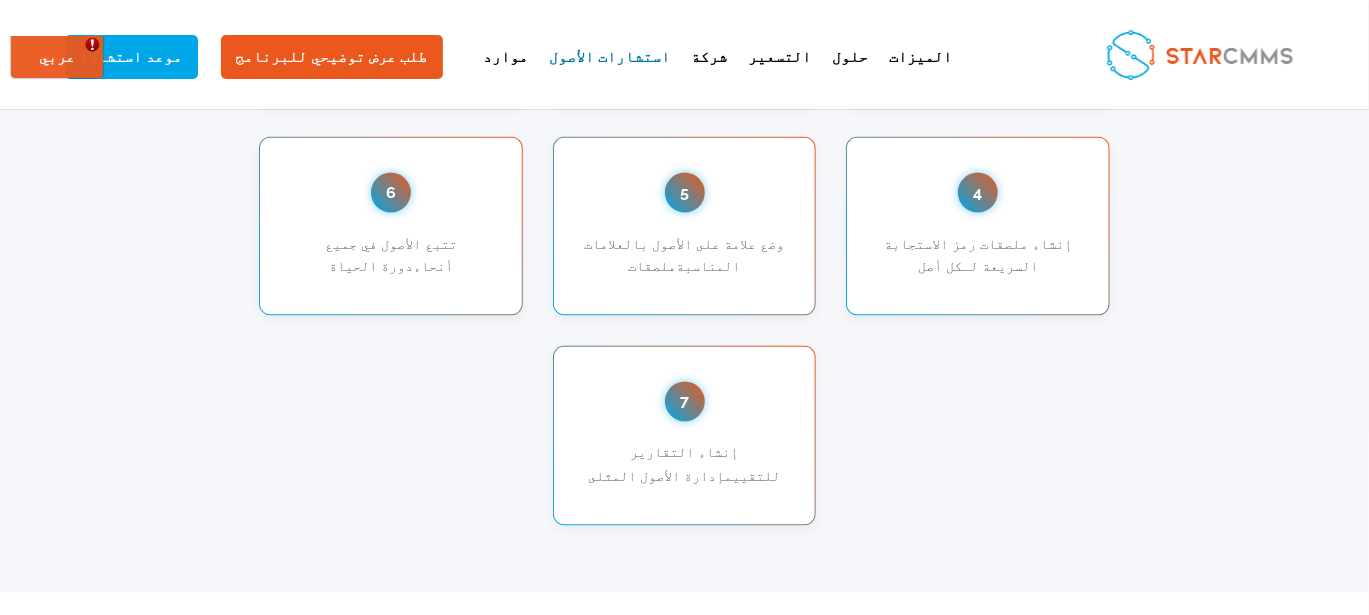 click on "1 تحديد المعلومات المرادتم جمعها على كل أصل.
2 جمع وتسجيلالبيانات الخاصة بكل أصل
3 تحميل سجل الأصول الكاملفي البرنامج
4 إنشاء ملصقات رمز الاستجابة السريعة لـكل أصل
5 وضع علامة على الأصول بالعلامات المناسبةملصقات
6 تتبع الأصول في جميع أنحاءدورة الحياة
7 إنشاء التقارير للتقييمإدارة الأصول المثلى" at bounding box center [685, 226] 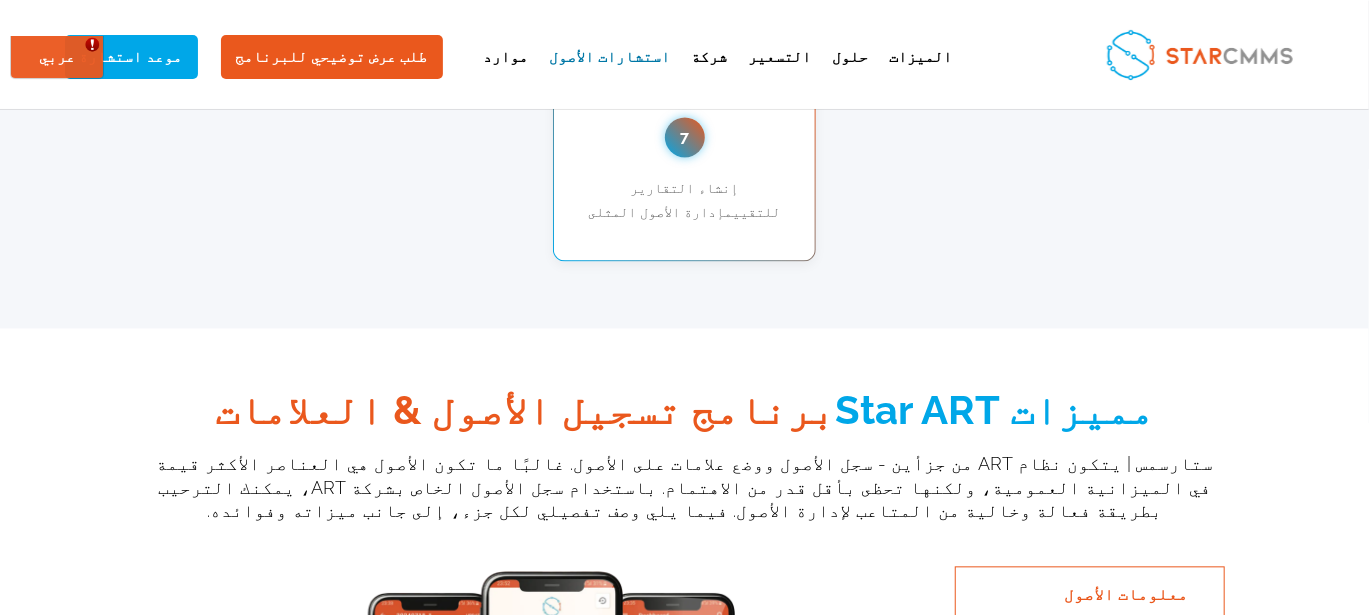 scroll, scrollTop: 1866, scrollLeft: 0, axis: vertical 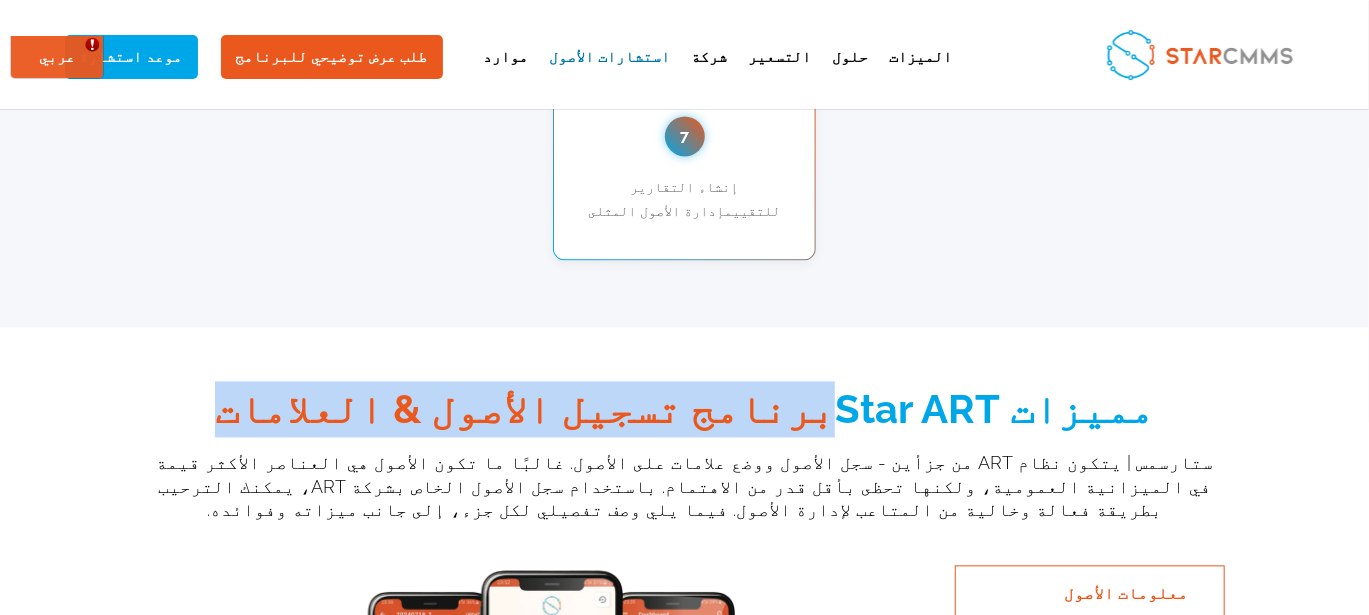 drag, startPoint x: 1024, startPoint y: 320, endPoint x: 598, endPoint y: 315, distance: 426.02933 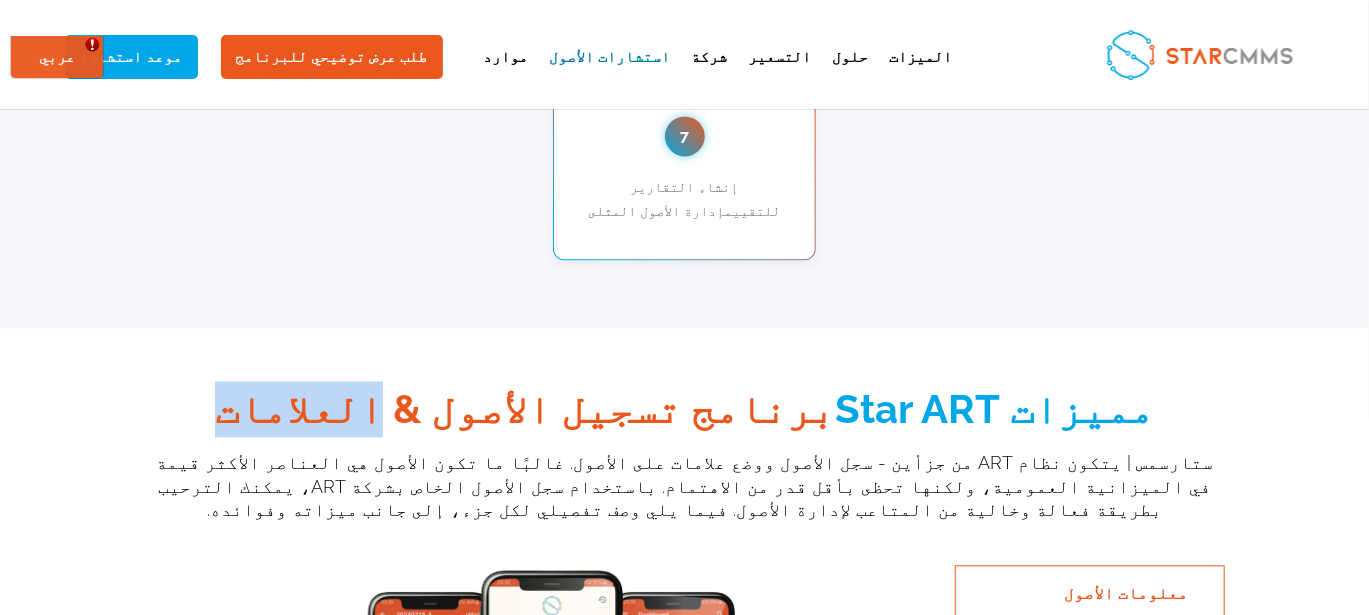 click on "برنامج تسجيل الأصول & العلامات" at bounding box center (525, 408) 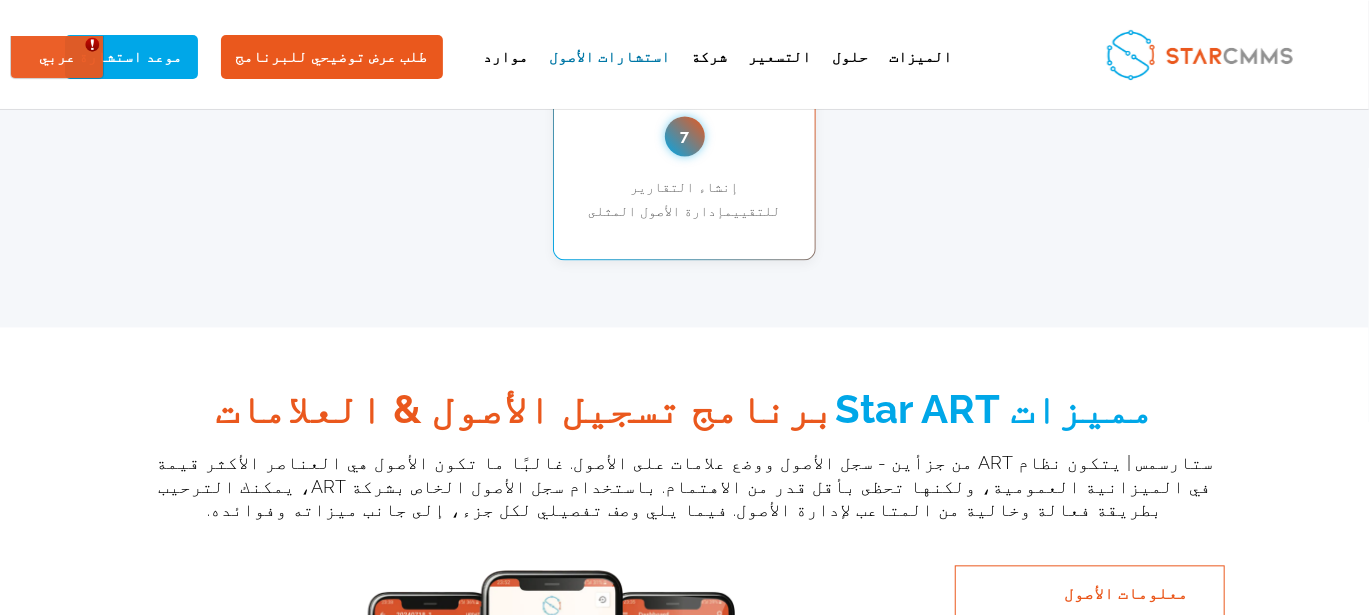 drag, startPoint x: 926, startPoint y: 302, endPoint x: 902, endPoint y: 305, distance: 24.186773 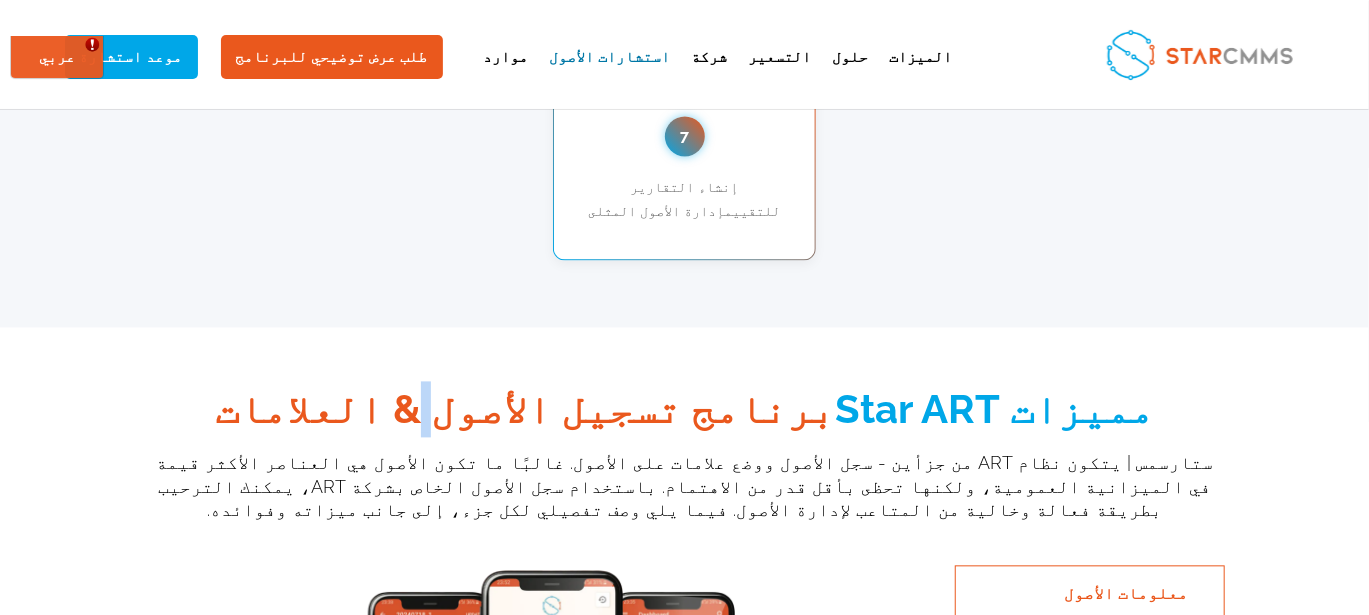 click on "برنامج تسجيل الأصول & العلامات" at bounding box center [525, 408] 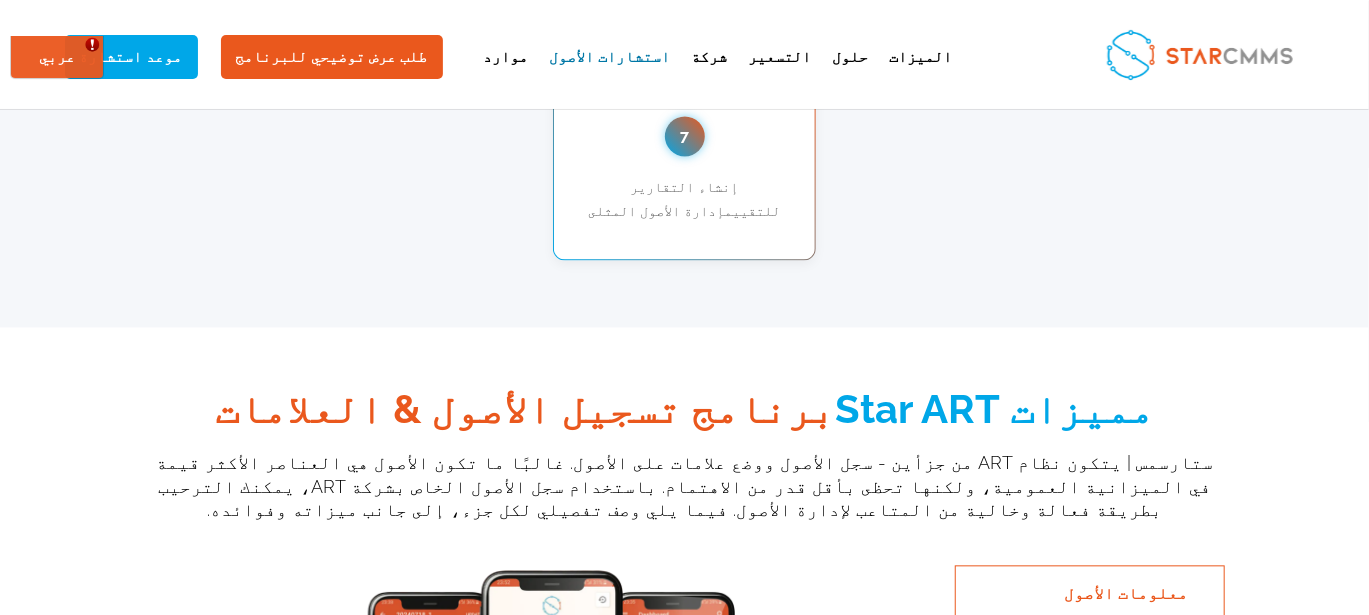 click on "برنامج تسجيل الأصول & العلامات" at bounding box center (525, 408) 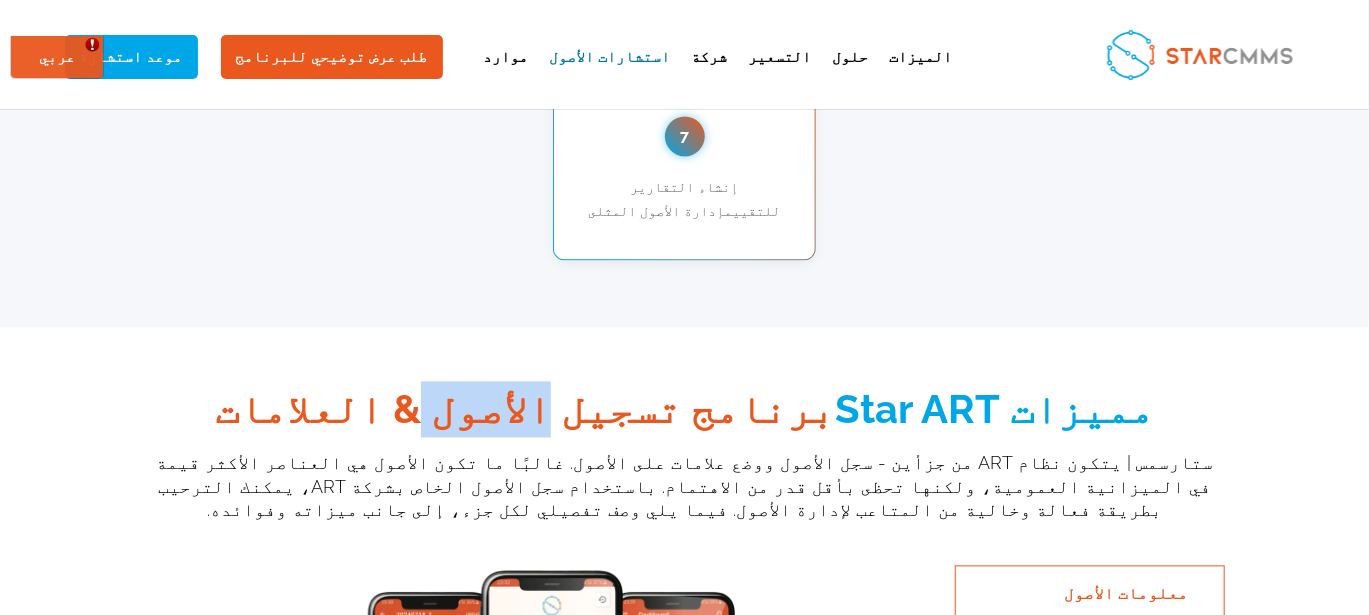 click on "برنامج تسجيل الأصول & العلامات" at bounding box center (525, 408) 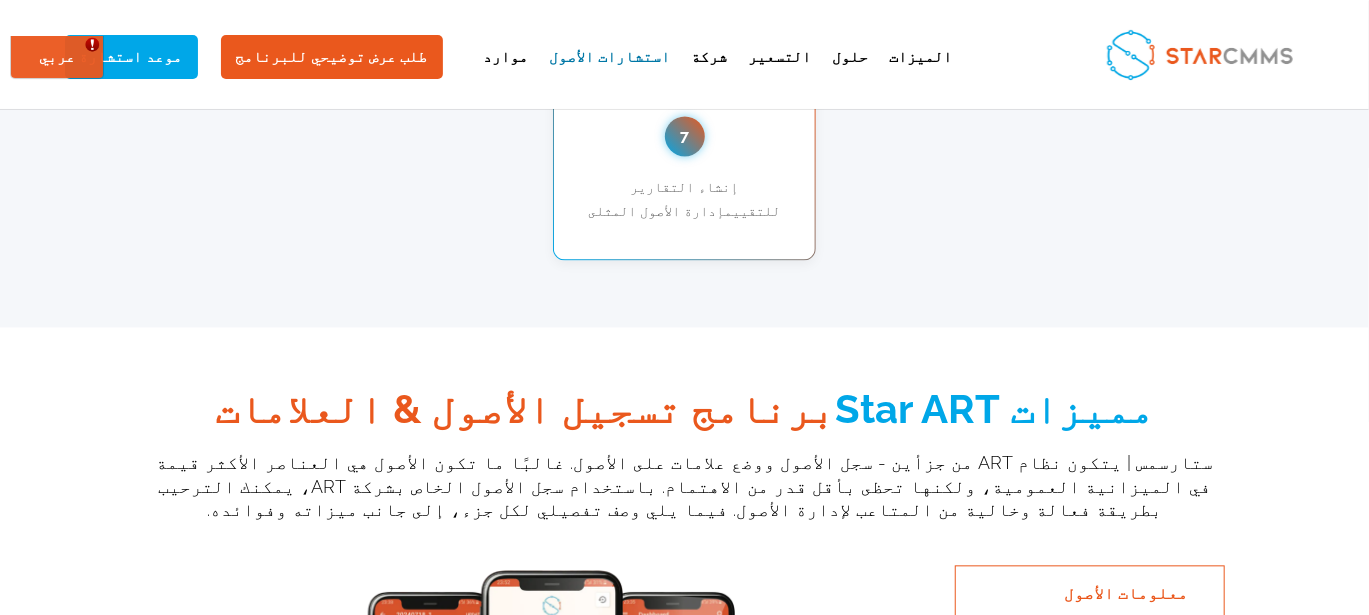 click on "برنامج تسجيل الأصول & العلامات" at bounding box center (525, 408) 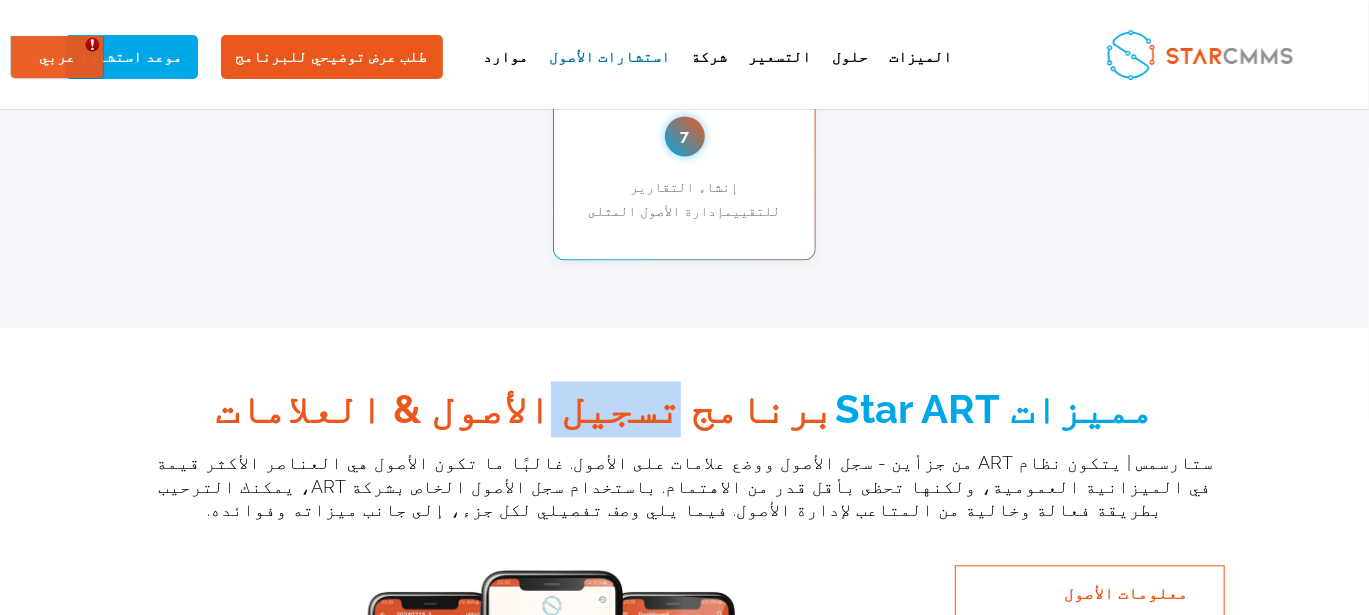 click on "برنامج تسجيل الأصول & العلامات" at bounding box center [525, 408] 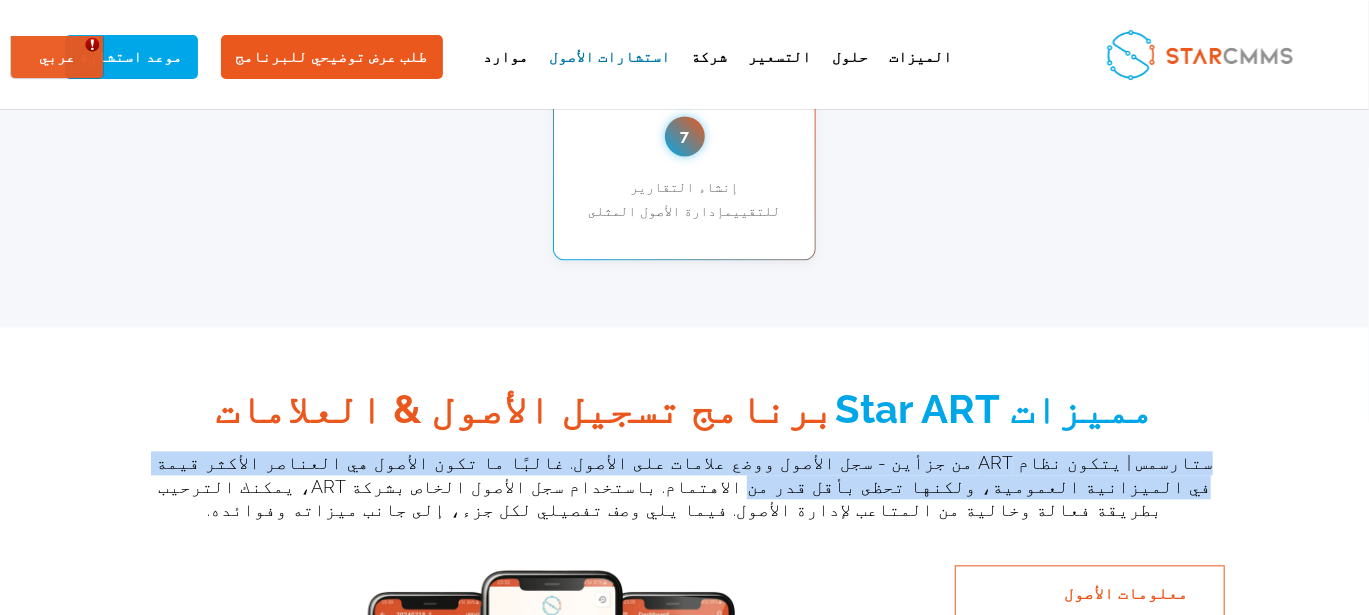 drag, startPoint x: 1217, startPoint y: 374, endPoint x: 149, endPoint y: 366, distance: 1068.0299 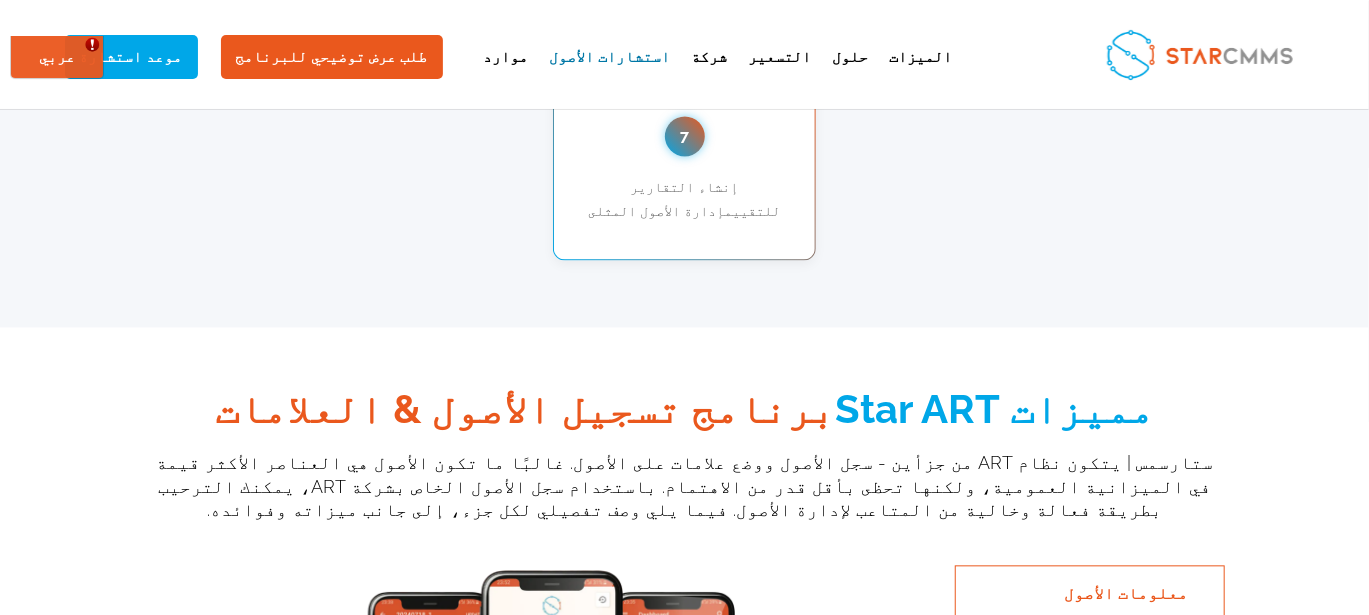 click on "برنامج تسجيل الأصول & العلامات" at bounding box center (525, 408) 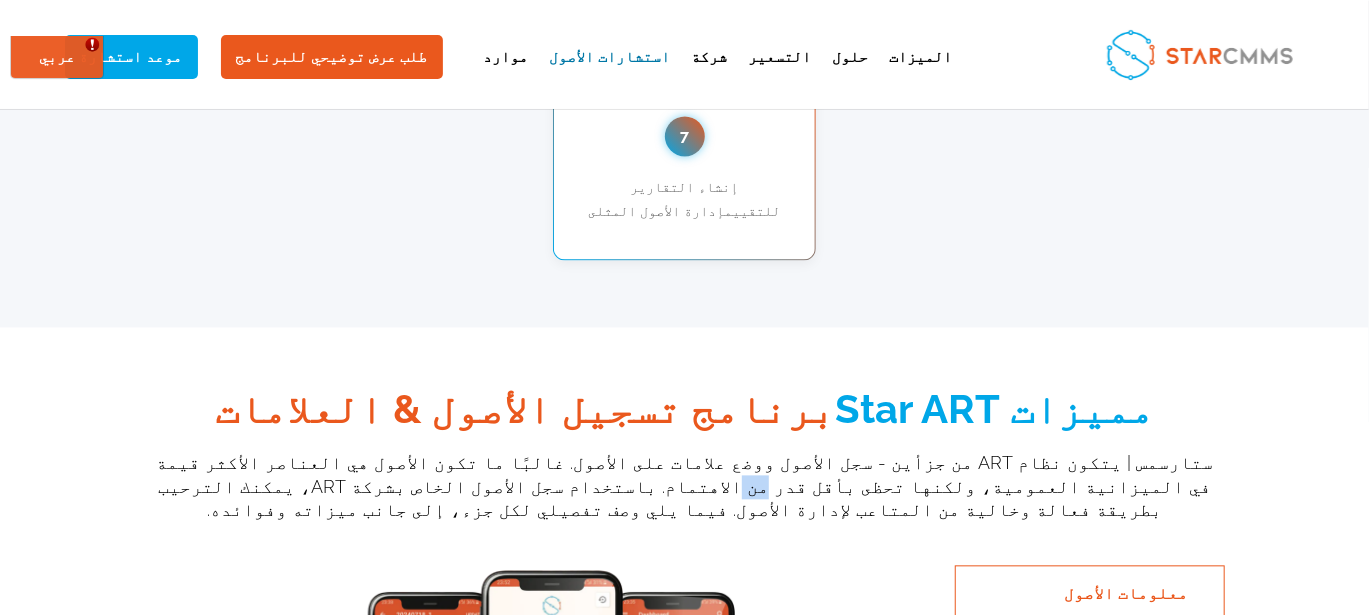 click on "ستارسمس | يتكون نظام ART من جزأين - سجل الأصول ووضع علامات على الأصول. غالبًا ما تكون الأصول هي العناصر الأكثر قيمة في الميزانية العمومية، ولكنها تحظى بأقل قدر من الاهتمام. باستخدام سجل الأصول الخاص بشركة ART، يمكنك الترحيب بطريقة فعالة وخالية من المتاعب لإدارة الأصول. فيما يلي وصف تفصيلي لكل جزء، إلى جانب ميزاته وفوائده." at bounding box center (685, 486) 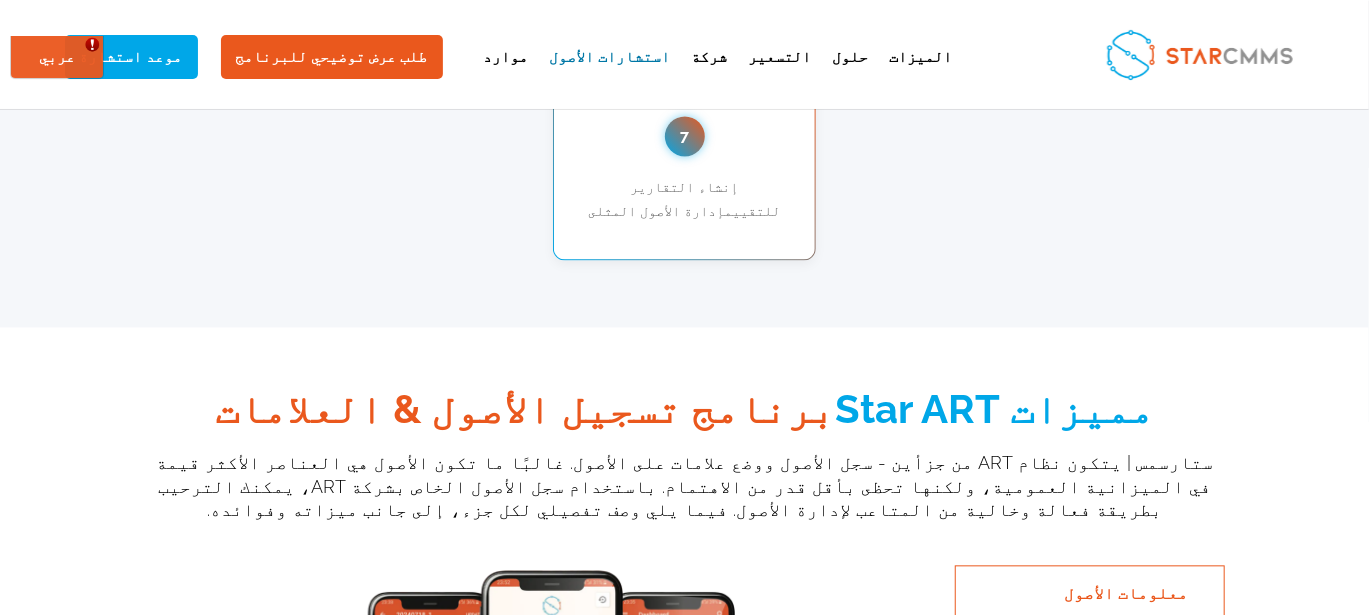 click on "ستارسمس | يتكون نظام ART من جزأين - سجل الأصول ووضع علامات على الأصول. غالبًا ما تكون الأصول هي العناصر الأكثر قيمة في الميزانية العمومية، ولكنها تحظى بأقل قدر من الاهتمام. باستخدام سجل الأصول الخاص بشركة ART، يمكنك الترحيب بطريقة فعالة وخالية من المتاعب لإدارة الأصول. فيما يلي وصف تفصيلي لكل جزء، إلى جانب ميزاته وفوائده." at bounding box center (685, 486) 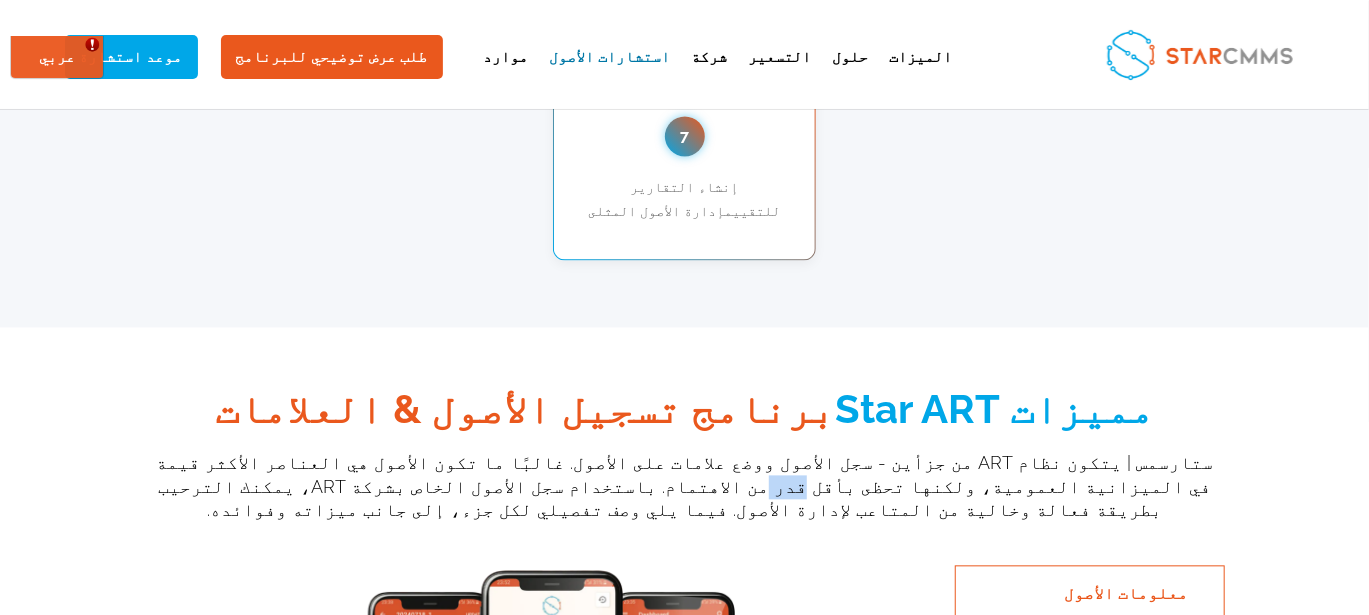 click on "ستارسمس | يتكون نظام ART من جزأين - سجل الأصول ووضع علامات على الأصول. غالبًا ما تكون الأصول هي العناصر الأكثر قيمة في الميزانية العمومية، ولكنها تحظى بأقل قدر من الاهتمام. باستخدام سجل الأصول الخاص بشركة ART، يمكنك الترحيب بطريقة فعالة وخالية من المتاعب لإدارة الأصول. فيما يلي وصف تفصيلي لكل جزء، إلى جانب ميزاته وفوائده." at bounding box center (685, 486) 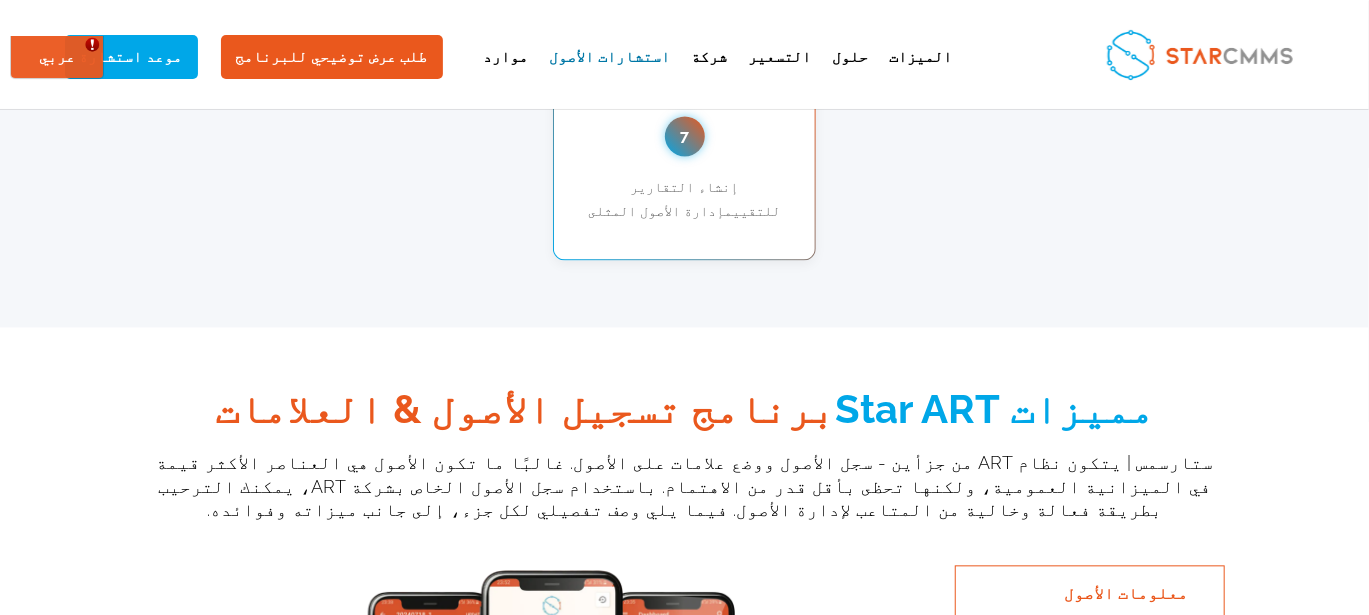 click on "ستارسمس | يتكون نظام ART من جزأين - سجل الأصول ووضع علامات على الأصول. غالبًا ما تكون الأصول هي العناصر الأكثر قيمة في الميزانية العمومية، ولكنها تحظى بأقل قدر من الاهتمام. باستخدام سجل الأصول الخاص بشركة ART، يمكنك الترحيب بطريقة فعالة وخالية من المتاعب لإدارة الأصول. فيما يلي وصف تفصيلي لكل جزء، إلى جانب ميزاته وفوائده." at bounding box center (685, 486) 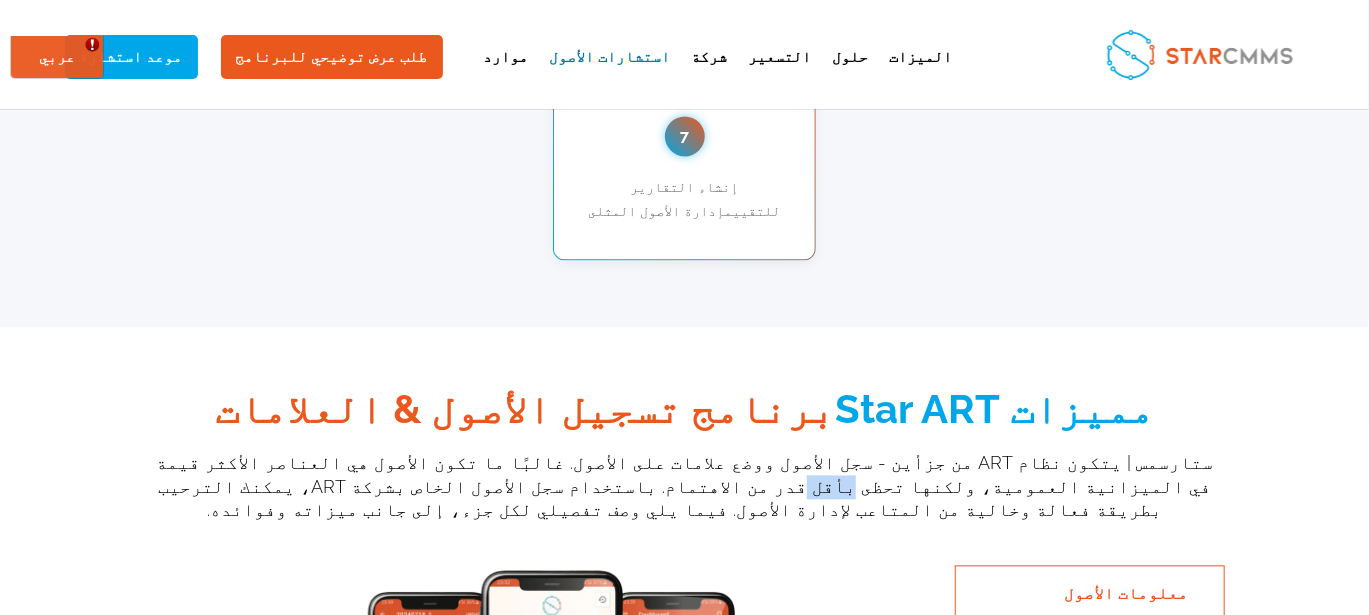 click on "ستارسمس | يتكون نظام ART من جزأين - سجل الأصول ووضع علامات على الأصول. غالبًا ما تكون الأصول هي العناصر الأكثر قيمة في الميزانية العمومية، ولكنها تحظى بأقل قدر من الاهتمام. باستخدام سجل الأصول الخاص بشركة ART، يمكنك الترحيب بطريقة فعالة وخالية من المتاعب لإدارة الأصول. فيما يلي وصف تفصيلي لكل جزء، إلى جانب ميزاته وفوائده." at bounding box center [685, 486] 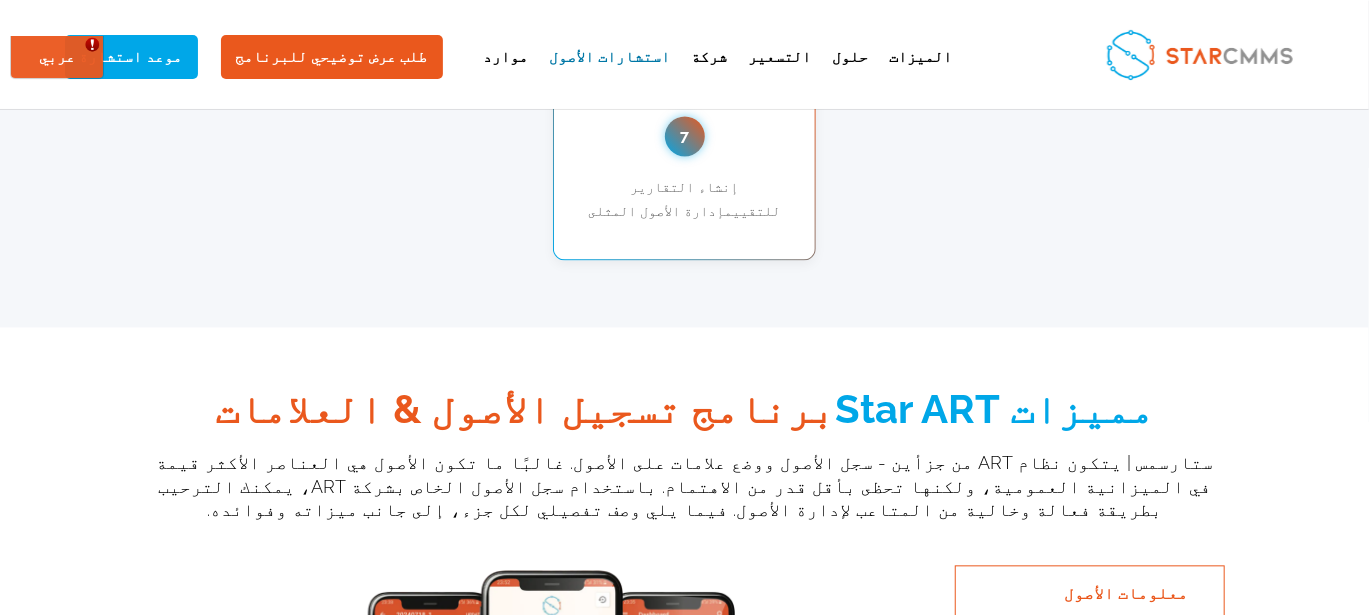 click on "ستارسمس | يتكون نظام ART من جزأين - سجل الأصول ووضع علامات على الأصول. غالبًا ما تكون الأصول هي العناصر الأكثر قيمة في الميزانية العمومية، ولكنها تحظى بأقل قدر من الاهتمام. باستخدام سجل الأصول الخاص بشركة ART، يمكنك الترحيب بطريقة فعالة وخالية من المتاعب لإدارة الأصول. فيما يلي وصف تفصيلي لكل جزء، إلى جانب ميزاته وفوائده." at bounding box center [685, 486] 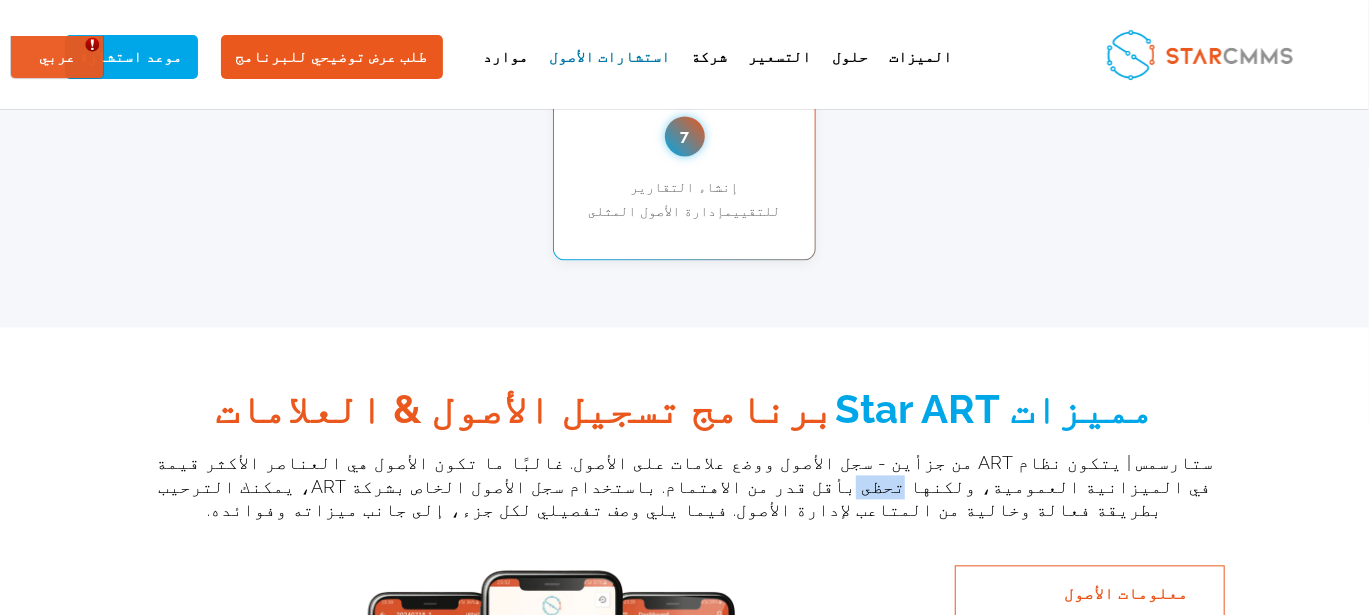 click on "ستارسمس | يتكون نظام ART من جزأين - سجل الأصول ووضع علامات على الأصول. غالبًا ما تكون الأصول هي العناصر الأكثر قيمة في الميزانية العمومية، ولكنها تحظى بأقل قدر من الاهتمام. باستخدام سجل الأصول الخاص بشركة ART، يمكنك الترحيب بطريقة فعالة وخالية من المتاعب لإدارة الأصول. فيما يلي وصف تفصيلي لكل جزء، إلى جانب ميزاته وفوائده." at bounding box center [685, 486] 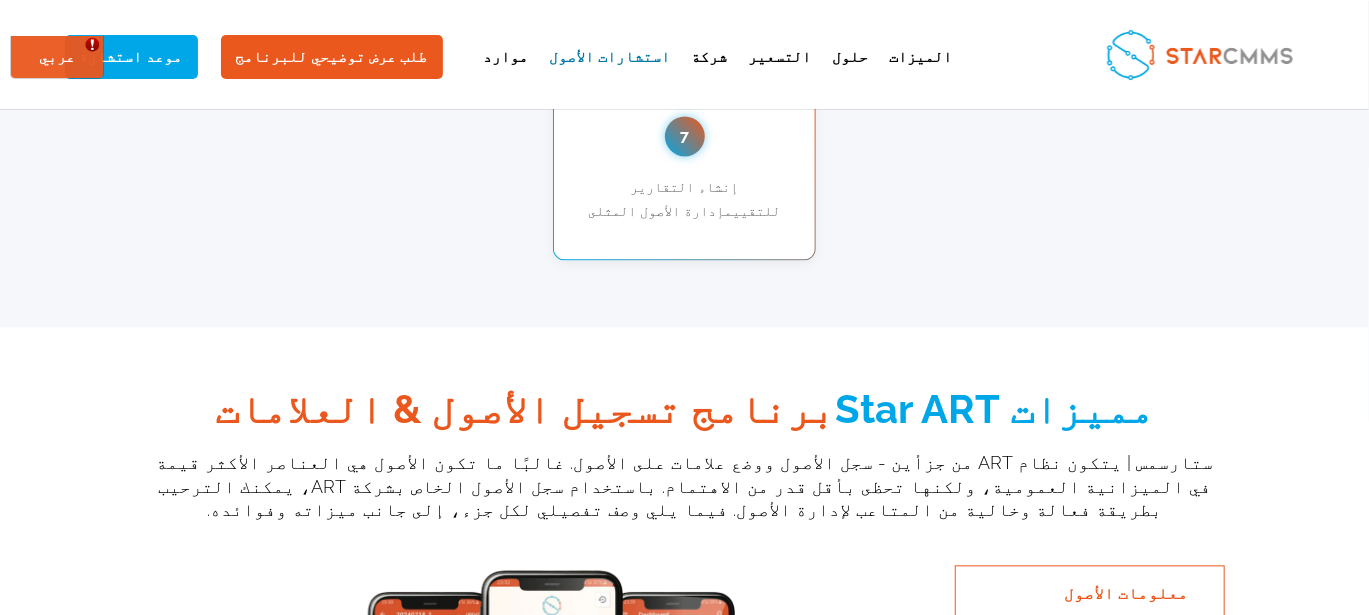 click on "ستارسمس | يتكون نظام ART من جزأين - سجل الأصول ووضع علامات على الأصول. غالبًا ما تكون الأصول هي العناصر الأكثر قيمة في الميزانية العمومية، ولكنها تحظى بأقل قدر من الاهتمام. باستخدام سجل الأصول الخاص بشركة ART، يمكنك الترحيب بطريقة فعالة وخالية من المتاعب لإدارة الأصول. فيما يلي وصف تفصيلي لكل جزء، إلى جانب ميزاته وفوائده." at bounding box center (685, 486) 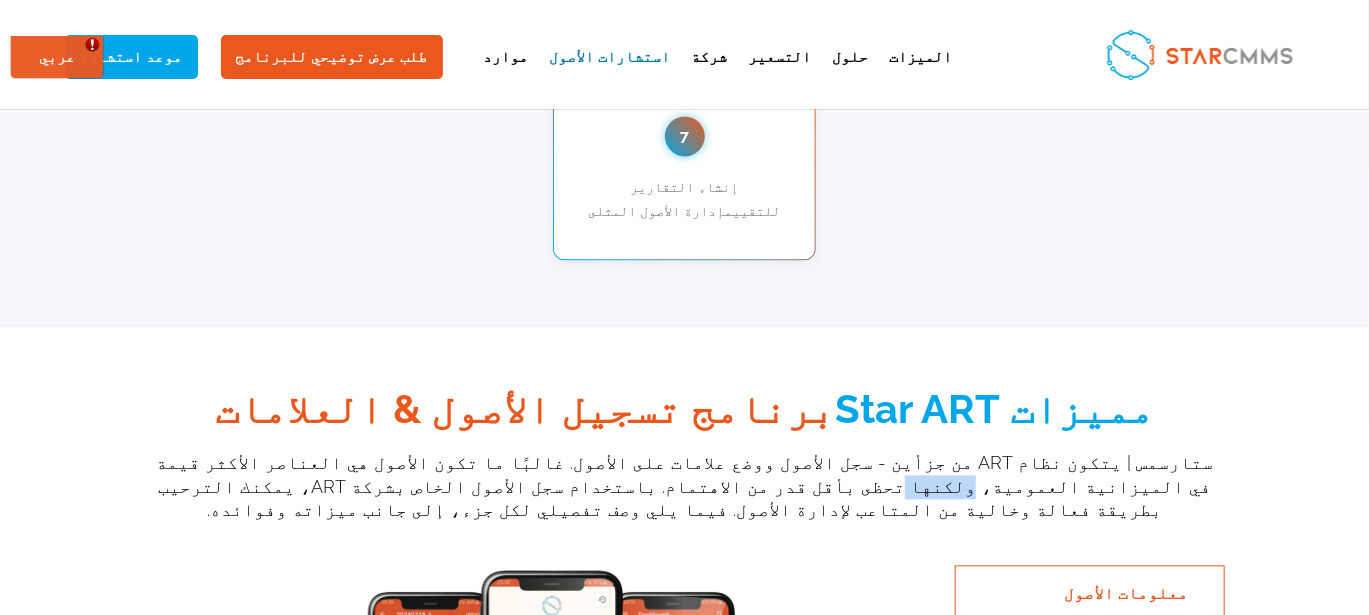 click on "ستارسمس | يتكون نظام ART من جزأين - سجل الأصول ووضع علامات على الأصول. غالبًا ما تكون الأصول هي العناصر الأكثر قيمة في الميزانية العمومية، ولكنها تحظى بأقل قدر من الاهتمام. باستخدام سجل الأصول الخاص بشركة ART، يمكنك الترحيب بطريقة فعالة وخالية من المتاعب لإدارة الأصول. فيما يلي وصف تفصيلي لكل جزء، إلى جانب ميزاته وفوائده." at bounding box center (685, 486) 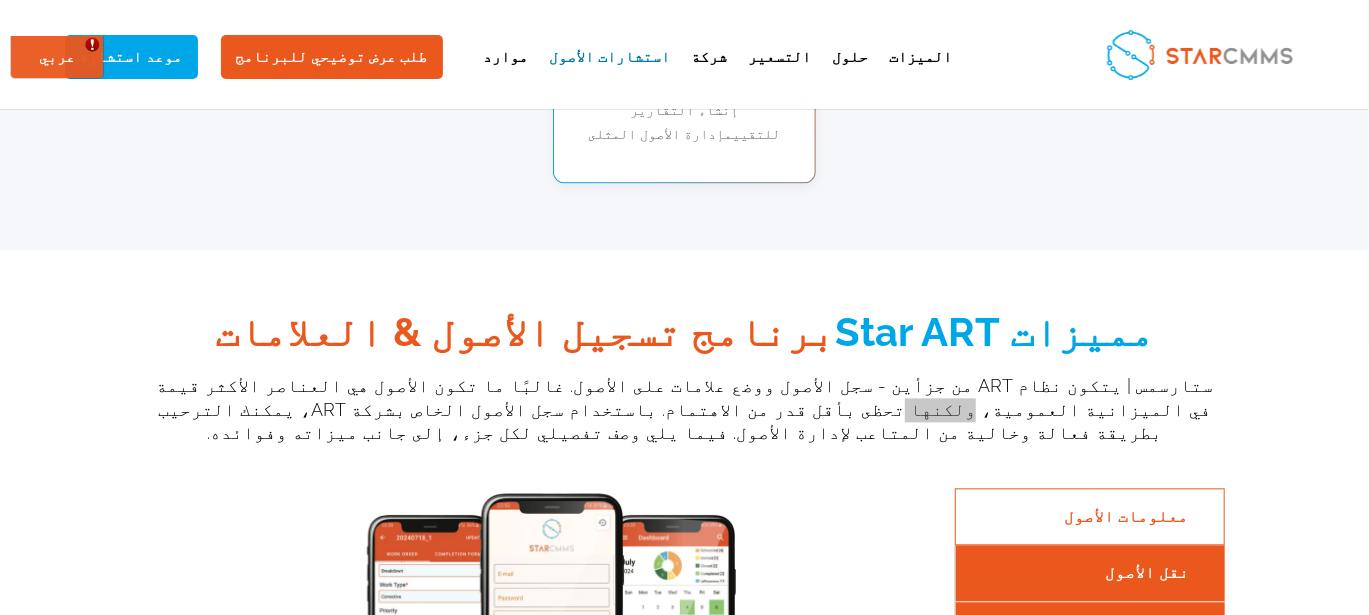 scroll, scrollTop: 1933, scrollLeft: 0, axis: vertical 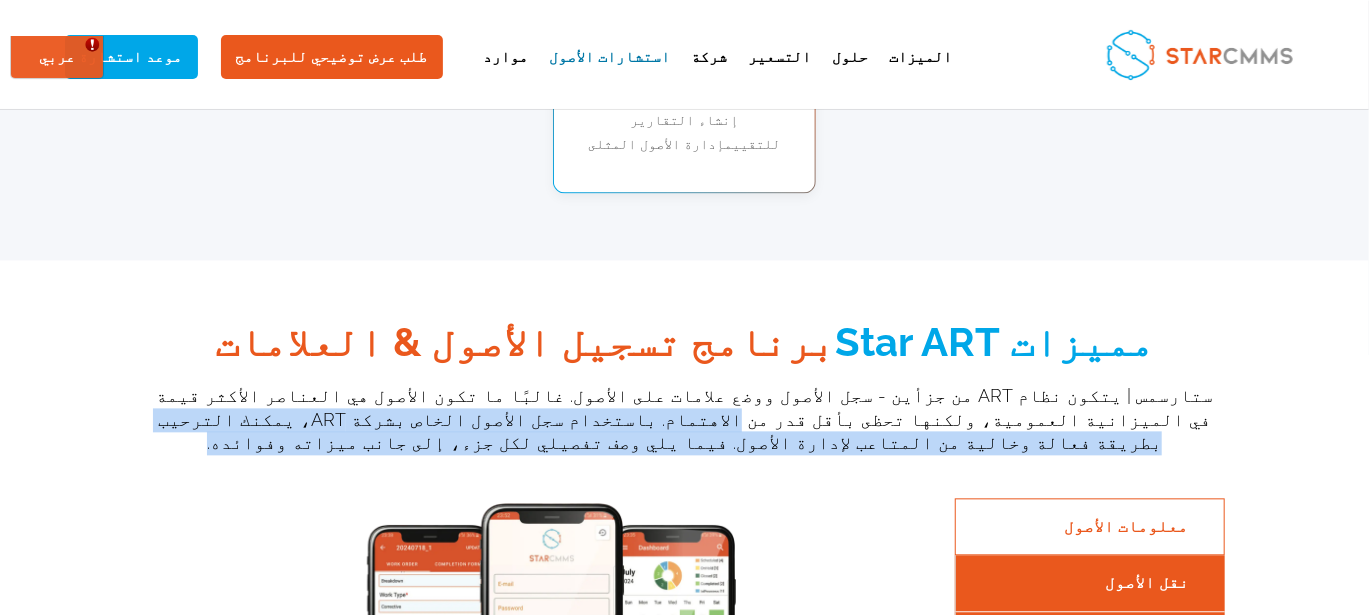 drag, startPoint x: 1204, startPoint y: 330, endPoint x: 167, endPoint y: 353, distance: 1037.255 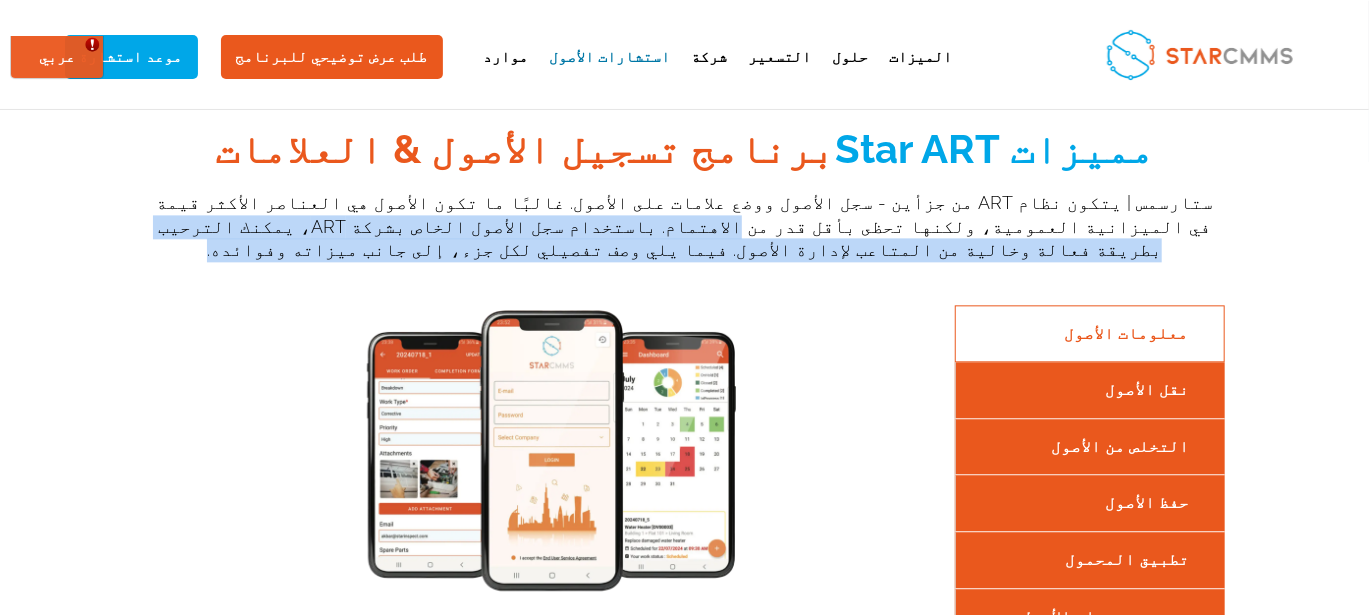 scroll, scrollTop: 2133, scrollLeft: 0, axis: vertical 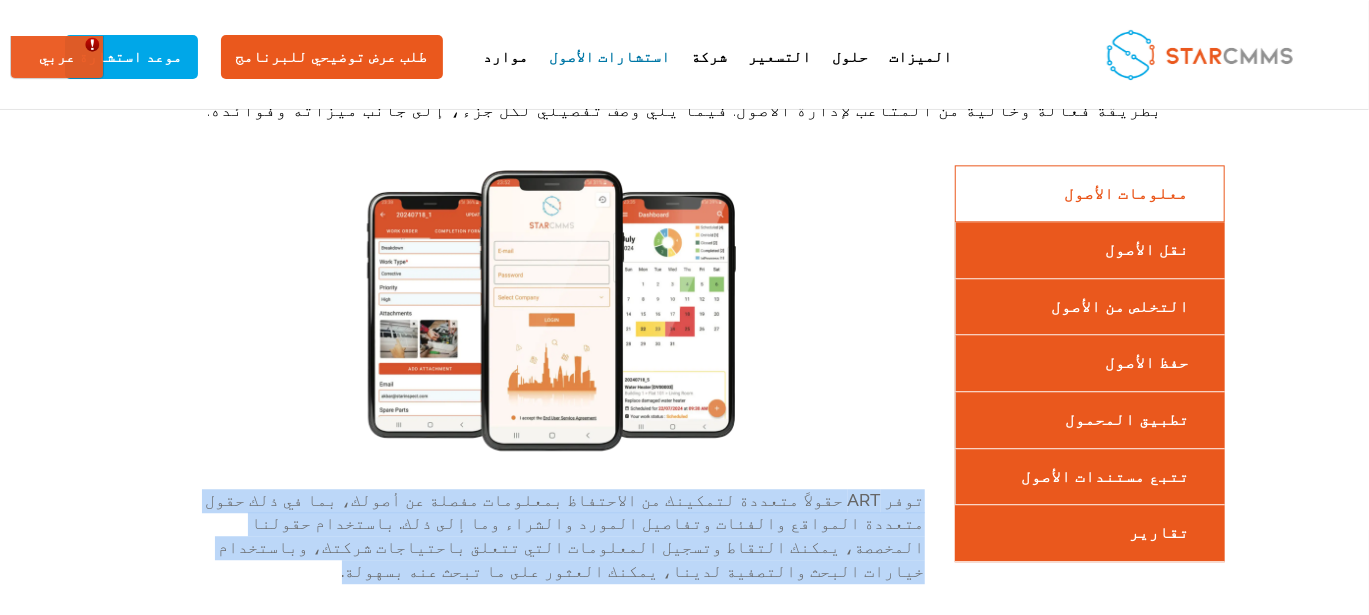 drag, startPoint x: 751, startPoint y: 462, endPoint x: 442, endPoint y: 404, distance: 314.39624 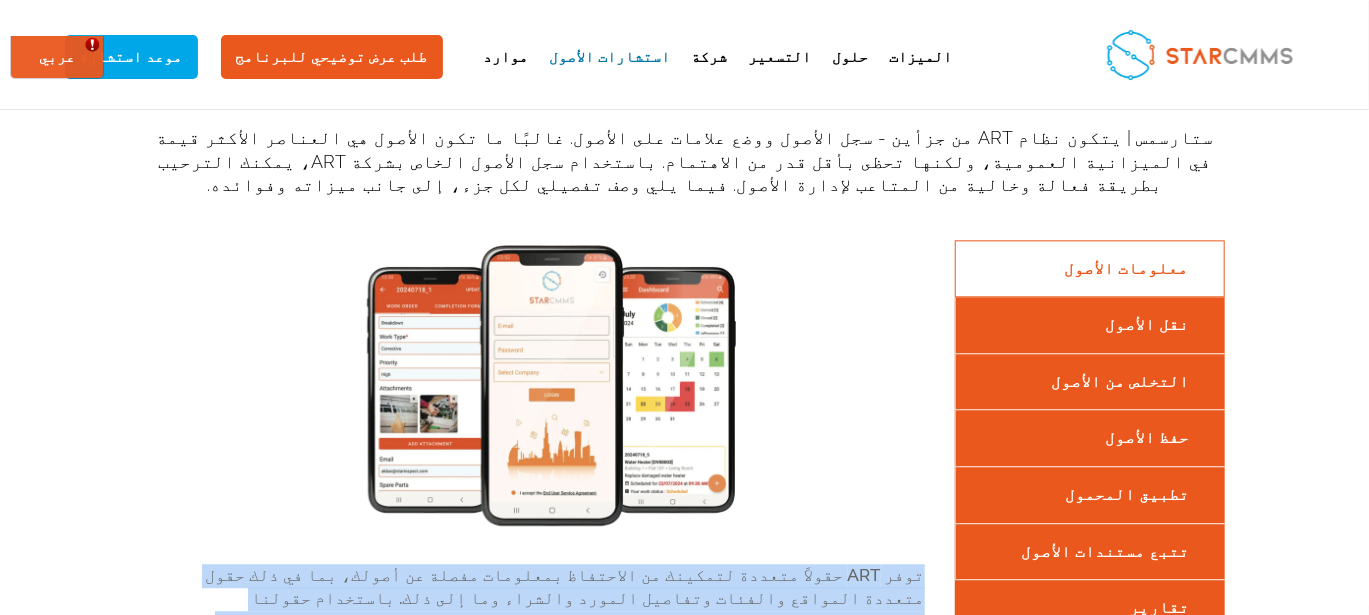 scroll, scrollTop: 2166, scrollLeft: 0, axis: vertical 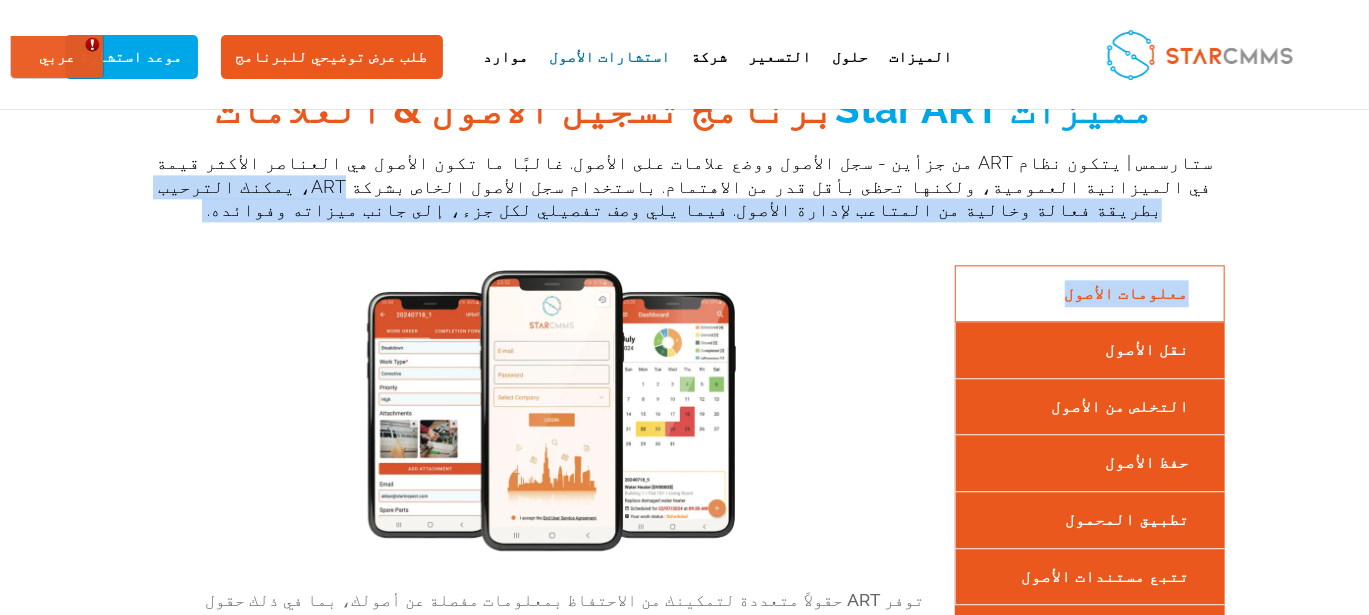 drag, startPoint x: 449, startPoint y: 143, endPoint x: 267, endPoint y: 216, distance: 196.09436 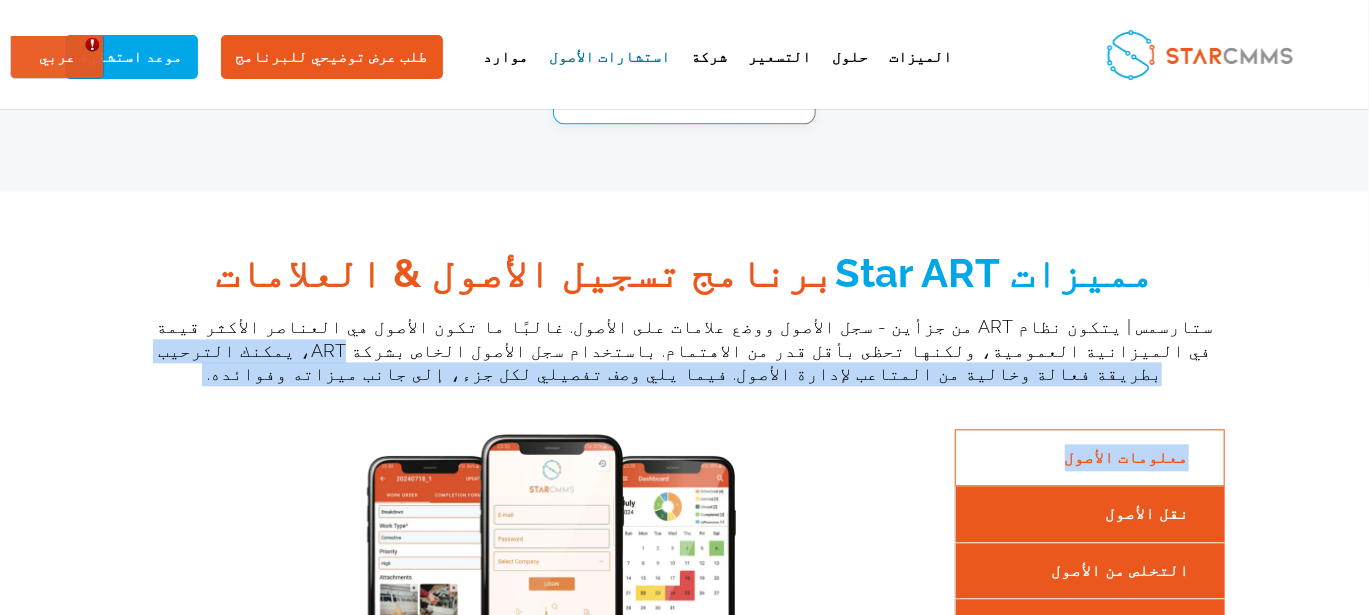 scroll, scrollTop: 1999, scrollLeft: 0, axis: vertical 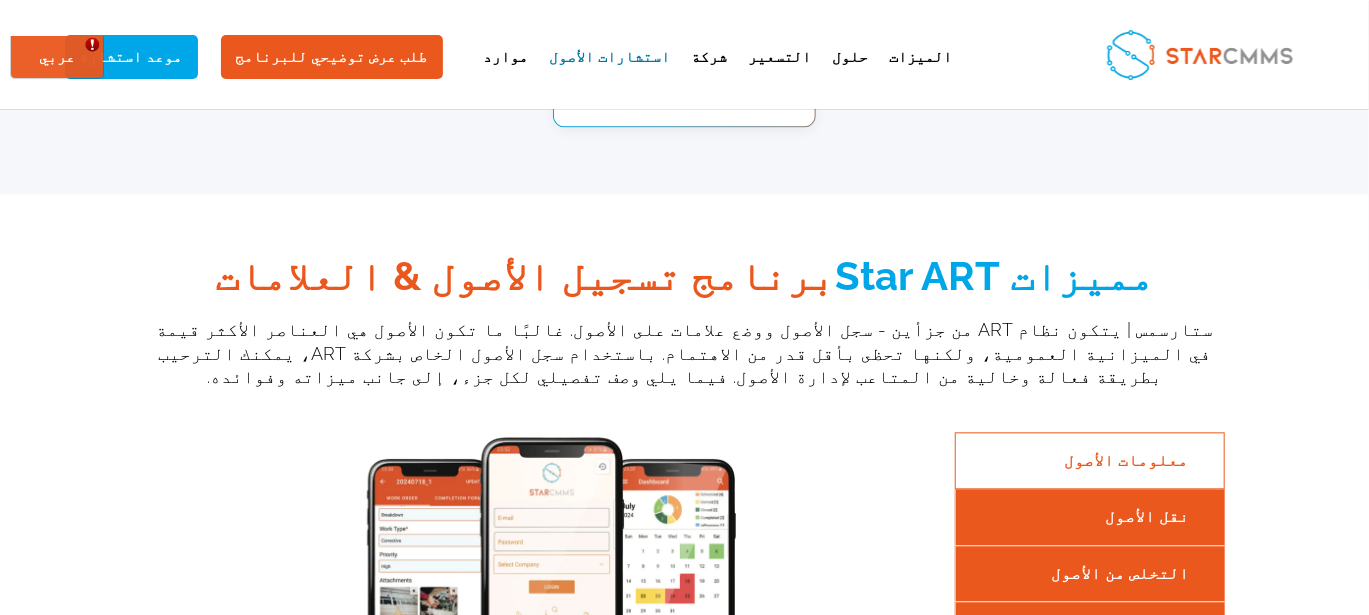 click on "مميزات Star ART برنامج تسجيل الأصول & العلامات
ستارسمس | يتكون نظام ART من جزأين - سجل الأصول ووضع علامات على الأصول. غالبًا ما تكون الأصول هي العناصر الأكثر قيمة في الميزانية العمومية، ولكنها تحظى بأقل قدر من الاهتمام. باستخدام سجل الأصول الخاص بشركة ART، يمكنك الترحيب بطريقة فعالة وخالية من المتاعب لإدارة الأصول. فيما يلي وصف تفصيلي لكل جزء، إلى جانب ميزاته وفوائده.
معلومات الأصول  نقل الأصول التخلص من الأصول حفظ الأصول تطبيق المحمول تقارير" at bounding box center [684, 610] 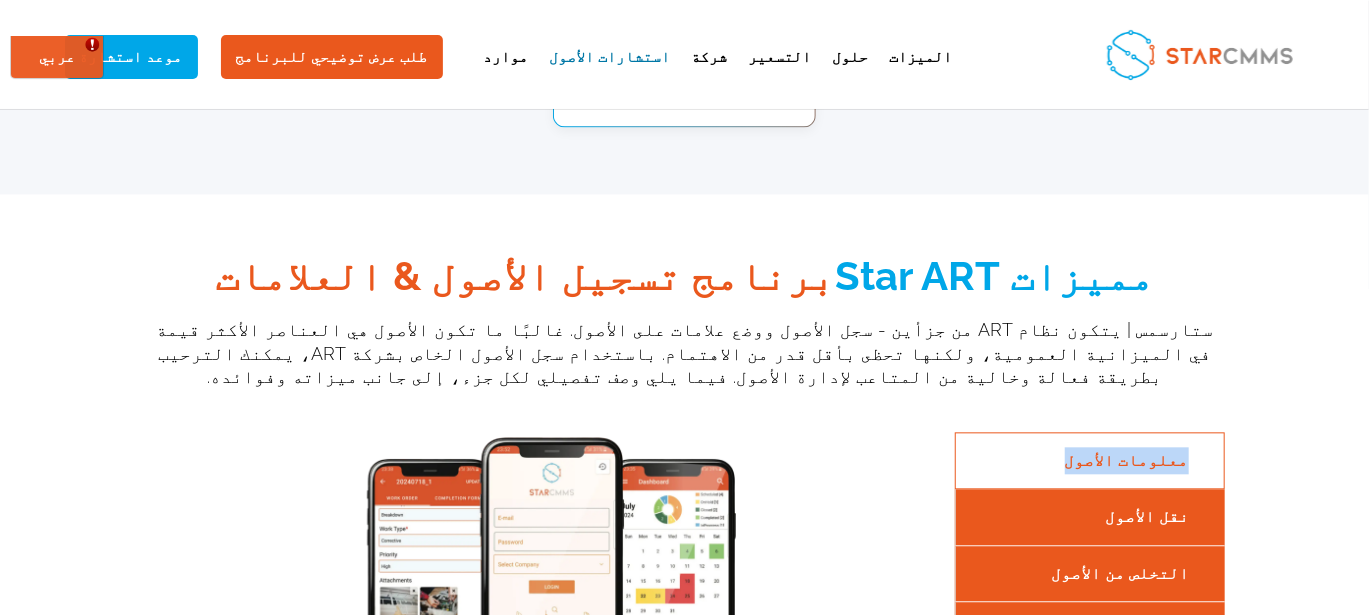 drag, startPoint x: 321, startPoint y: 395, endPoint x: 165, endPoint y: 366, distance: 158.67262 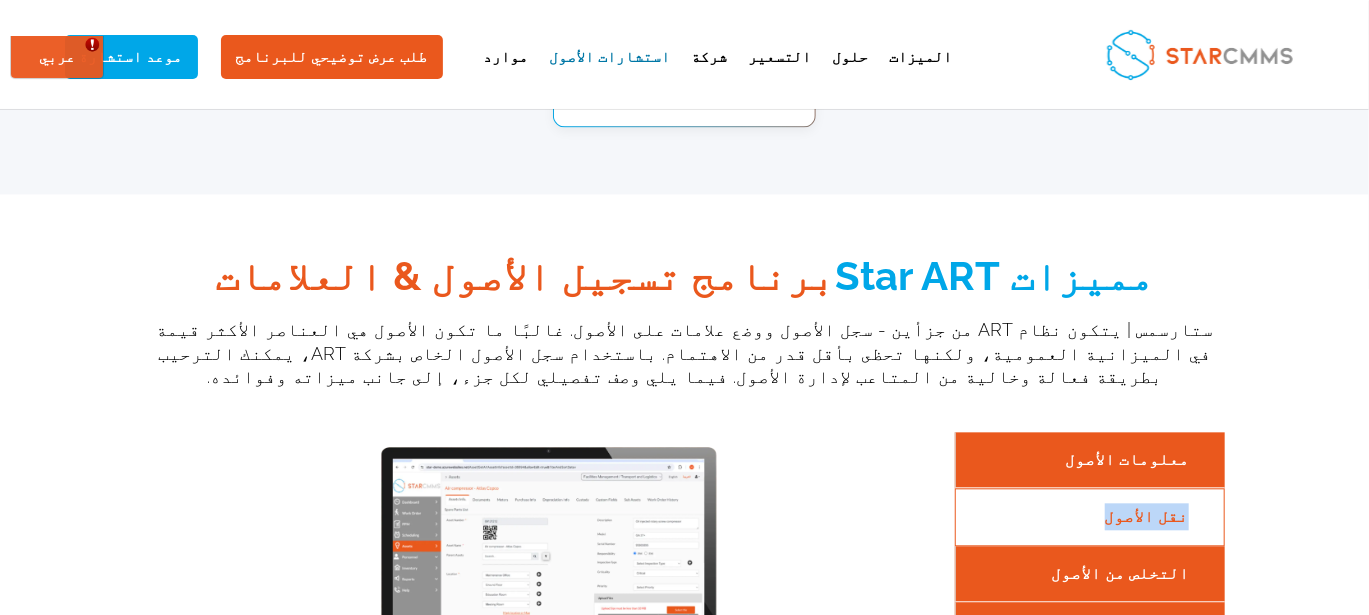 drag, startPoint x: 263, startPoint y: 451, endPoint x: 174, endPoint y: 424, distance: 93.00538 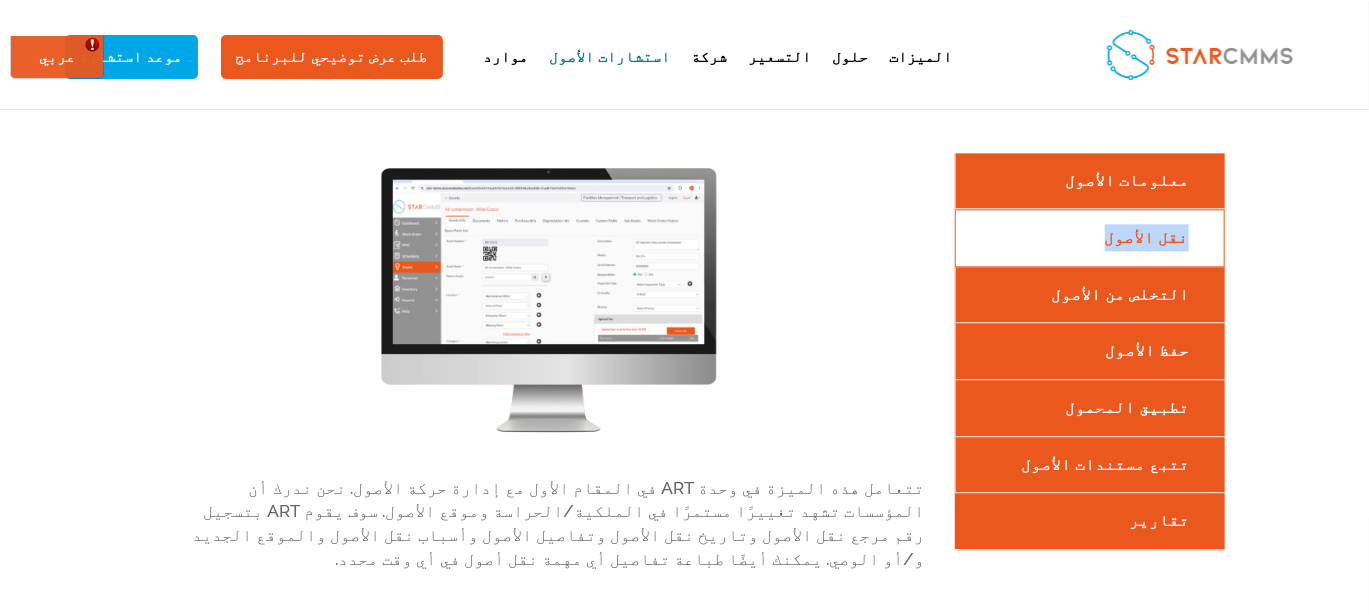 scroll, scrollTop: 2299, scrollLeft: 0, axis: vertical 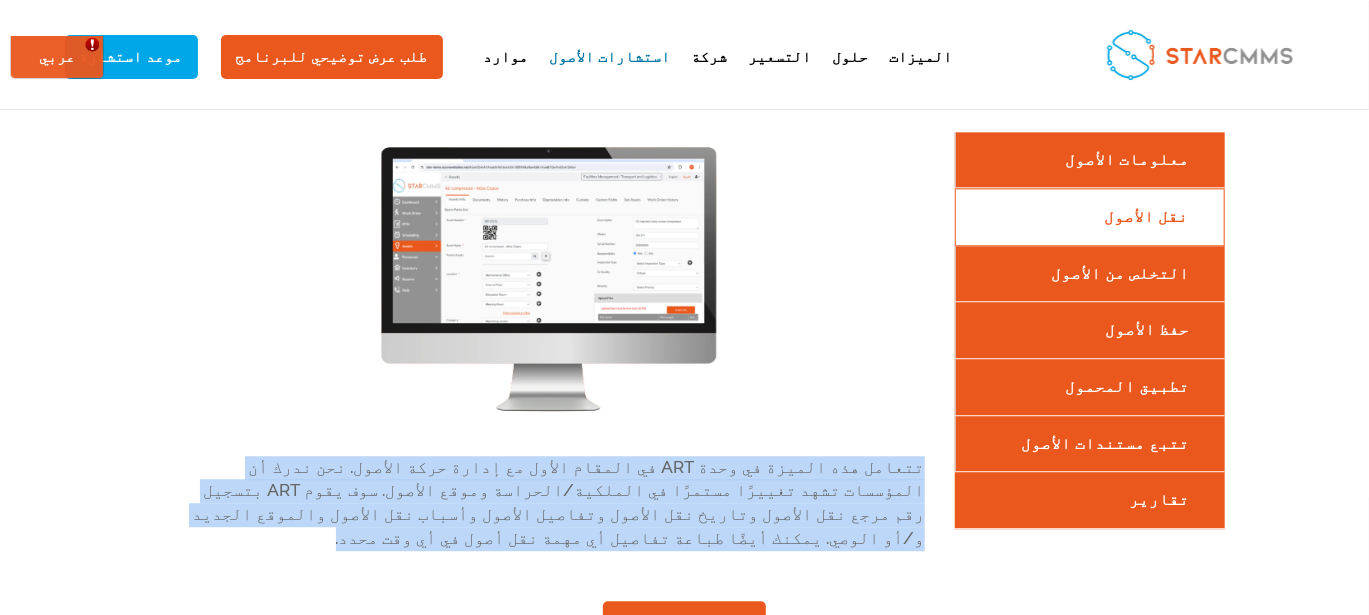 drag, startPoint x: 959, startPoint y: 433, endPoint x: 421, endPoint y: 389, distance: 539.79626 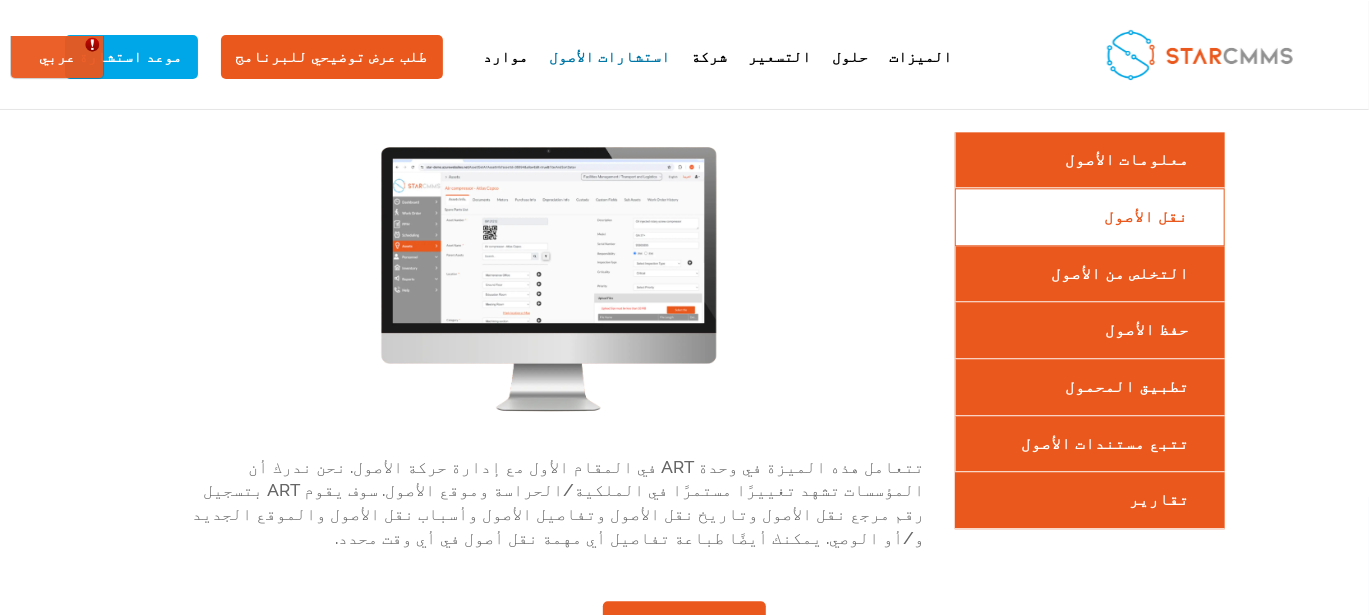 click on "التخلص من الأصول" at bounding box center (1090, 273) 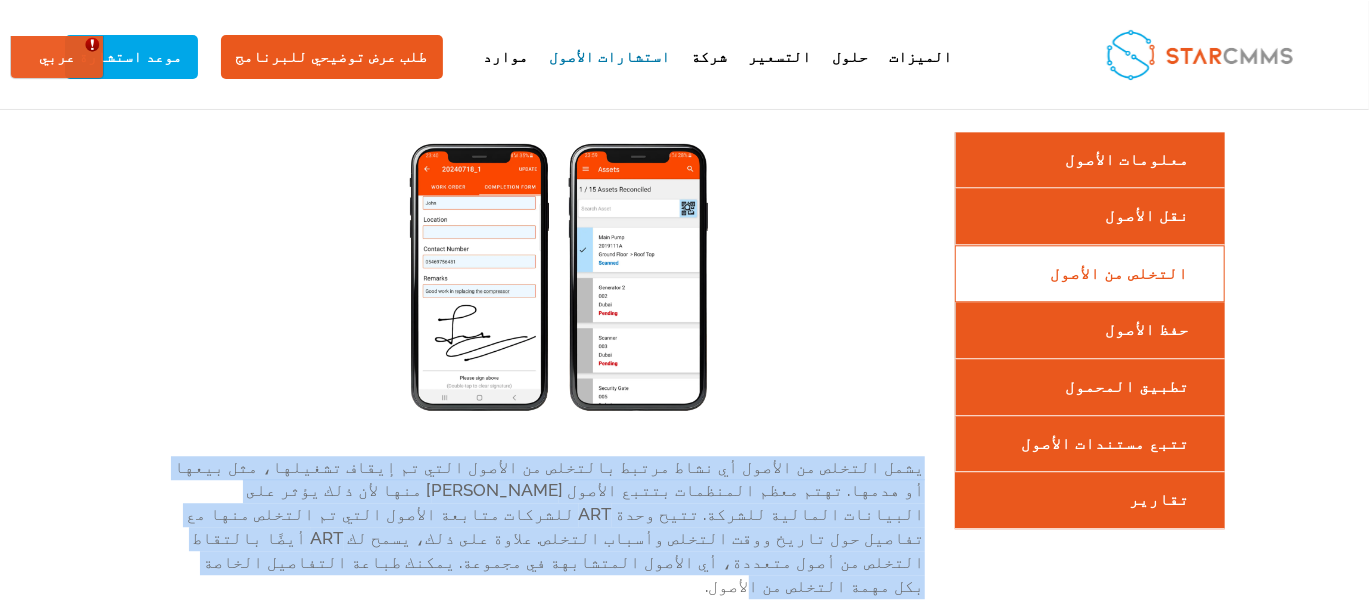 drag, startPoint x: 906, startPoint y: 455, endPoint x: 439, endPoint y: 376, distance: 473.6349 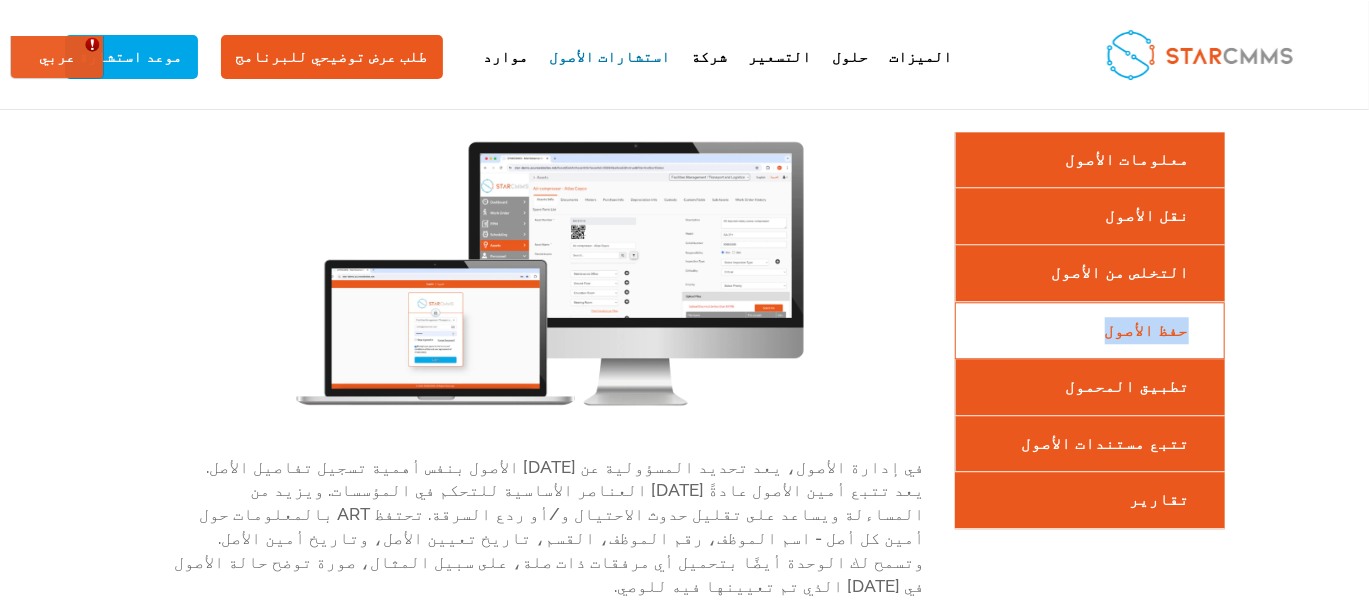 drag, startPoint x: 272, startPoint y: 224, endPoint x: 168, endPoint y: 253, distance: 107.96759 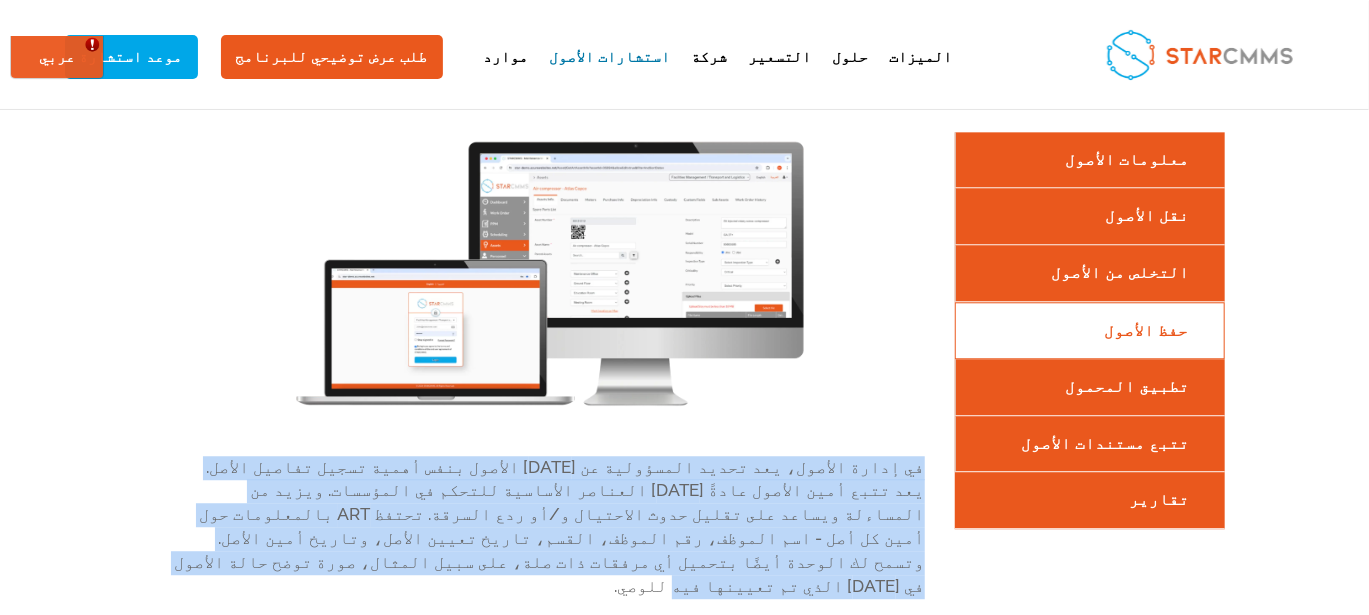 drag, startPoint x: 919, startPoint y: 452, endPoint x: 436, endPoint y: 379, distance: 488.4854 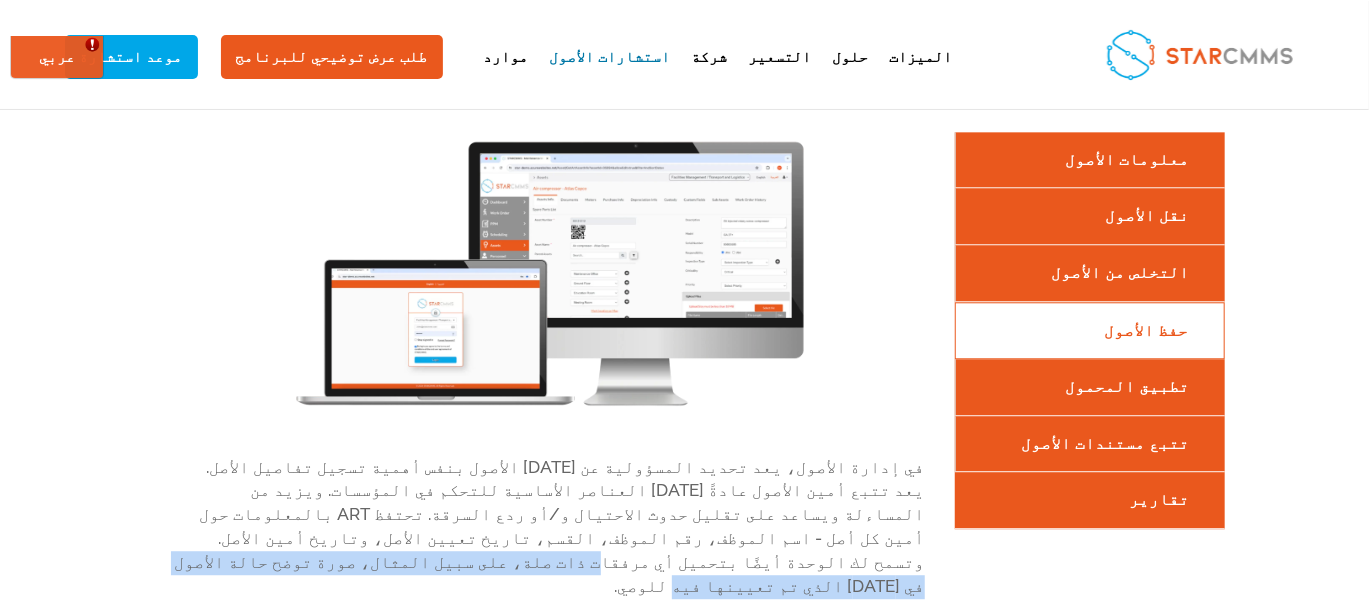 drag, startPoint x: 918, startPoint y: 454, endPoint x: 438, endPoint y: 458, distance: 480.01666 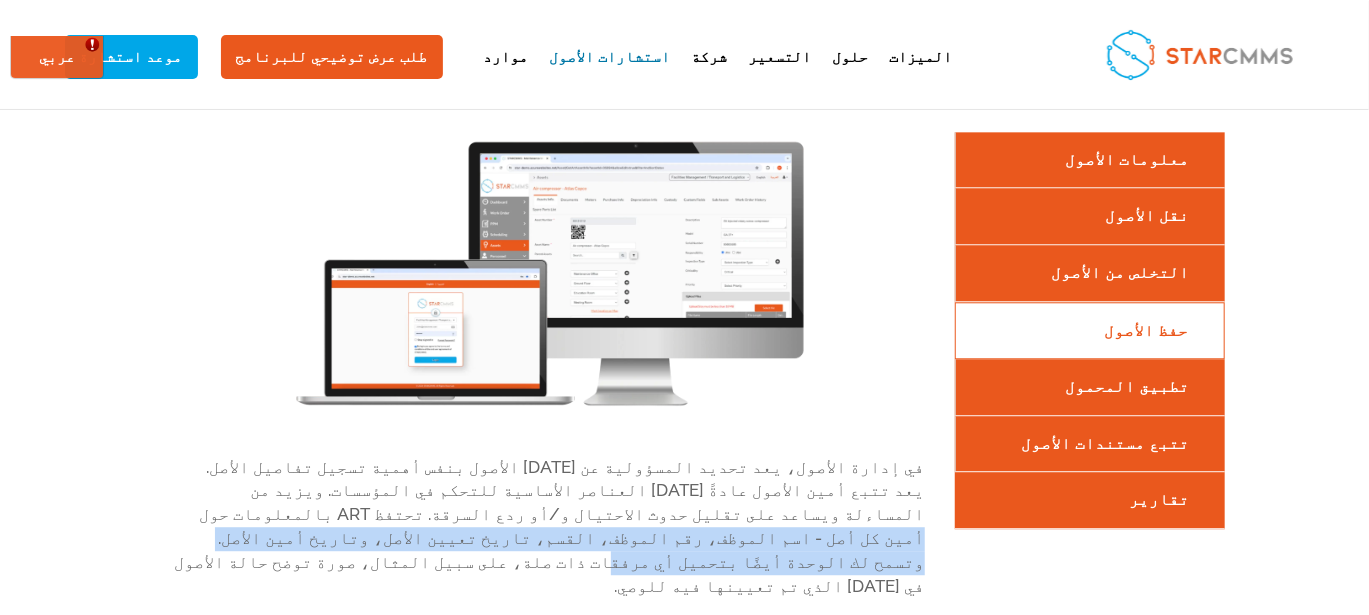 drag, startPoint x: 1170, startPoint y: 428, endPoint x: 439, endPoint y: 439, distance: 731.08276 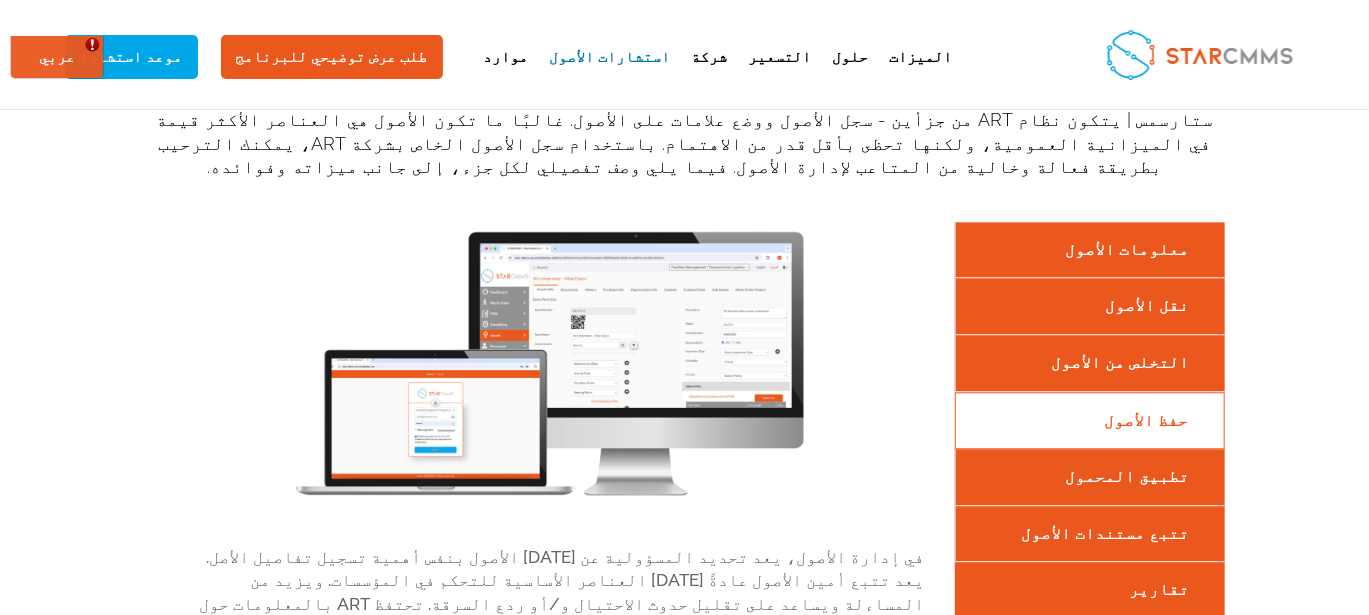 scroll, scrollTop: 2200, scrollLeft: 0, axis: vertical 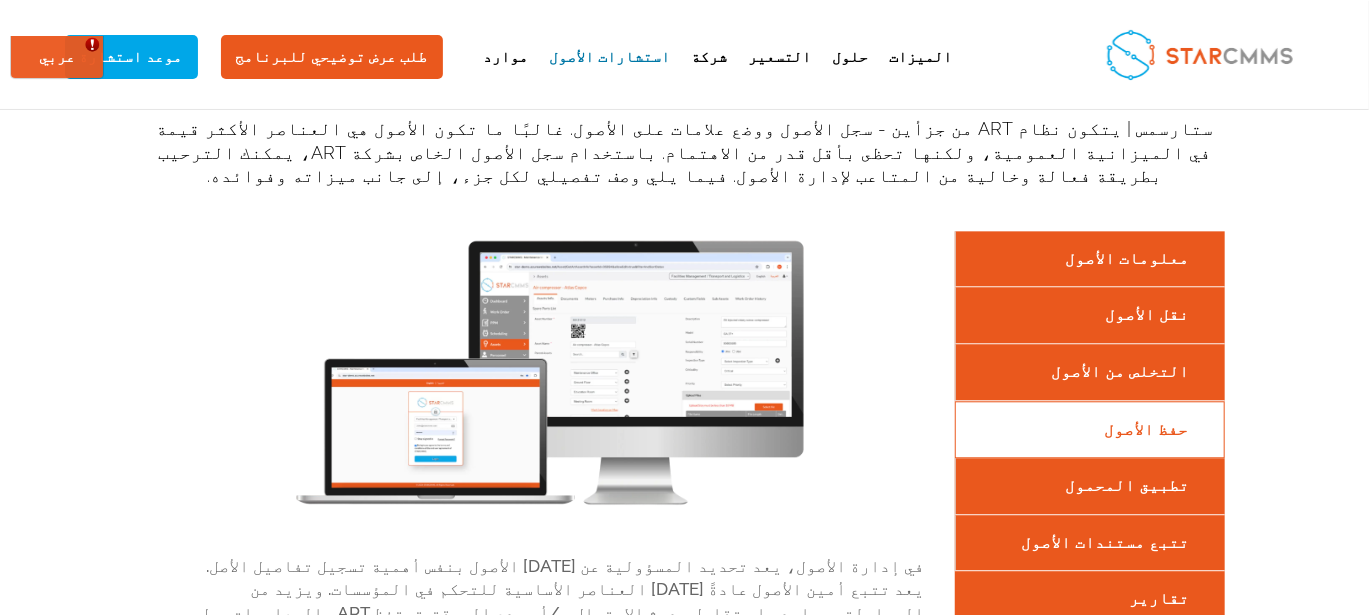 click on "مميزات Star ART برنامج تسجيل الأصول & العلامات
ستارسمس | يتكون نظام ART من جزأين - سجل الأصول ووضع علامات على الأصول. غالبًا ما تكون الأصول هي العناصر الأكثر قيمة في الميزانية العمومية، ولكنها تحظى بأقل قدر من الاهتمام. باستخدام سجل الأصول الخاص بشركة ART، يمكنك الترحيب بطريقة فعالة وخالية من المتاعب لإدارة الأصول. فيما يلي وصف تفصيلي لكل جزء، إلى جانب ميزاته وفوائده.
معلومات الأصول  نقل الأصول التخلص من الأصول حفظ الأصول تطبيق المحمول تقارير" at bounding box center [684, 433] 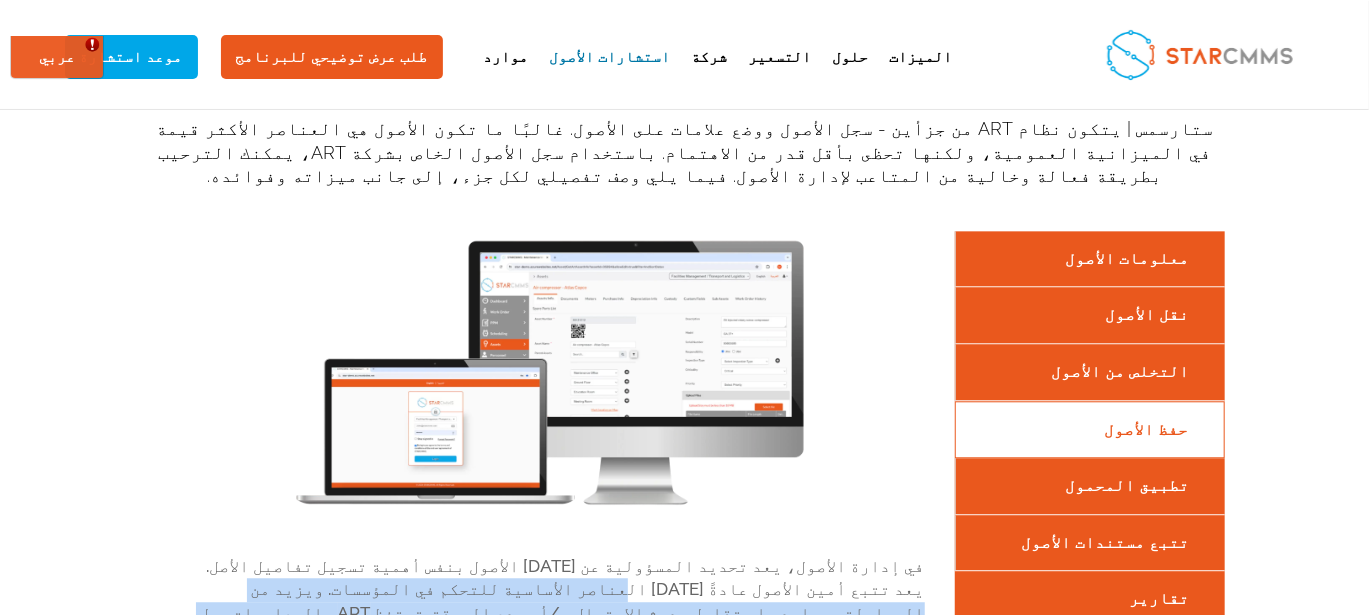 drag, startPoint x: 492, startPoint y: 533, endPoint x: 435, endPoint y: 513, distance: 60.40695 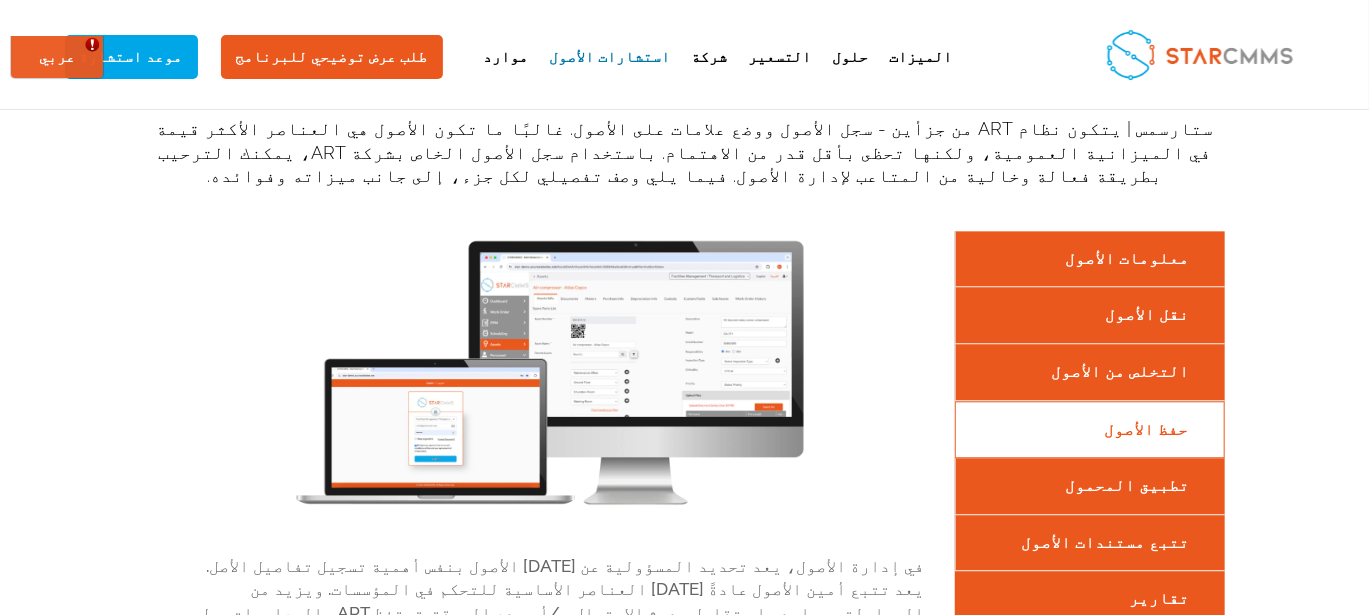 click on "في إدارة الأصول، يعد تحديد المسؤولية عن أحد الأصول بنفس أهمية تسجيل تفاصيل الأصل. يعد تتبع أمين الأصول عادةً أحد العناصر الأساسية للتحكم في المؤسسات. ويزيد من المساءلة ويساعد على تقليل حدوث الاحتيال و/أو ردع السرقة. تحتفظ ART بالمعلومات حول أمين كل أصل - اسم الموظف، رقم الموظف، القسم، تاريخ تعيين الأصل، وتاريخ أمين الأصل. وتسمح لك الوحدة أيضًا بتحميل أي مرفقات ذات صلة، على سبيل المثال، صورة توضح حالة الأصول في اليوم الذي تم تعيينها فيه للوصي." at bounding box center (550, 464) 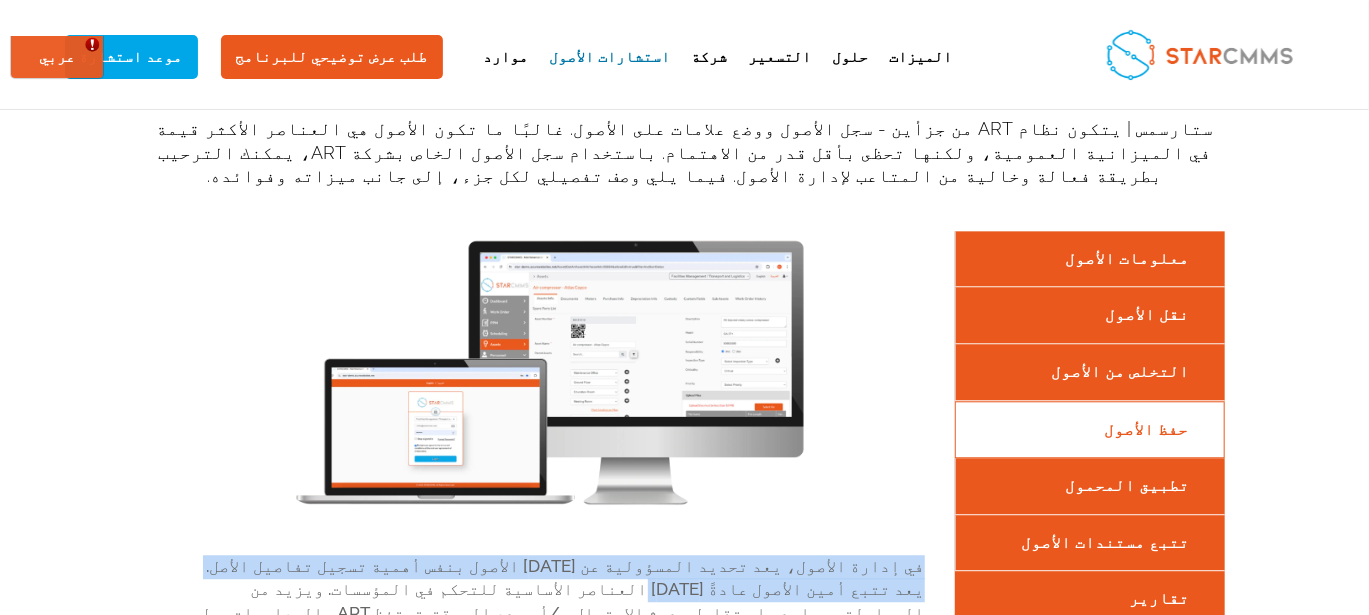drag, startPoint x: 1149, startPoint y: 479, endPoint x: 442, endPoint y: 486, distance: 707.03467 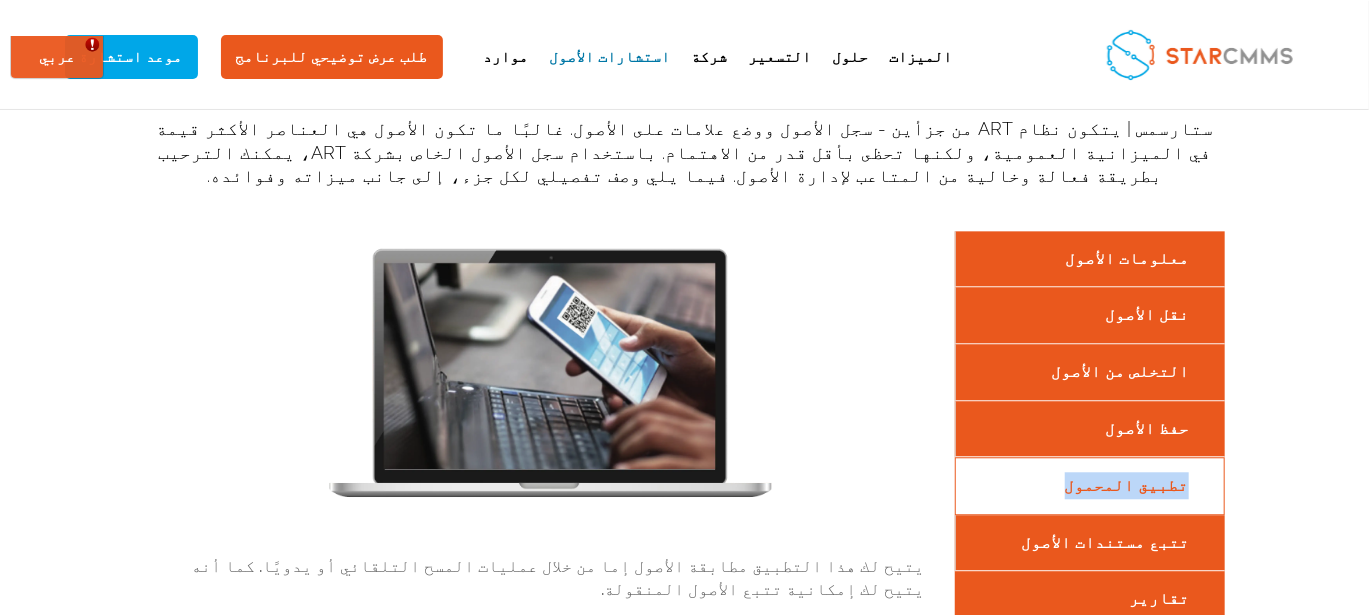 drag, startPoint x: 287, startPoint y: 382, endPoint x: 172, endPoint y: 409, distance: 118.12705 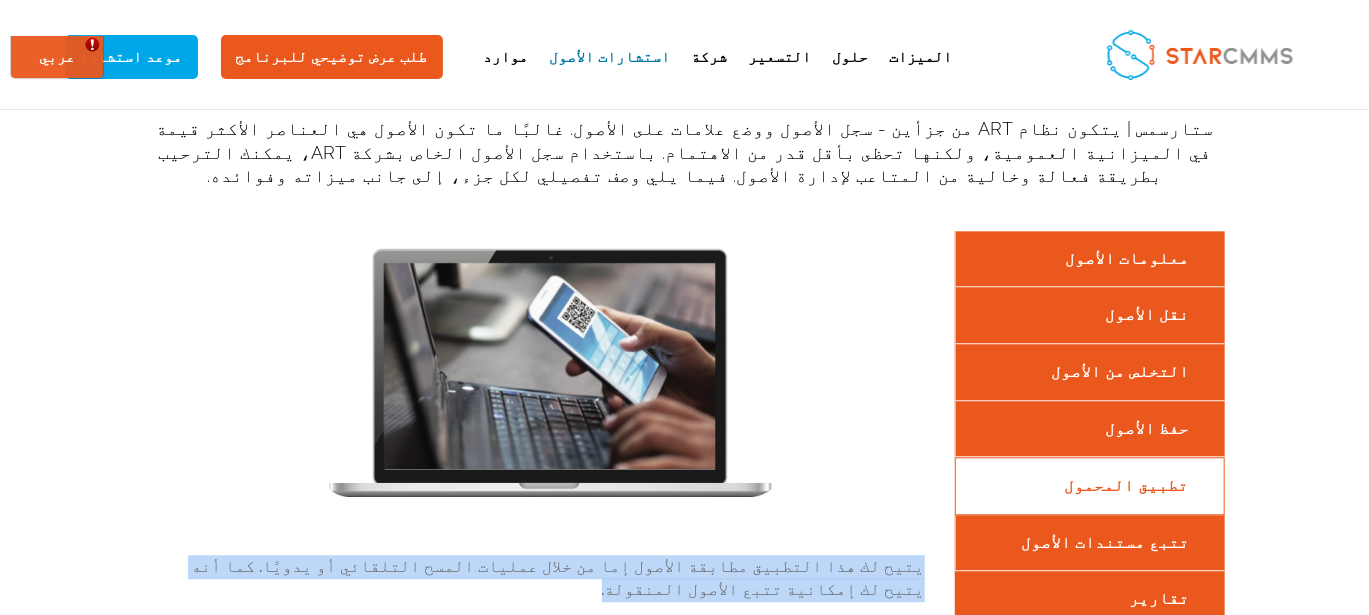 drag, startPoint x: 1134, startPoint y: 479, endPoint x: 446, endPoint y: 472, distance: 688.0356 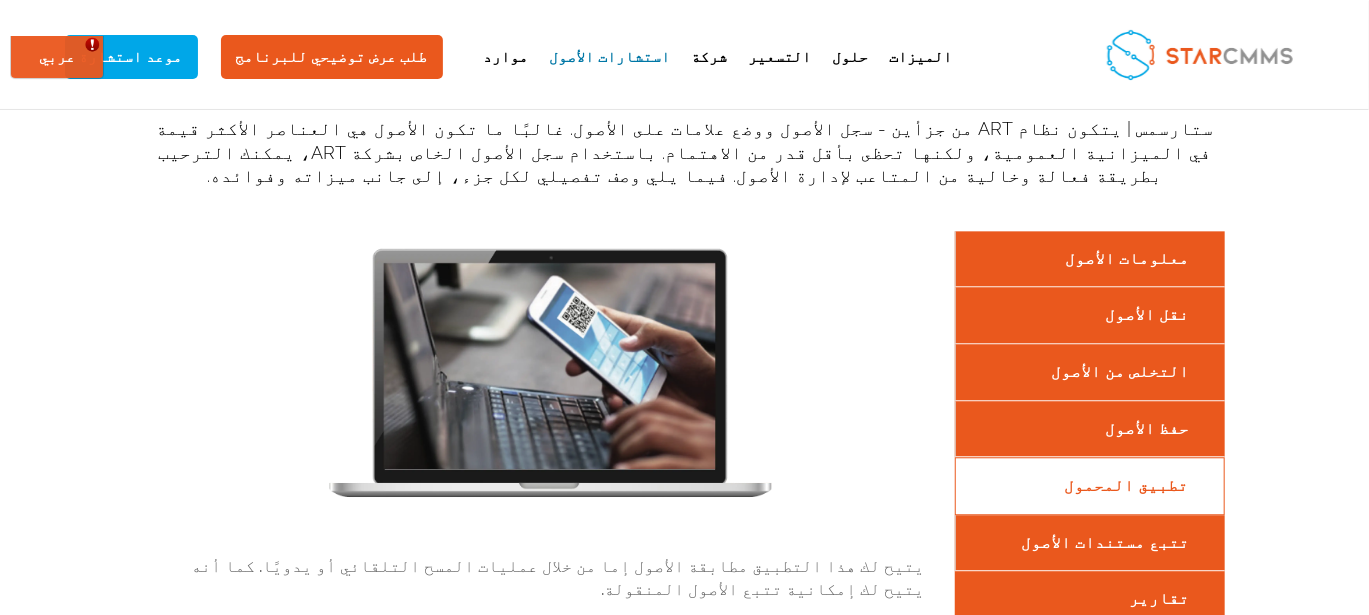 drag, startPoint x: 1024, startPoint y: 545, endPoint x: 439, endPoint y: 552, distance: 585.0419 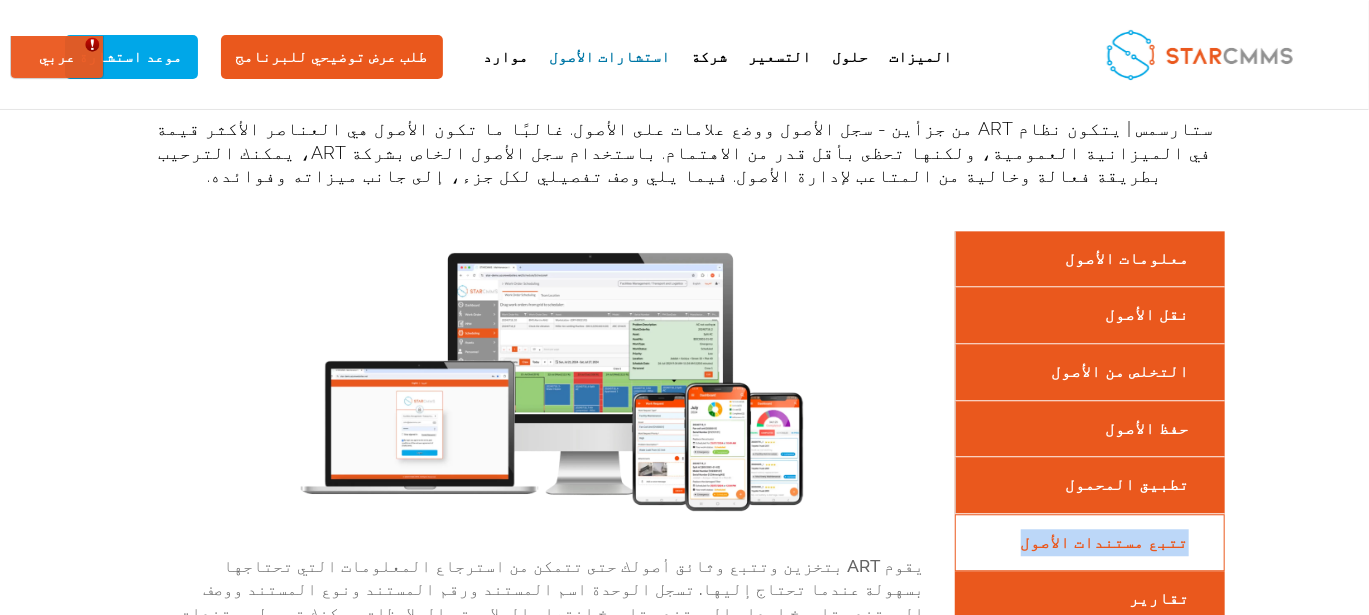 drag, startPoint x: 330, startPoint y: 439, endPoint x: 156, endPoint y: 457, distance: 174.92856 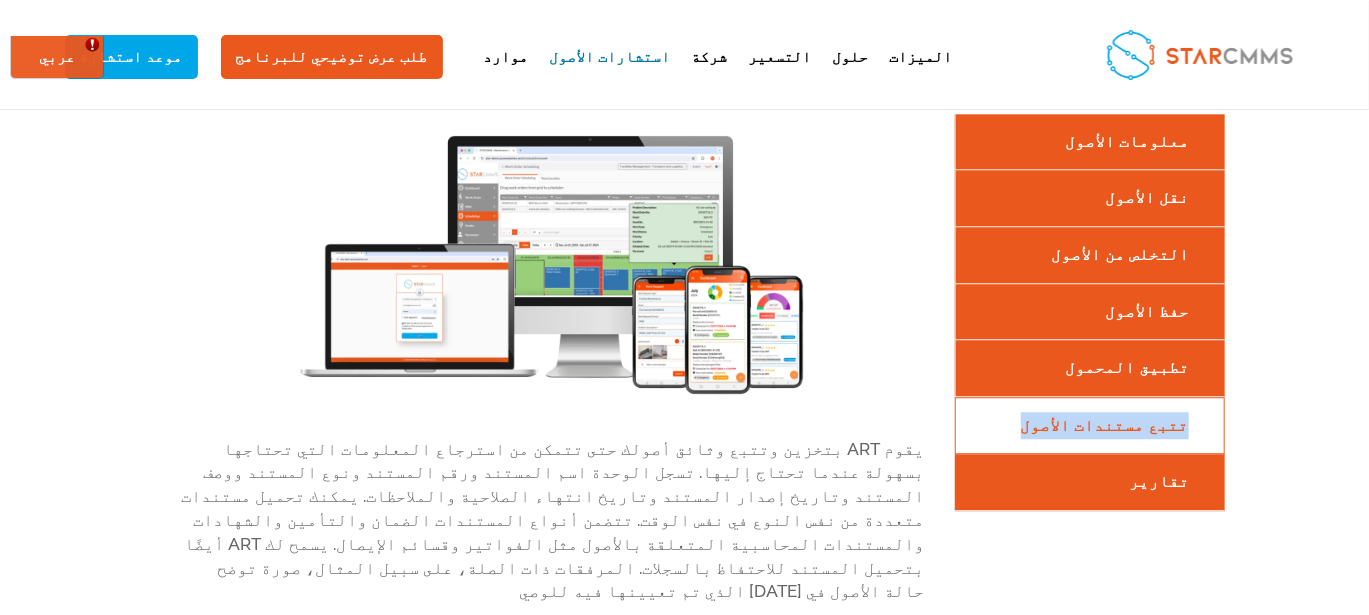 scroll, scrollTop: 2333, scrollLeft: 0, axis: vertical 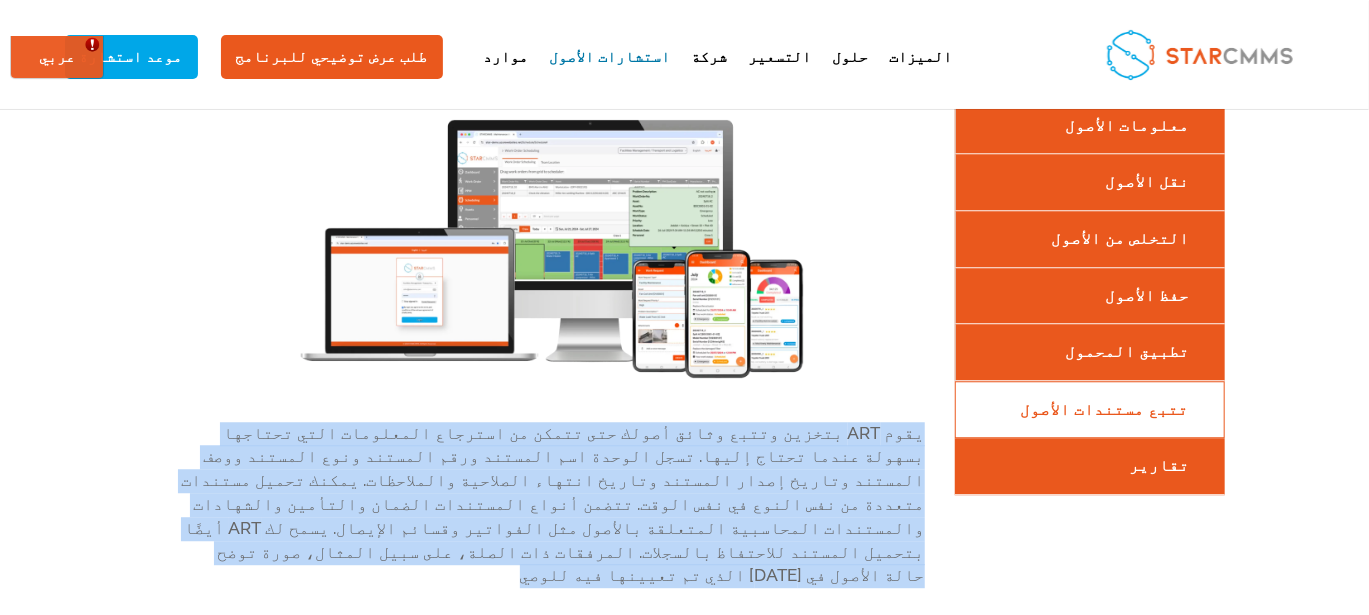 drag, startPoint x: 719, startPoint y: 457, endPoint x: 438, endPoint y: 346, distance: 302.12912 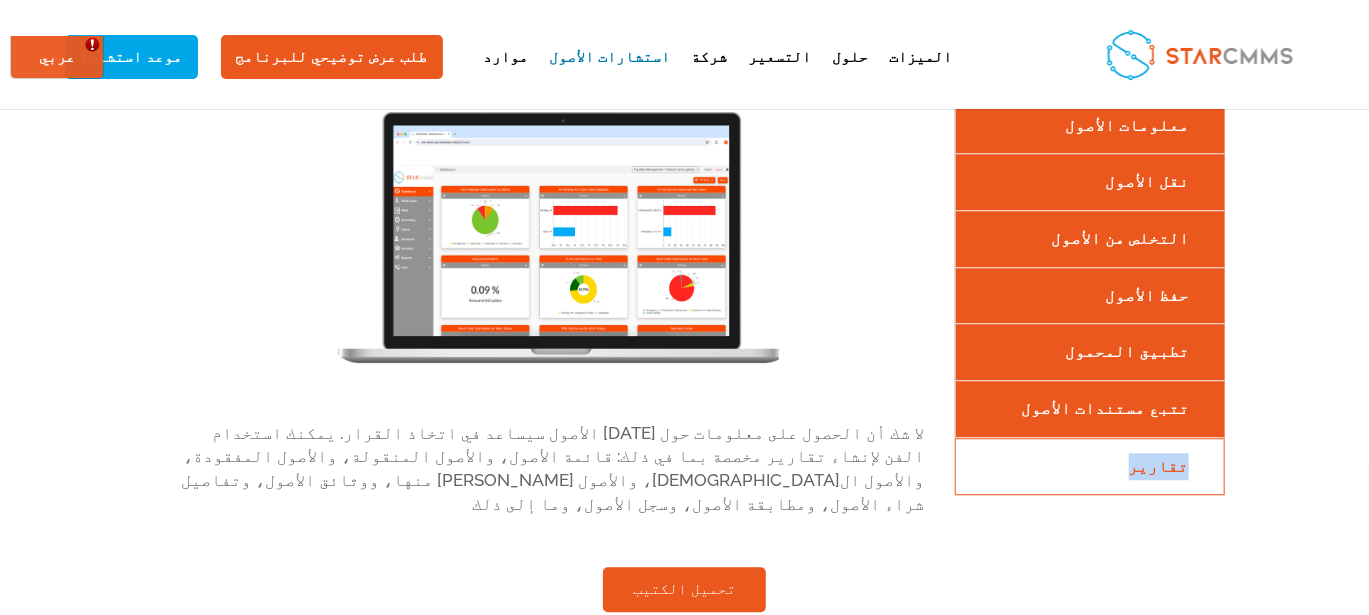 drag, startPoint x: 239, startPoint y: 367, endPoint x: 172, endPoint y: 389, distance: 70.5195 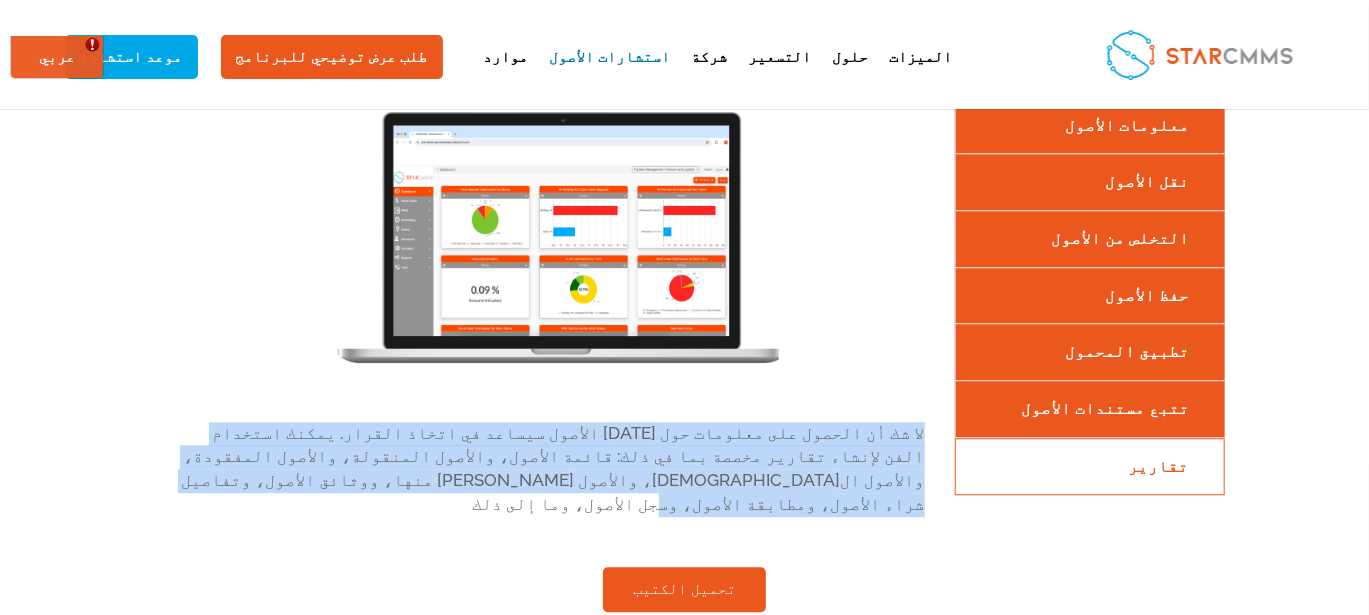 drag, startPoint x: 699, startPoint y: 400, endPoint x: 443, endPoint y: 345, distance: 261.84155 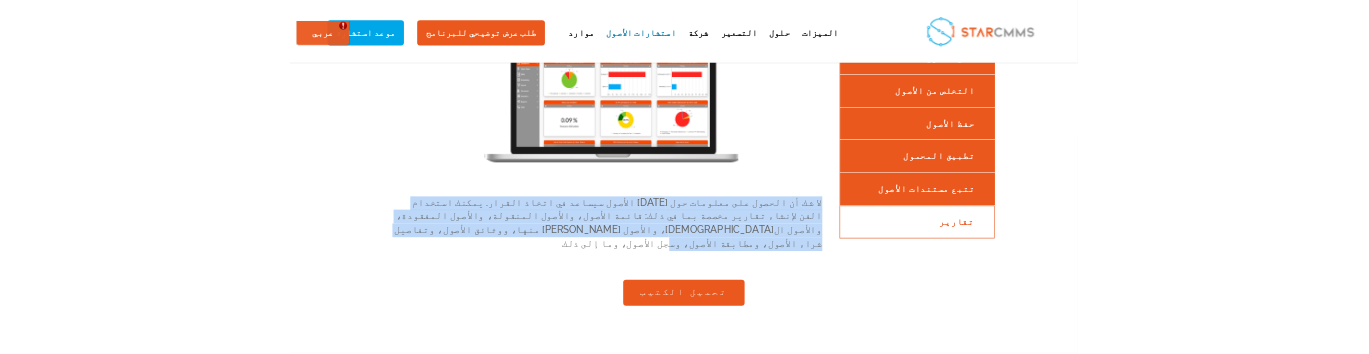 scroll, scrollTop: 2433, scrollLeft: 0, axis: vertical 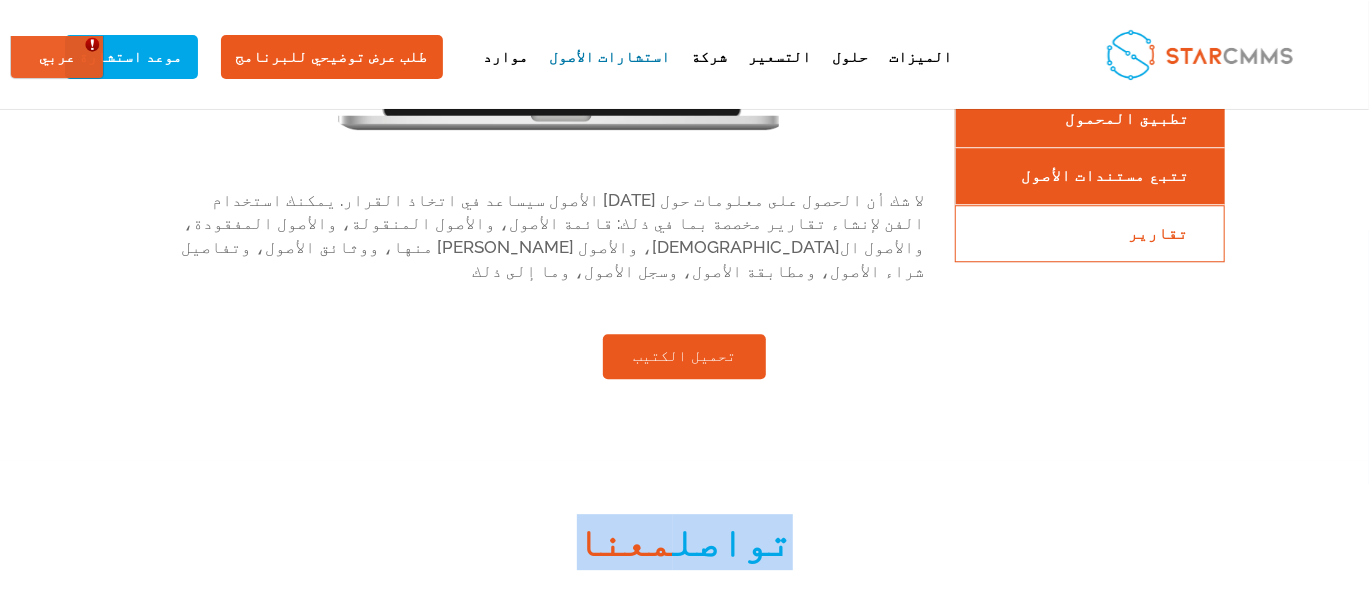 drag, startPoint x: 758, startPoint y: 414, endPoint x: 564, endPoint y: 426, distance: 194.37077 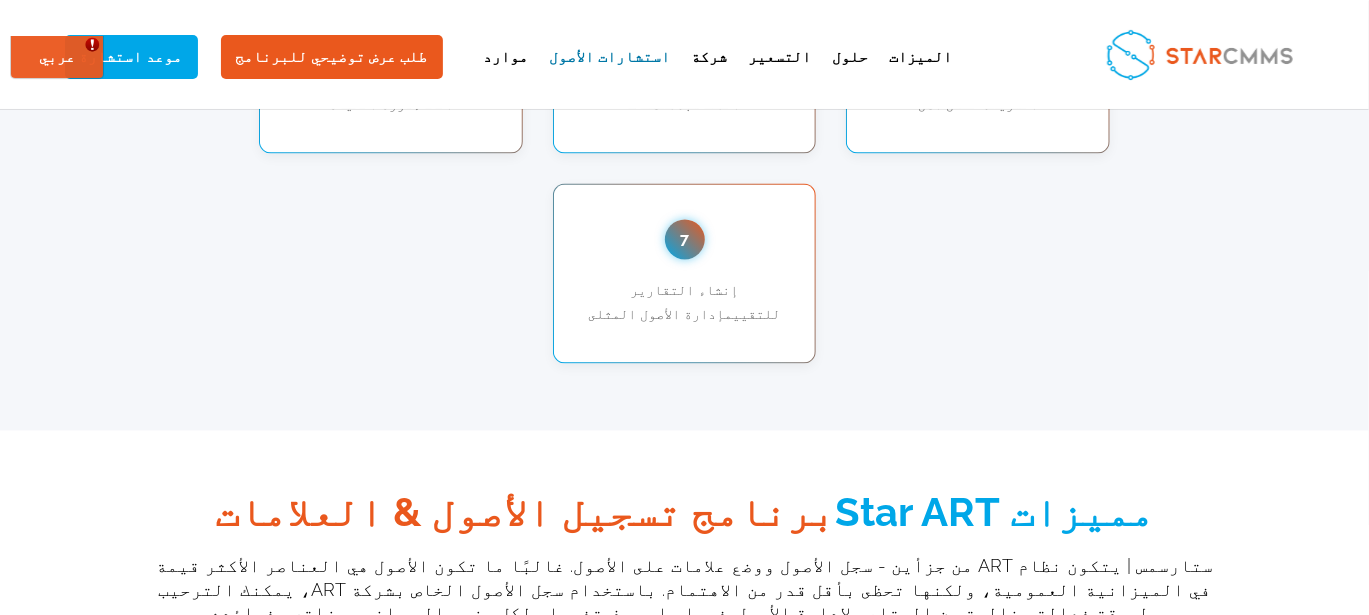 scroll, scrollTop: 1733, scrollLeft: 0, axis: vertical 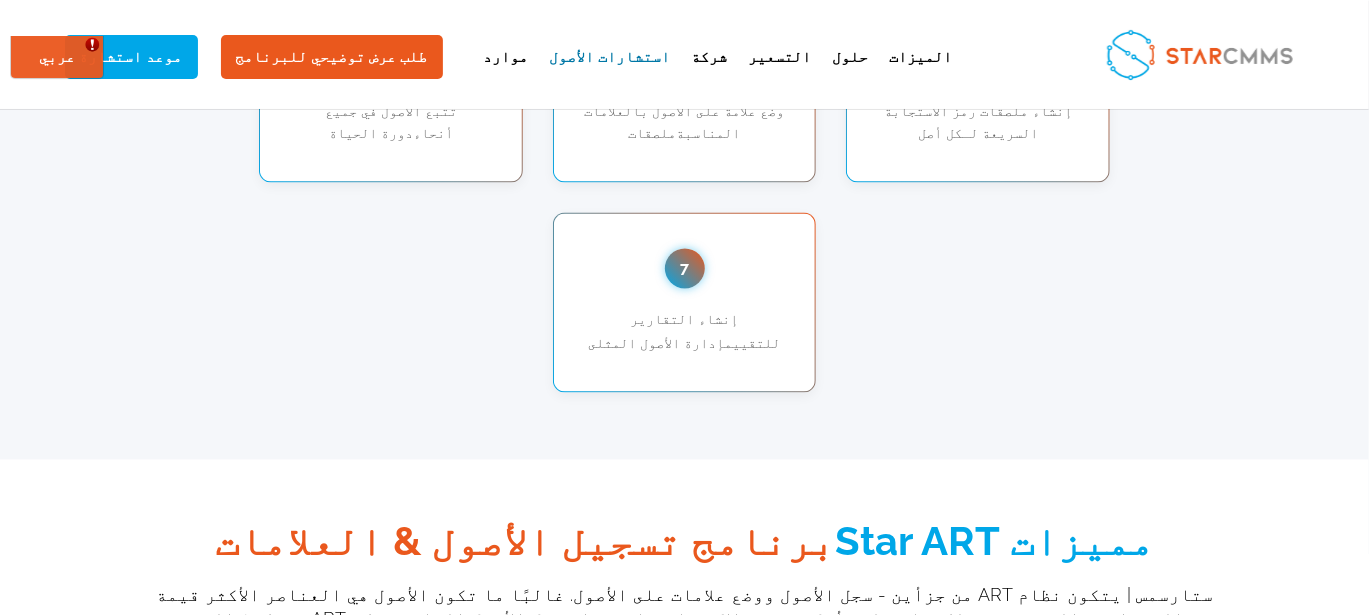 click on "مميزات Star ART" at bounding box center [994, 541] 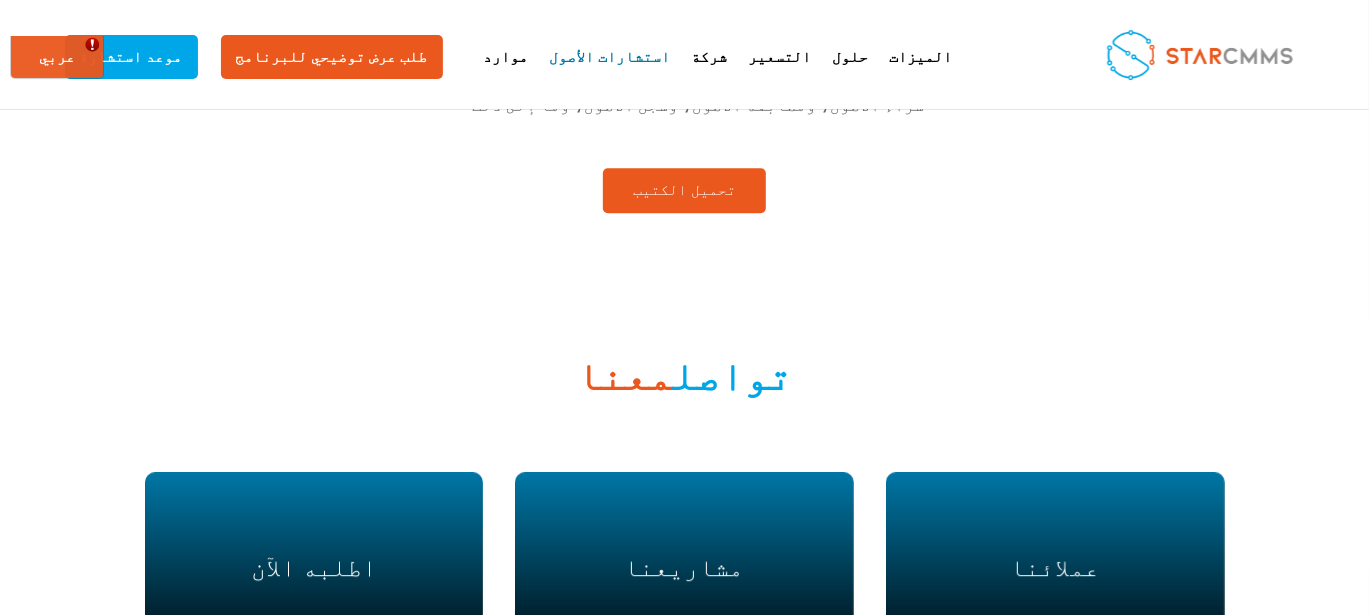 scroll, scrollTop: 2733, scrollLeft: 0, axis: vertical 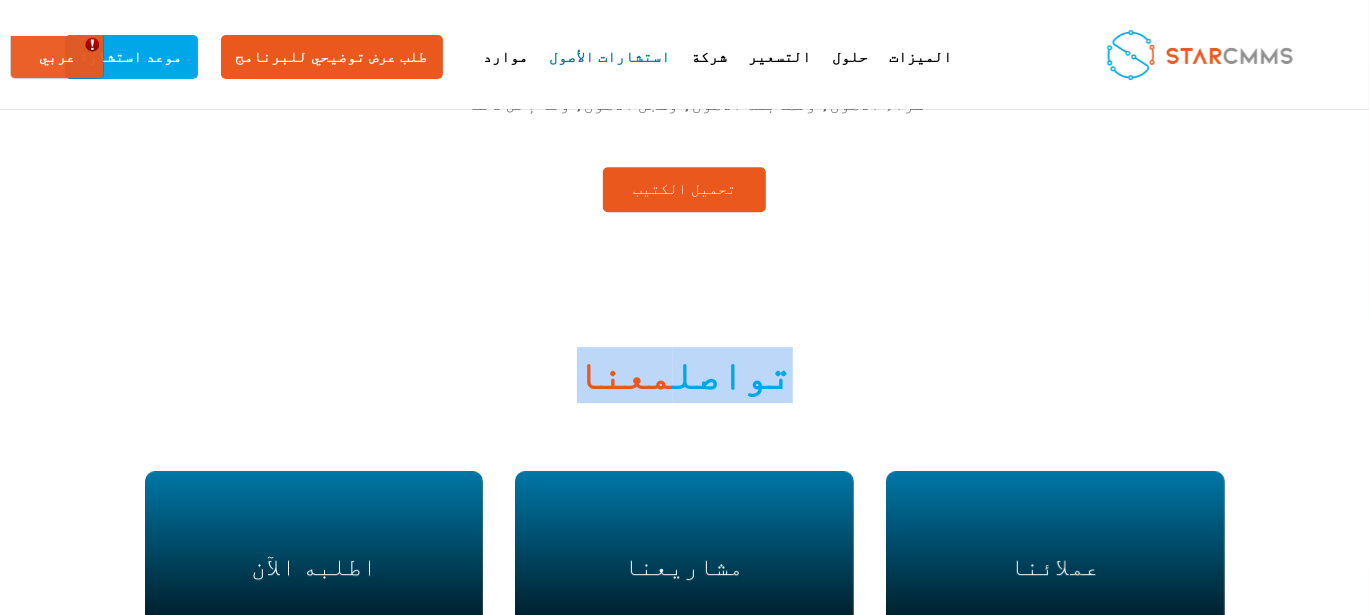 drag, startPoint x: 762, startPoint y: 260, endPoint x: 542, endPoint y: 281, distance: 221 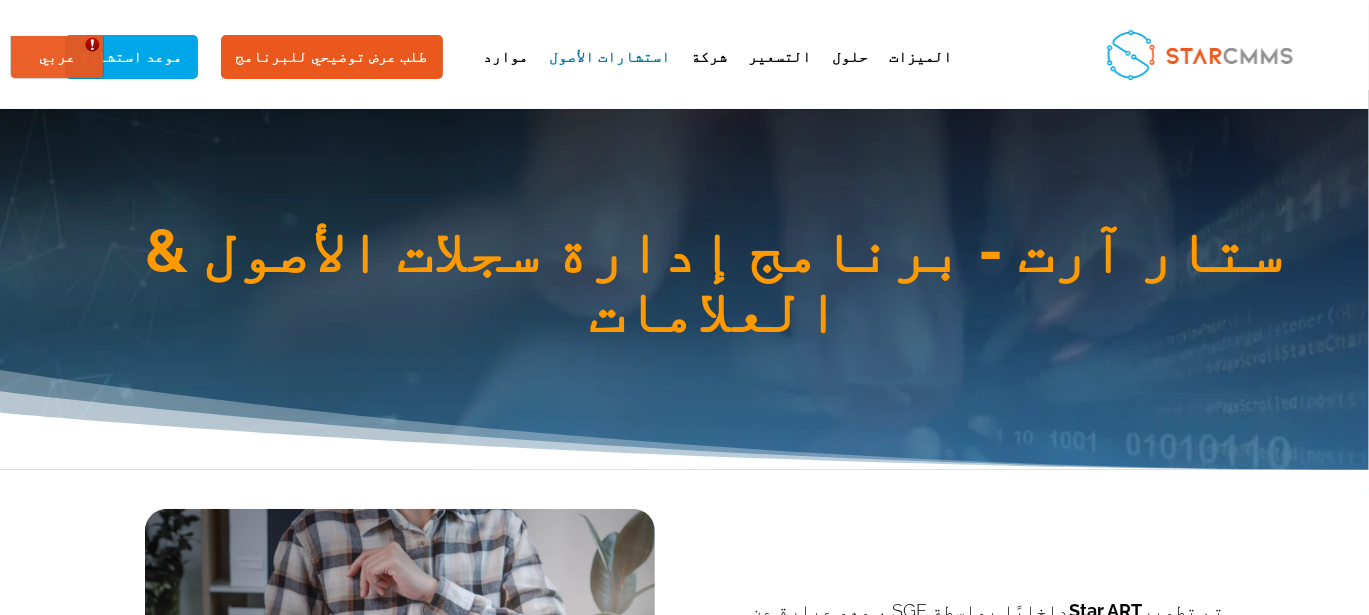 scroll, scrollTop: 0, scrollLeft: 0, axis: both 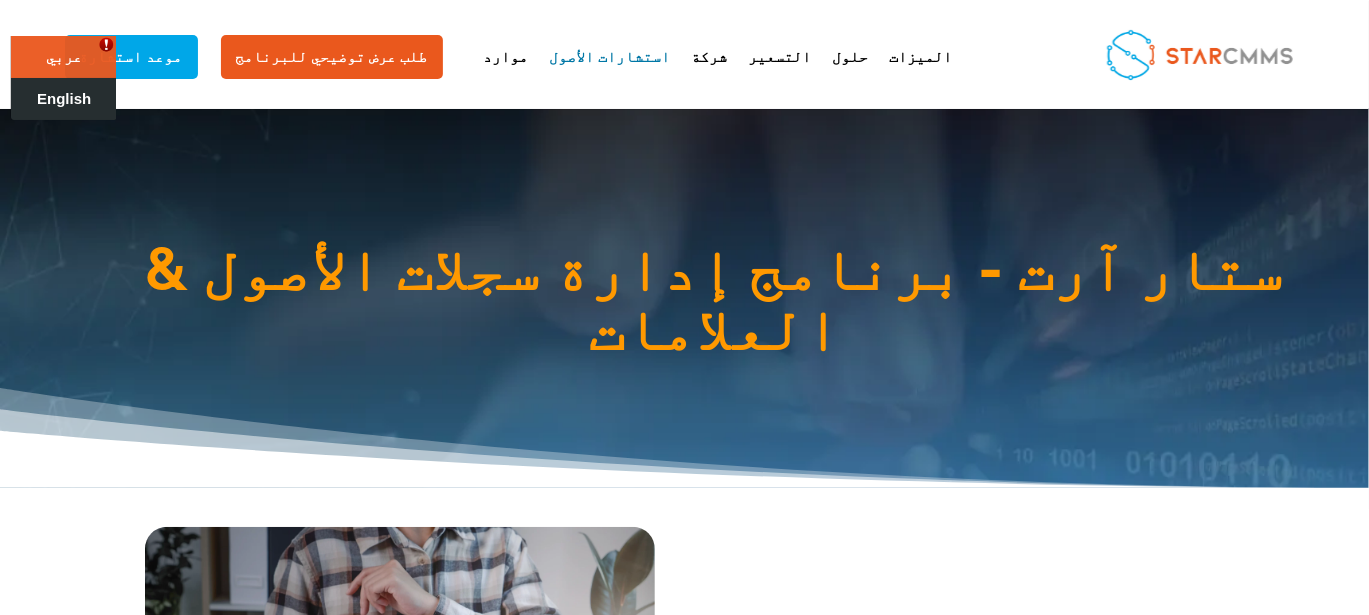click on "English" at bounding box center [64, 98] 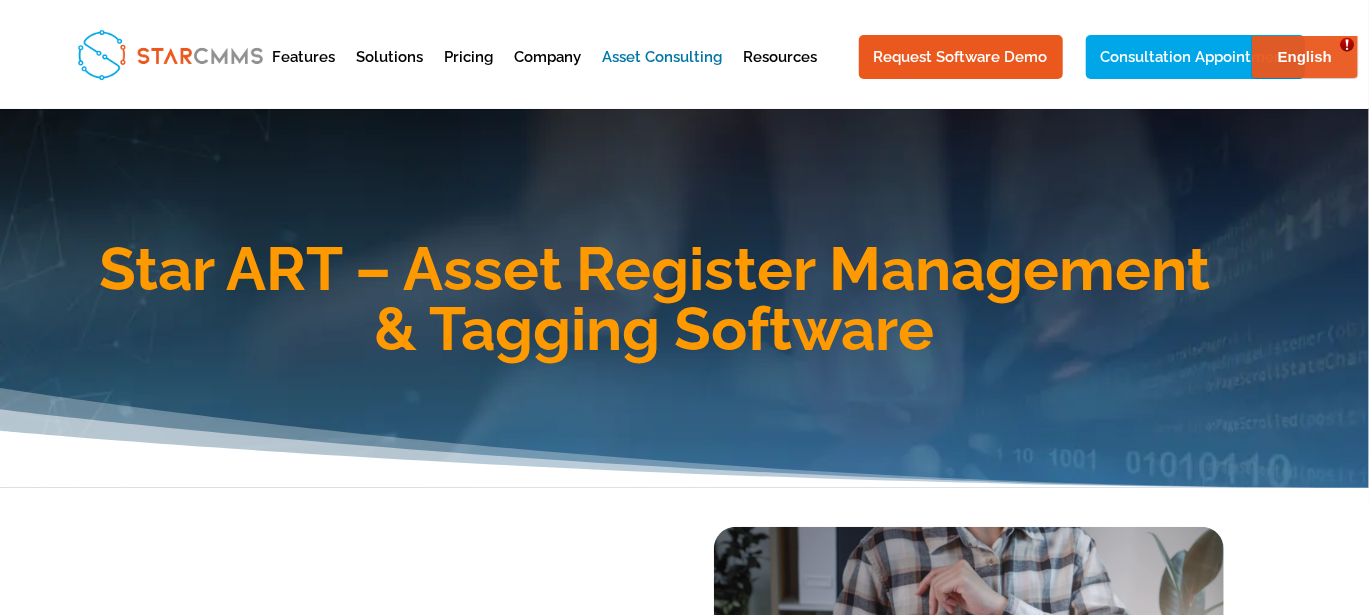 scroll, scrollTop: 0, scrollLeft: 0, axis: both 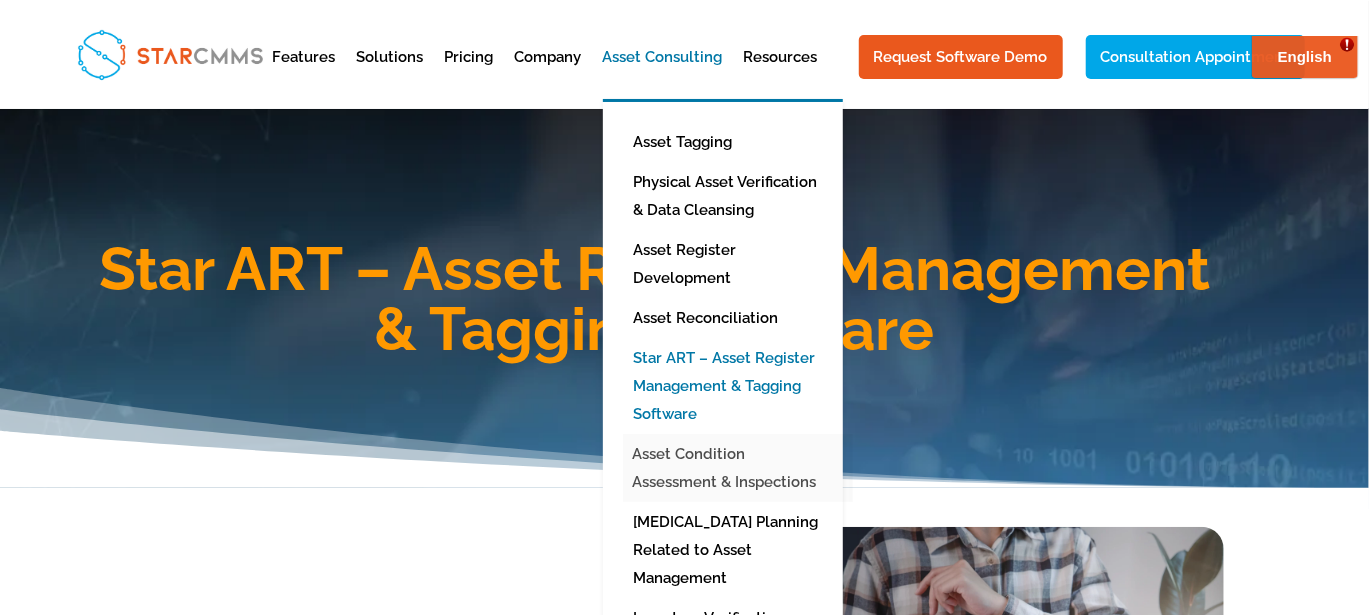 click on "Asset Condition Assessment & Inspections" at bounding box center [738, 468] 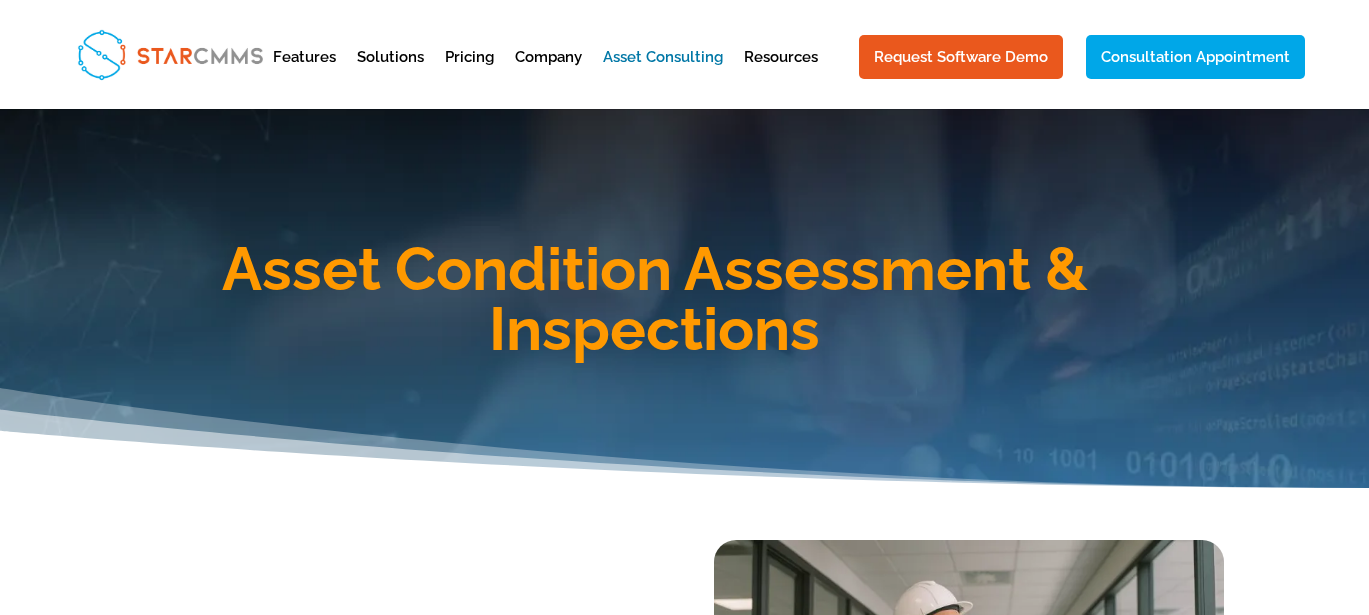 scroll, scrollTop: 0, scrollLeft: 0, axis: both 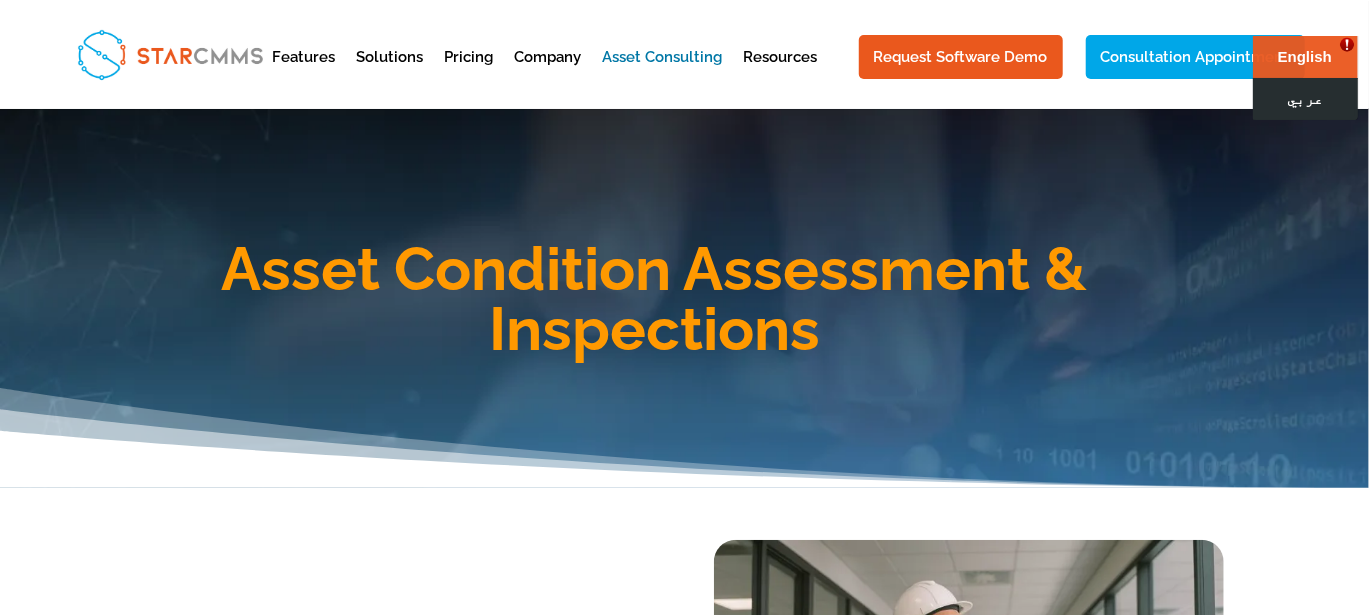 click on "عربي" at bounding box center (1304, 98) 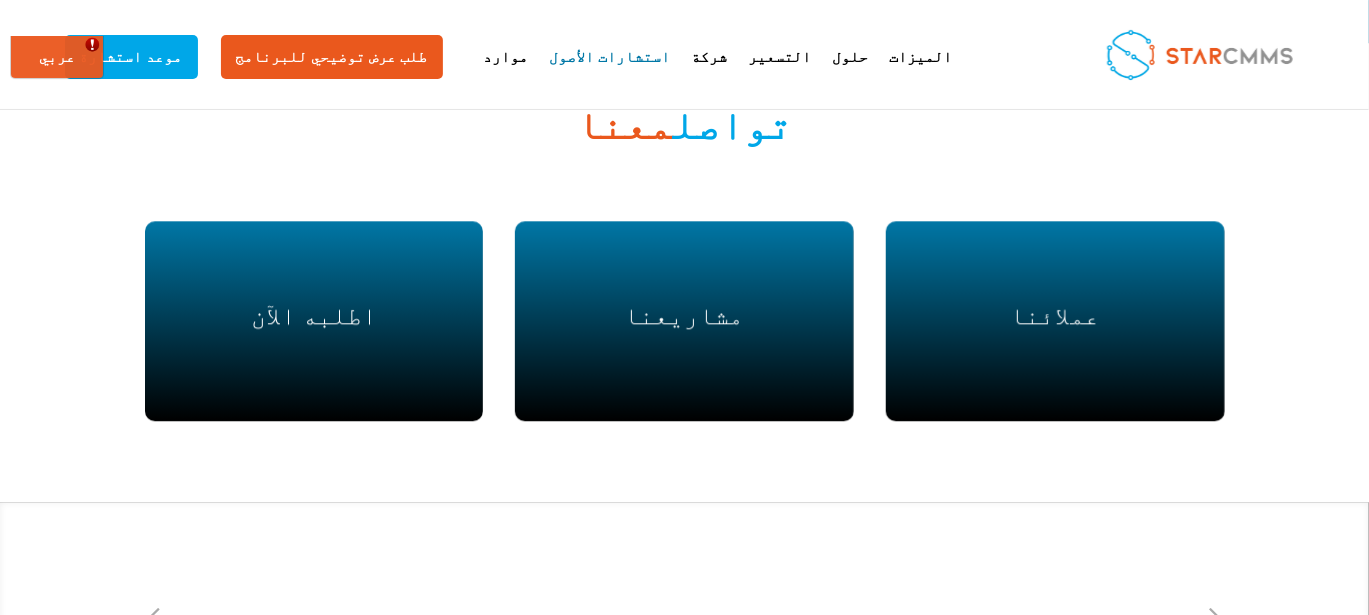 scroll, scrollTop: 2666, scrollLeft: 0, axis: vertical 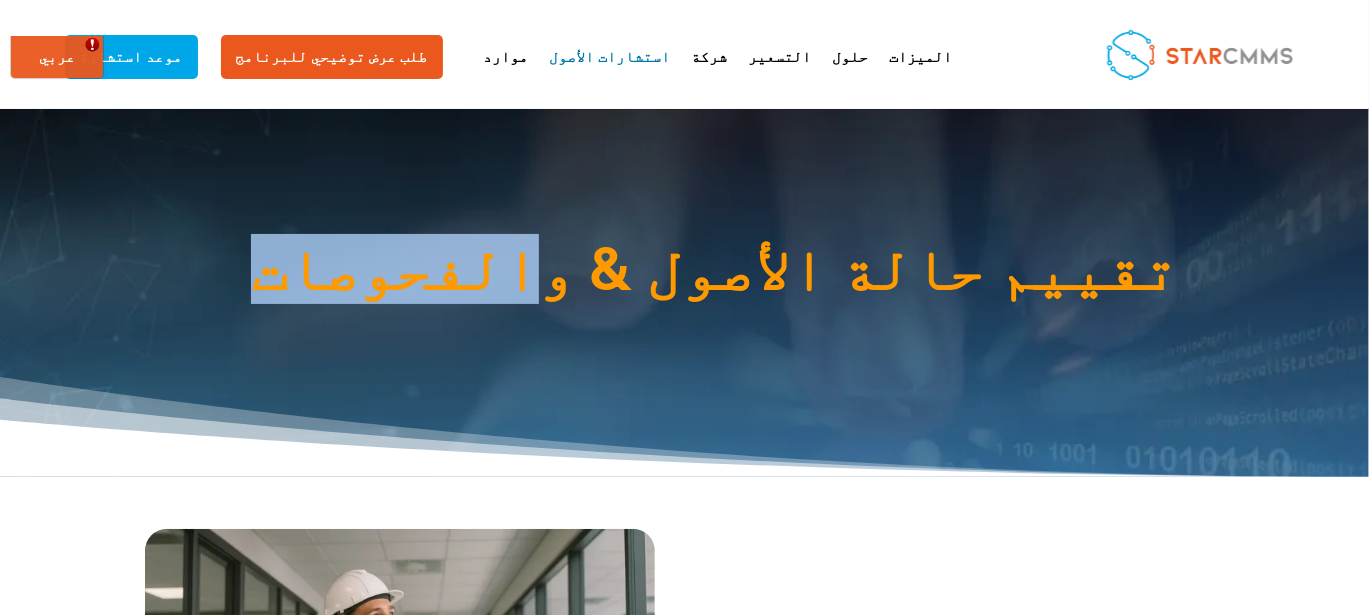 drag, startPoint x: 985, startPoint y: 270, endPoint x: 763, endPoint y: 269, distance: 222.00226 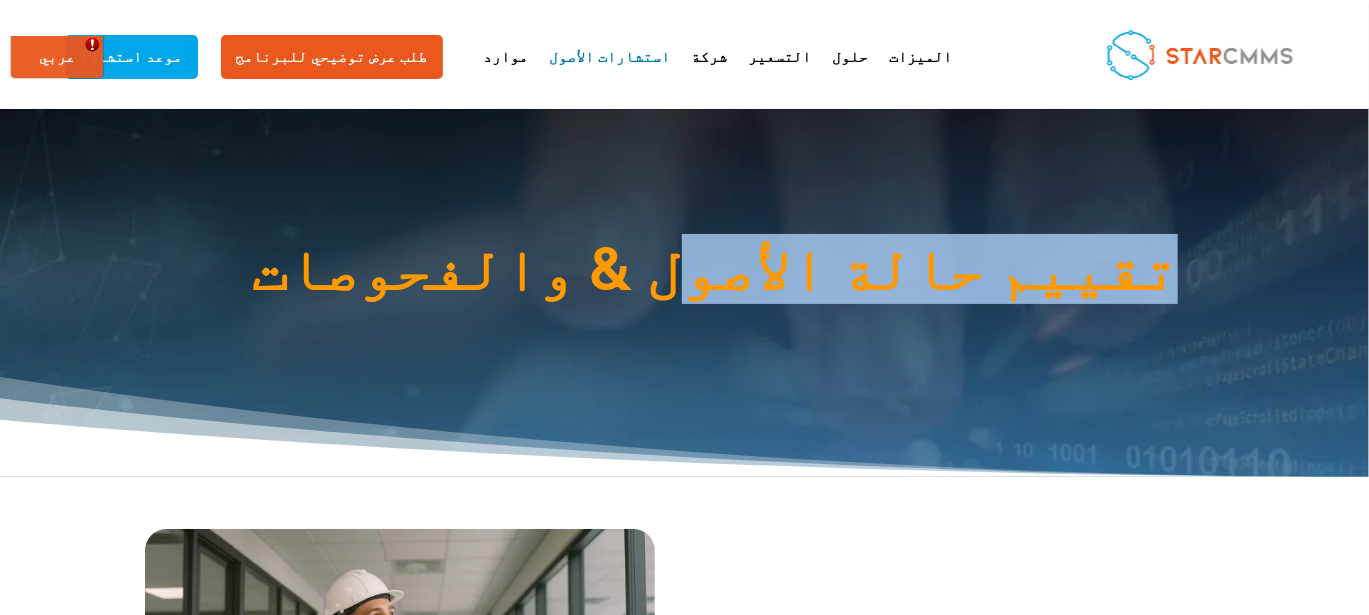 drag, startPoint x: 661, startPoint y: 269, endPoint x: 321, endPoint y: 286, distance: 340.42474 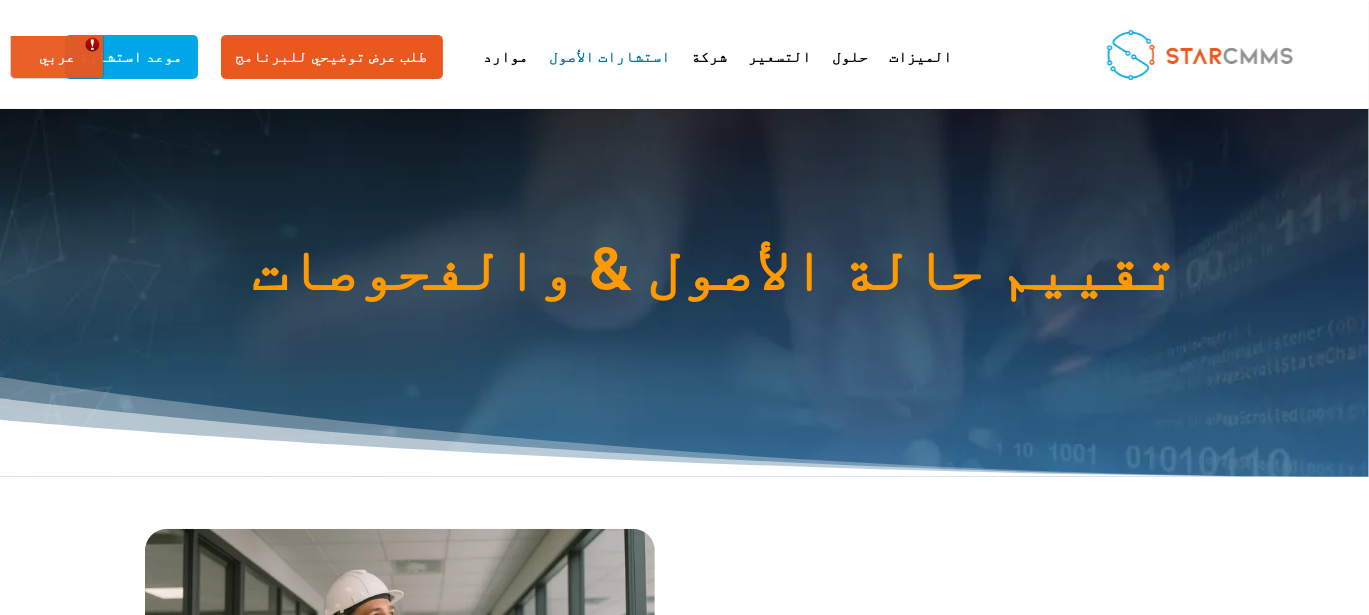 click on "تقييم حالة الأصول & والفحوصات" at bounding box center [715, 274] 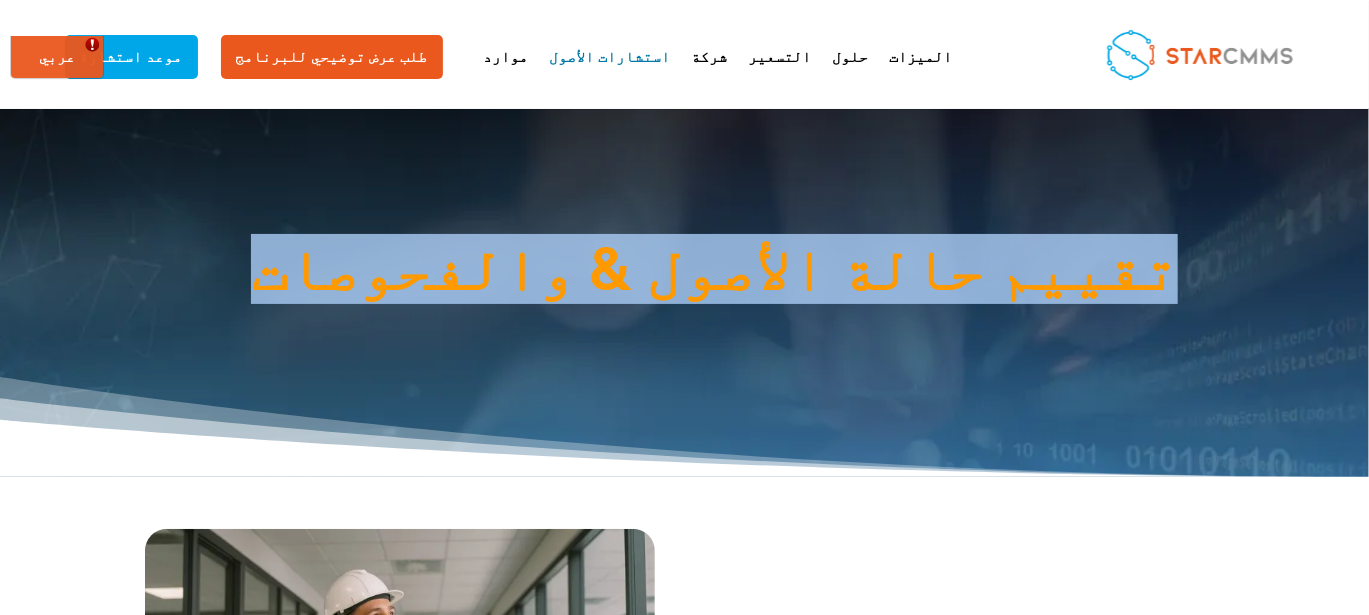 drag, startPoint x: 985, startPoint y: 276, endPoint x: 323, endPoint y: 247, distance: 662.6349 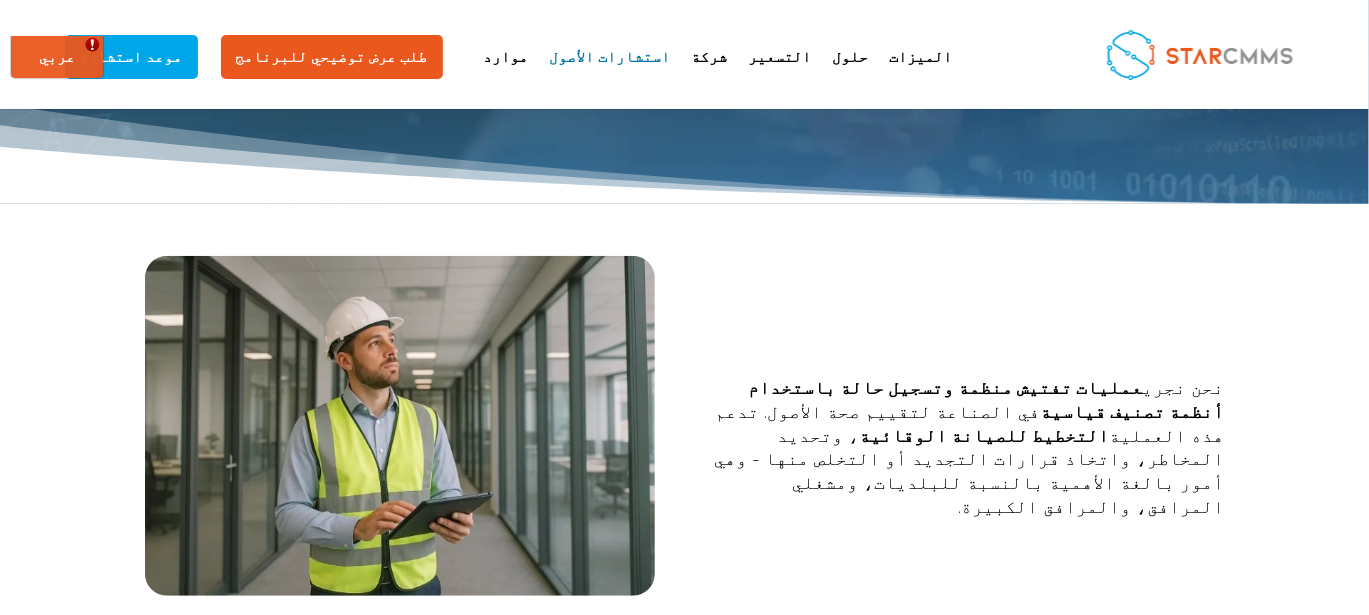 scroll, scrollTop: 333, scrollLeft: 0, axis: vertical 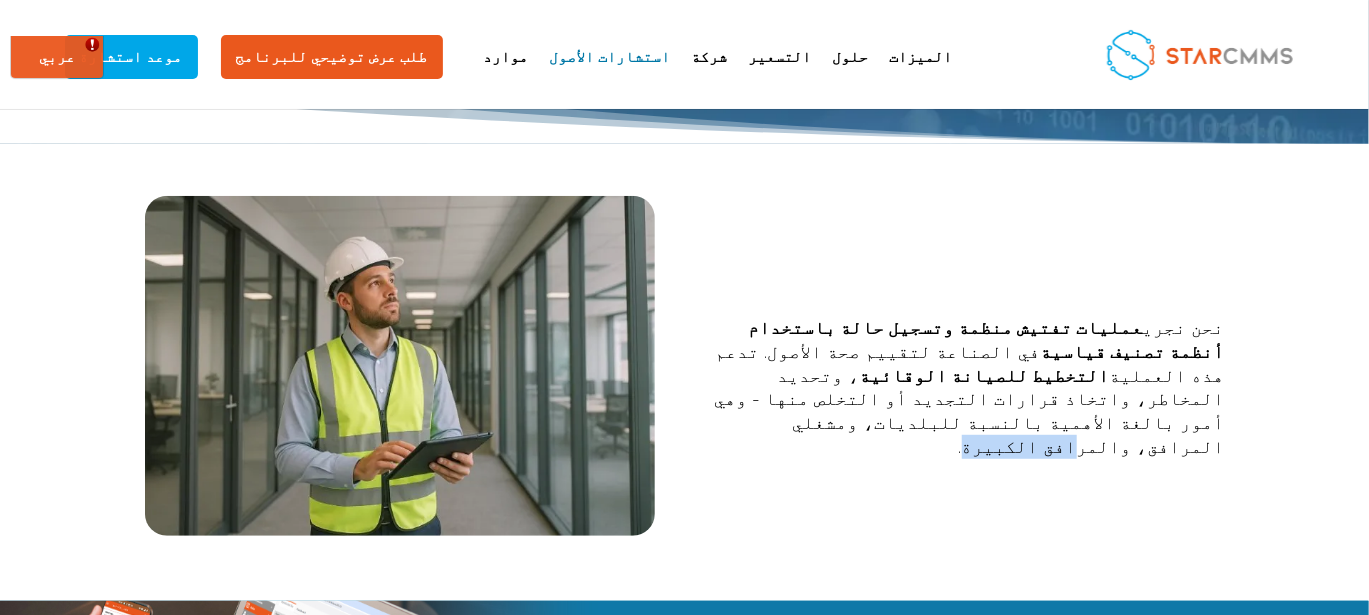 drag, startPoint x: 387, startPoint y: 396, endPoint x: 325, endPoint y: 388, distance: 62.514 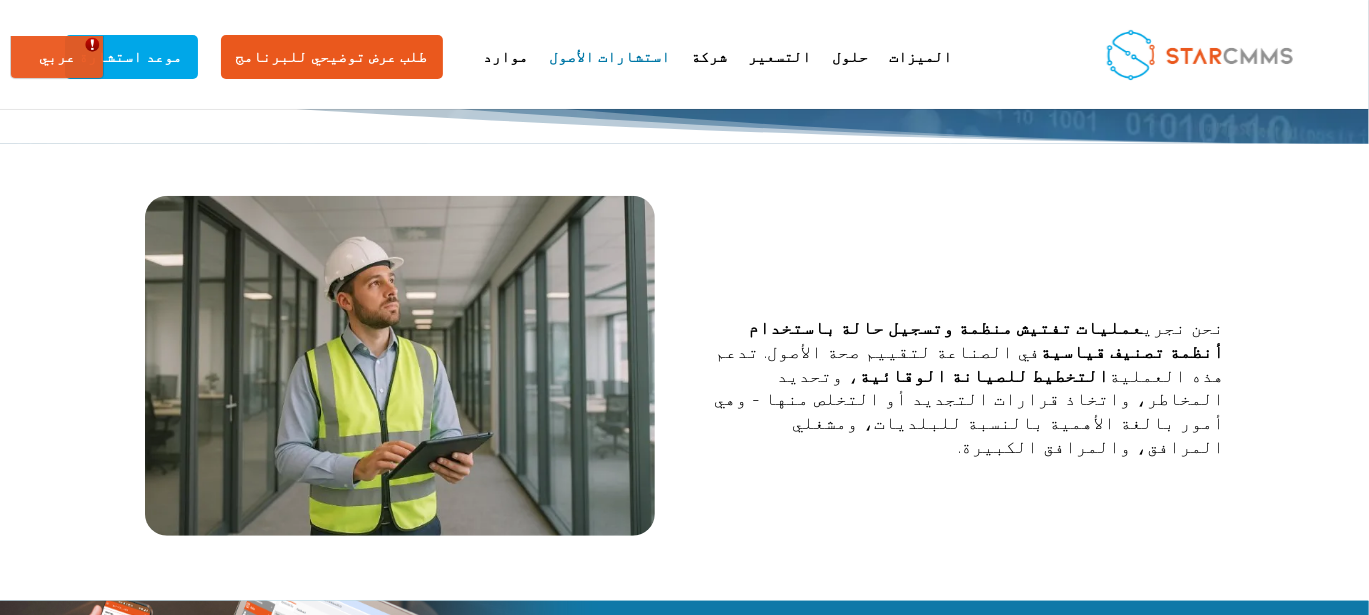 click on "نحن نجري  عمليات تفتيش منظمة وتسجيل حالة باستخدام أنظمة تصنيف قياسية  في الصناعة لتقييم صحة الأصول. تدعم هذه العملية  التخطيط للصيانة الوقائية  ، وتحديد المخاطر، واتخاذ قرارات التجديد أو التخلص منها - وهي أمور بالغة الأهمية بالنسبة للبلديات، ومشغلي المرافق، والمرافق الكبيرة." at bounding box center (969, 387) 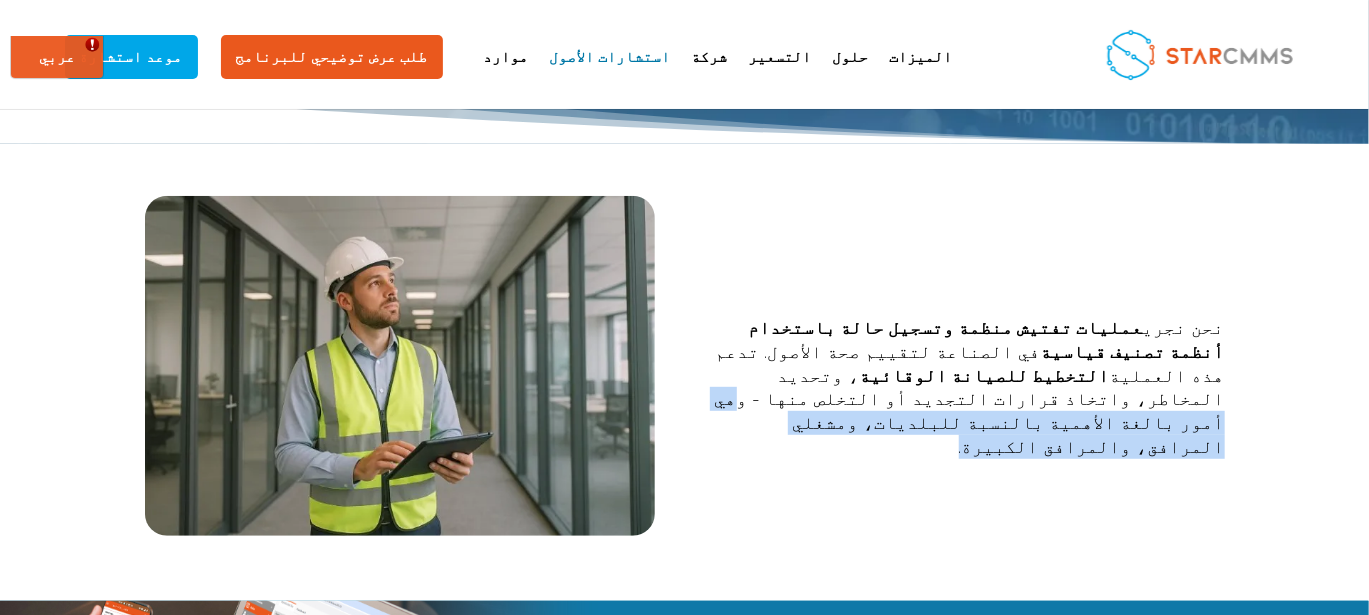 drag, startPoint x: 330, startPoint y: 397, endPoint x: 440, endPoint y: 377, distance: 111.8034 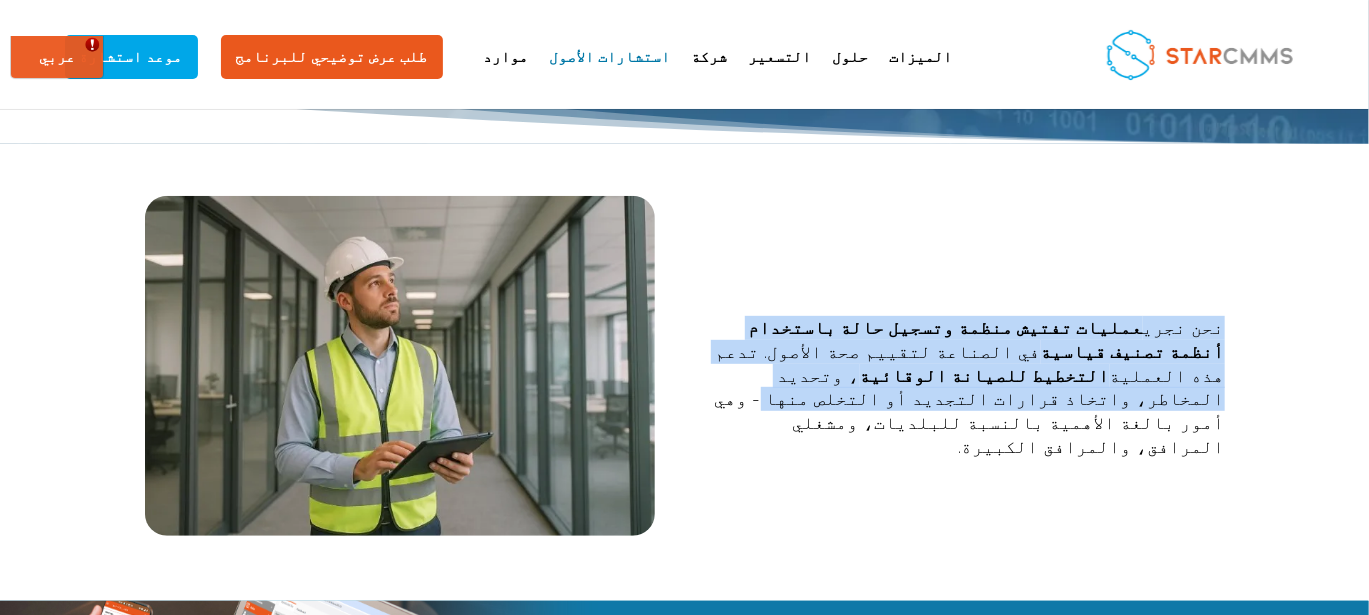 drag, startPoint x: 422, startPoint y: 374, endPoint x: 124, endPoint y: 320, distance: 302.8531 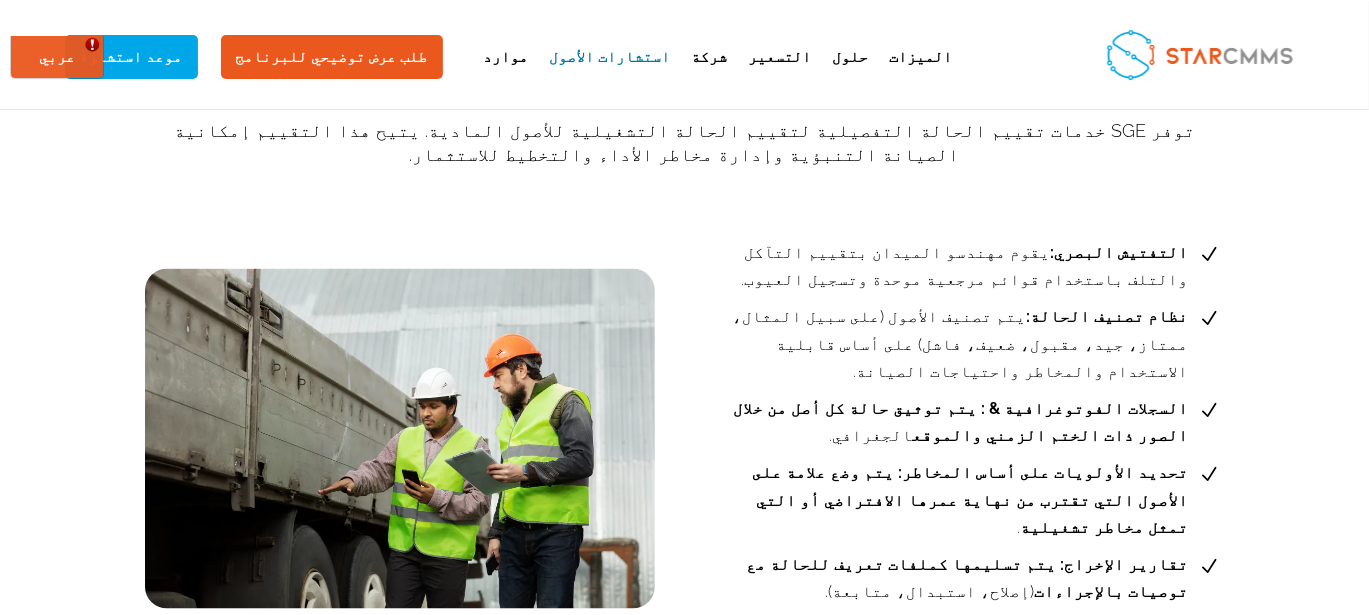 scroll, scrollTop: 1236, scrollLeft: 0, axis: vertical 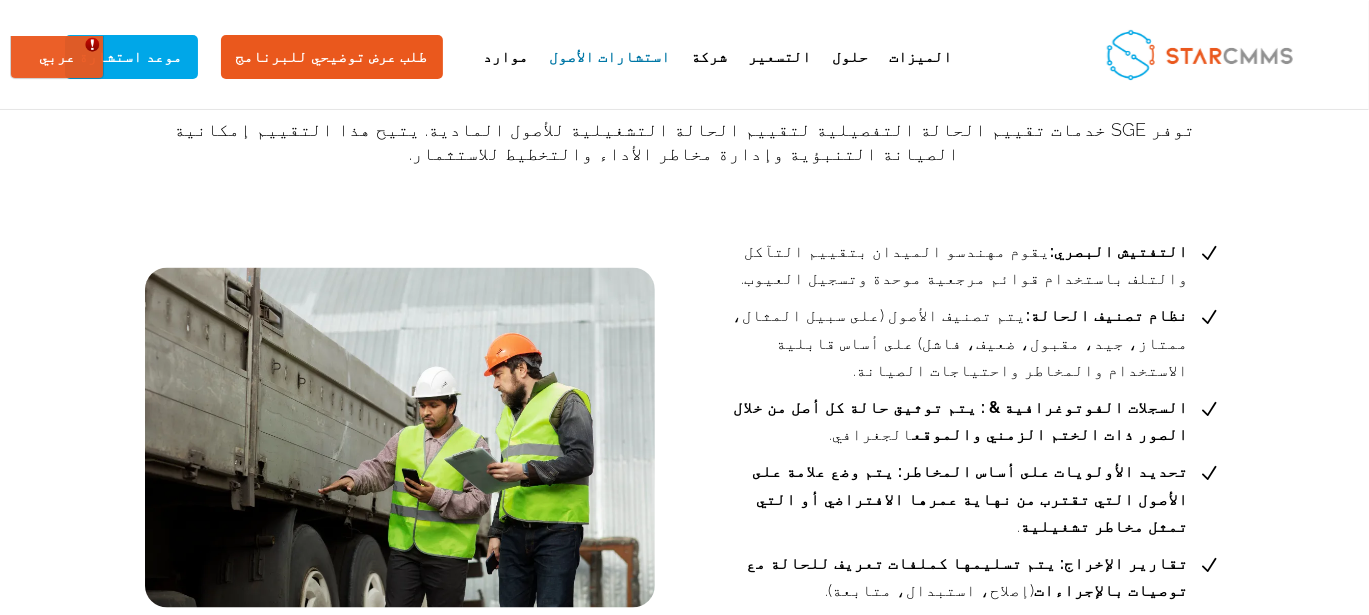 drag, startPoint x: 277, startPoint y: 257, endPoint x: 182, endPoint y: 232, distance: 98.23441 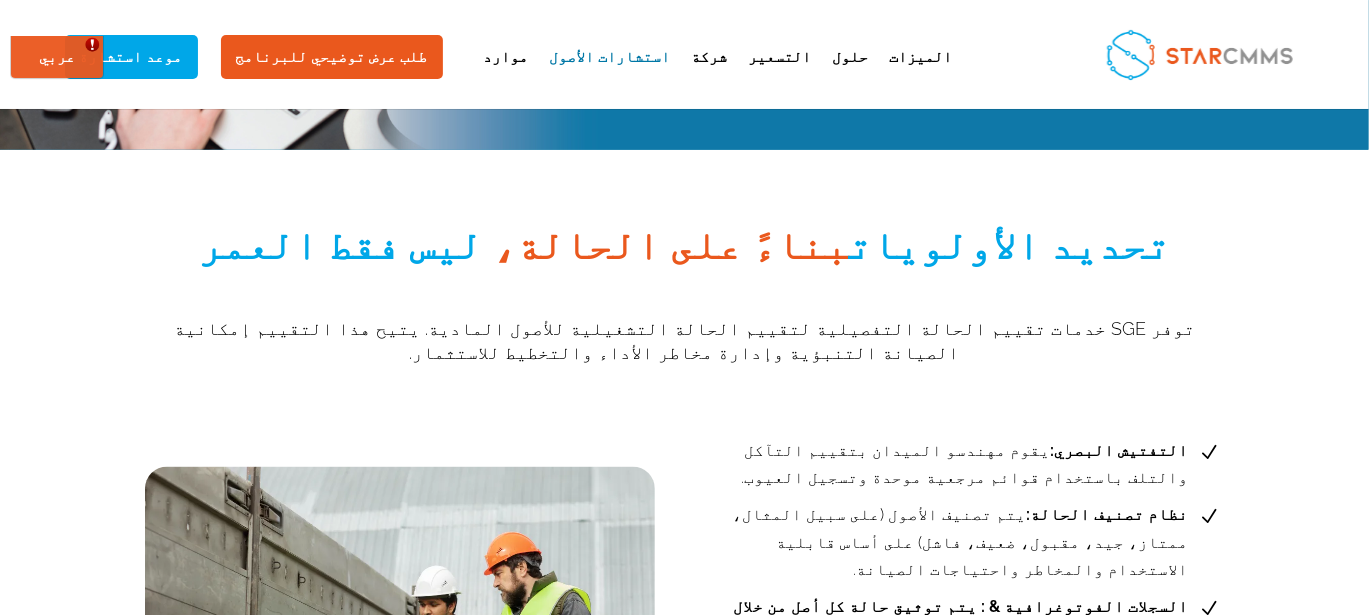 scroll, scrollTop: 1037, scrollLeft: 0, axis: vertical 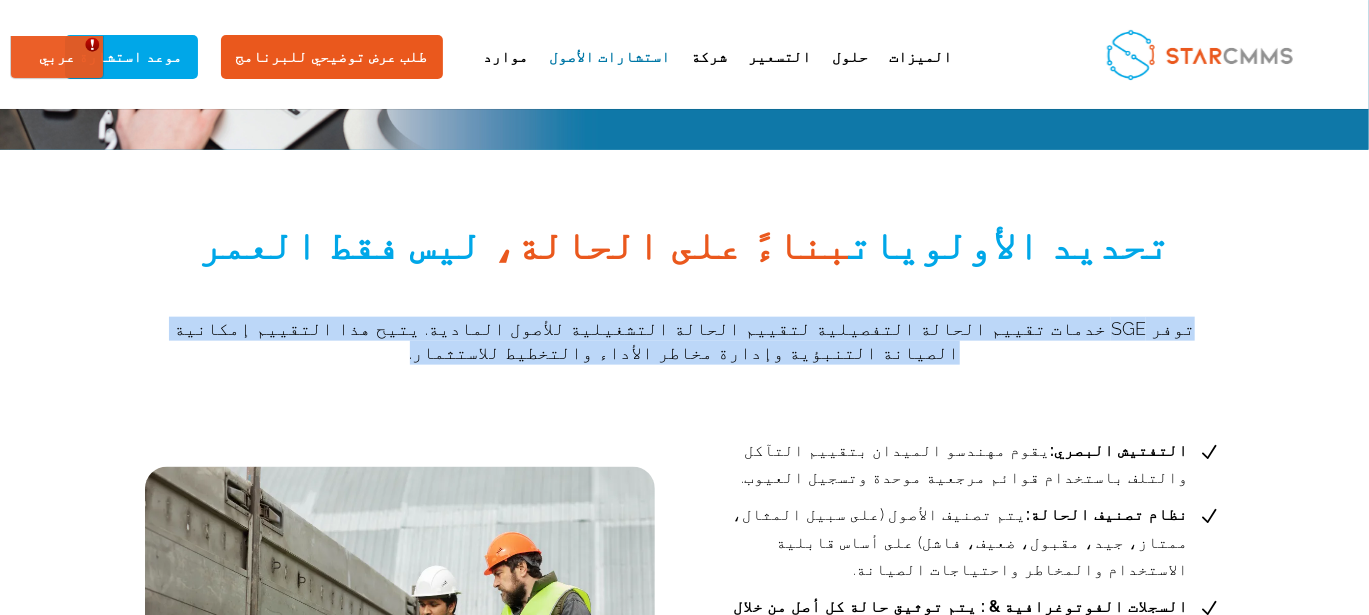 drag, startPoint x: 1168, startPoint y: 285, endPoint x: 221, endPoint y: 317, distance: 947.5405 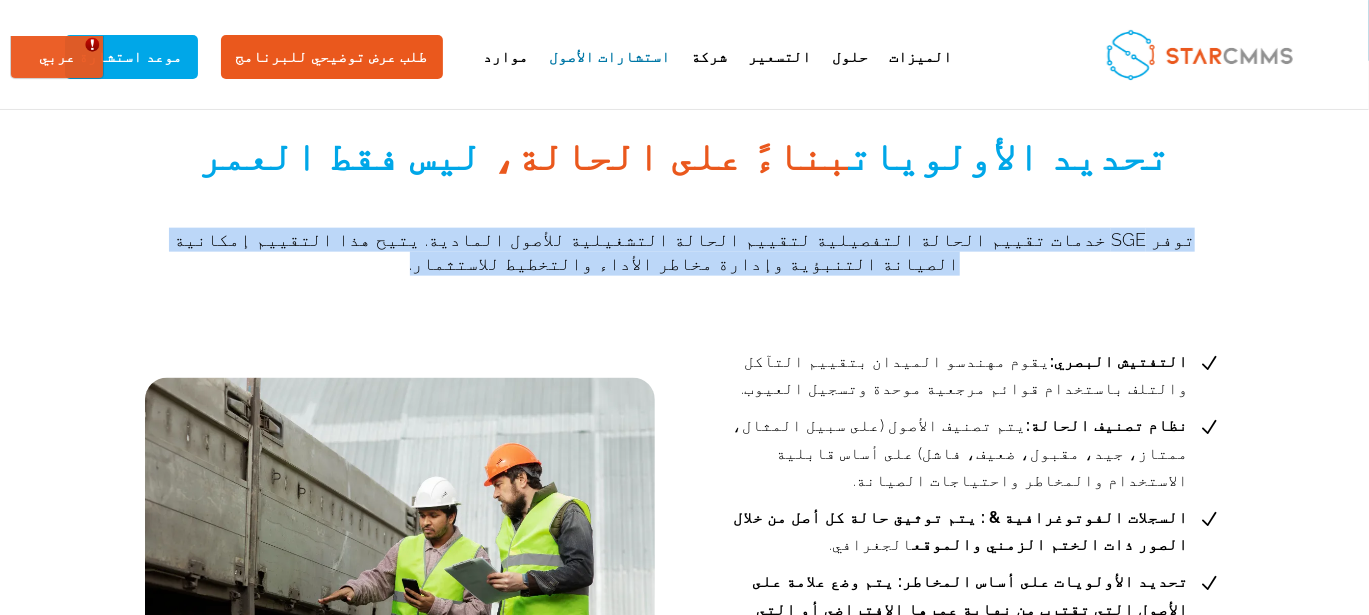 scroll, scrollTop: 1137, scrollLeft: 0, axis: vertical 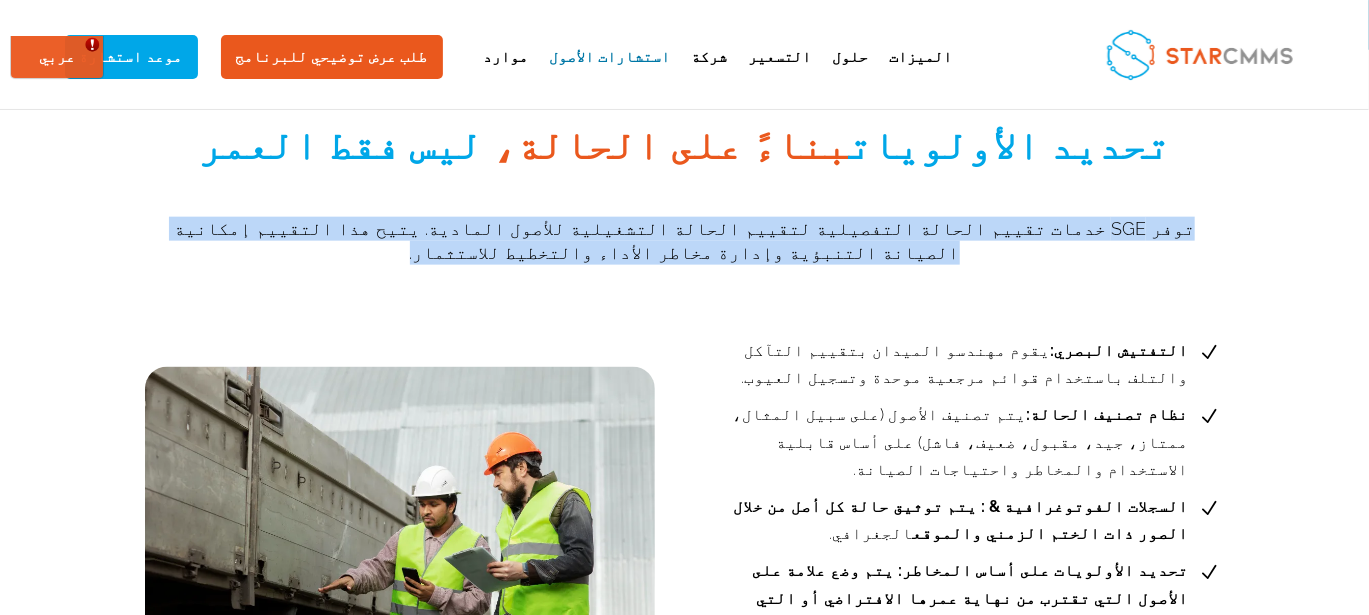 drag, startPoint x: 505, startPoint y: 419, endPoint x: 168, endPoint y: 378, distance: 339.4849 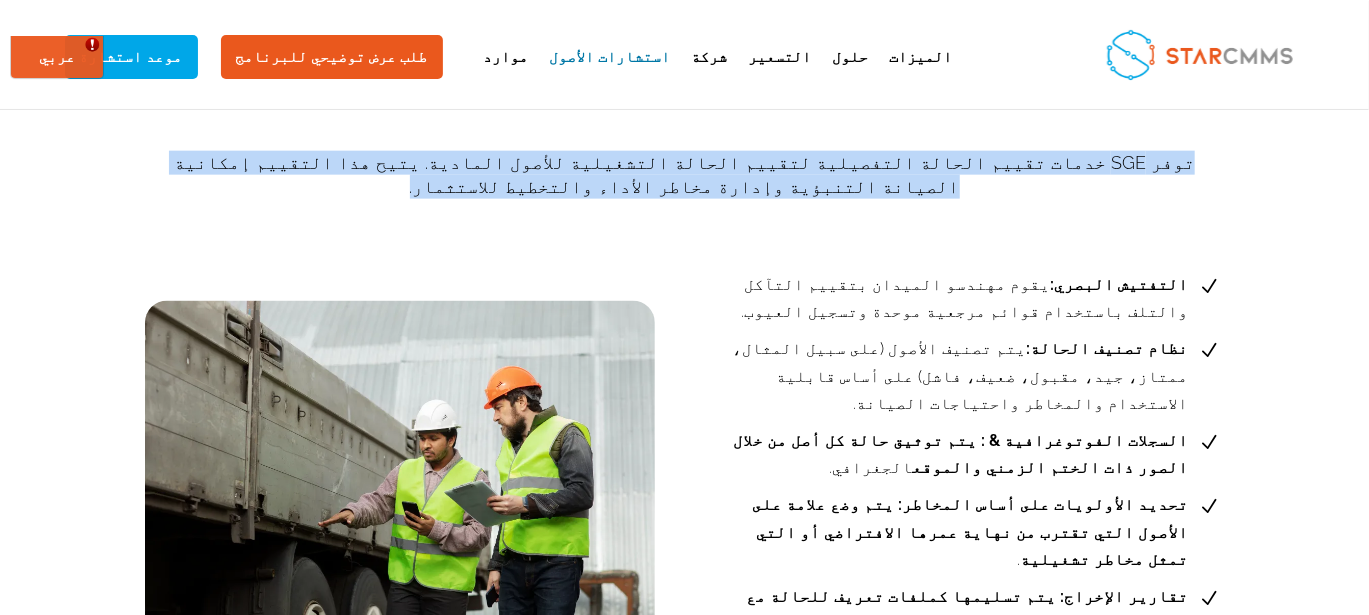 scroll, scrollTop: 1236, scrollLeft: 0, axis: vertical 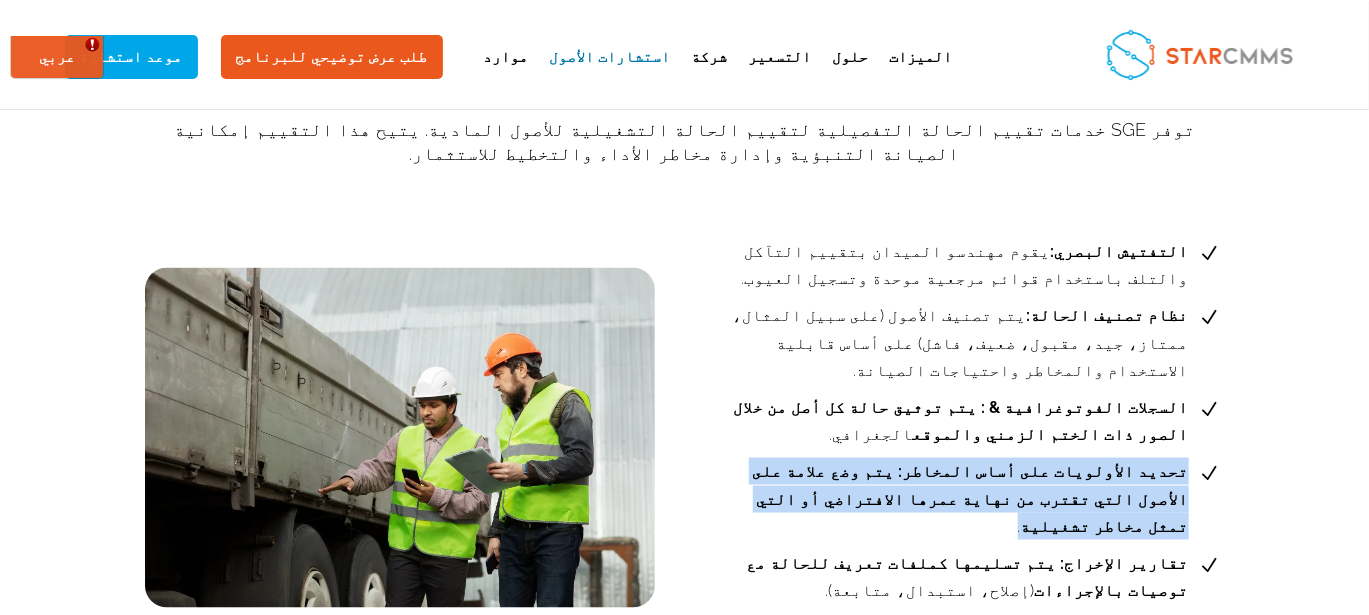 drag, startPoint x: 421, startPoint y: 452, endPoint x: 167, endPoint y: 415, distance: 256.68073 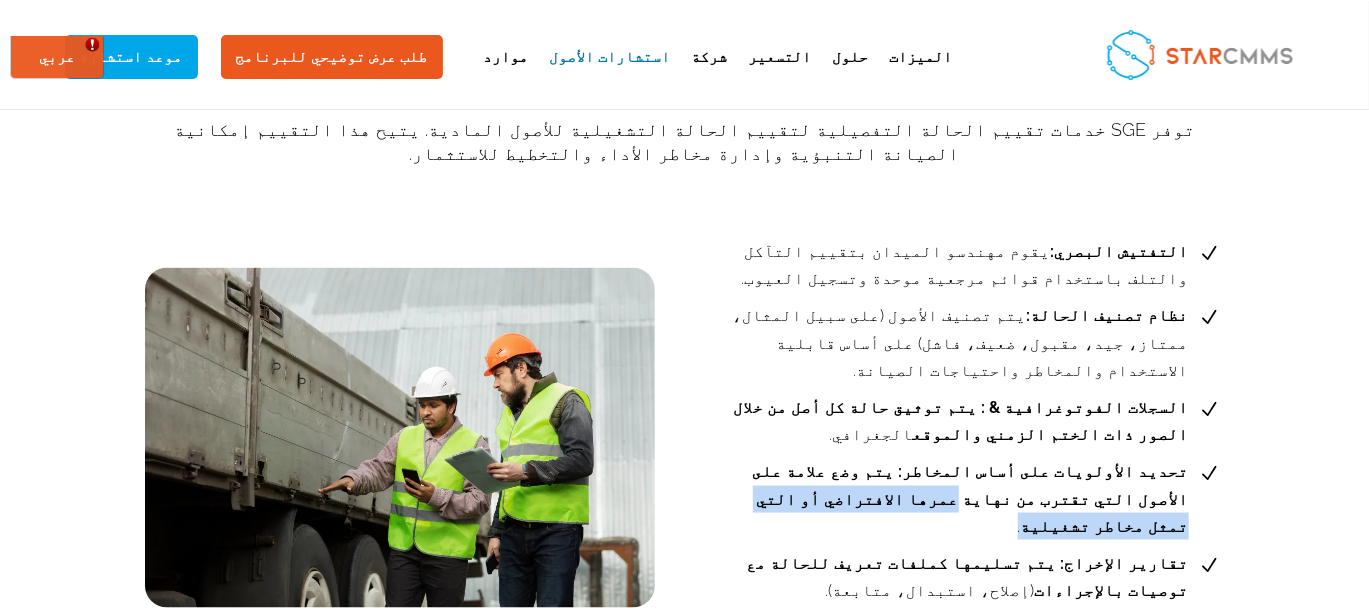 drag, startPoint x: 430, startPoint y: 448, endPoint x: 182, endPoint y: 452, distance: 248.03226 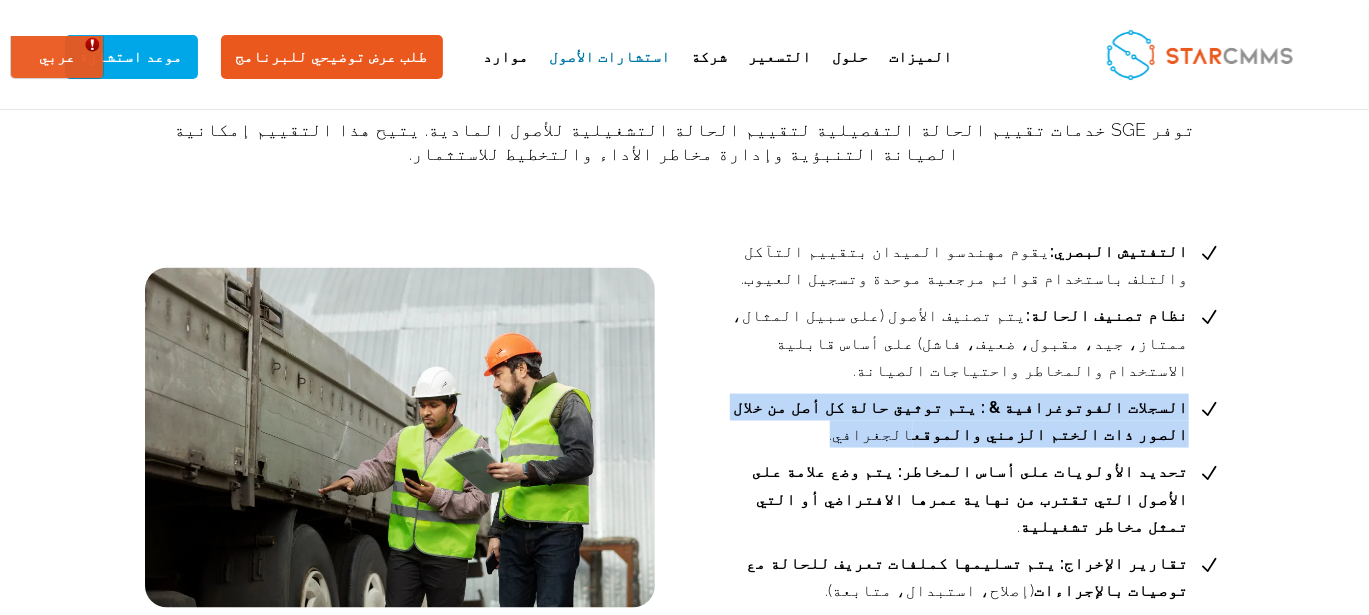 drag, startPoint x: 268, startPoint y: 382, endPoint x: 164, endPoint y: 359, distance: 106.51291 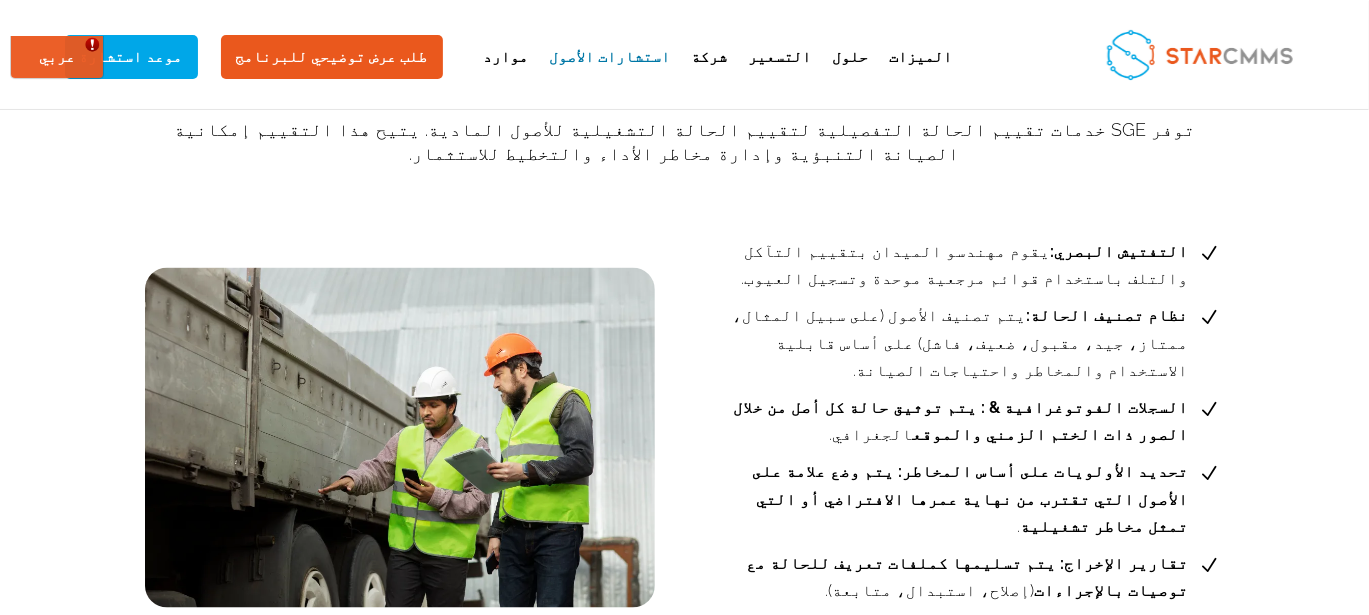 click on "السجلات الفوتوغرافية & : يتم توثيق حالة كل أصل من خلال الصور ذات الختم الزمني والموقع   الجغرافي." at bounding box center (953, 421) 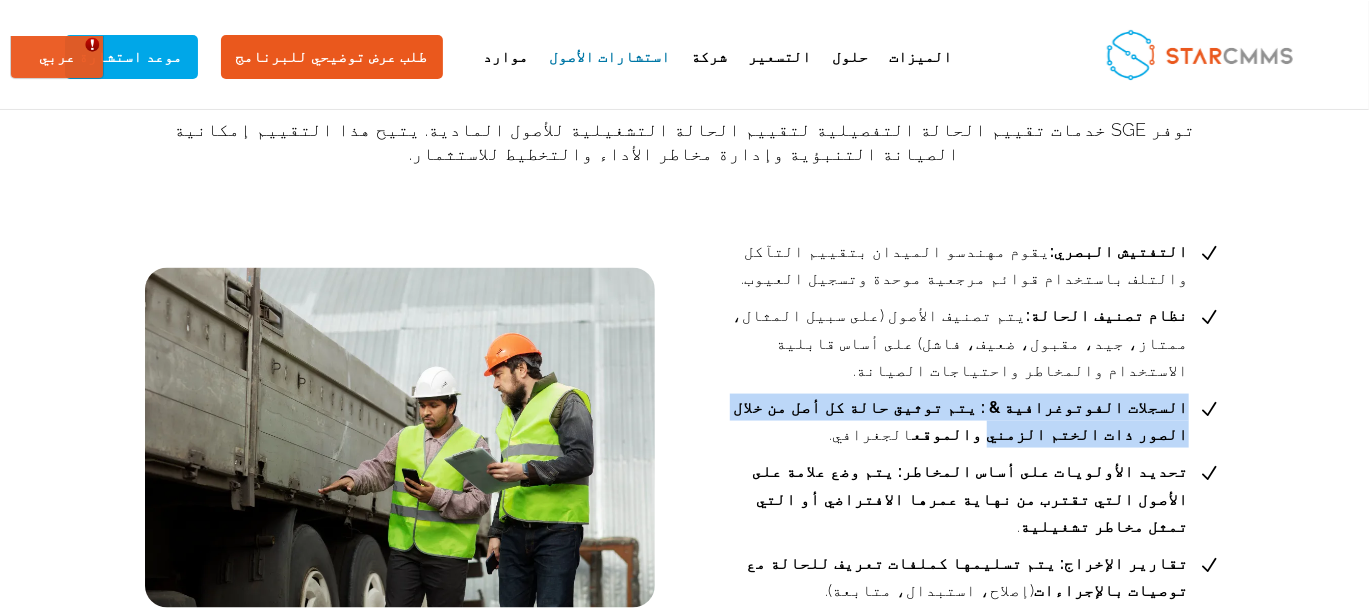 drag, startPoint x: 616, startPoint y: 356, endPoint x: 180, endPoint y: 353, distance: 436.0103 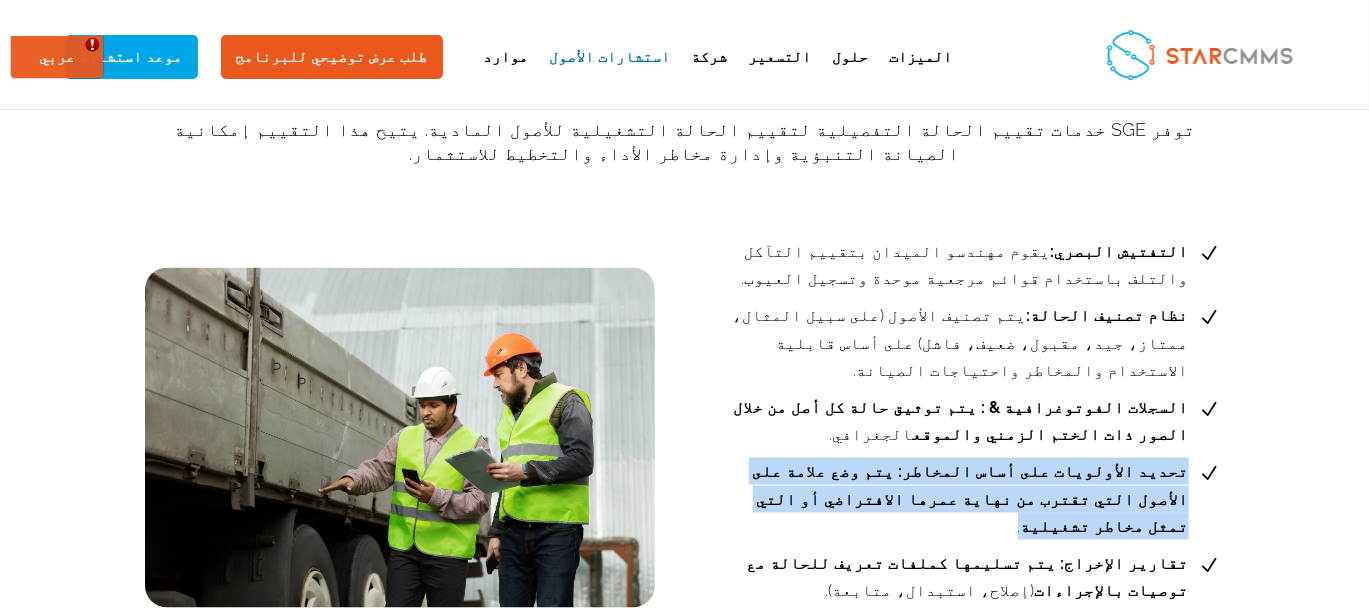 drag, startPoint x: 420, startPoint y: 447, endPoint x: 181, endPoint y: 414, distance: 241.26749 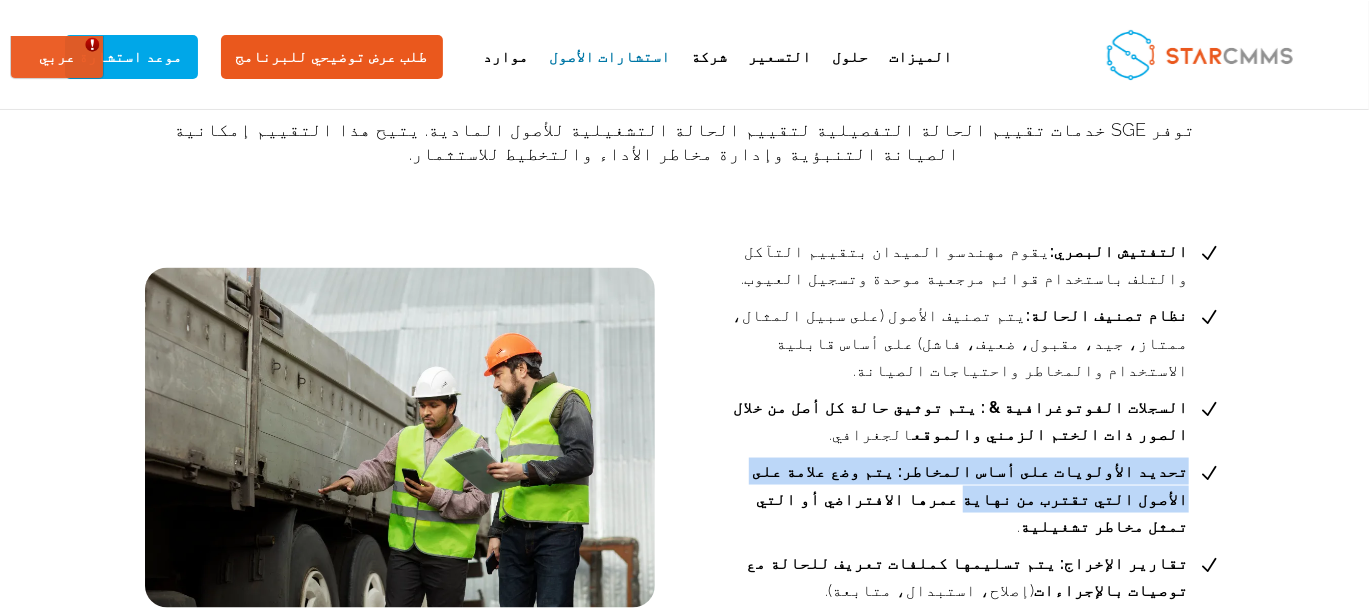 drag, startPoint x: 631, startPoint y: 428, endPoint x: 179, endPoint y: 411, distance: 452.31958 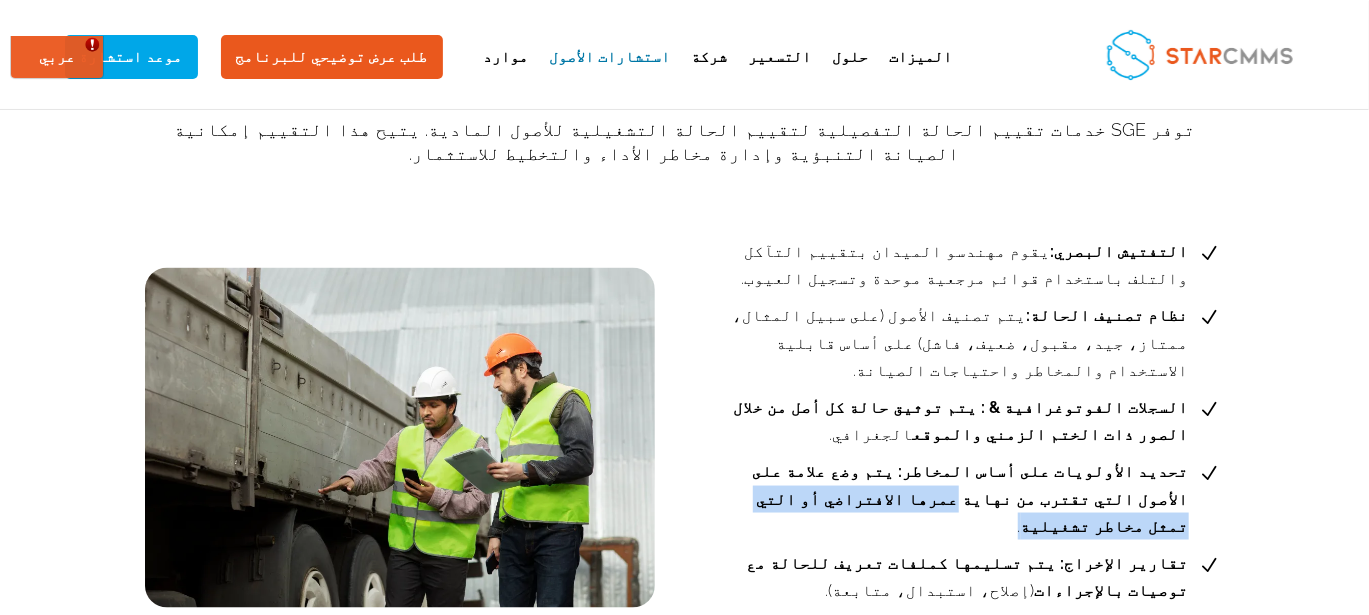 drag, startPoint x: 361, startPoint y: 455, endPoint x: 179, endPoint y: 454, distance: 182.00275 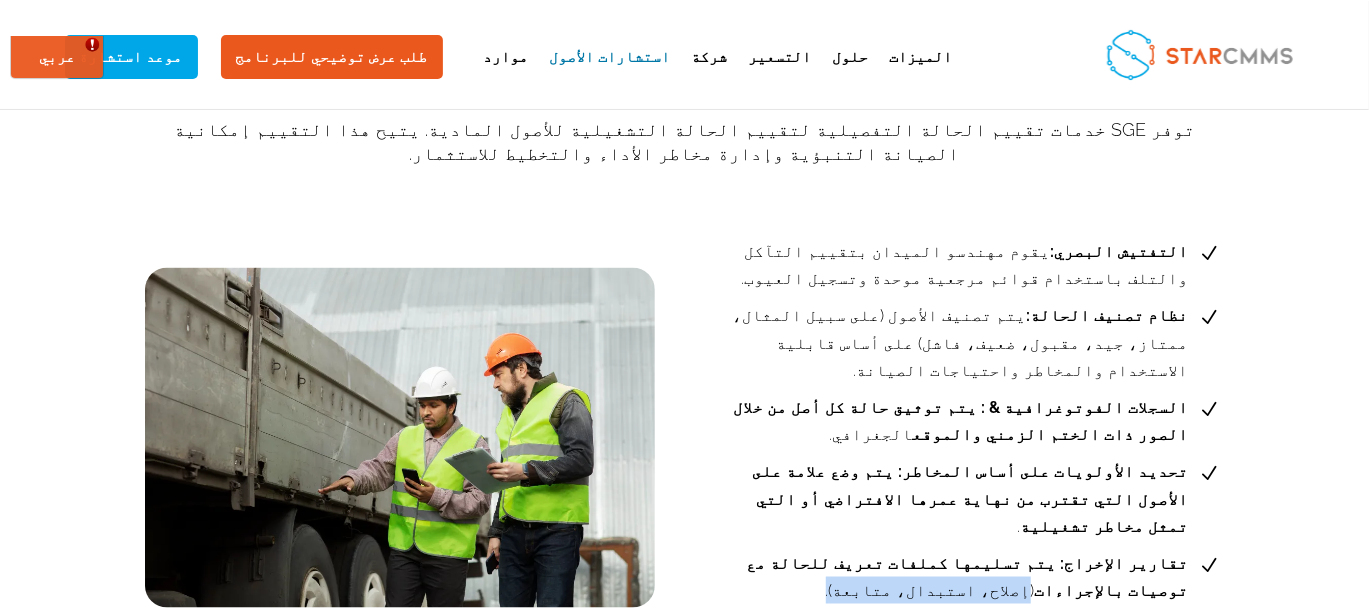 drag, startPoint x: 215, startPoint y: 506, endPoint x: 559, endPoint y: 486, distance: 344.5809 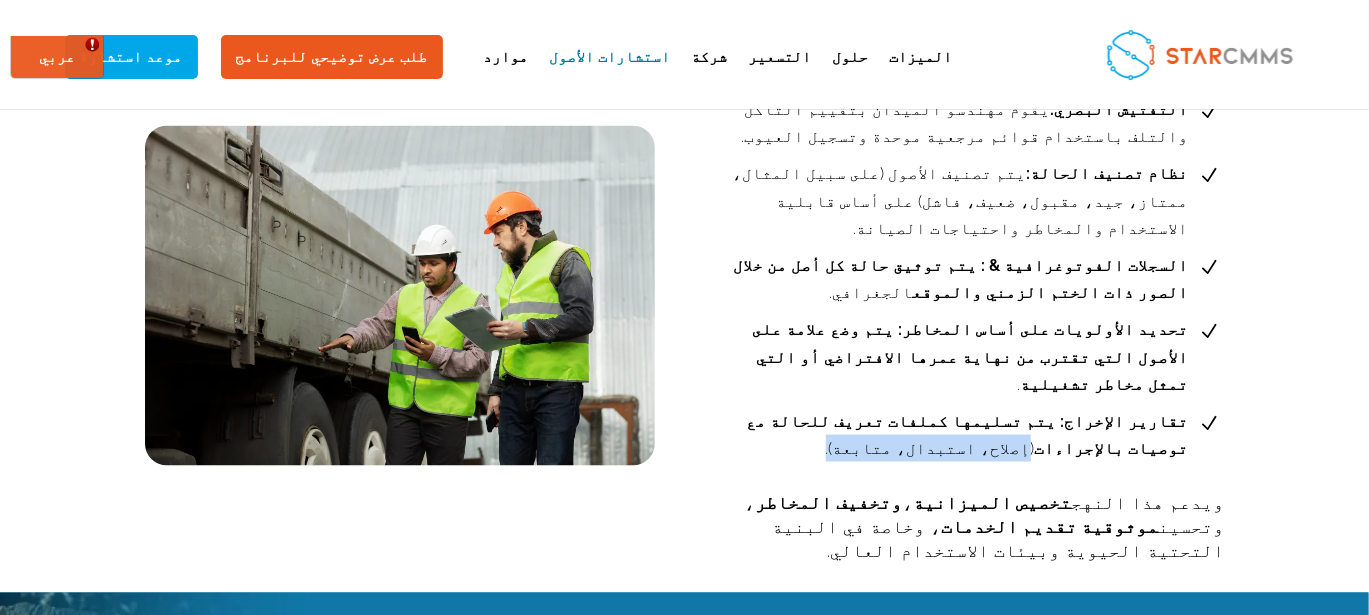 scroll, scrollTop: 1403, scrollLeft: 0, axis: vertical 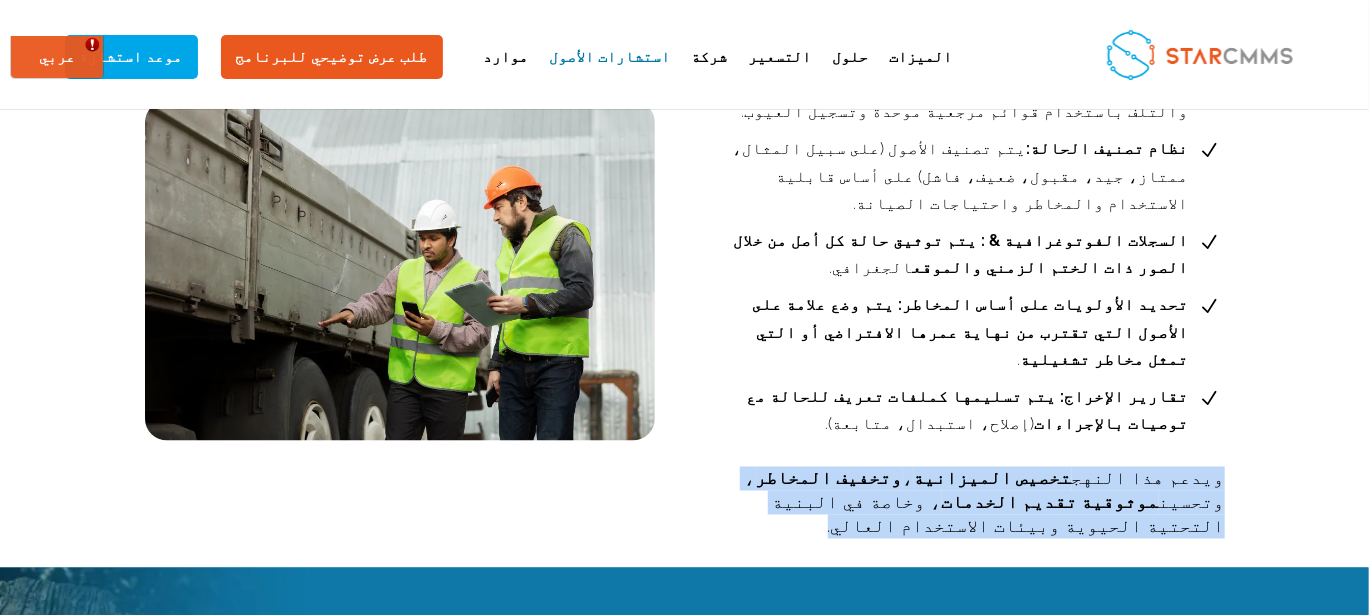 drag, startPoint x: 468, startPoint y: 431, endPoint x: 102, endPoint y: 401, distance: 367.22745 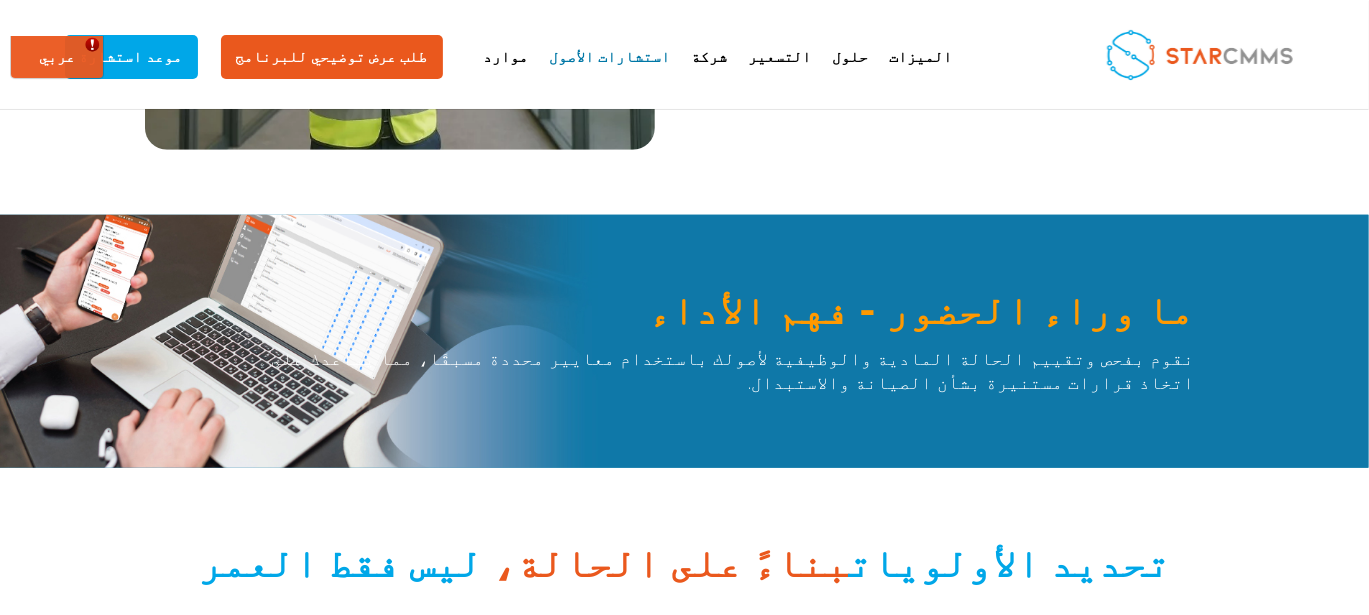 scroll, scrollTop: 703, scrollLeft: 0, axis: vertical 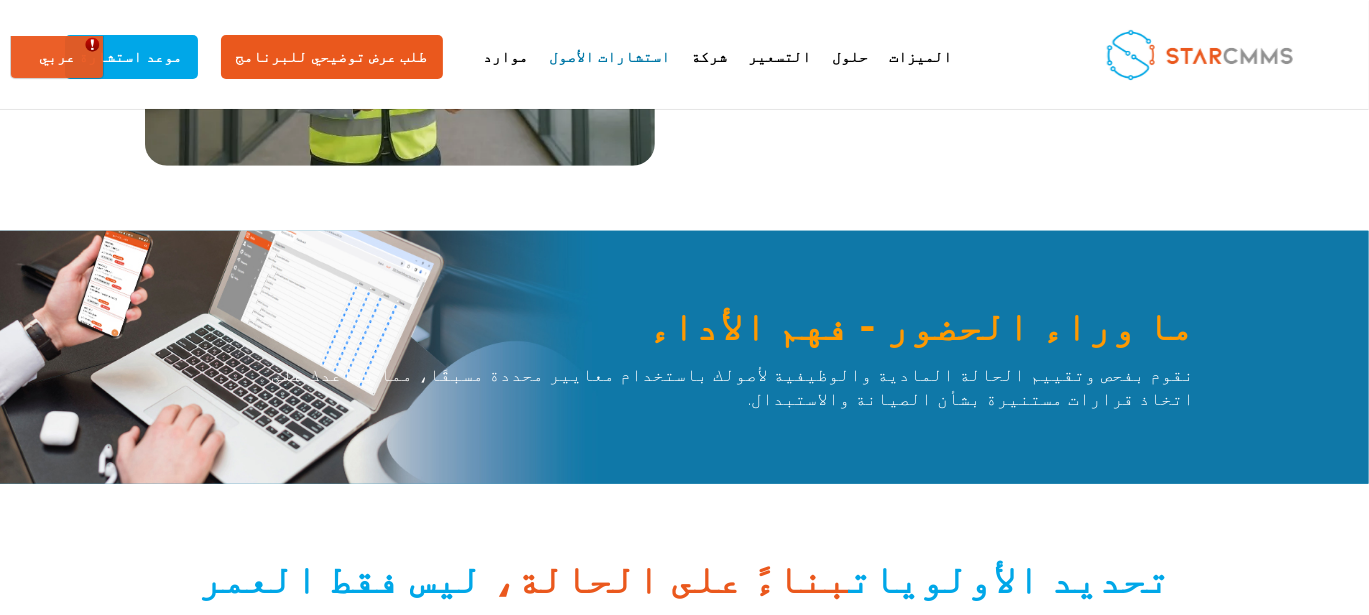 click on "ما وراء الحضور - فهم الأداء
نقوم بفحص وتقييم الحالة المادية والوظيفية لأصولك باستخدام معايير محددة مسبقًا، مما يساعدك على اتخاذ قرارات مستنيرة بشأن الصيانة والاستبدال." at bounding box center (685, 357) 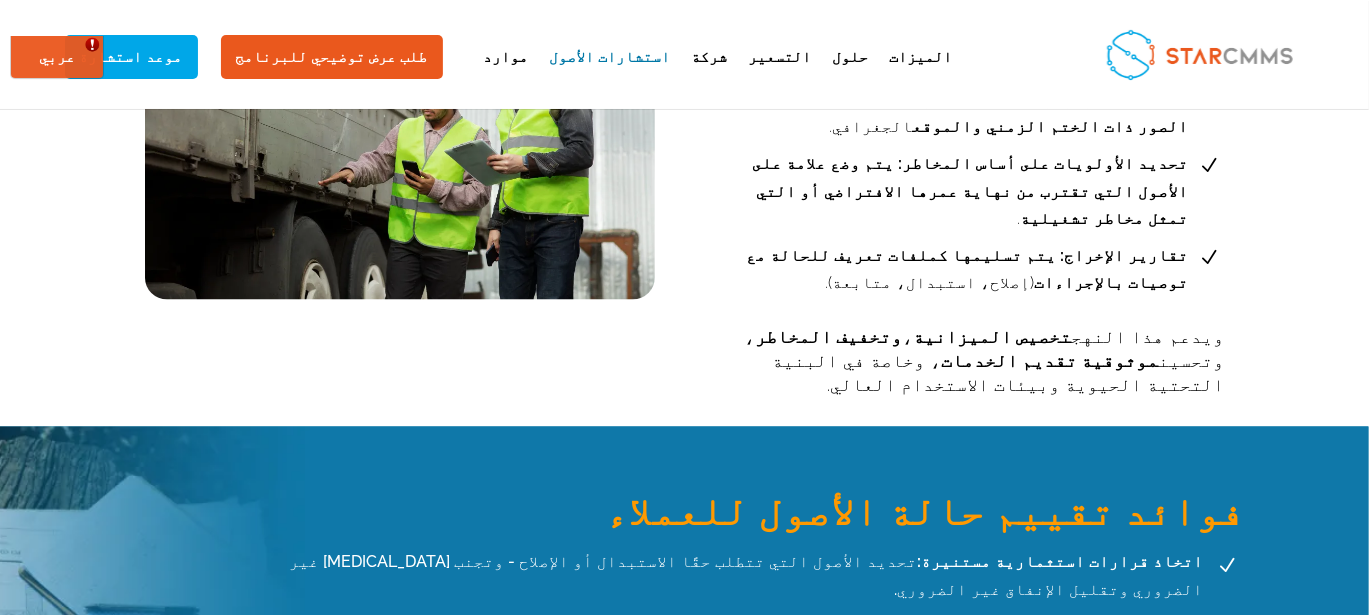 scroll, scrollTop: 1636, scrollLeft: 0, axis: vertical 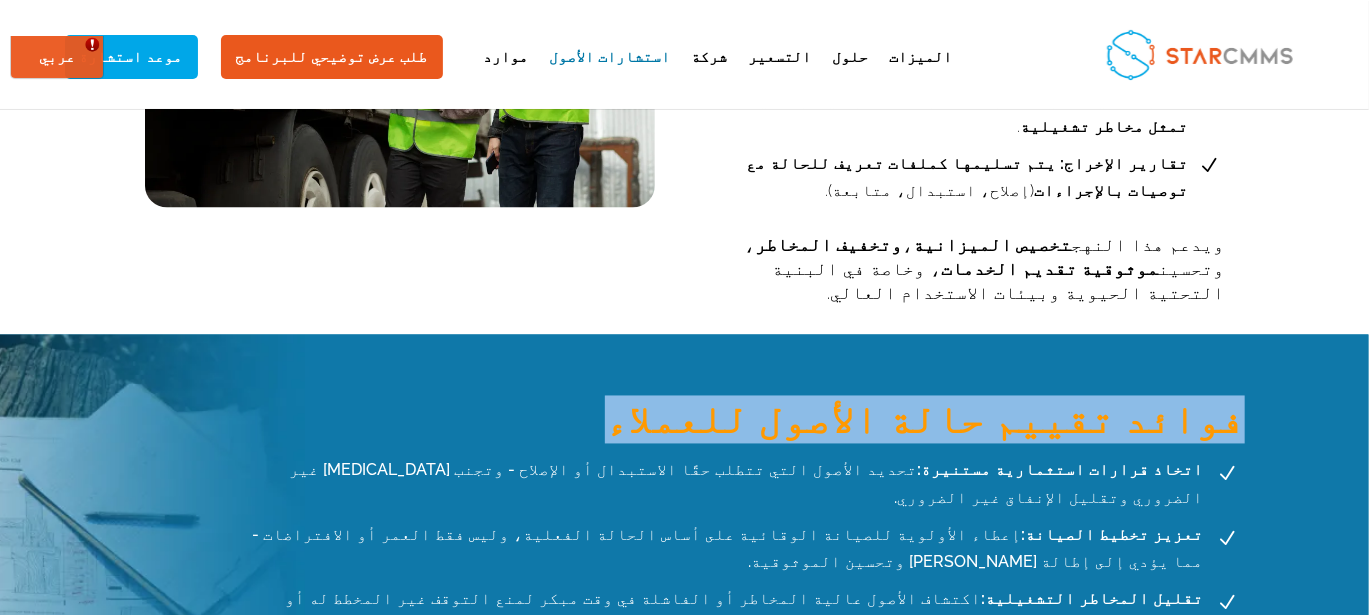 drag, startPoint x: 528, startPoint y: 357, endPoint x: 67, endPoint y: 369, distance: 461.15616 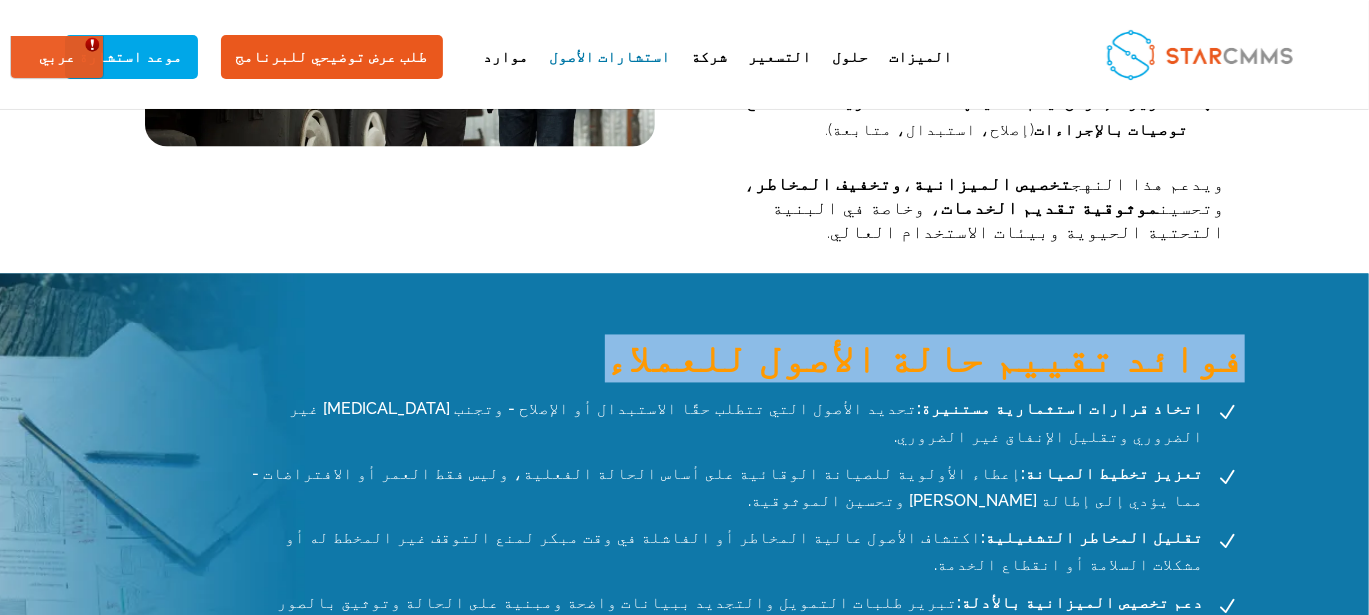 scroll, scrollTop: 1703, scrollLeft: 0, axis: vertical 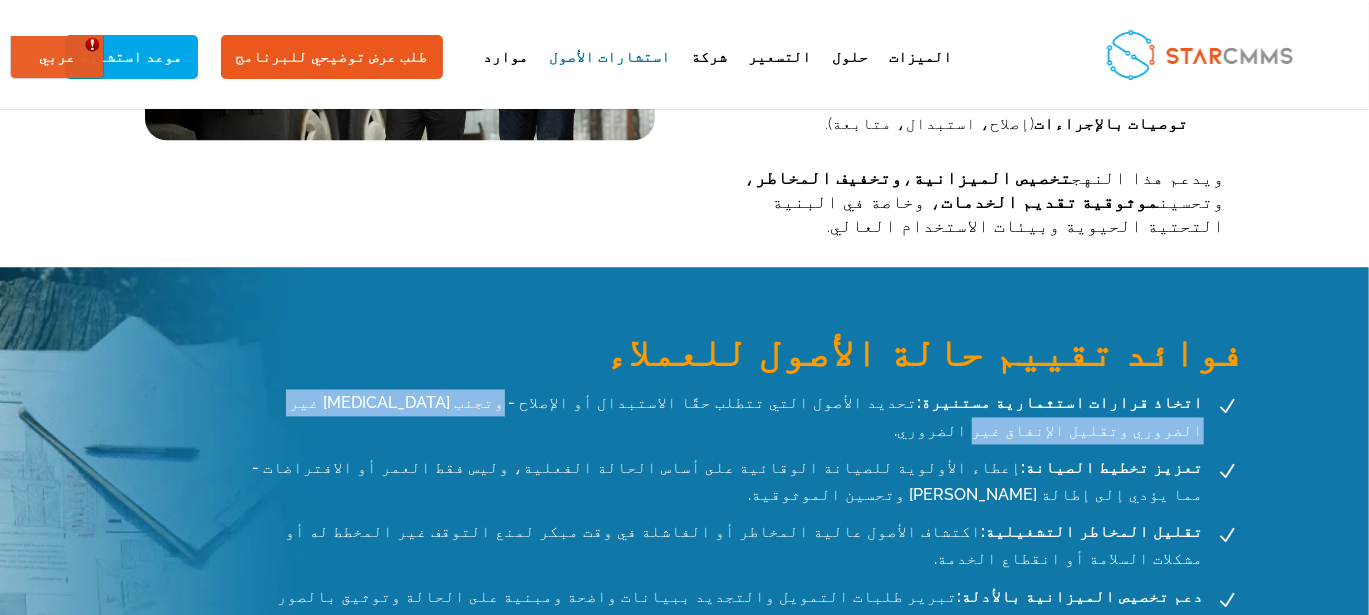 drag, startPoint x: 951, startPoint y: 347, endPoint x: 616, endPoint y: 346, distance: 335.0015 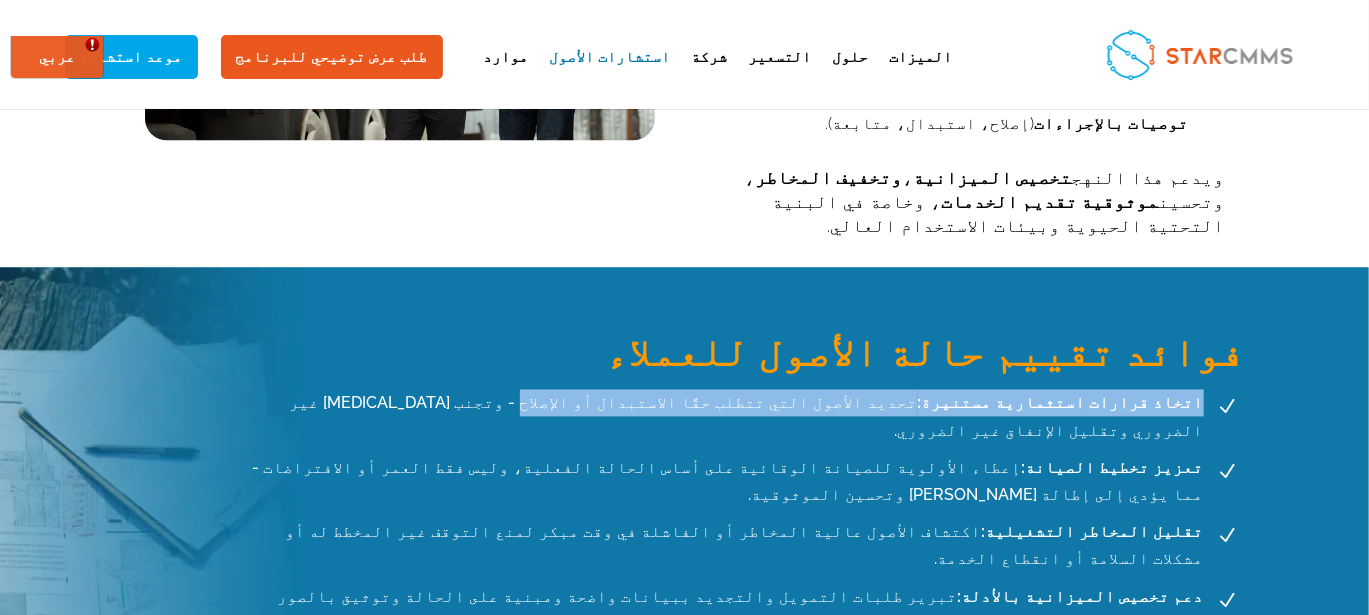 drag, startPoint x: 602, startPoint y: 342, endPoint x: 163, endPoint y: 348, distance: 439.041 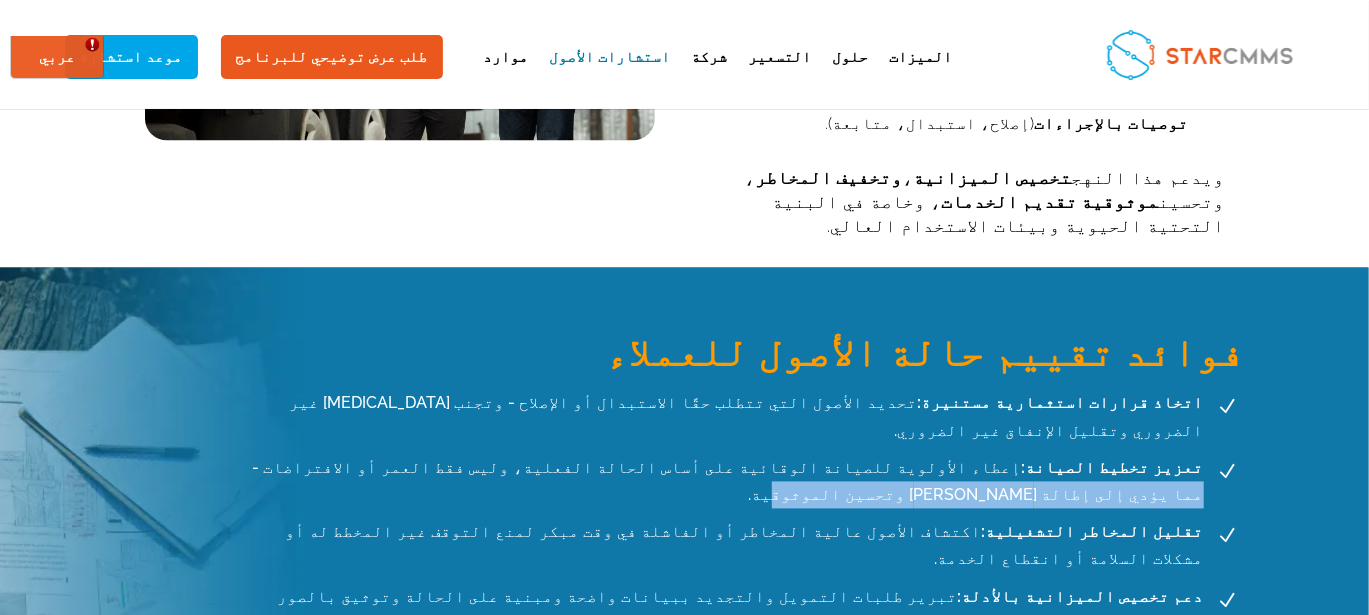 drag, startPoint x: 1011, startPoint y: 382, endPoint x: 747, endPoint y: 376, distance: 264.06818 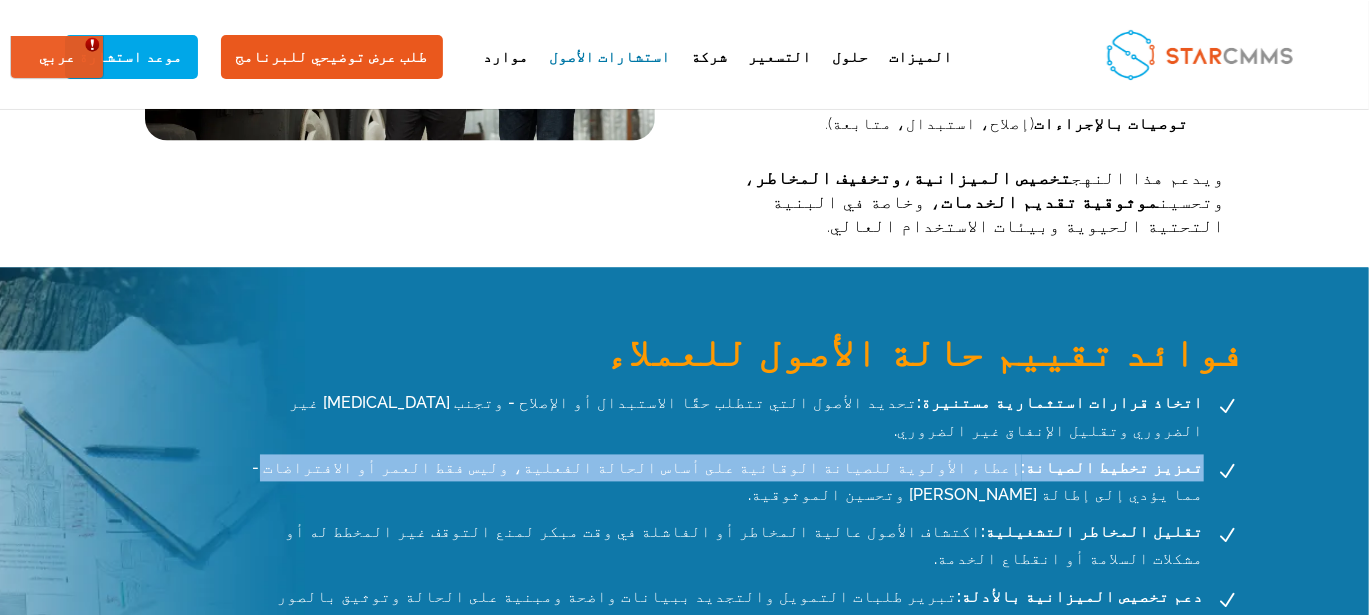 drag, startPoint x: 733, startPoint y: 389, endPoint x: 162, endPoint y: 373, distance: 571.2241 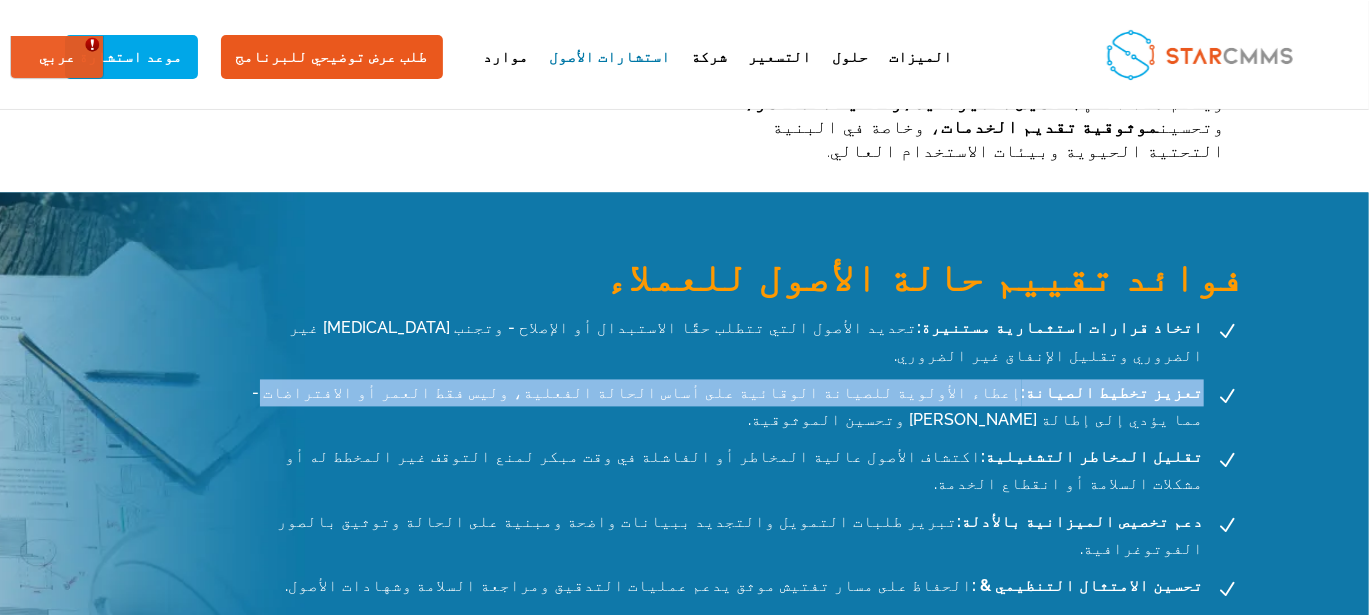 scroll, scrollTop: 1803, scrollLeft: 0, axis: vertical 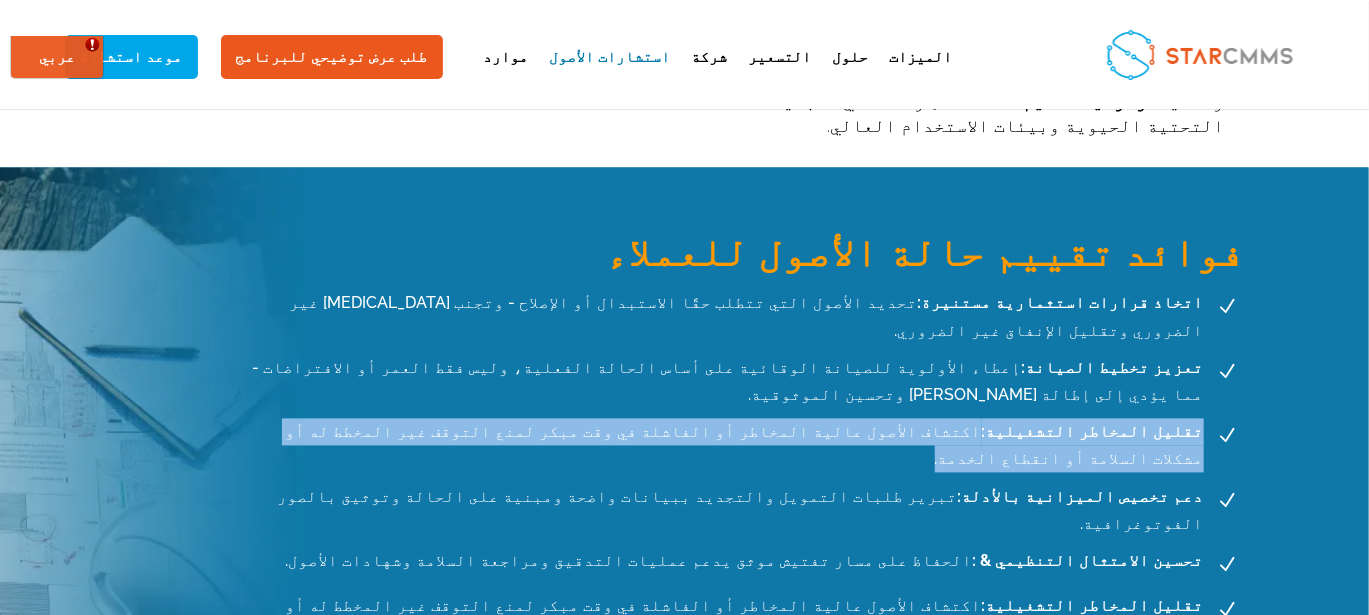 drag, startPoint x: 920, startPoint y: 325, endPoint x: 161, endPoint y: 343, distance: 759.2134 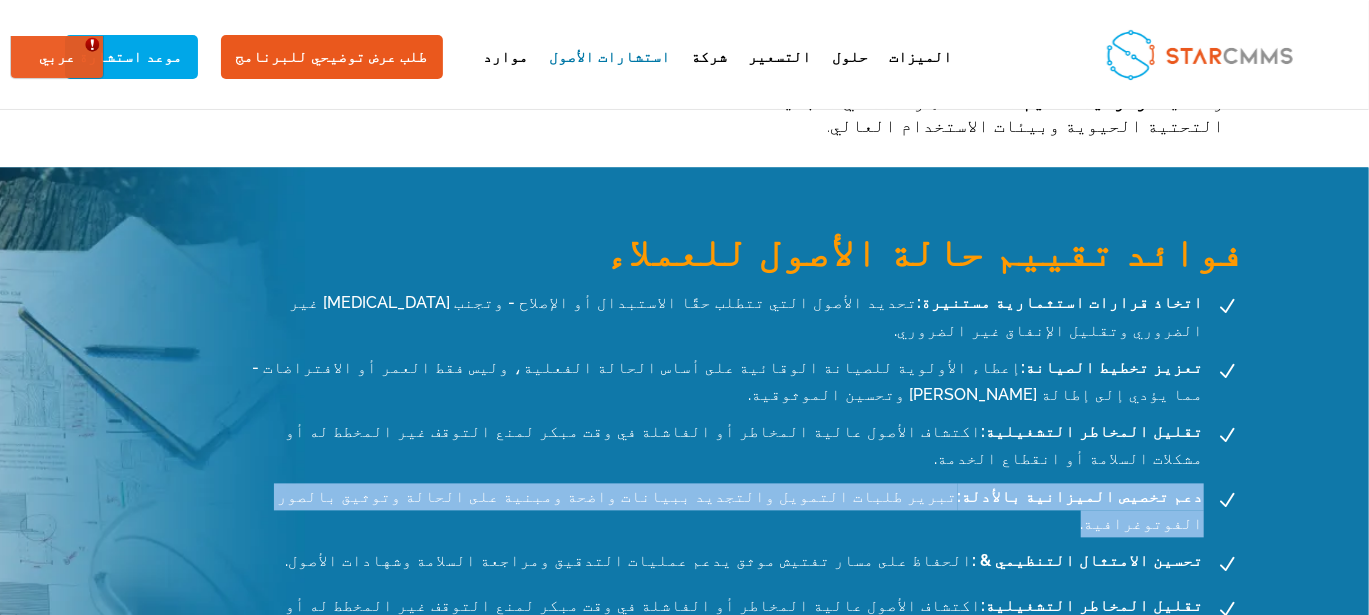 drag, startPoint x: 808, startPoint y: 379, endPoint x: 163, endPoint y: 381, distance: 645.0031 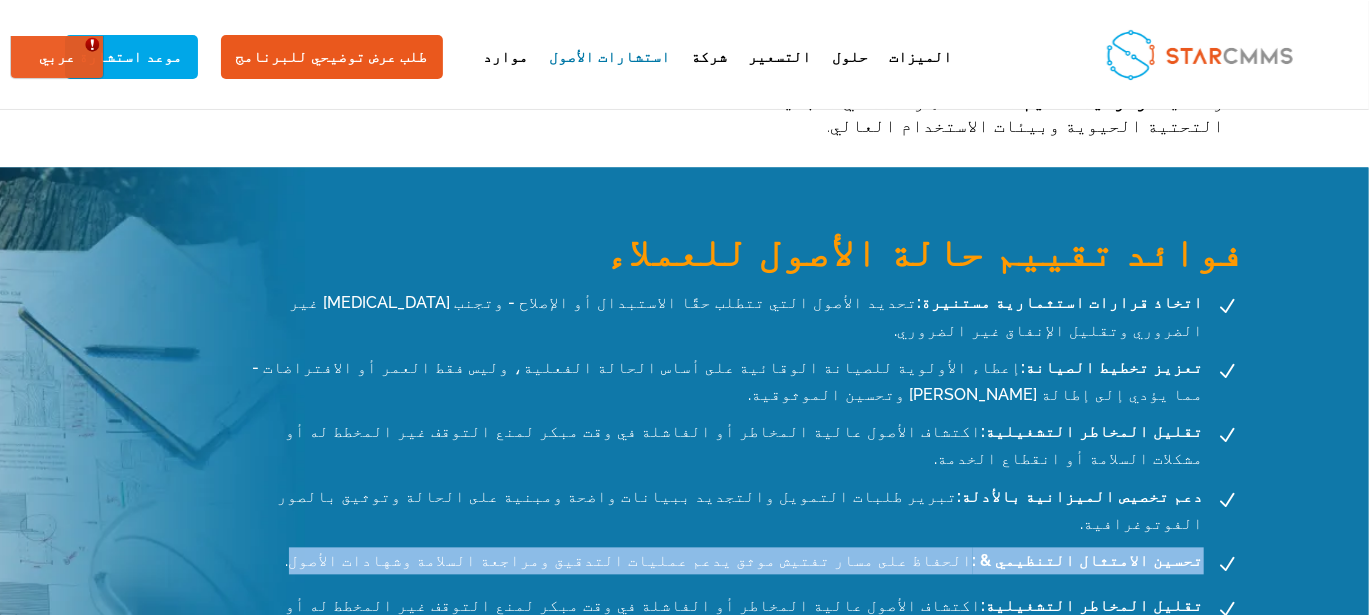 drag, startPoint x: 760, startPoint y: 415, endPoint x: 157, endPoint y: 430, distance: 603.1865 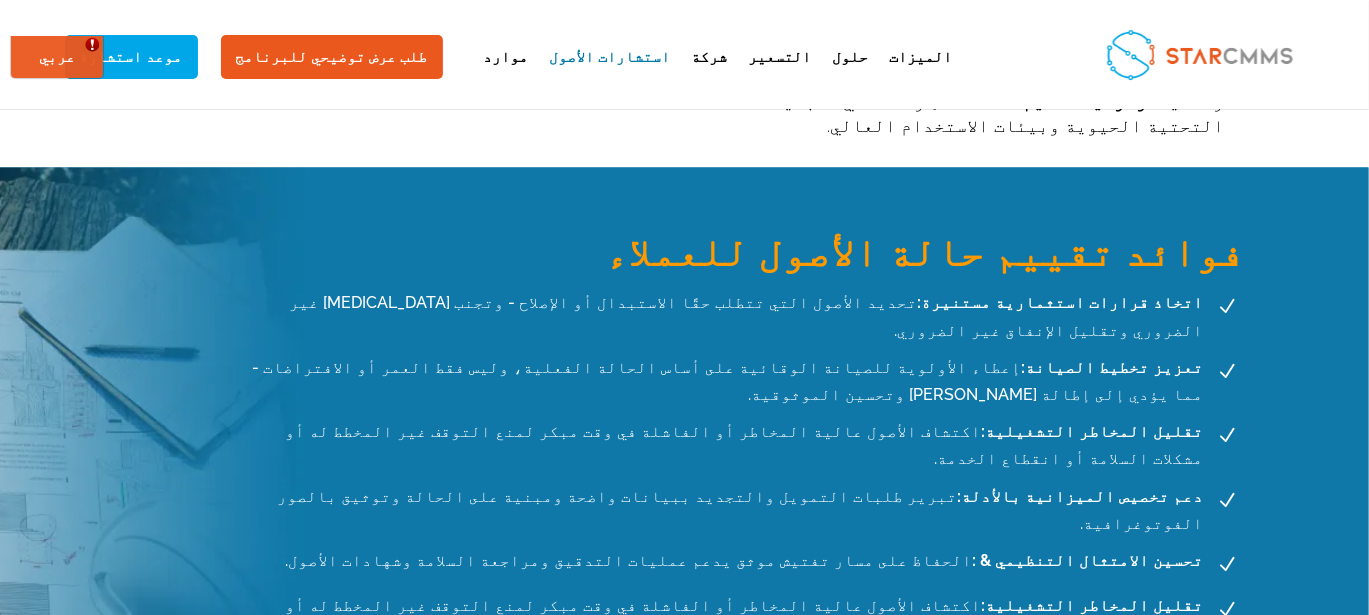 click on "تحسين الامتثال التنظيمي & :  الحفاظ على مسار تفتيش موثق يدعم عمليات التدقيق ومراجعة السلامة وشهادات الأصول." at bounding box center (748, 561) 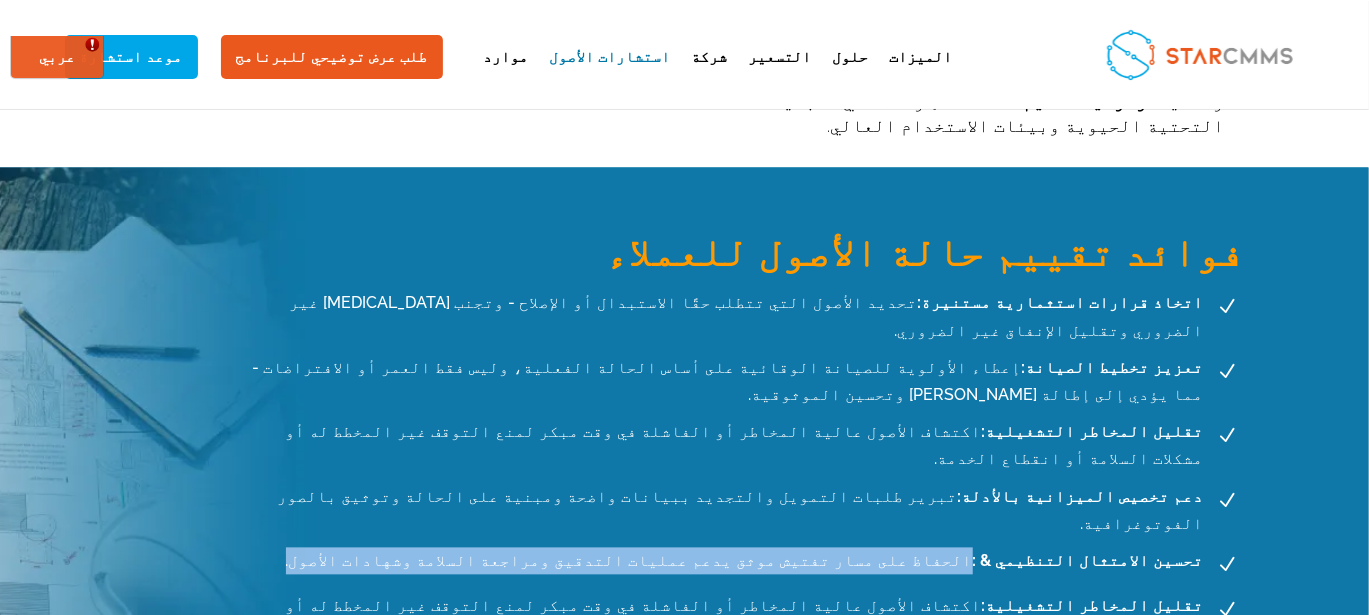 drag, startPoint x: 766, startPoint y: 422, endPoint x: 319, endPoint y: 421, distance: 447.00113 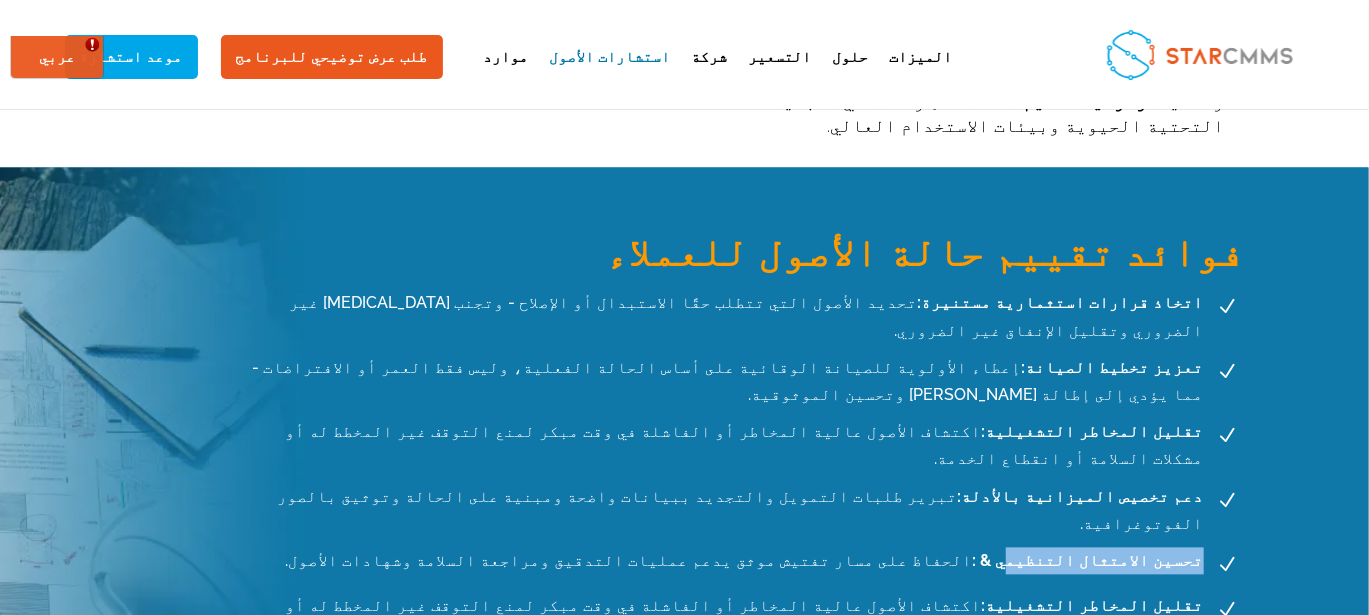 drag, startPoint x: 283, startPoint y: 419, endPoint x: 162, endPoint y: 411, distance: 121.264175 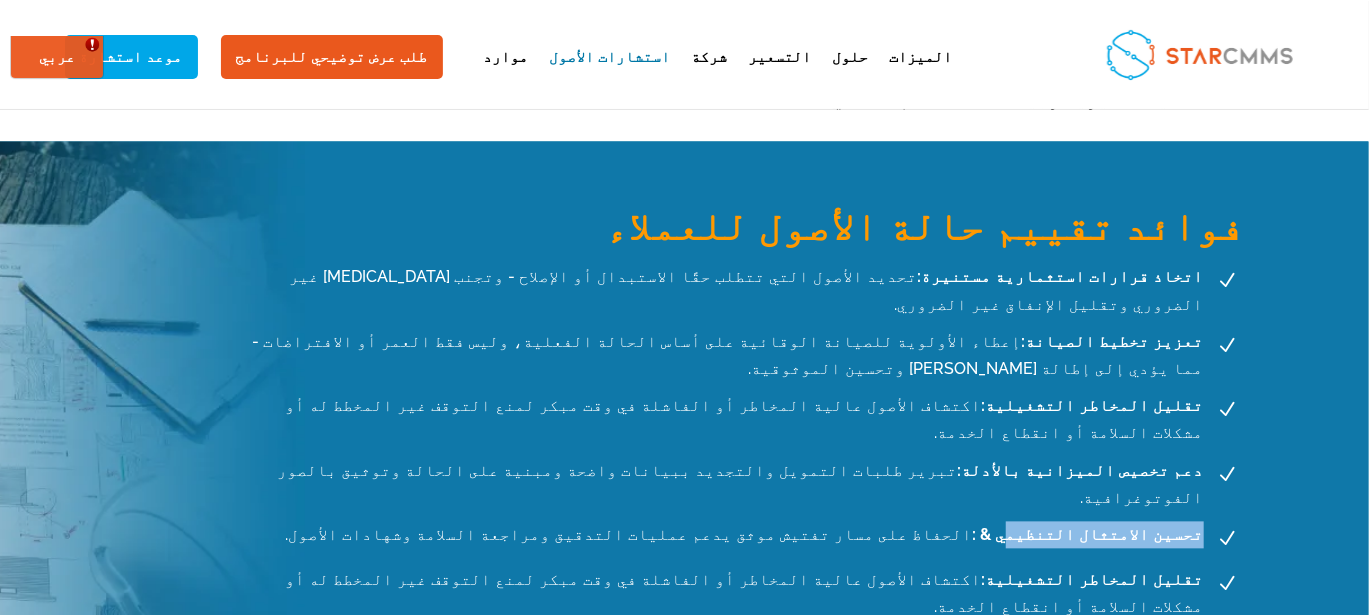 scroll, scrollTop: 1837, scrollLeft: 0, axis: vertical 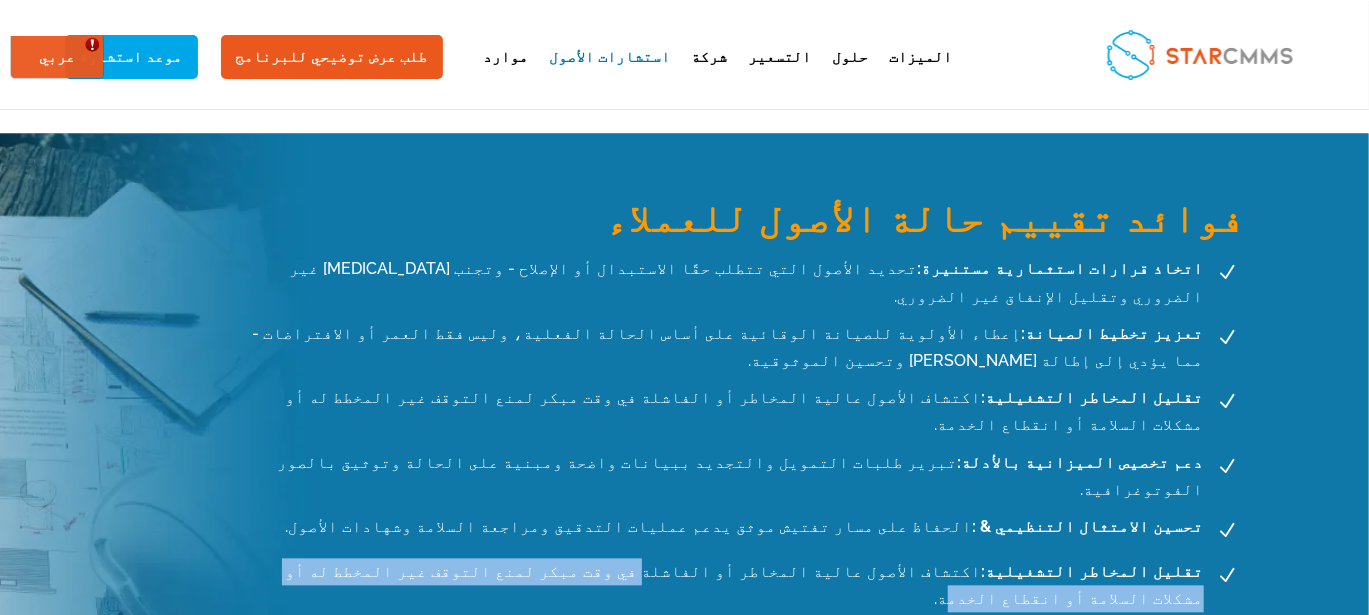 drag, startPoint x: 896, startPoint y: 432, endPoint x: 505, endPoint y: 432, distance: 391 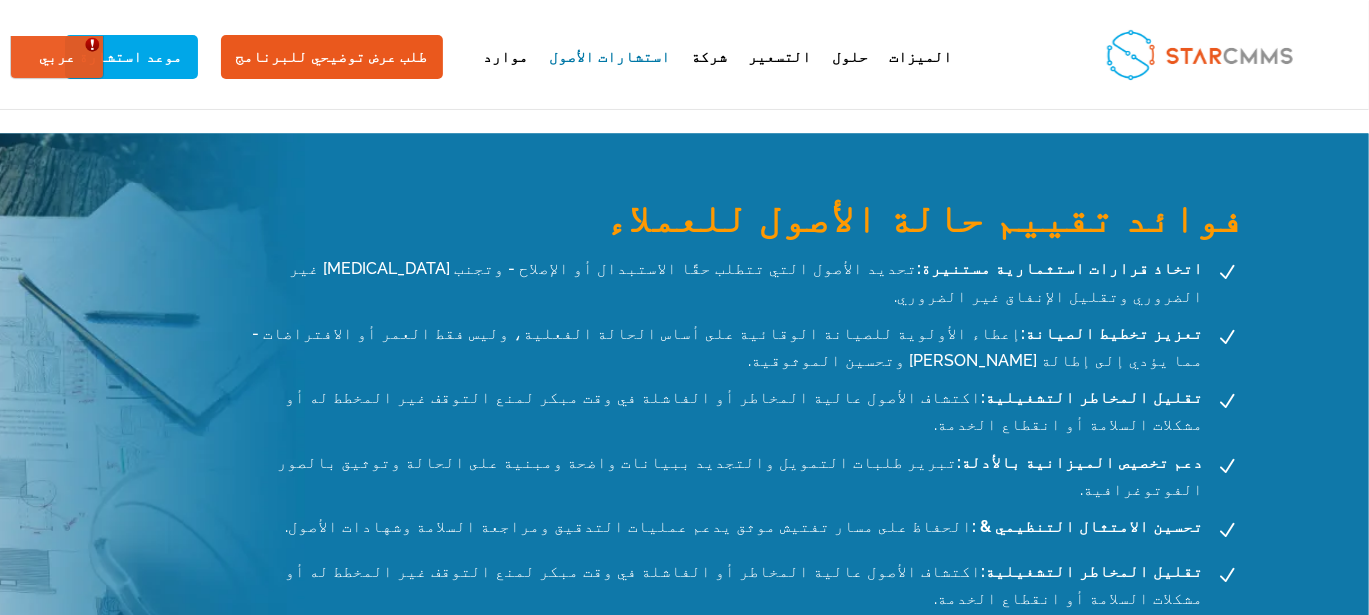 click on "N تقليل المخاطر التشغيلية:  اكتشاف الأصول عالية المخاطر أو الفاشلة في وقت مبكر لمنع التوقف غير المخطط له أو مشكلات السلامة أو انقطاع الخدمة." at bounding box center [749, 586] 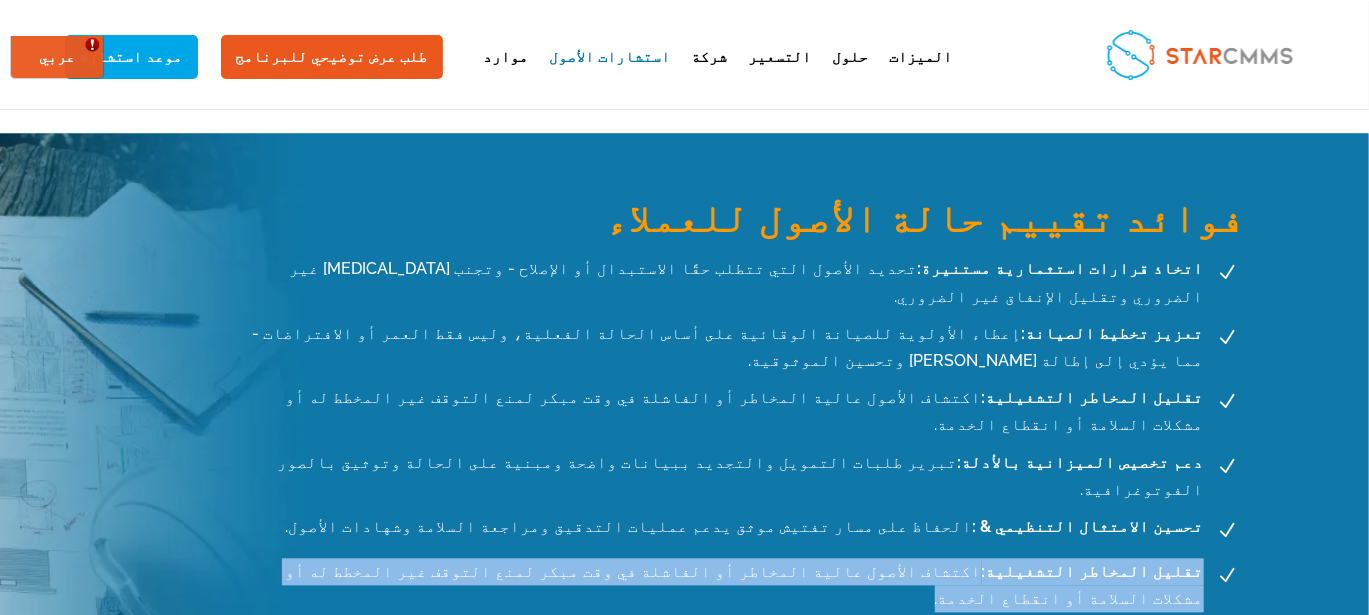 drag, startPoint x: 826, startPoint y: 433, endPoint x: 153, endPoint y: 444, distance: 673.0899 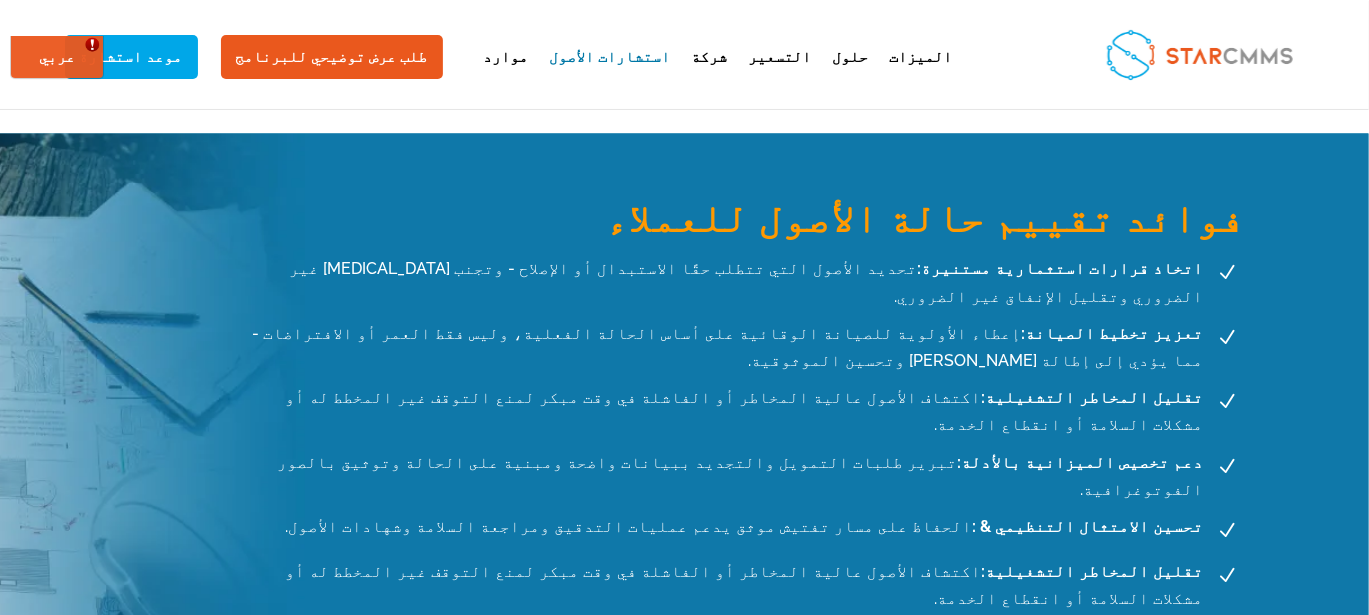 drag, startPoint x: 1047, startPoint y: 470, endPoint x: 161, endPoint y: 472, distance: 886.00226 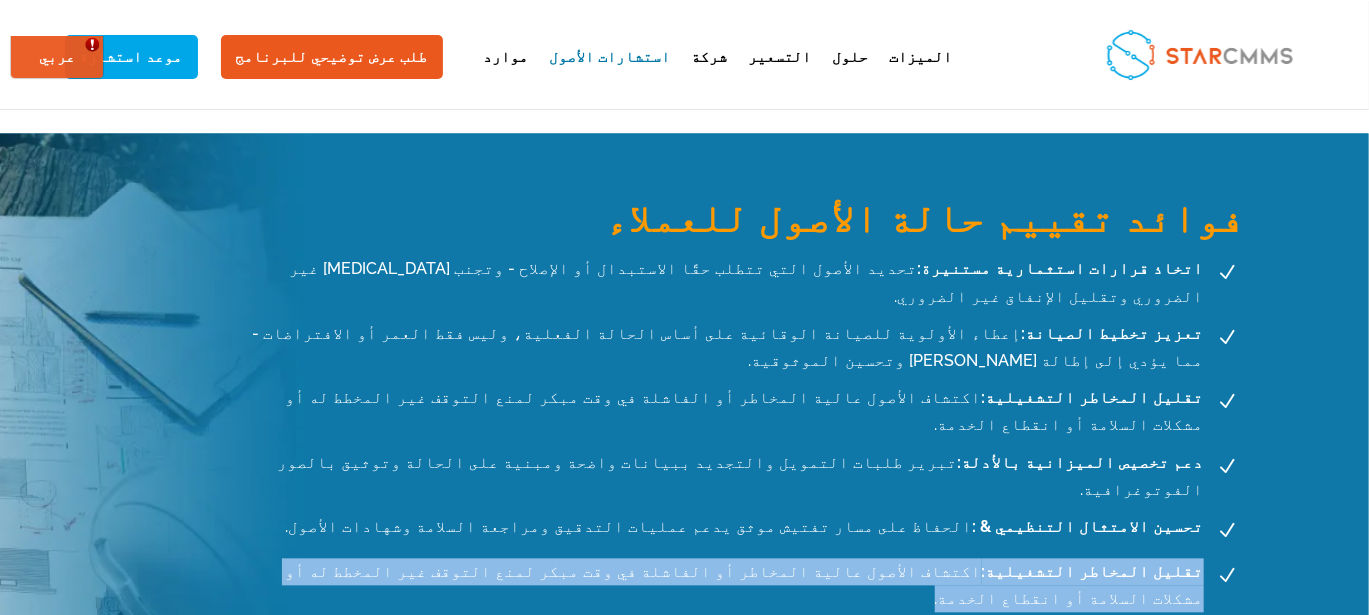 drag, startPoint x: 914, startPoint y: 441, endPoint x: 149, endPoint y: 431, distance: 765.06537 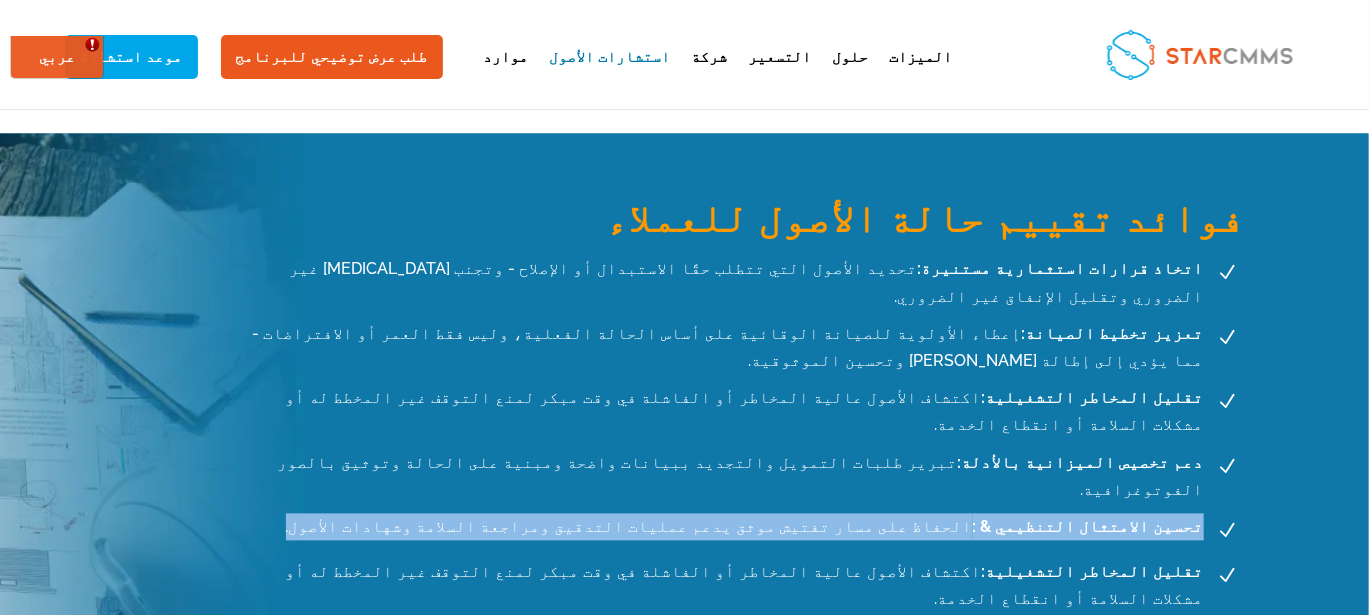 drag, startPoint x: 762, startPoint y: 386, endPoint x: 156, endPoint y: 382, distance: 606.0132 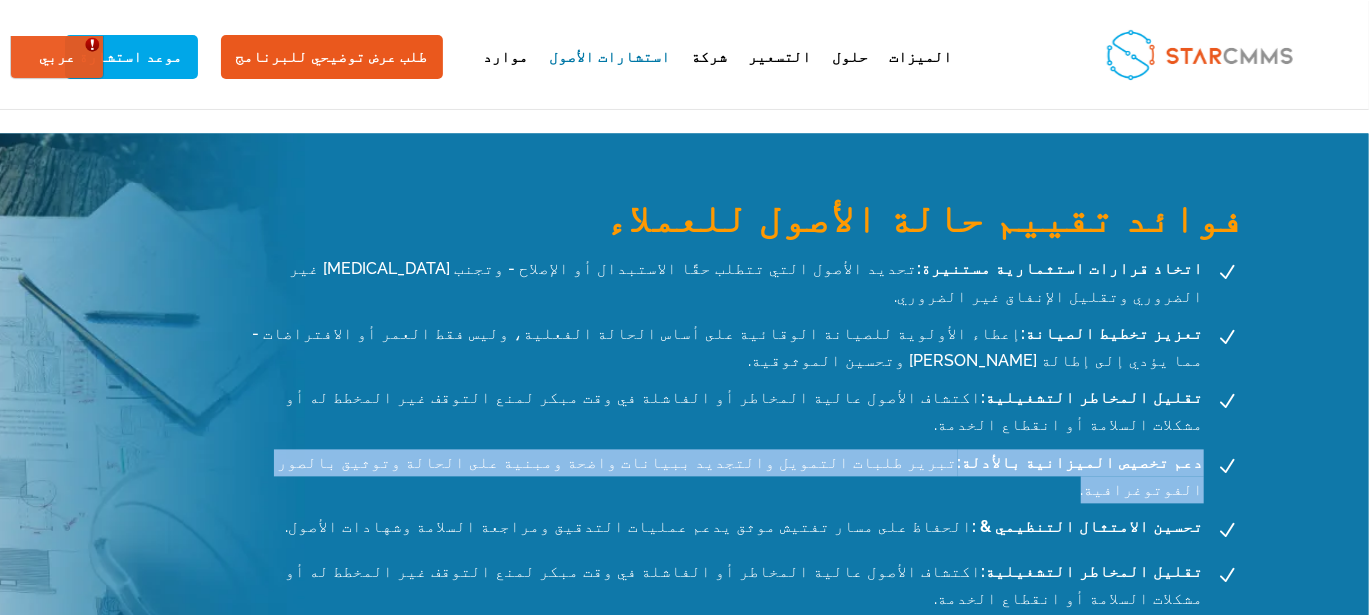 drag, startPoint x: 804, startPoint y: 339, endPoint x: 159, endPoint y: 347, distance: 645.0496 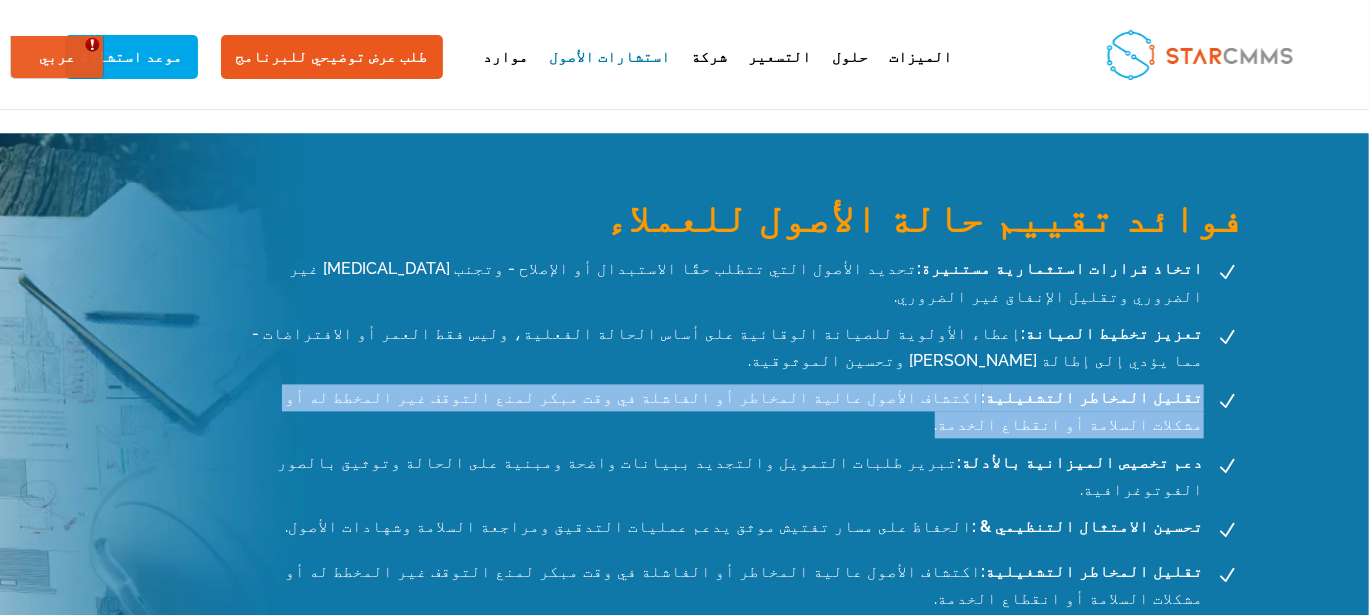 drag, startPoint x: 920, startPoint y: 291, endPoint x: 165, endPoint y: 291, distance: 755 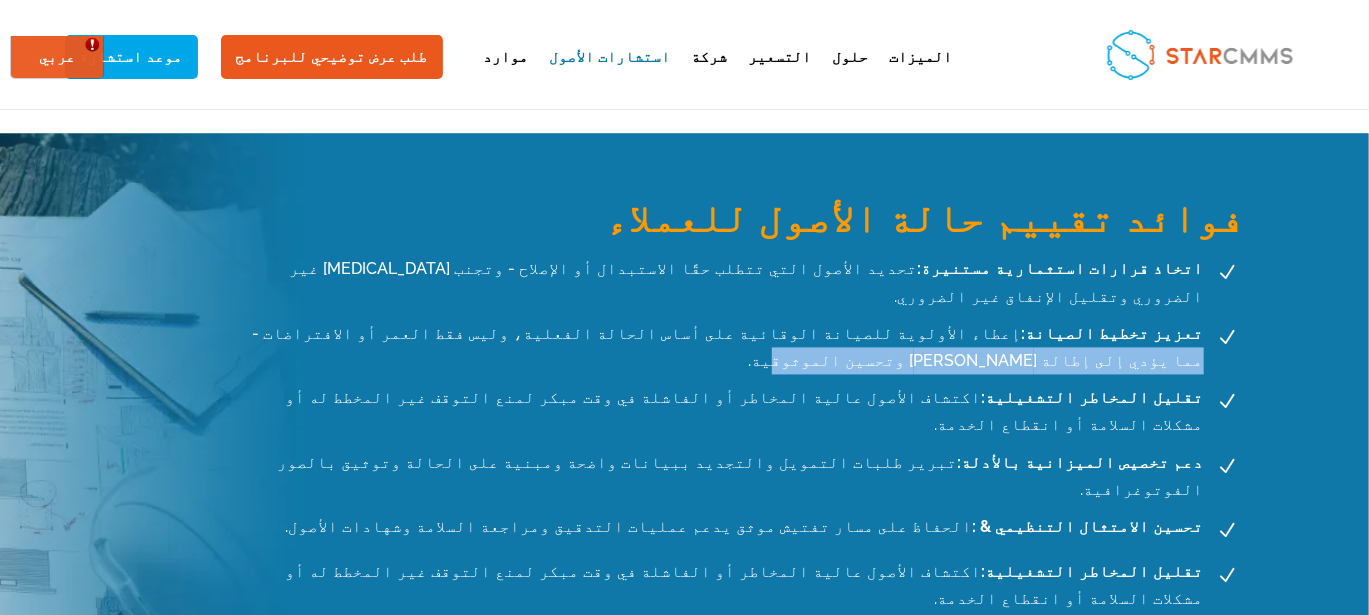 drag, startPoint x: 1010, startPoint y: 252, endPoint x: 748, endPoint y: 248, distance: 262.03052 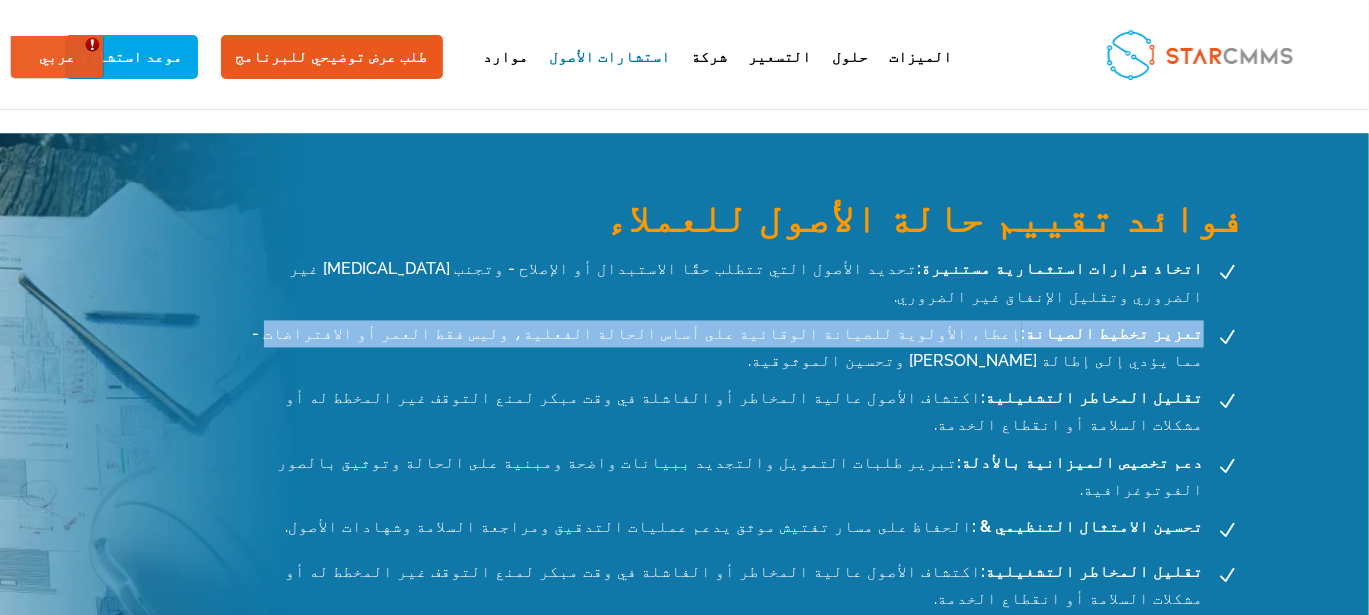 drag, startPoint x: 726, startPoint y: 250, endPoint x: 145, endPoint y: 259, distance: 581.0697 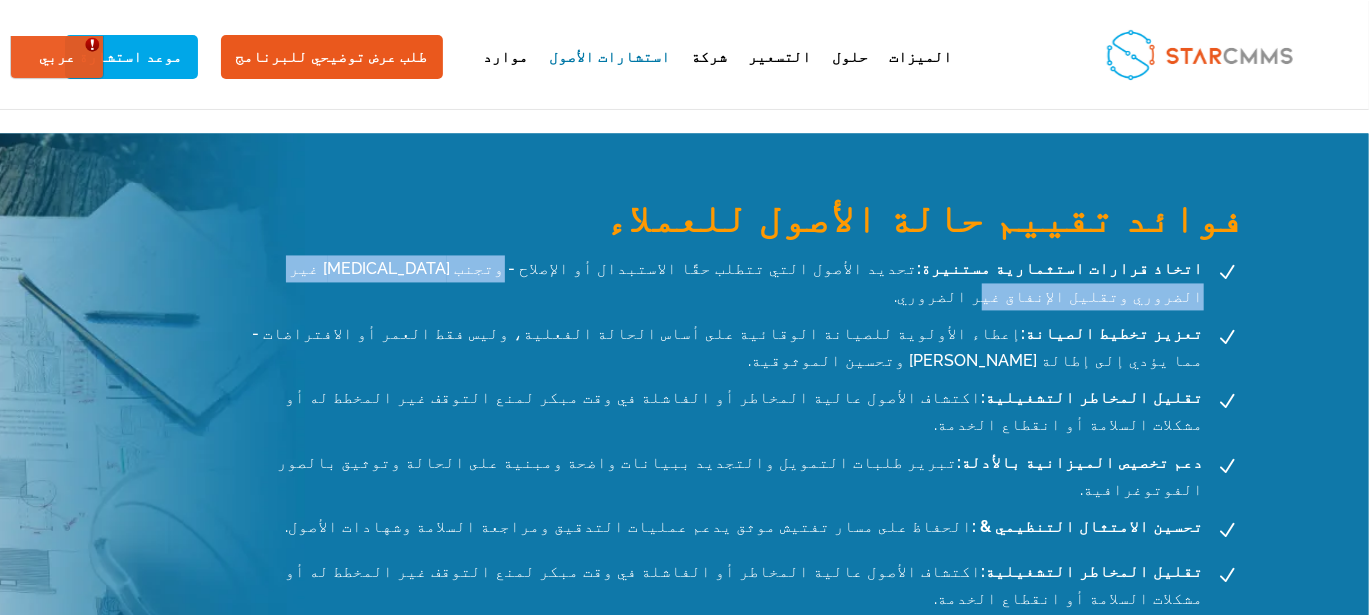 drag, startPoint x: 942, startPoint y: 206, endPoint x: 616, endPoint y: 201, distance: 326.03833 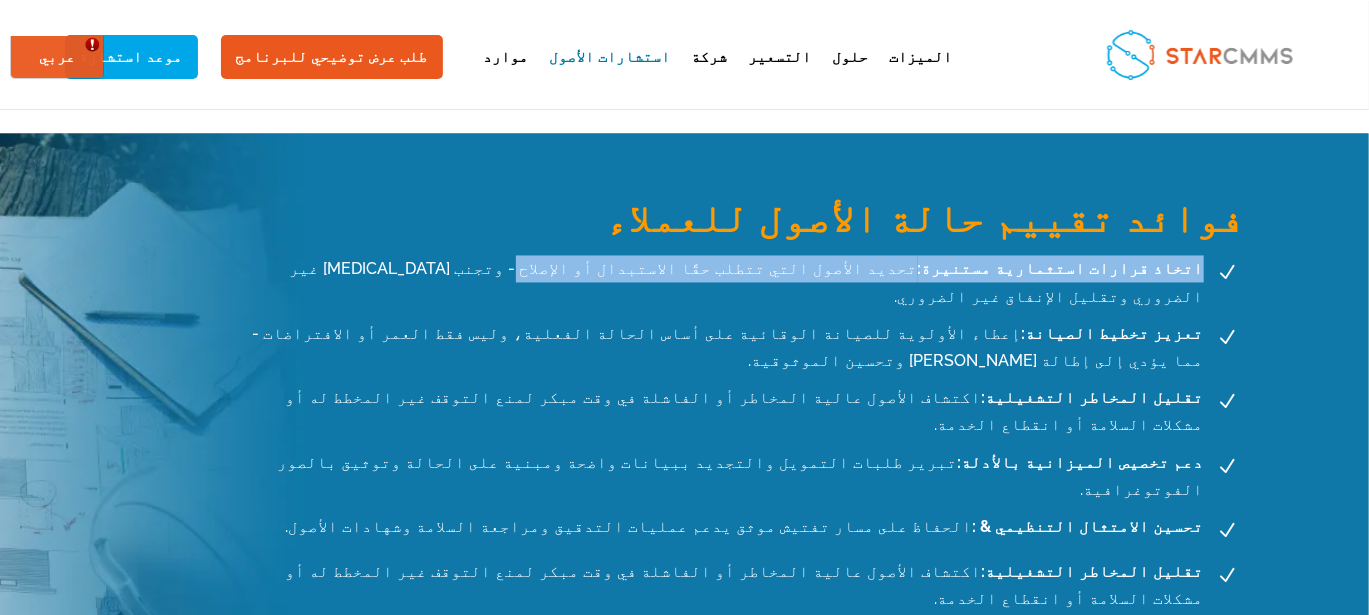 drag, startPoint x: 606, startPoint y: 204, endPoint x: 168, endPoint y: 201, distance: 438.01028 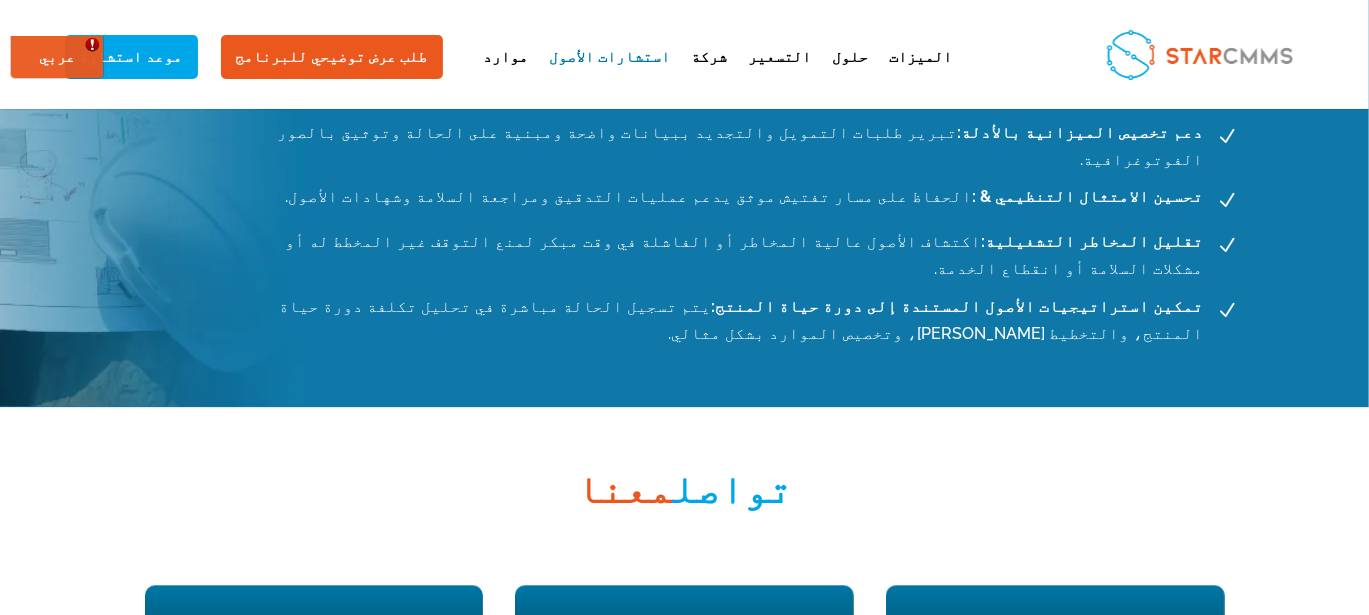 scroll, scrollTop: 2170, scrollLeft: 0, axis: vertical 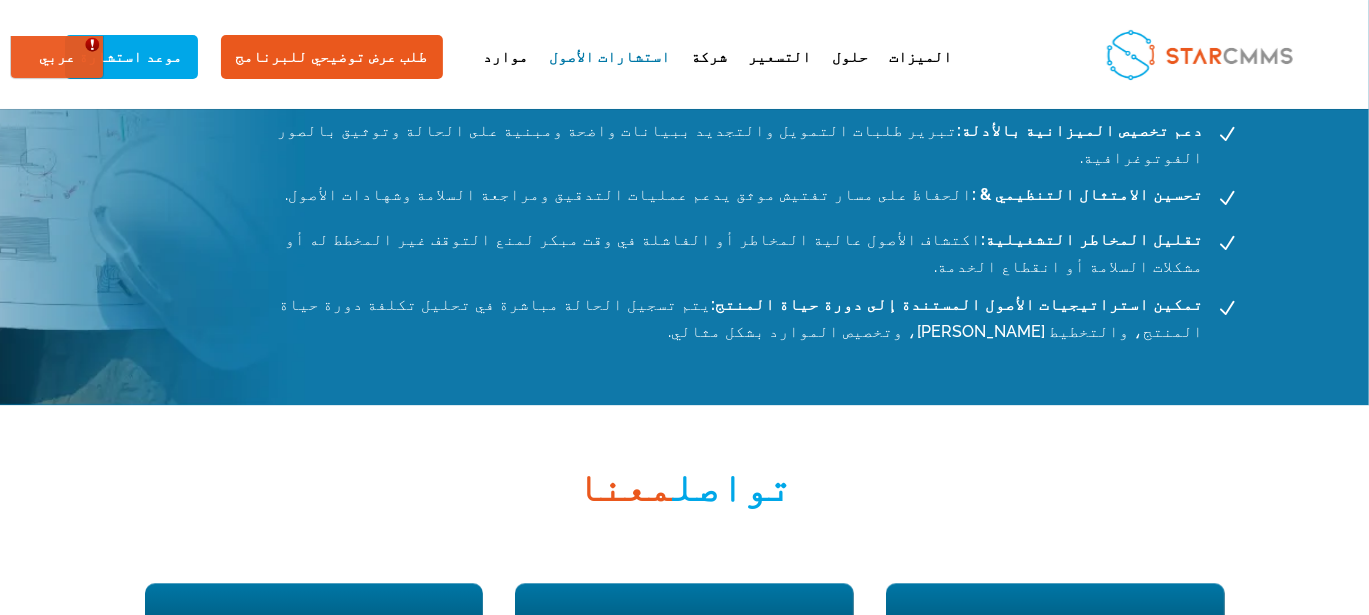 click on "تواصل  معنا" at bounding box center (685, 492) 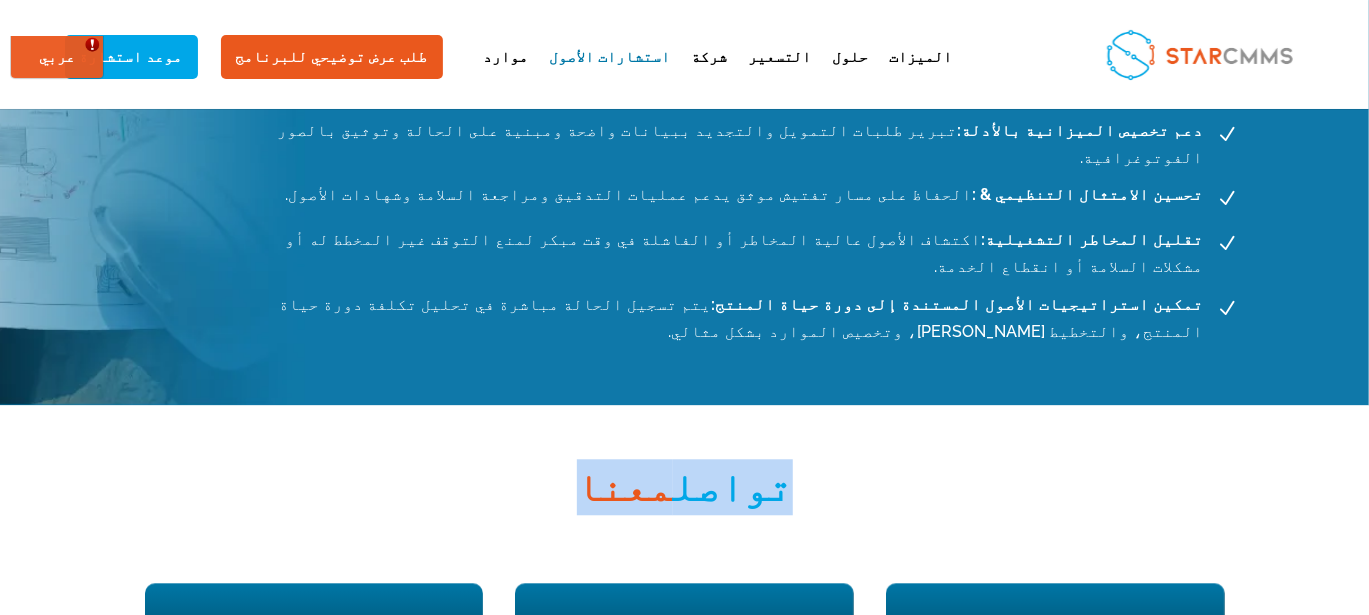 drag, startPoint x: 768, startPoint y: 321, endPoint x: 591, endPoint y: 320, distance: 177.00282 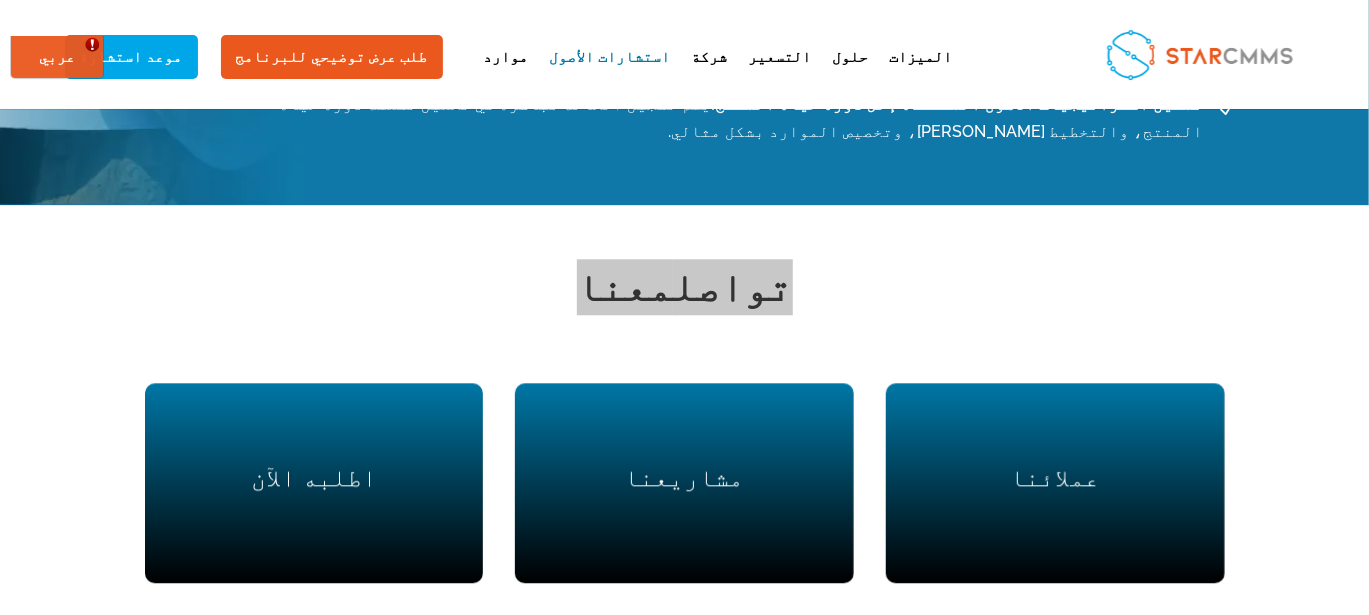 scroll, scrollTop: 2536, scrollLeft: 0, axis: vertical 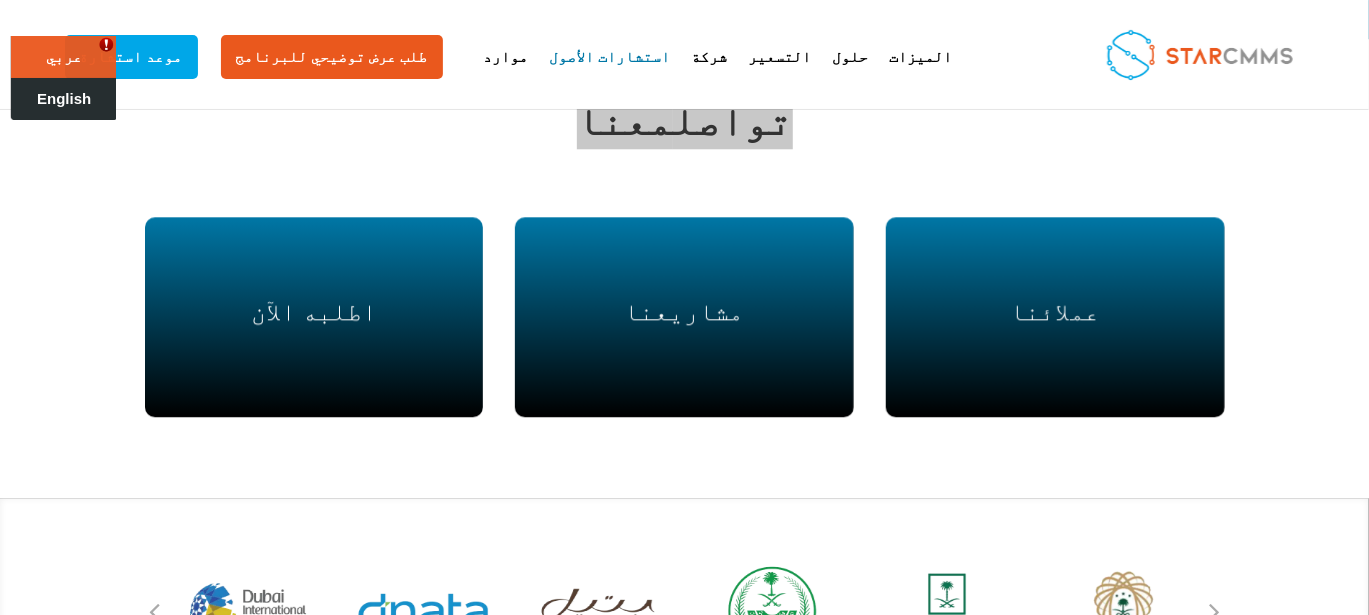 click on "English" at bounding box center (64, 98) 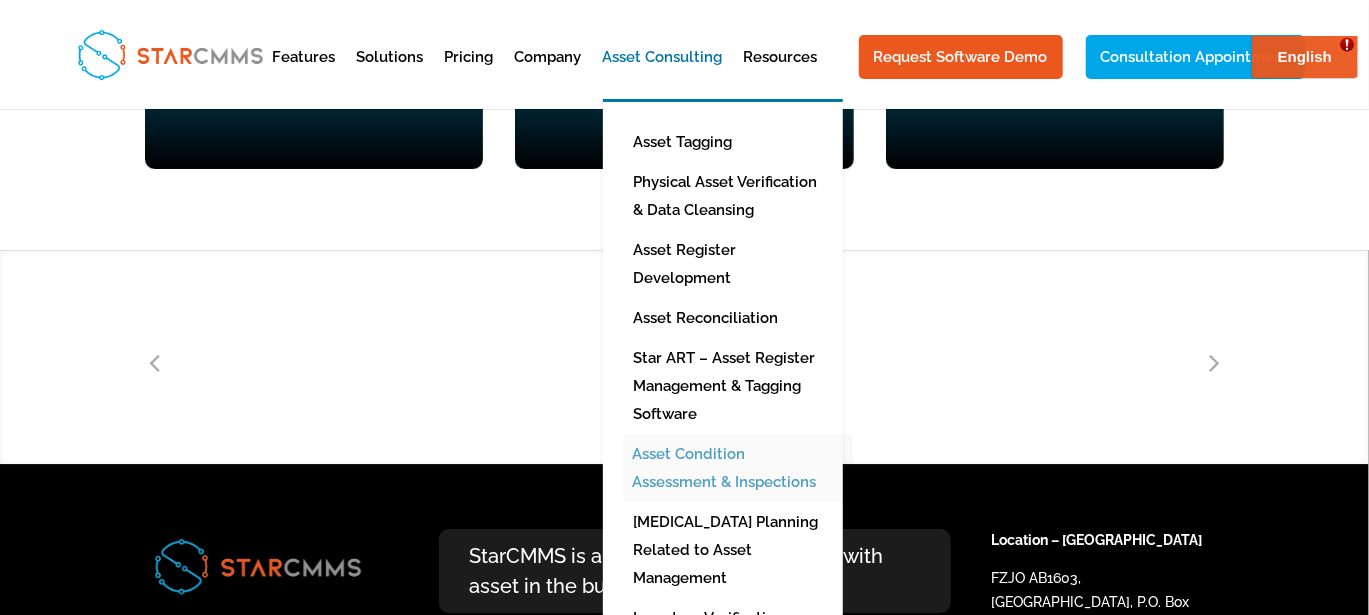 scroll, scrollTop: 3023, scrollLeft: 0, axis: vertical 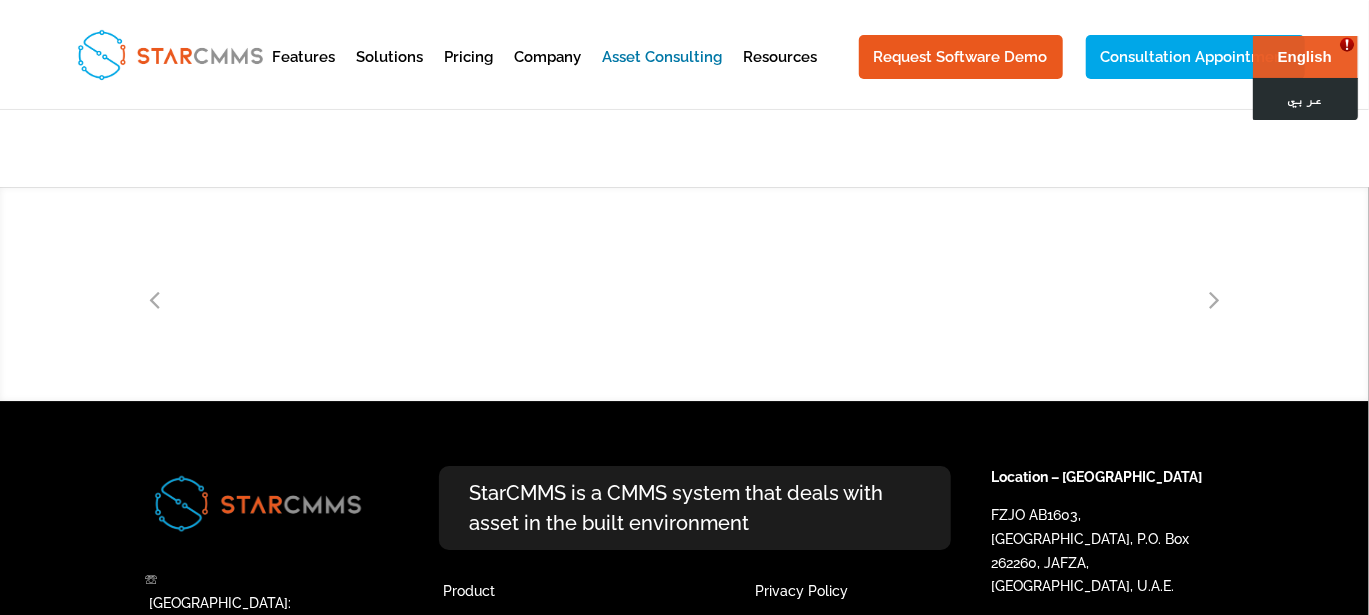 click on "عربي" at bounding box center (1304, 98) 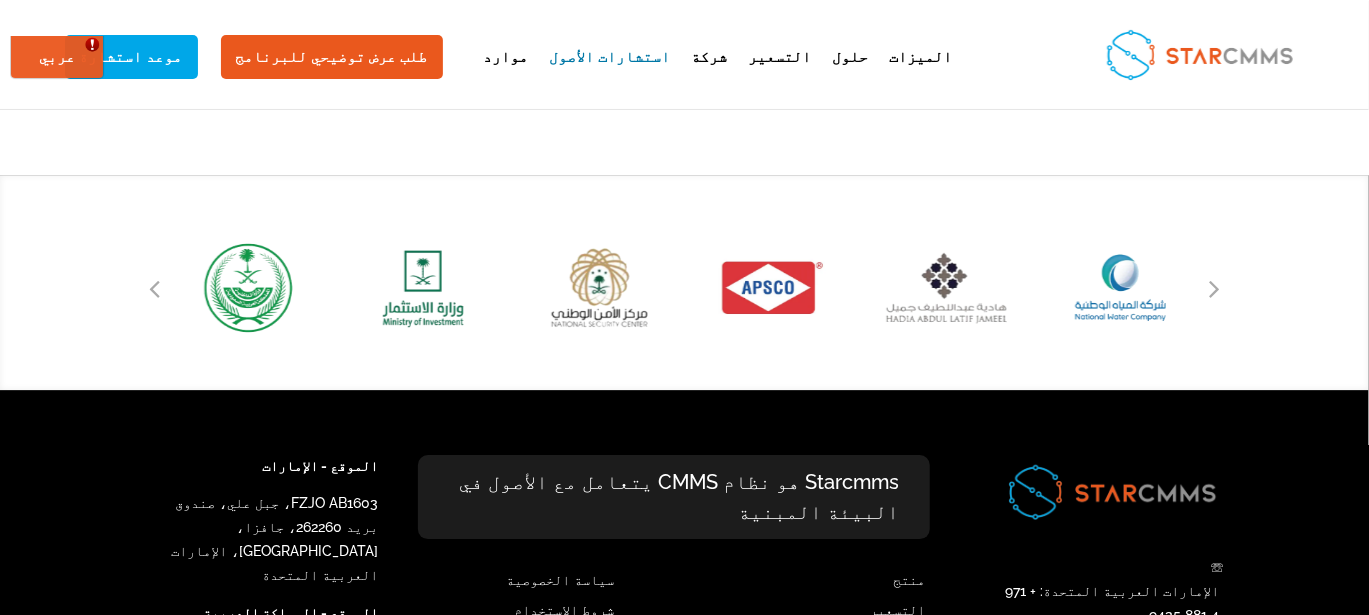 scroll, scrollTop: 0, scrollLeft: 0, axis: both 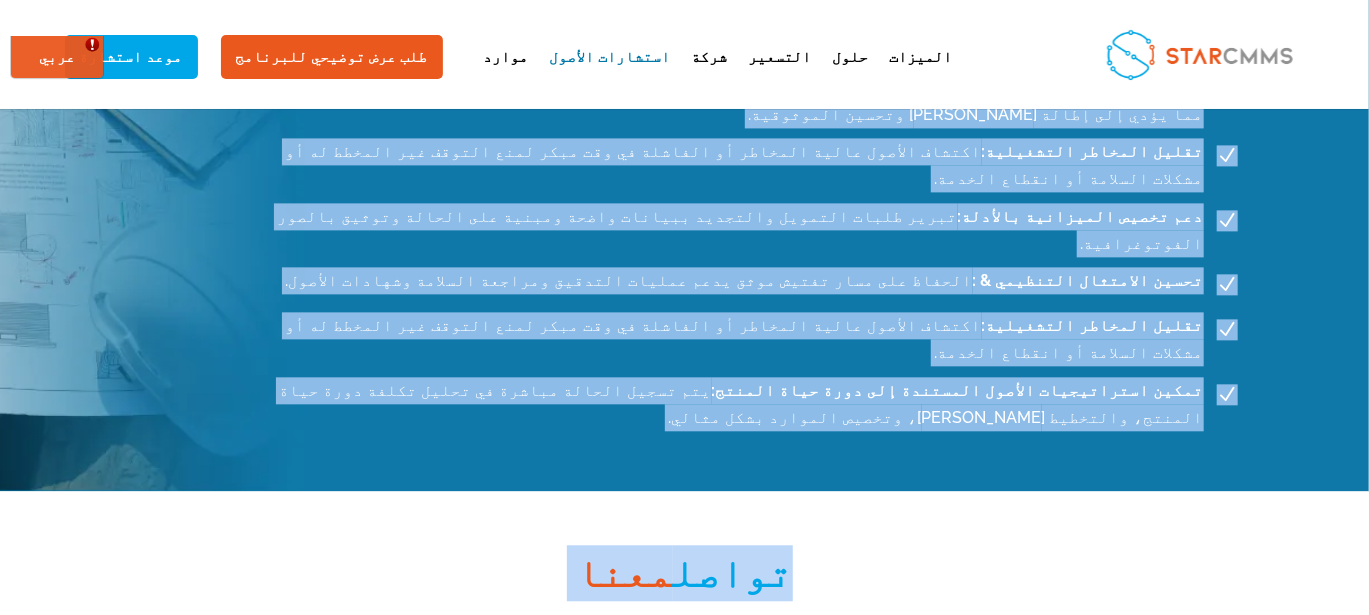 drag, startPoint x: 1, startPoint y: 582, endPoint x: 2, endPoint y: -122, distance: 704.00073 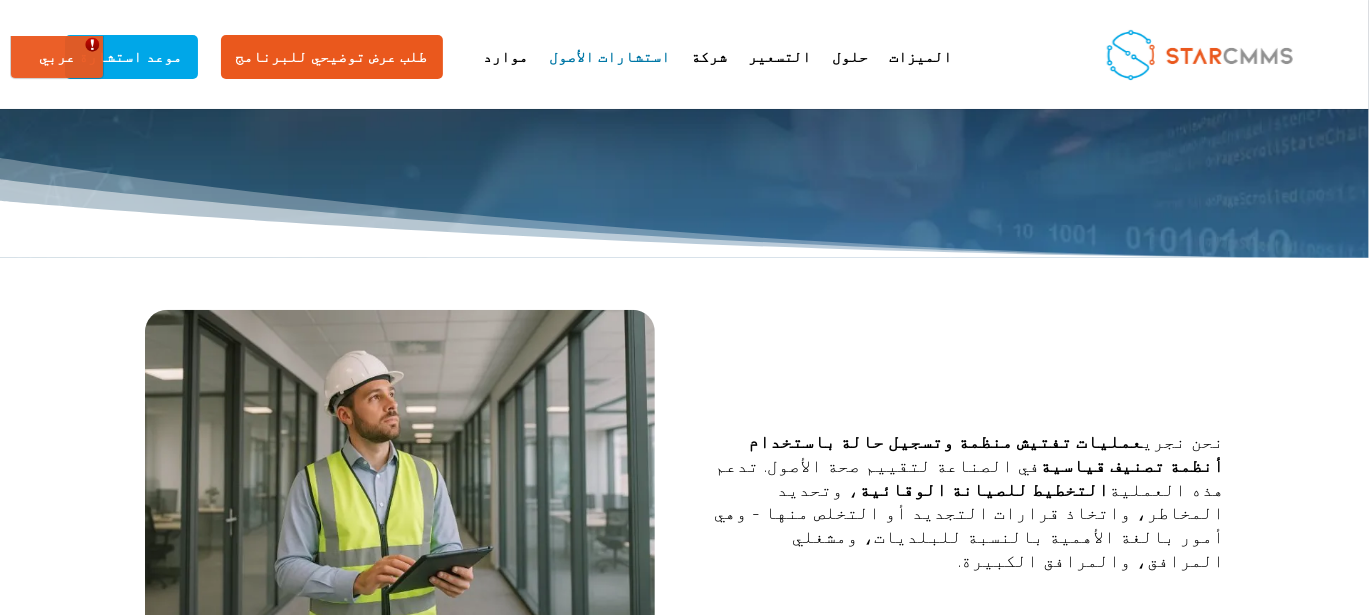 scroll, scrollTop: 0, scrollLeft: 0, axis: both 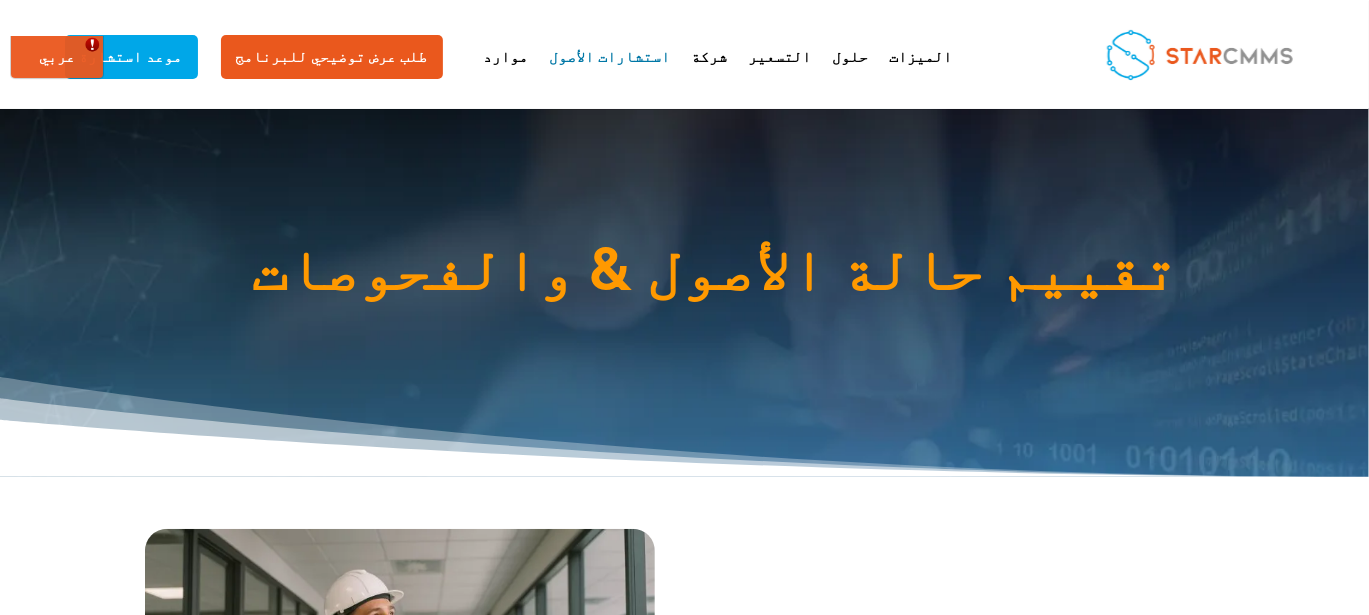 click on "تقييم حالة الأصول & والفحوصات" at bounding box center [684, 292] 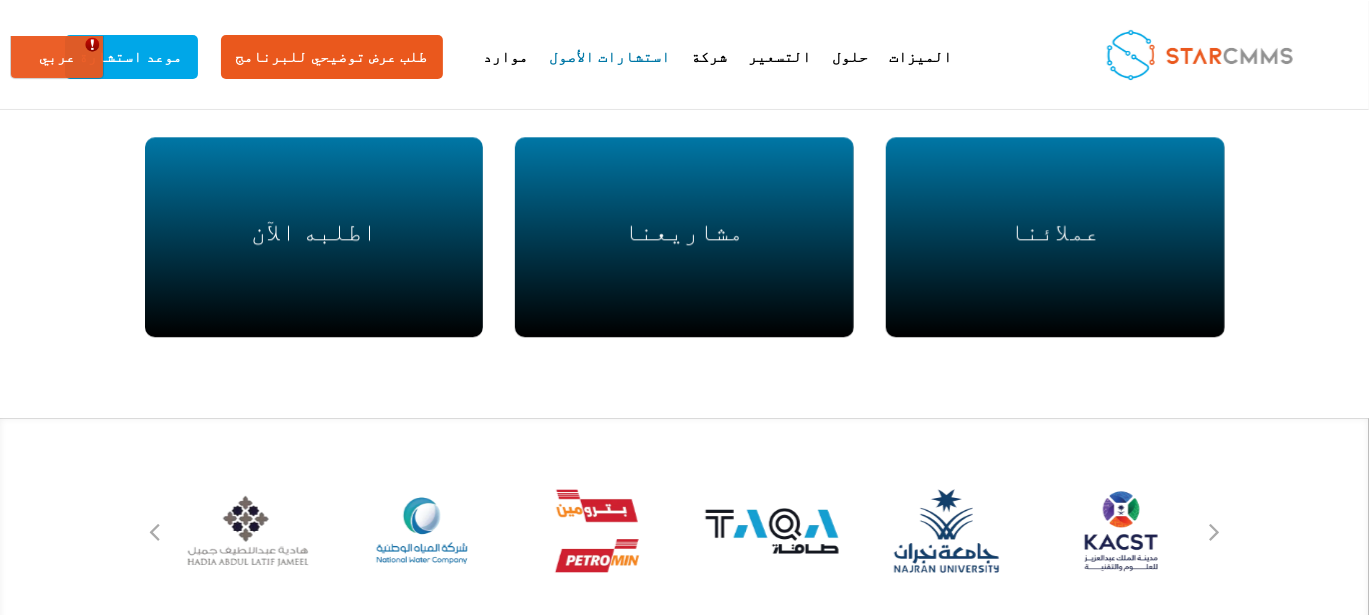 scroll, scrollTop: 2733, scrollLeft: 0, axis: vertical 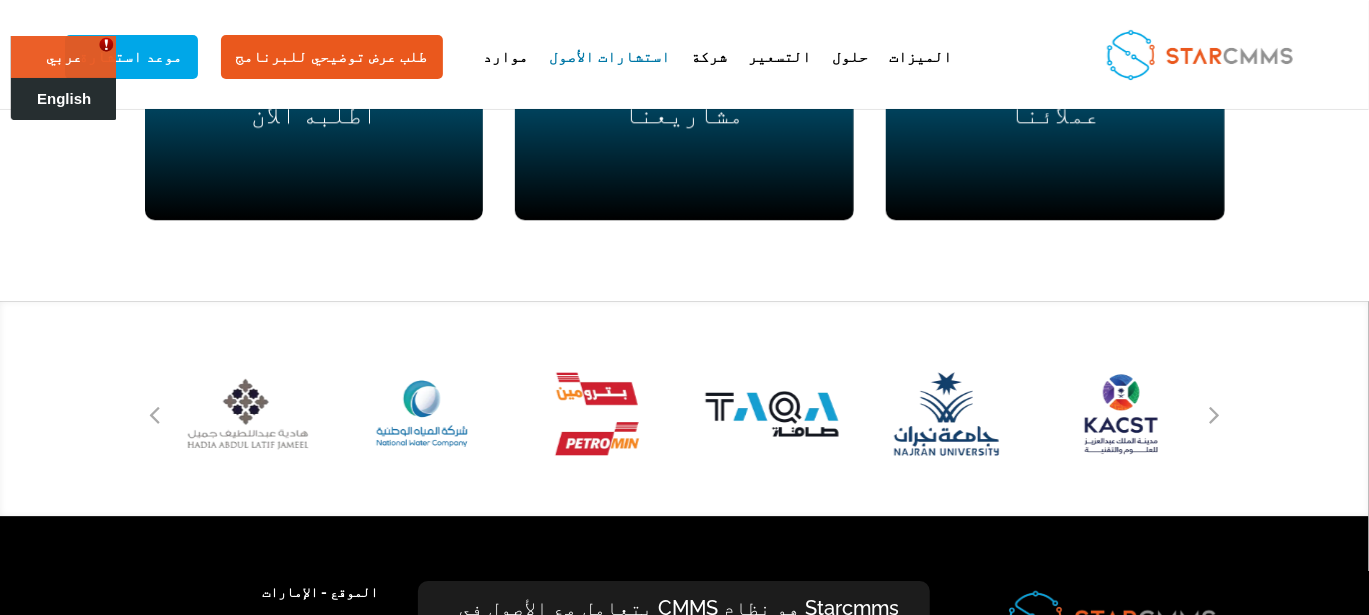 click on "English" at bounding box center (64, 98) 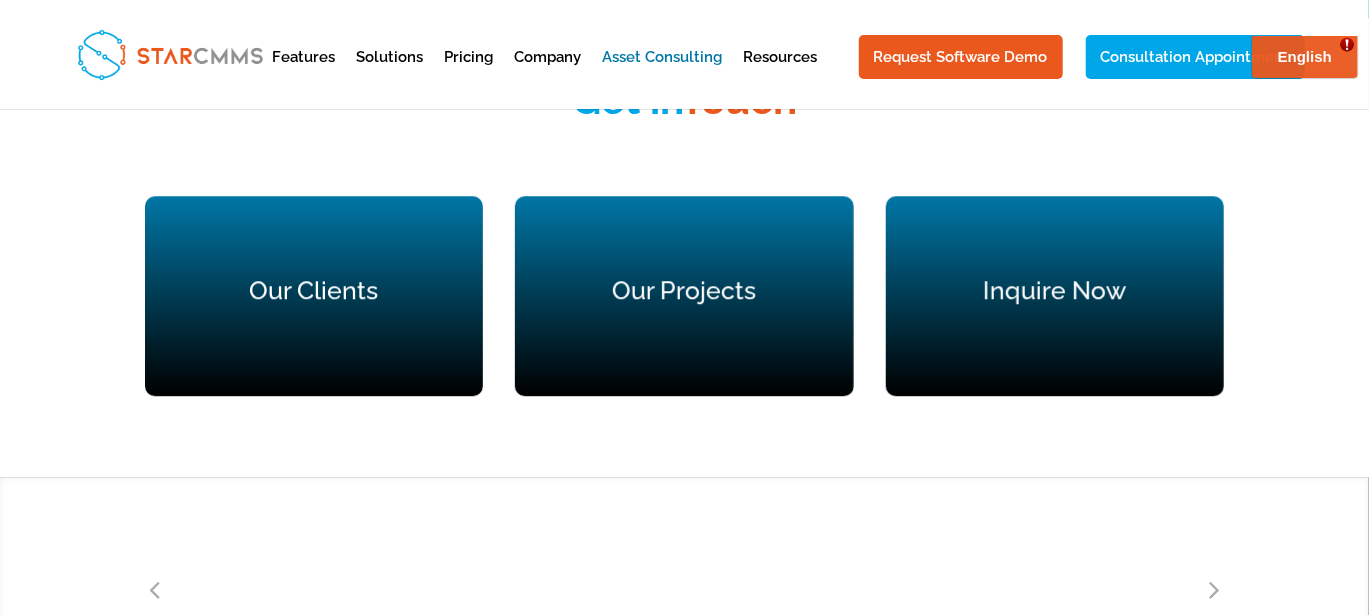 scroll, scrollTop: 0, scrollLeft: 0, axis: both 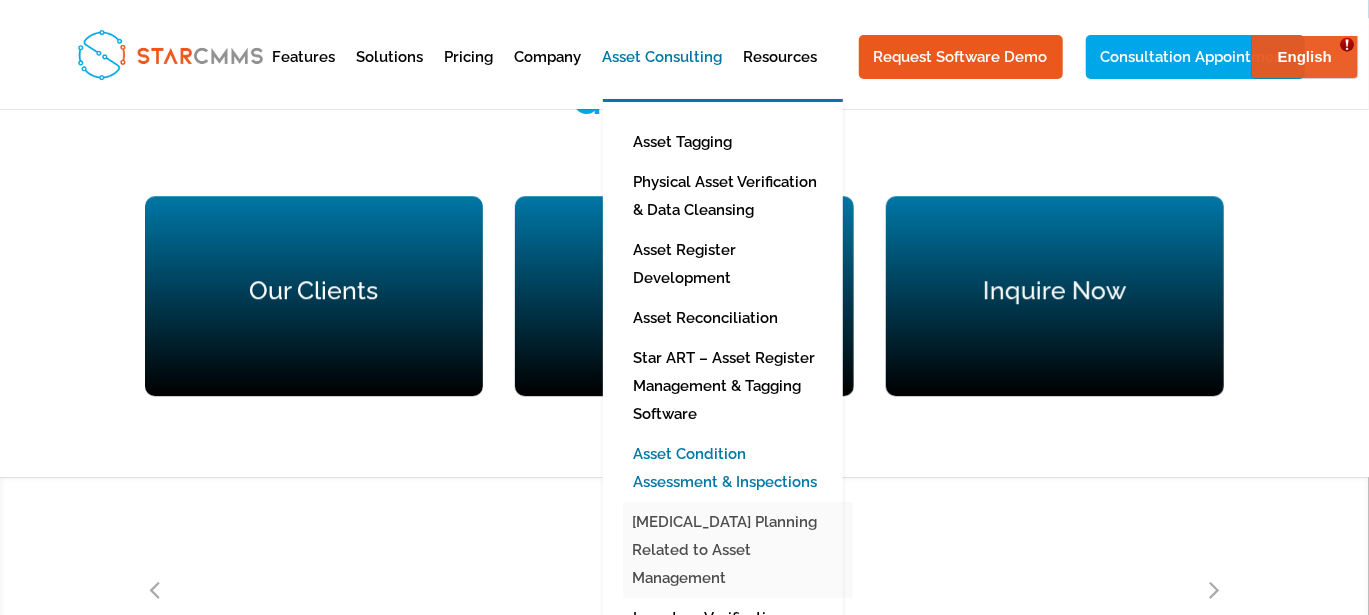 click on "[MEDICAL_DATA] Planning Related to Asset Management" at bounding box center [738, 550] 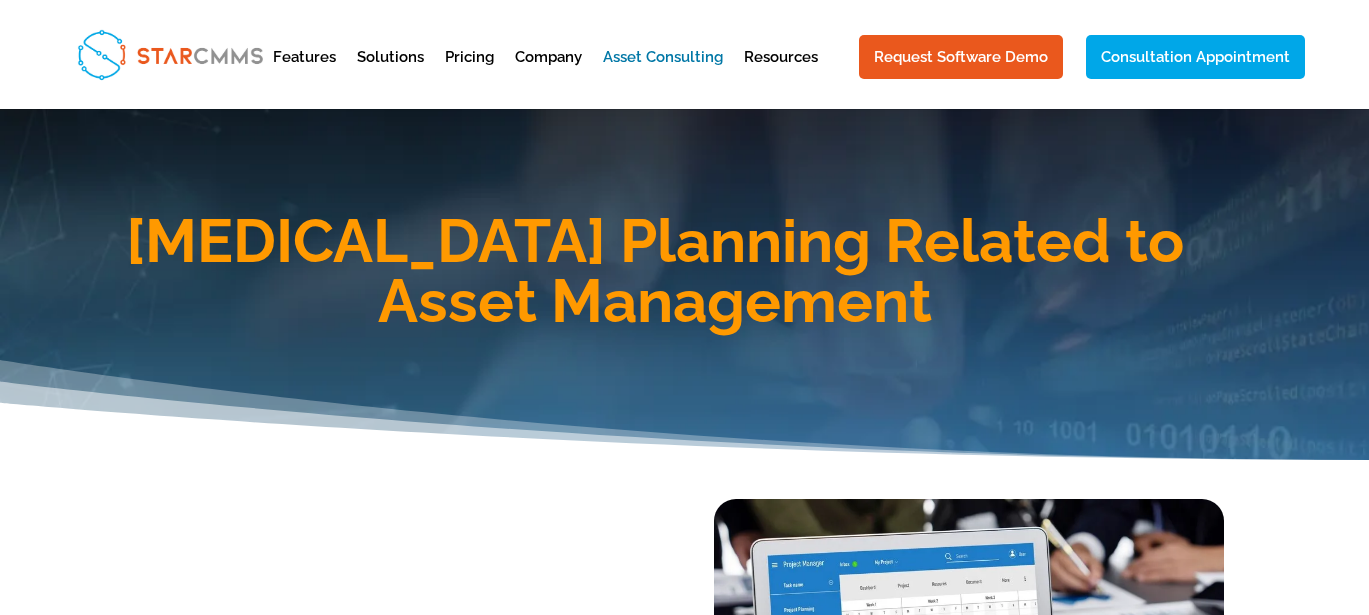 scroll, scrollTop: 0, scrollLeft: 0, axis: both 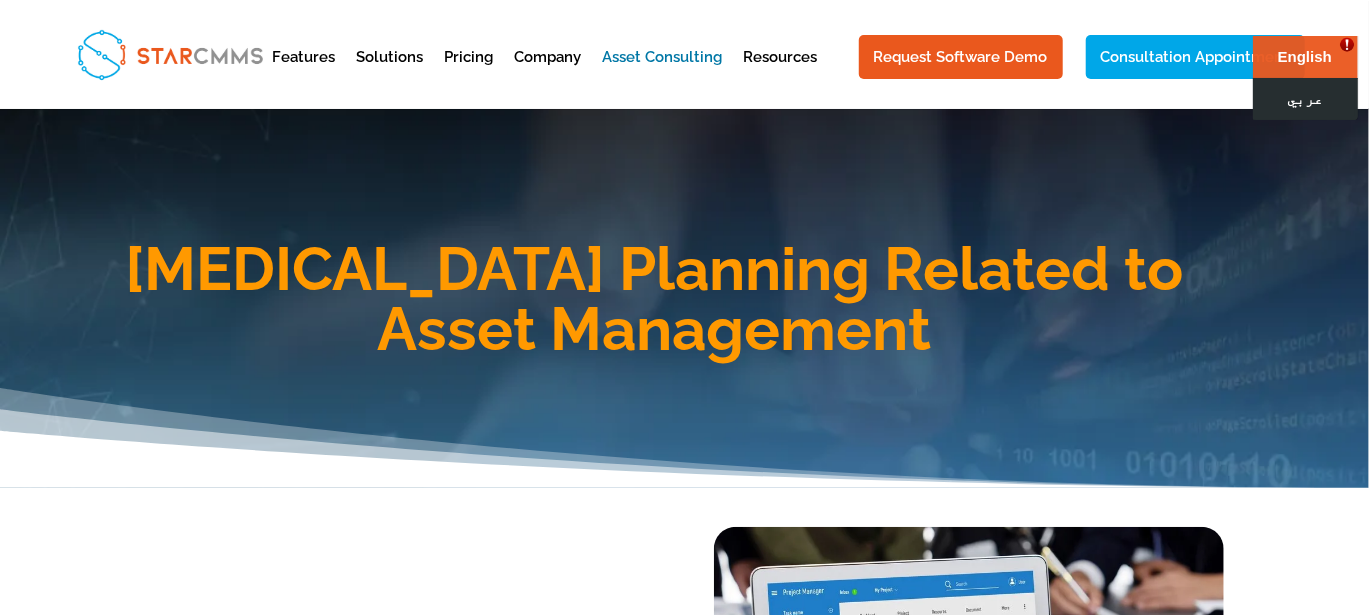 click on "عربي" at bounding box center (1304, 98) 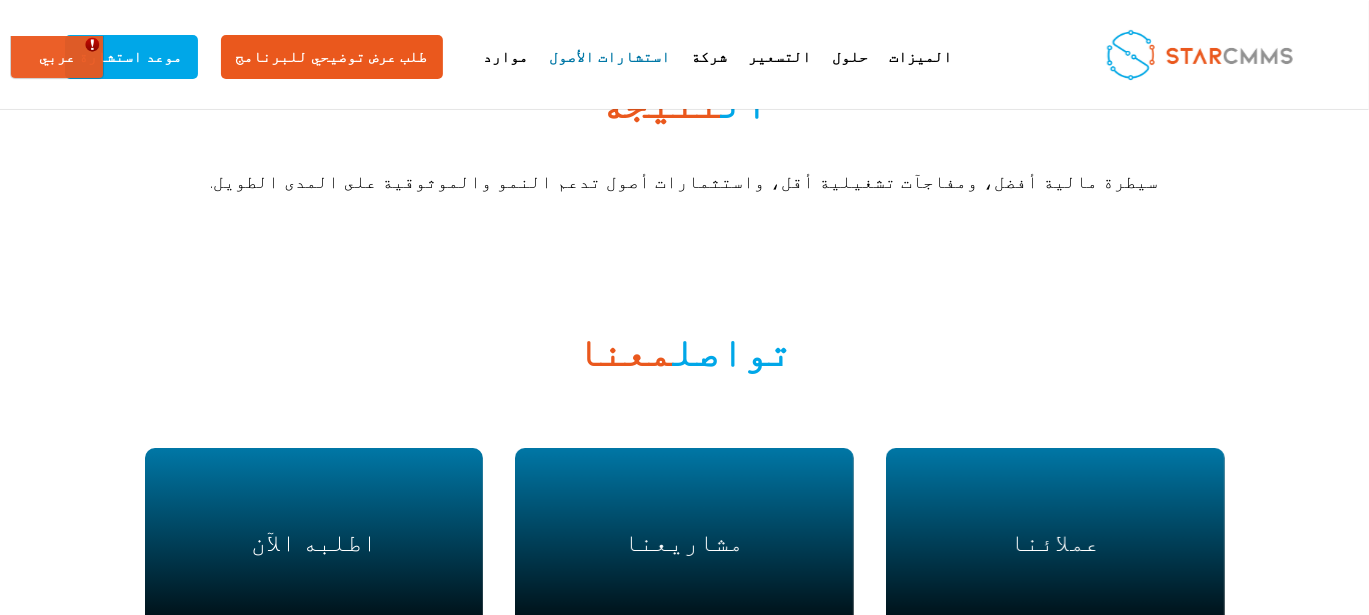 scroll, scrollTop: 3433, scrollLeft: 0, axis: vertical 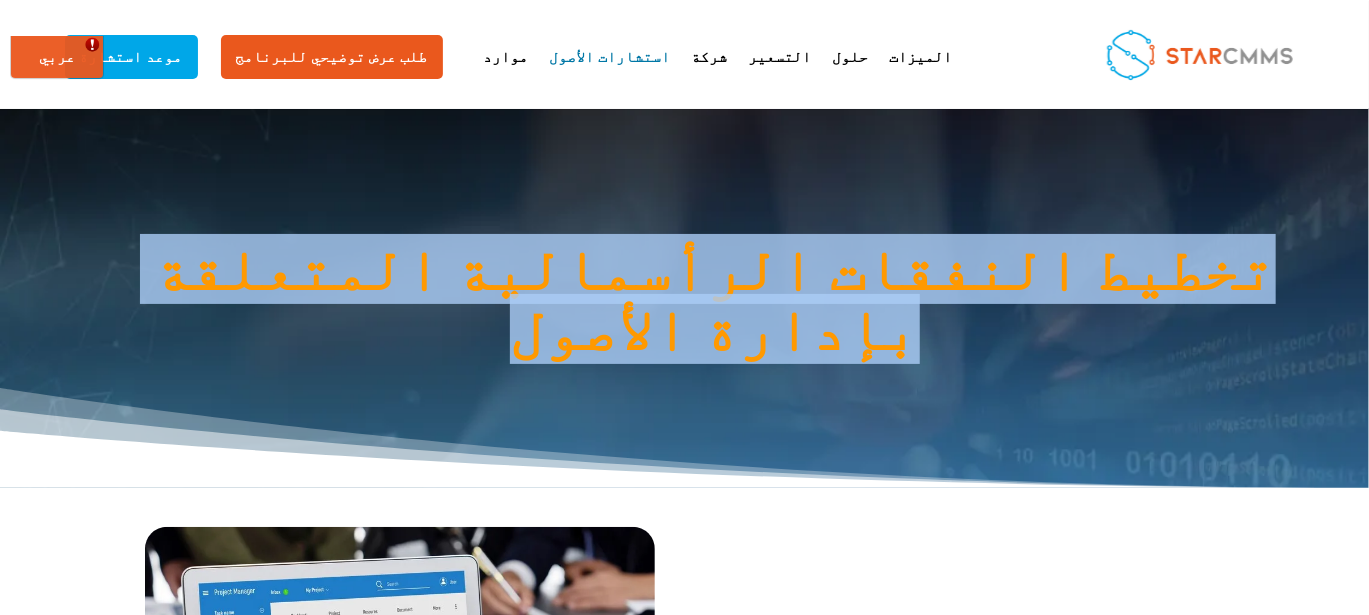 drag, startPoint x: 1127, startPoint y: 257, endPoint x: 178, endPoint y: 305, distance: 950.21313 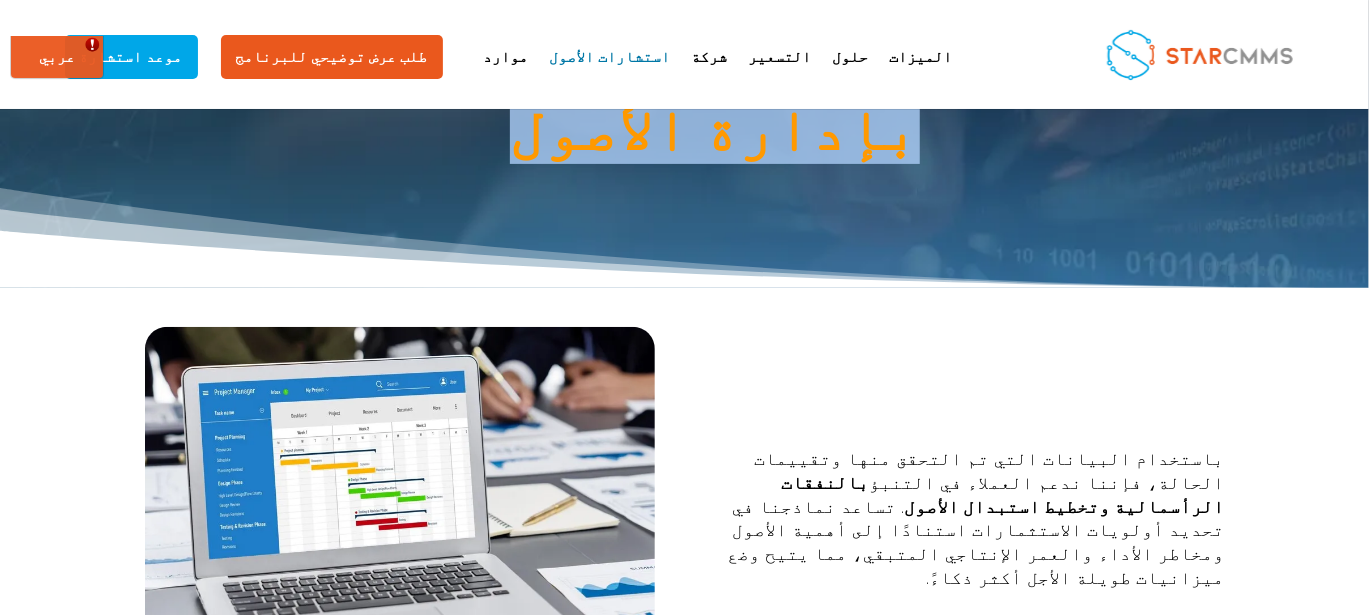 scroll, scrollTop: 366, scrollLeft: 0, axis: vertical 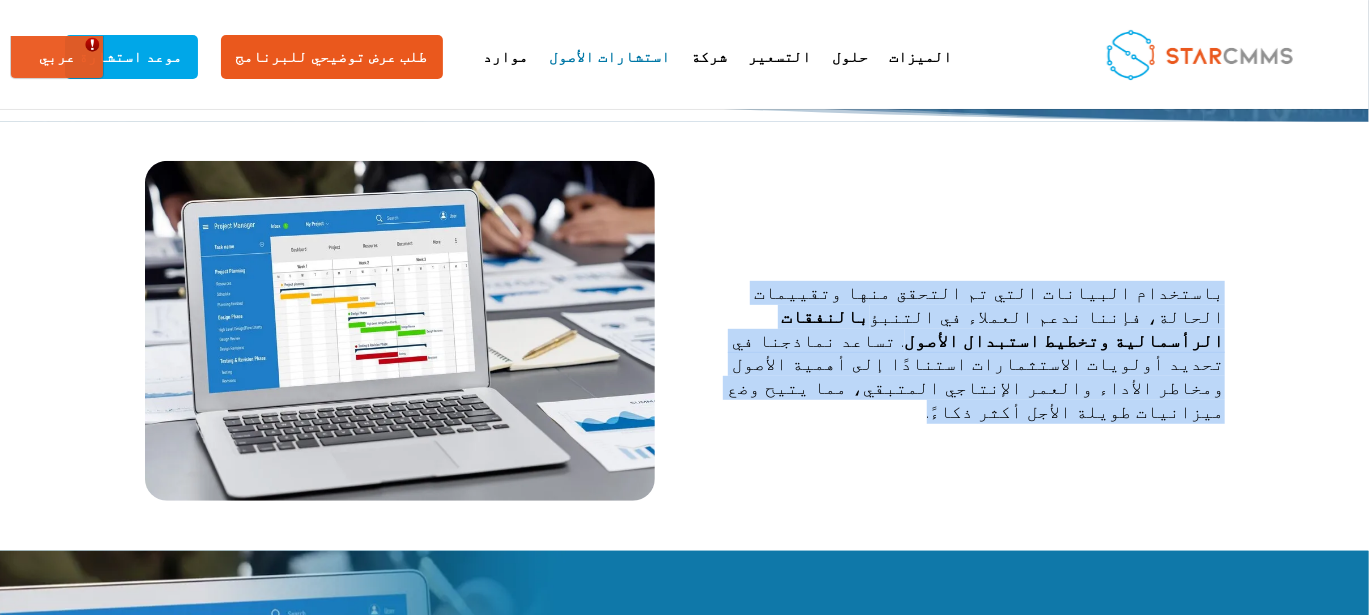 drag, startPoint x: 263, startPoint y: 347, endPoint x: 142, endPoint y: 273, distance: 141.83441 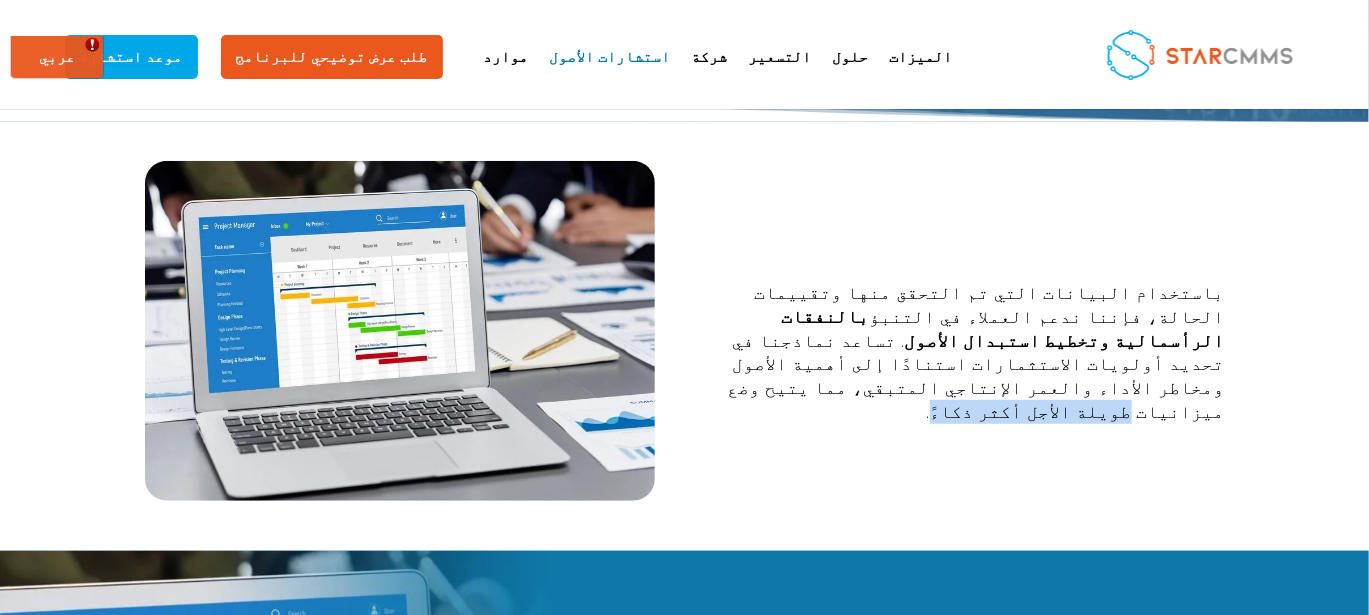 drag, startPoint x: 272, startPoint y: 353, endPoint x: 139, endPoint y: 344, distance: 133.30417 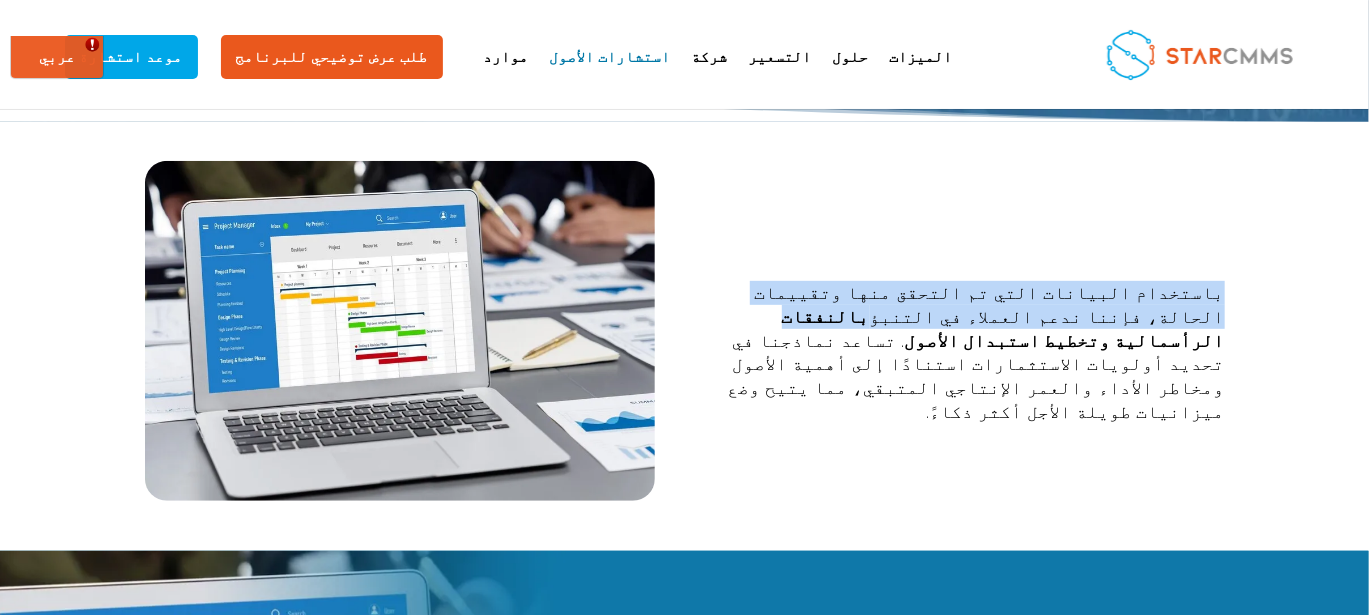 drag, startPoint x: 644, startPoint y: 283, endPoint x: 141, endPoint y: 283, distance: 503 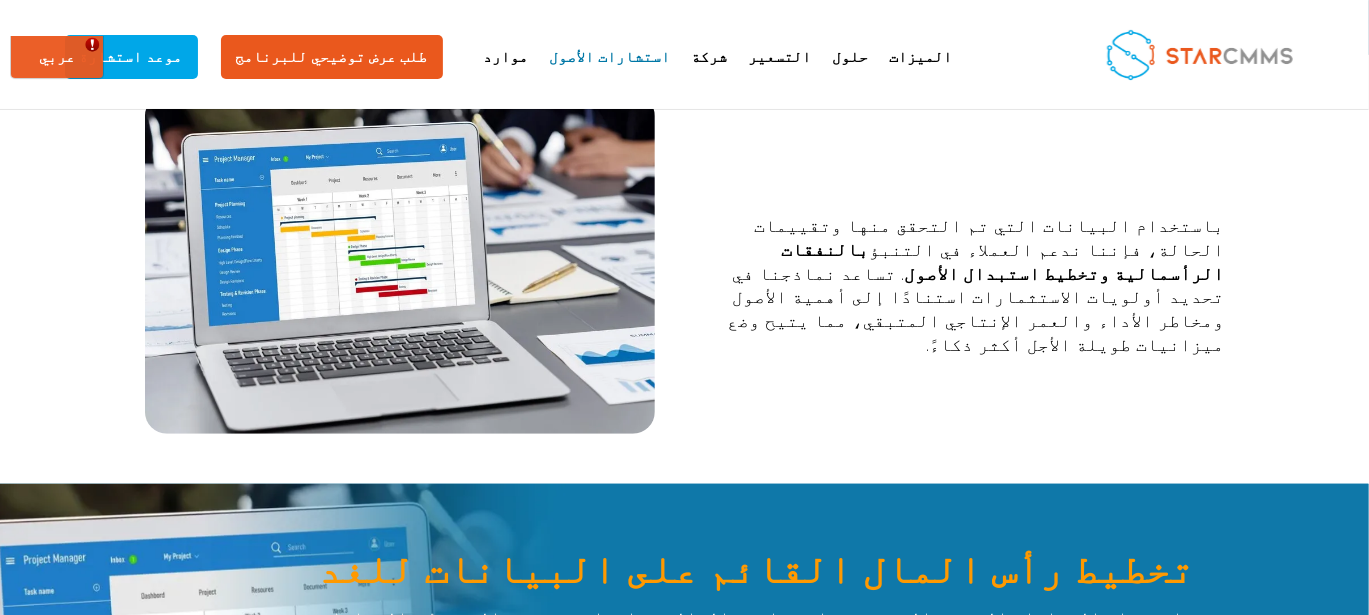 click on "تخطيط النفقات الرأسمالية المتعلقة بإدارة الأصول
باستخدام البيانات التي تم التحقق منها وتقييمات الحالة، فإننا ندعم العملاء في التنبؤ  بالنفقات الرأسمالية وتخطيط استبدال الأصول . تساعد نماذجنا في تحديد أولويات الاستثمارات استنادًا إلى أهمية الأصول ومخاطر الأداء والعمر الإنتاجي المتبقي، مما يتيح وضع ميزانيات طويلة الأجل أكثر ذكاءً.
N" at bounding box center (684, 1642) 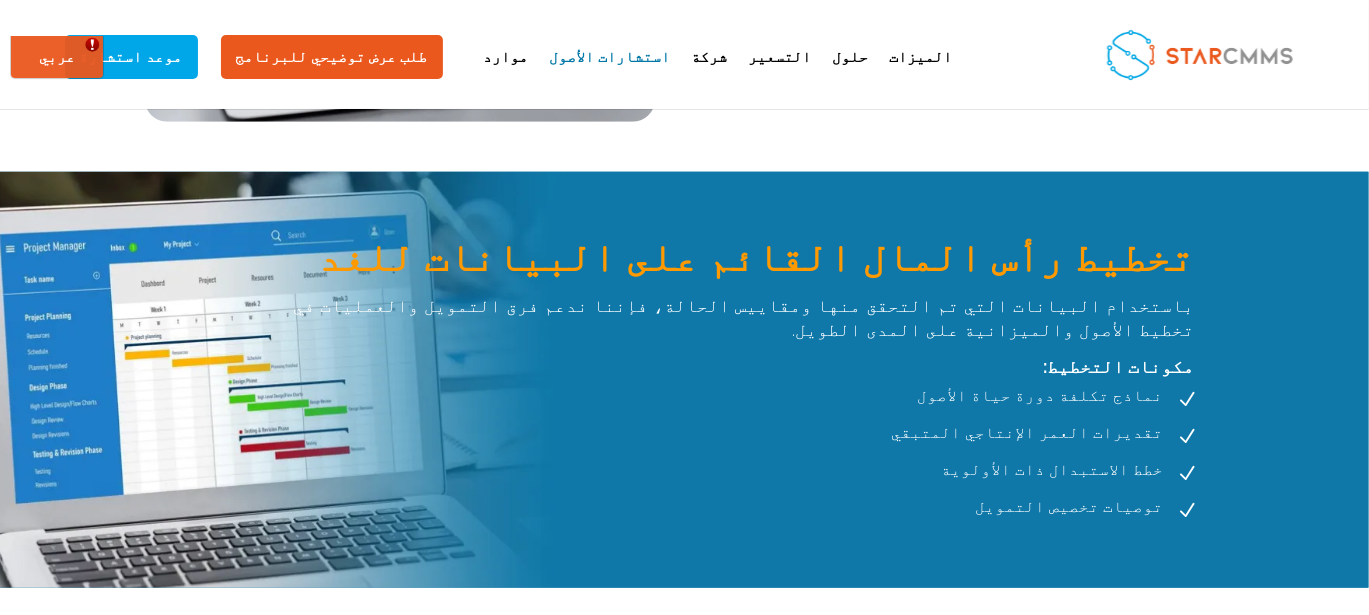 scroll, scrollTop: 766, scrollLeft: 0, axis: vertical 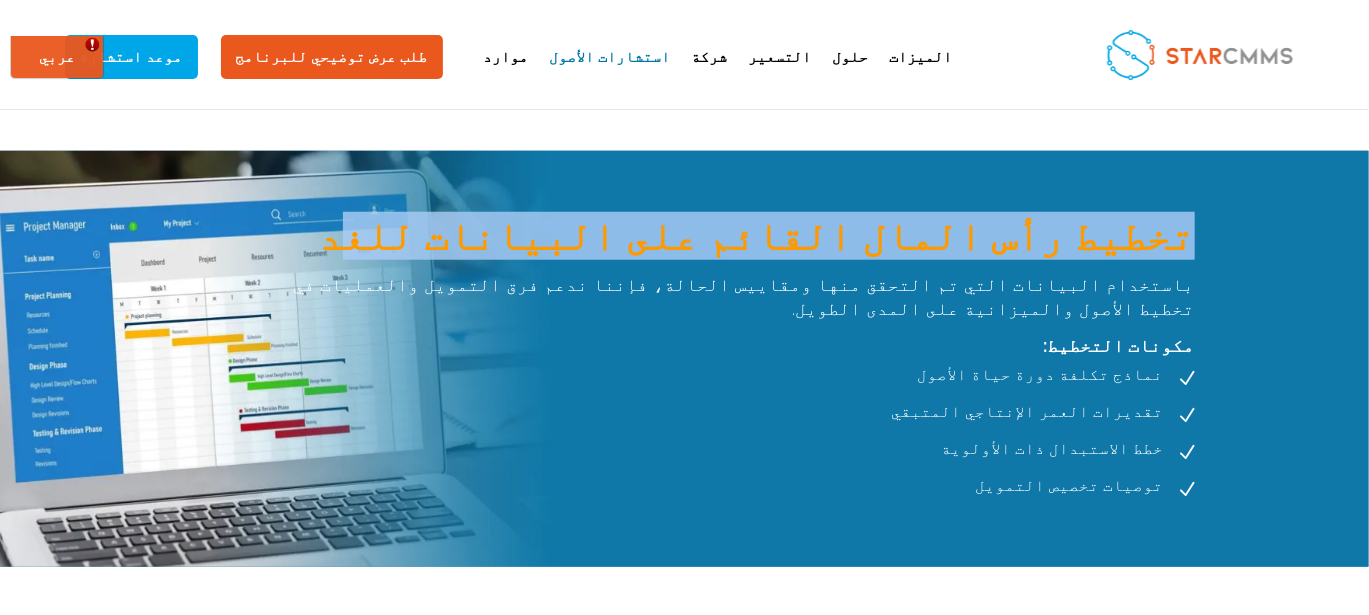 drag, startPoint x: 695, startPoint y: 210, endPoint x: 391, endPoint y: 220, distance: 304.16443 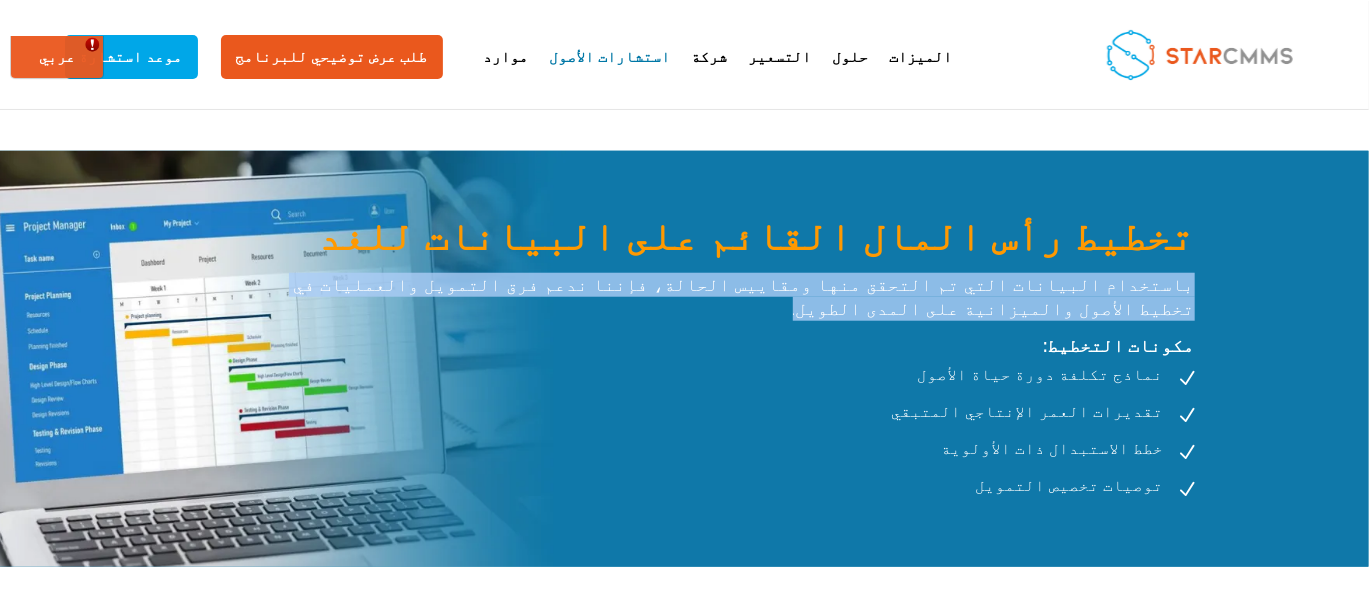 drag, startPoint x: 953, startPoint y: 277, endPoint x: 171, endPoint y: 273, distance: 782.01025 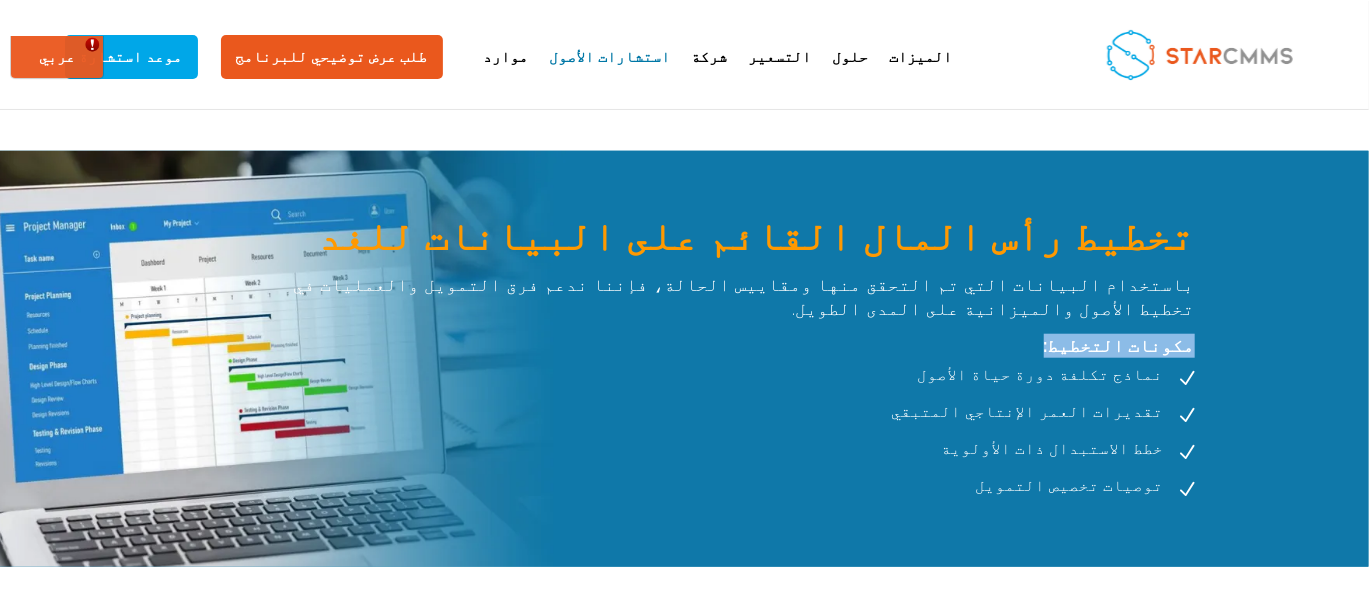 drag, startPoint x: 275, startPoint y: 315, endPoint x: 173, endPoint y: 312, distance: 102.044106 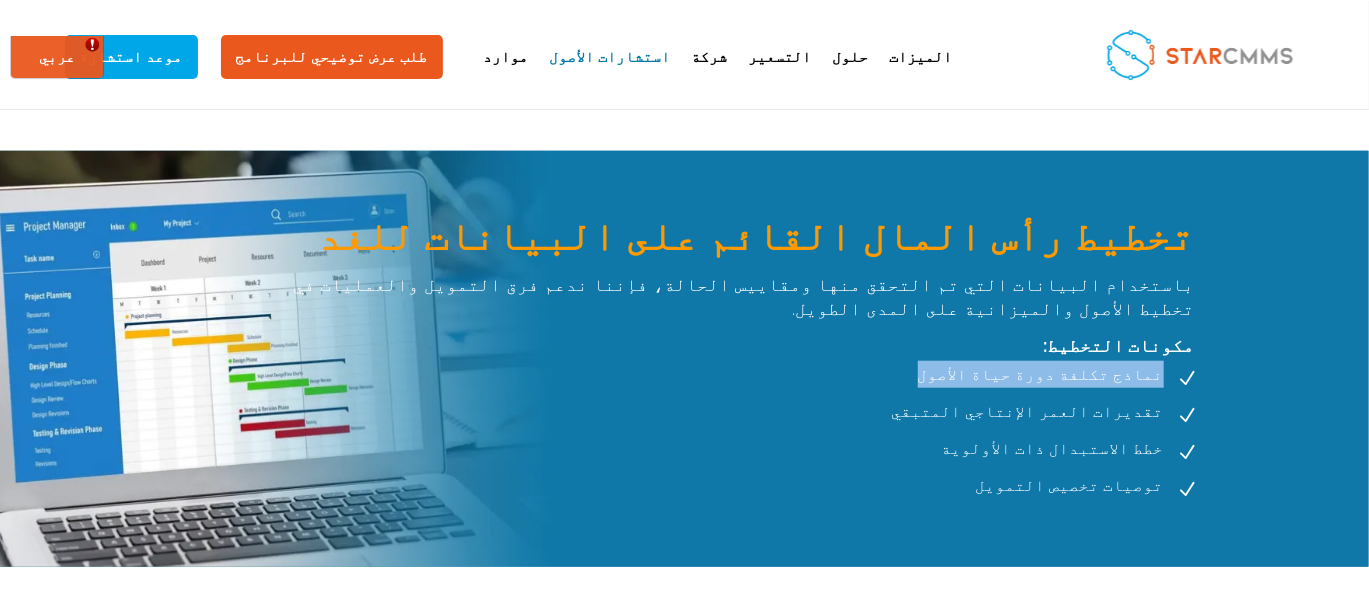 drag, startPoint x: 331, startPoint y: 340, endPoint x: 206, endPoint y: 343, distance: 125.035995 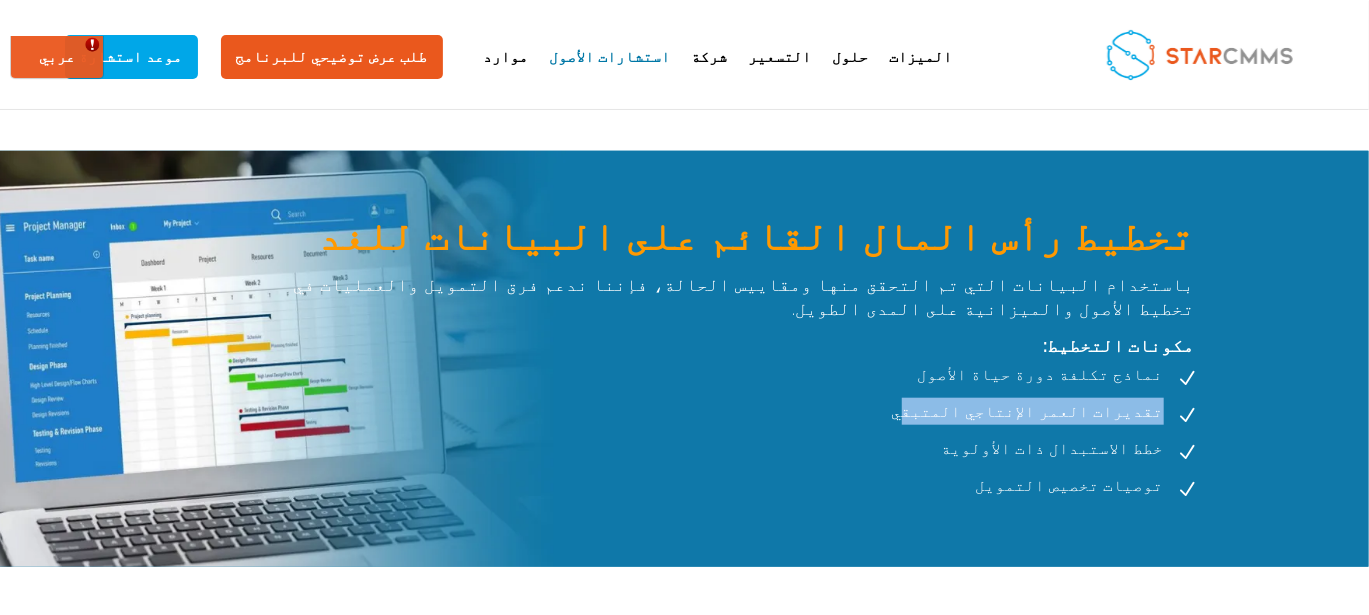 drag, startPoint x: 354, startPoint y: 376, endPoint x: 206, endPoint y: 379, distance: 148.0304 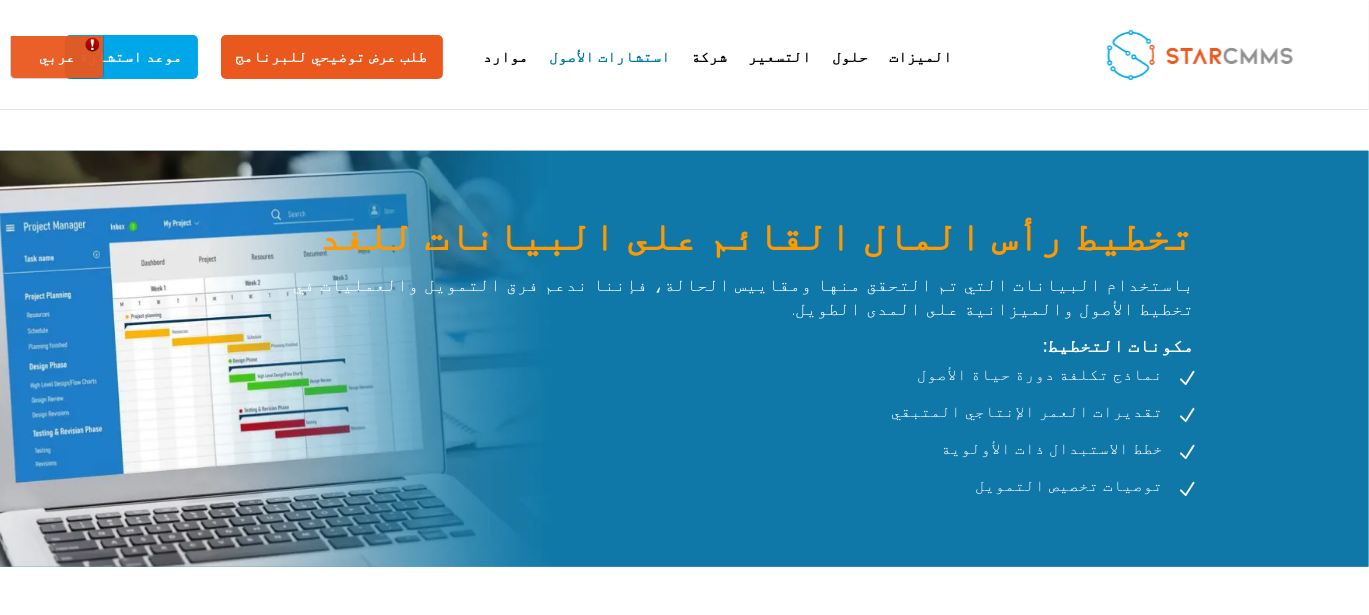 click on "N تقديرات العمر الإنتاجي المتبقي" at bounding box center (769, 415) 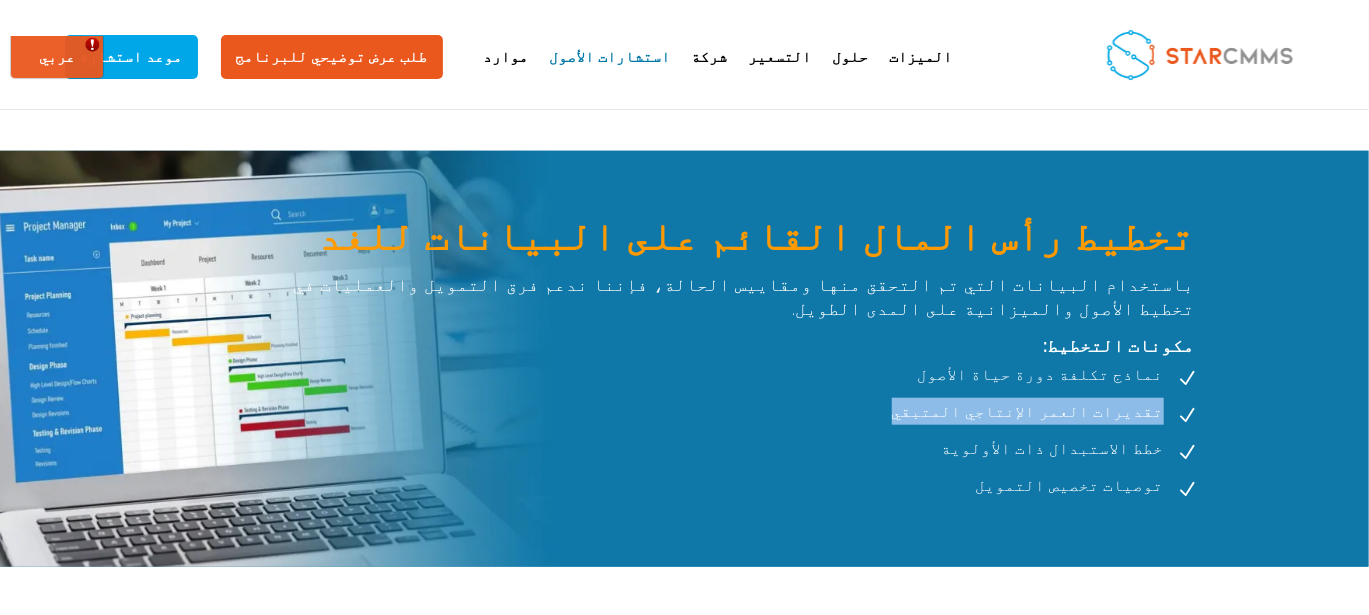 drag, startPoint x: 363, startPoint y: 374, endPoint x: 203, endPoint y: 382, distance: 160.19987 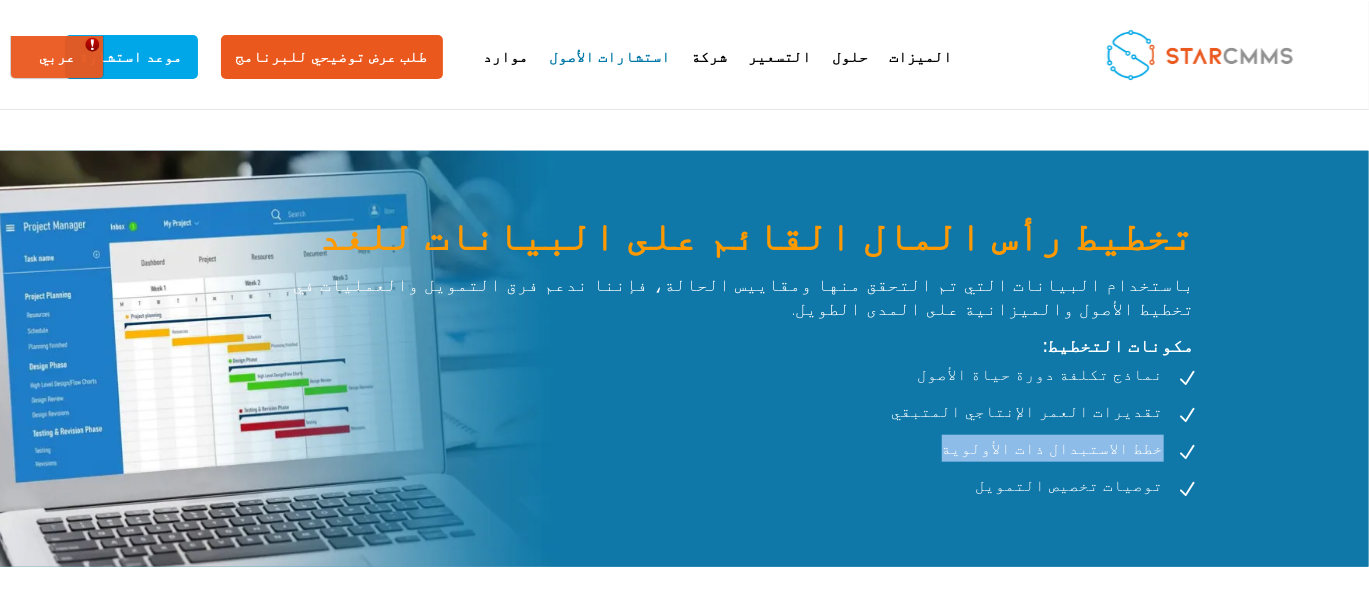 drag, startPoint x: 357, startPoint y: 404, endPoint x: 202, endPoint y: 404, distance: 155 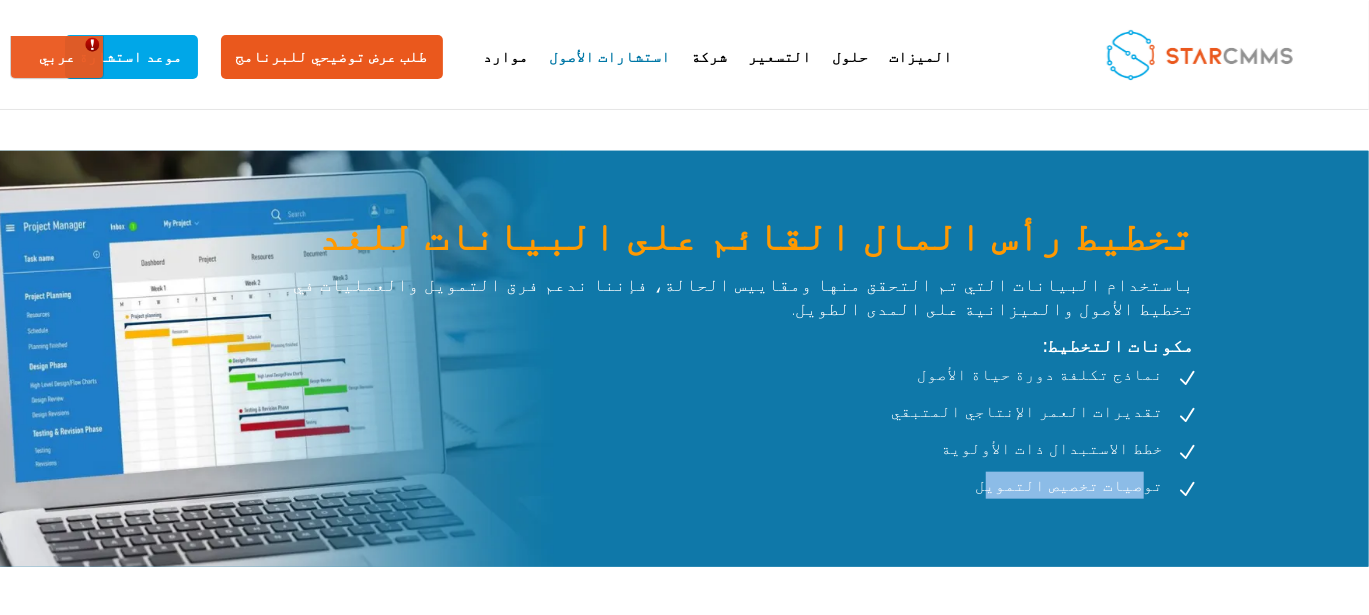drag, startPoint x: 335, startPoint y: 454, endPoint x: 213, endPoint y: 445, distance: 122.33152 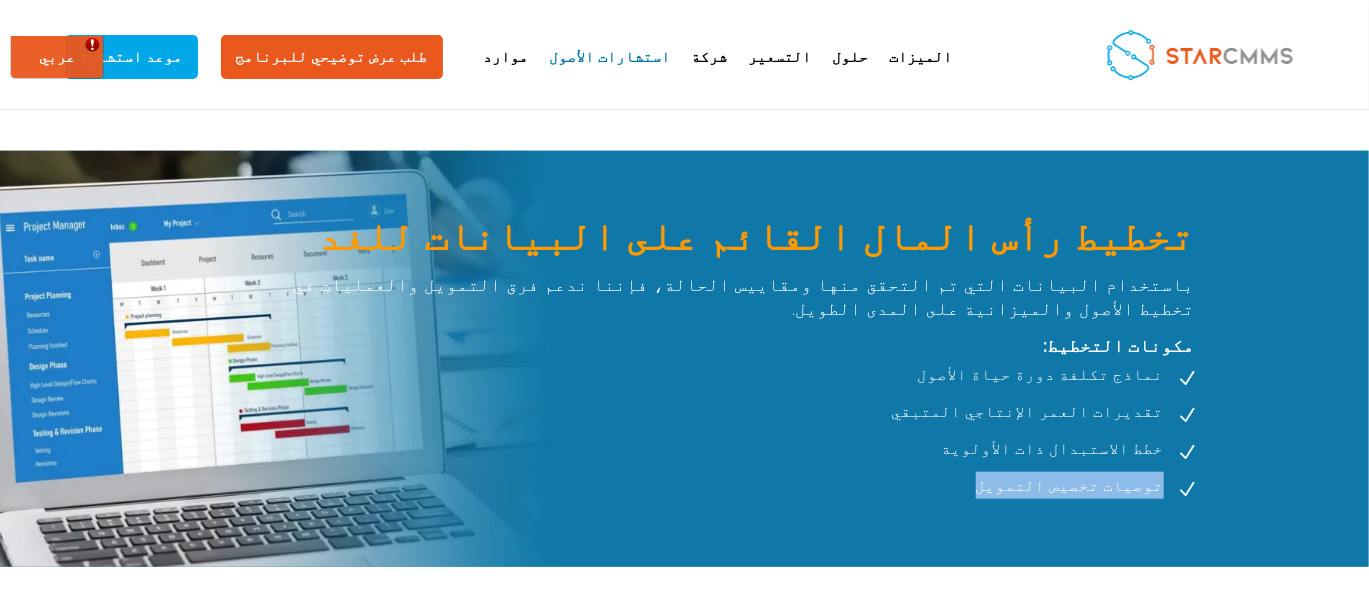 drag, startPoint x: 353, startPoint y: 459, endPoint x: 204, endPoint y: 444, distance: 149.75313 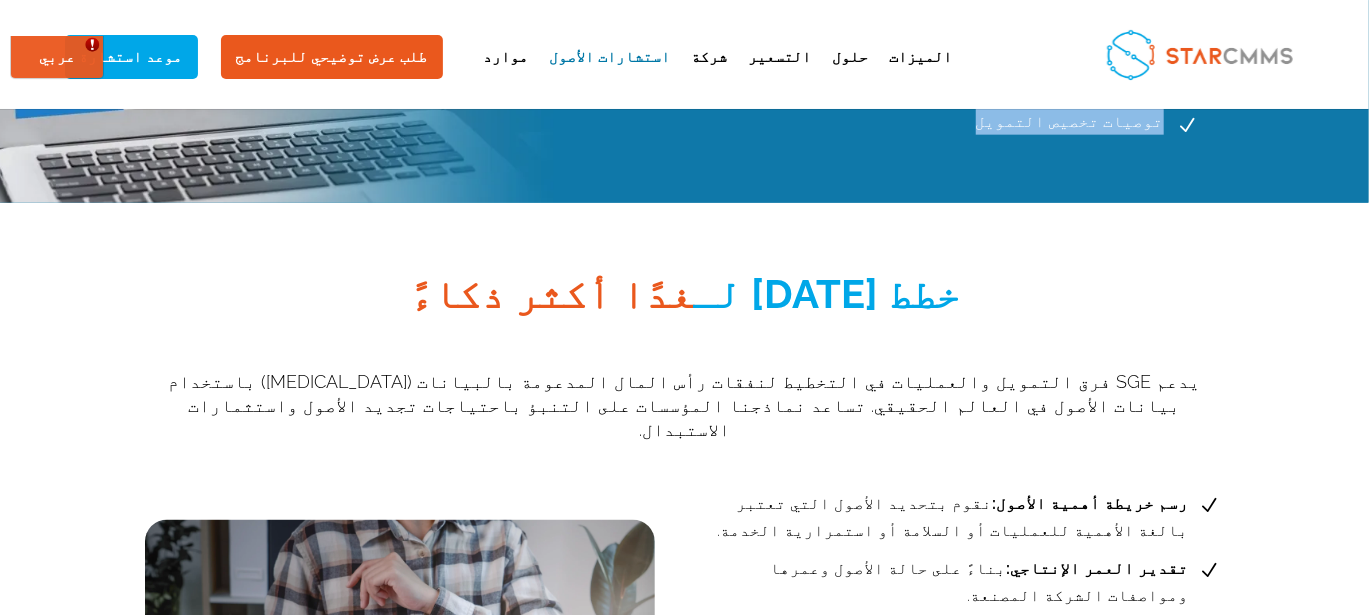 scroll, scrollTop: 1133, scrollLeft: 0, axis: vertical 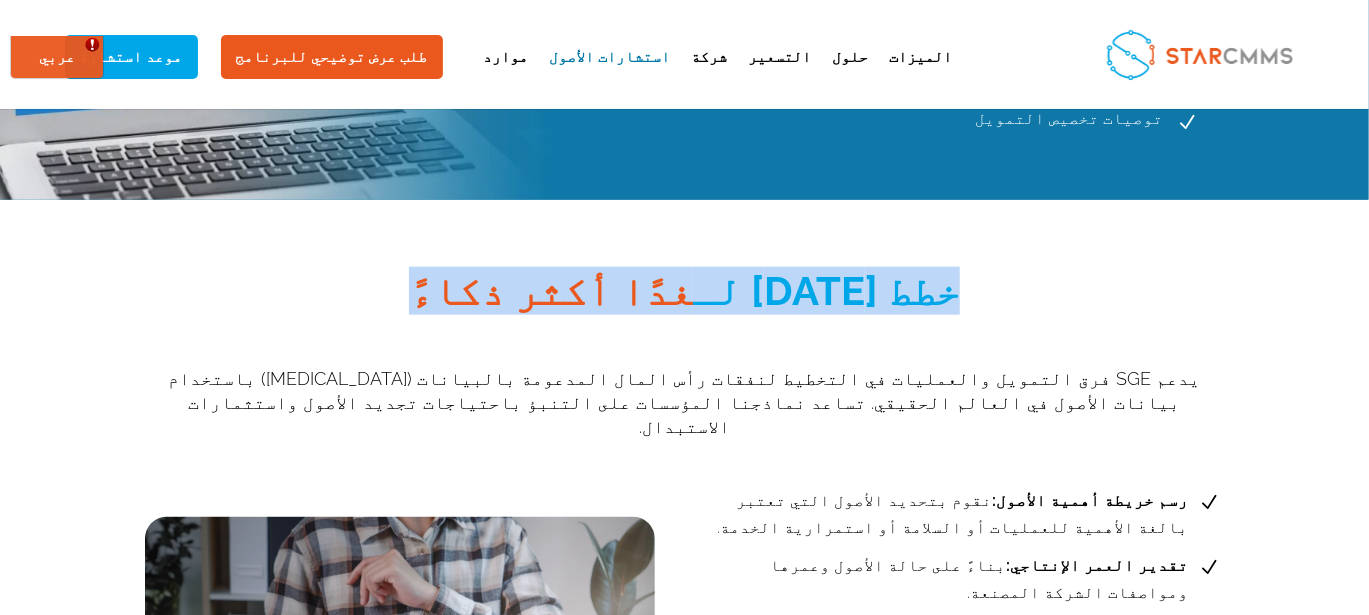 drag, startPoint x: 853, startPoint y: 254, endPoint x: 507, endPoint y: 271, distance: 346.4174 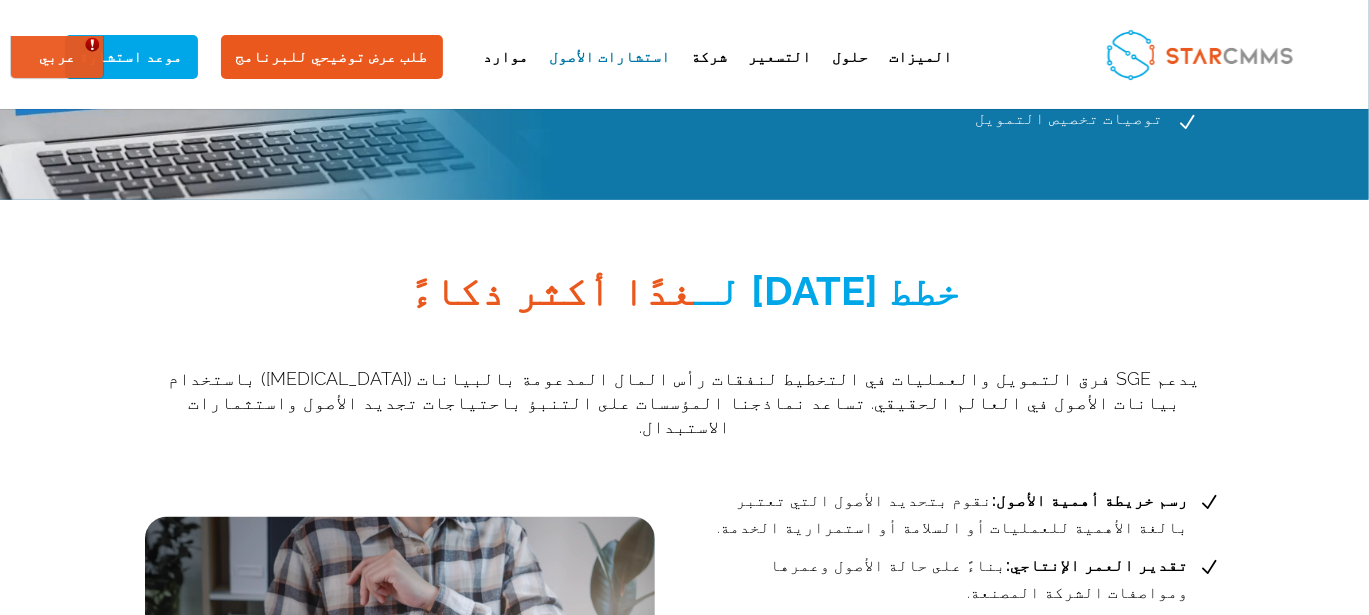 click on "خطط [DATE] لـ غدًا أكثر ذكاءً" at bounding box center (685, 296) 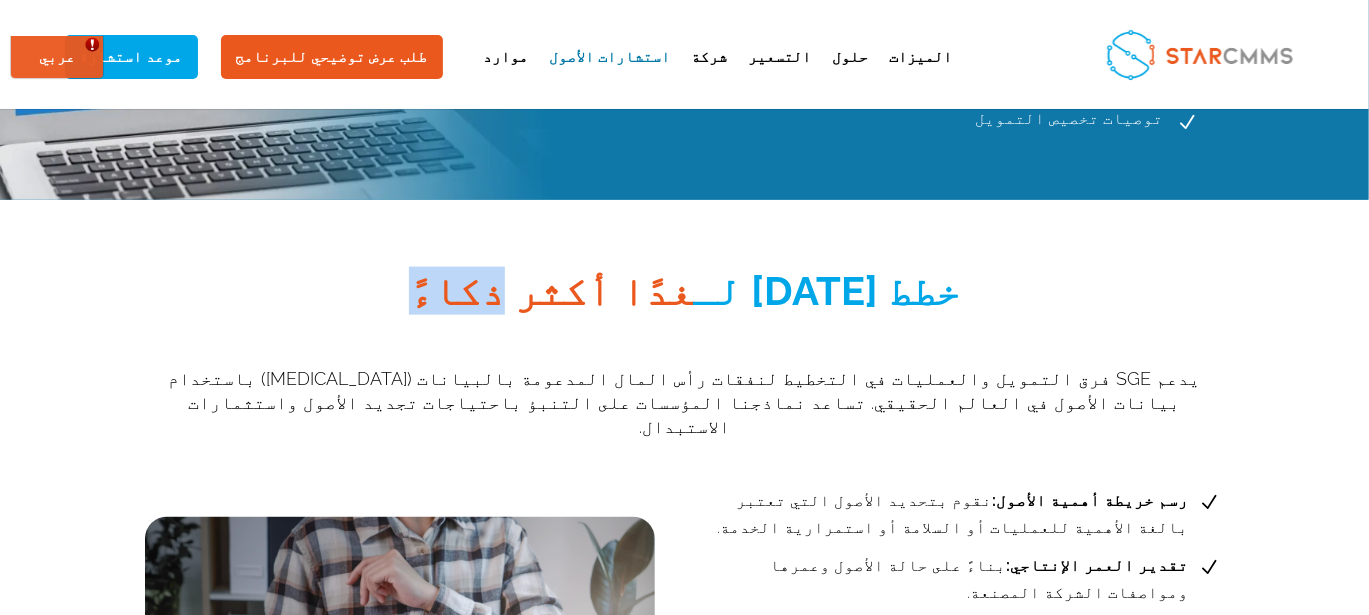 drag, startPoint x: 846, startPoint y: 251, endPoint x: 791, endPoint y: 248, distance: 55.081757 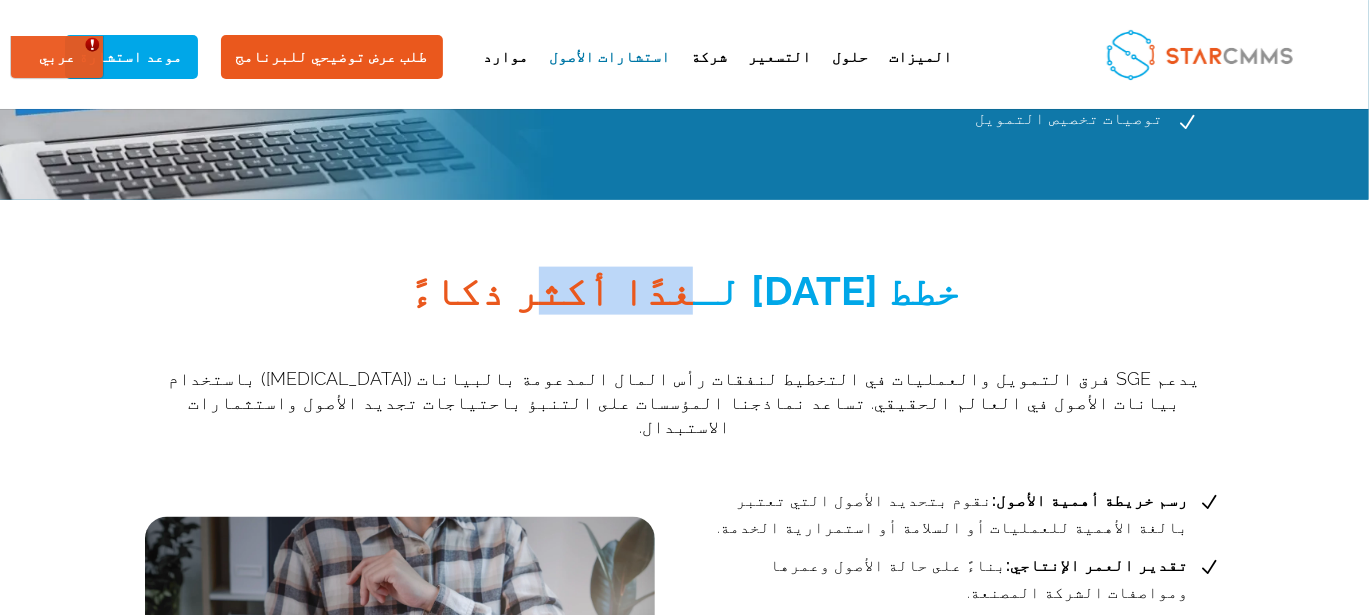 drag, startPoint x: 763, startPoint y: 266, endPoint x: 686, endPoint y: 264, distance: 77.02597 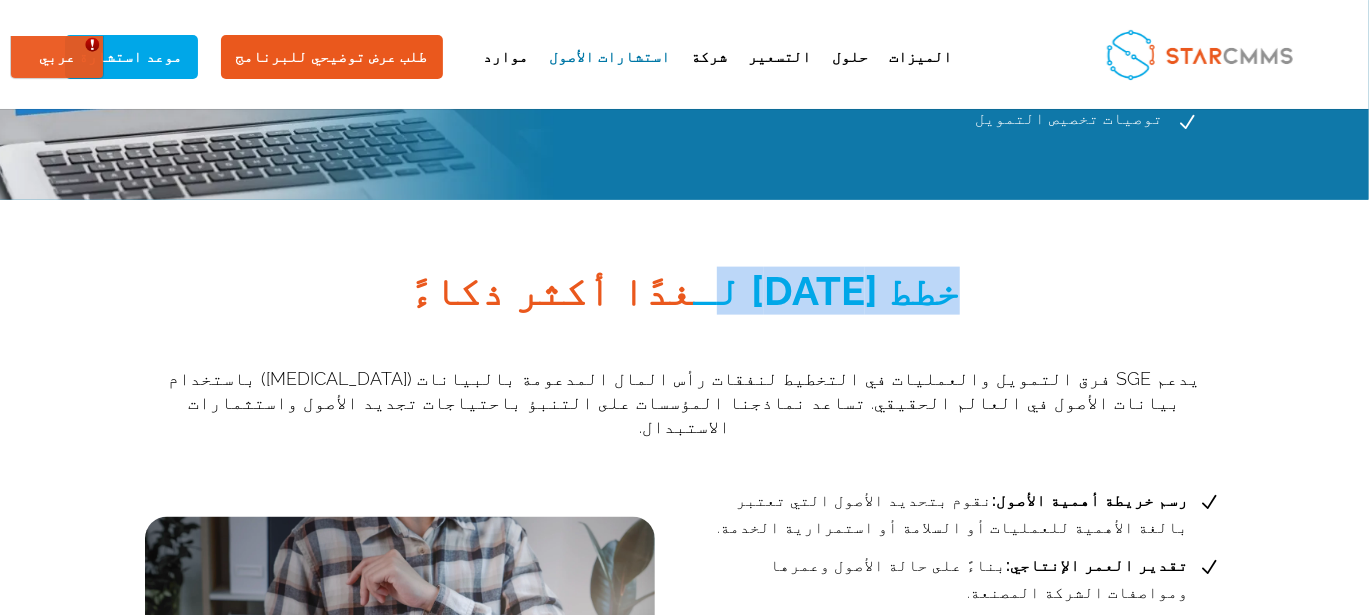 drag, startPoint x: 685, startPoint y: 258, endPoint x: 523, endPoint y: 258, distance: 162 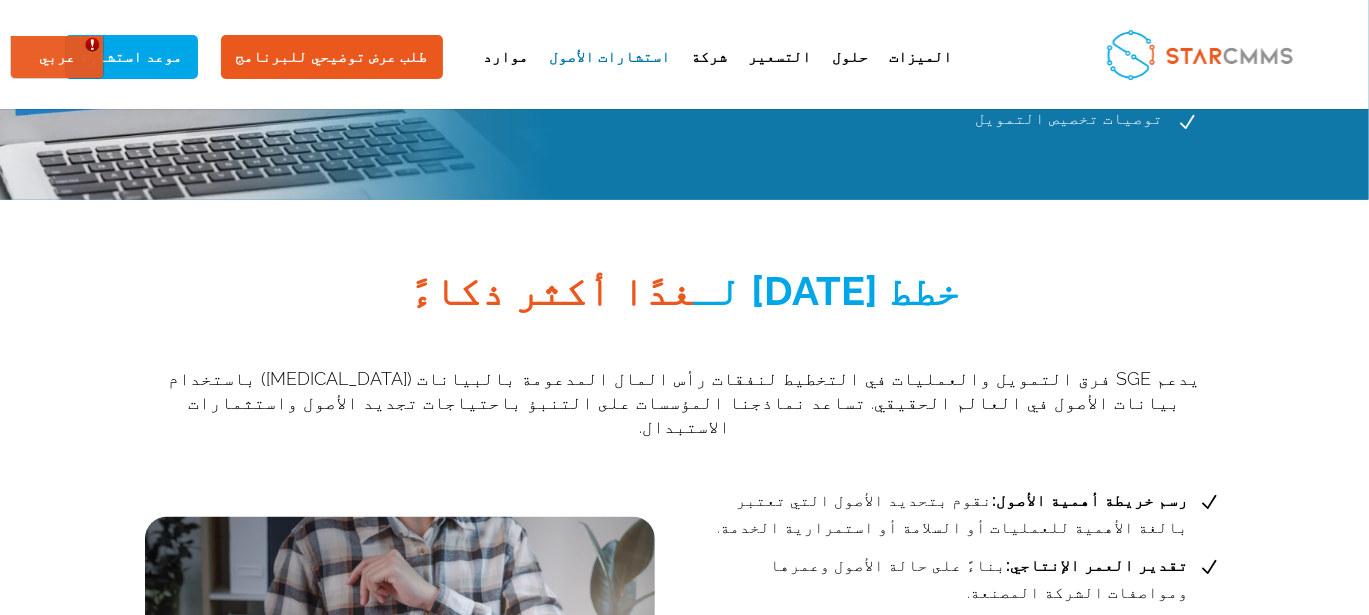 click on "يدعم SGE فرق التمويل والعمليات في التخطيط لنفقات رأس المال المدعومة بالبيانات (CAPEX) باستخدام بيانات الأصول في العالم الحقيقي. تساعد نماذجنا المؤسسات على التنبؤ باحتياجات تجديد الأصول واستثمارات الاستبدال." at bounding box center [685, 402] 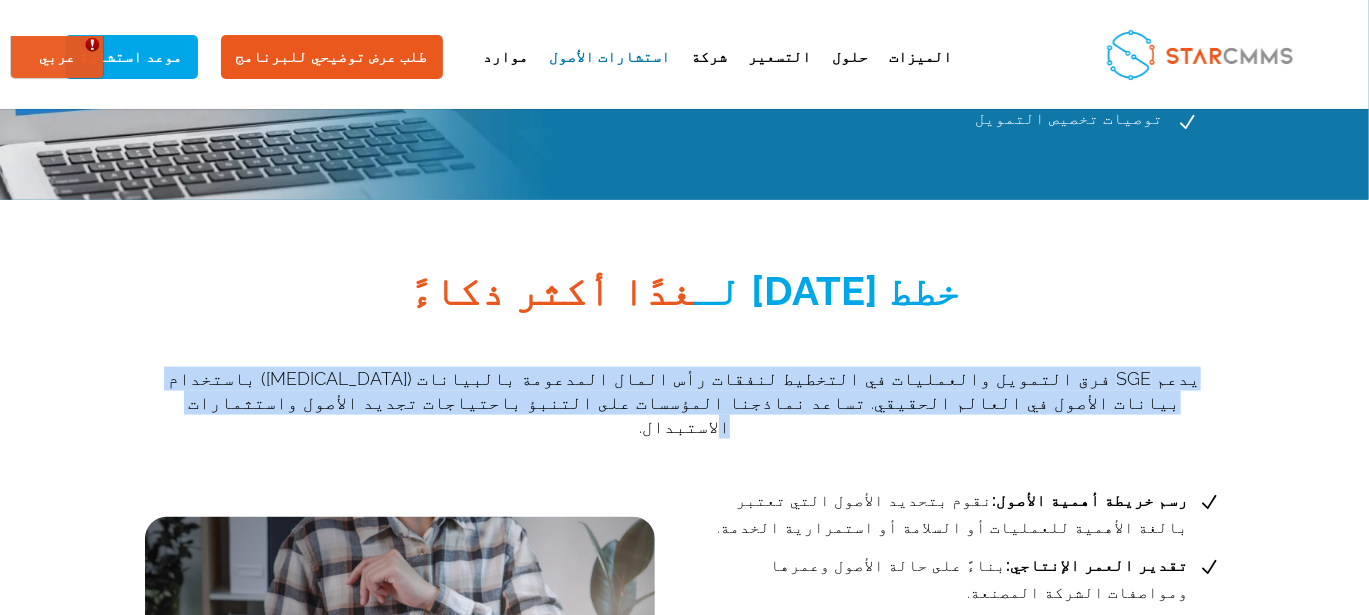 drag, startPoint x: 729, startPoint y: 367, endPoint x: 154, endPoint y: 343, distance: 575.5007 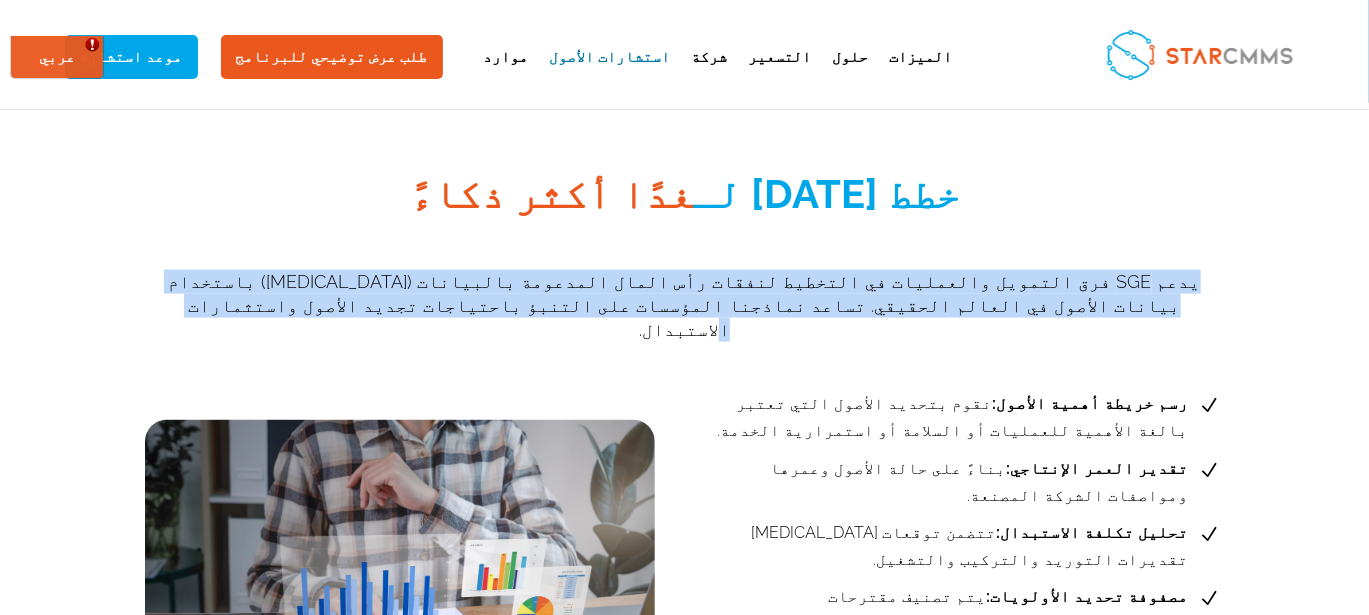 scroll, scrollTop: 1233, scrollLeft: 0, axis: vertical 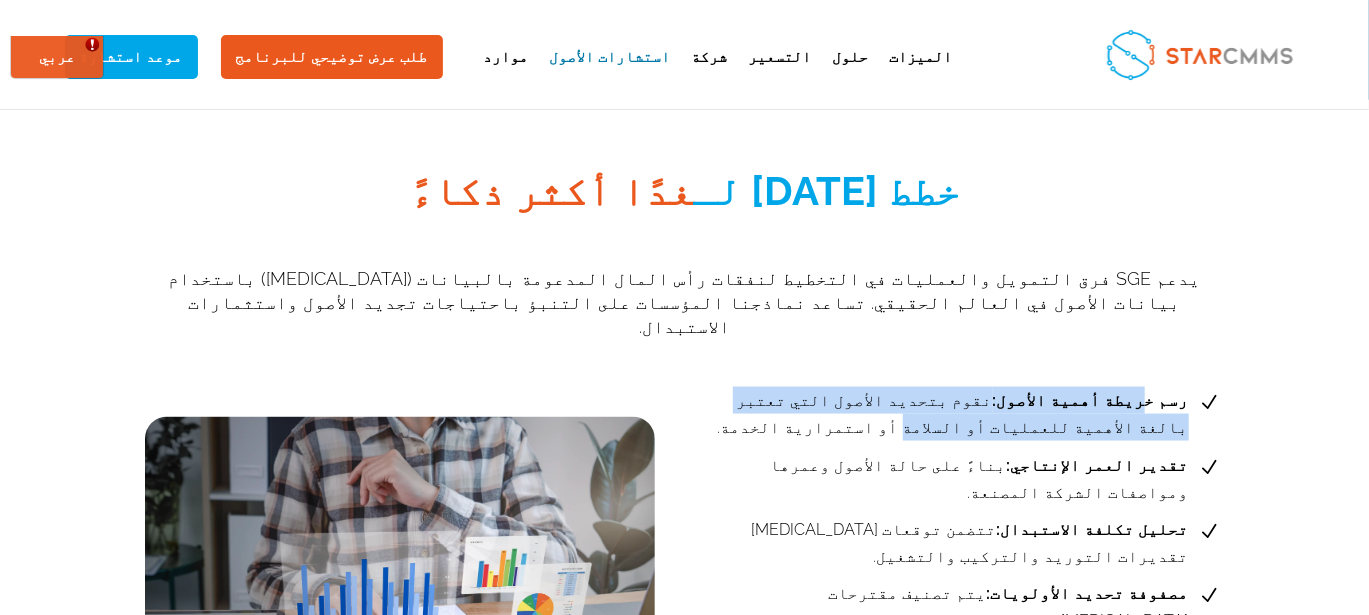 drag, startPoint x: 649, startPoint y: 359, endPoint x: 215, endPoint y: 369, distance: 434.1152 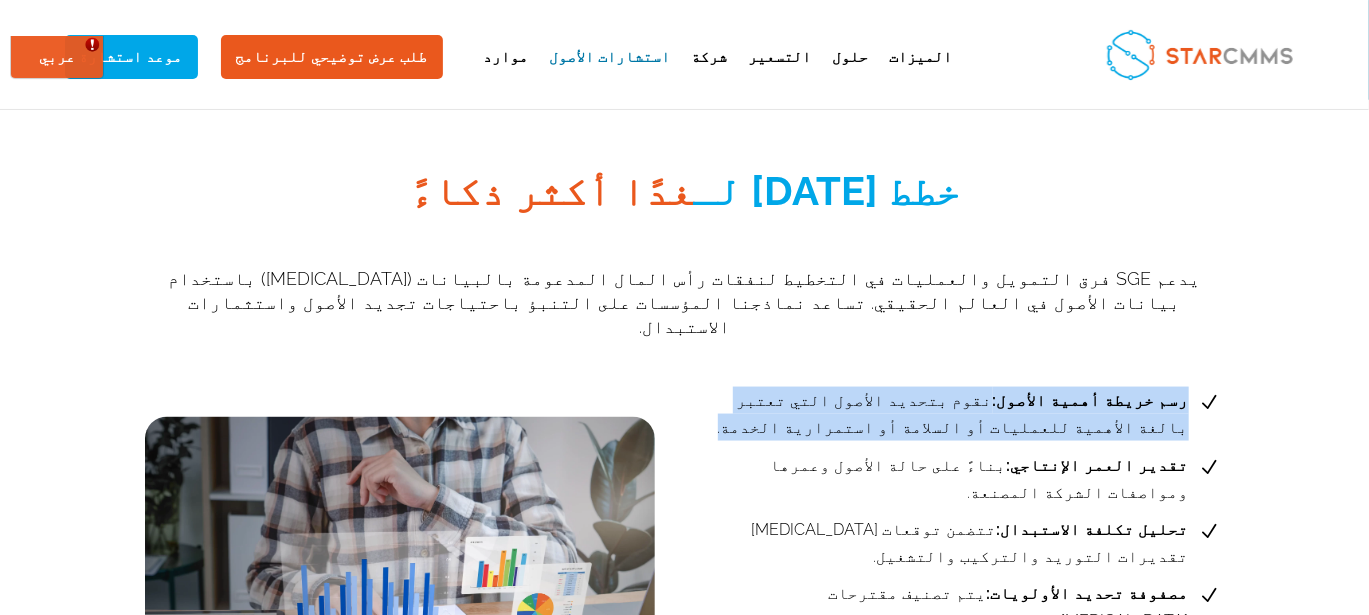 drag, startPoint x: 290, startPoint y: 399, endPoint x: 169, endPoint y: 372, distance: 123.97581 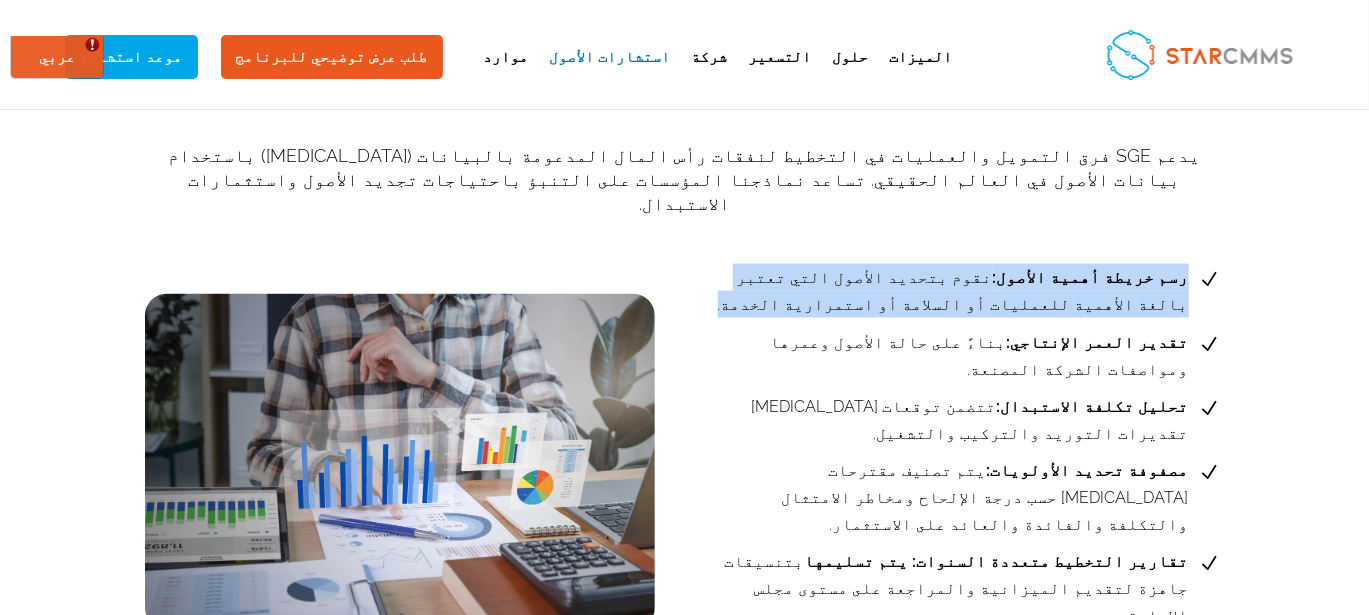 scroll, scrollTop: 1366, scrollLeft: 0, axis: vertical 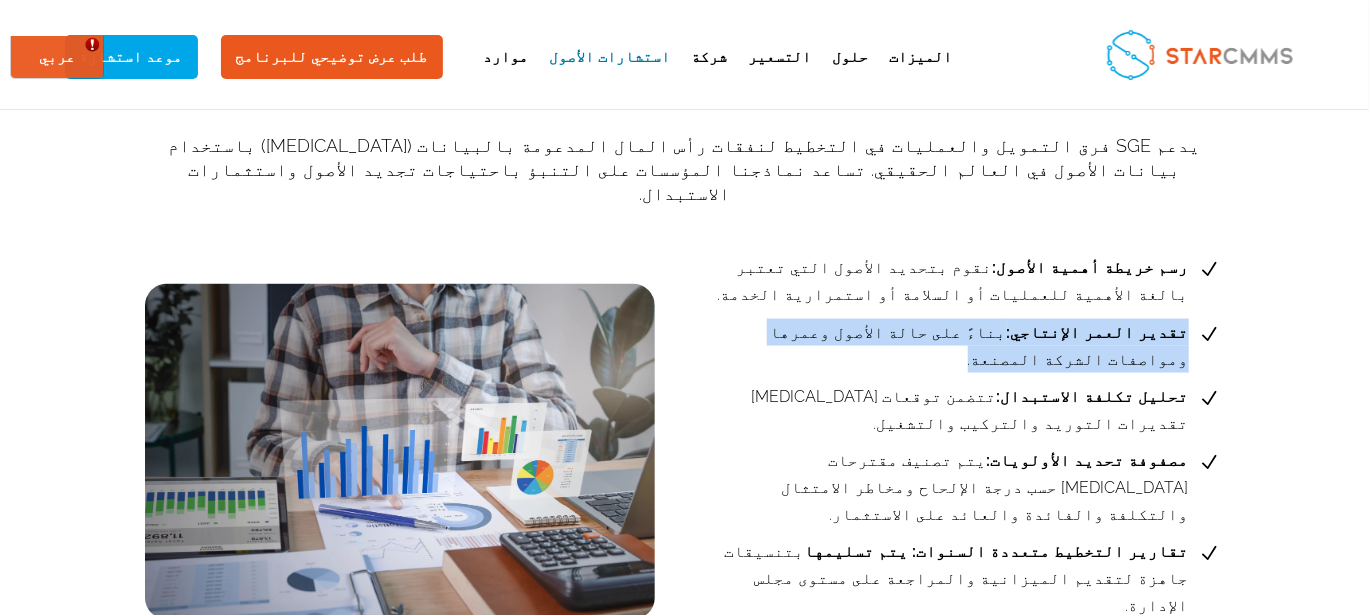 drag, startPoint x: 593, startPoint y: 294, endPoint x: 179, endPoint y: 291, distance: 414.01086 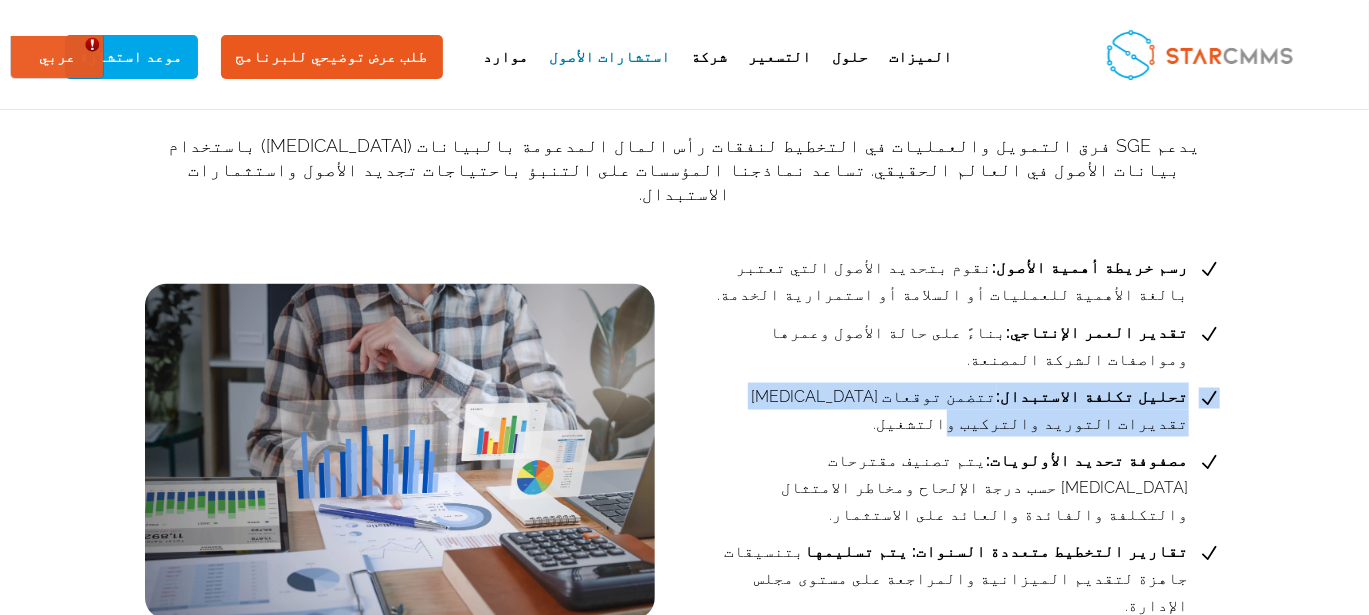 drag, startPoint x: 609, startPoint y: 334, endPoint x: 175, endPoint y: 317, distance: 434.33282 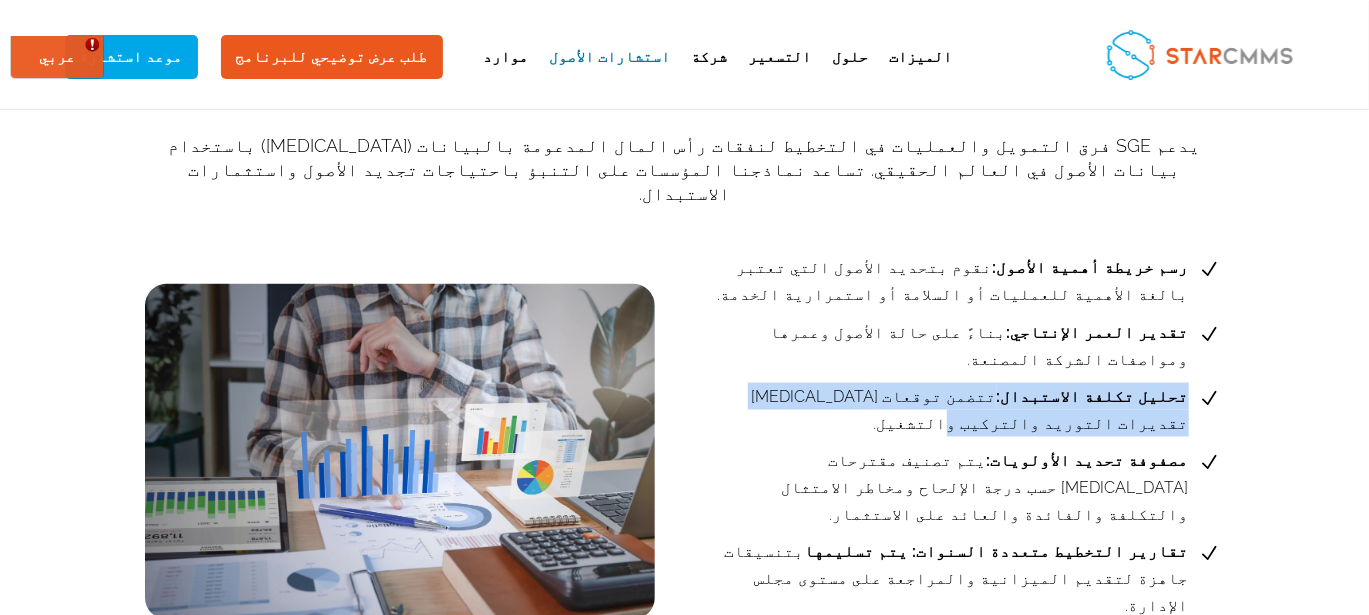 click on "تحليل تكلفة الاستبدال:  تتضمن توقعات CAPEX تقديرات التوريد والتركيب والتشغيل." at bounding box center (953, 410) 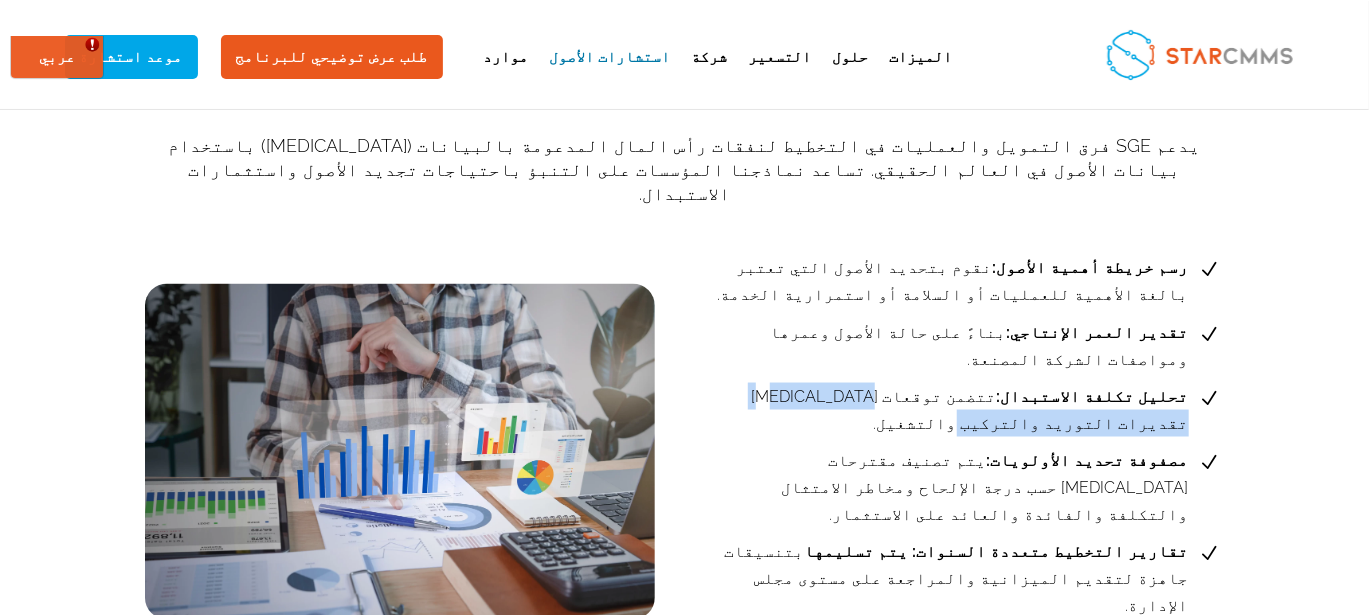 drag, startPoint x: 608, startPoint y: 338, endPoint x: 412, endPoint y: 335, distance: 196.02296 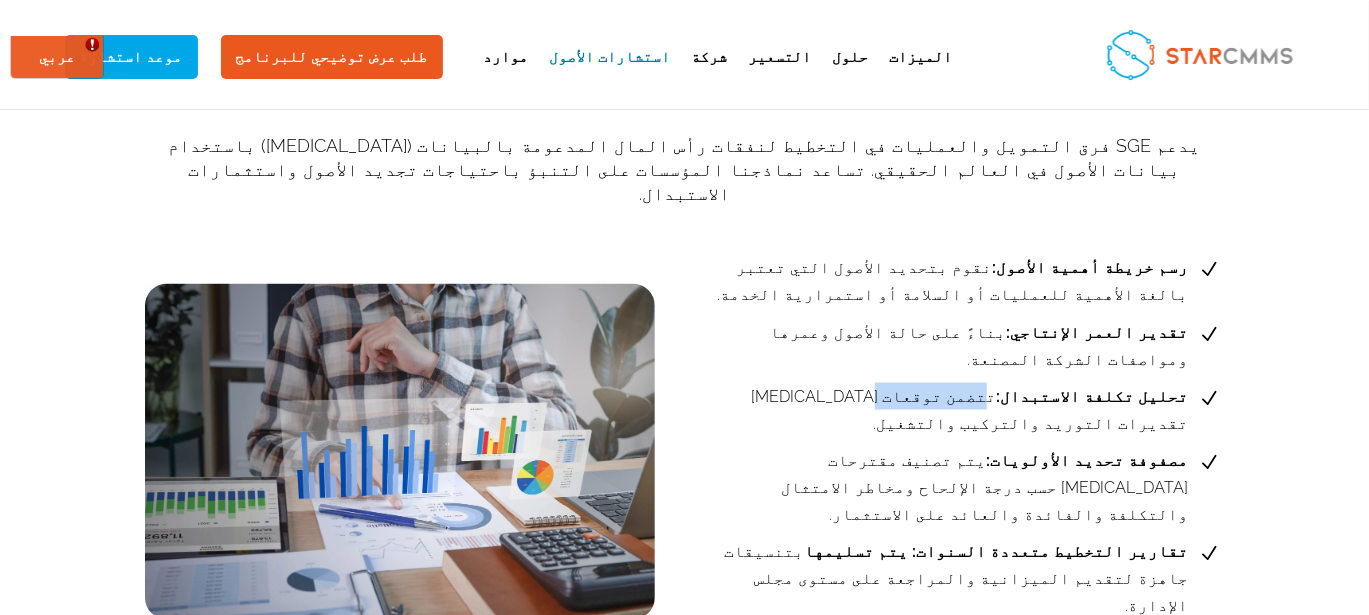 drag, startPoint x: 373, startPoint y: 333, endPoint x: 293, endPoint y: 334, distance: 80.00625 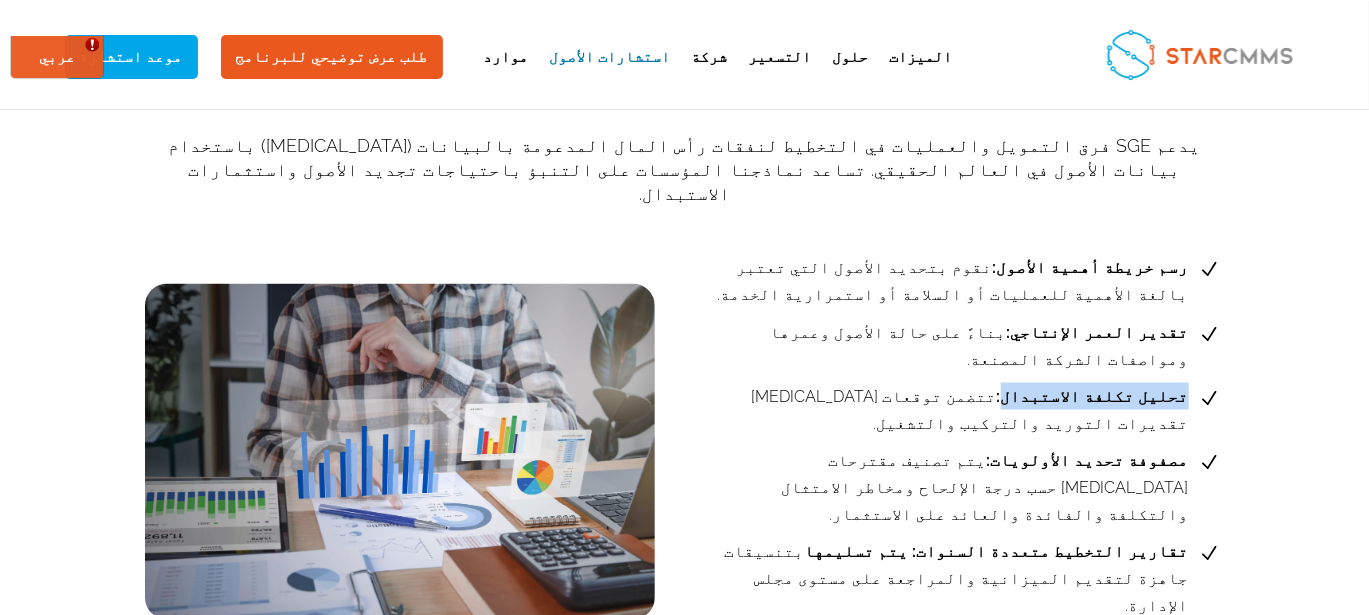 drag, startPoint x: 282, startPoint y: 333, endPoint x: 180, endPoint y: 340, distance: 102.239914 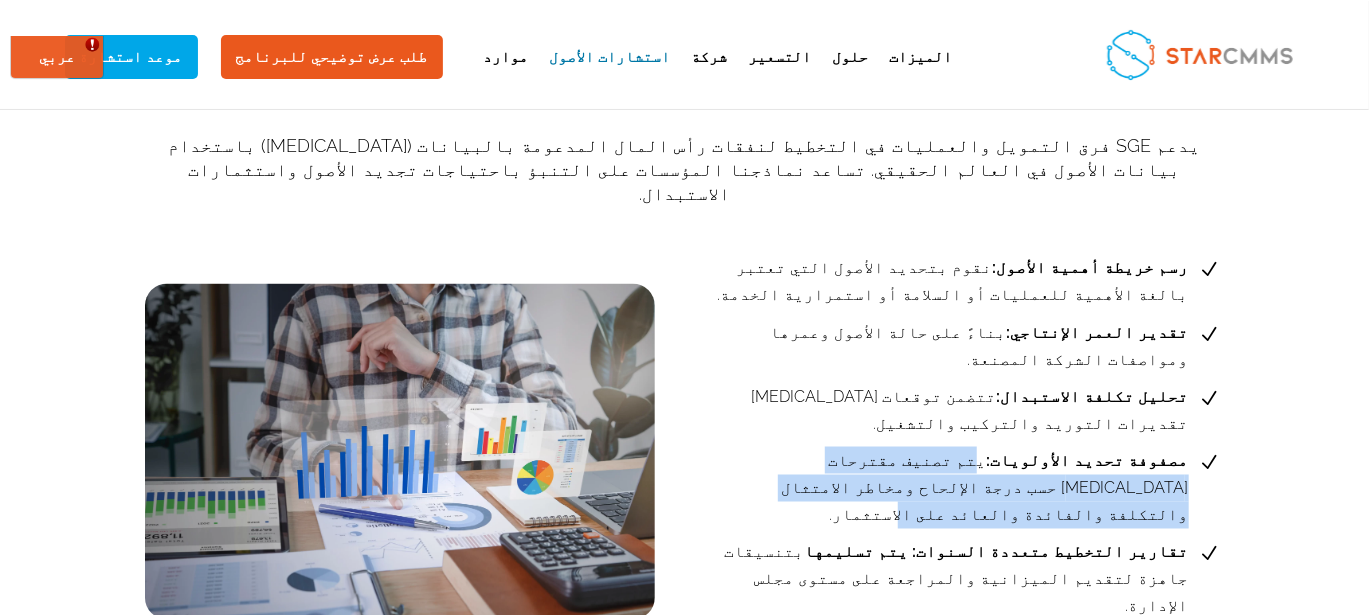 drag, startPoint x: 433, startPoint y: 405, endPoint x: 313, endPoint y: 381, distance: 122.376465 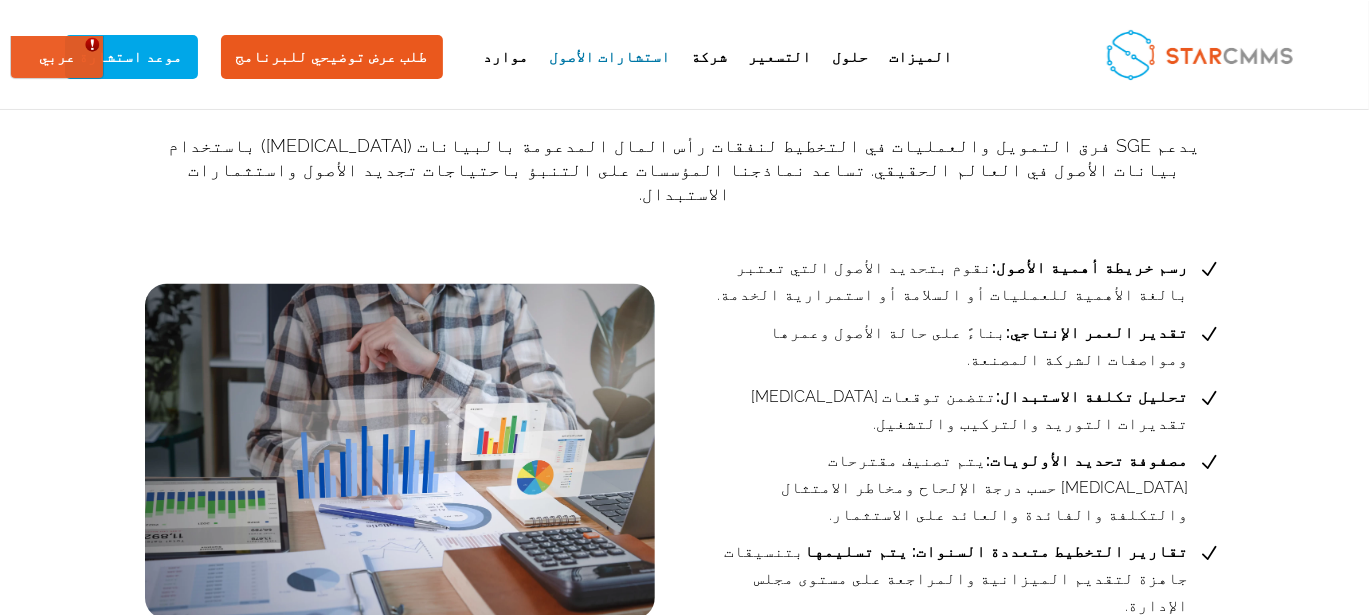click on "مصفوفة تحديد الأولويات:" at bounding box center [1088, 460] 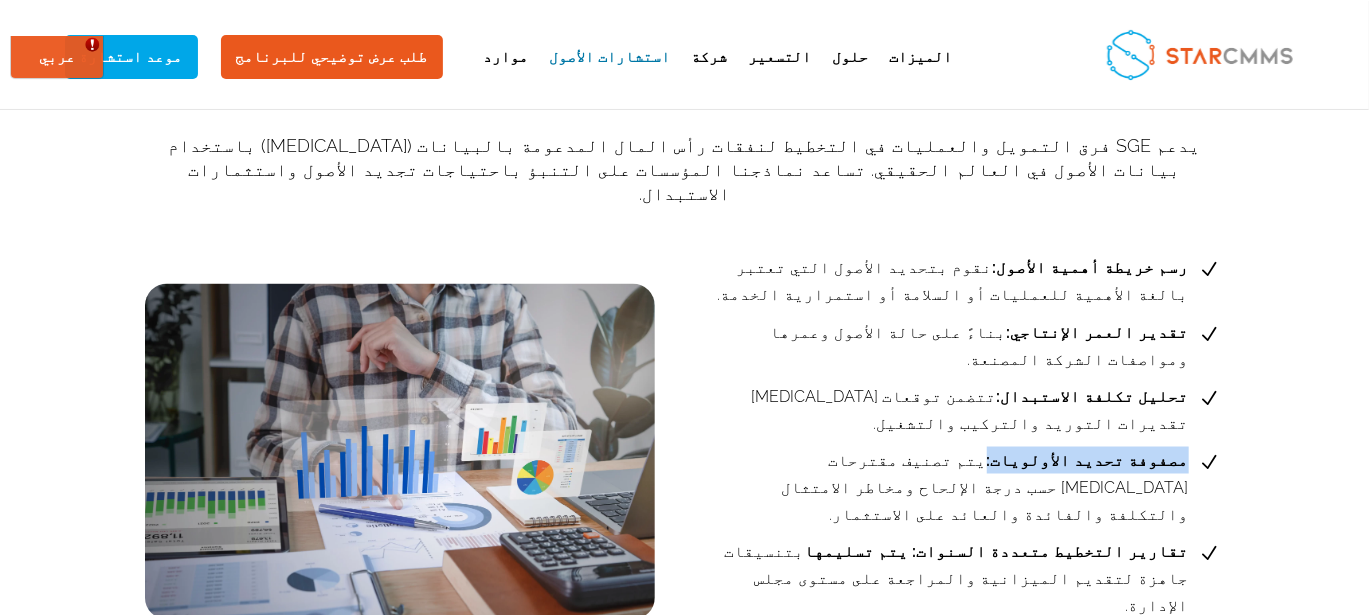 drag, startPoint x: 307, startPoint y: 377, endPoint x: 182, endPoint y: 370, distance: 125.19585 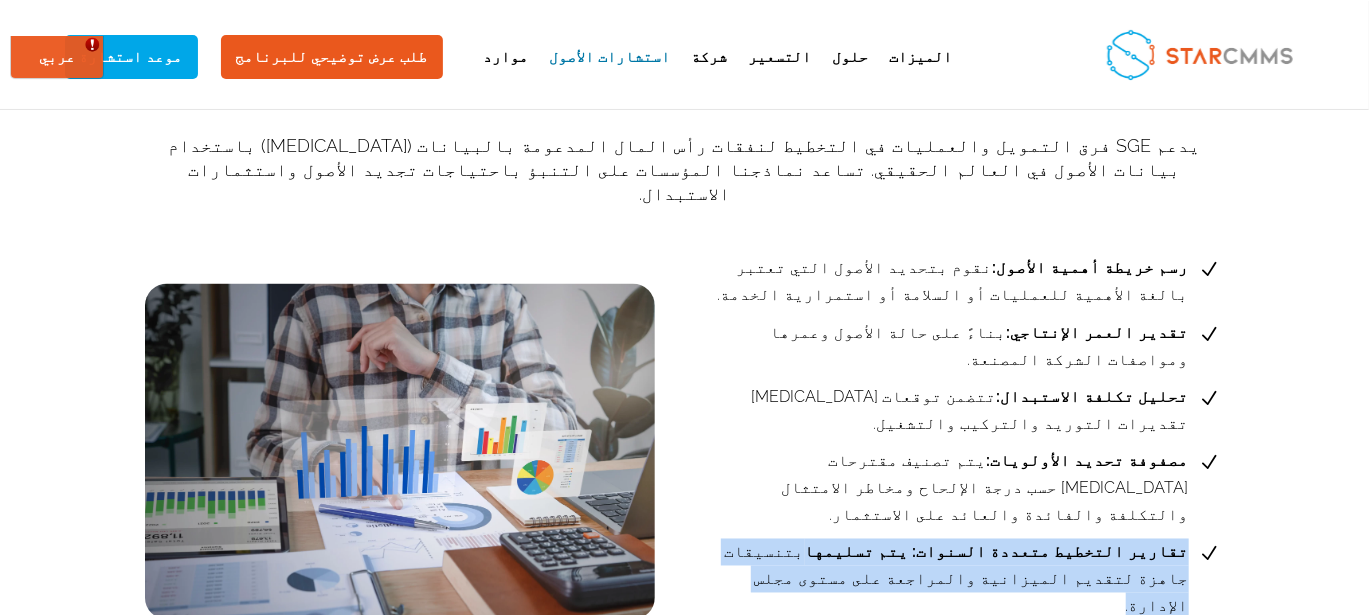 drag, startPoint x: 293, startPoint y: 464, endPoint x: 180, endPoint y: 436, distance: 116.41735 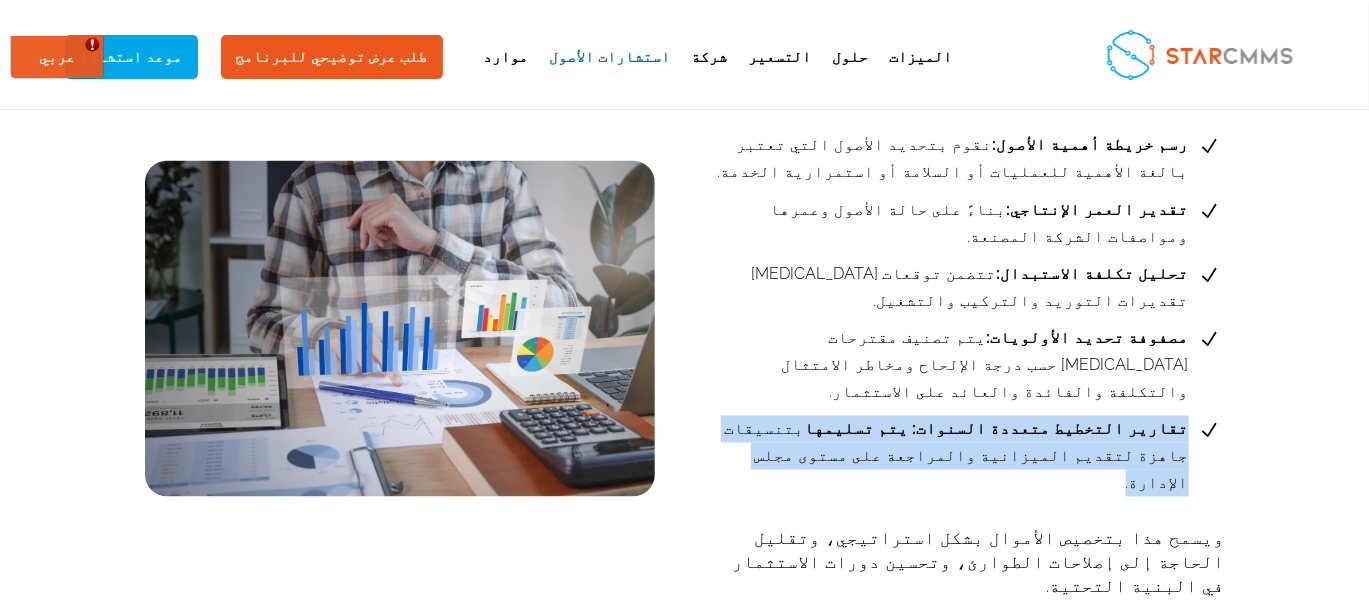 scroll, scrollTop: 1533, scrollLeft: 0, axis: vertical 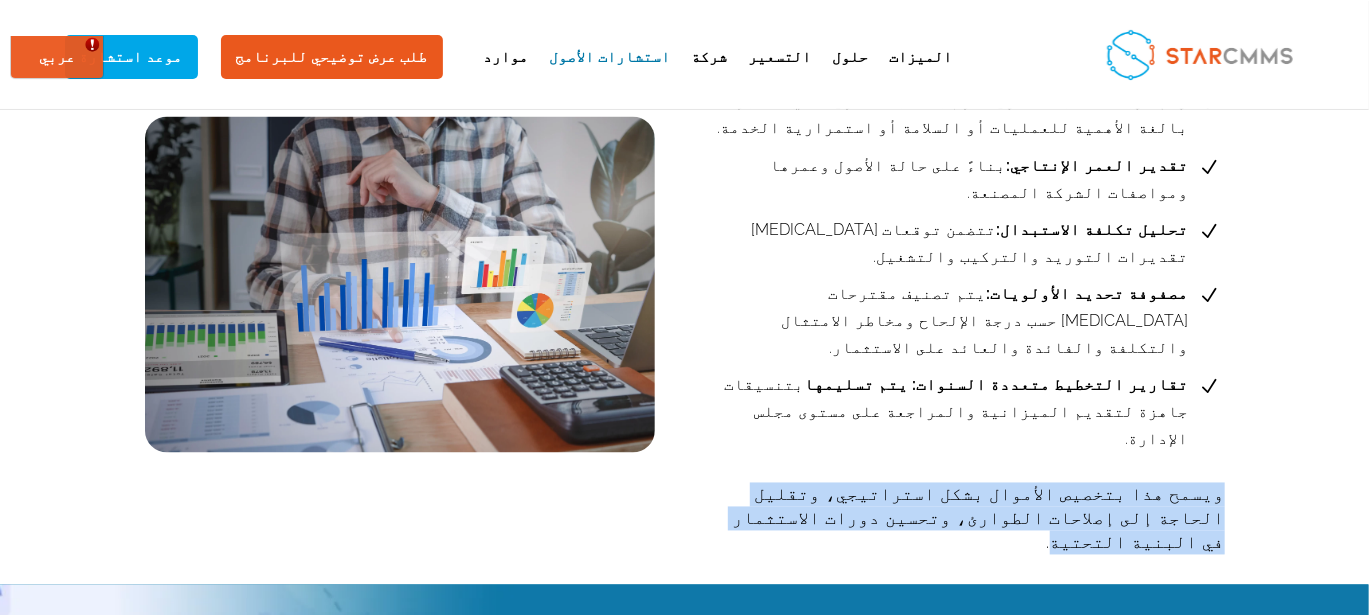 drag, startPoint x: 384, startPoint y: 389, endPoint x: 133, endPoint y: 364, distance: 252.24194 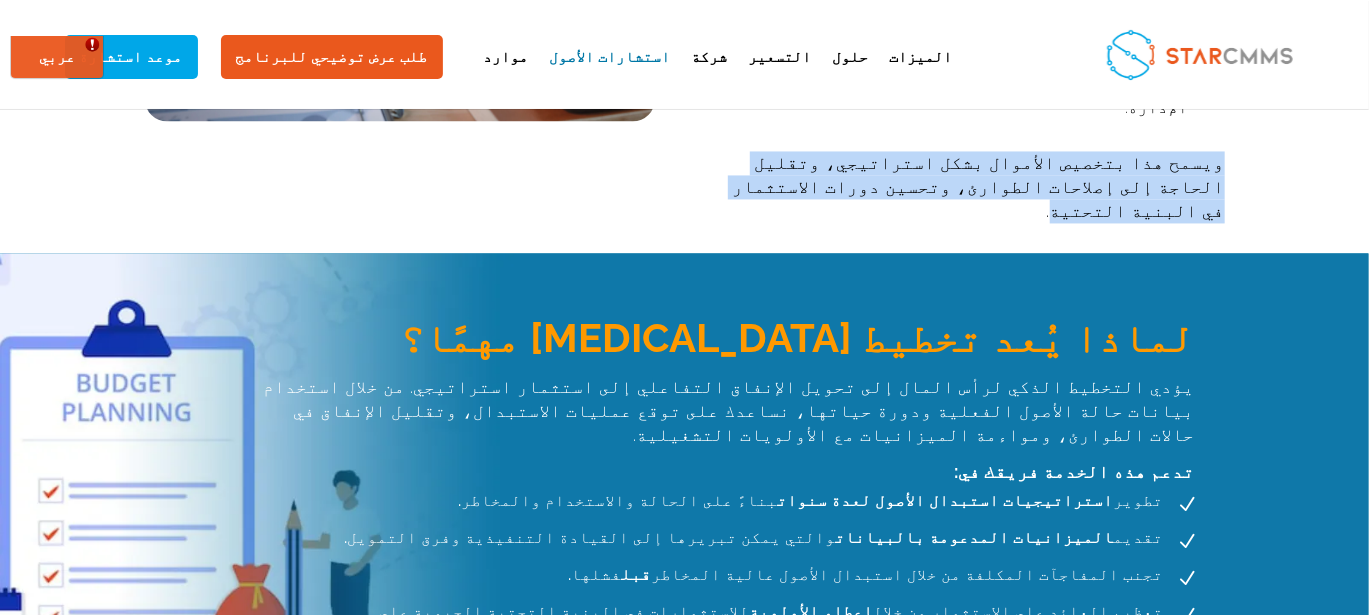 scroll, scrollTop: 1866, scrollLeft: 0, axis: vertical 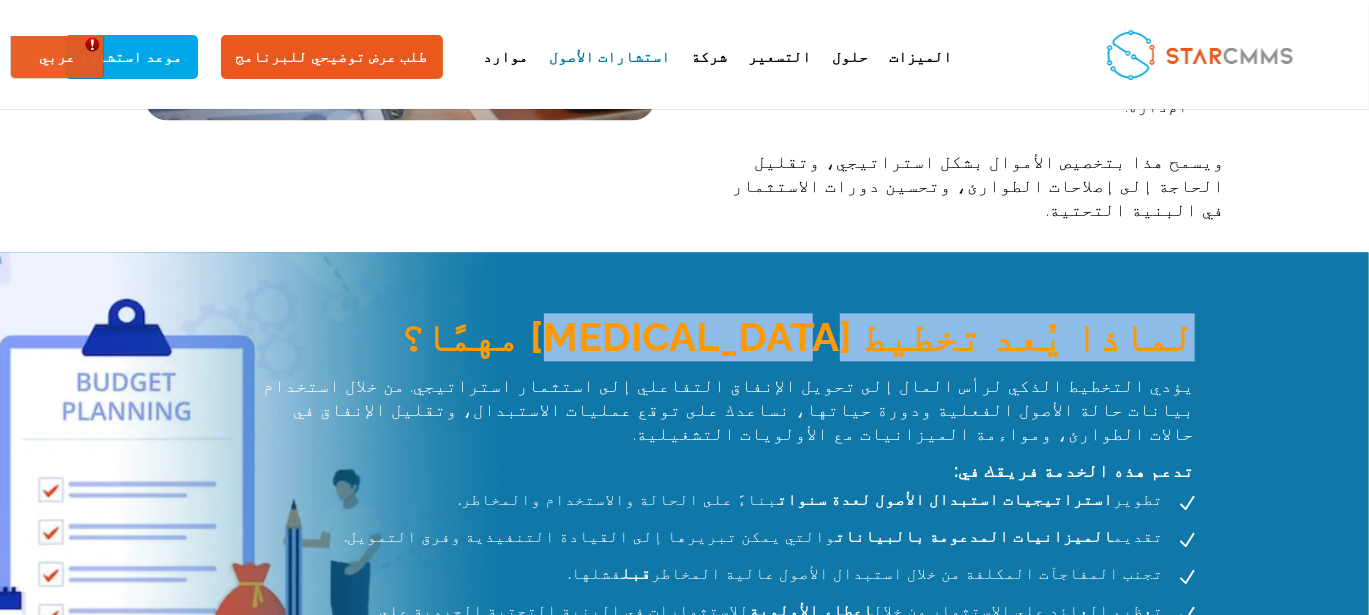 drag, startPoint x: 610, startPoint y: 254, endPoint x: 164, endPoint y: 278, distance: 446.64526 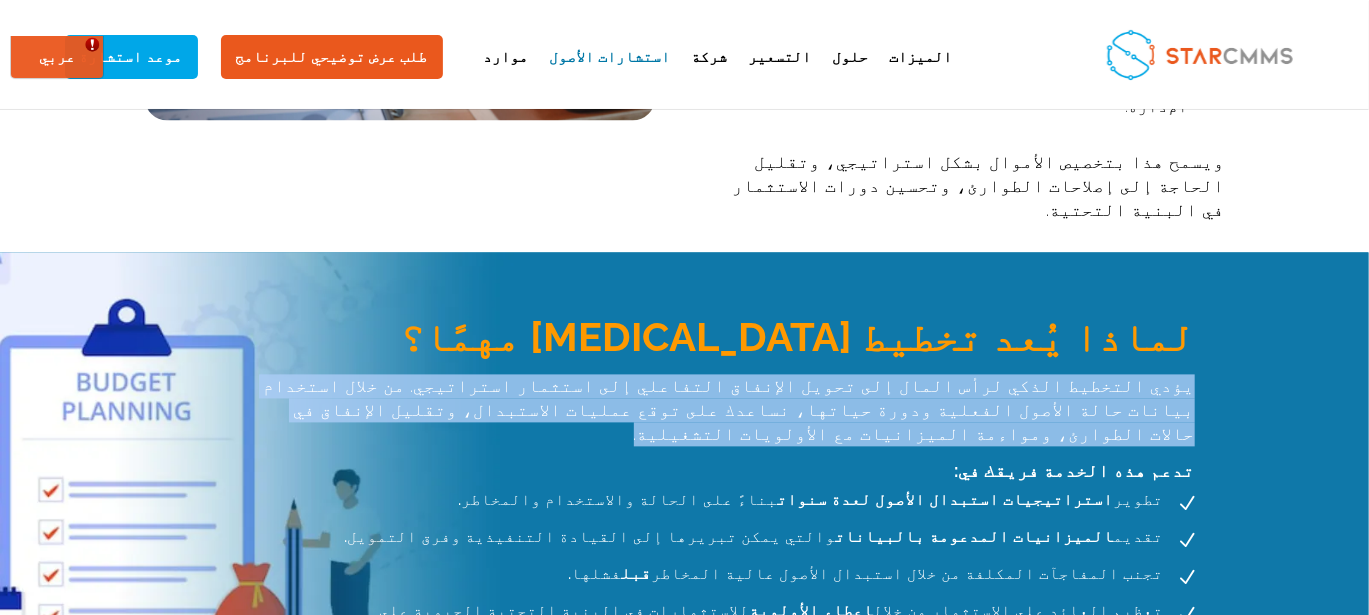 drag, startPoint x: 737, startPoint y: 334, endPoint x: 160, endPoint y: 311, distance: 577.45825 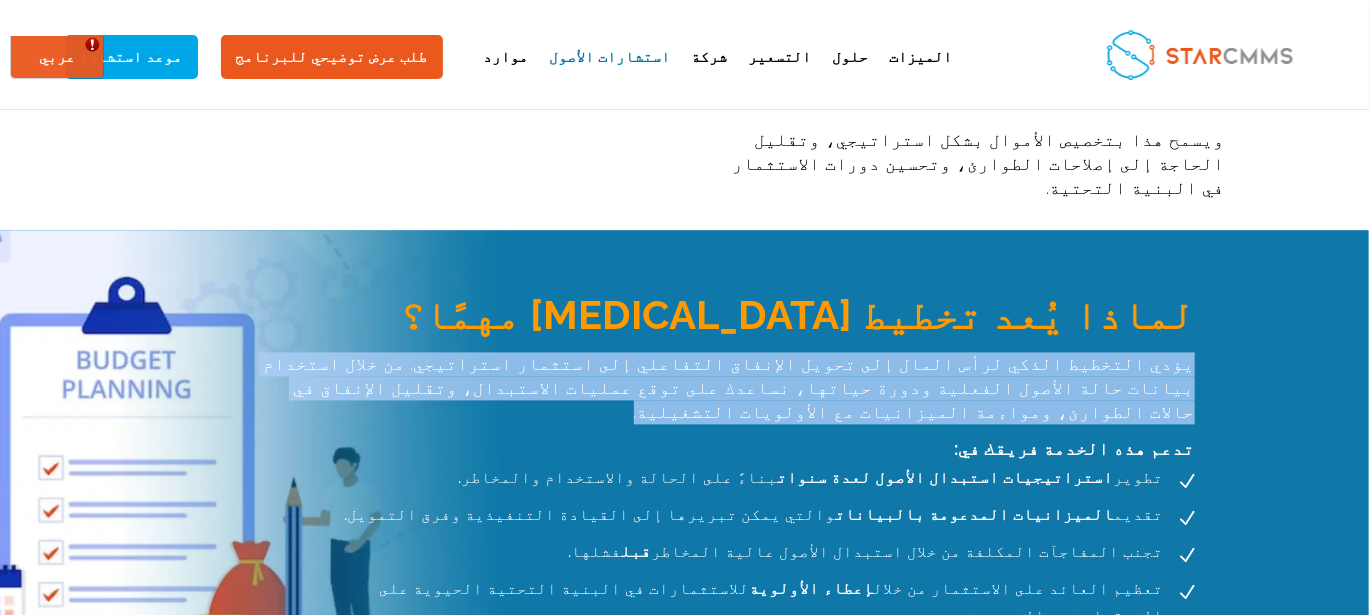 scroll, scrollTop: 1899, scrollLeft: 0, axis: vertical 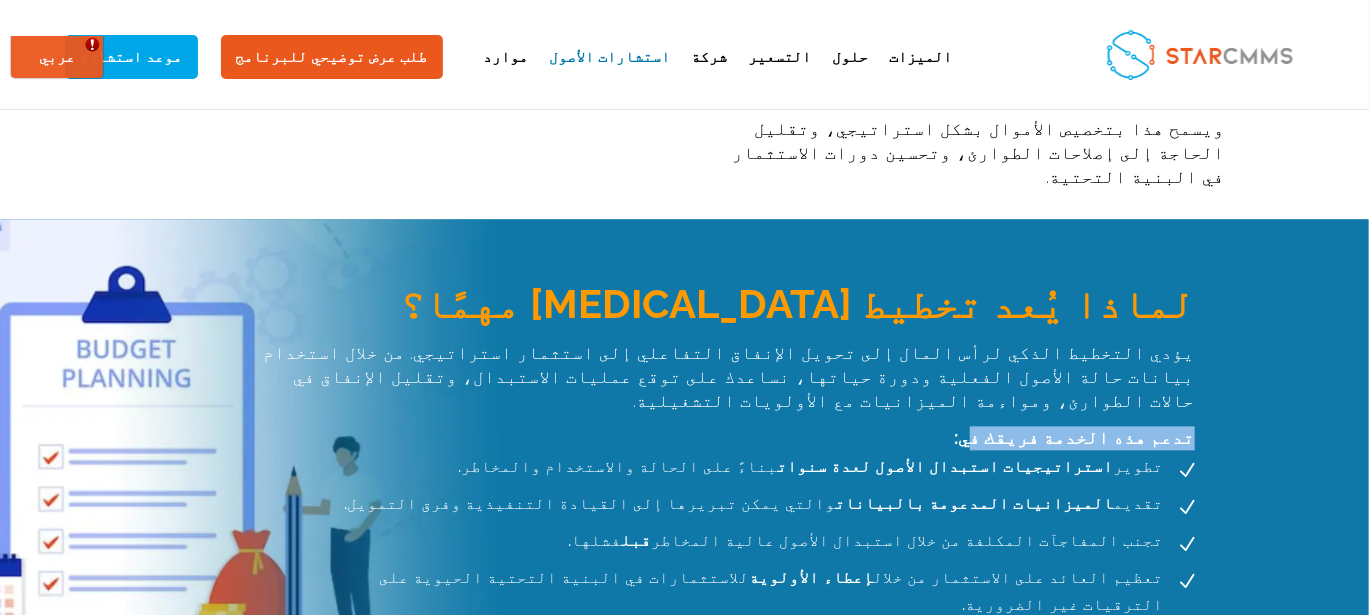 drag, startPoint x: 323, startPoint y: 335, endPoint x: 162, endPoint y: 320, distance: 161.69725 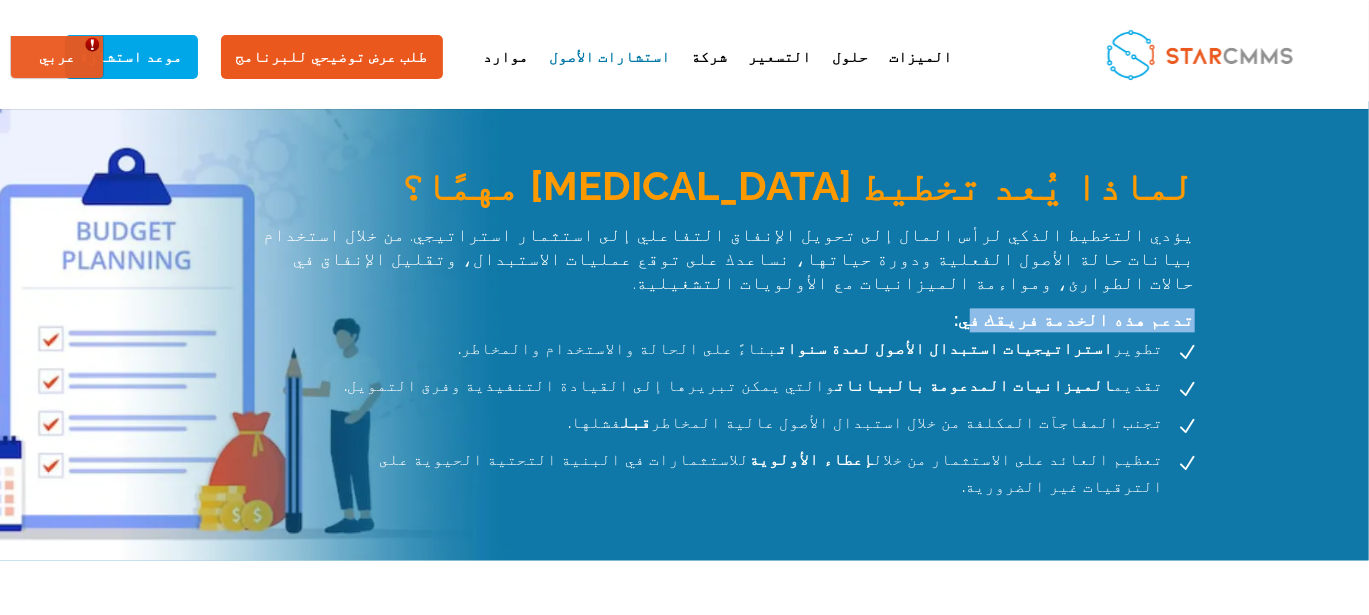 scroll, scrollTop: 2033, scrollLeft: 0, axis: vertical 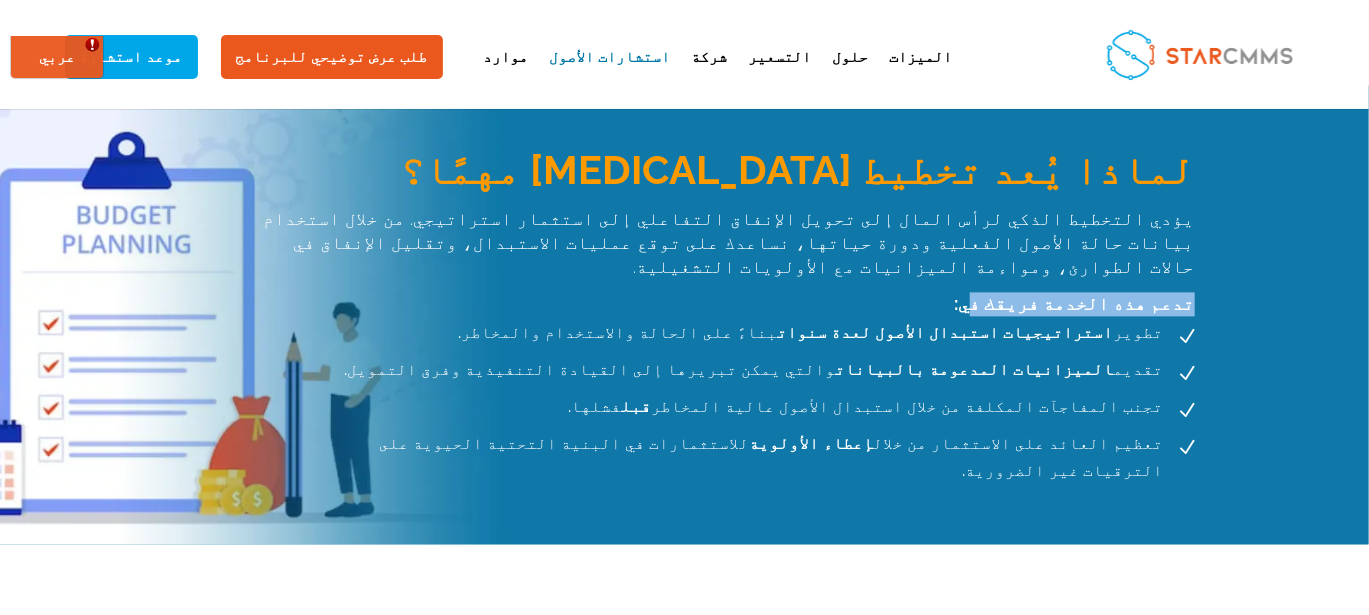 drag, startPoint x: 647, startPoint y: 226, endPoint x: 203, endPoint y: 227, distance: 444.00113 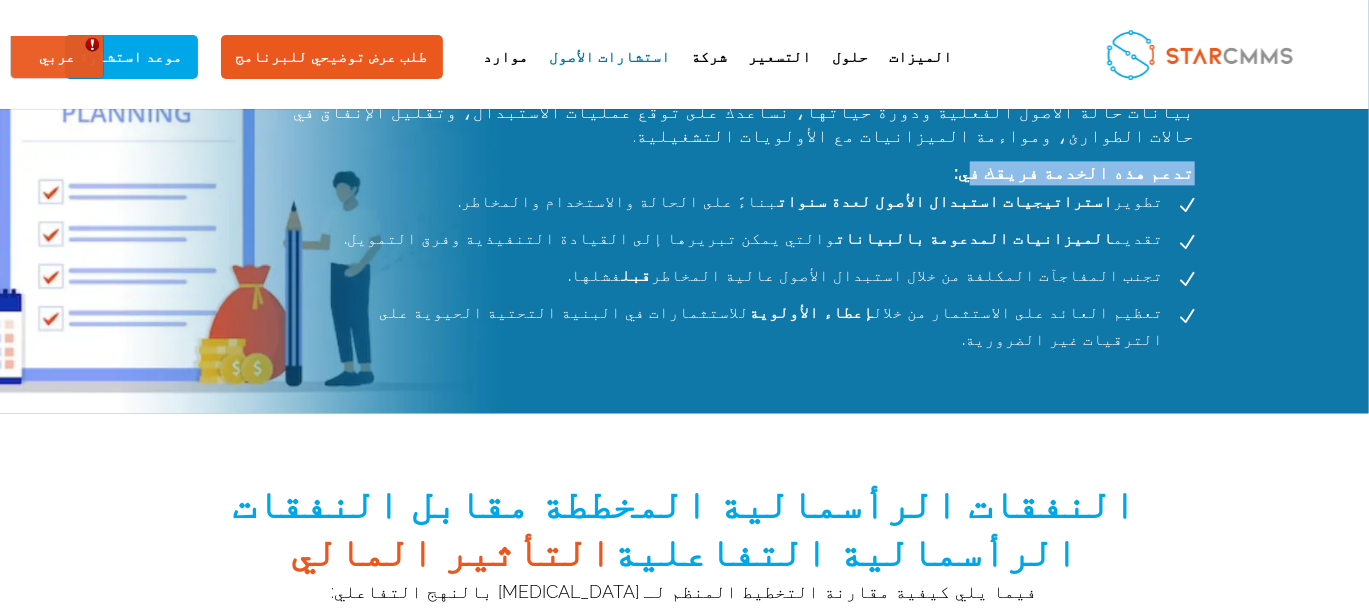 scroll, scrollTop: 2166, scrollLeft: 0, axis: vertical 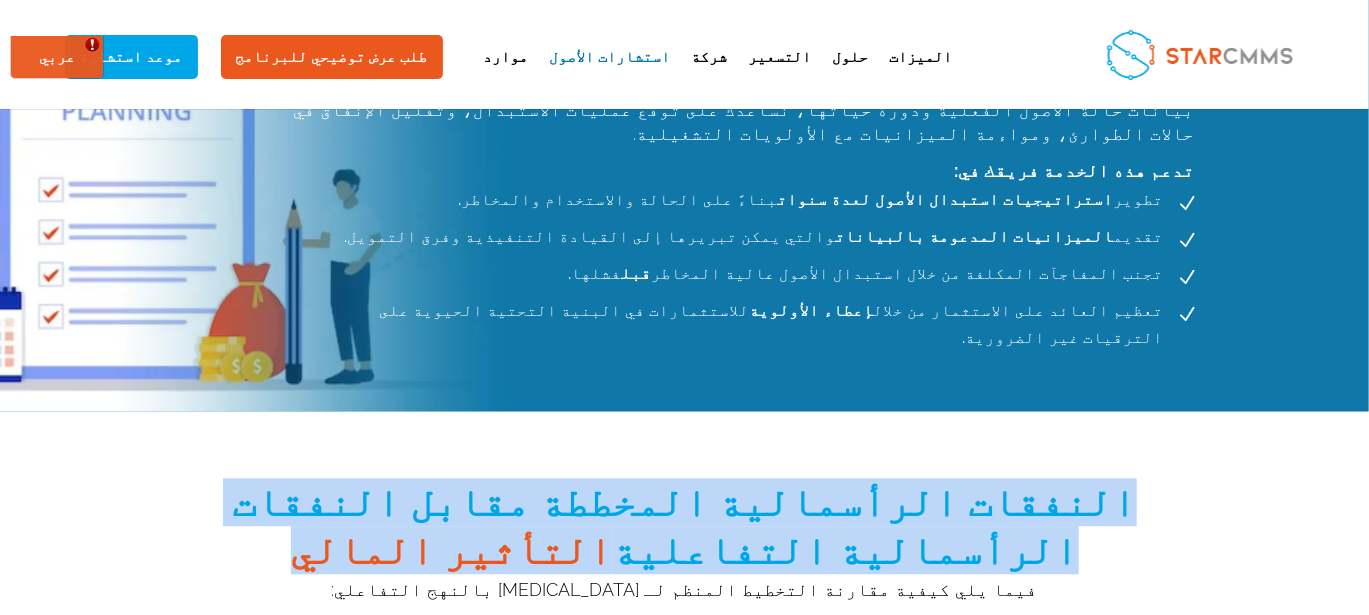 drag, startPoint x: 1165, startPoint y: 387, endPoint x: 166, endPoint y: 367, distance: 999.2002 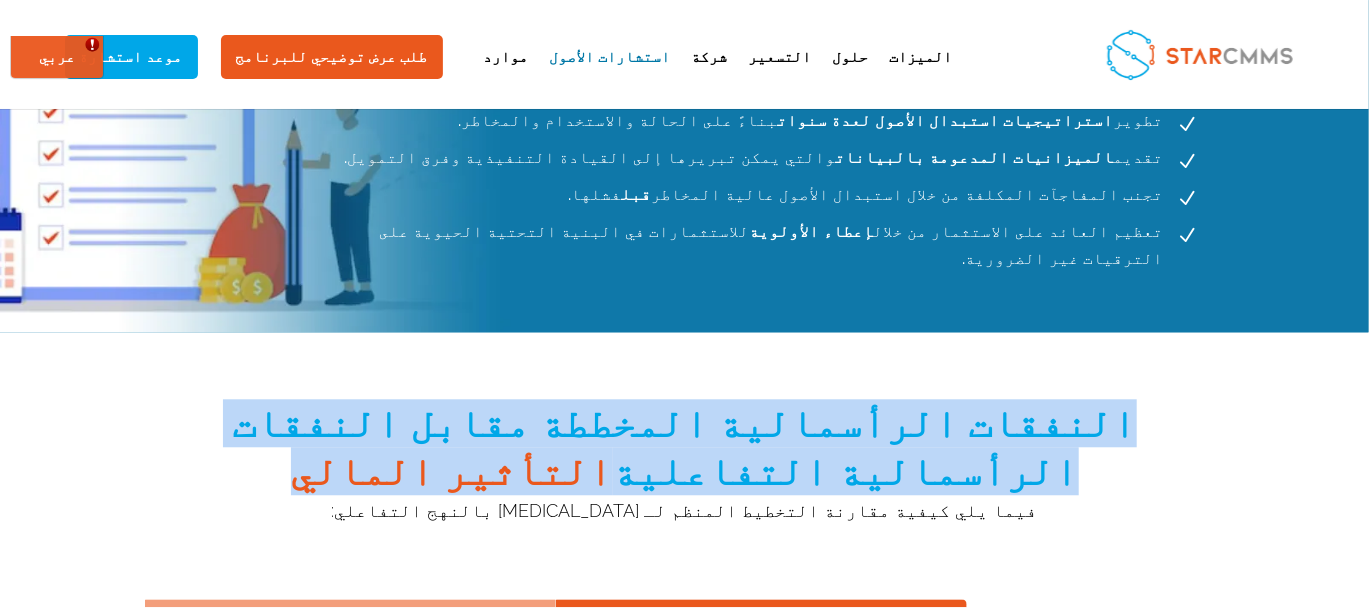 scroll, scrollTop: 2299, scrollLeft: 0, axis: vertical 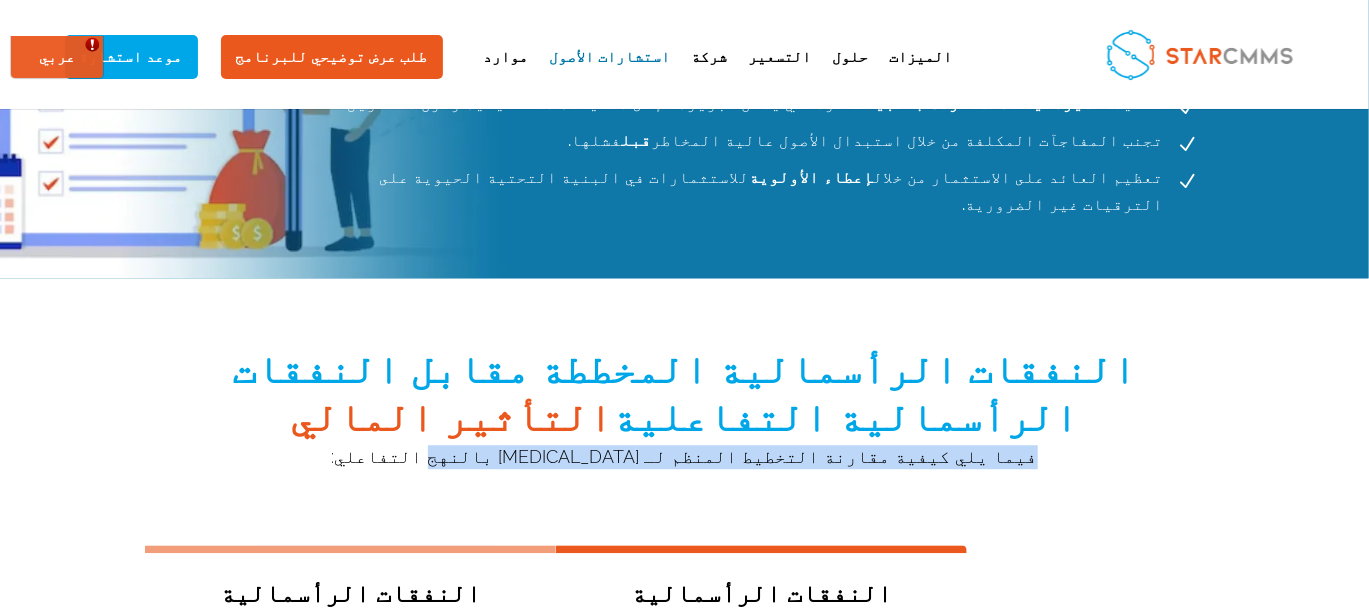 drag, startPoint x: 856, startPoint y: 346, endPoint x: 474, endPoint y: 346, distance: 382 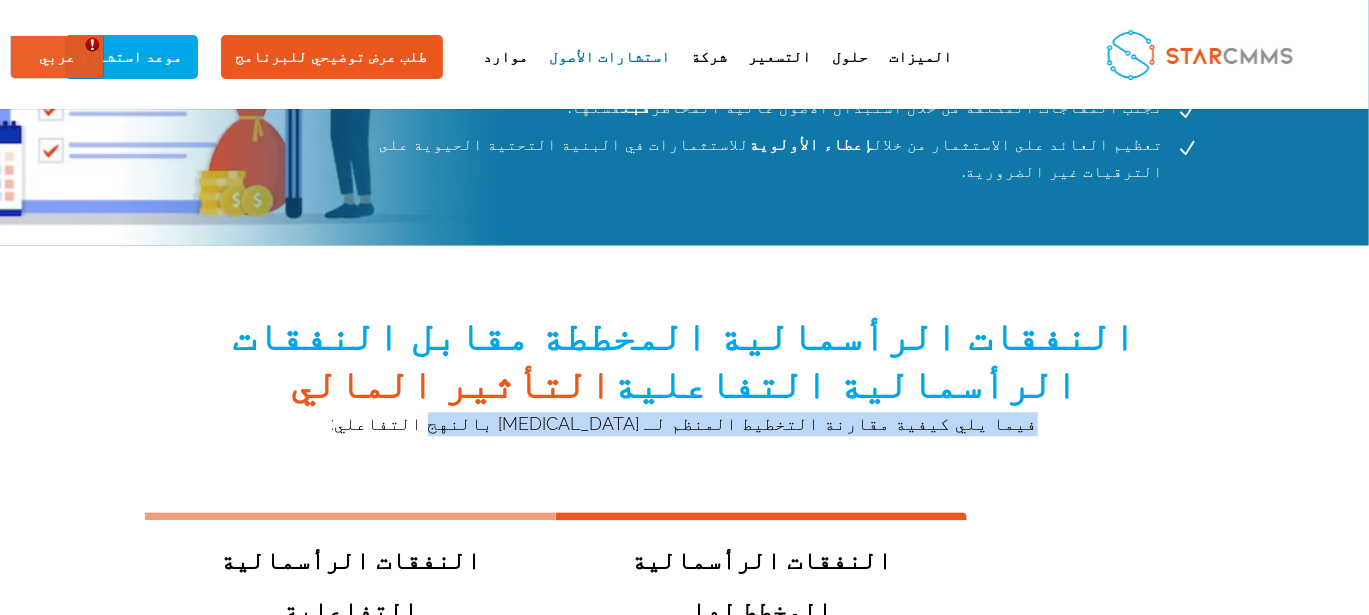 scroll, scrollTop: 2433, scrollLeft: 0, axis: vertical 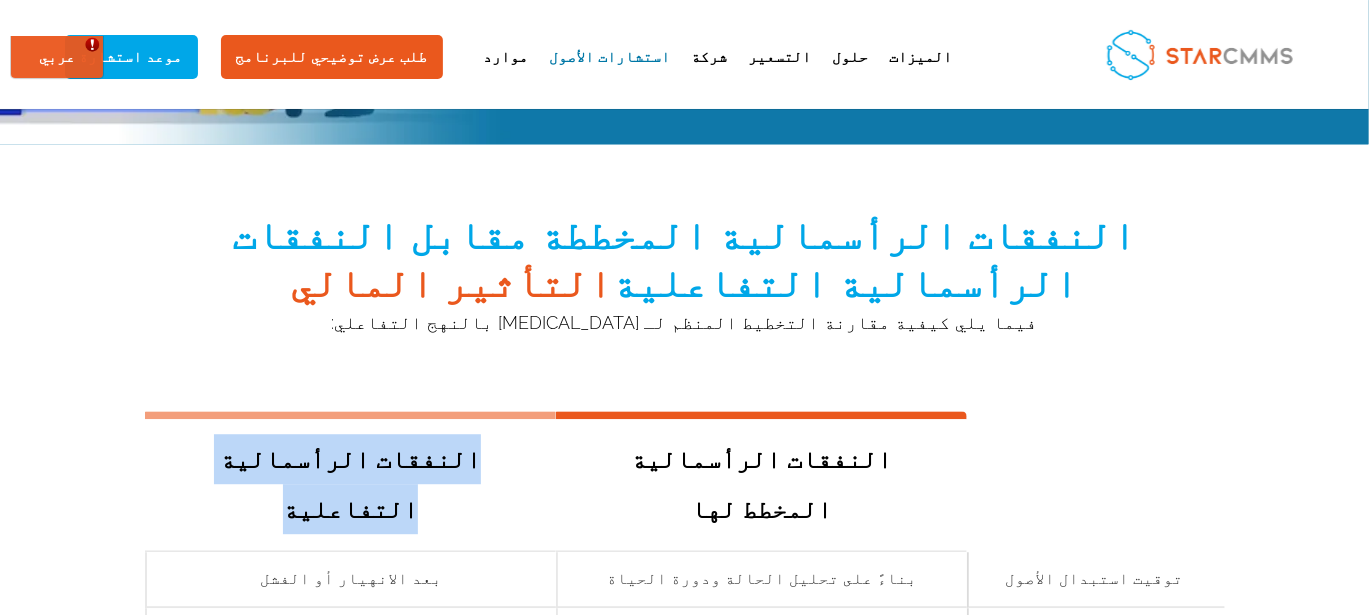 drag, startPoint x: 1145, startPoint y: 334, endPoint x: 904, endPoint y: 342, distance: 241.13274 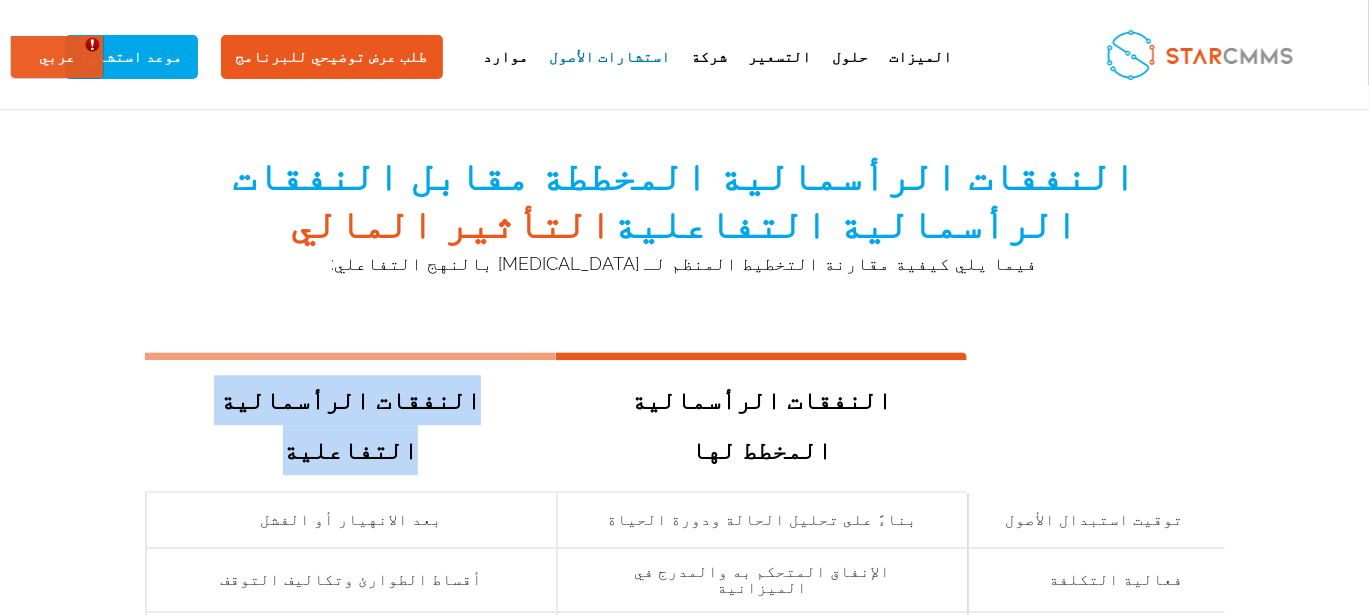 scroll, scrollTop: 2500, scrollLeft: 0, axis: vertical 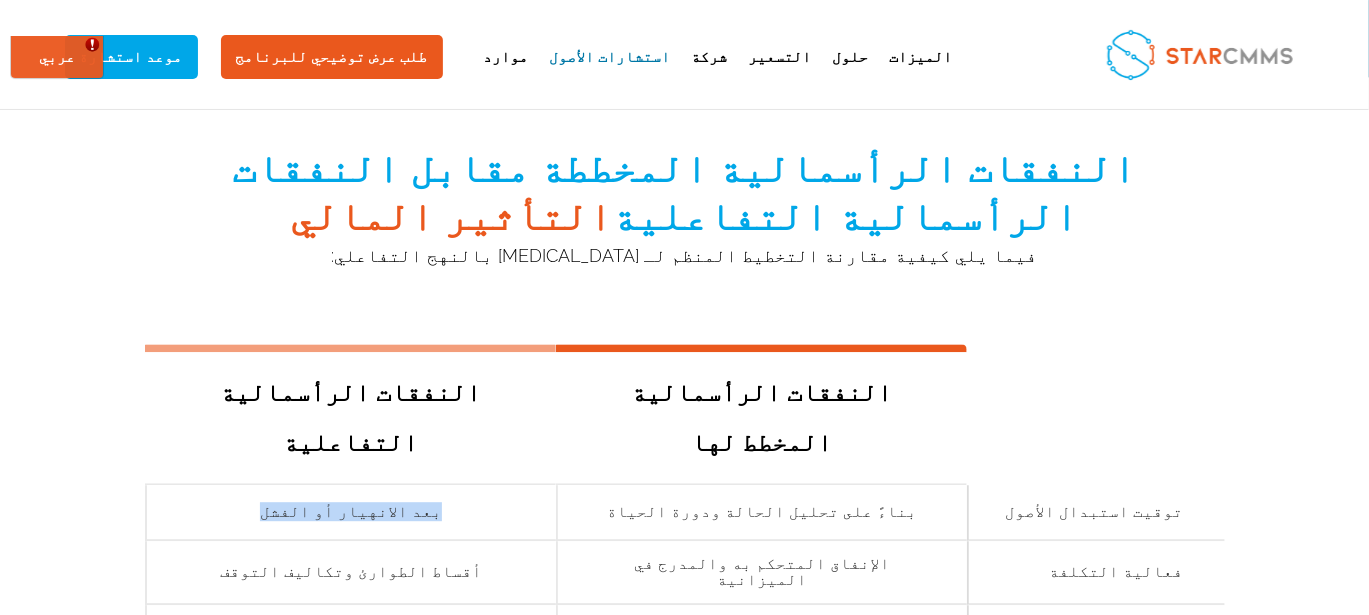 drag, startPoint x: 1083, startPoint y: 343, endPoint x: 940, endPoint y: 340, distance: 143.03146 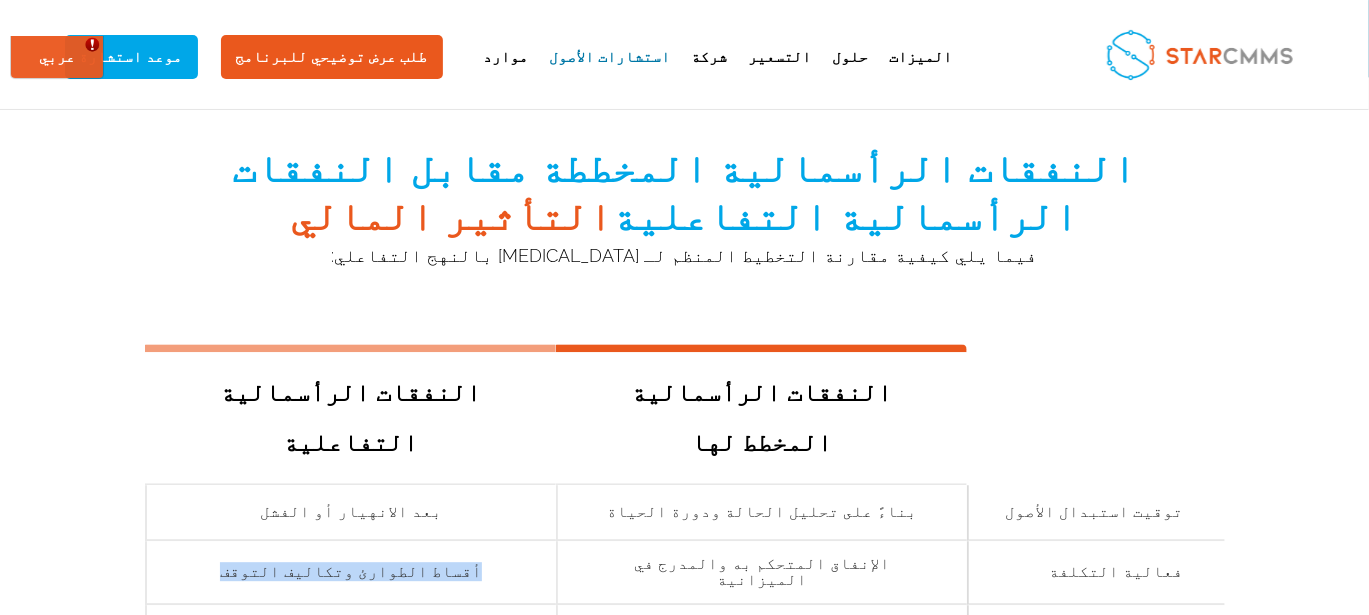 drag, startPoint x: 1114, startPoint y: 391, endPoint x: 913, endPoint y: 389, distance: 201.00995 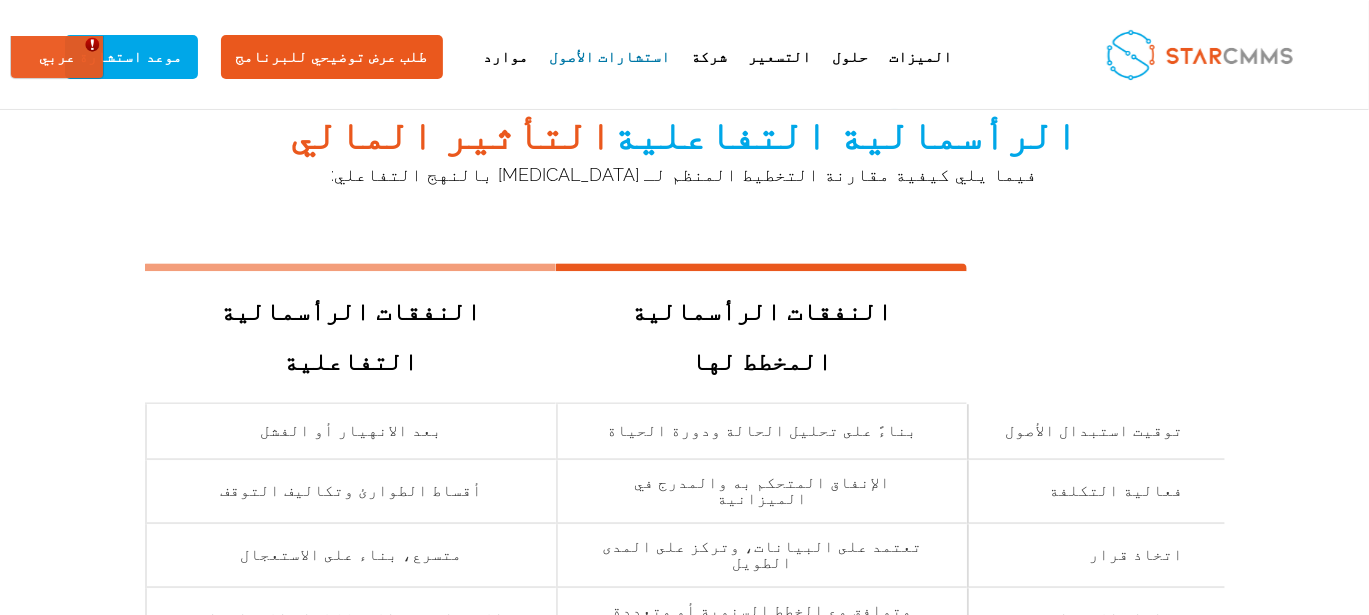 scroll, scrollTop: 2600, scrollLeft: 0, axis: vertical 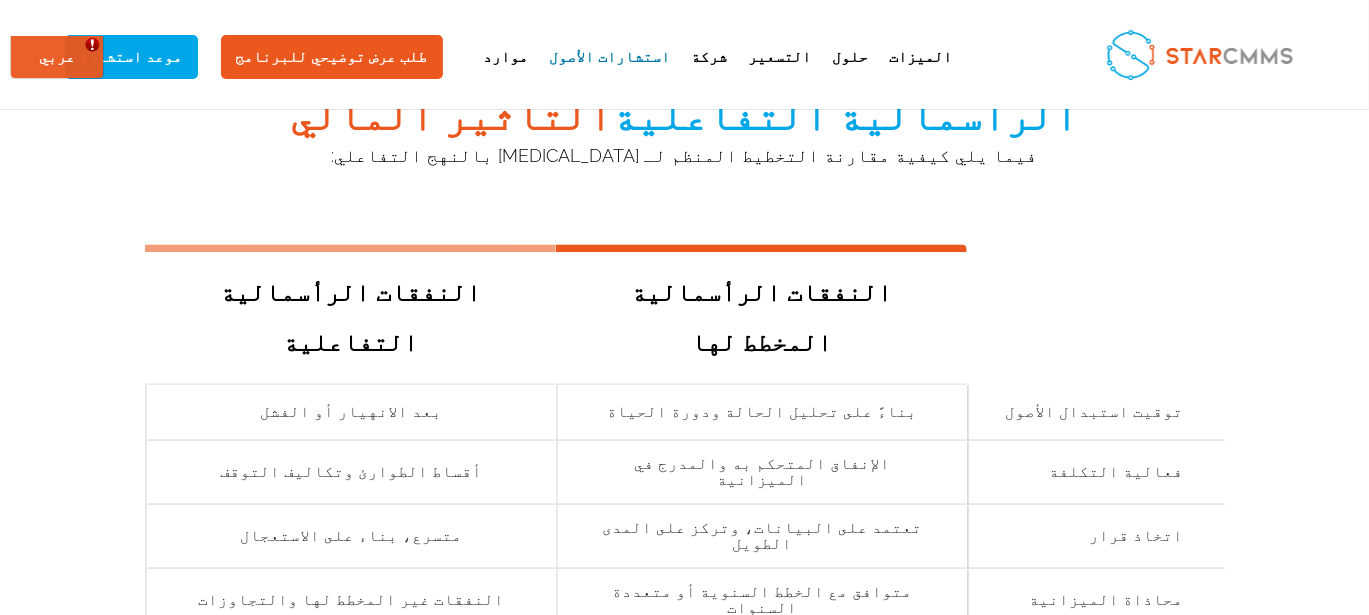 drag, startPoint x: 1095, startPoint y: 465, endPoint x: 950, endPoint y: 464, distance: 145.00345 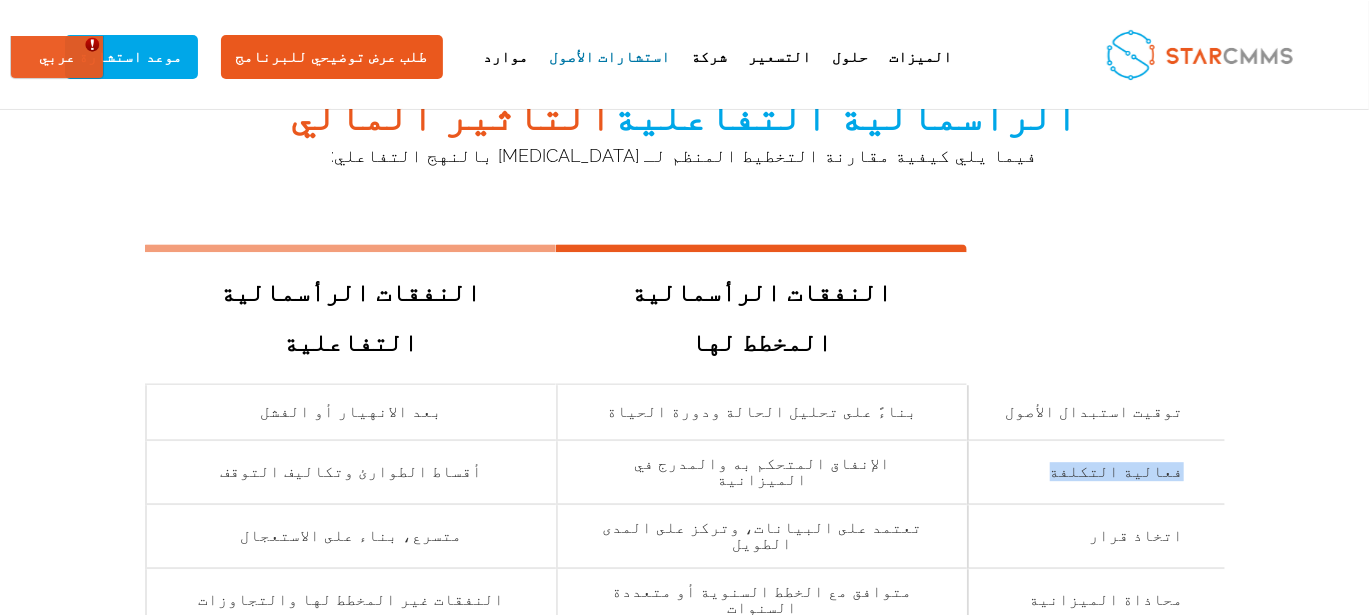 drag, startPoint x: 270, startPoint y: 289, endPoint x: 181, endPoint y: 286, distance: 89.050545 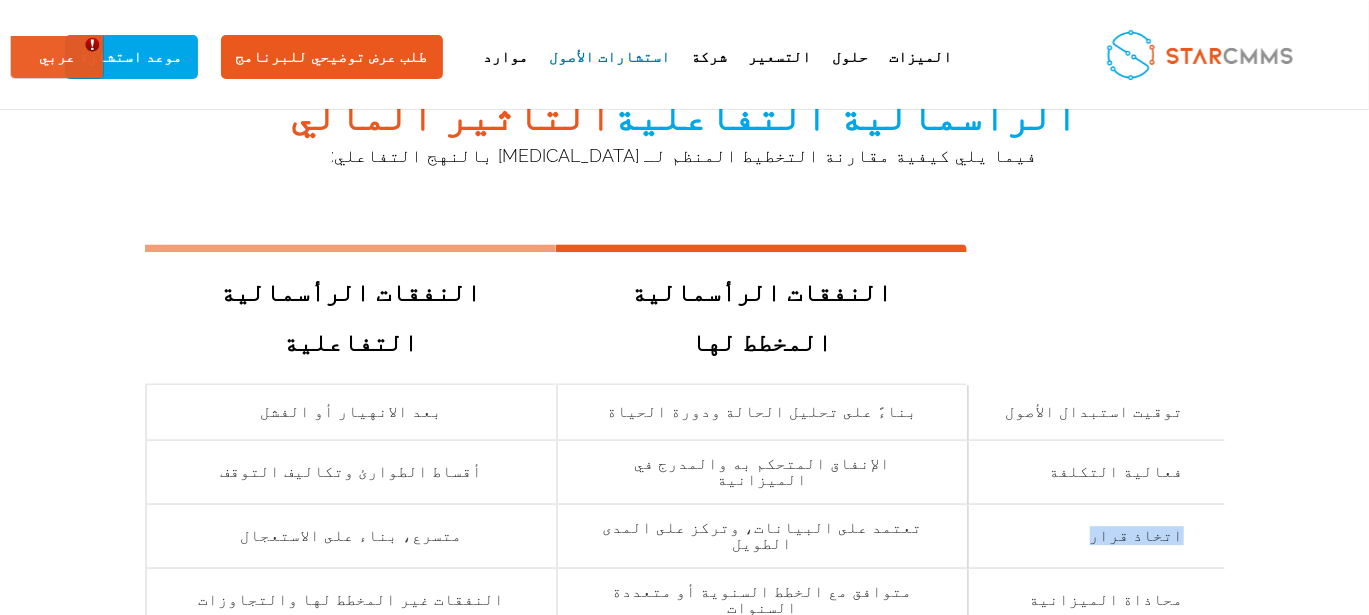 drag, startPoint x: 252, startPoint y: 343, endPoint x: 180, endPoint y: 339, distance: 72.11102 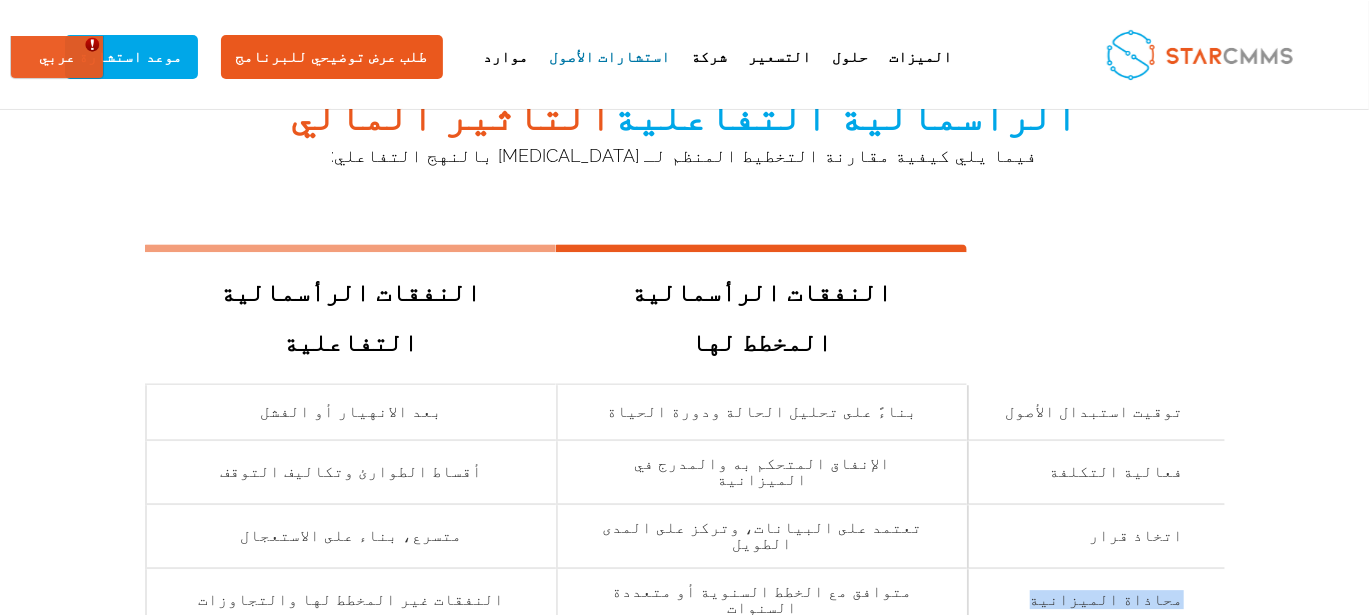 drag, startPoint x: 264, startPoint y: 405, endPoint x: 170, endPoint y: 388, distance: 95.524864 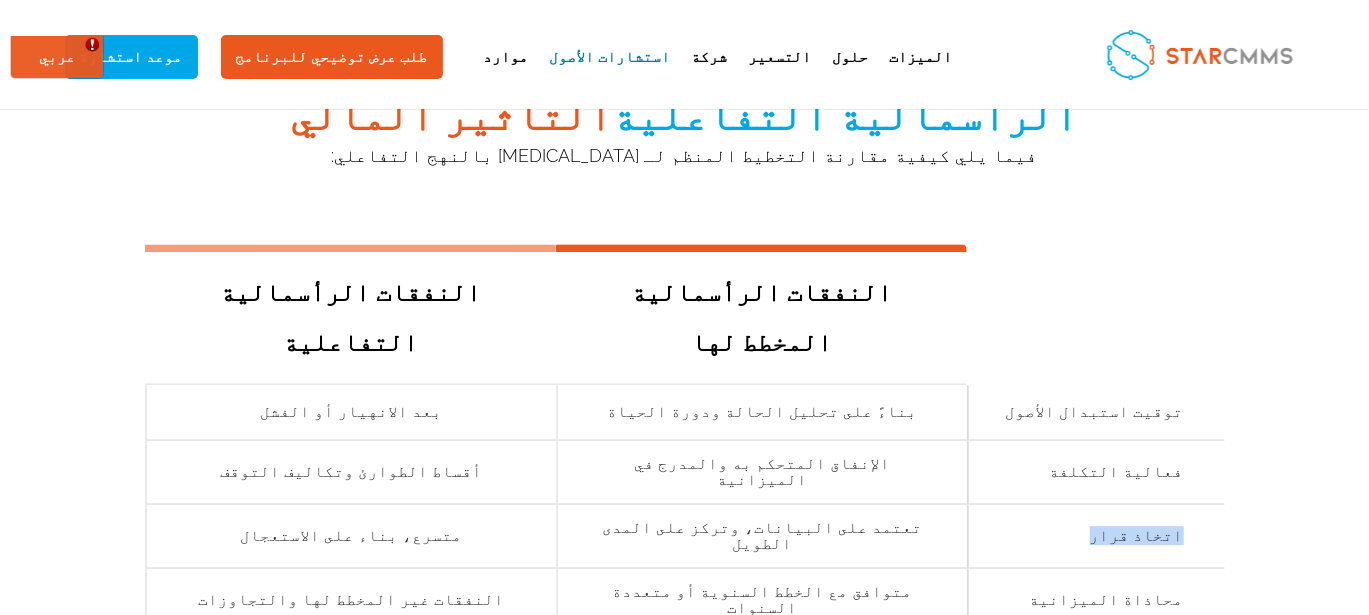 drag, startPoint x: 252, startPoint y: 353, endPoint x: 176, endPoint y: 353, distance: 76 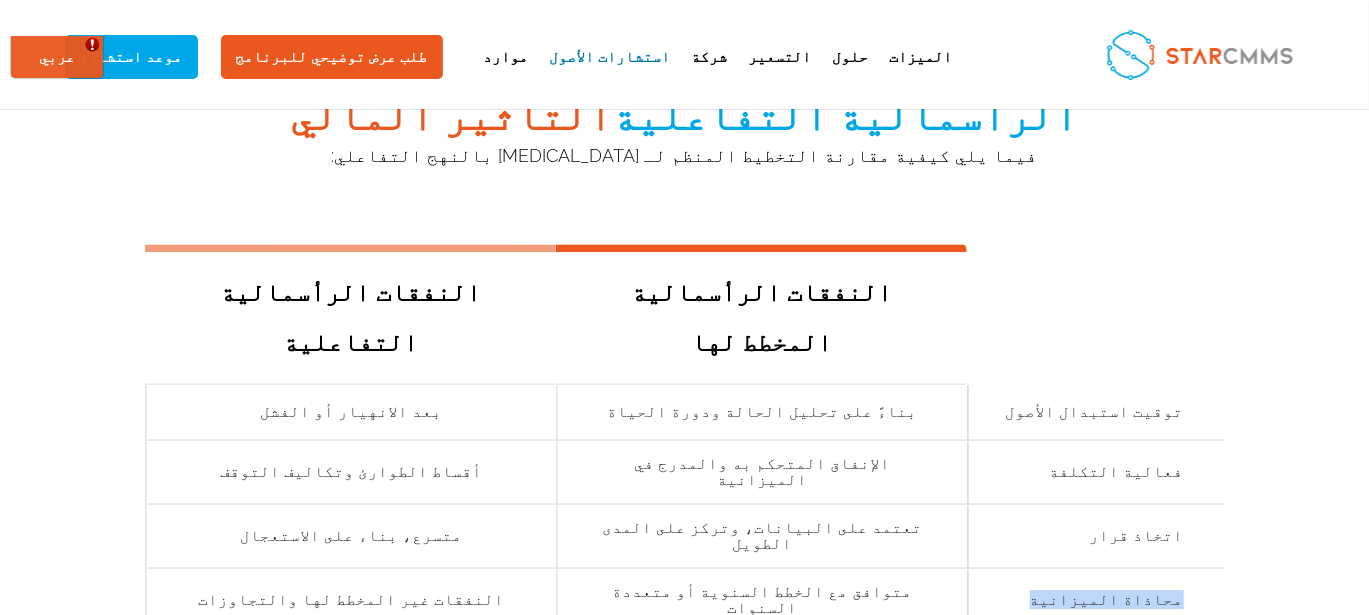 drag, startPoint x: 271, startPoint y: 405, endPoint x: 185, endPoint y: 402, distance: 86.05231 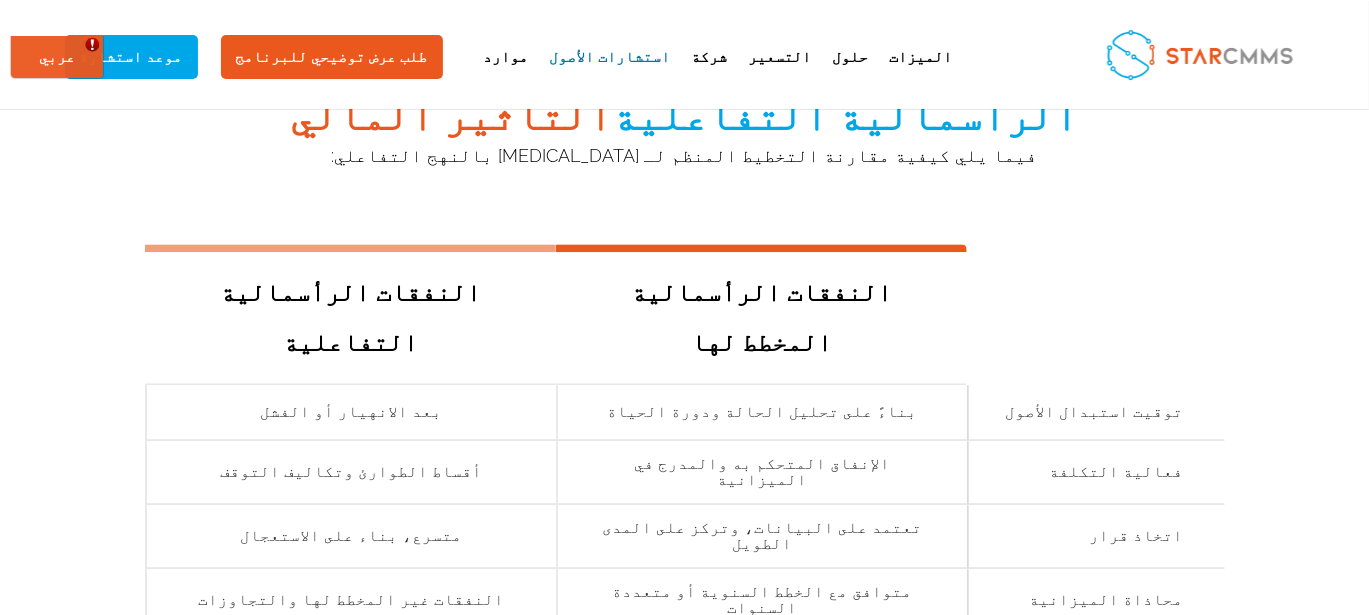 drag, startPoint x: 314, startPoint y: 459, endPoint x: 177, endPoint y: 459, distance: 137 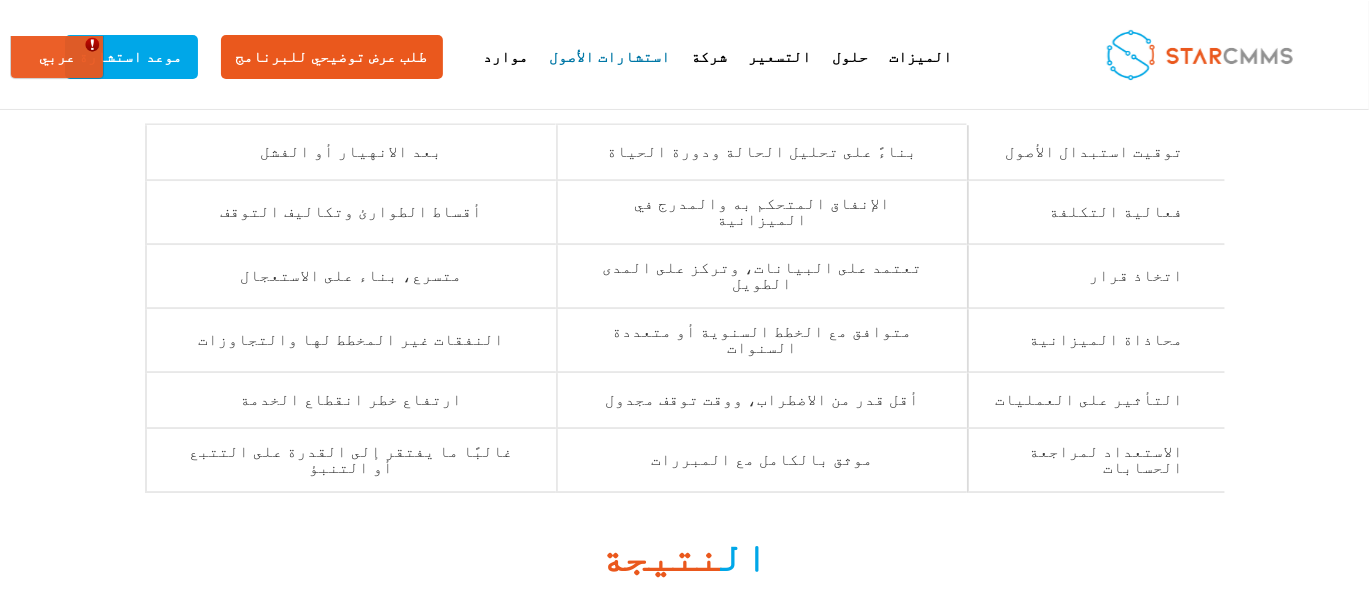 scroll, scrollTop: 2867, scrollLeft: 0, axis: vertical 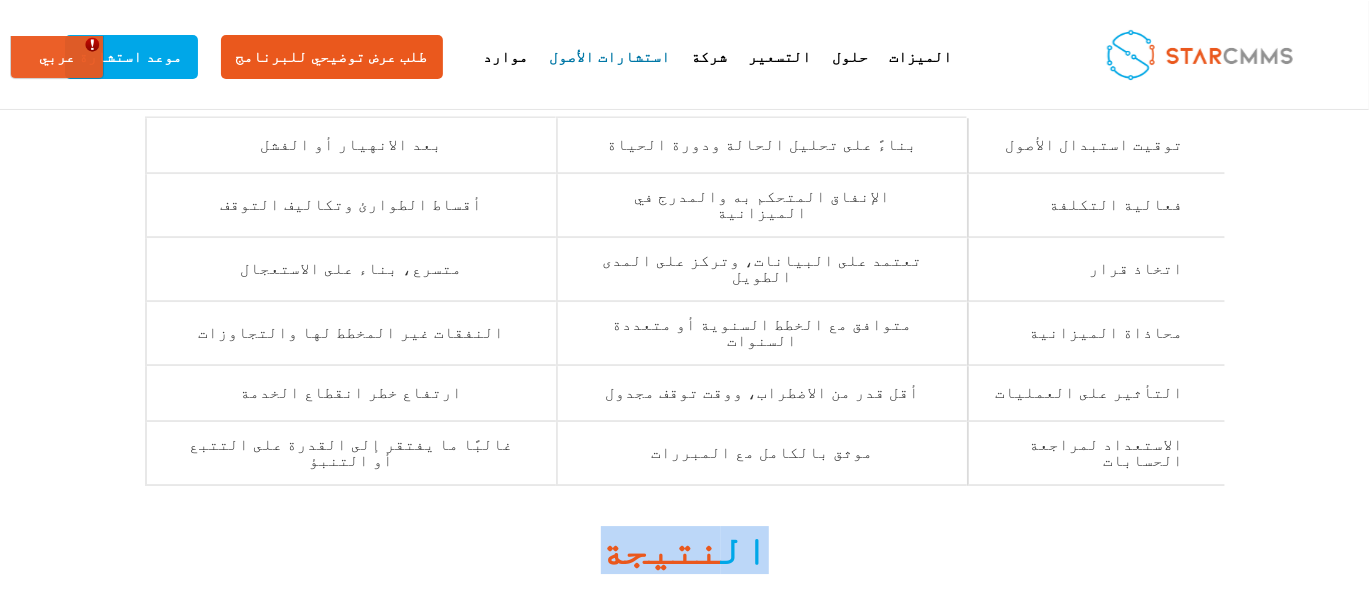 drag, startPoint x: 766, startPoint y: 353, endPoint x: 619, endPoint y: 353, distance: 147 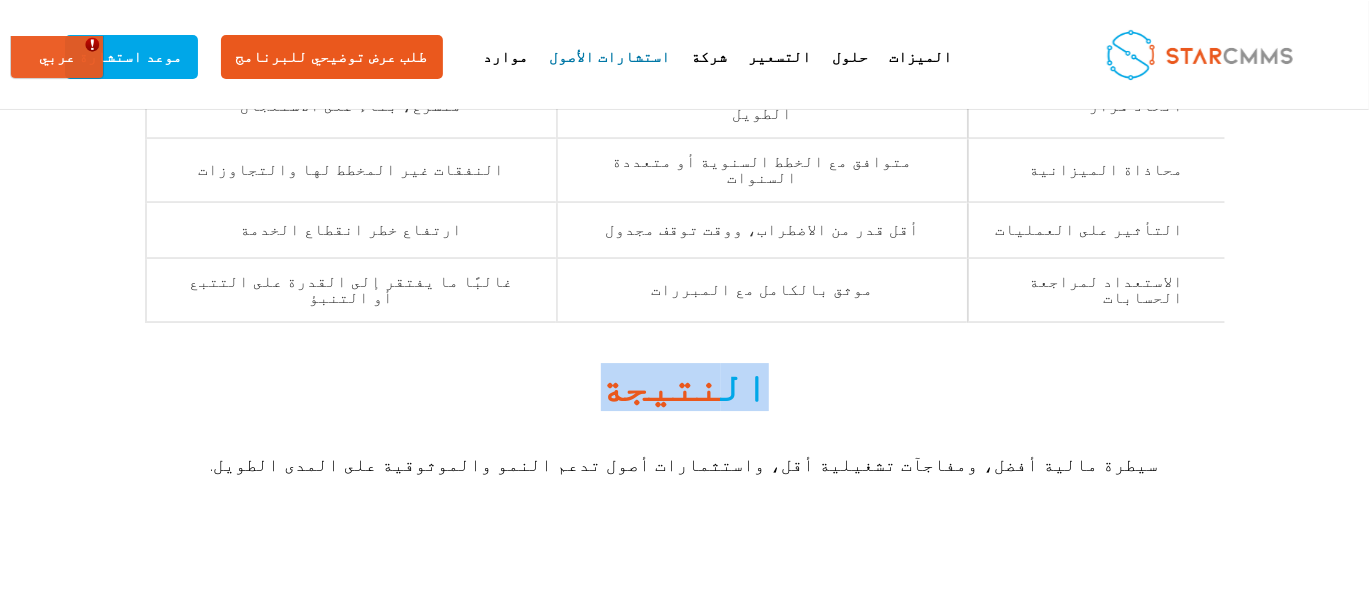 scroll, scrollTop: 3033, scrollLeft: 0, axis: vertical 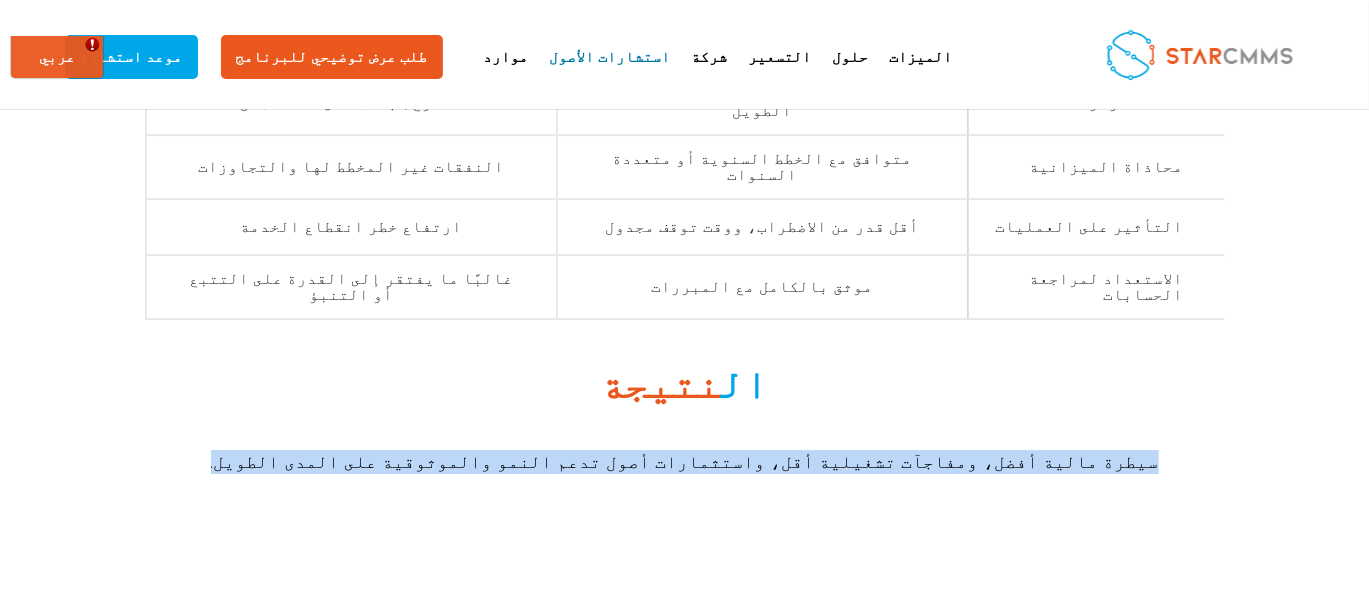 drag, startPoint x: 978, startPoint y: 259, endPoint x: 375, endPoint y: 274, distance: 603.1865 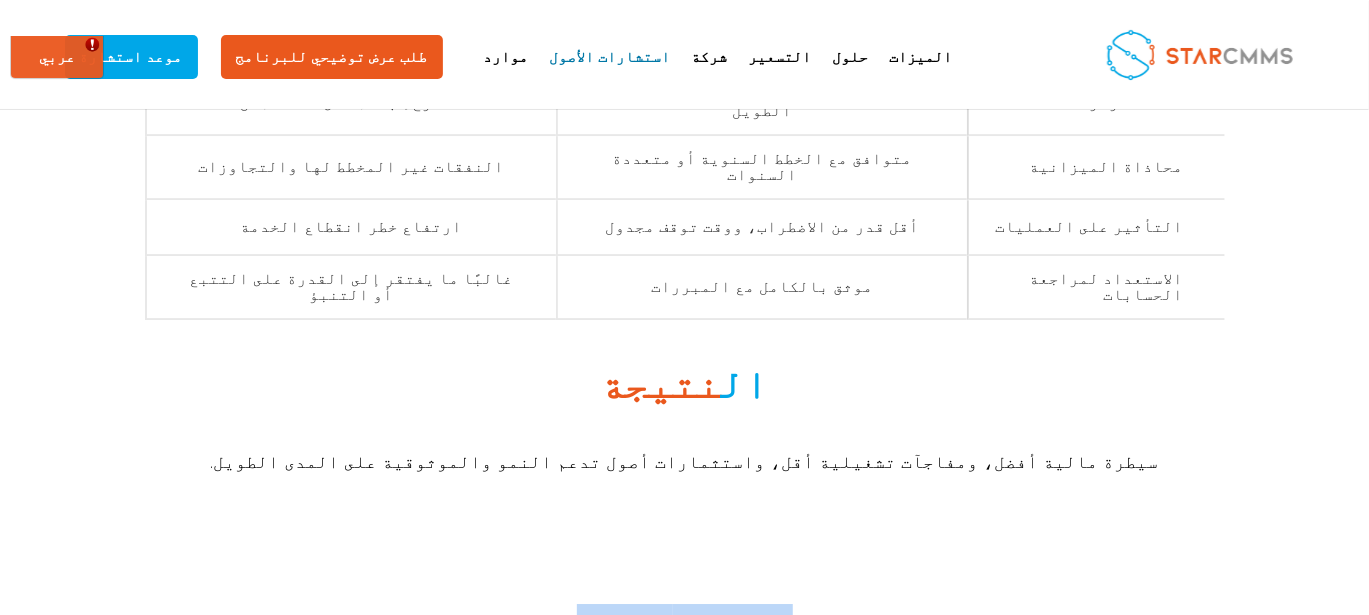 drag, startPoint x: 781, startPoint y: 417, endPoint x: 569, endPoint y: 430, distance: 212.39821 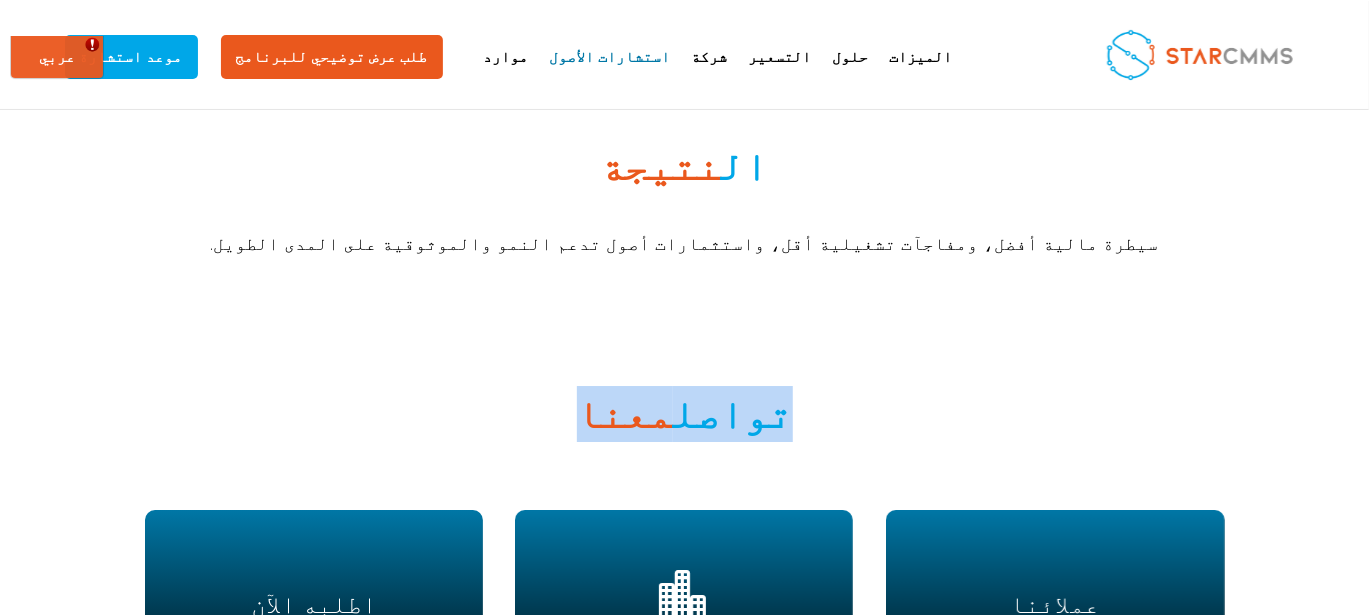 scroll, scrollTop: 3267, scrollLeft: 0, axis: vertical 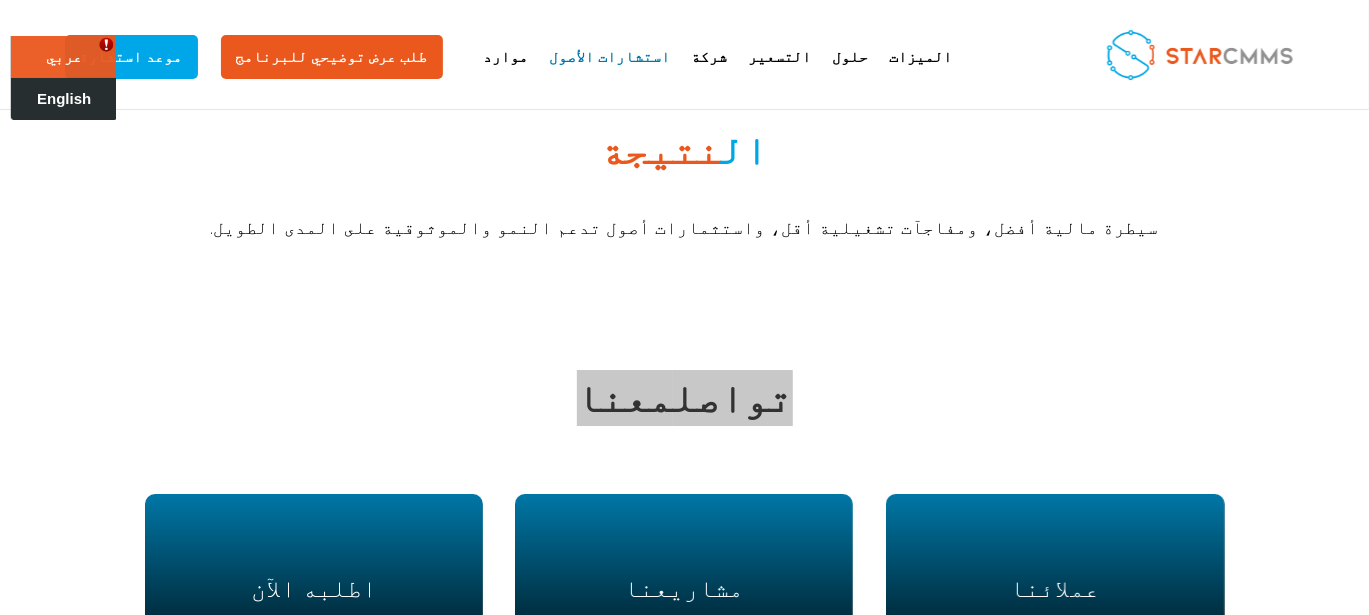 click on "English" at bounding box center (64, 98) 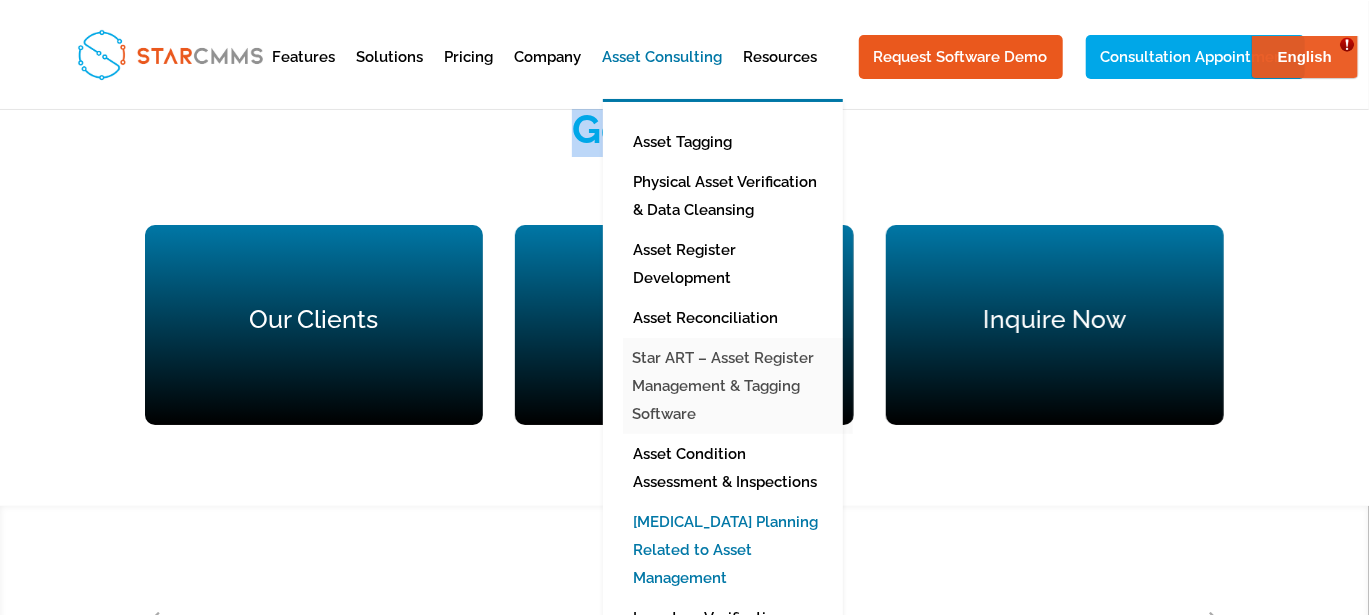 scroll, scrollTop: 3607, scrollLeft: 0, axis: vertical 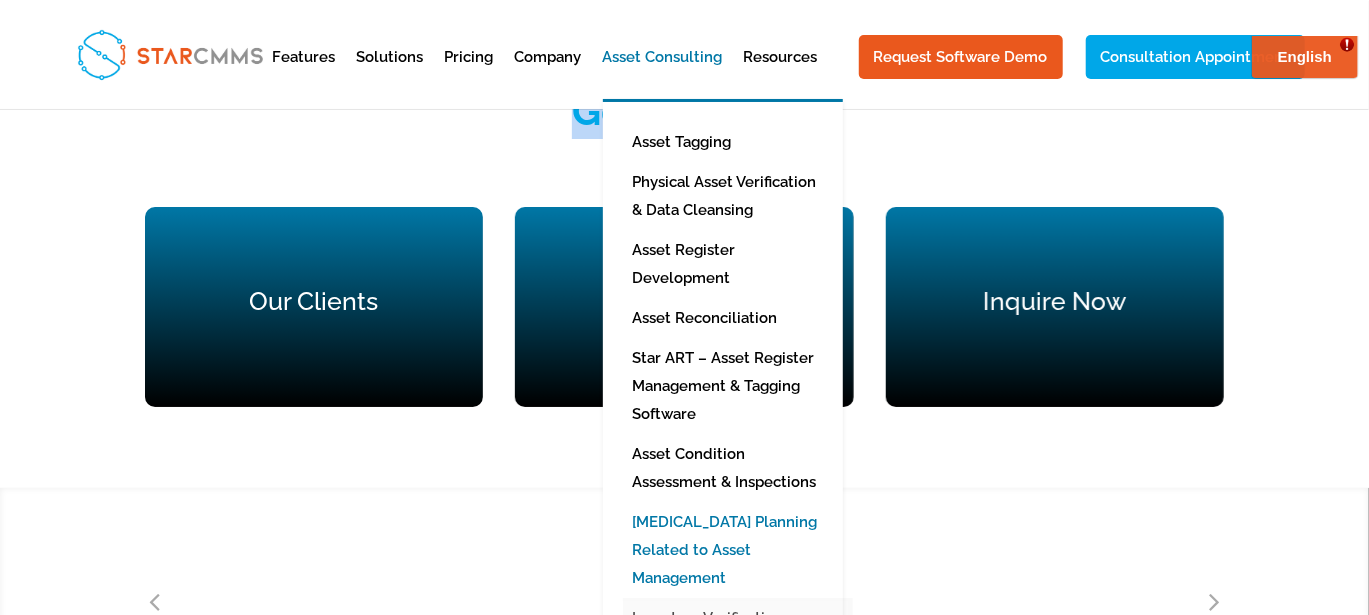 click on "Inventory Verification, Cataloguing & Taxonomy" at bounding box center (738, 632) 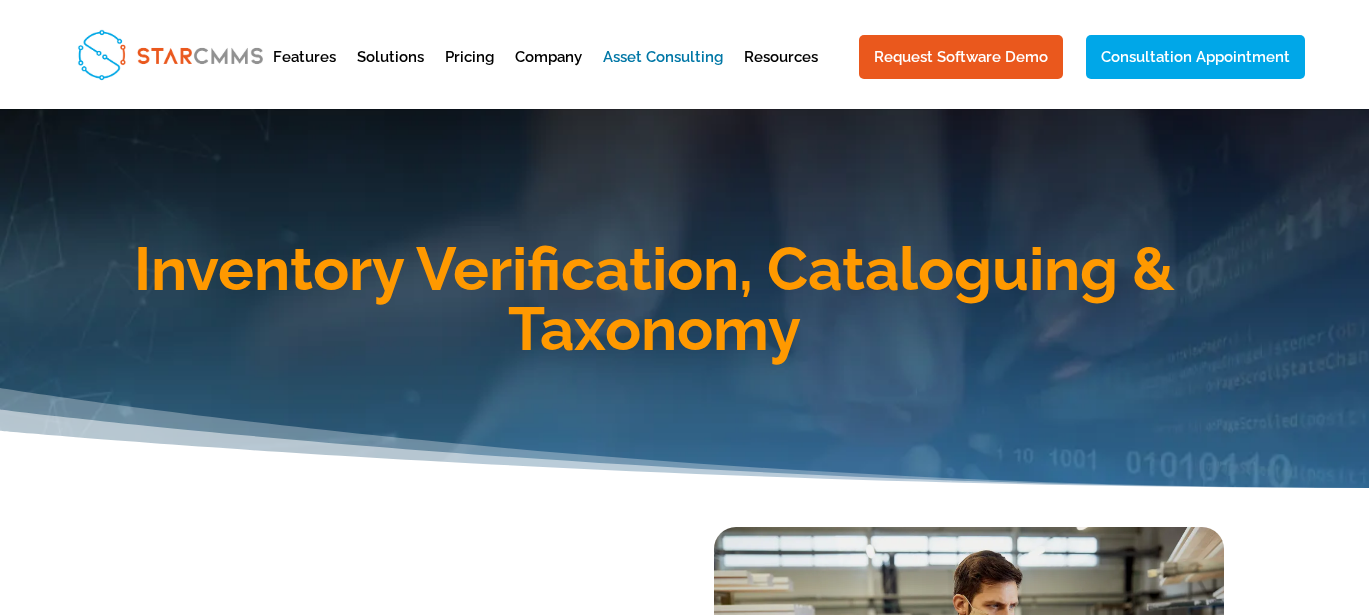 scroll, scrollTop: 0, scrollLeft: 0, axis: both 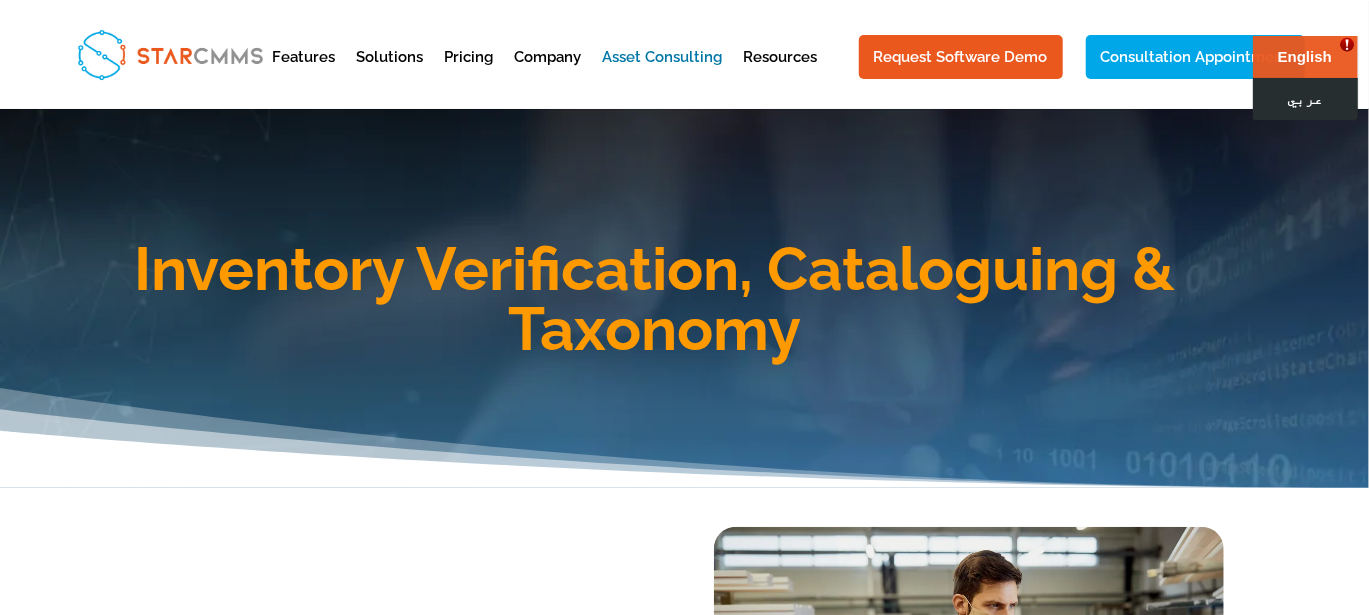 click on "عربي" at bounding box center (1304, 98) 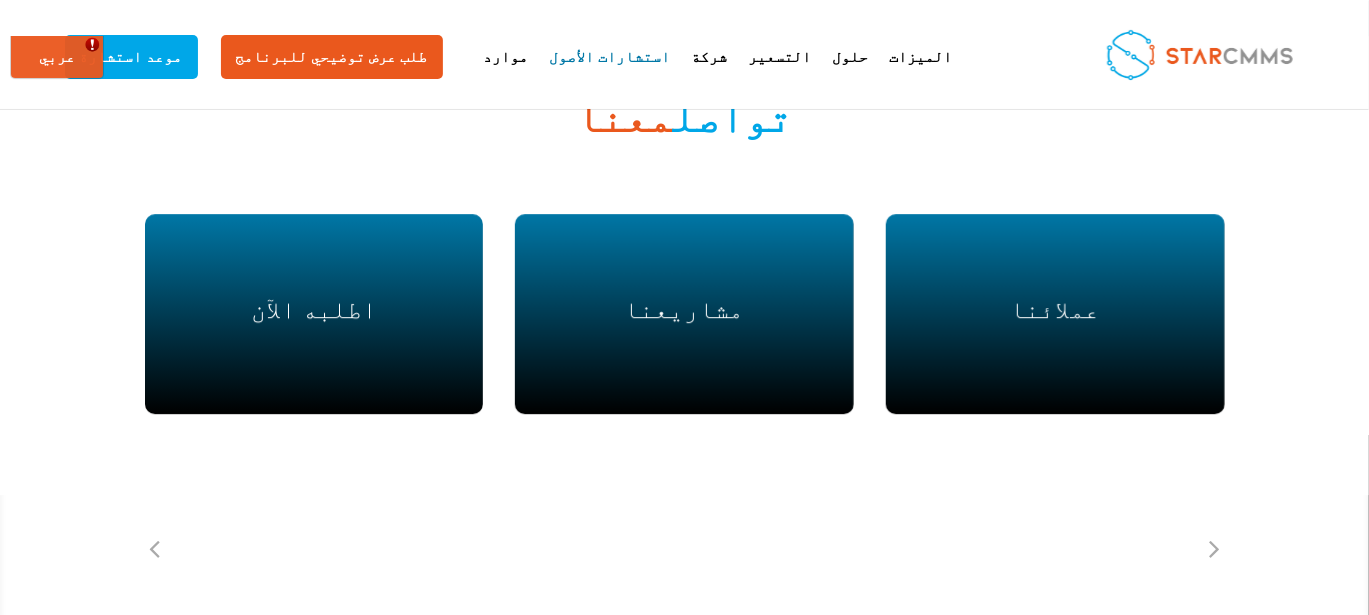 scroll, scrollTop: 2900, scrollLeft: 0, axis: vertical 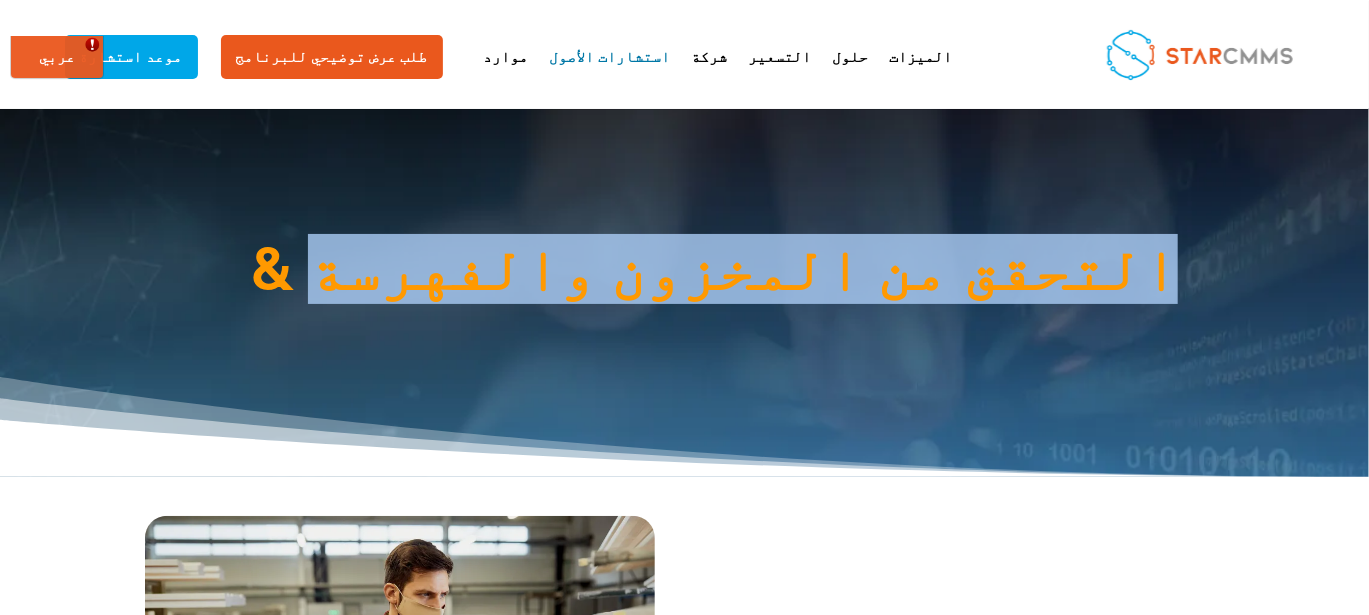 drag, startPoint x: 914, startPoint y: 250, endPoint x: 338, endPoint y: 317, distance: 579.8836 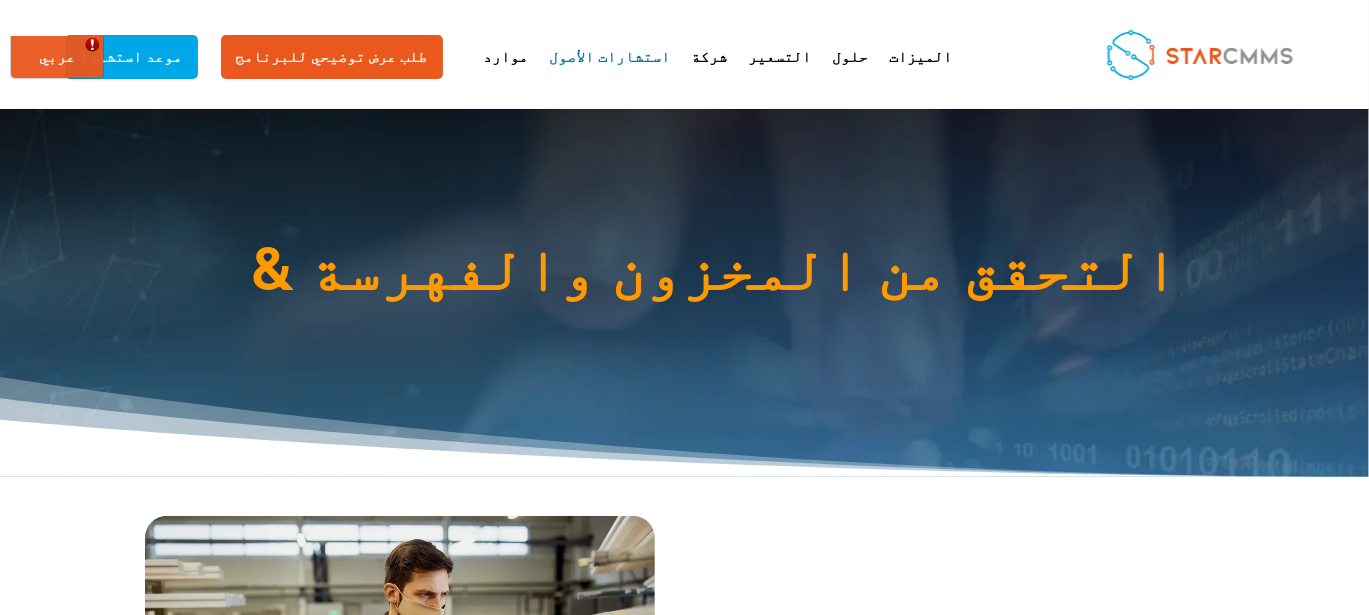click on "التحقق من المخزون والفهرسة &" at bounding box center [715, 274] 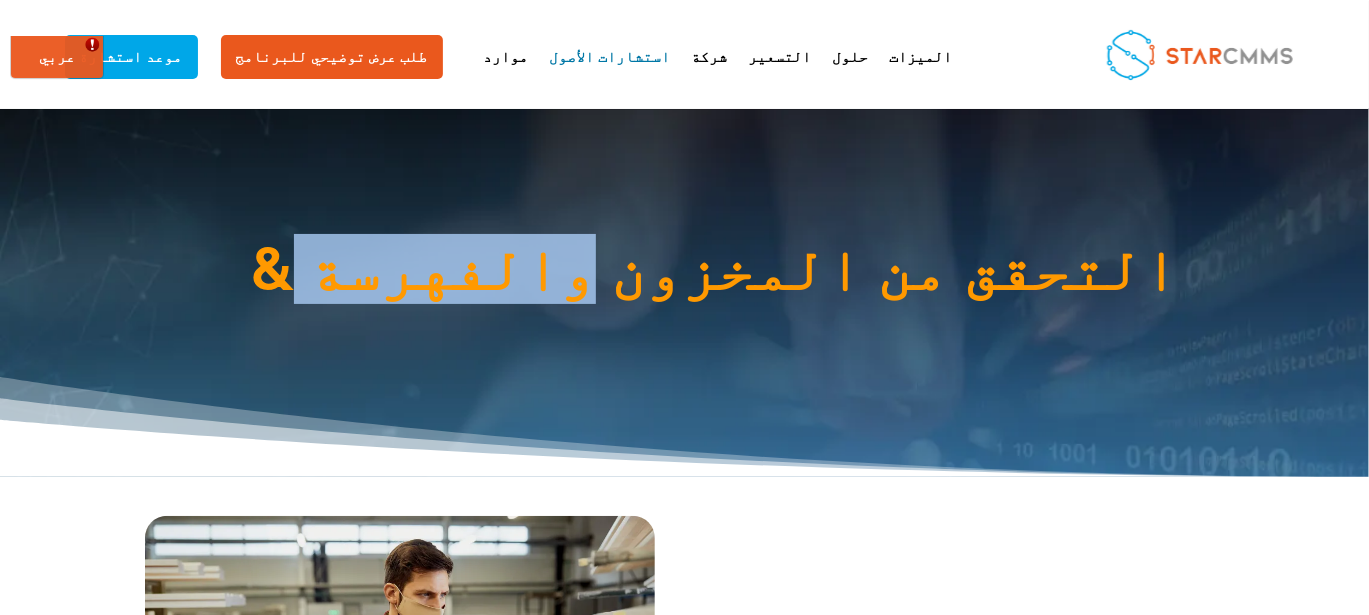click on "التحقق من المخزون والفهرسة &" at bounding box center (715, 274) 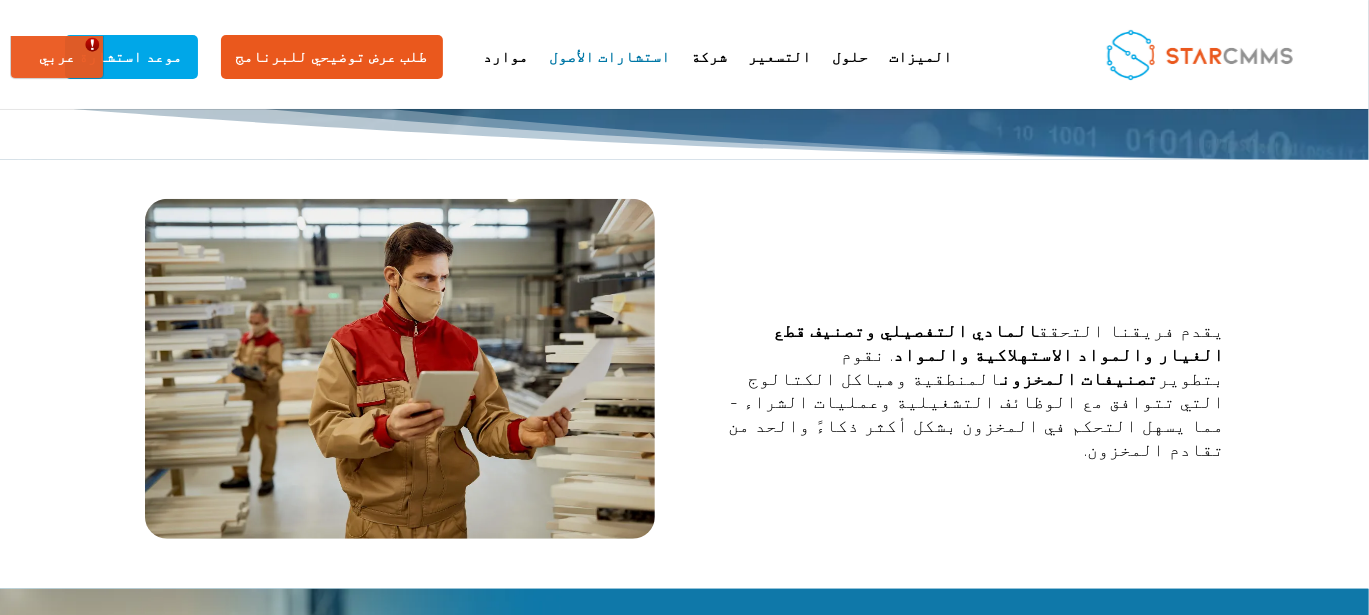 scroll, scrollTop: 333, scrollLeft: 0, axis: vertical 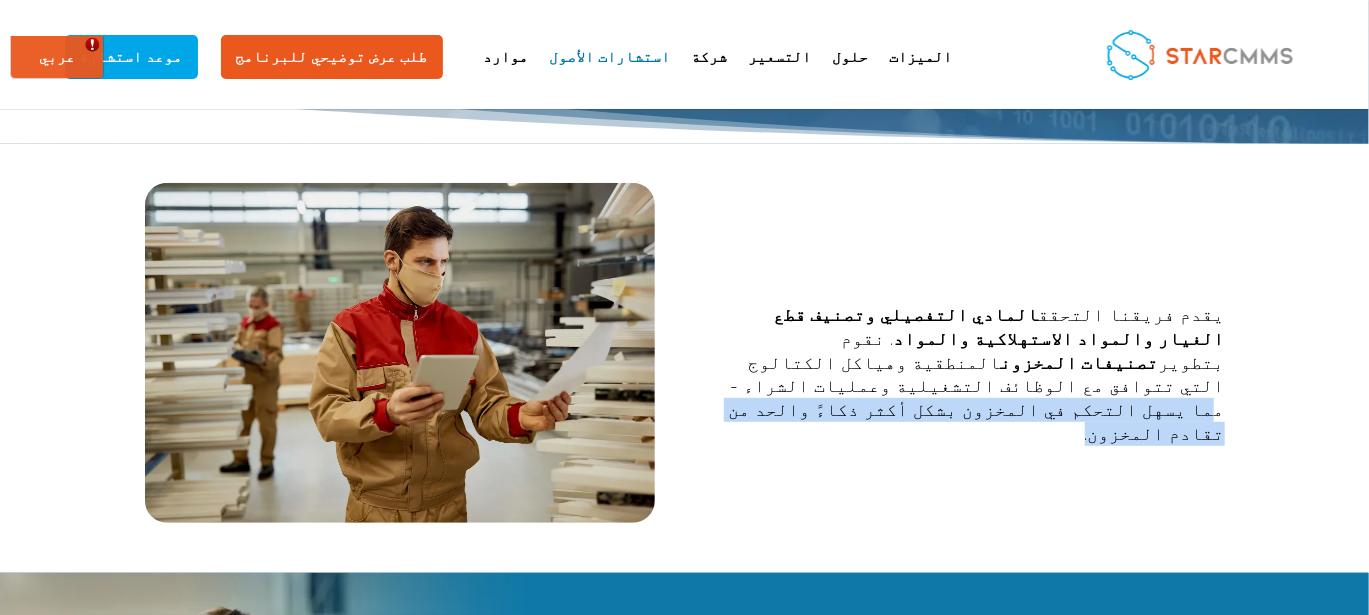 drag, startPoint x: 196, startPoint y: 389, endPoint x: 251, endPoint y: 361, distance: 61.7171 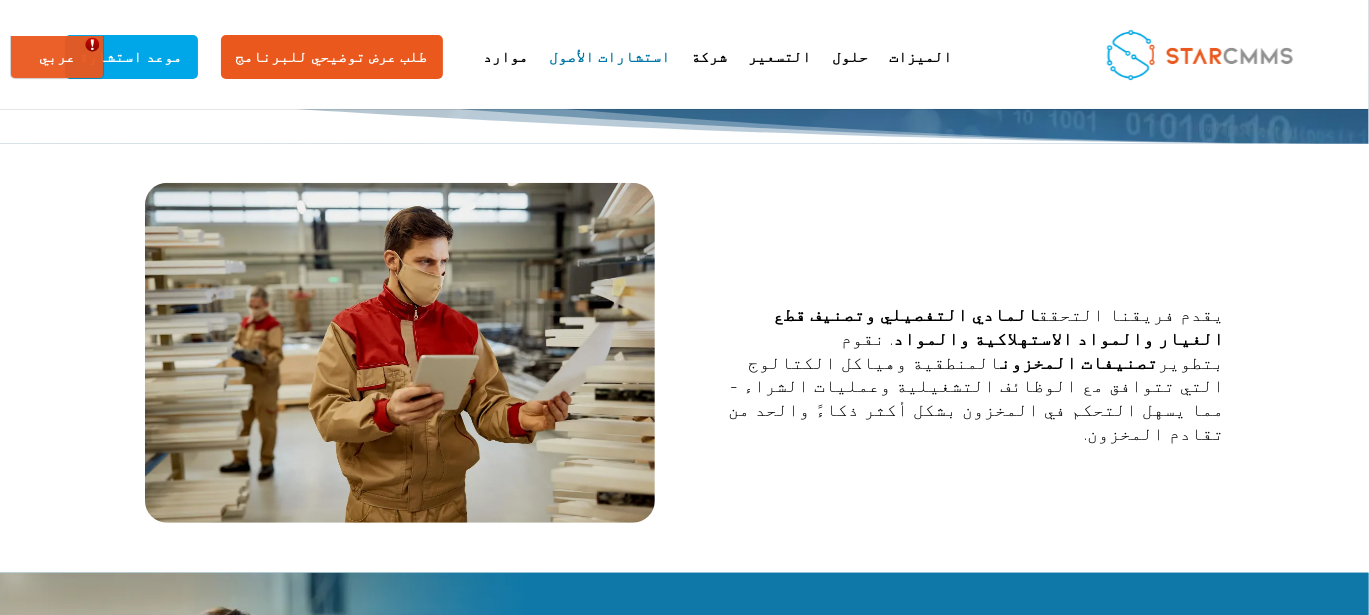 click on "يقدم فريقنا التحقق  المادي التفصيلي وتصنيف قطع الغيار والمواد الاستهلاكية والمواد . نقوم بتطوير  تصنيفات المخزون  المنطقية وهياكل الكتالوج التي تتوافق مع الوظائف التشغيلية وعمليات الشراء - مما يسهل التحكم في المخزون بشكل أكثر ذكاءً والحد من تقادم المخزون." at bounding box center [685, 339] 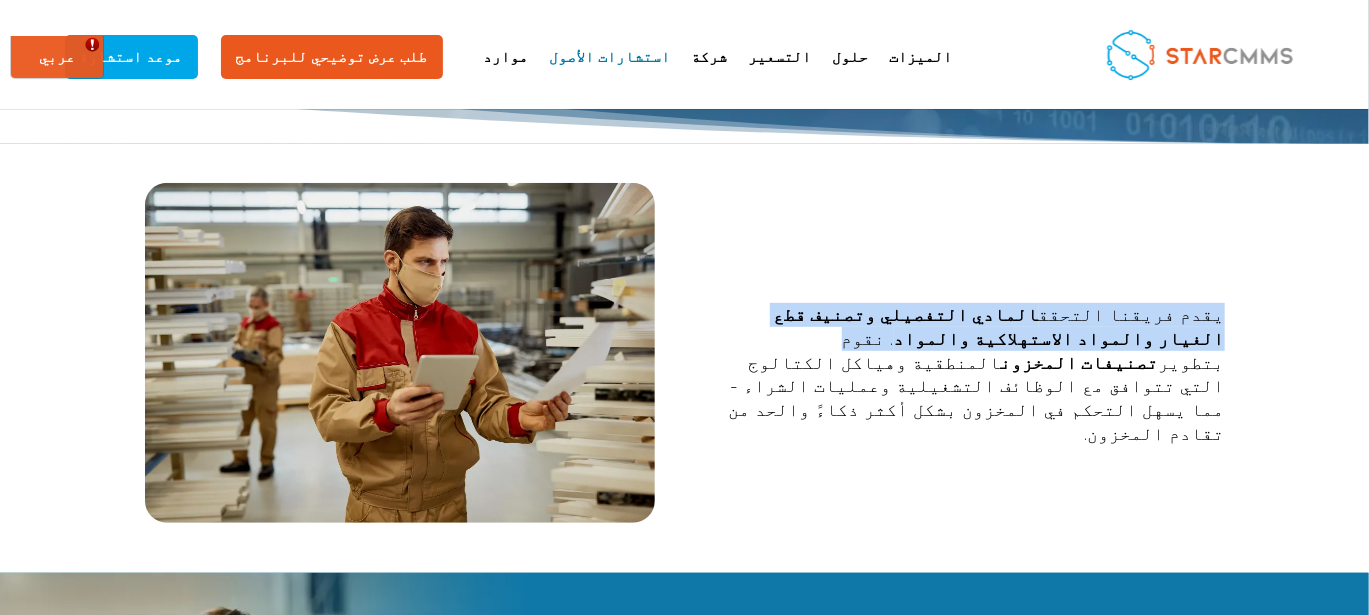 drag, startPoint x: 648, startPoint y: 313, endPoint x: 137, endPoint y: 313, distance: 511 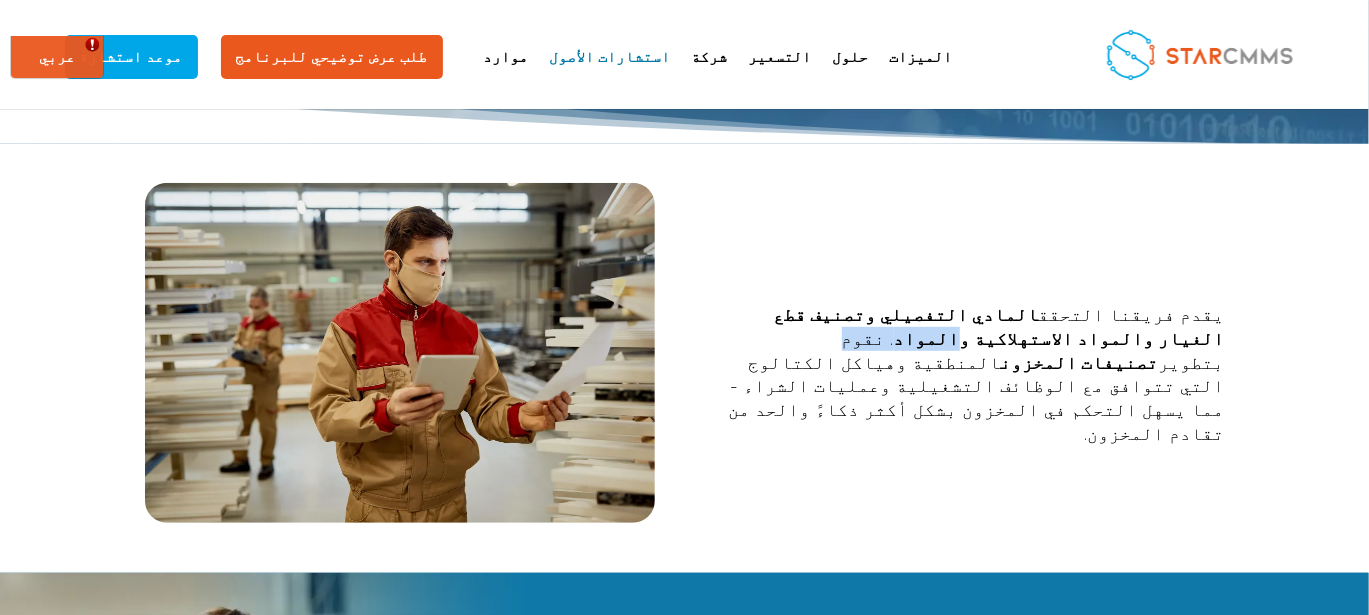 drag, startPoint x: 651, startPoint y: 311, endPoint x: 580, endPoint y: 313, distance: 71.02816 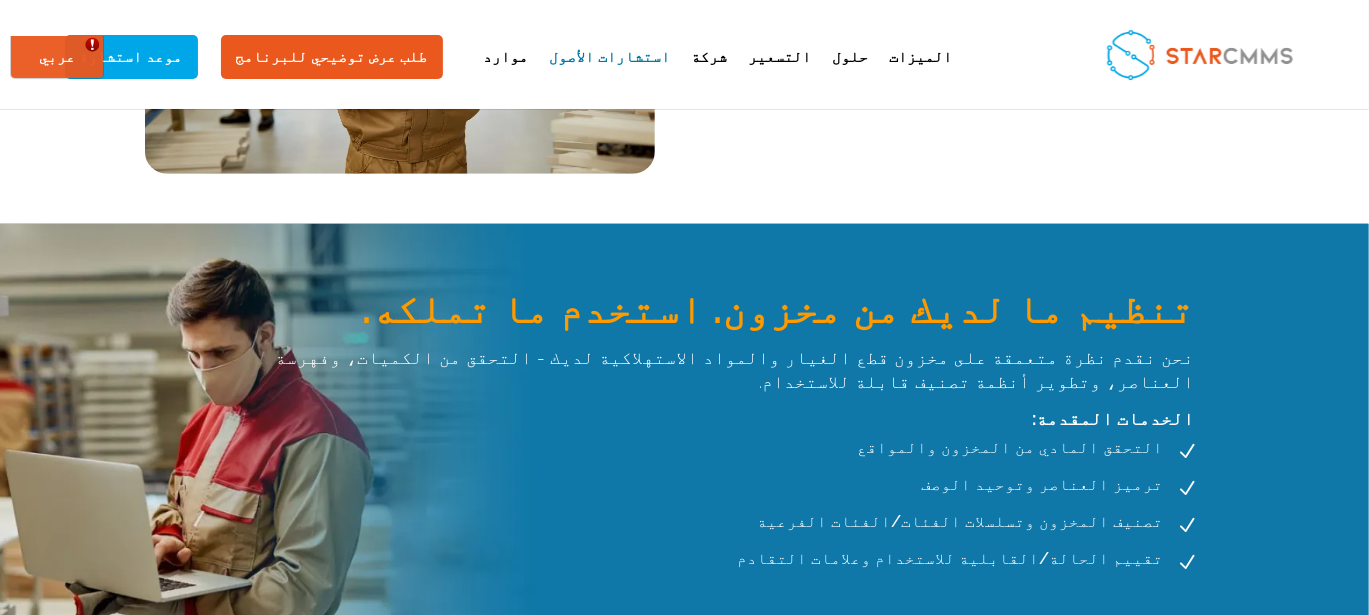 scroll, scrollTop: 699, scrollLeft: 0, axis: vertical 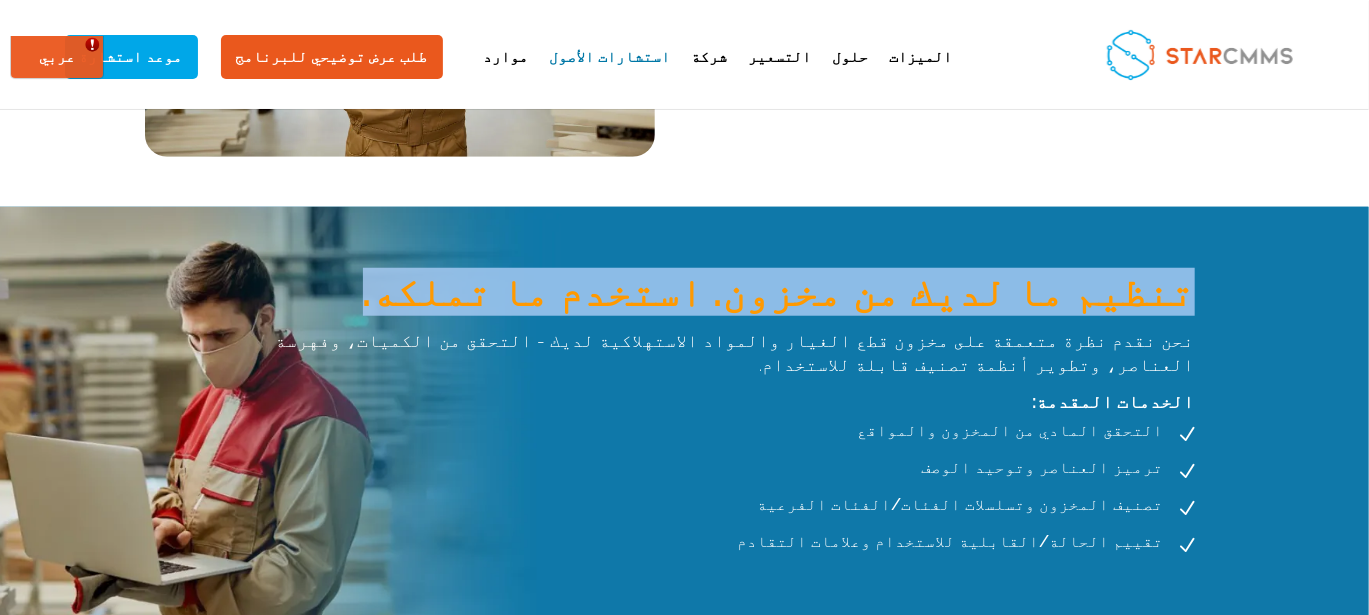 drag, startPoint x: 740, startPoint y: 291, endPoint x: 173, endPoint y: 321, distance: 567.7931 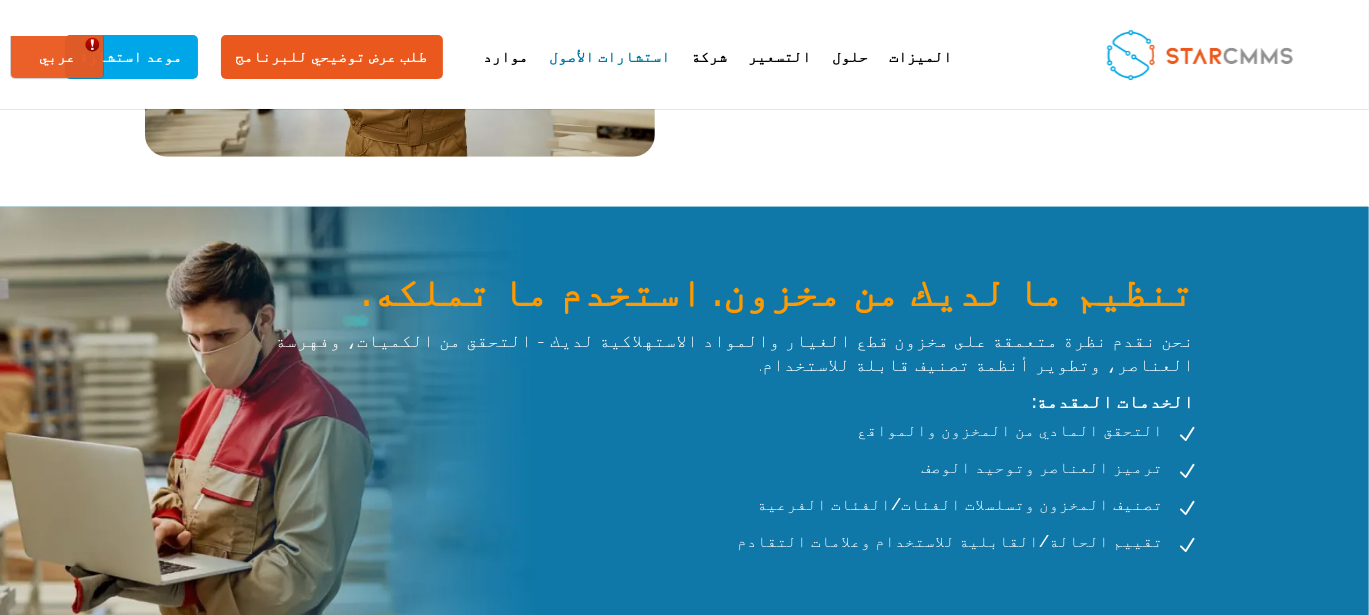 click on "تنظيم ما لديك من مخزون. استخدم ما تملكه." at bounding box center (724, 297) 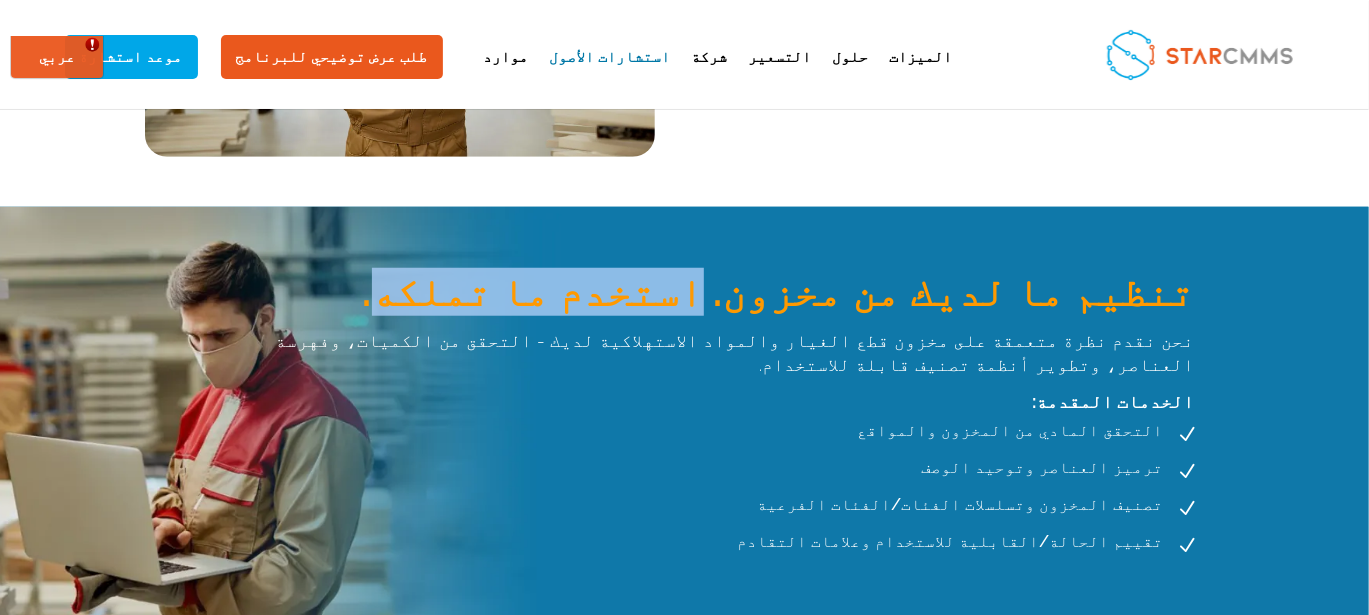 drag, startPoint x: 724, startPoint y: 283, endPoint x: 510, endPoint y: 286, distance: 214.02103 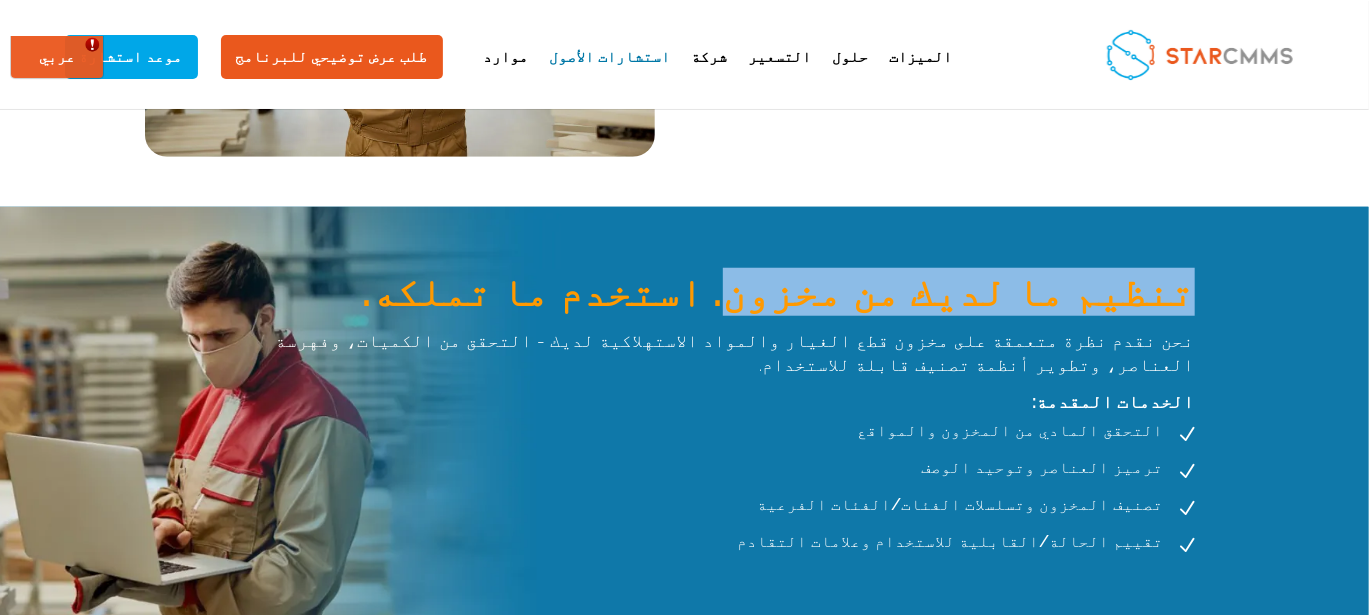drag, startPoint x: 493, startPoint y: 292, endPoint x: 172, endPoint y: 311, distance: 321.56183 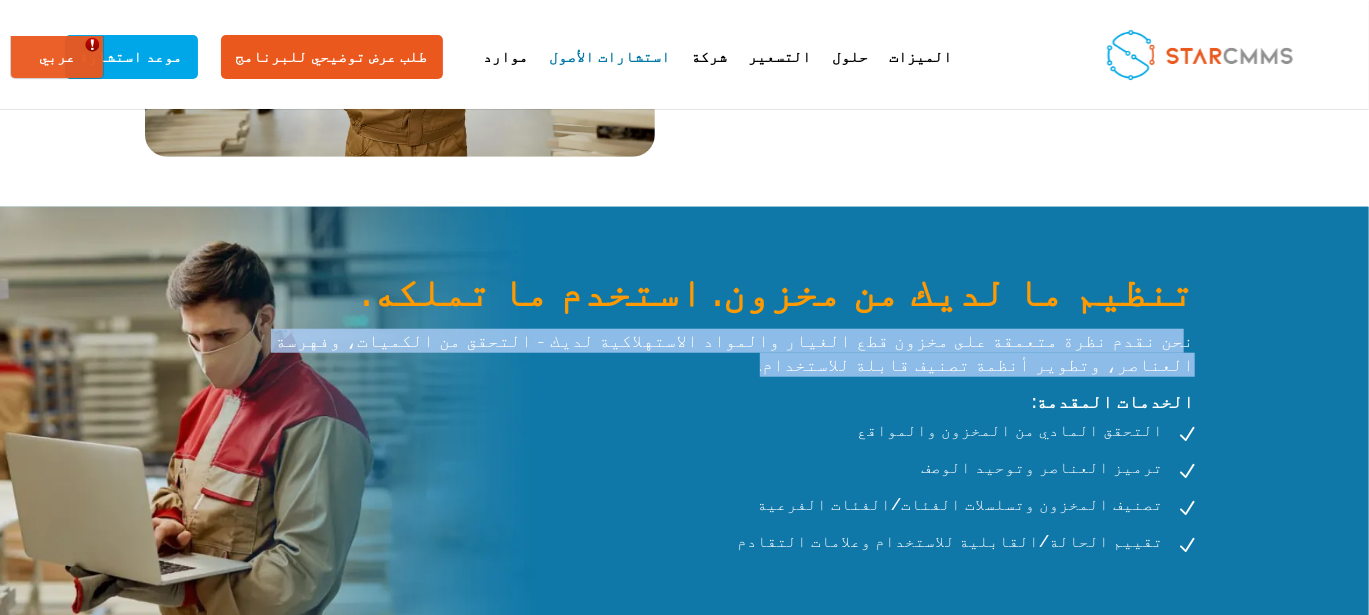 drag, startPoint x: 1044, startPoint y: 338, endPoint x: 180, endPoint y: 338, distance: 864 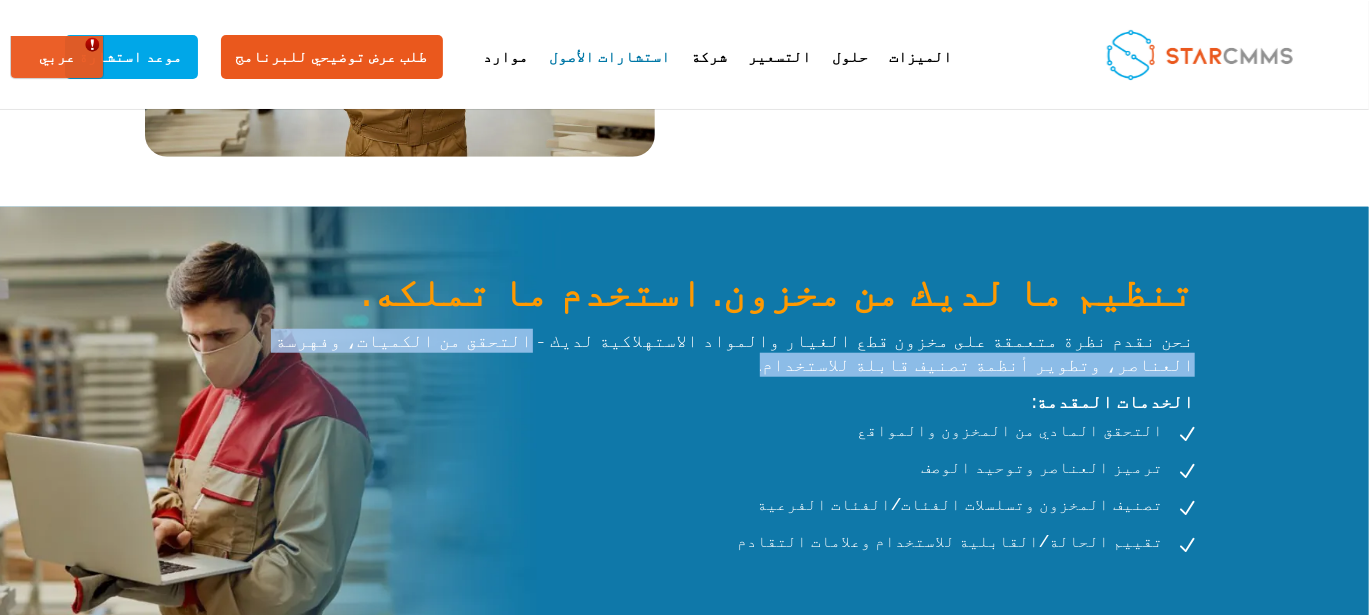 drag, startPoint x: 1043, startPoint y: 334, endPoint x: 598, endPoint y: 339, distance: 445.02808 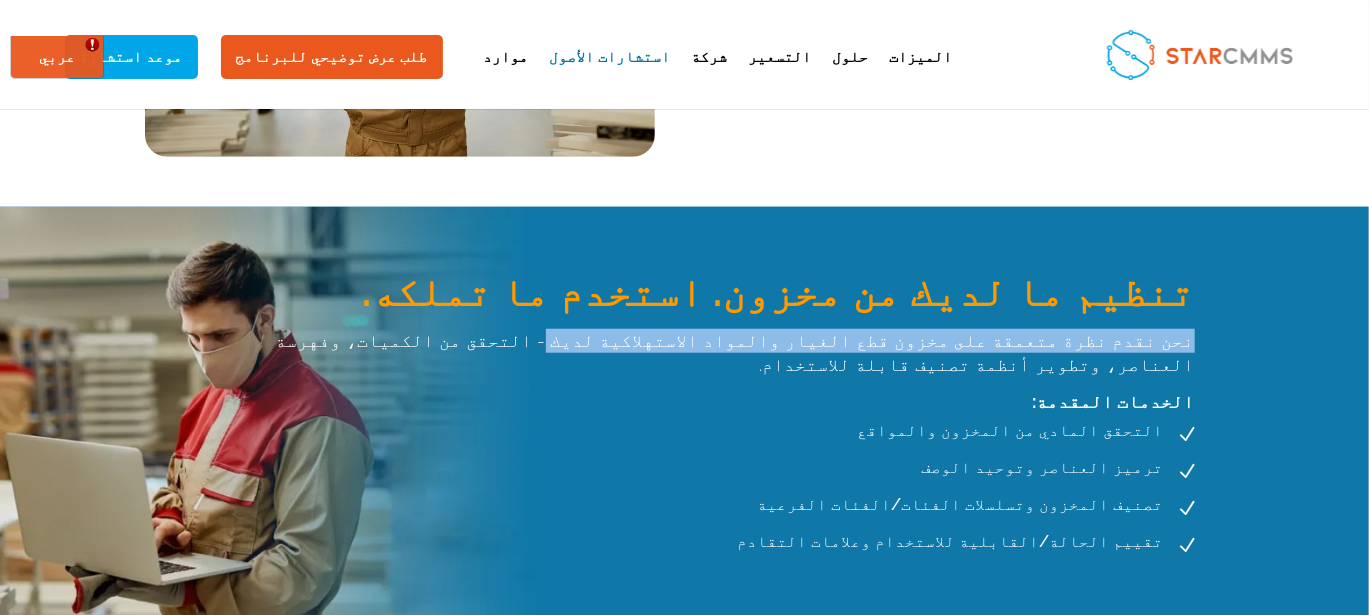 drag, startPoint x: 585, startPoint y: 338, endPoint x: 172, endPoint y: 346, distance: 413.07748 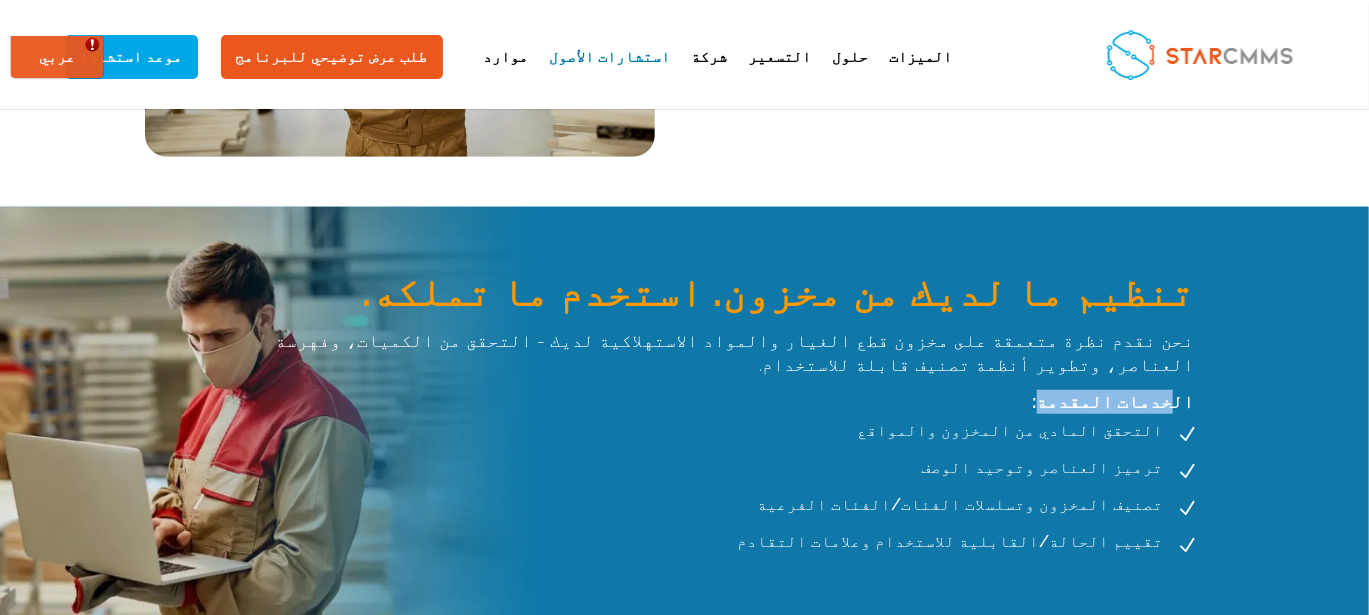 drag, startPoint x: 265, startPoint y: 374, endPoint x: 181, endPoint y: 369, distance: 84.14868 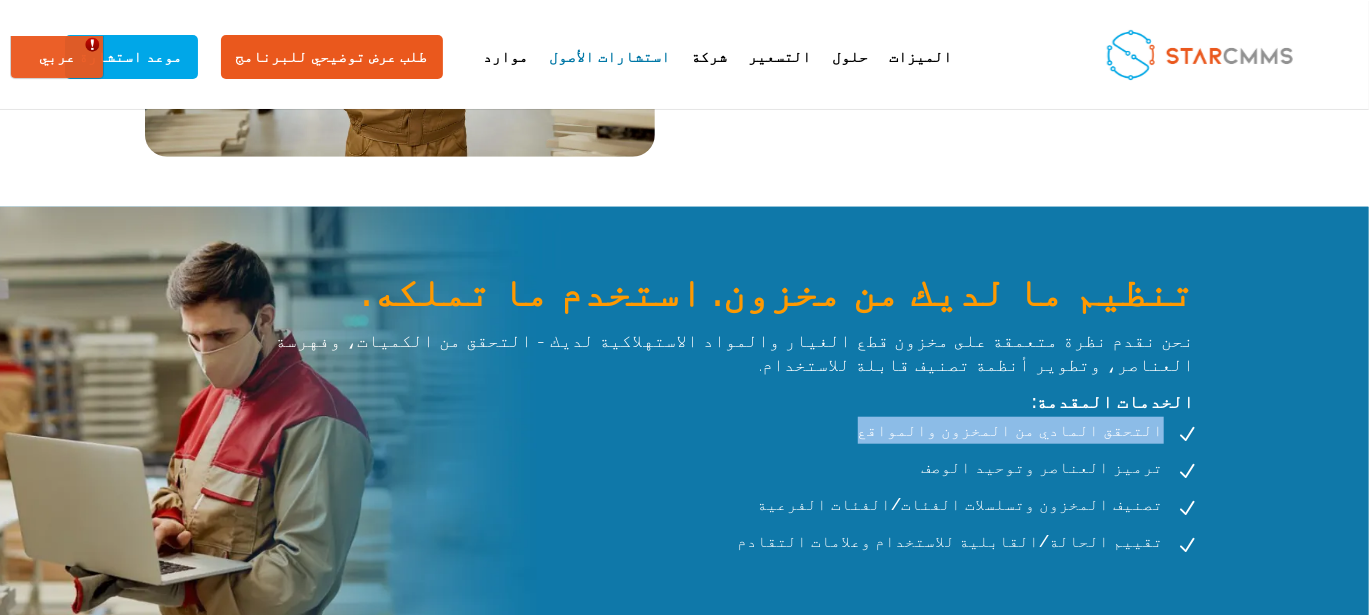 drag, startPoint x: 383, startPoint y: 402, endPoint x: 204, endPoint y: 408, distance: 179.10052 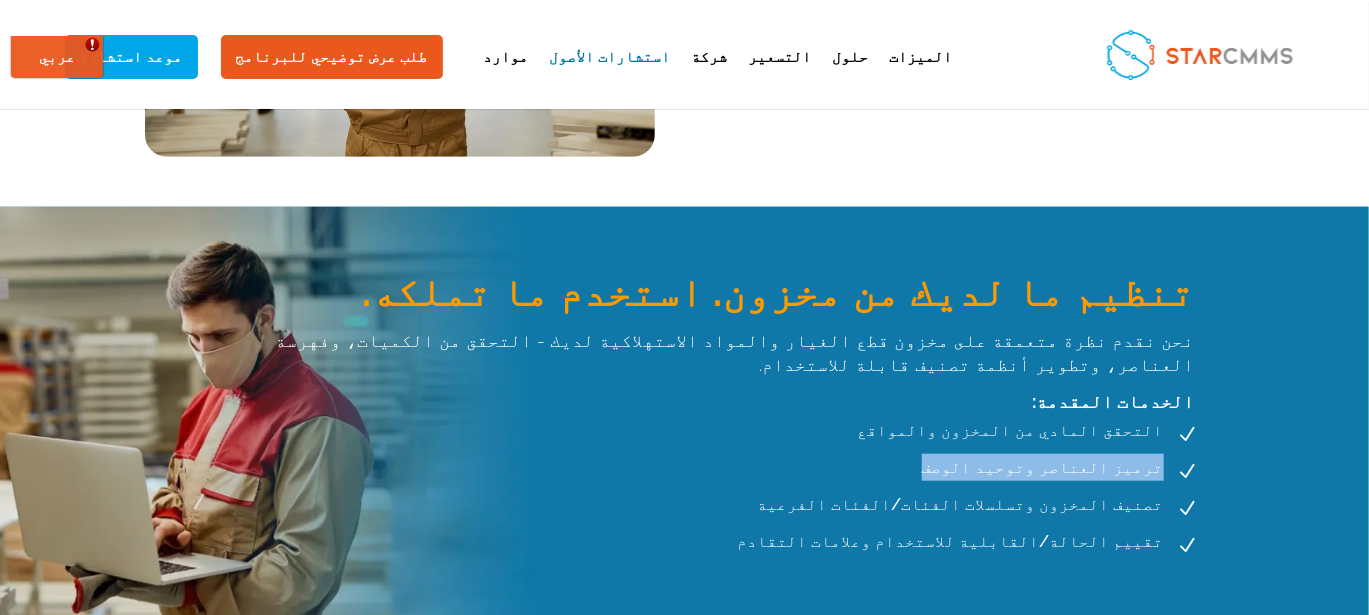 drag, startPoint x: 365, startPoint y: 446, endPoint x: 204, endPoint y: 444, distance: 161.01242 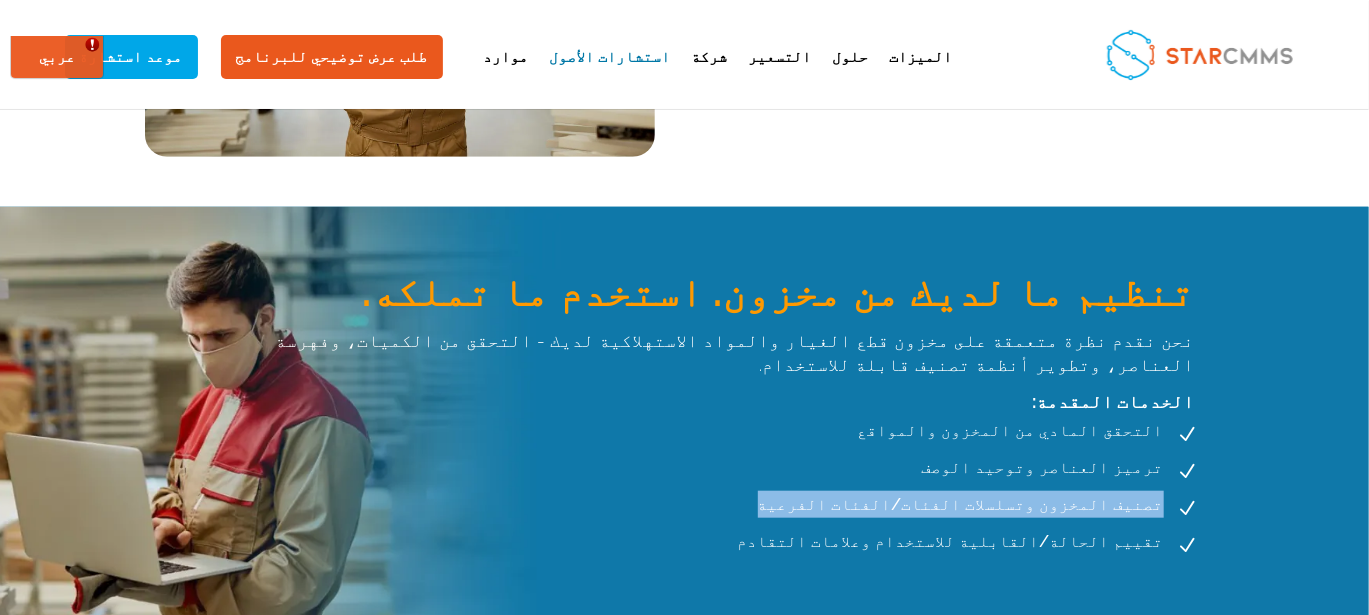 drag, startPoint x: 482, startPoint y: 482, endPoint x: 206, endPoint y: 469, distance: 276.306 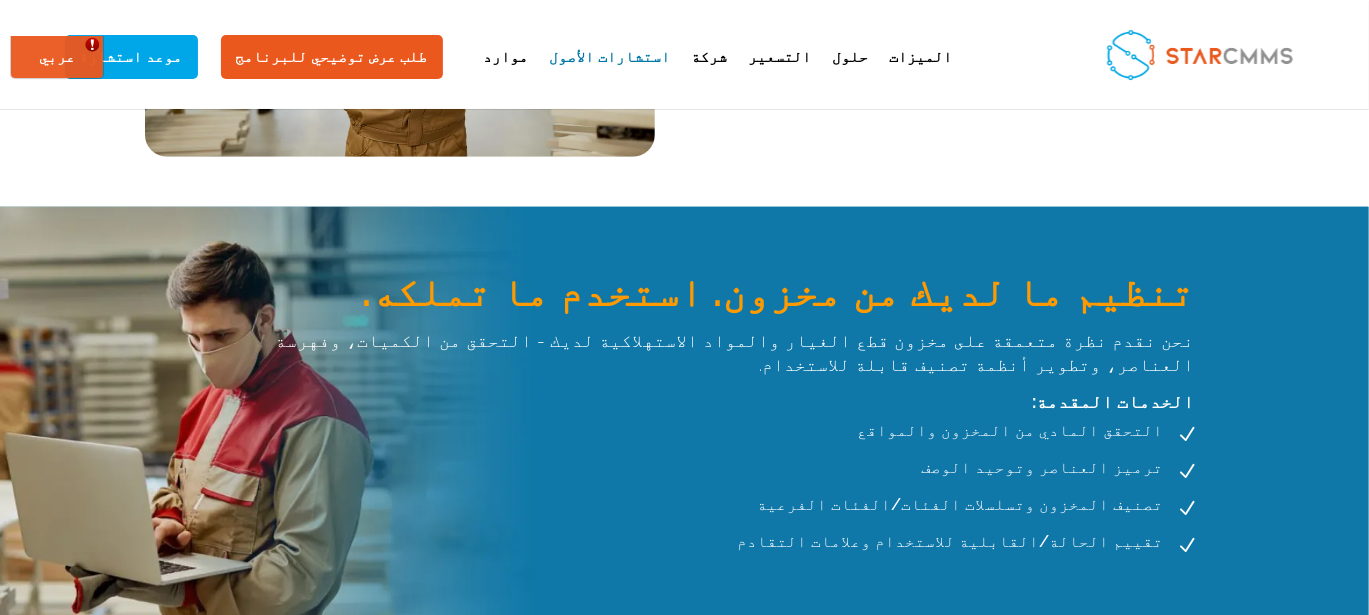 click on "N التحقق المادي من المخزون والمواقع" at bounding box center (769, 434) 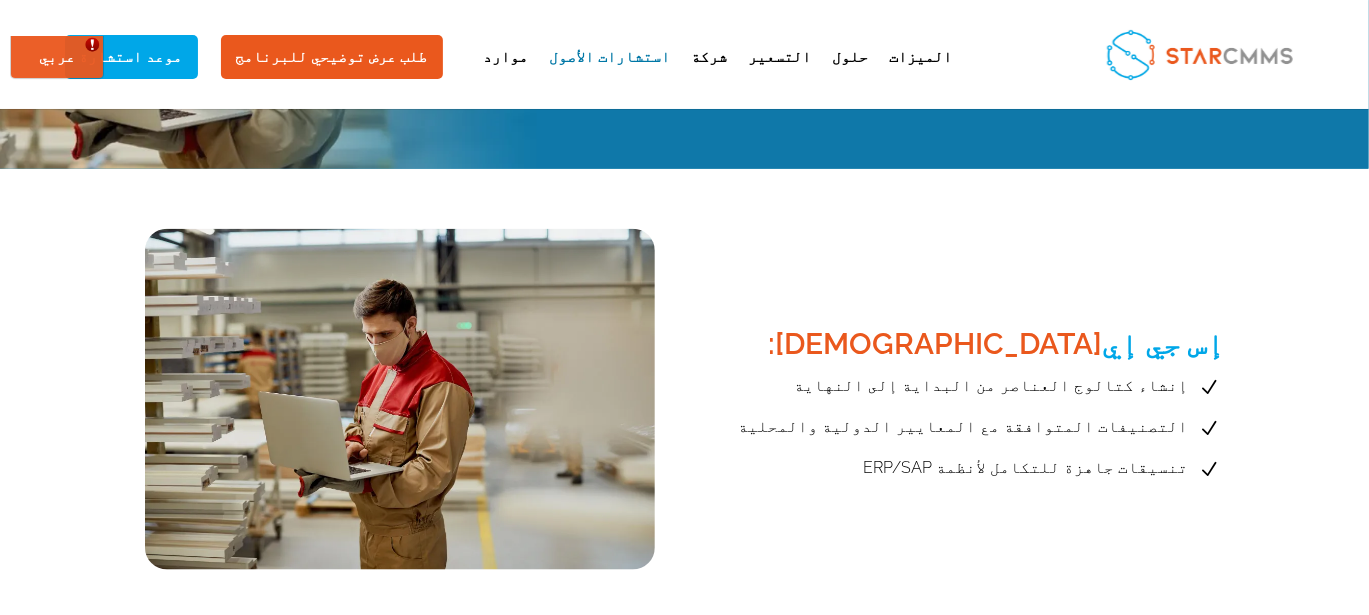 scroll, scrollTop: 1166, scrollLeft: 0, axis: vertical 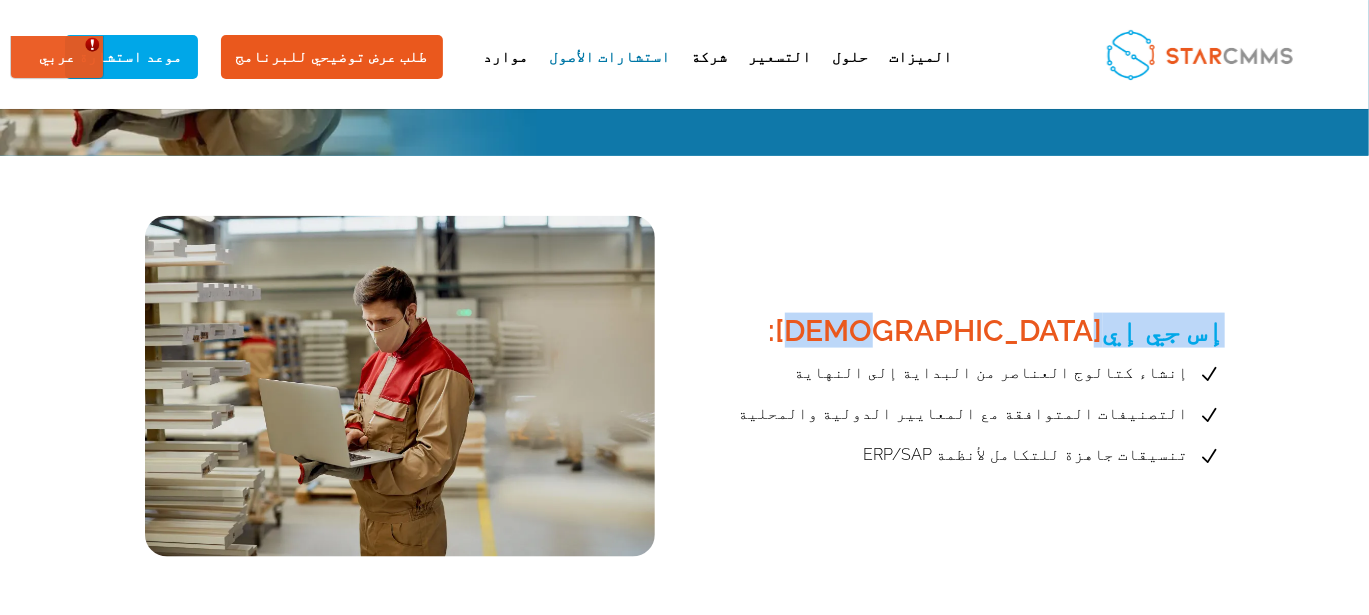 drag, startPoint x: 306, startPoint y: 302, endPoint x: 102, endPoint y: 302, distance: 204 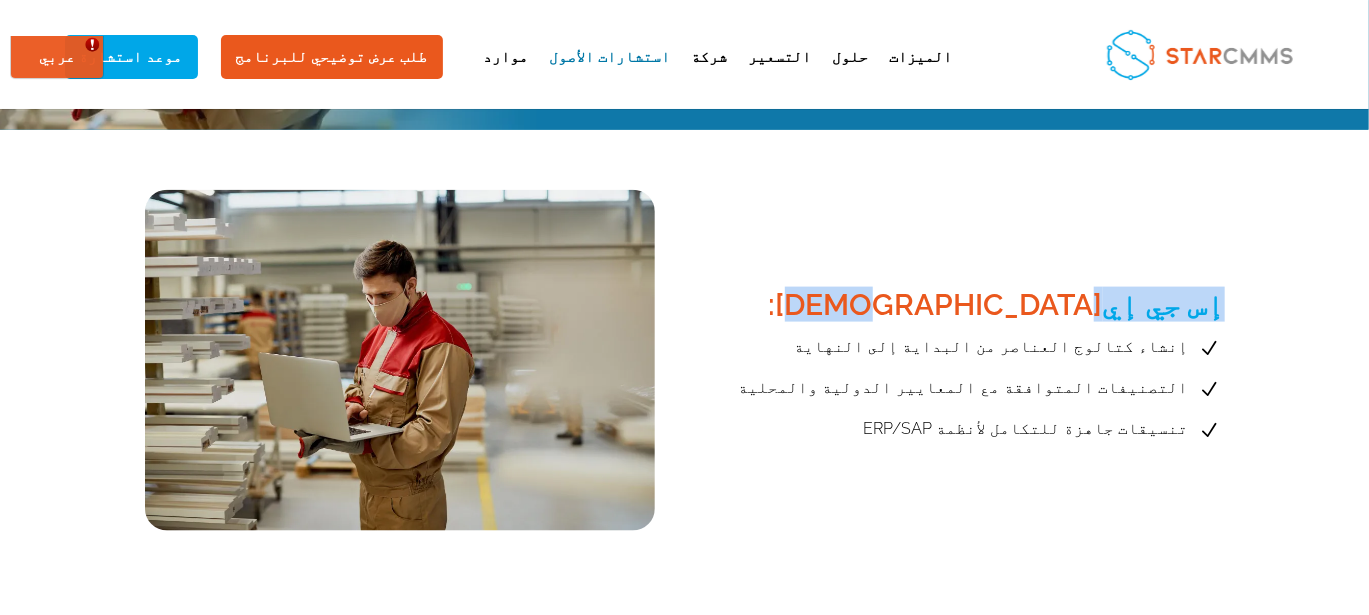 scroll, scrollTop: 1200, scrollLeft: 0, axis: vertical 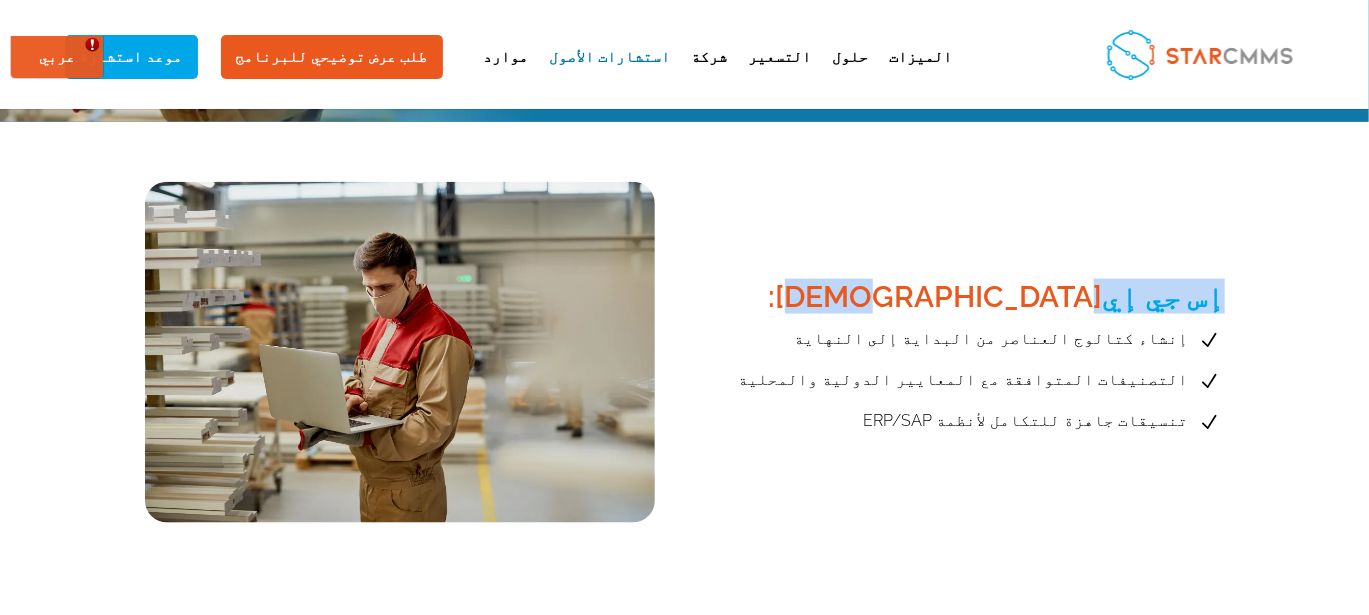 click on "يسلم:" at bounding box center [936, 296] 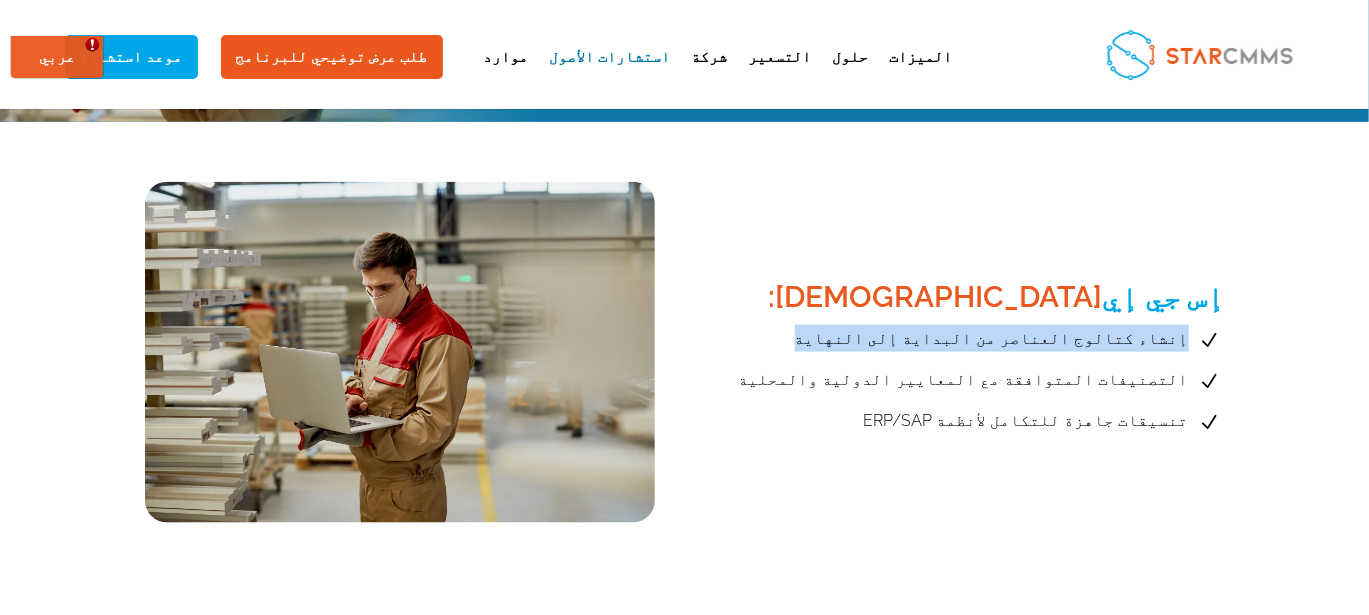 drag, startPoint x: 402, startPoint y: 314, endPoint x: 177, endPoint y: 310, distance: 225.03555 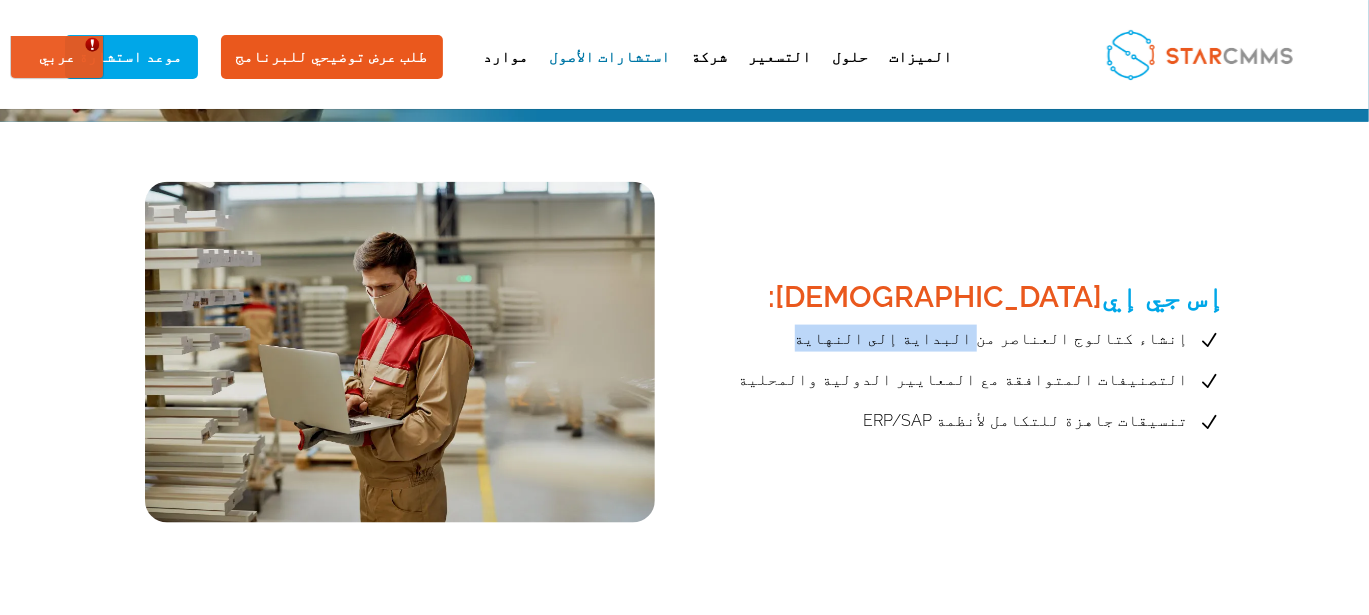 drag, startPoint x: 399, startPoint y: 315, endPoint x: 311, endPoint y: 312, distance: 88.051125 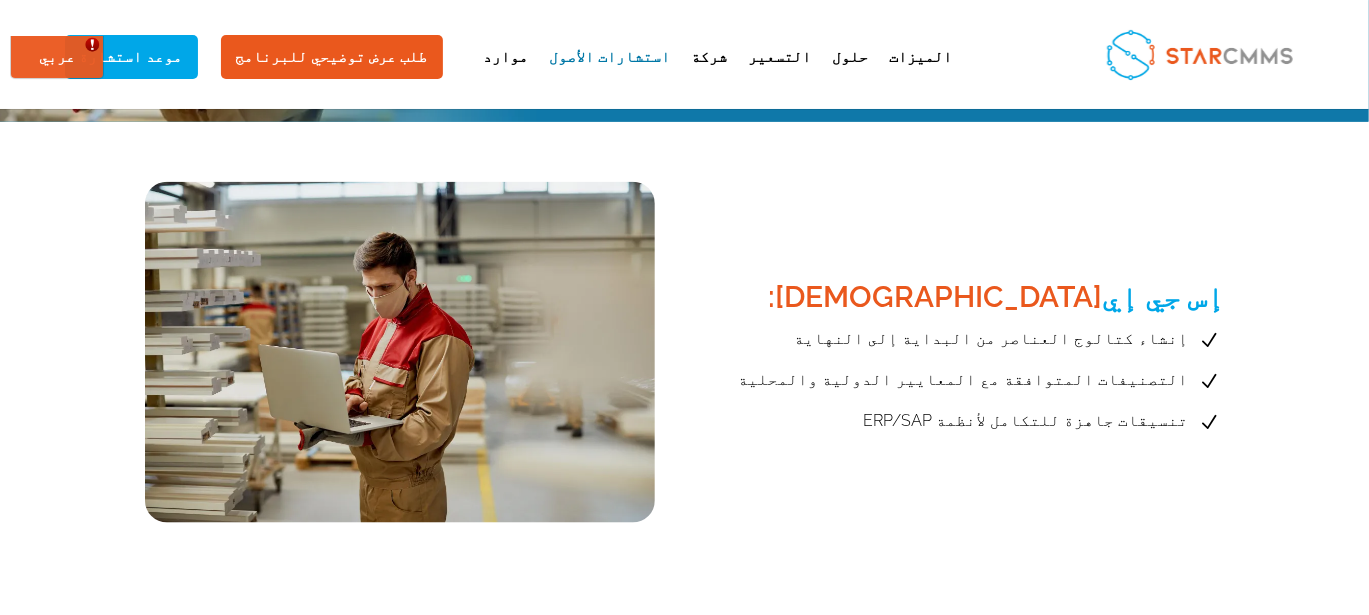 click on "إنشاء كتالوج العناصر من البداية إلى النهاية" at bounding box center (994, 338) 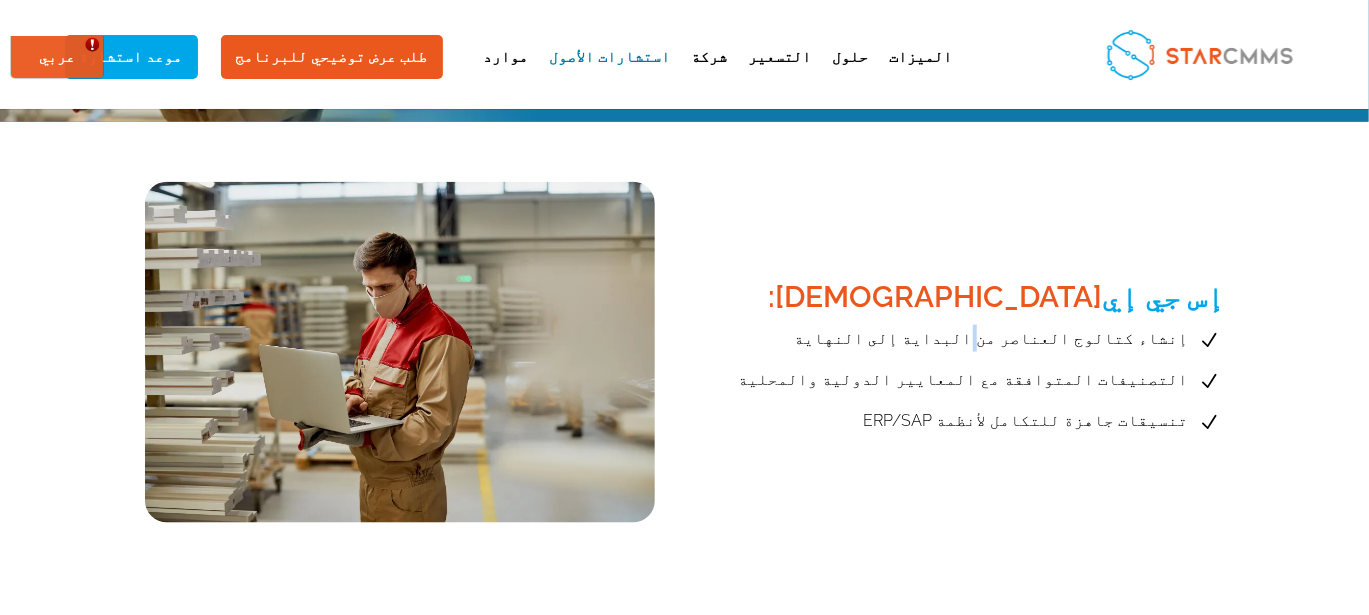 click on "إنشاء كتالوج العناصر من البداية إلى النهاية" at bounding box center (994, 338) 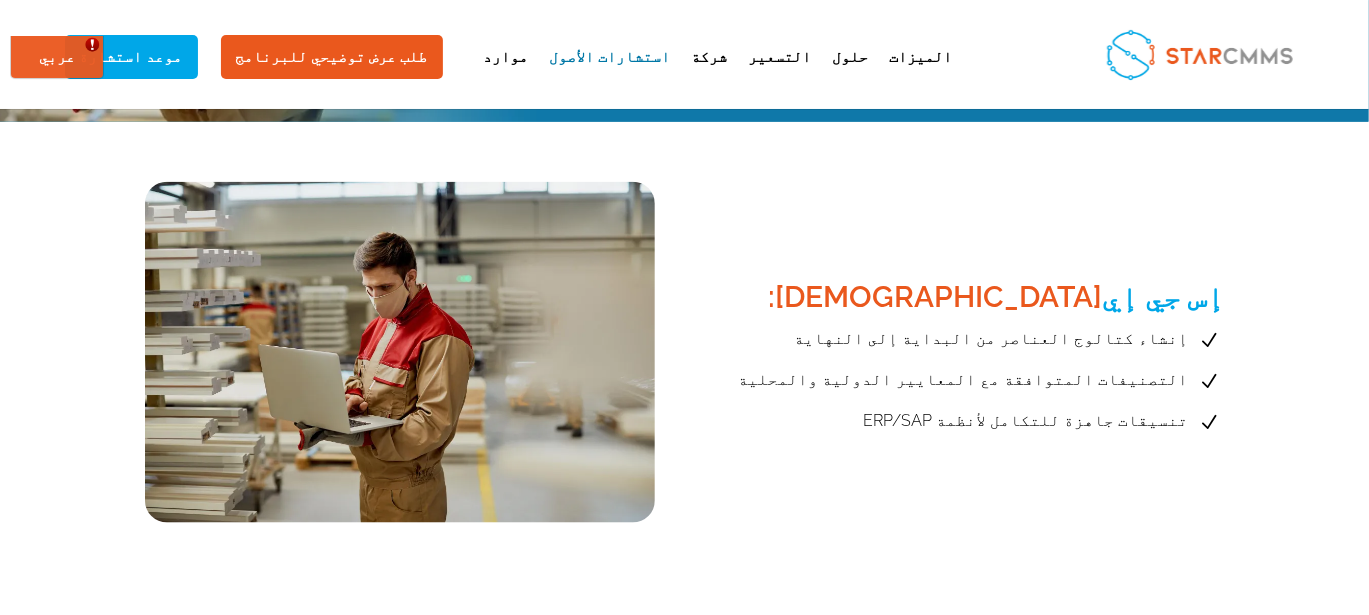 click on "إنشاء كتالوج العناصر من البداية إلى النهاية" at bounding box center (994, 338) 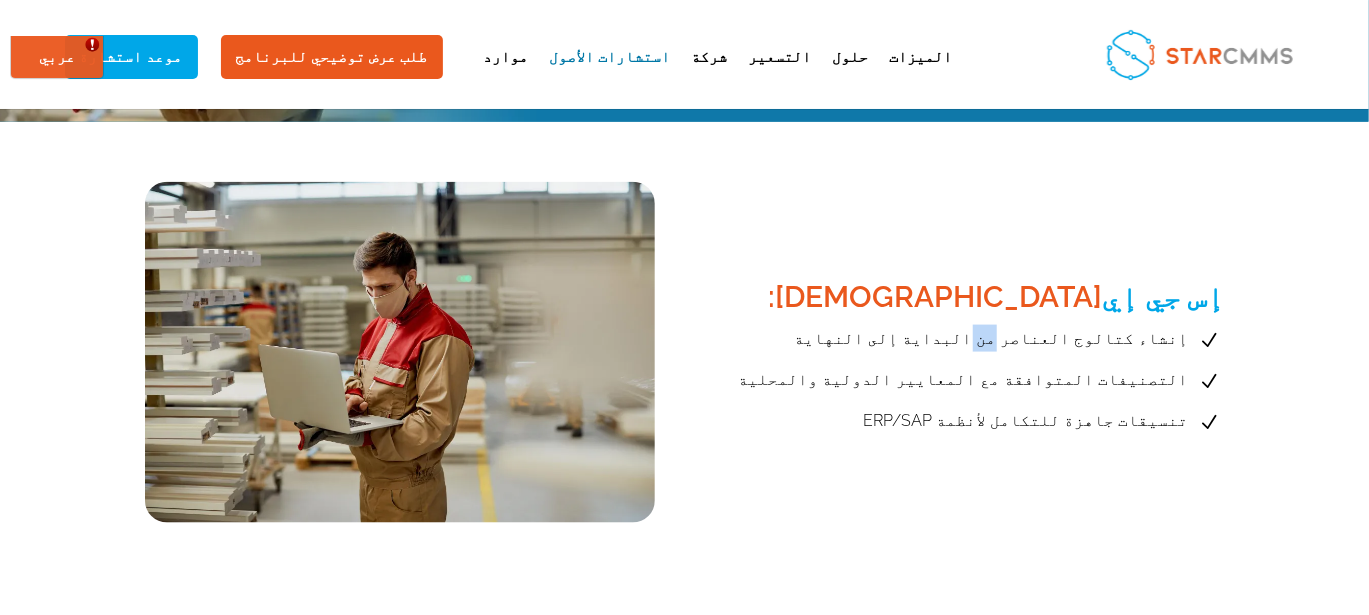 click on "إنشاء كتالوج العناصر من البداية إلى النهاية" at bounding box center [994, 338] 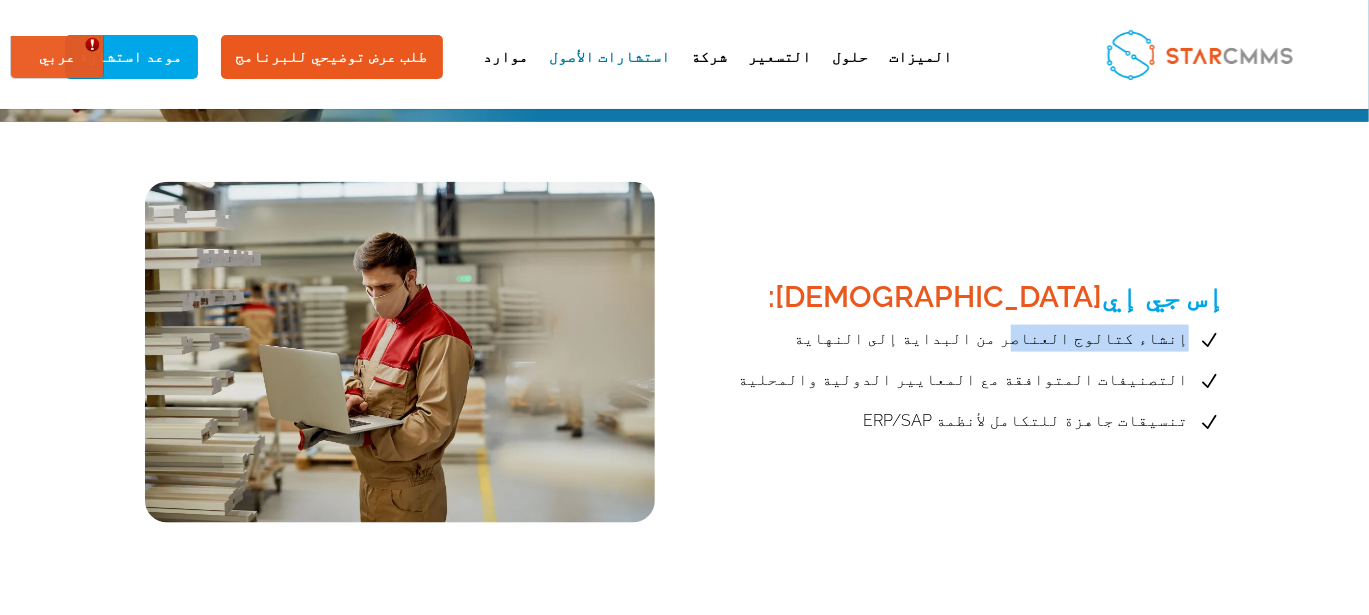 drag, startPoint x: 285, startPoint y: 310, endPoint x: 174, endPoint y: 309, distance: 111.0045 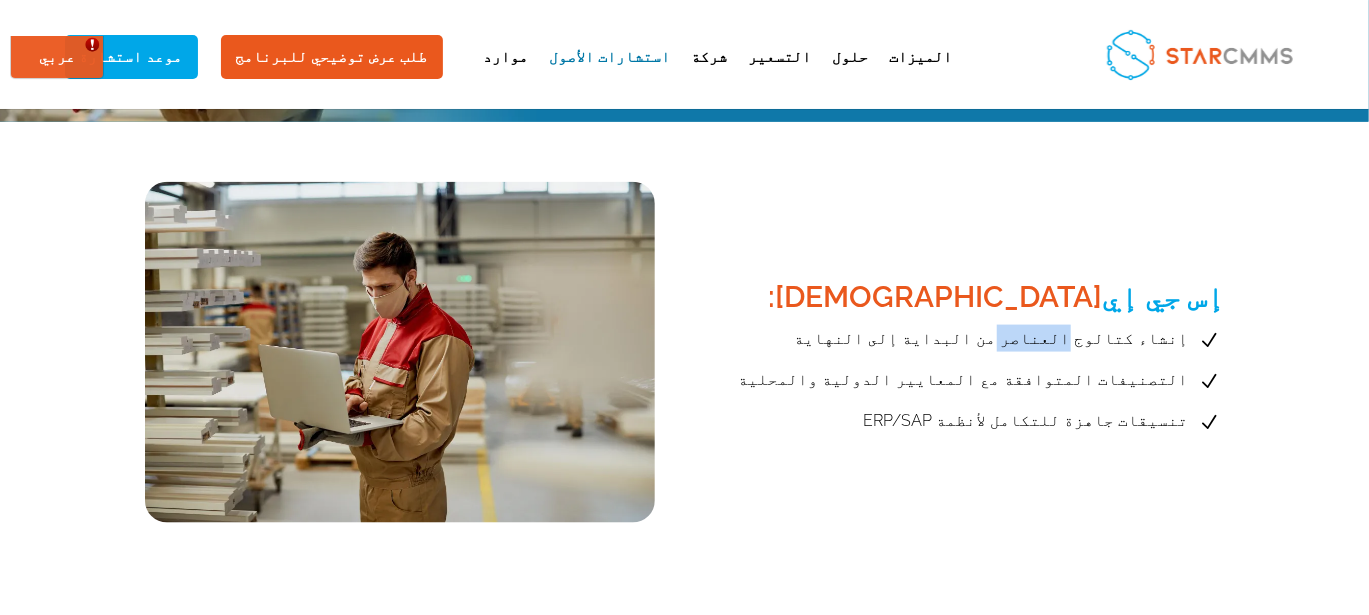 click on "إنشاء كتالوج العناصر من البداية إلى النهاية" at bounding box center [994, 338] 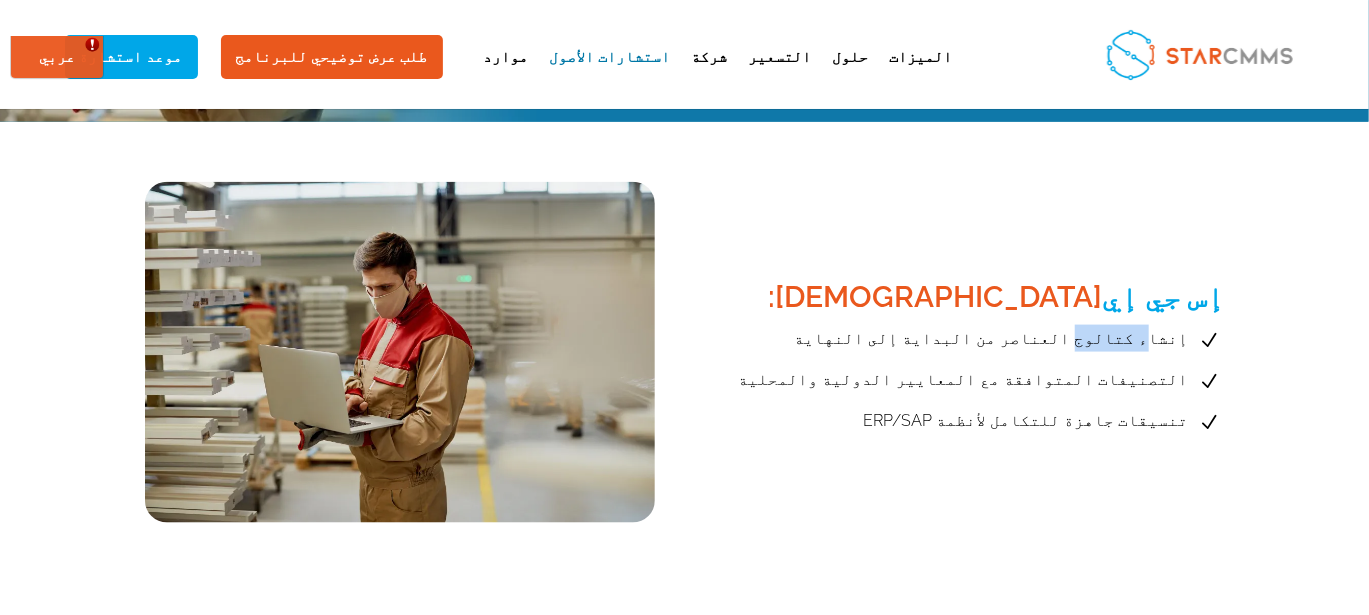 drag, startPoint x: 241, startPoint y: 315, endPoint x: 201, endPoint y: 315, distance: 40 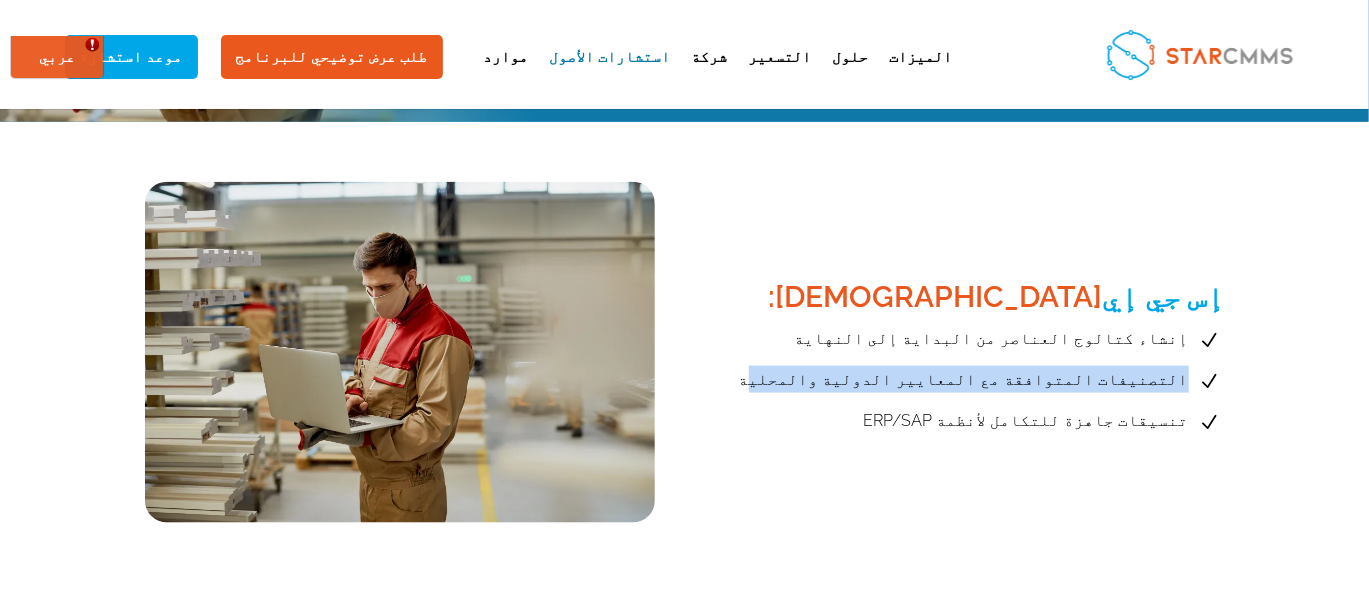 drag, startPoint x: 416, startPoint y: 348, endPoint x: 175, endPoint y: 354, distance: 241.07468 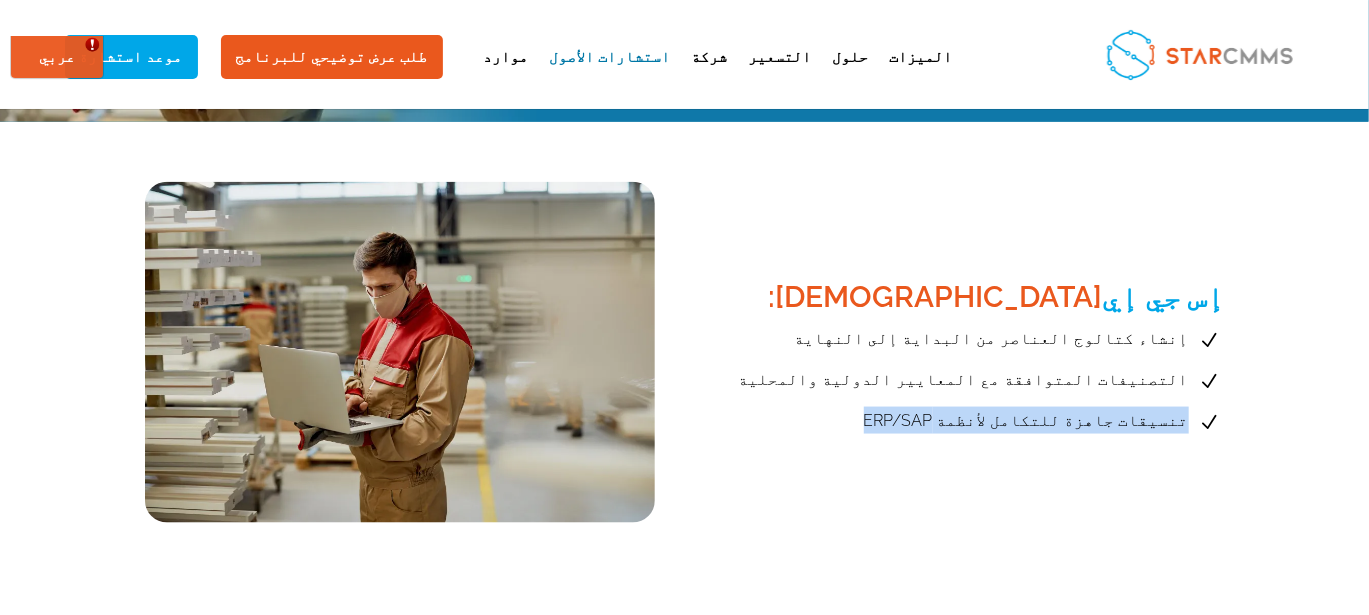 drag, startPoint x: 411, startPoint y: 395, endPoint x: 175, endPoint y: 400, distance: 236.05296 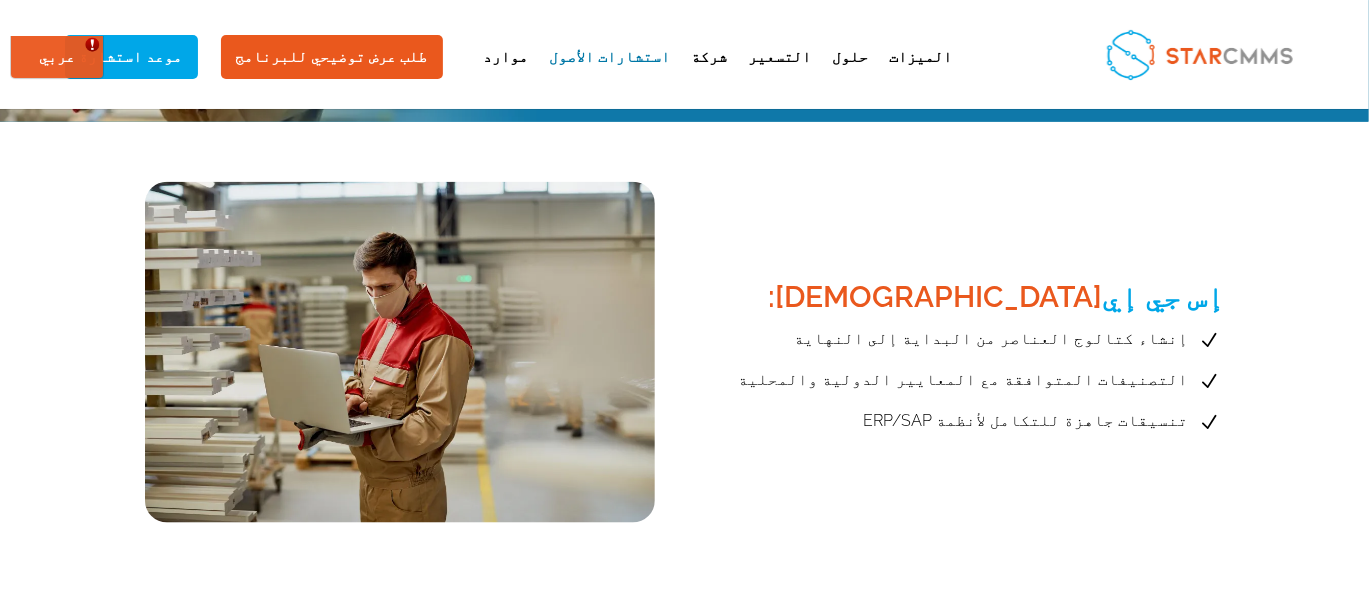 click on "إس جي إي يسلم:
N إنشاء كتالوج العناصر من البداية إلى النهاية
N التصنيفات المتوافقة مع المعايير الدولية والمحلية
N تنسيقات جاهزة للتكامل لأنظمة ERP/SAP" at bounding box center (685, 350) 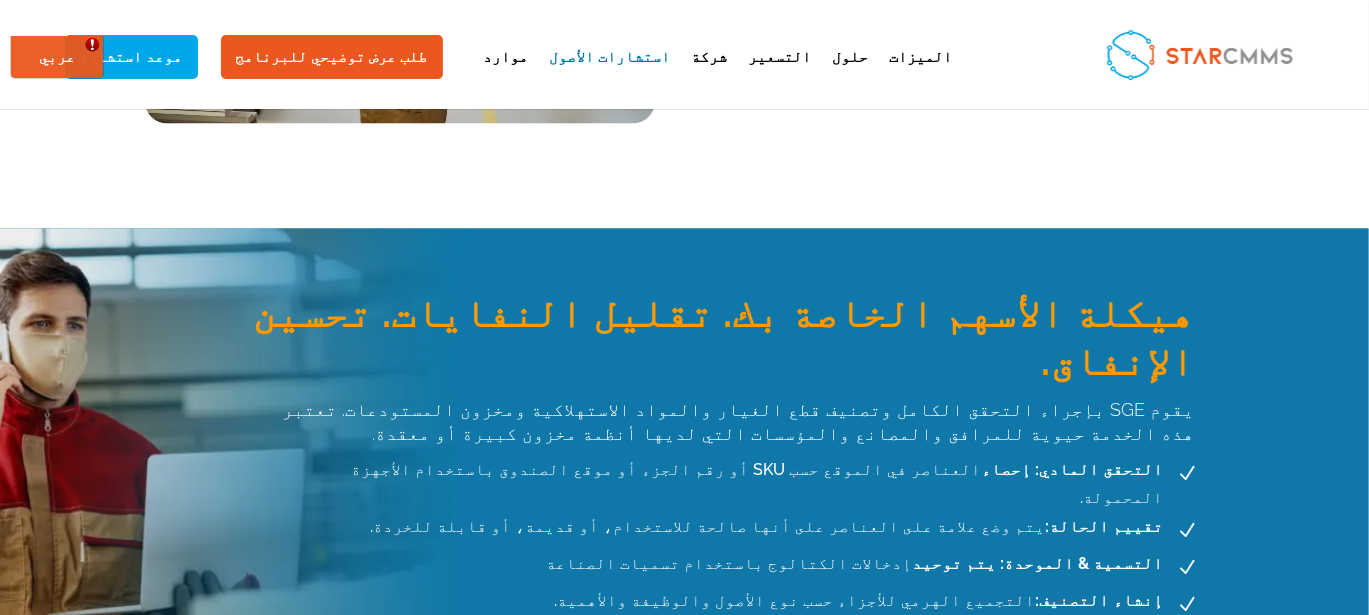 scroll, scrollTop: 1600, scrollLeft: 0, axis: vertical 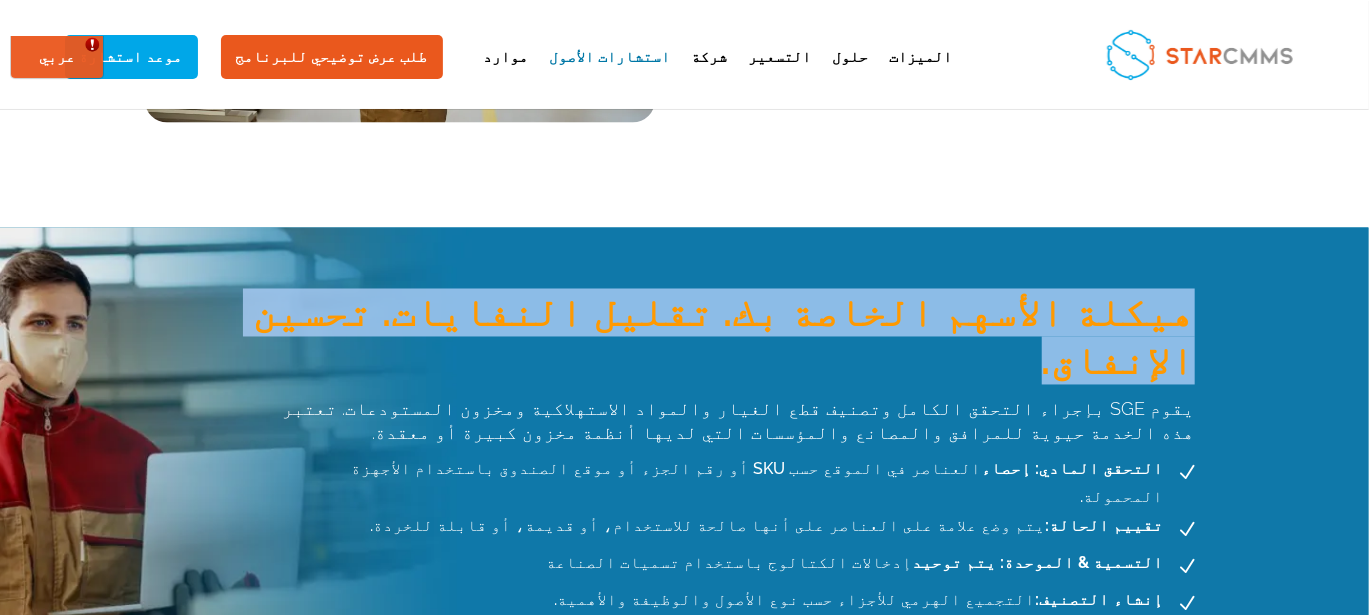 drag, startPoint x: 890, startPoint y: 285, endPoint x: 119, endPoint y: 289, distance: 771.0104 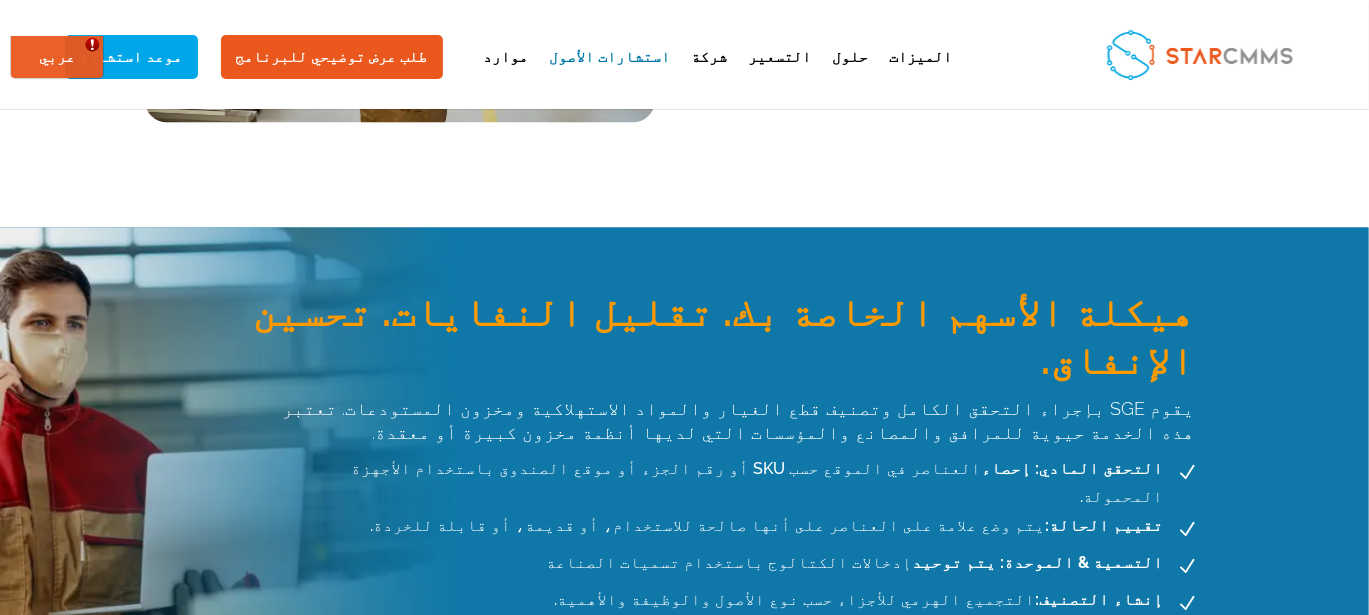 click on "هيكلة الأسهم الخاصة بك. تقليل النفايات. تحسين الإنفاق." at bounding box center [724, 342] 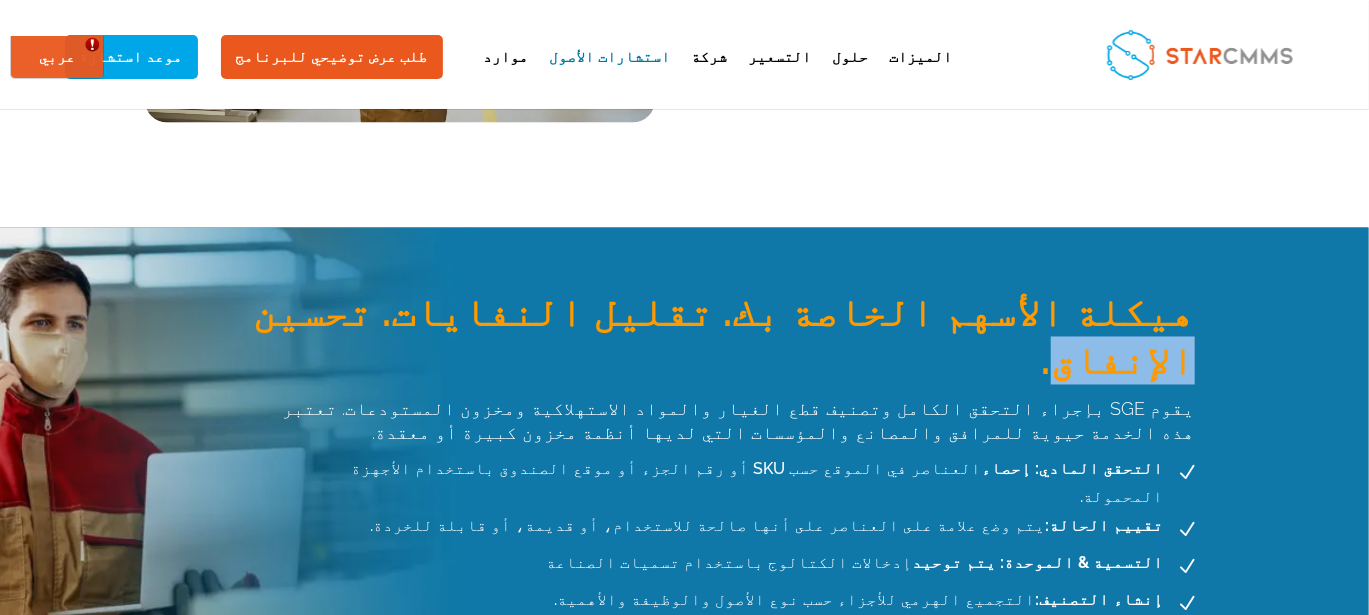 click on "هيكلة الأسهم الخاصة بك. تقليل النفايات. تحسين الإنفاق." at bounding box center (724, 342) 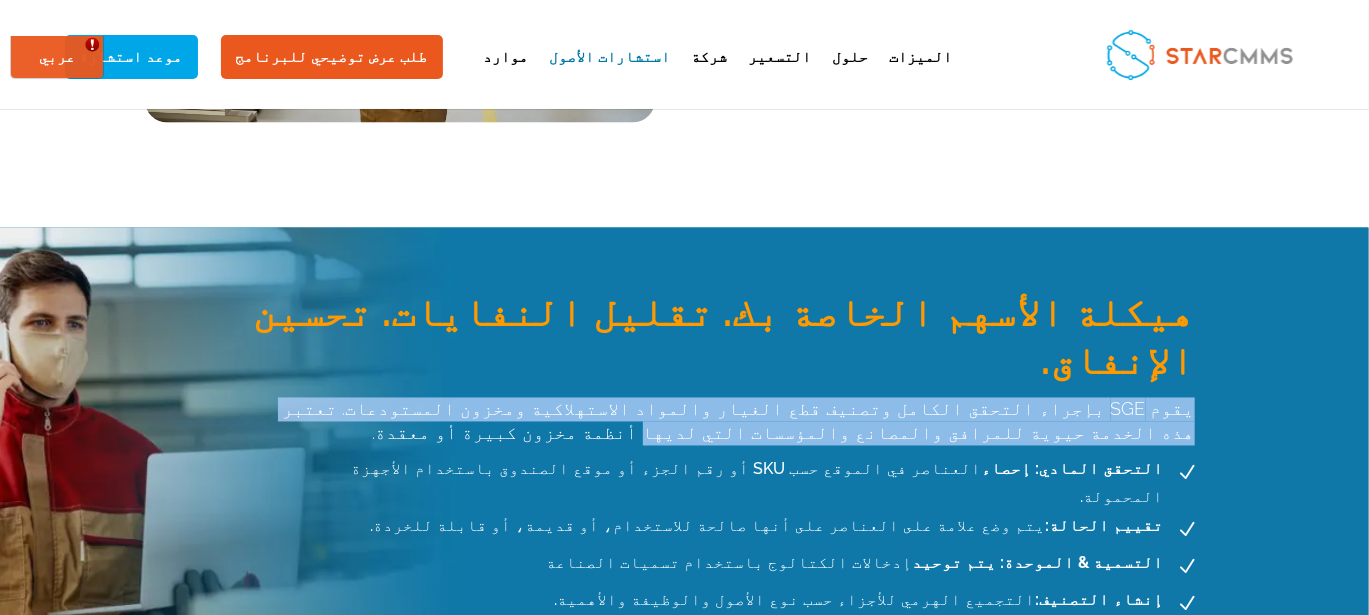 drag, startPoint x: 1081, startPoint y: 340, endPoint x: 159, endPoint y: 334, distance: 922.01953 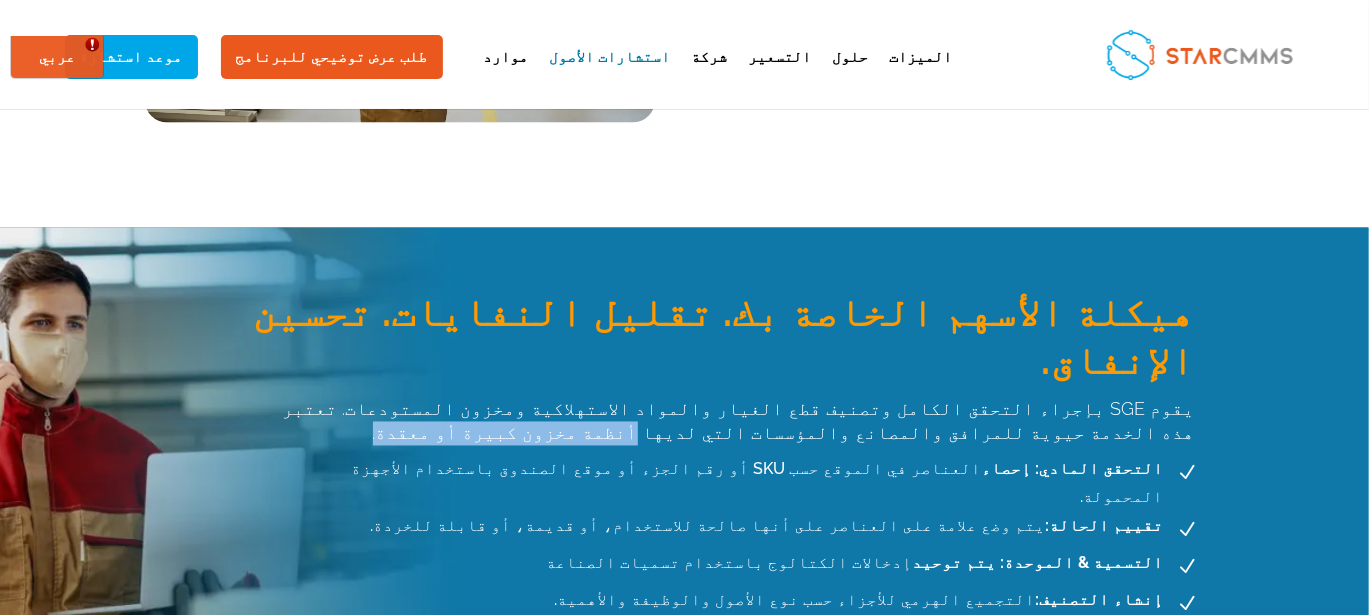 drag, startPoint x: 350, startPoint y: 363, endPoint x: 172, endPoint y: 358, distance: 178.0702 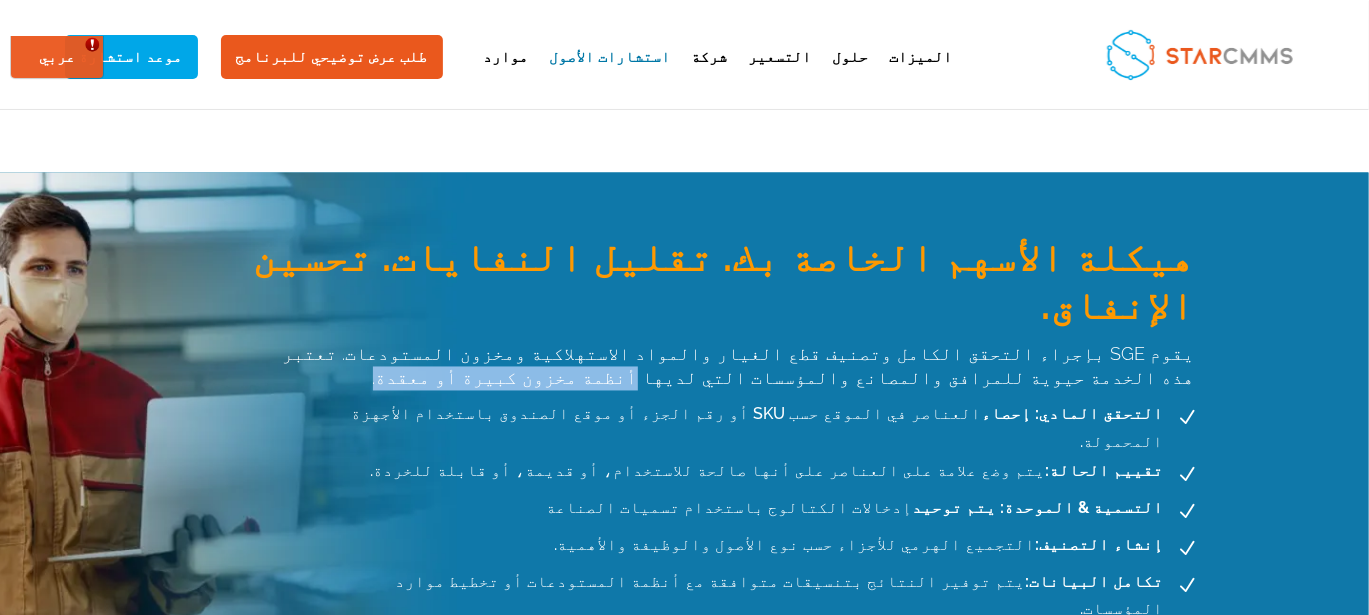 scroll, scrollTop: 1667, scrollLeft: 0, axis: vertical 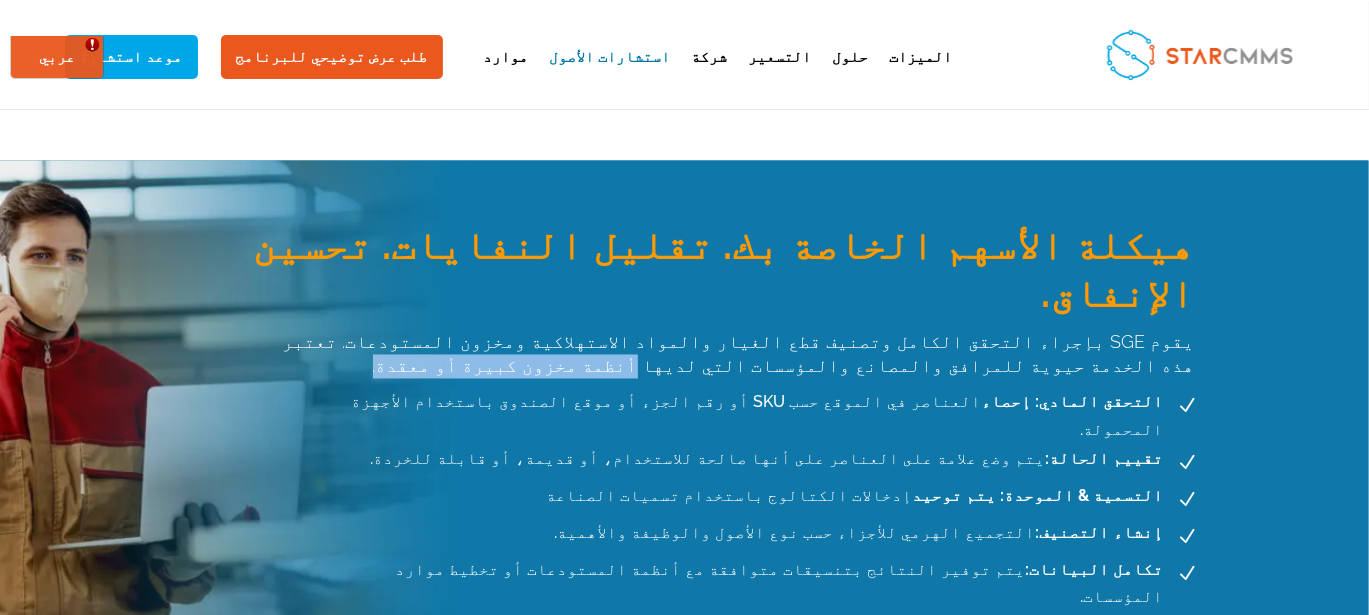 drag, startPoint x: 682, startPoint y: 361, endPoint x: 200, endPoint y: 366, distance: 482.02594 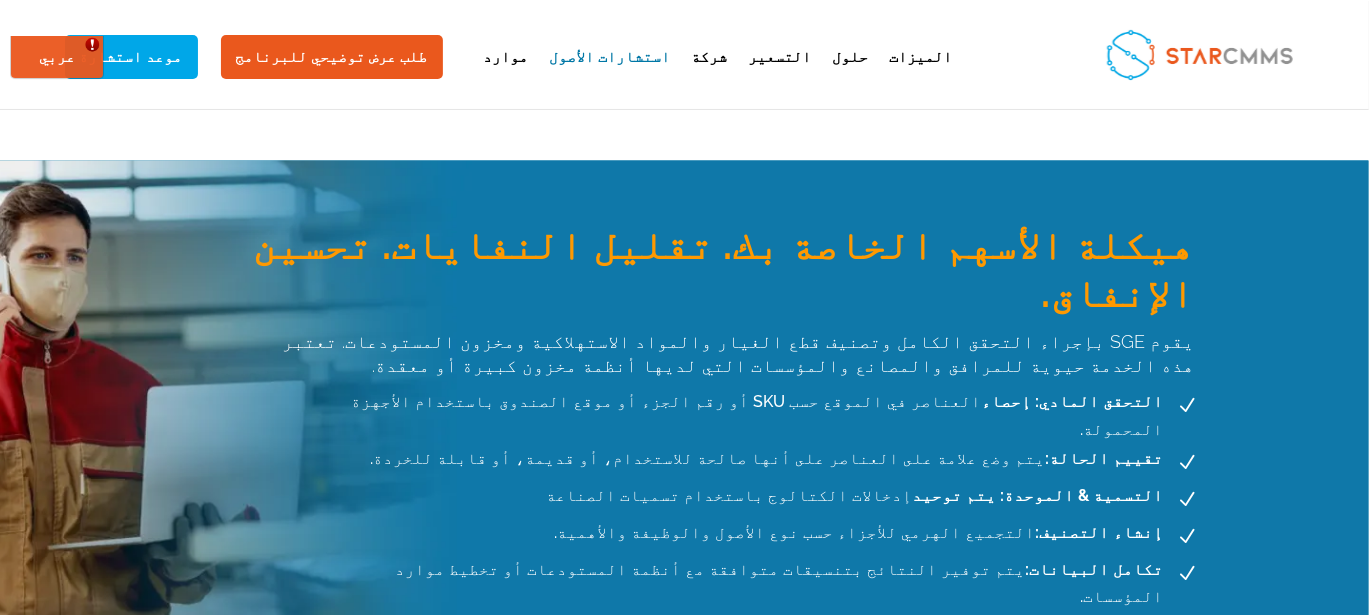click on "تقييم الحالة:  يتم وضع علامة على العناصر على أنها صالحة للاستخدام، أو قديمة، أو قابلة للخردة." at bounding box center (770, 459) 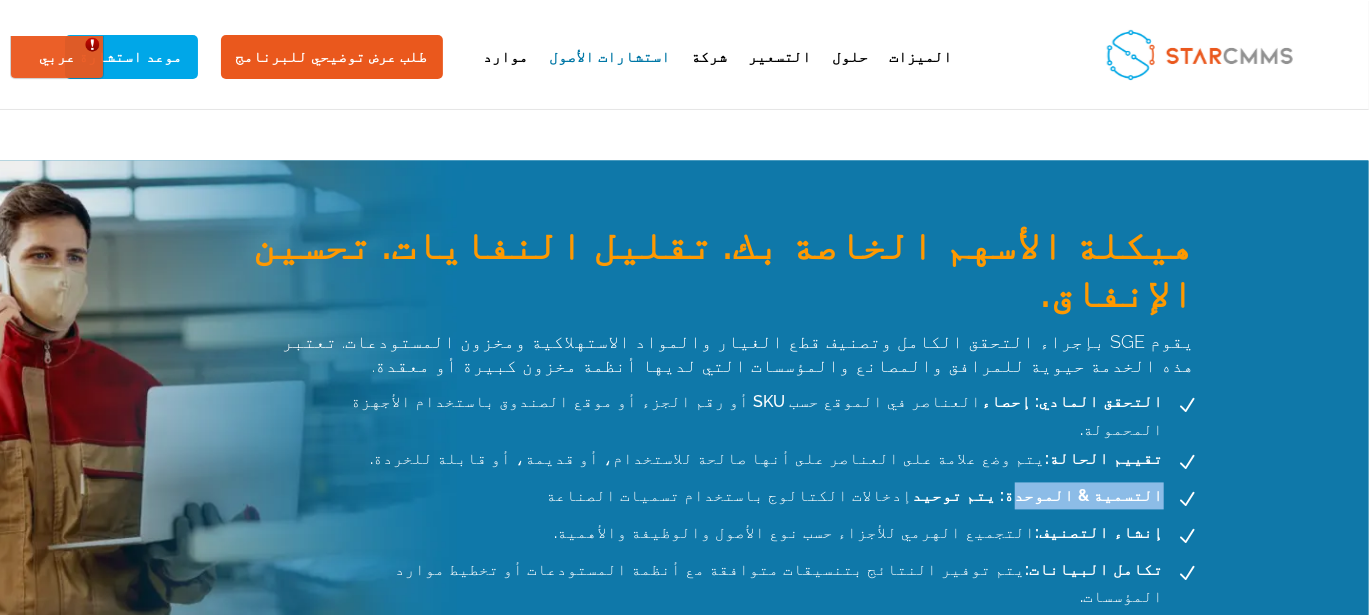 drag, startPoint x: 299, startPoint y: 402, endPoint x: 206, endPoint y: 400, distance: 93.0215 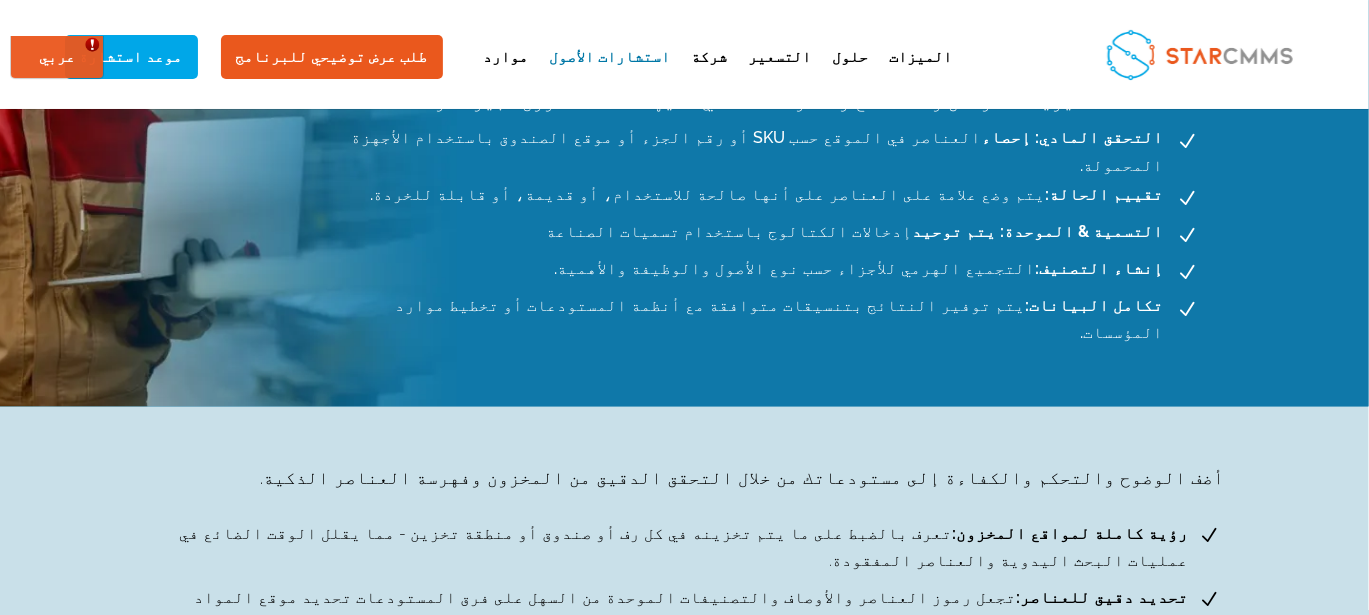 scroll, scrollTop: 1933, scrollLeft: 0, axis: vertical 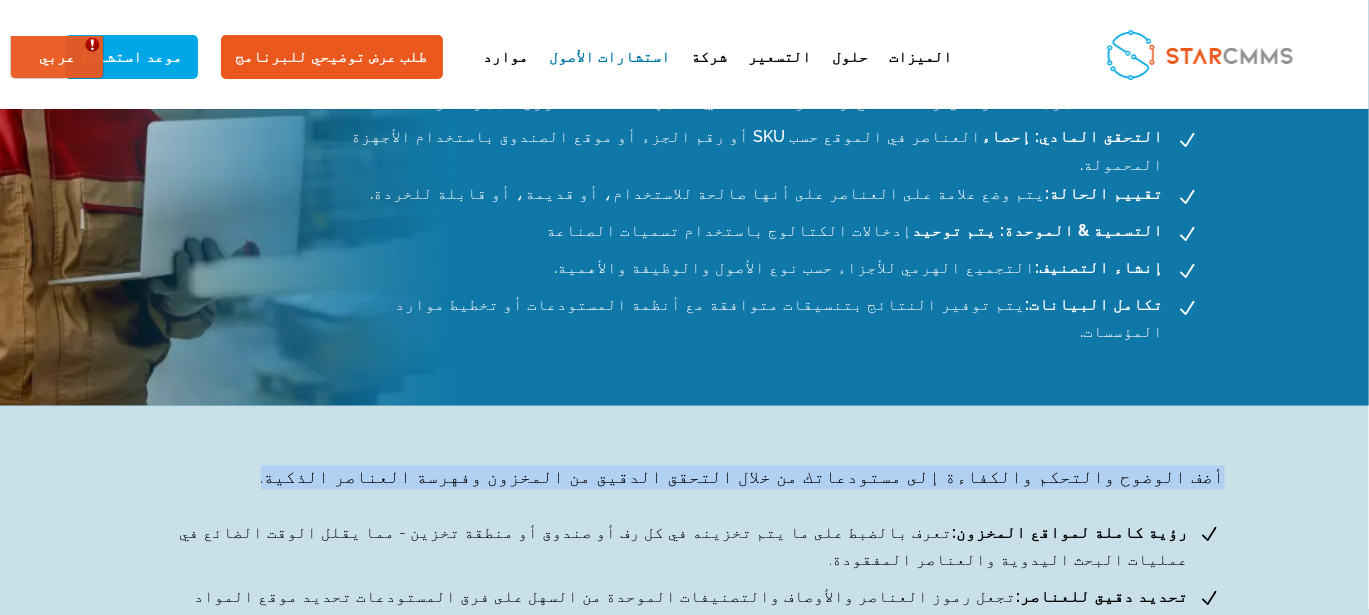 drag, startPoint x: 790, startPoint y: 353, endPoint x: 111, endPoint y: 364, distance: 679.0891 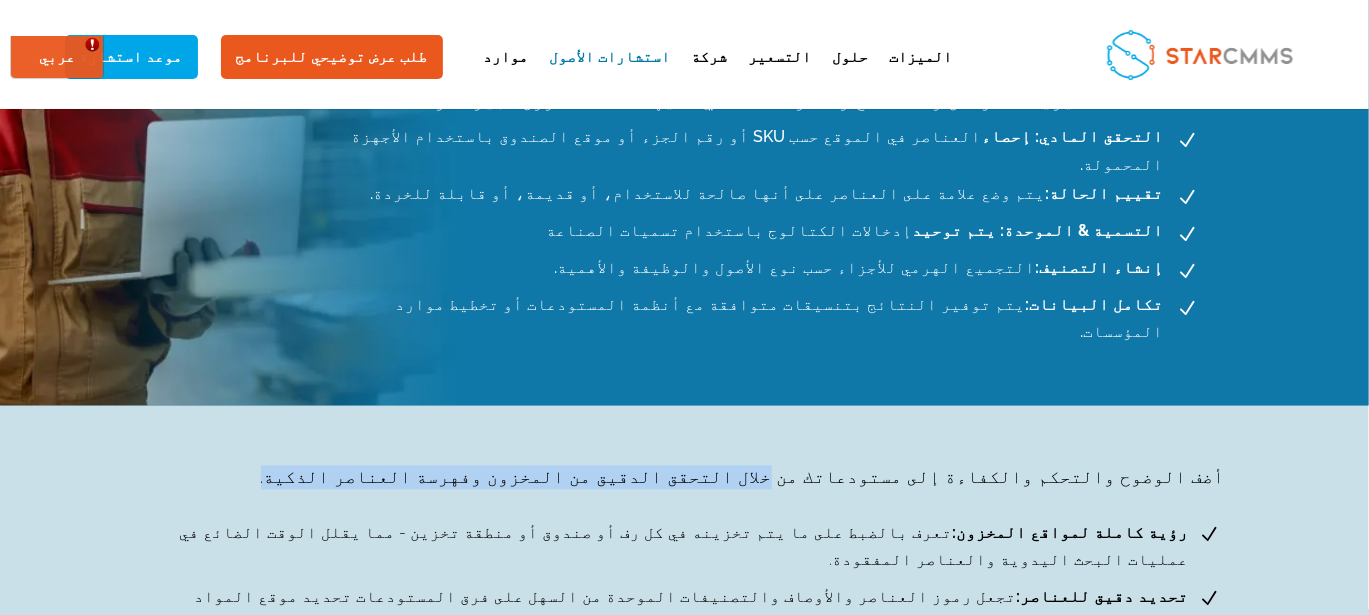 drag, startPoint x: 791, startPoint y: 355, endPoint x: 443, endPoint y: 356, distance: 348.00143 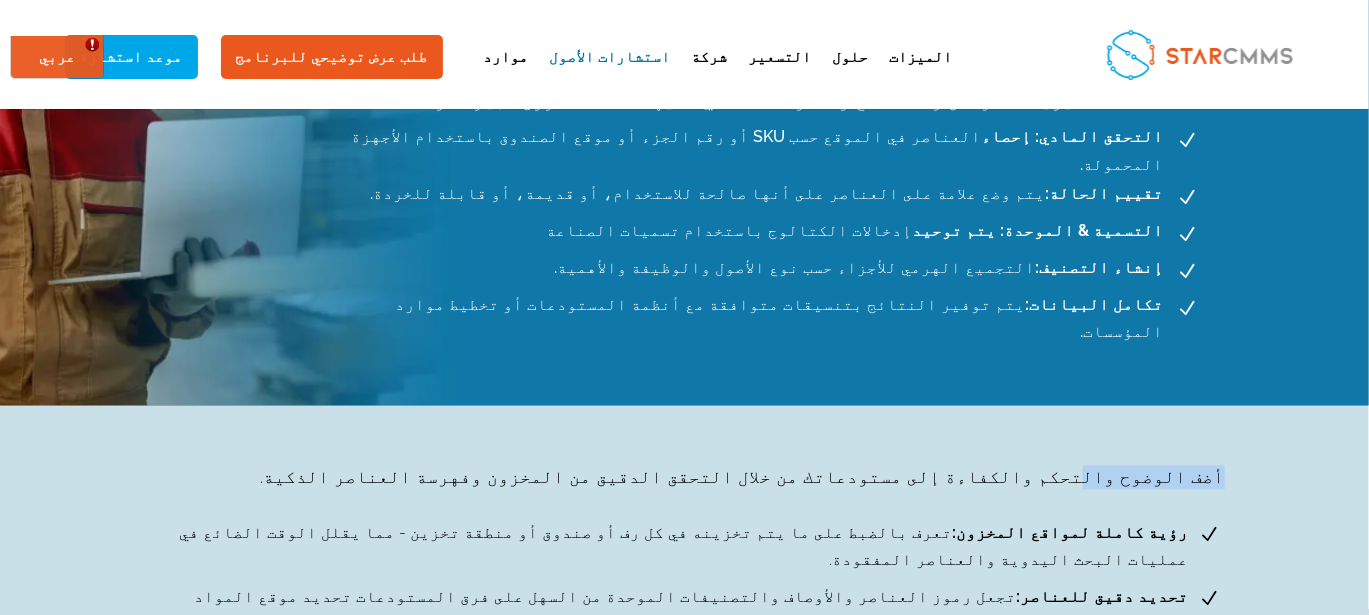 drag, startPoint x: 251, startPoint y: 376, endPoint x: 141, endPoint y: 366, distance: 110.45361 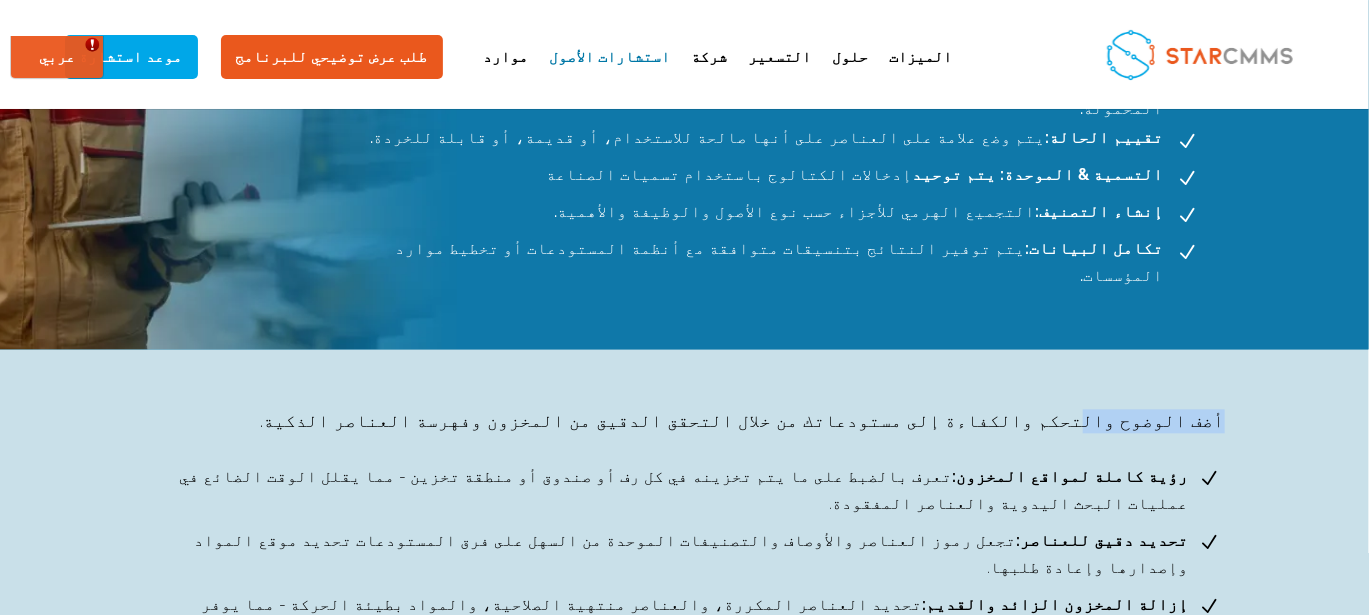 scroll, scrollTop: 1999, scrollLeft: 0, axis: vertical 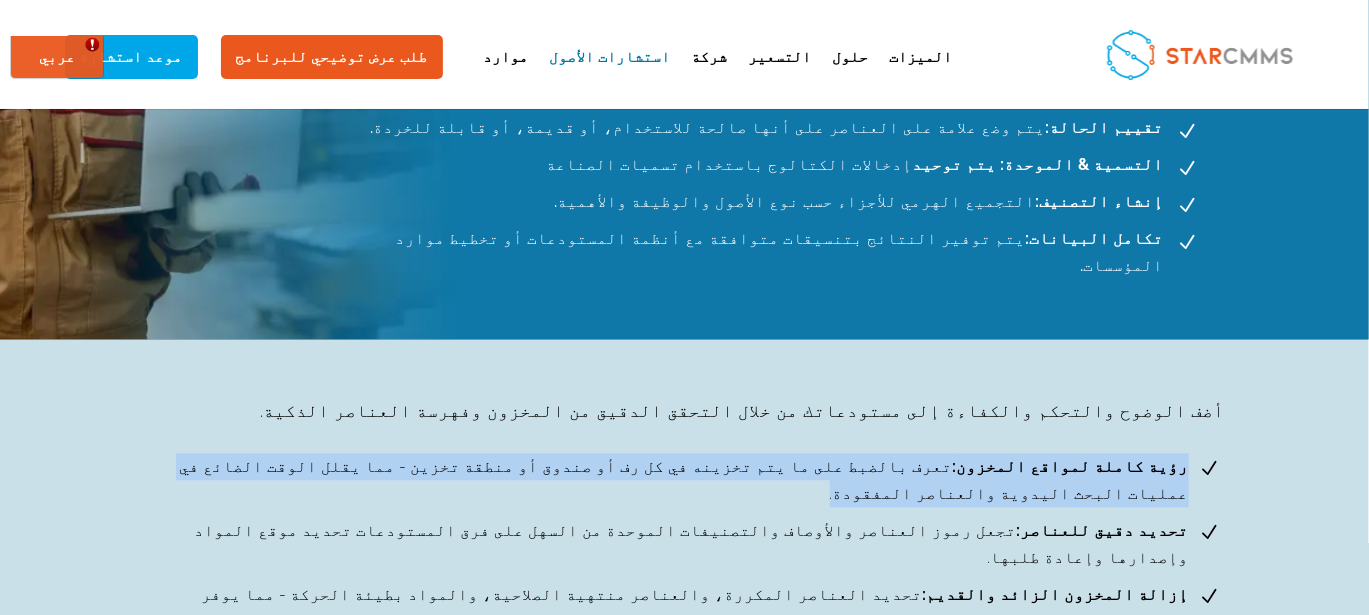 drag, startPoint x: 1052, startPoint y: 348, endPoint x: 180, endPoint y: 350, distance: 872.0023 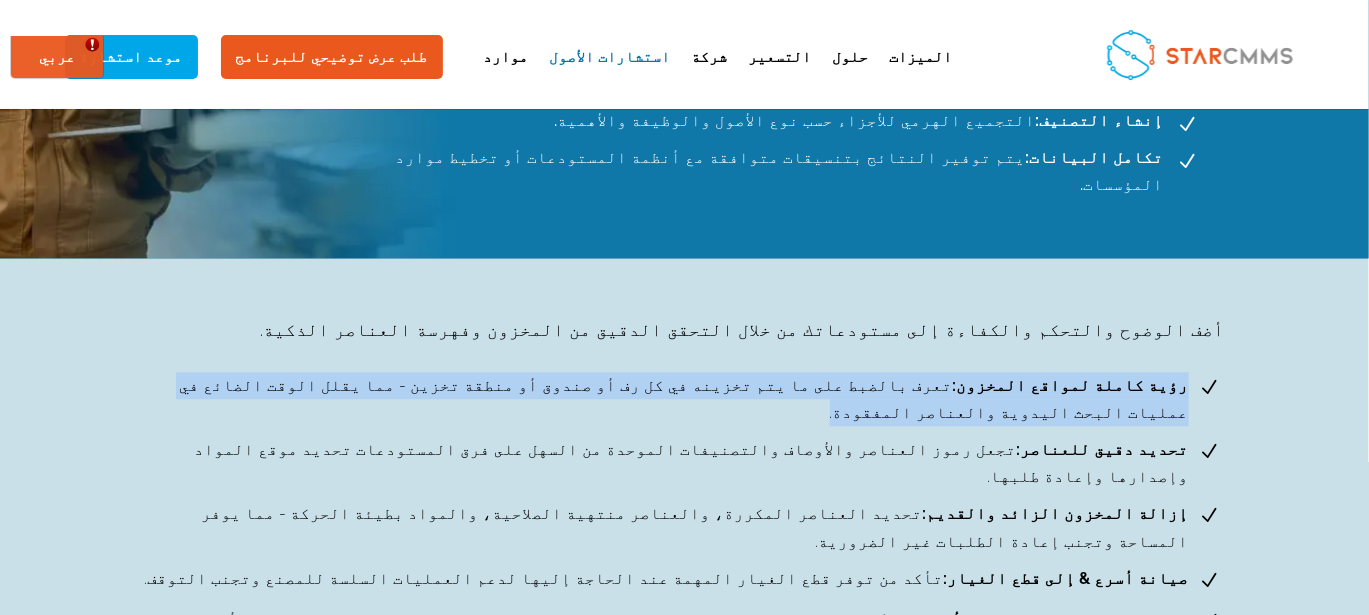scroll, scrollTop: 2100, scrollLeft: 0, axis: vertical 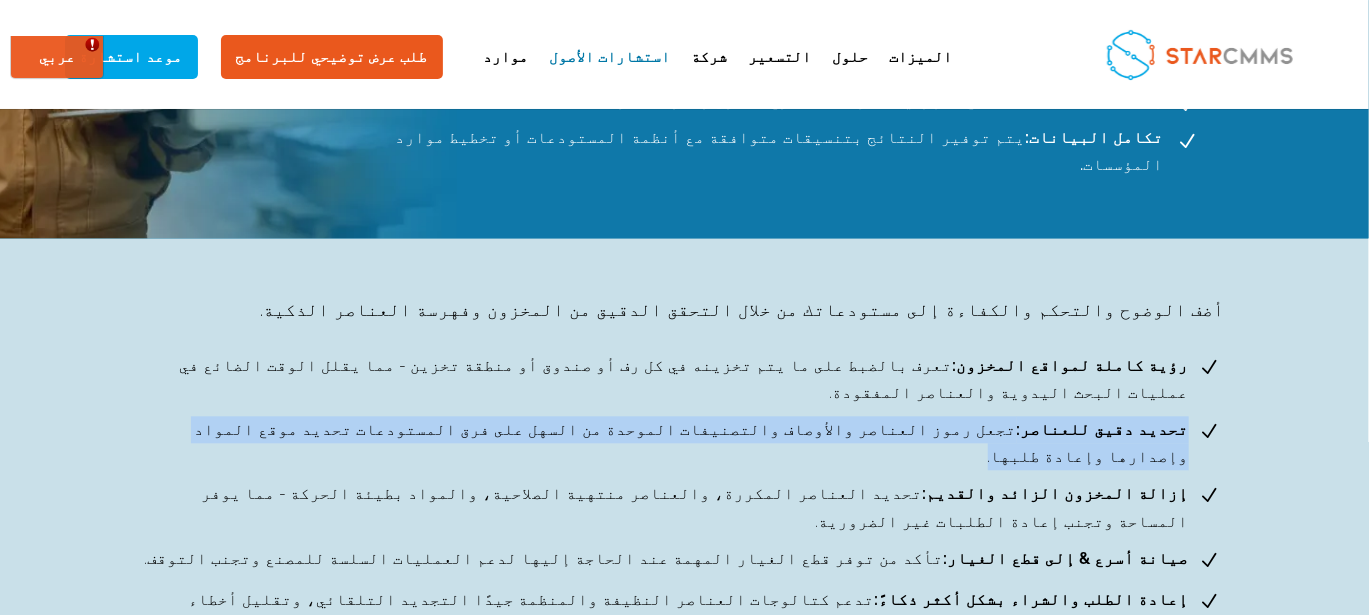 drag, startPoint x: 954, startPoint y: 286, endPoint x: 177, endPoint y: 296, distance: 777.06433 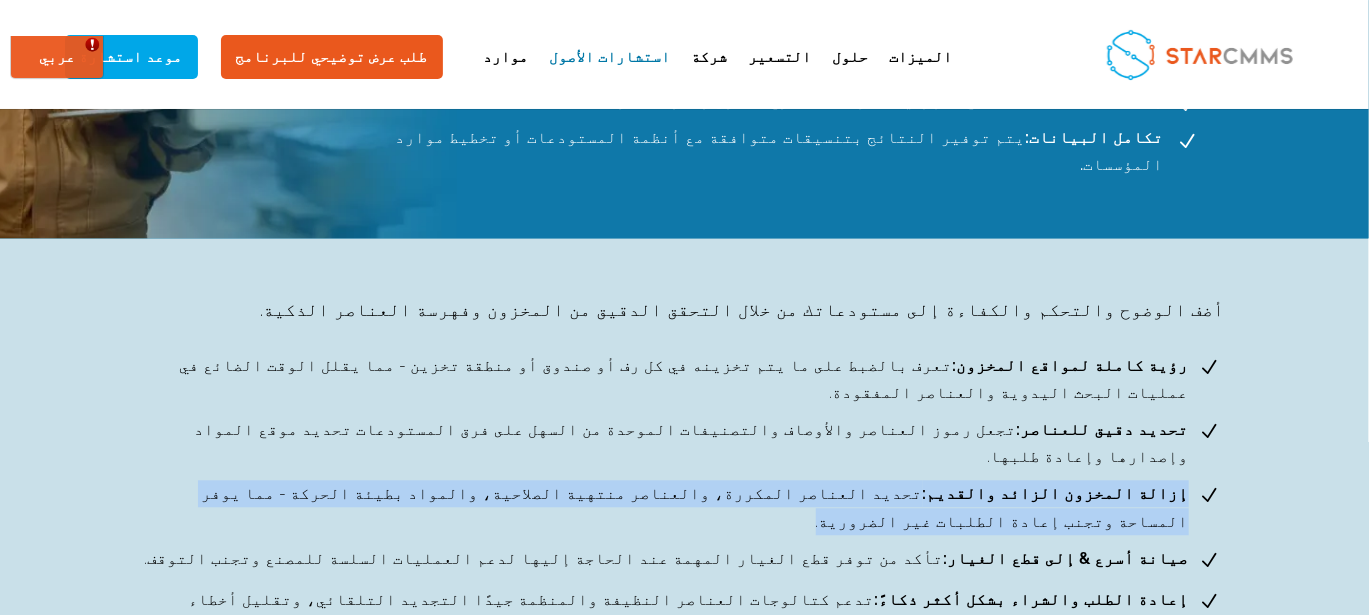 drag, startPoint x: 1013, startPoint y: 338, endPoint x: 182, endPoint y: 341, distance: 831.00543 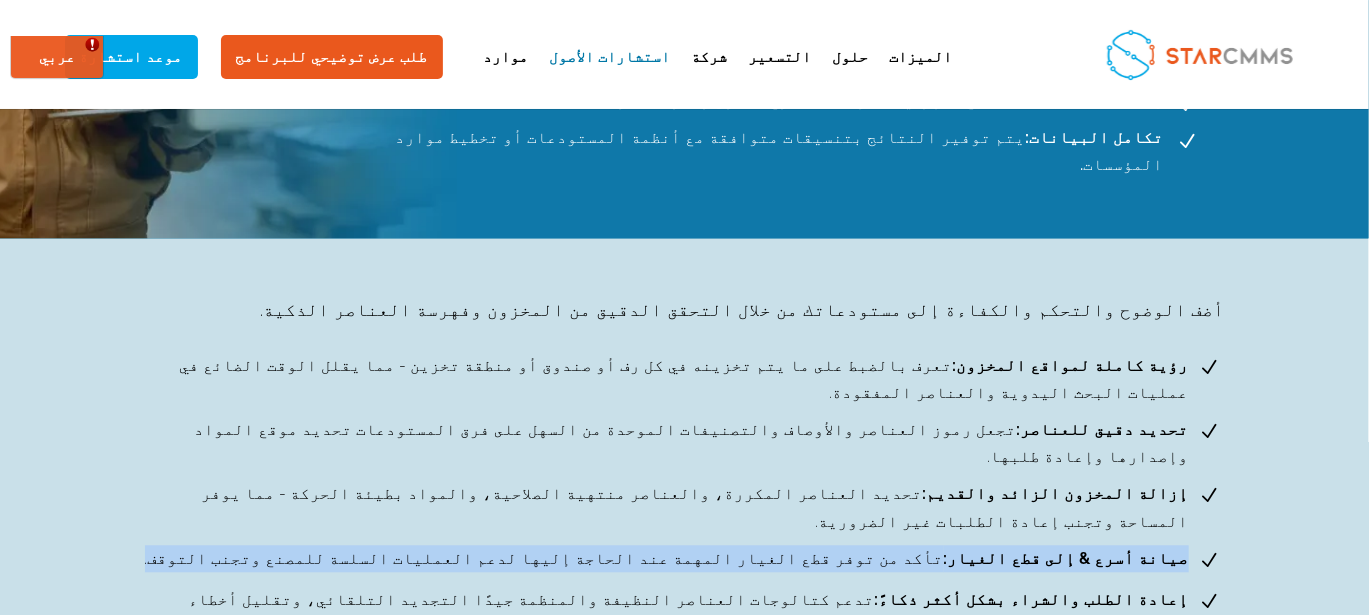 drag, startPoint x: 820, startPoint y: 369, endPoint x: 182, endPoint y: 373, distance: 638.0125 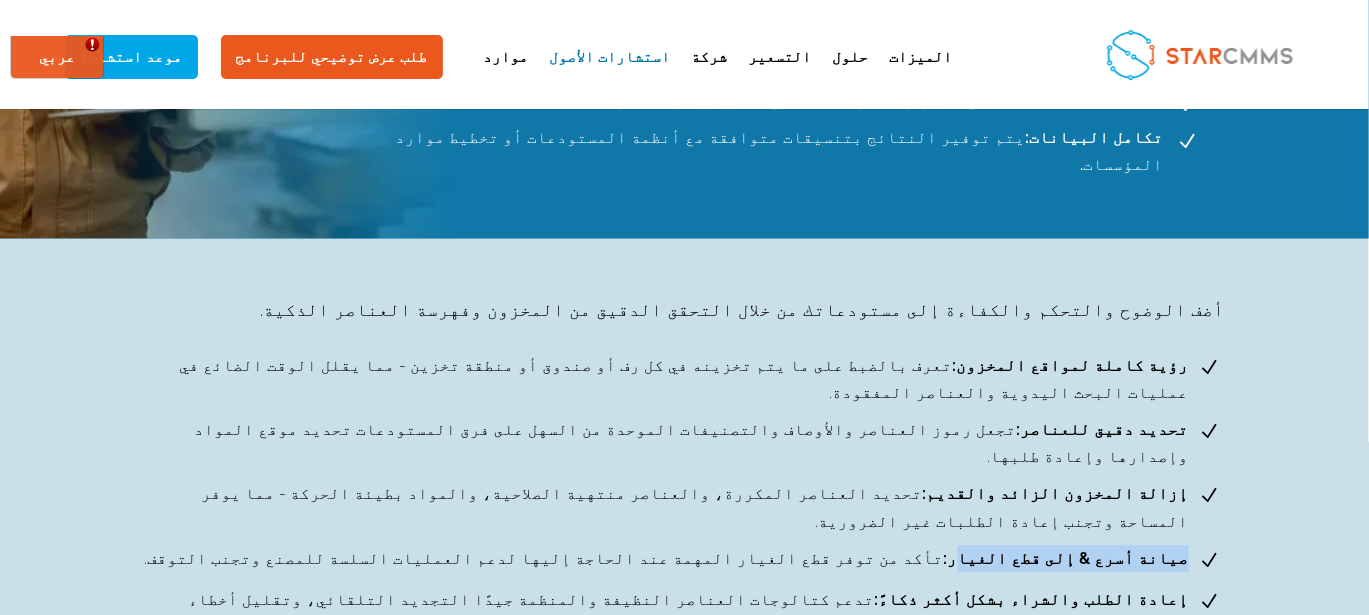 drag, startPoint x: 332, startPoint y: 379, endPoint x: 178, endPoint y: 382, distance: 154.02922 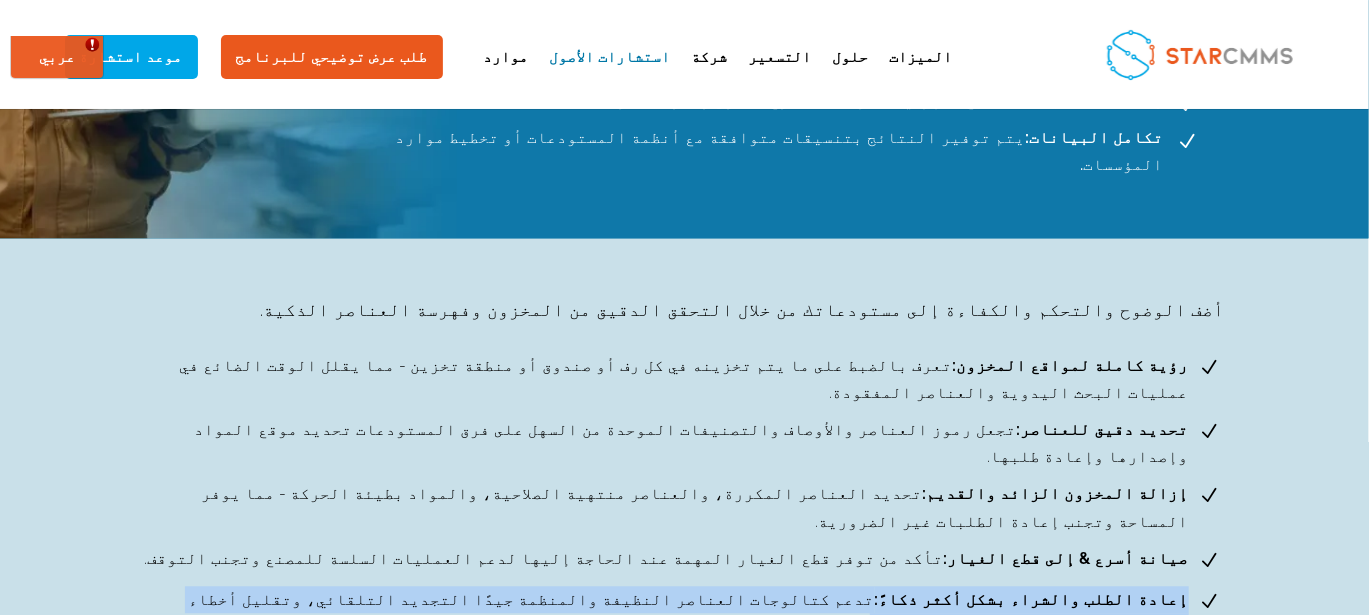 drag, startPoint x: 954, startPoint y: 419, endPoint x: 178, endPoint y: 433, distance: 776.1263 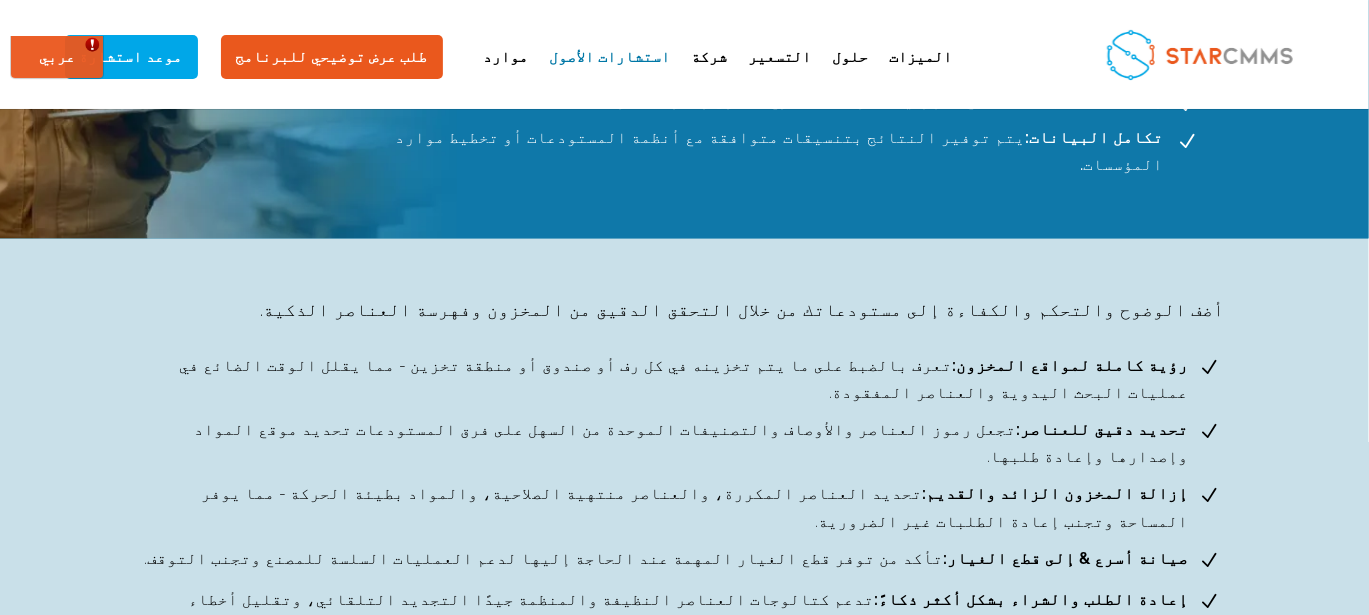 drag, startPoint x: 975, startPoint y: 457, endPoint x: 177, endPoint y: 454, distance: 798.0056 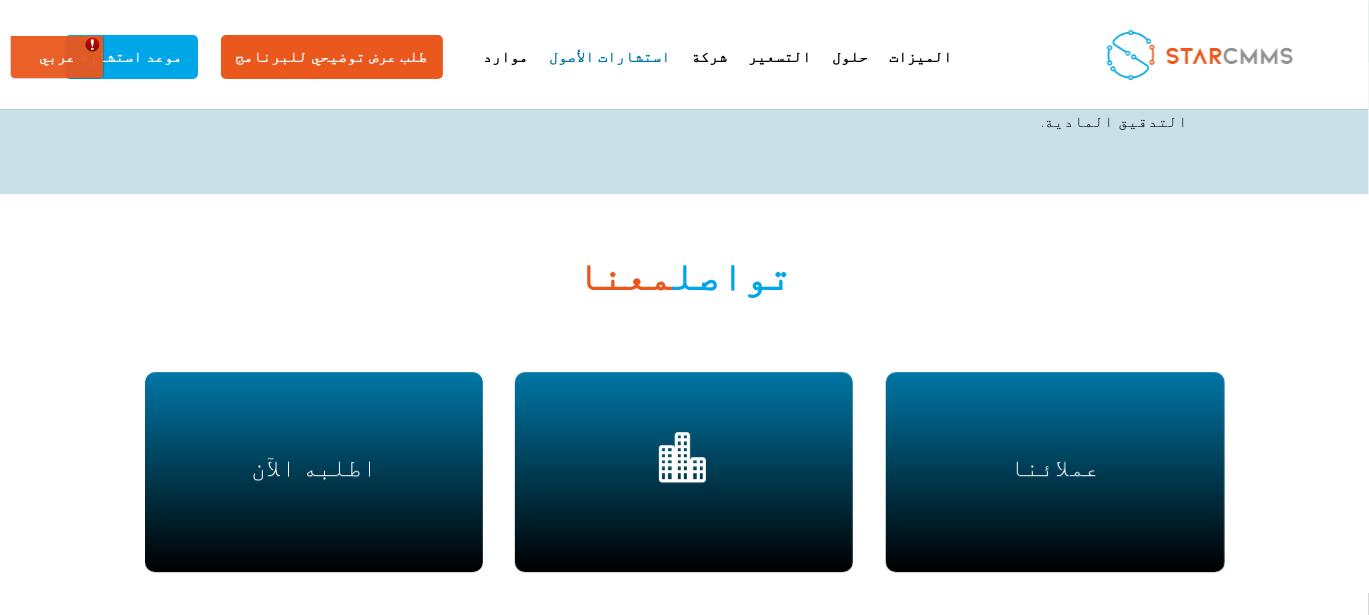 scroll, scrollTop: 2867, scrollLeft: 0, axis: vertical 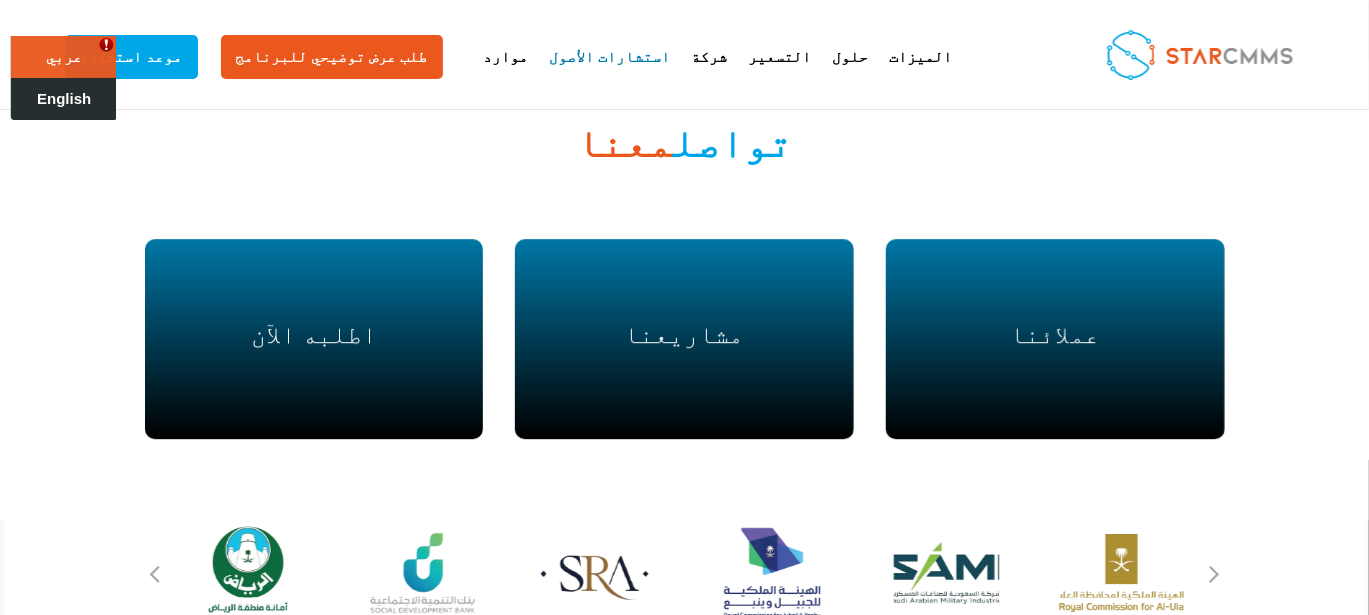 click on "English" at bounding box center (64, 98) 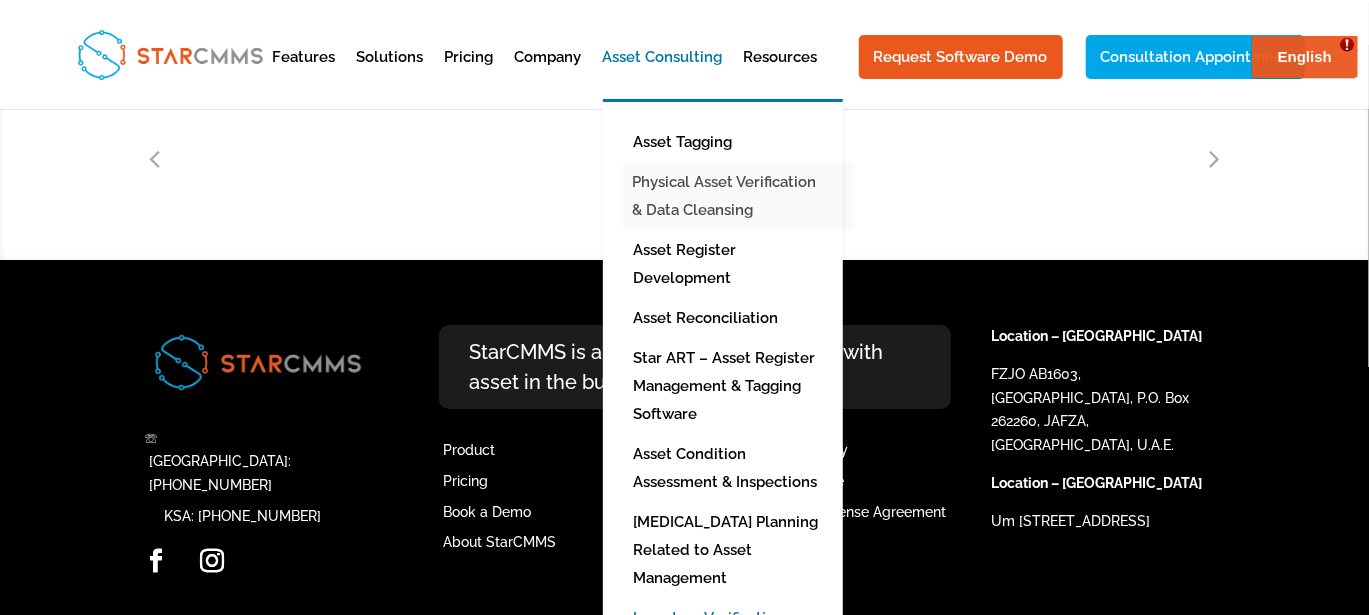 scroll, scrollTop: 0, scrollLeft: 0, axis: both 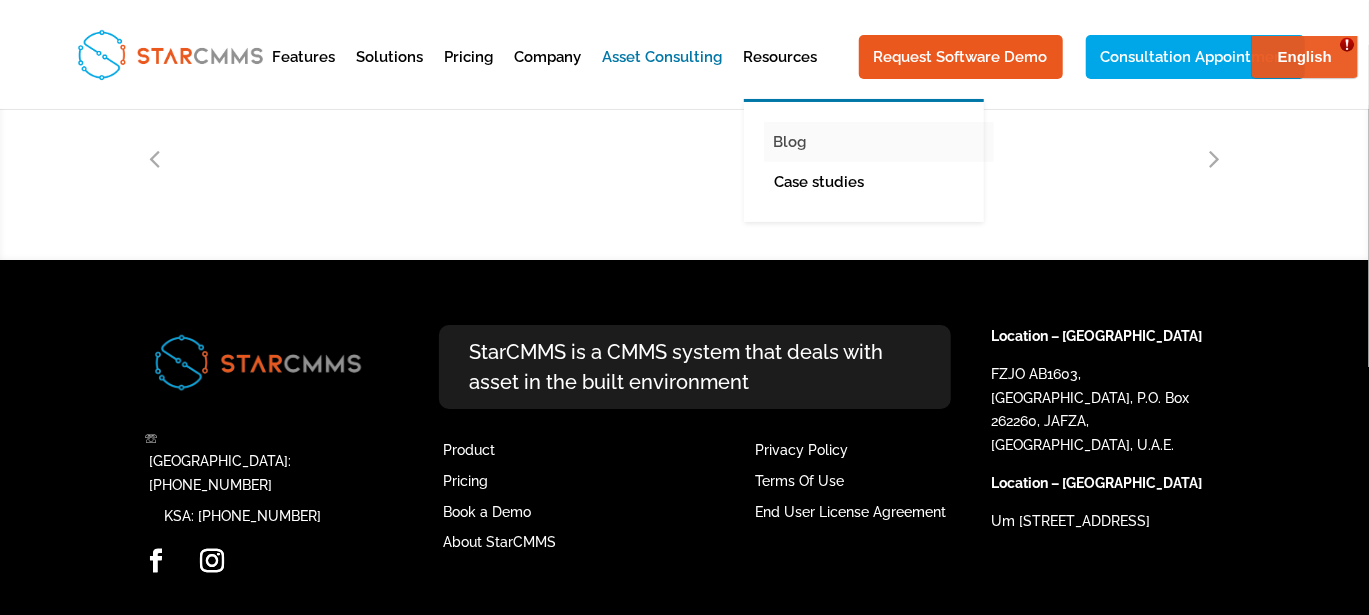 click on "Blog" at bounding box center [879, 142] 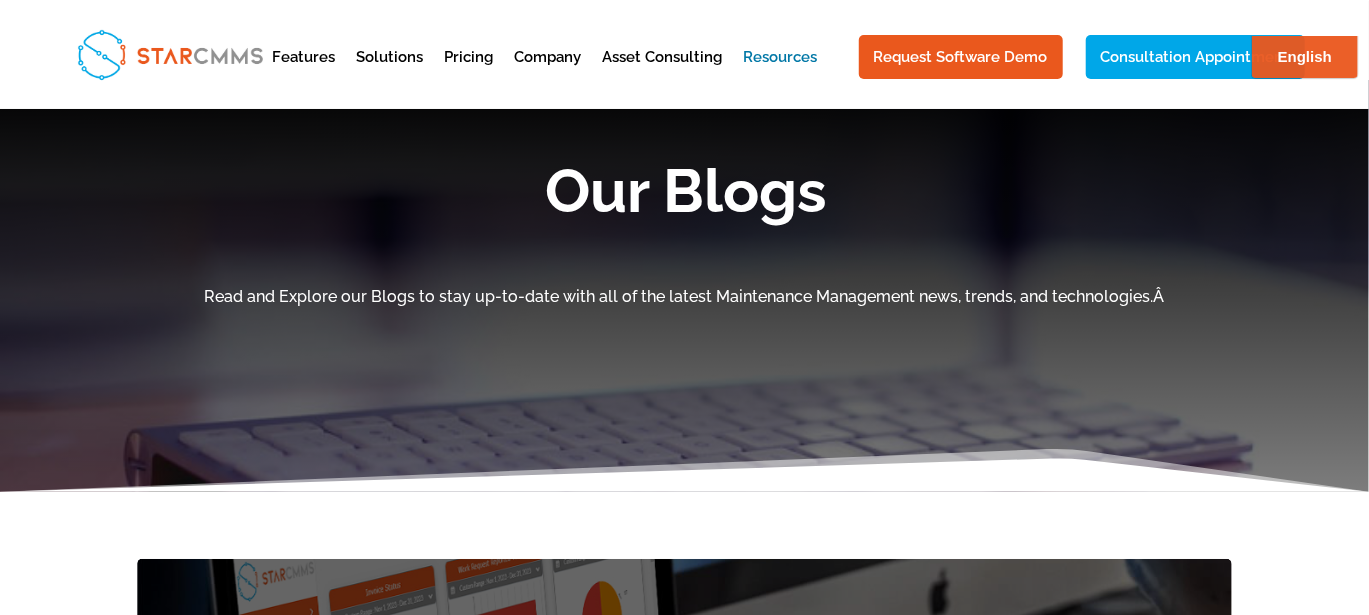 scroll, scrollTop: 0, scrollLeft: 0, axis: both 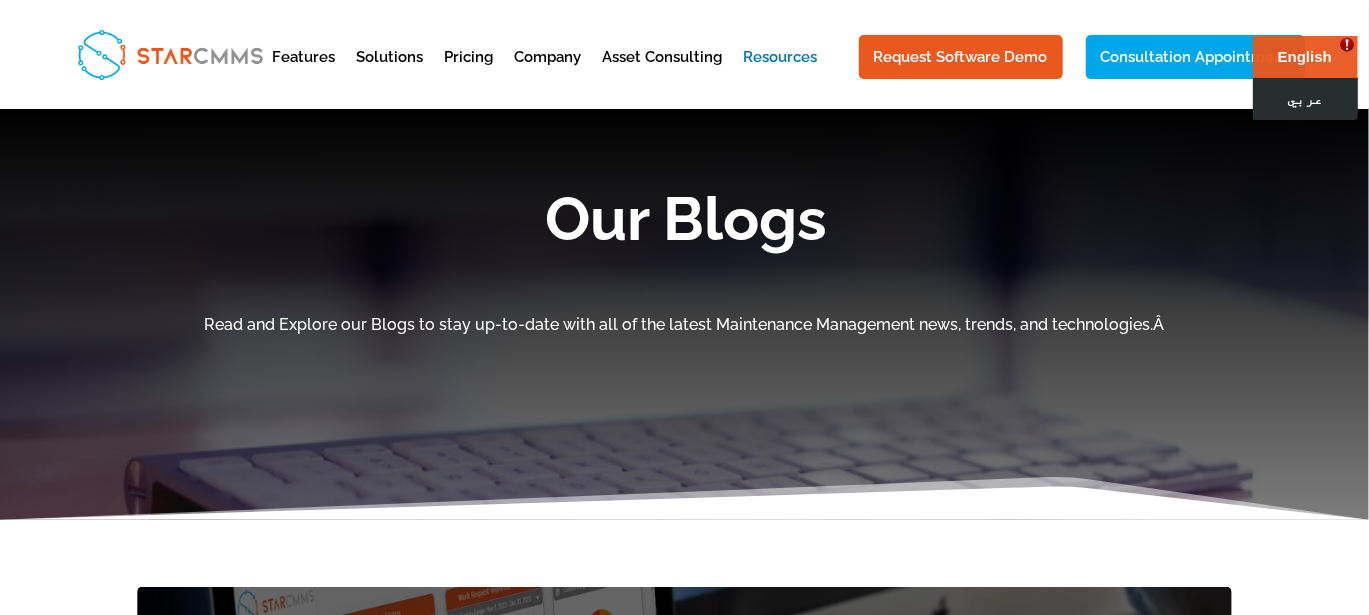 click on "عربي" at bounding box center [1304, 98] 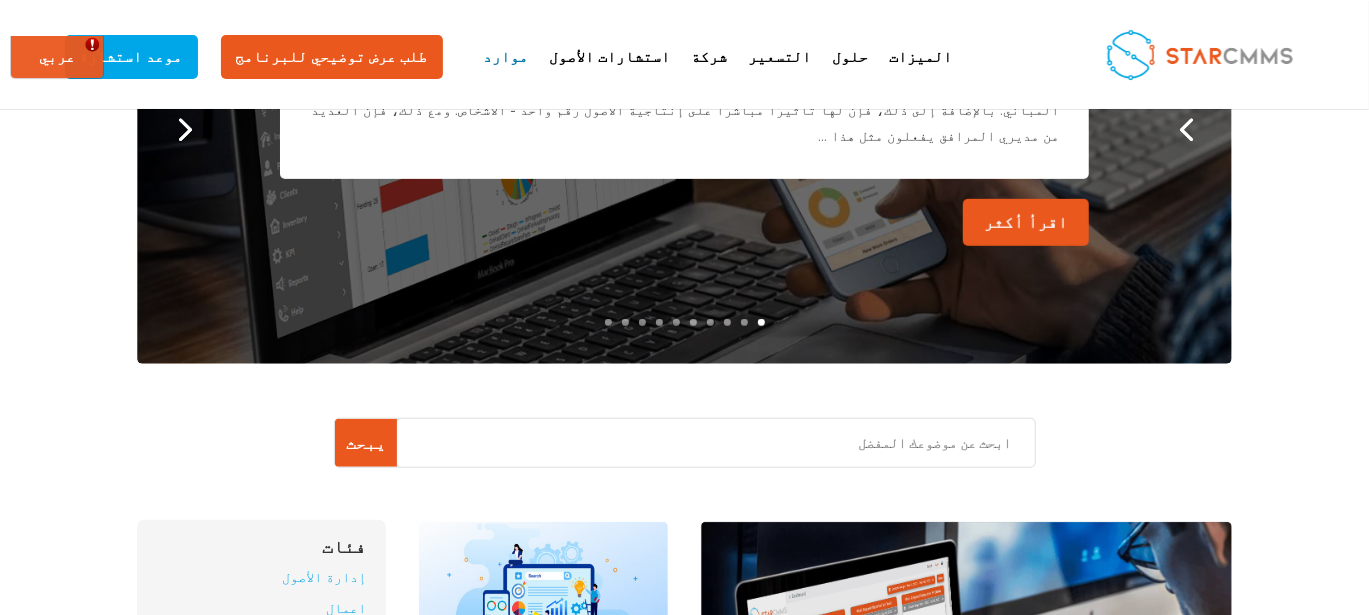 scroll, scrollTop: 800, scrollLeft: 0, axis: vertical 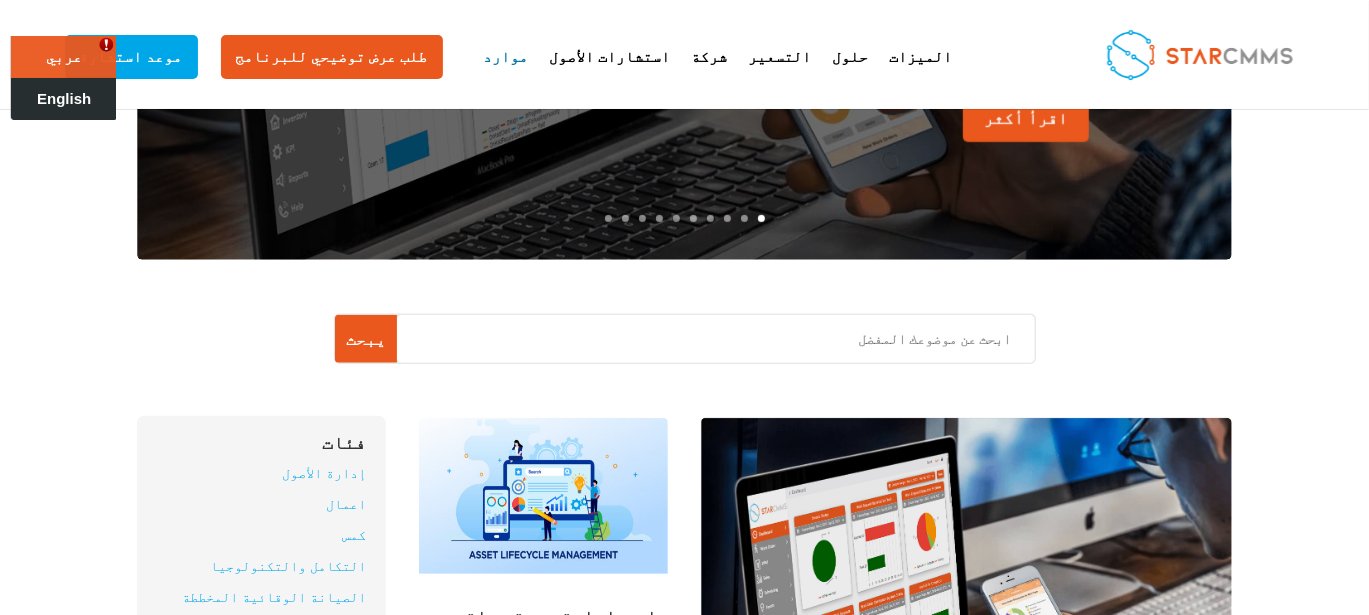 click on "English" at bounding box center (64, 98) 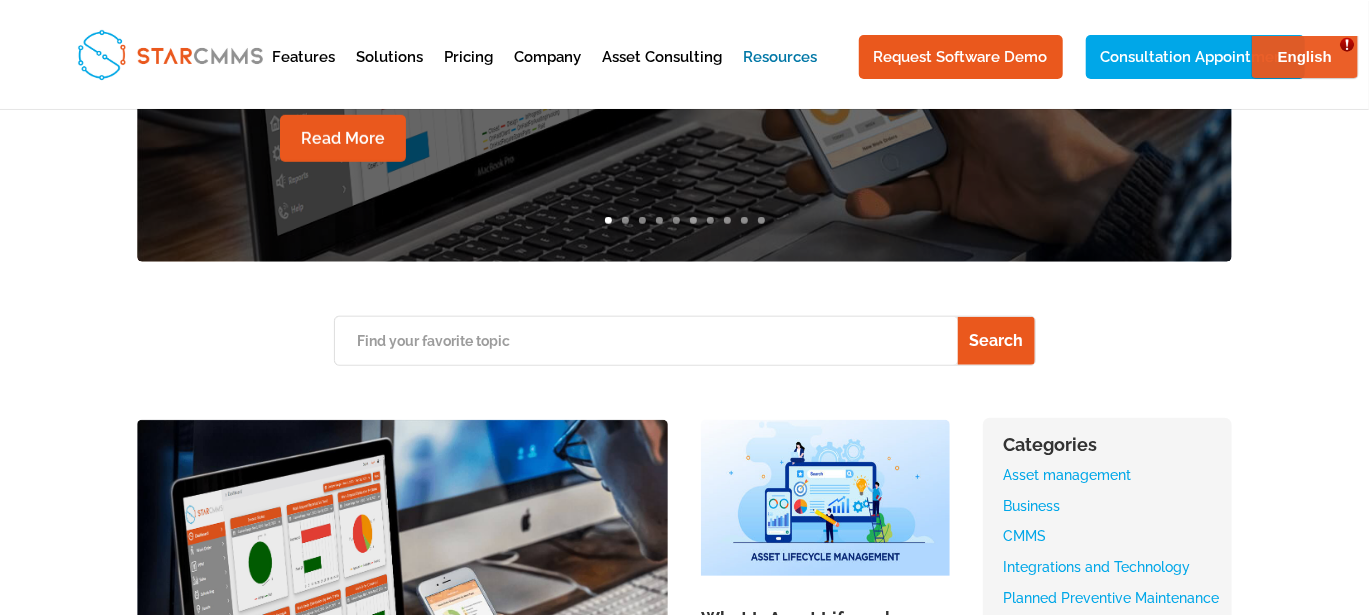scroll, scrollTop: 0, scrollLeft: 0, axis: both 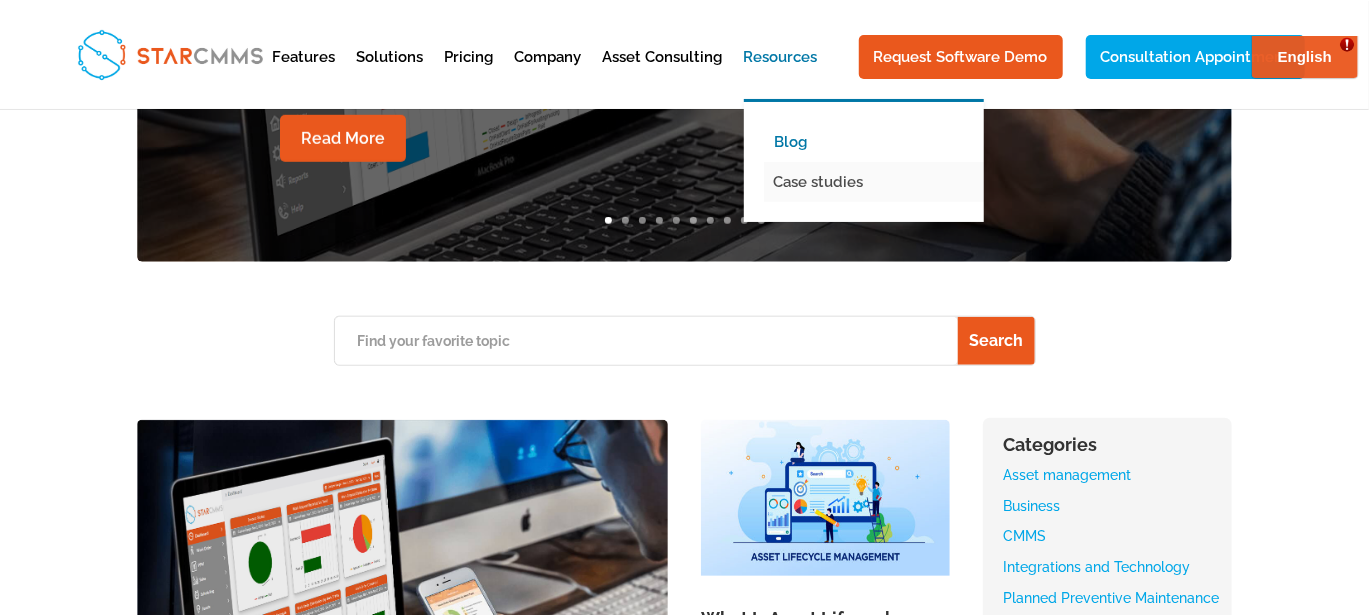 click on "Case studies" at bounding box center [879, 182] 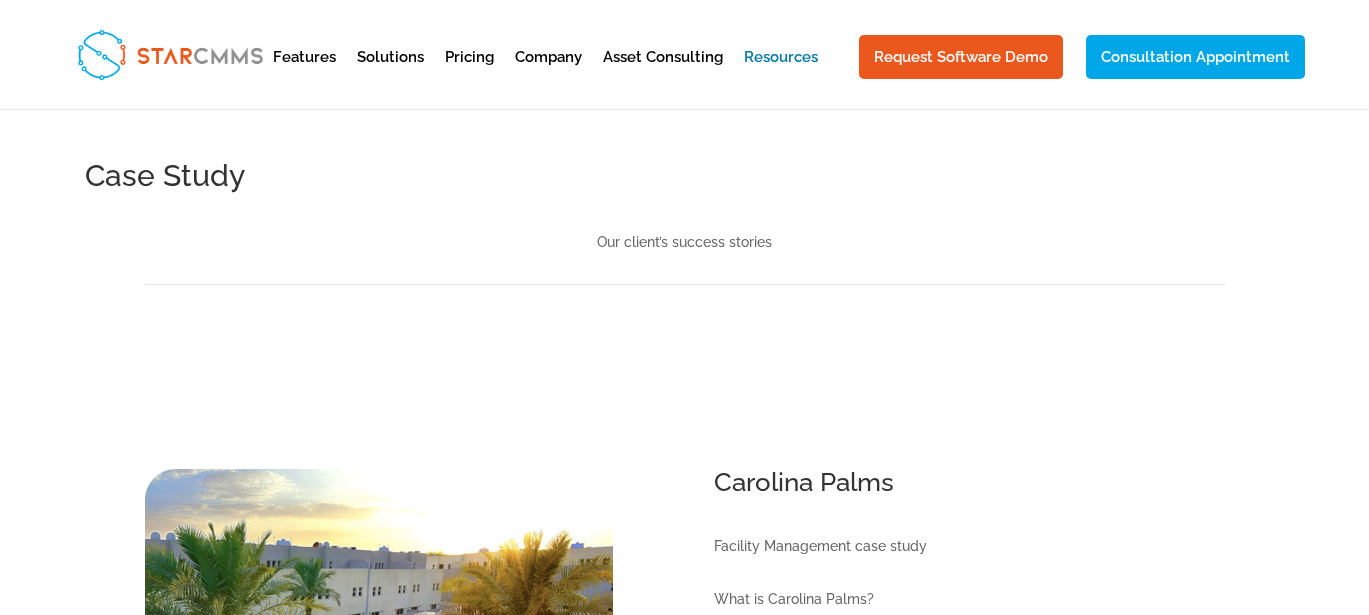scroll, scrollTop: 0, scrollLeft: 0, axis: both 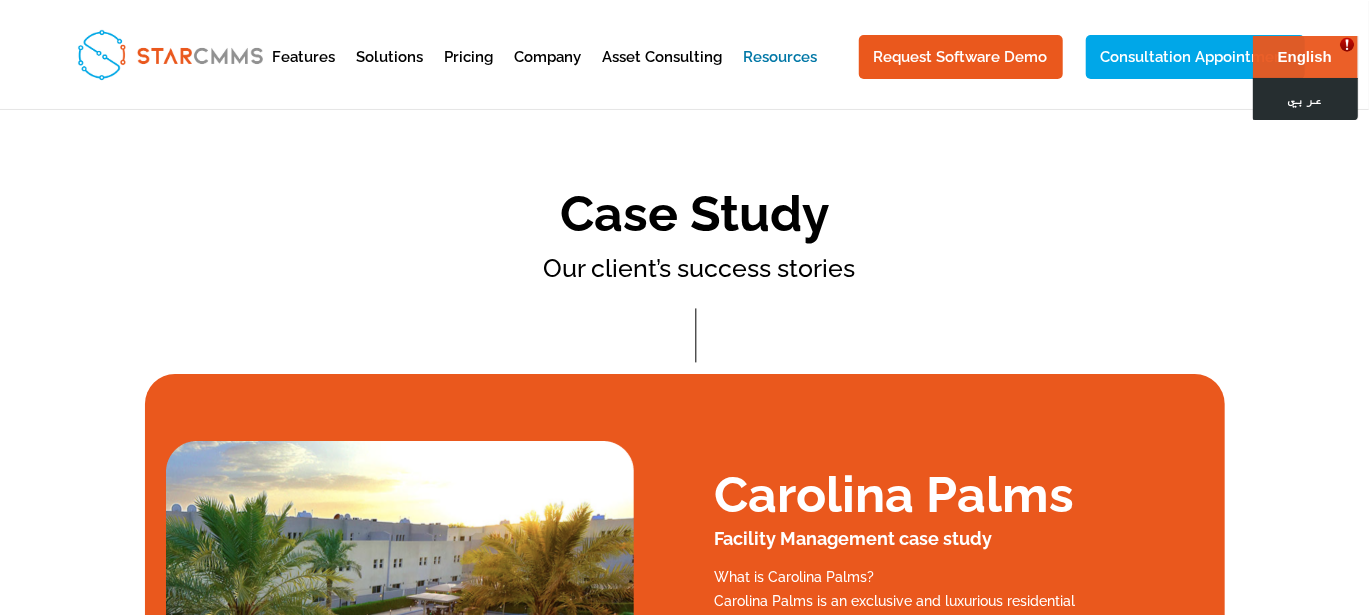 click on "عربي" at bounding box center (1304, 98) 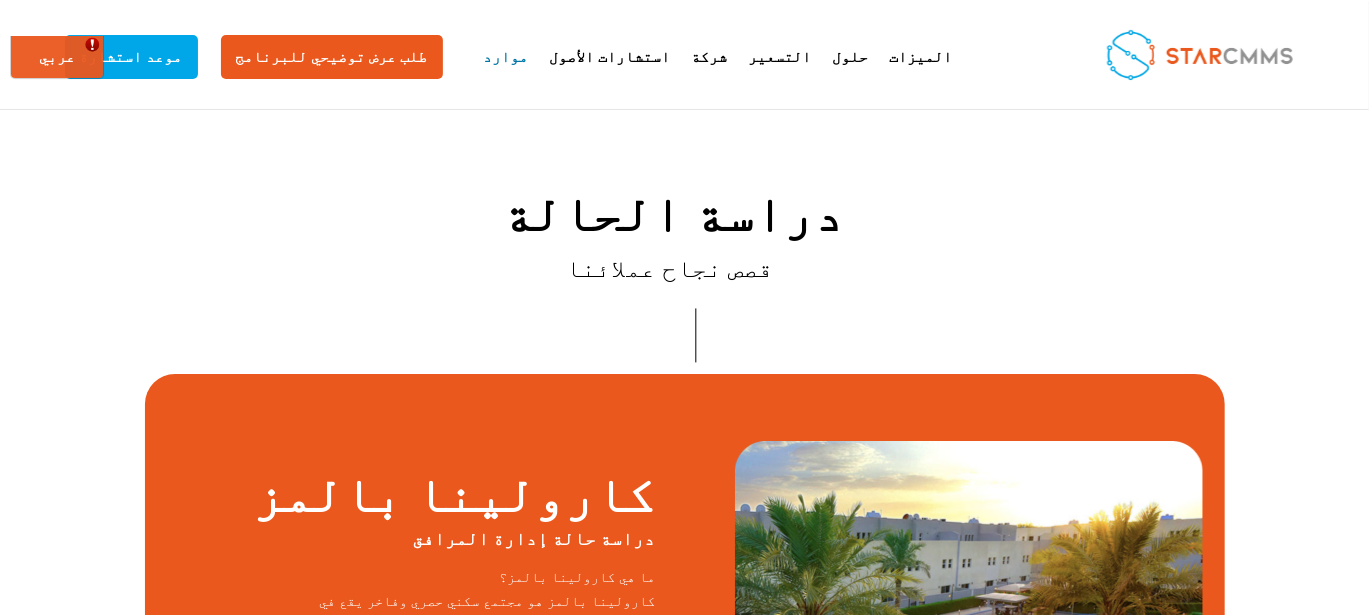 scroll, scrollTop: 0, scrollLeft: 0, axis: both 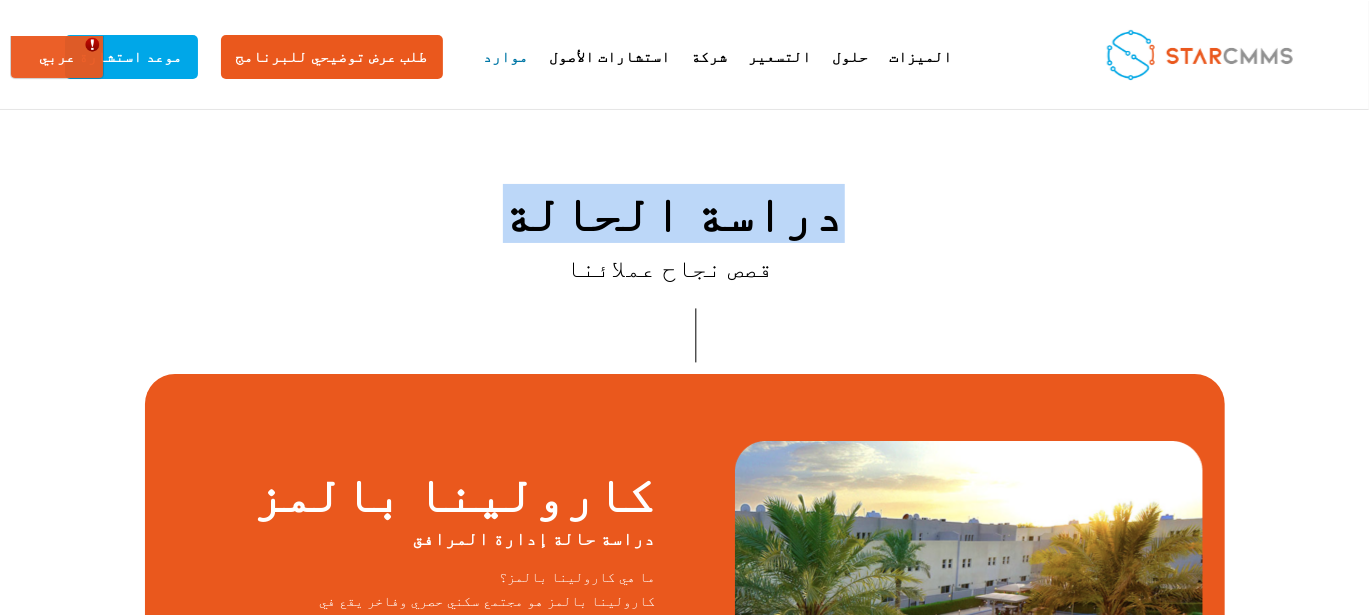 drag, startPoint x: 800, startPoint y: 208, endPoint x: 584, endPoint y: 207, distance: 216.00232 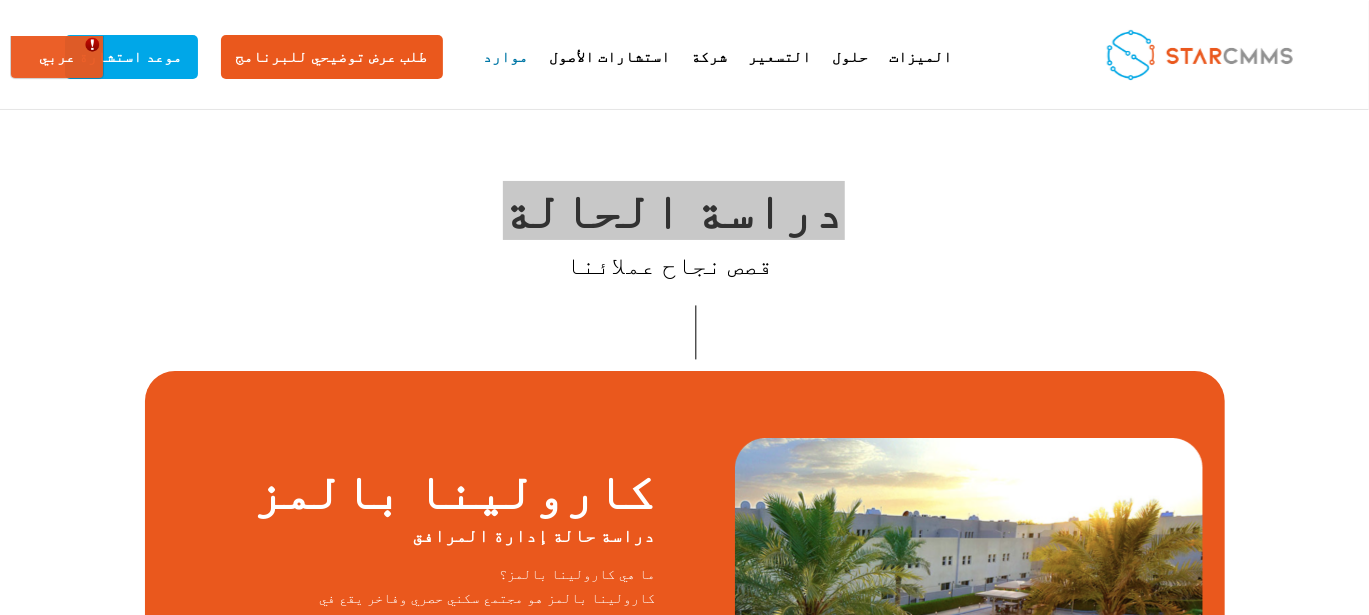 scroll, scrollTop: 0, scrollLeft: 0, axis: both 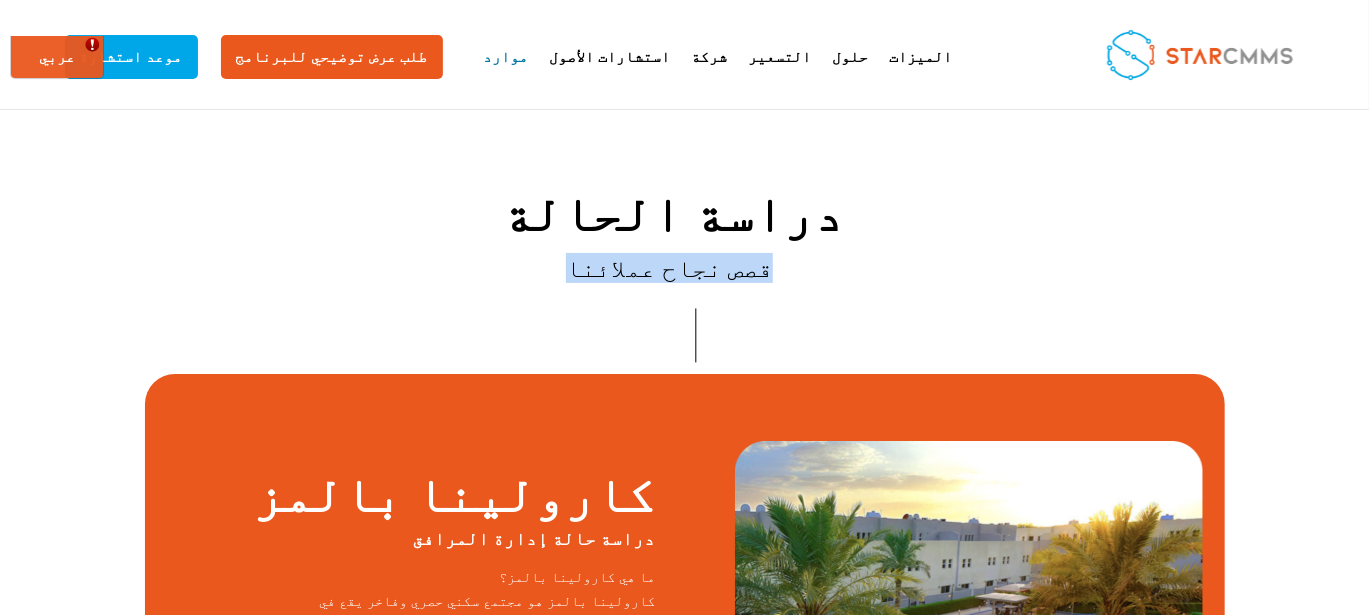 drag, startPoint x: 780, startPoint y: 268, endPoint x: 608, endPoint y: 268, distance: 172 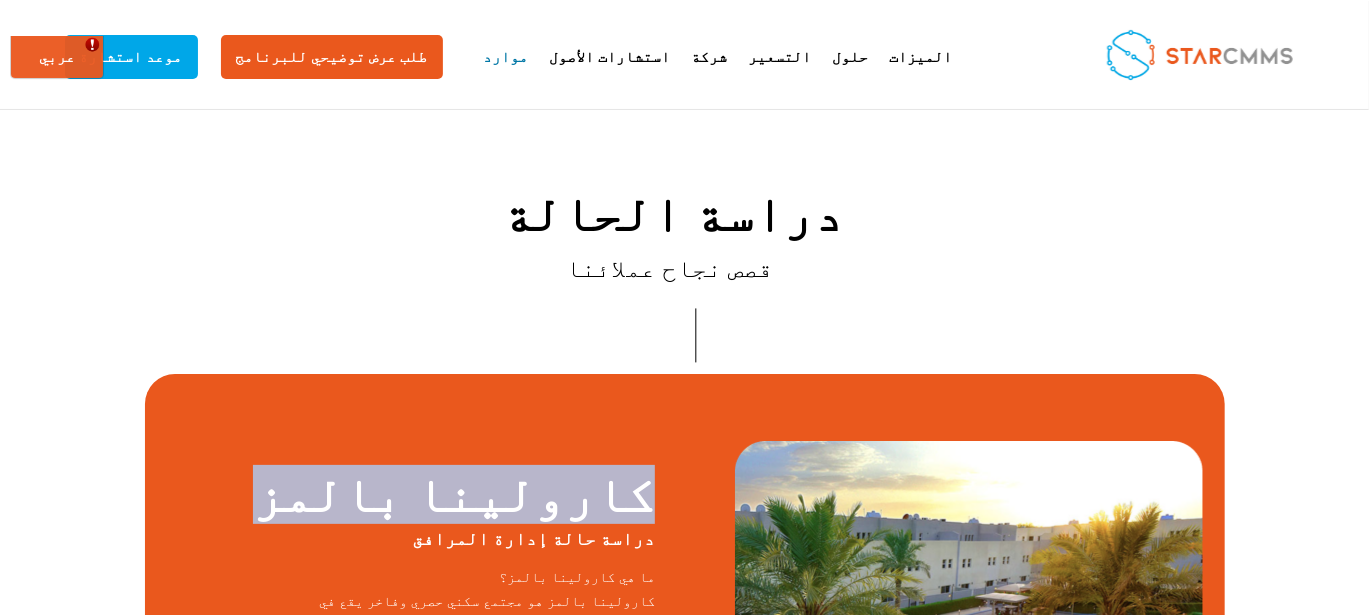 drag, startPoint x: 923, startPoint y: 493, endPoint x: 716, endPoint y: 488, distance: 207.06038 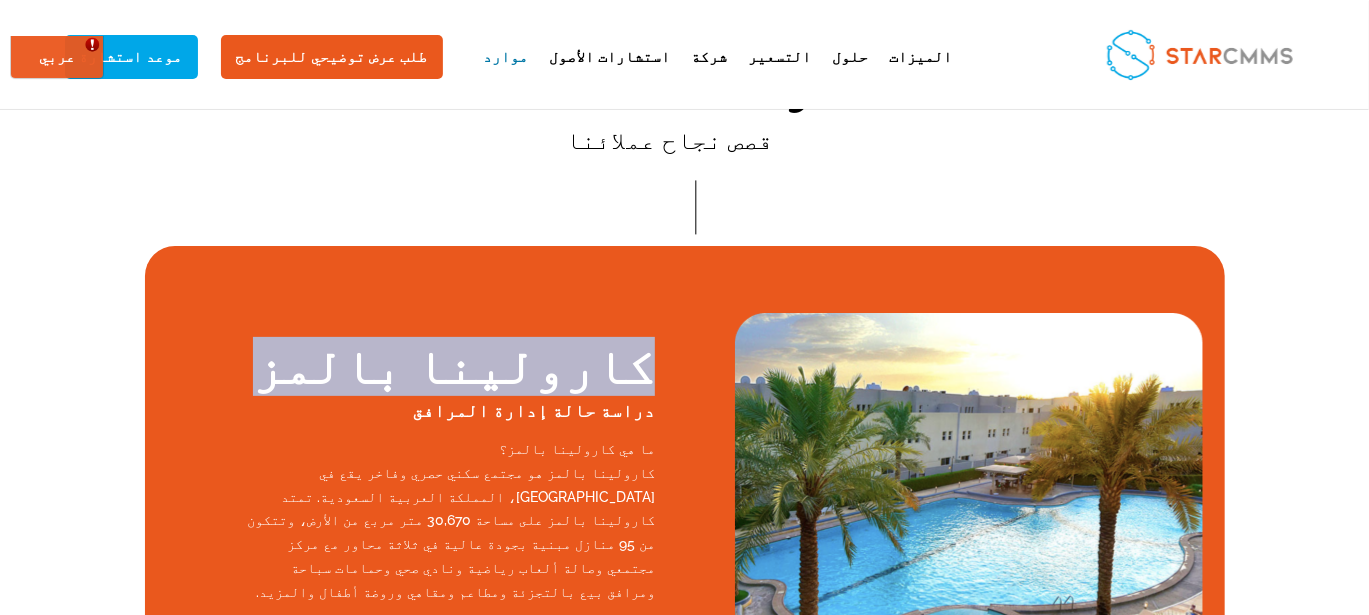 scroll, scrollTop: 133, scrollLeft: 0, axis: vertical 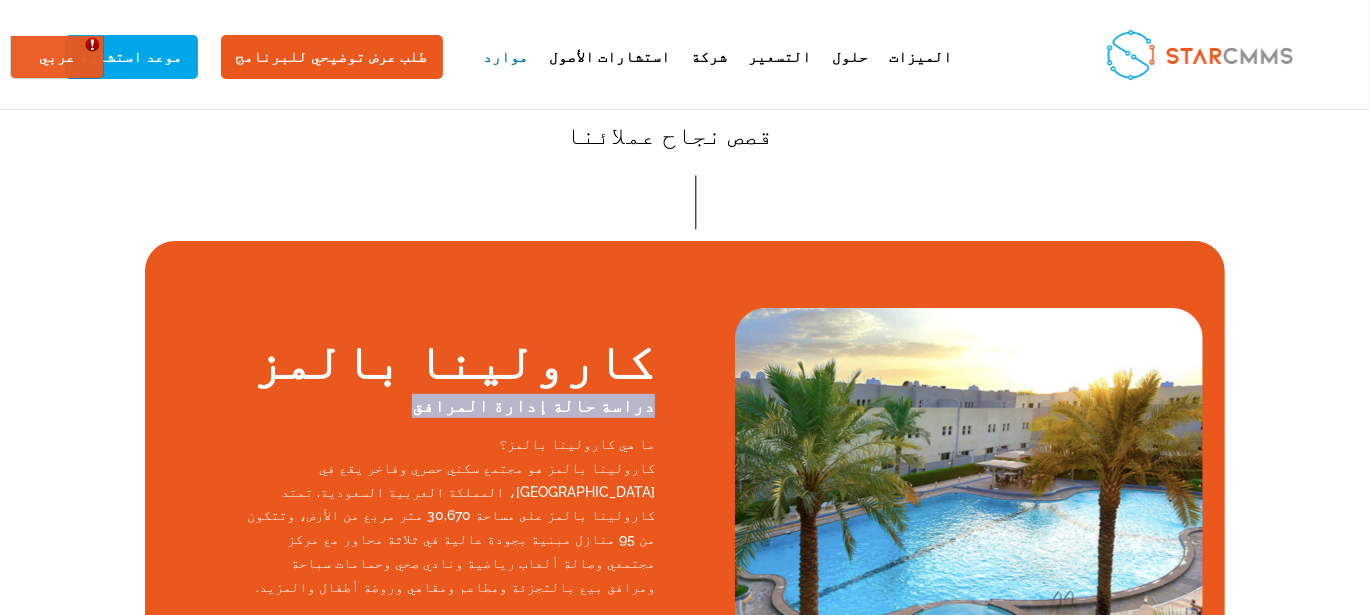 drag, startPoint x: 864, startPoint y: 412, endPoint x: 702, endPoint y: 411, distance: 162.00308 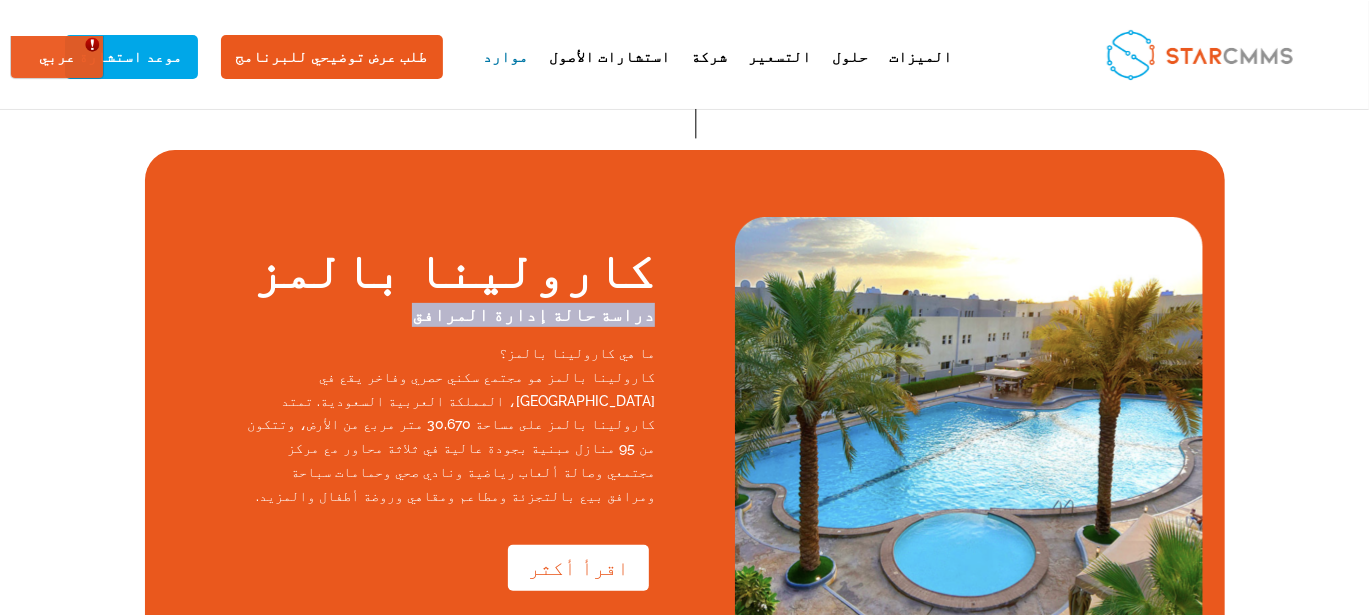 scroll, scrollTop: 299, scrollLeft: 0, axis: vertical 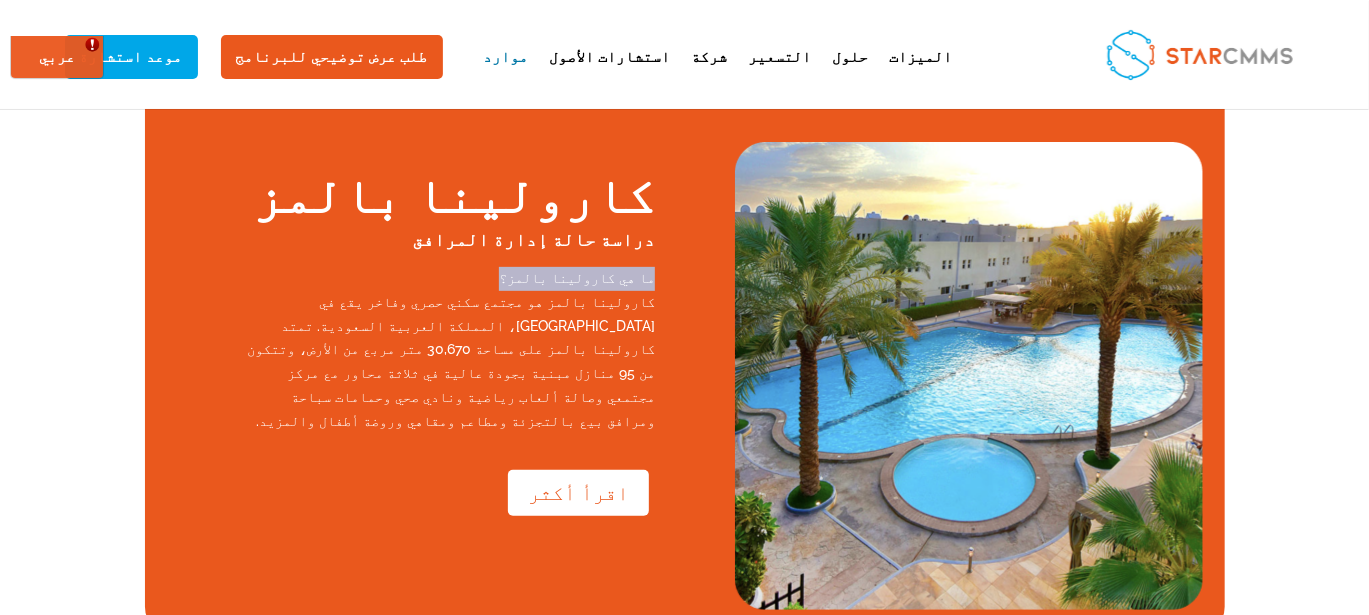 drag, startPoint x: 813, startPoint y: 274, endPoint x: 715, endPoint y: 285, distance: 98.61542 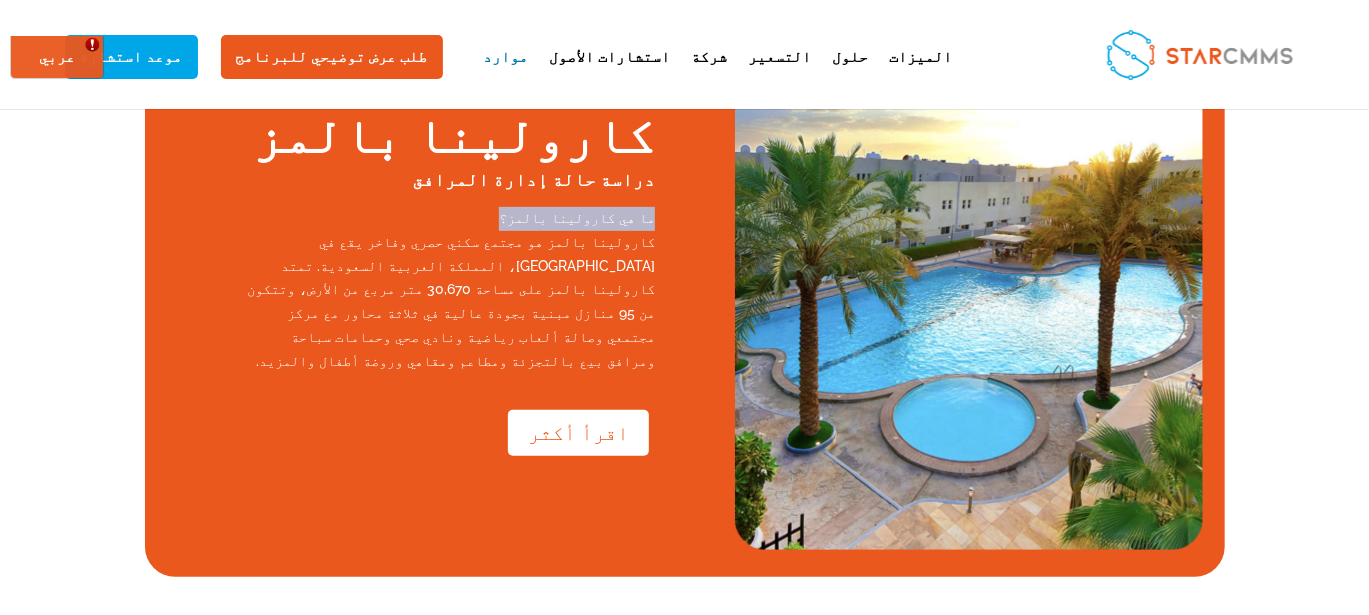scroll, scrollTop: 366, scrollLeft: 0, axis: vertical 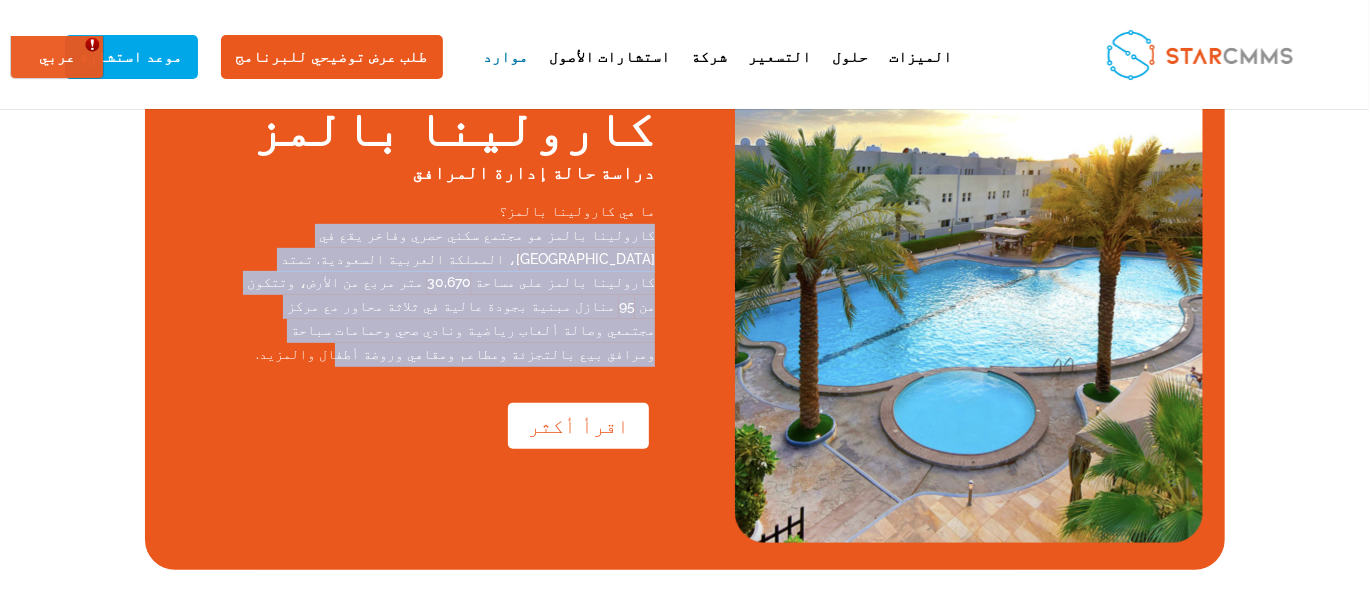 drag, startPoint x: 1068, startPoint y: 300, endPoint x: 709, endPoint y: 229, distance: 365.95355 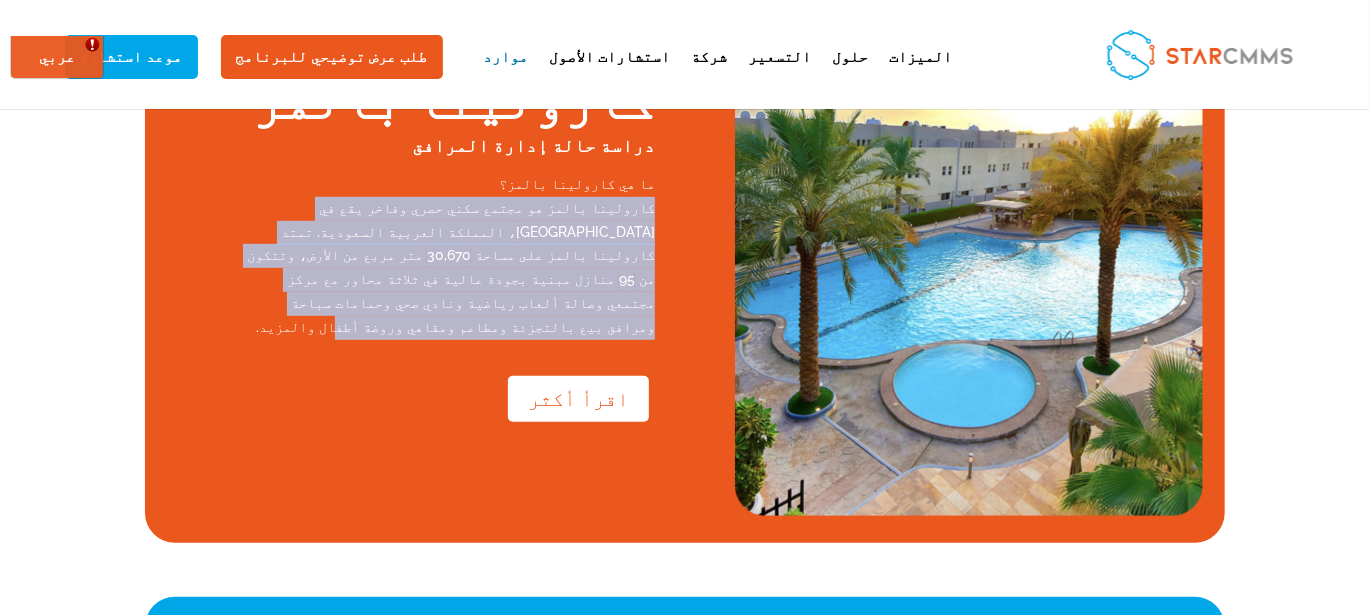 scroll, scrollTop: 400, scrollLeft: 0, axis: vertical 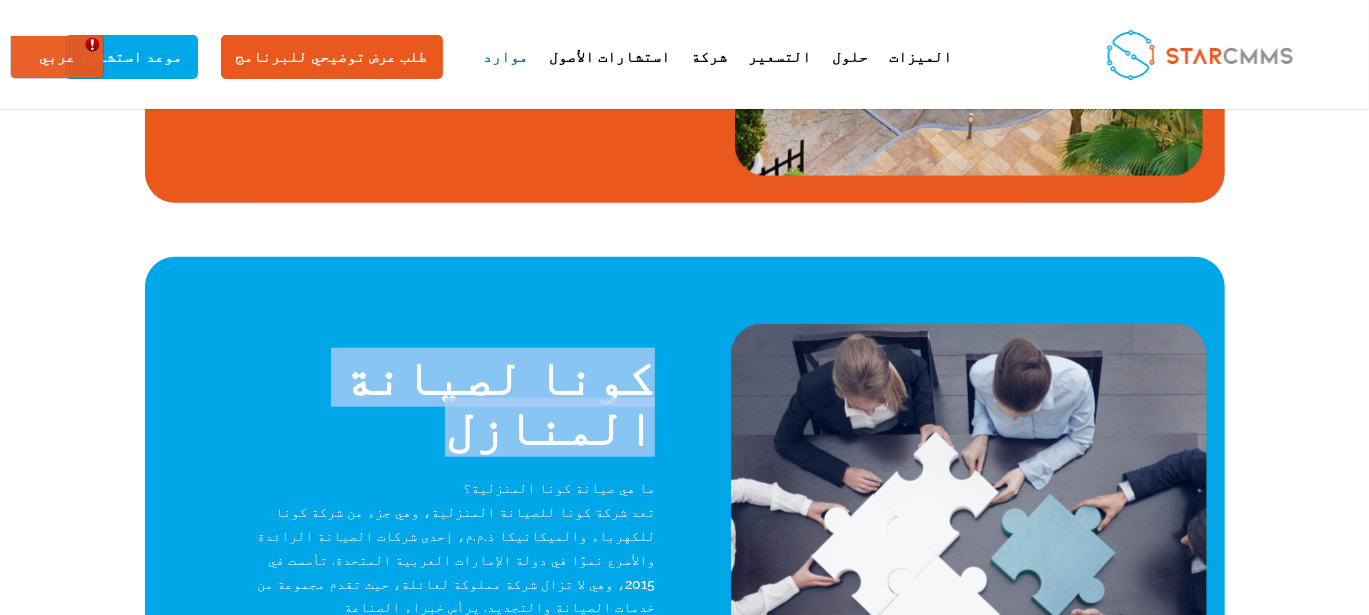 drag, startPoint x: 1040, startPoint y: 371, endPoint x: 666, endPoint y: 392, distance: 374.5891 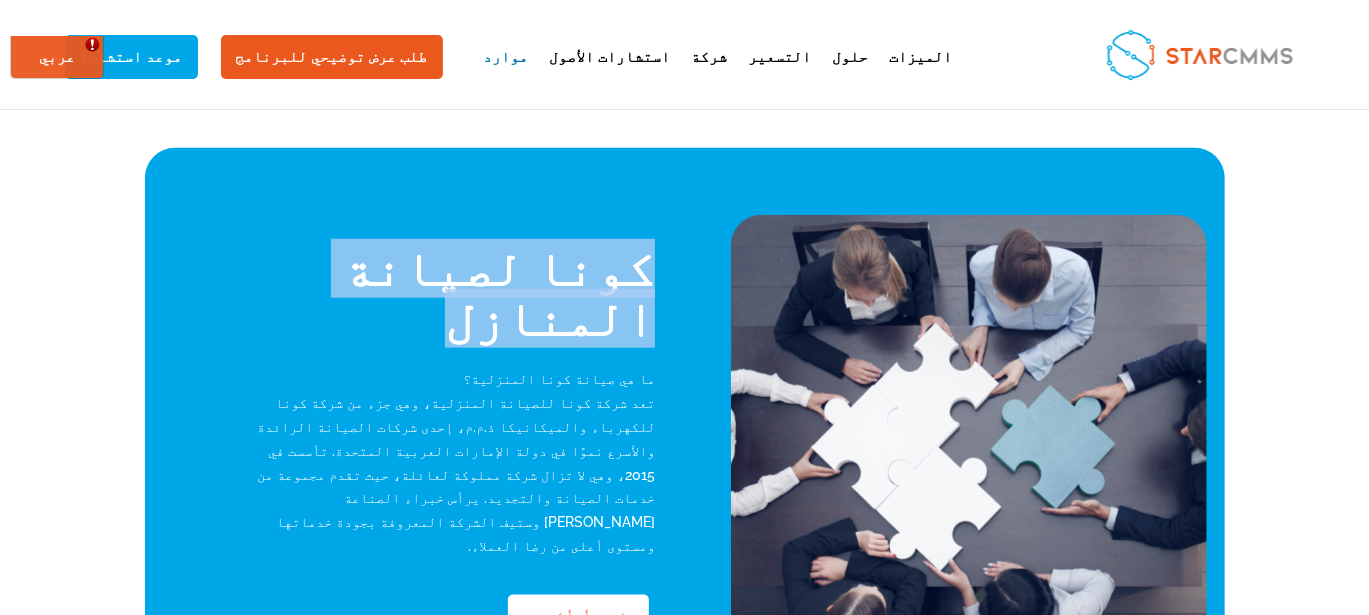 scroll, scrollTop: 867, scrollLeft: 0, axis: vertical 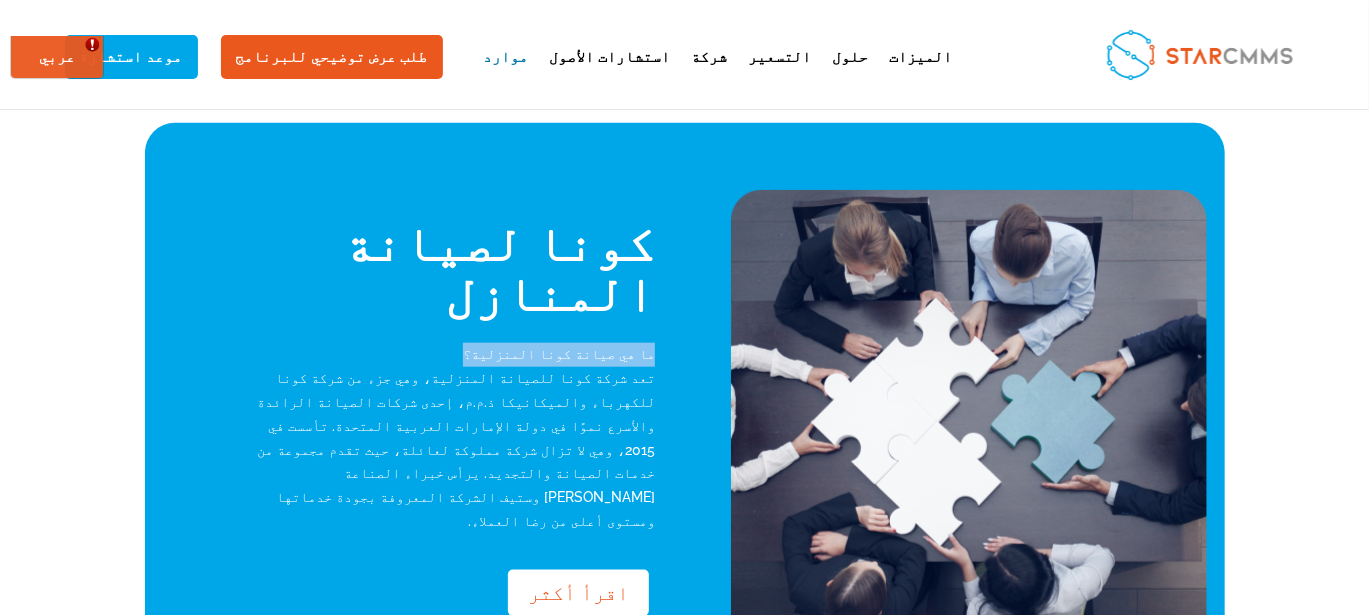 drag, startPoint x: 841, startPoint y: 304, endPoint x: 714, endPoint y: 302, distance: 127.01575 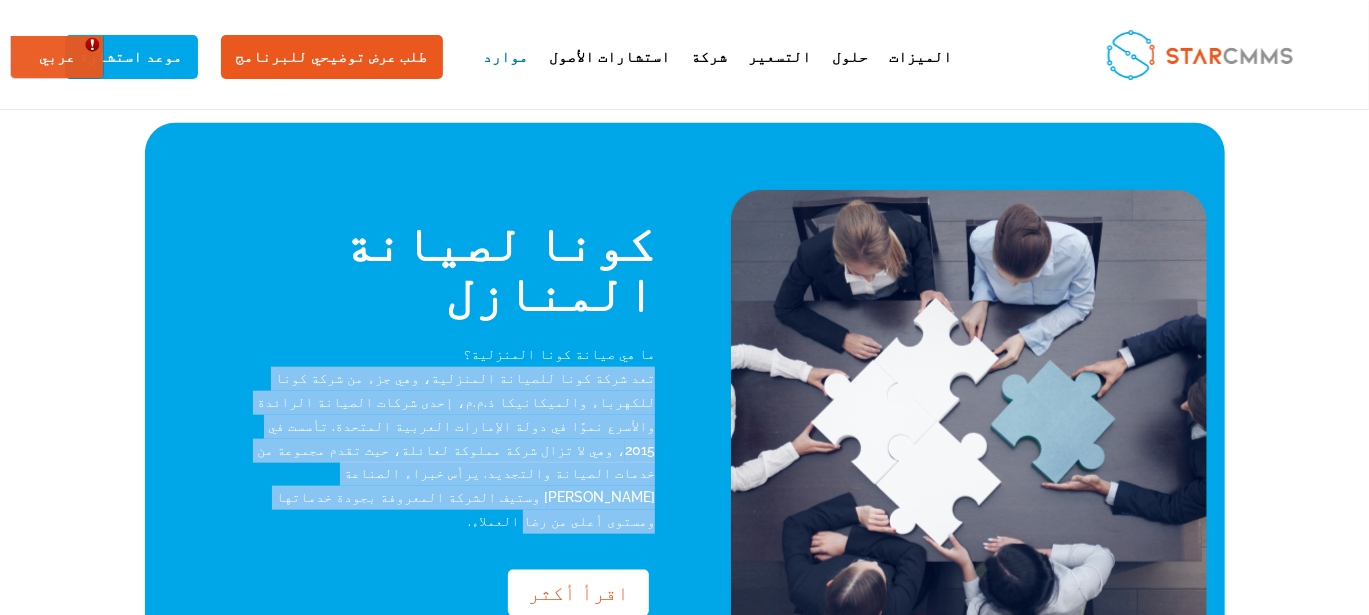 drag, startPoint x: 750, startPoint y: 422, endPoint x: 706, endPoint y: 335, distance: 97.49359 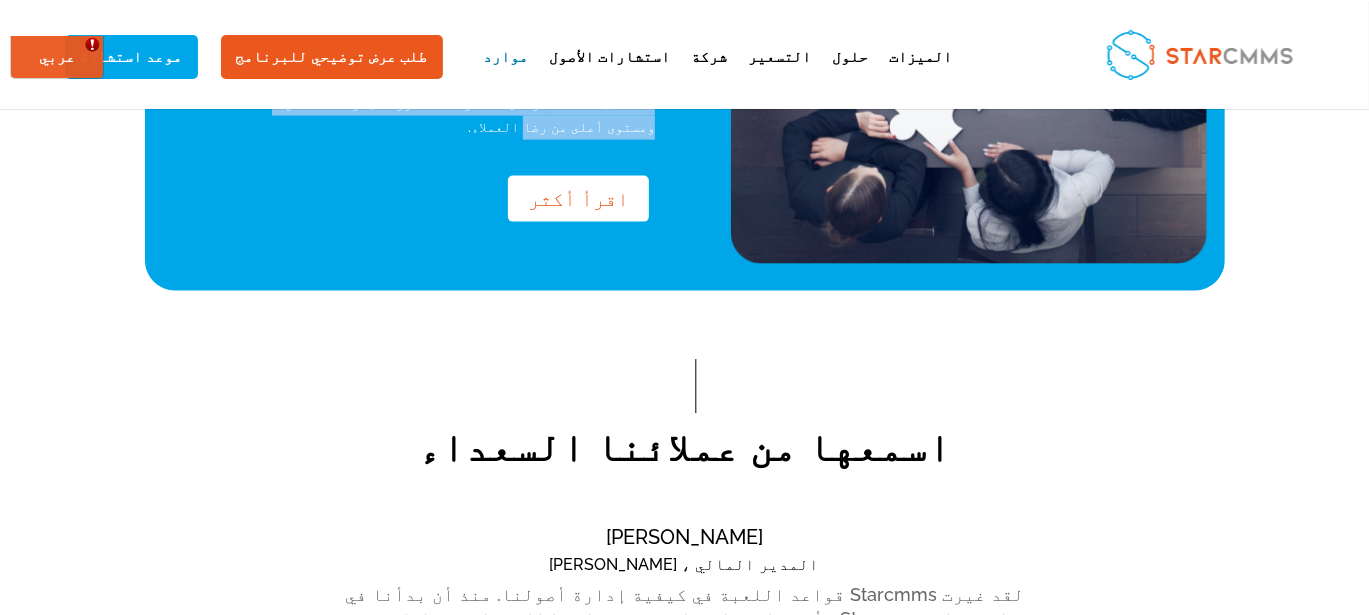 scroll, scrollTop: 1267, scrollLeft: 0, axis: vertical 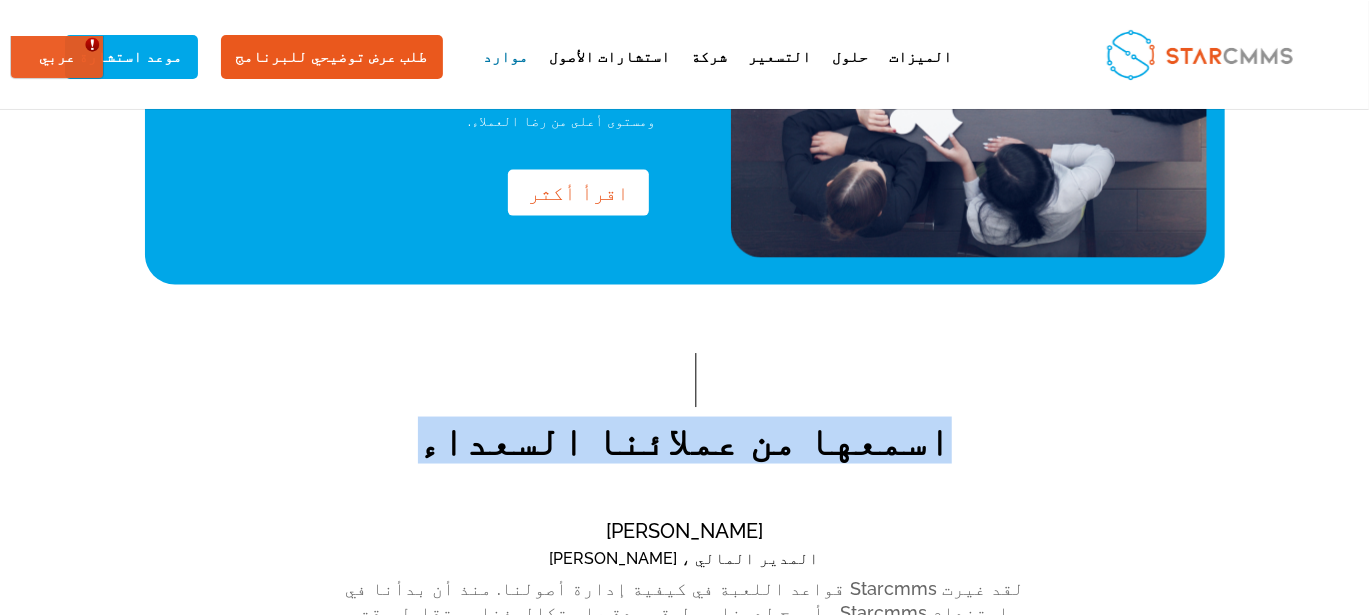 drag, startPoint x: 863, startPoint y: 431, endPoint x: 502, endPoint y: 439, distance: 361.08862 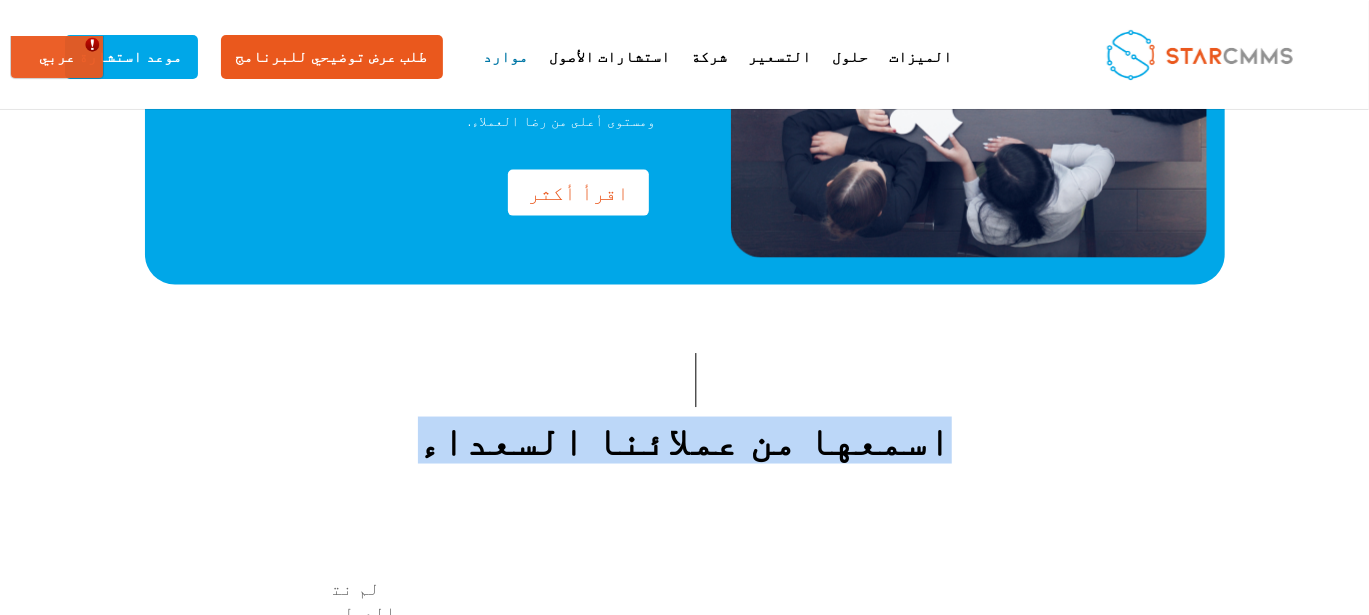 click on "لوران محمد   مديرة المجتمع ، Carolina Palms    لم نتمكن من حل جميع المشكلات المتعلقة بإعداد التقارير وإدارة أوامر العمل في الوقت المناسب فحسب، بل تمكنا أيضًا من تحسين رضا المستأجرين في مجتمعنا. لقد ساعدتنا شركة Starcmms على التحقق مرة أخرى من متطلبات المستأجر ومشكلاته وحلها بسرعة وكفاءة أكبر. كل الشكر لـ Starcmms والدعم المستمر الذي نتلقاه من فريقهم.
رأفت عثمان   المدير المالي ، Carolina Palms
دياز   حجوزات الخدمة ، كونا لصيانة المنازل" at bounding box center (685, 608) 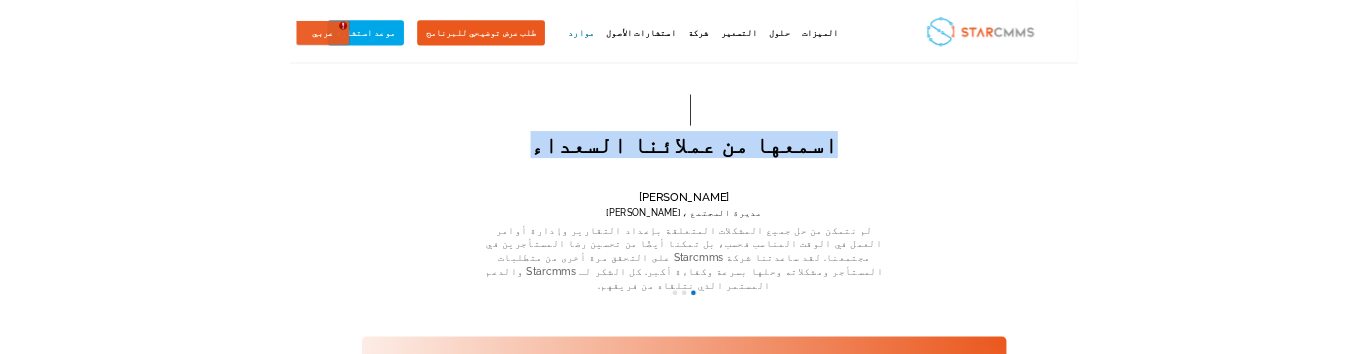 scroll, scrollTop: 1466, scrollLeft: 0, axis: vertical 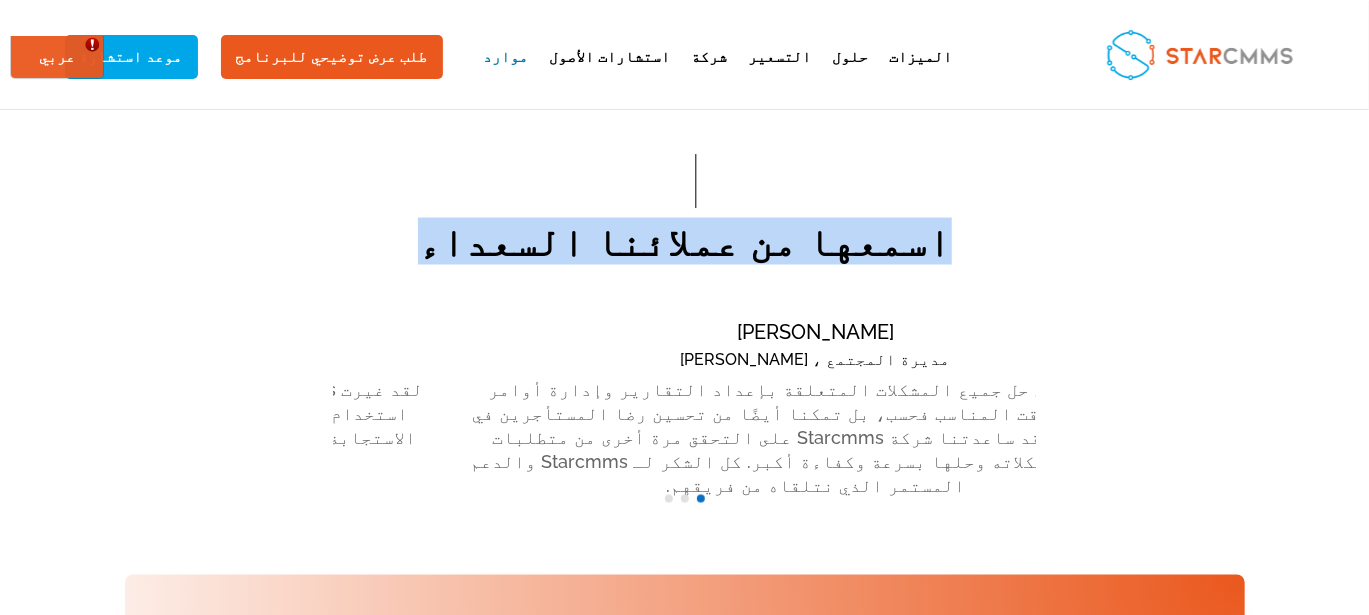 click on "لوران محمد   مديرة المجتمع ، Carolina Palms    لم نتمكن من حل جميع المشكلات المتعلقة بإعداد التقارير وإدارة أوامر العمل في الوقت المناسب فحسب، بل تمكنا أيضًا من تحسين رضا المستأجرين في مجتمعنا. لقد ساعدتنا شركة Starcmms على التحقق مرة أخرى من متطلبات المستأجر ومشكلاته وحلها بسرعة وكفاءة أكبر. كل الشكر لـ Starcmms والدعم المستمر الذي نتلقاه من فريقهم." at bounding box center (816, 409) 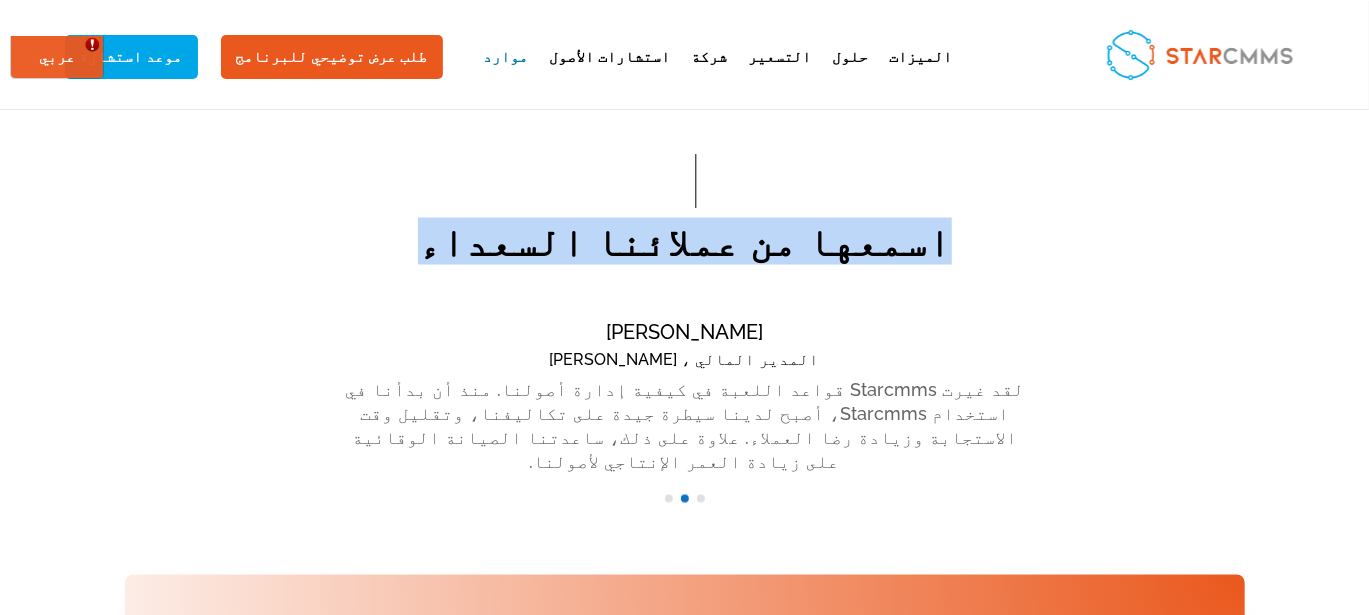 click on "لوران محمد   مديرة المجتمع ، Carolina Palms    لم نتمكن من حل جميع المشكلات المتعلقة بإعداد التقارير وإدارة أوامر العمل في الوقت المناسب فحسب، بل تمكنا أيضًا من تحسين رضا المستأجرين في مجتمعنا. لقد ساعدتنا شركة Starcmms على التحقق مرة أخرى من متطلبات المستأجر ومشكلاته وحلها بسرعة وكفاءة أكبر. كل الشكر لـ Starcmms والدعم المستمر الذي نتلقاه من فريقهم.
رأفت عثمان   المدير المالي ، Carolina Palms
دياز   حجوزات الخدمة ، كونا لصيانة المنازل" at bounding box center (685, 409) 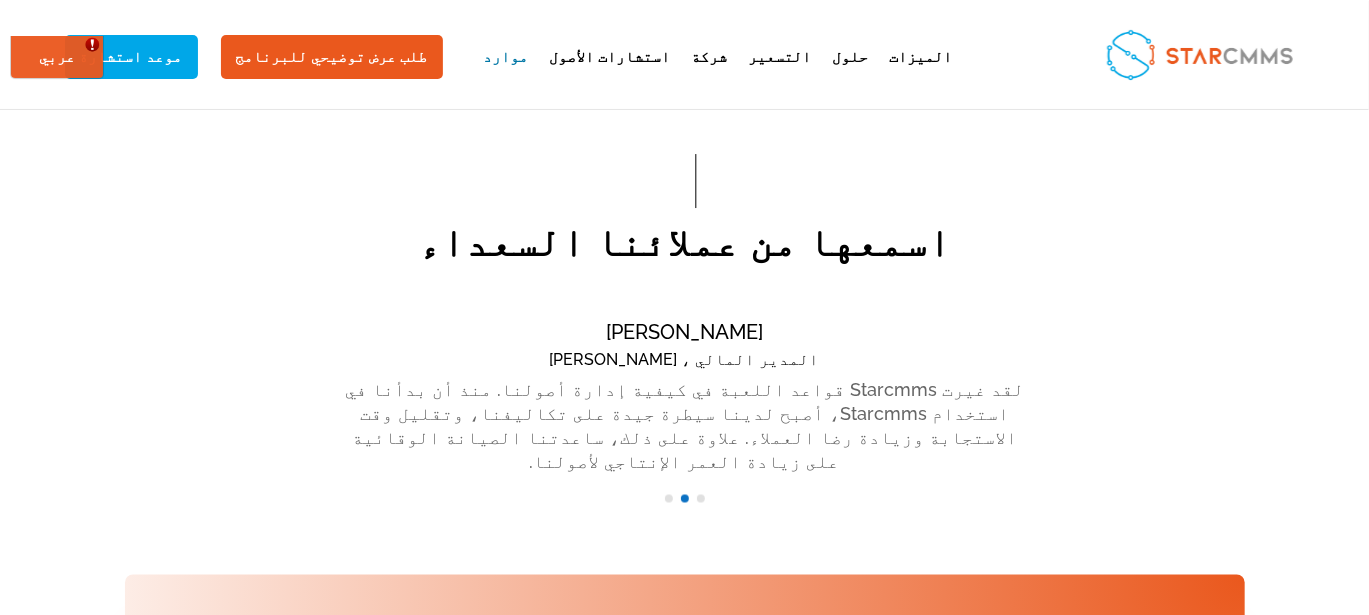 click at bounding box center [685, 499] 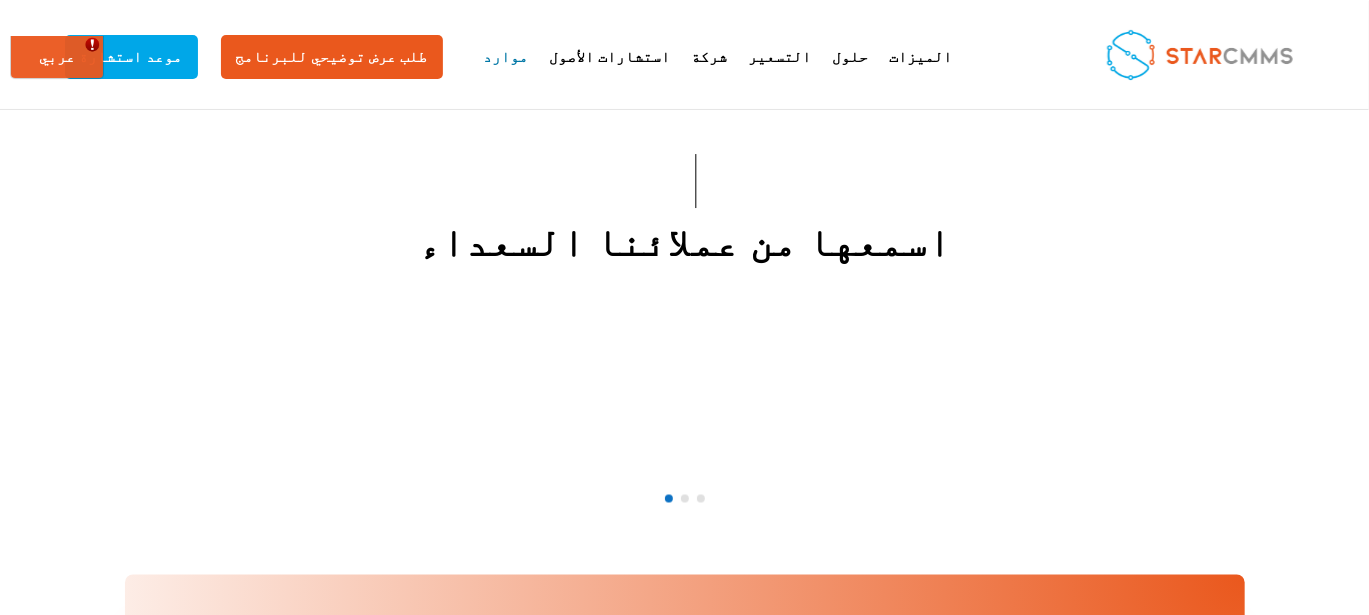 click on "لوران محمد   مديرة المجتمع ، Carolina Palms    لم نتمكن من حل جميع المشكلات المتعلقة بإعداد التقارير وإدارة أوامر العمل في الوقت المناسب فحسب، بل تمكنا أيضًا من تحسين رضا المستأجرين في مجتمعنا. لقد ساعدتنا شركة Starcmms على التحقق مرة أخرى من متطلبات المستأجر ومشكلاته وحلها بسرعة وكفاءة أكبر. كل الشكر لـ Starcmms والدعم المستمر الذي نتلقاه من فريقهم.
رأفت عثمان   المدير المالي ، Carolina Palms
دياز   حجوزات الخدمة ، كونا لصيانة المنازل" at bounding box center (685, 409) 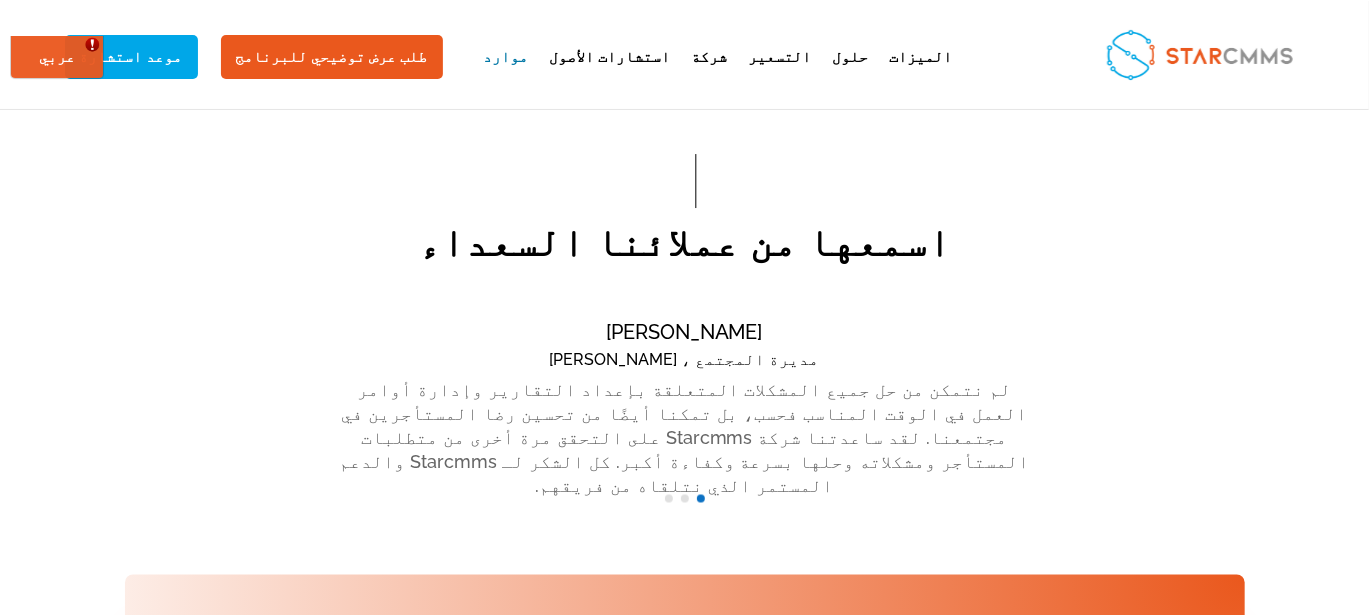 click at bounding box center [685, 499] 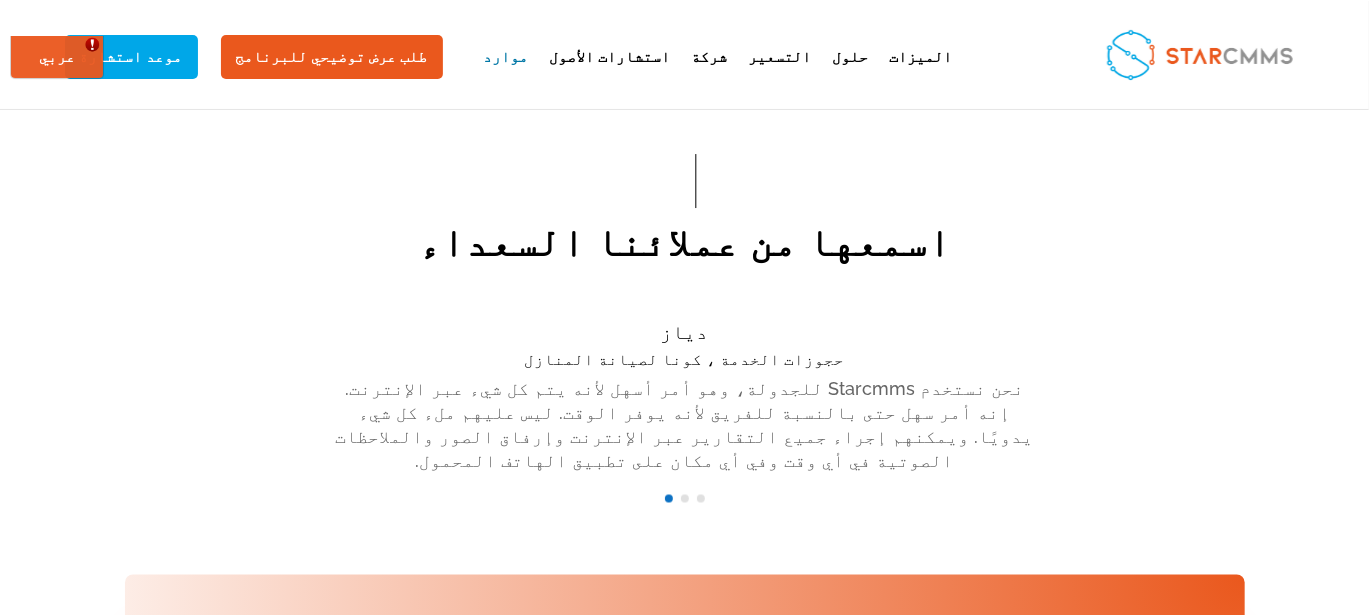 click on "دياز" at bounding box center (685, 337) 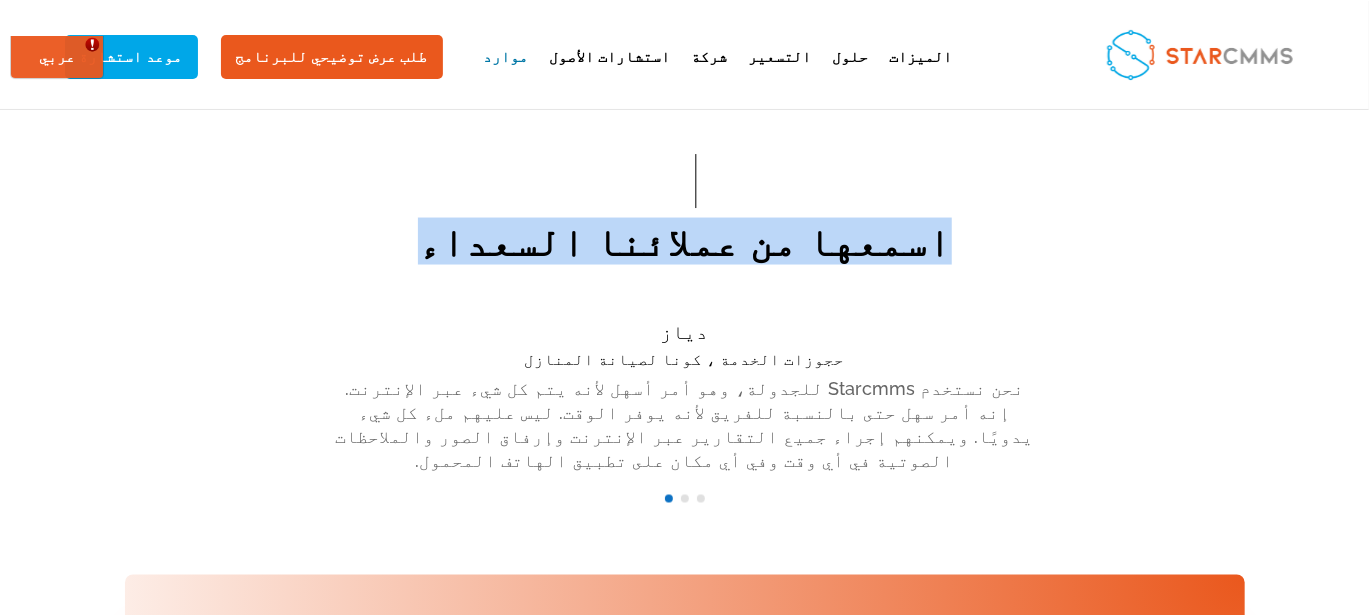 drag, startPoint x: 853, startPoint y: 245, endPoint x: 511, endPoint y: 247, distance: 342.00586 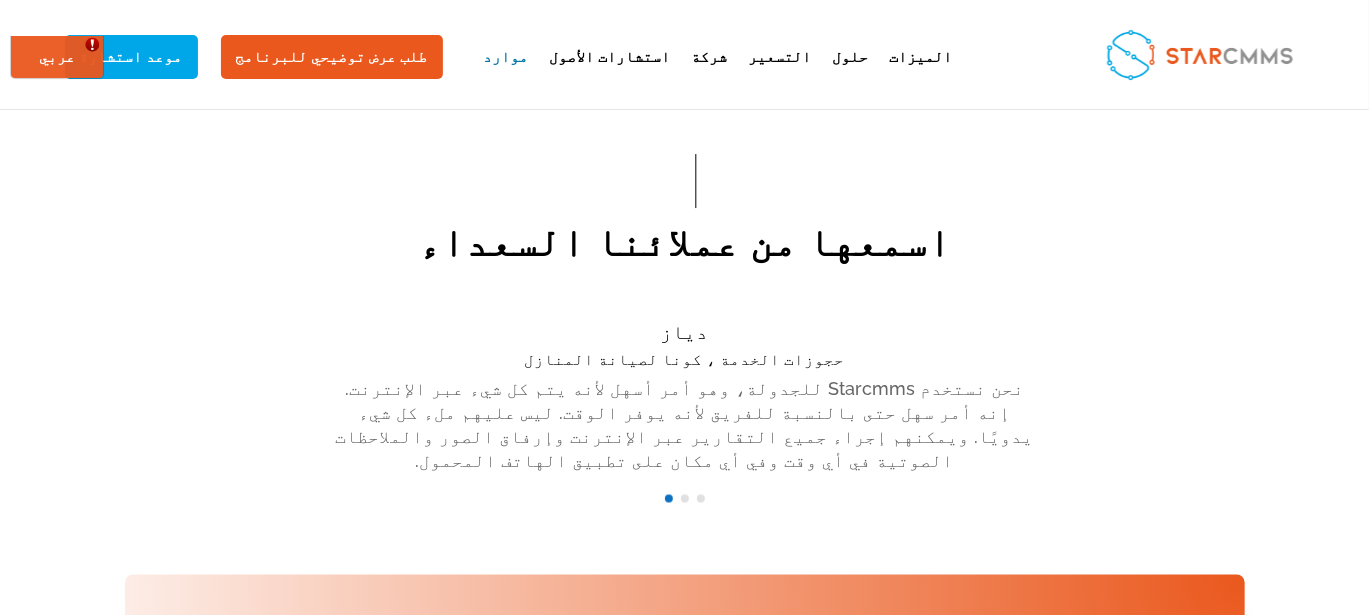 click at bounding box center (701, 499) 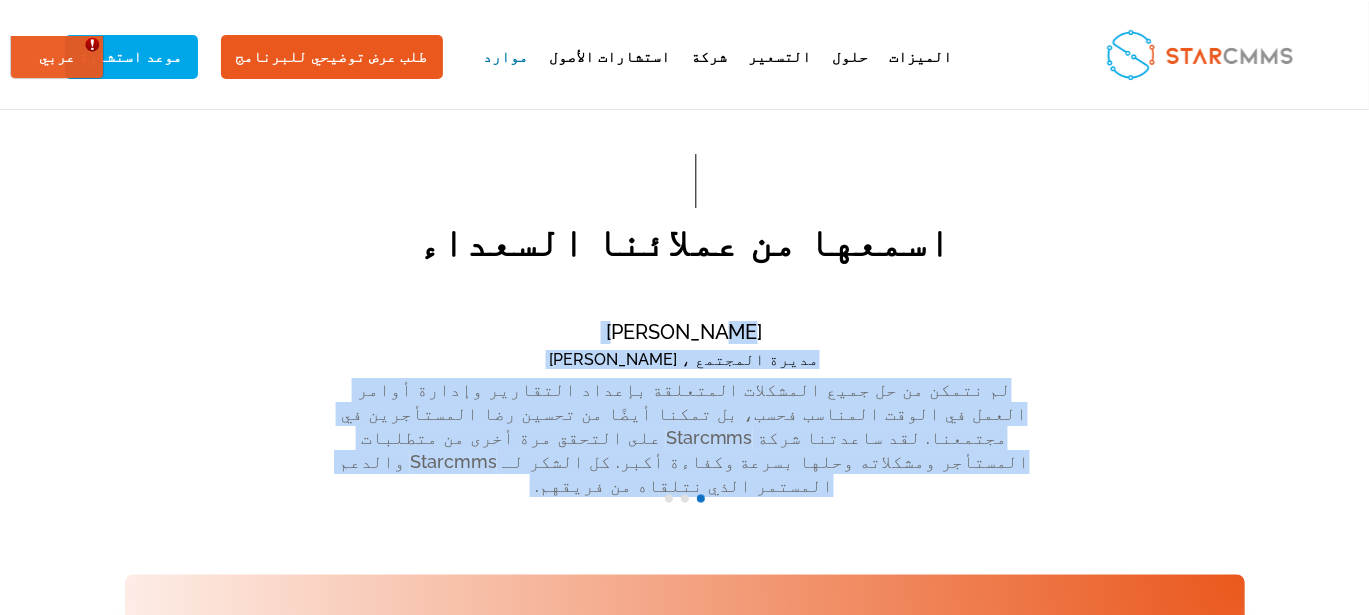 drag, startPoint x: 721, startPoint y: 342, endPoint x: 397, endPoint y: 445, distance: 339.97794 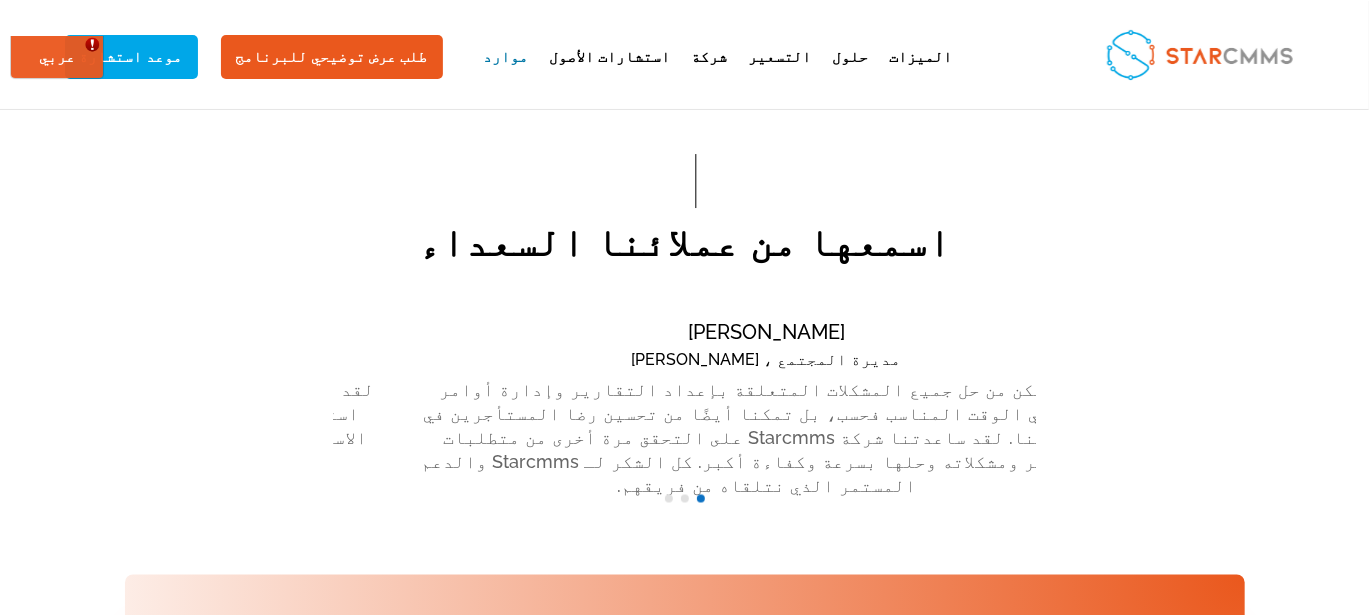 click on "لوران محمد   مديرة المجتمع ، Carolina Palms    لم نتمكن من حل جميع المشكلات المتعلقة بإعداد التقارير وإدارة أوامر العمل في الوقت المناسب فحسب، بل تمكنا أيضًا من تحسين رضا المستأجرين في مجتمعنا. لقد ساعدتنا شركة Starcmms على التحقق مرة أخرى من متطلبات المستأجر ومشكلاته وحلها بسرعة وكفاءة أكبر. كل الشكر لـ Starcmms والدعم المستمر الذي نتلقاه من فريقهم." at bounding box center [767, 409] 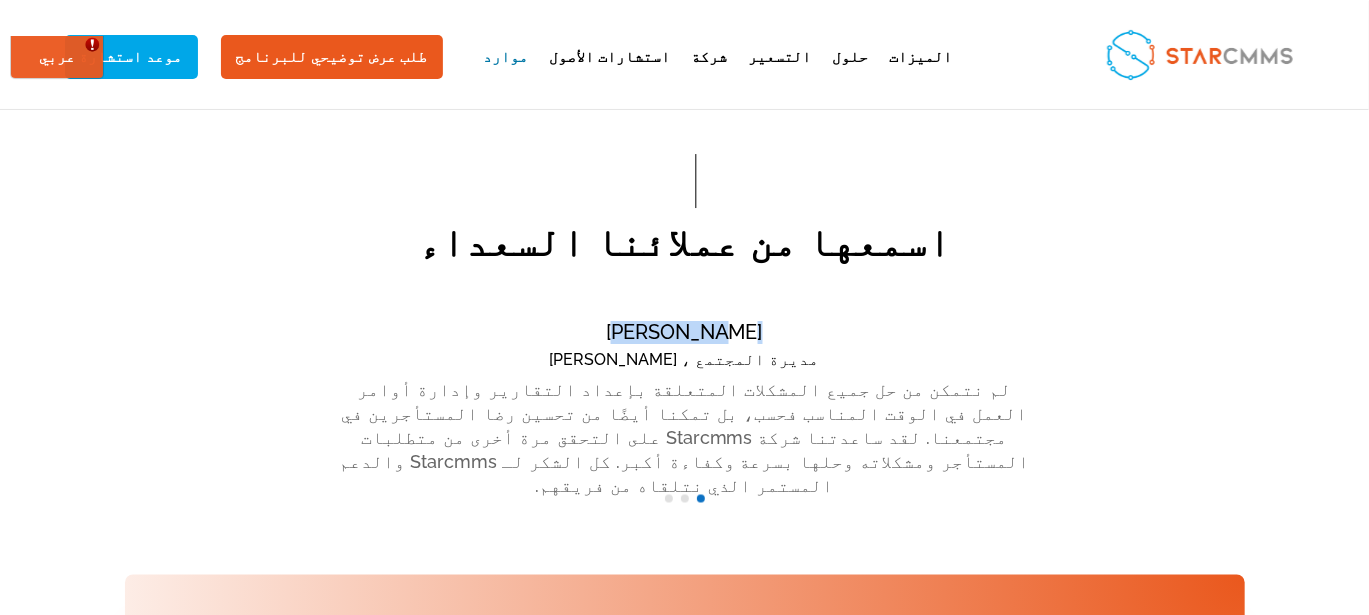drag, startPoint x: 734, startPoint y: 319, endPoint x: 628, endPoint y: 327, distance: 106.30146 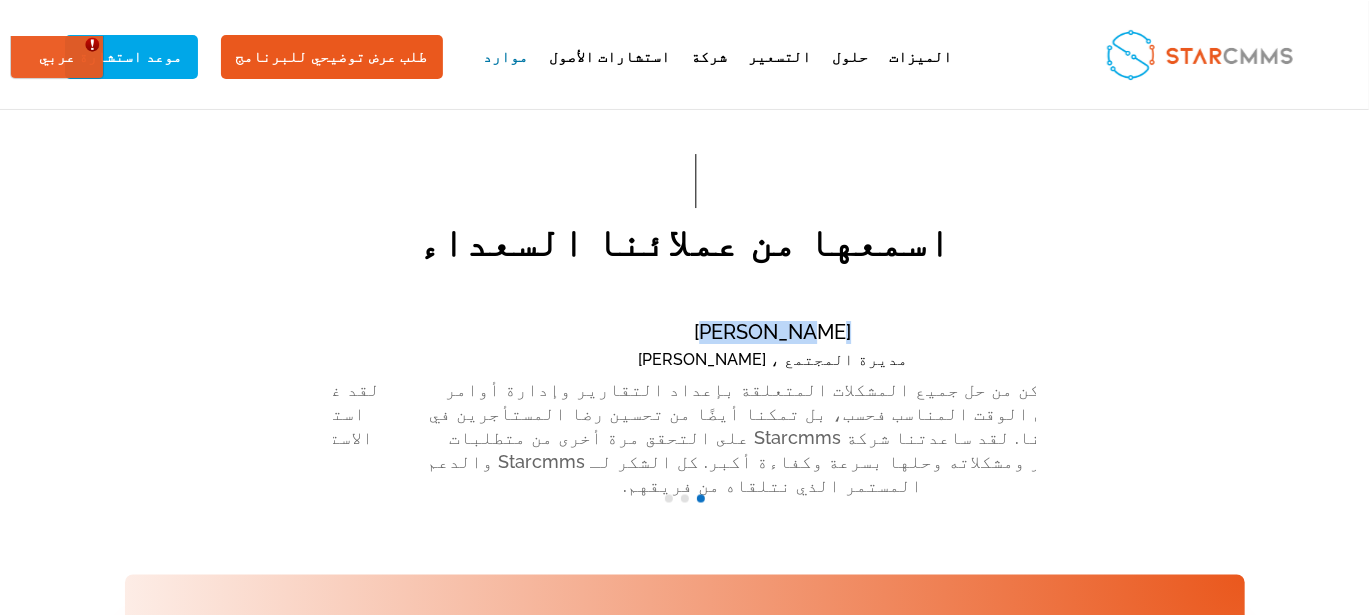 click on "مديرة المجتمع ، Carolina Palms" at bounding box center [773, 365] 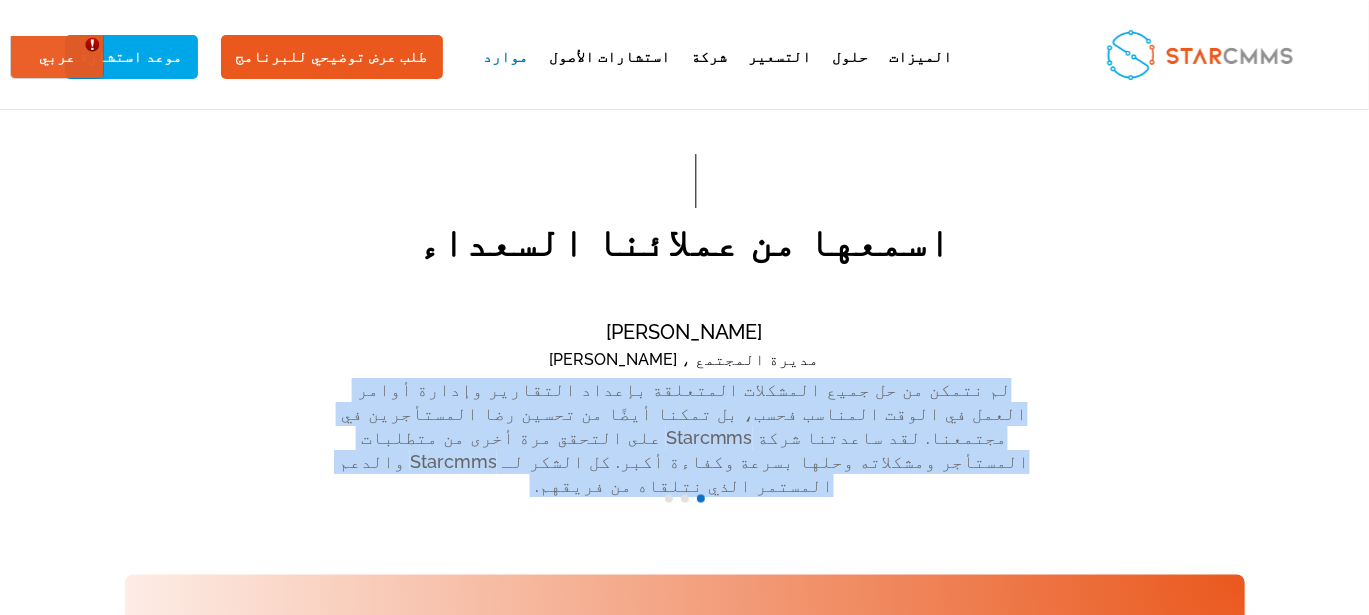 drag, startPoint x: 989, startPoint y: 481, endPoint x: 327, endPoint y: 397, distance: 667.30804 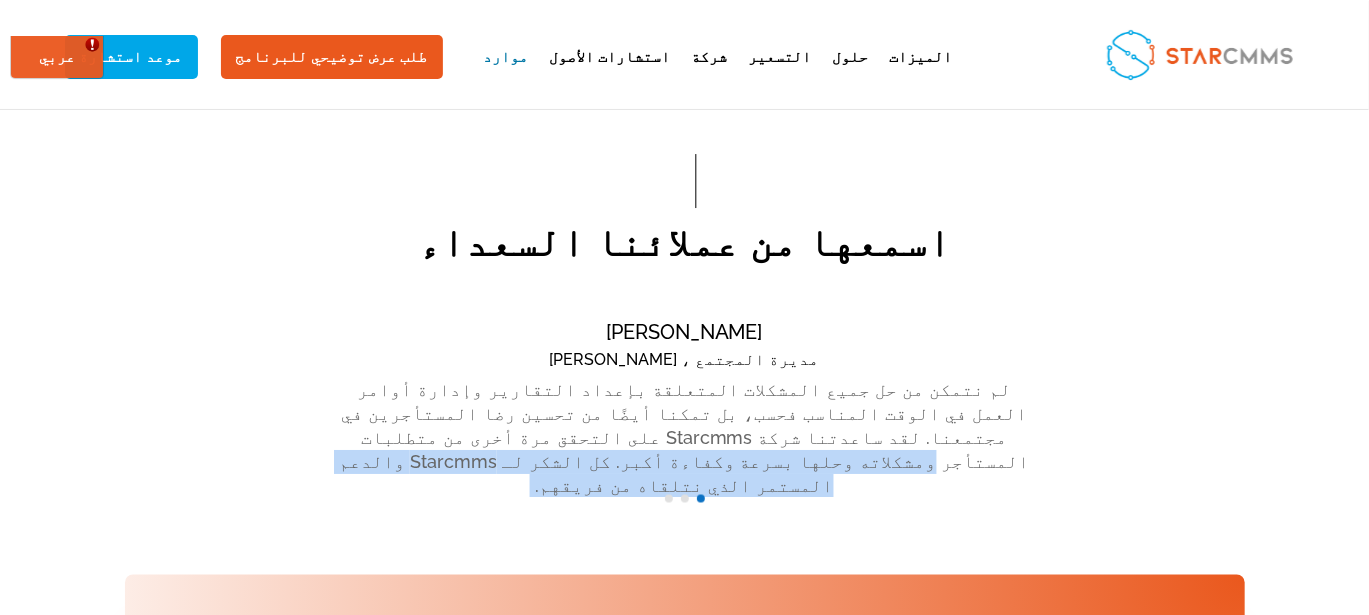 drag, startPoint x: 979, startPoint y: 455, endPoint x: 380, endPoint y: 430, distance: 599.5215 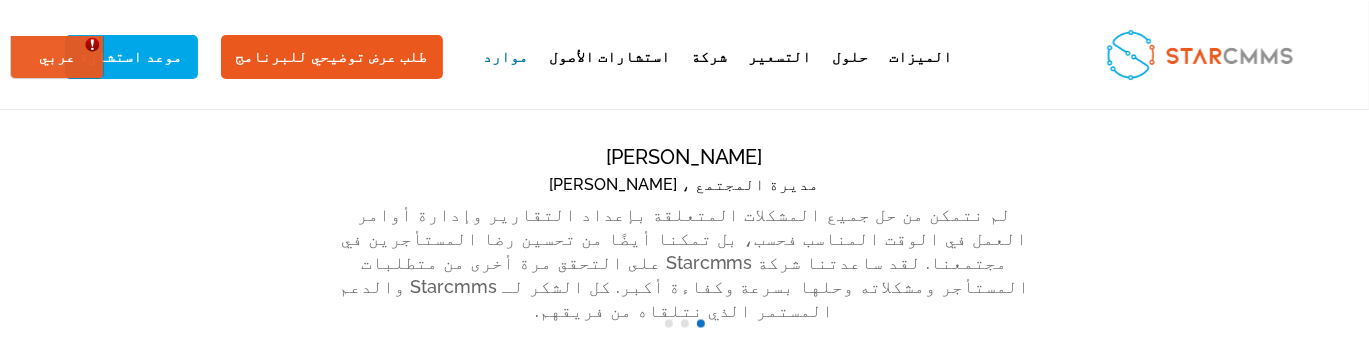 scroll, scrollTop: 1633, scrollLeft: 0, axis: vertical 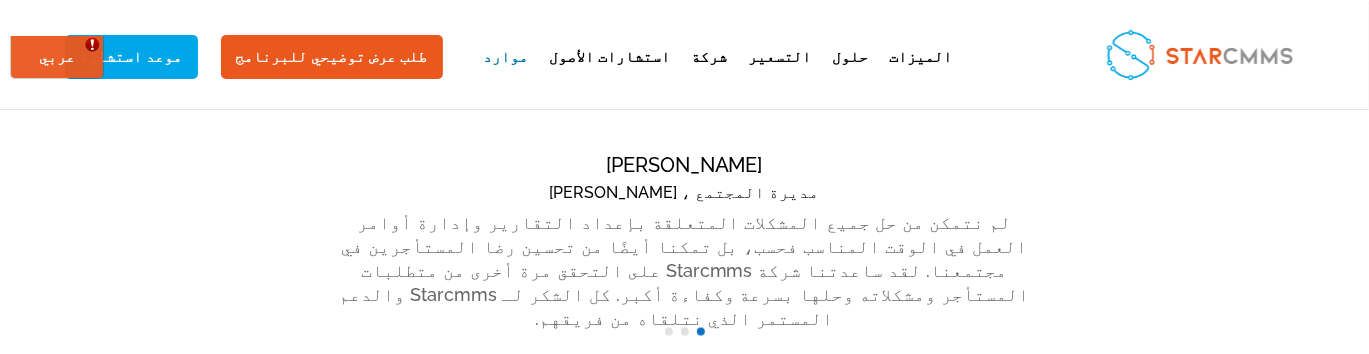 click at bounding box center (669, 332) 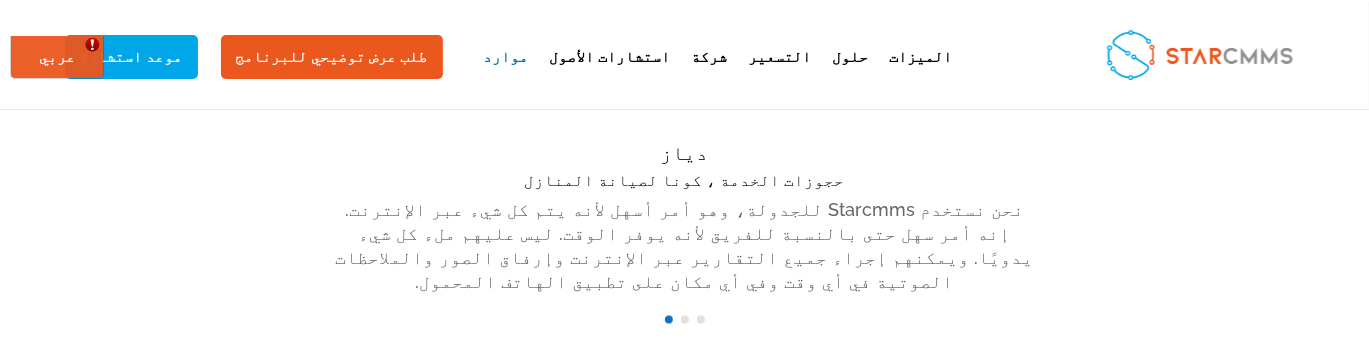 scroll, scrollTop: 1633, scrollLeft: 0, axis: vertical 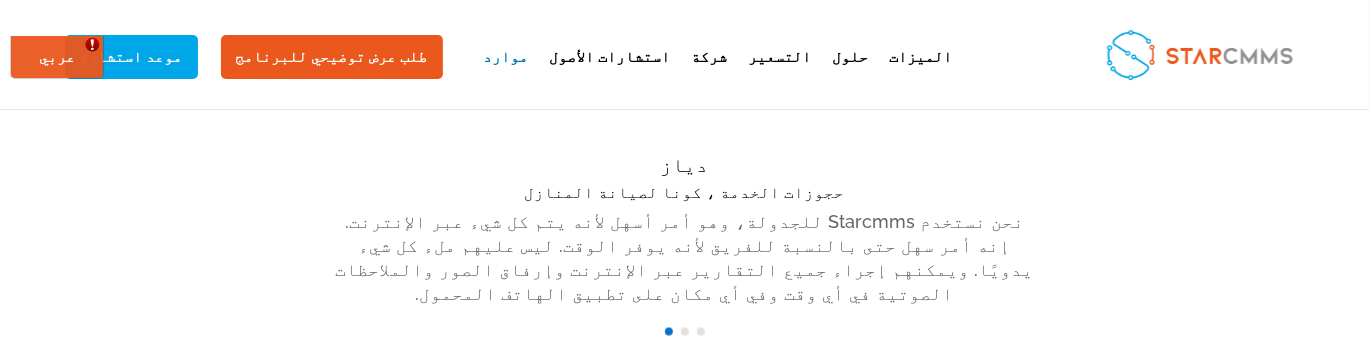 click at bounding box center [685, 332] 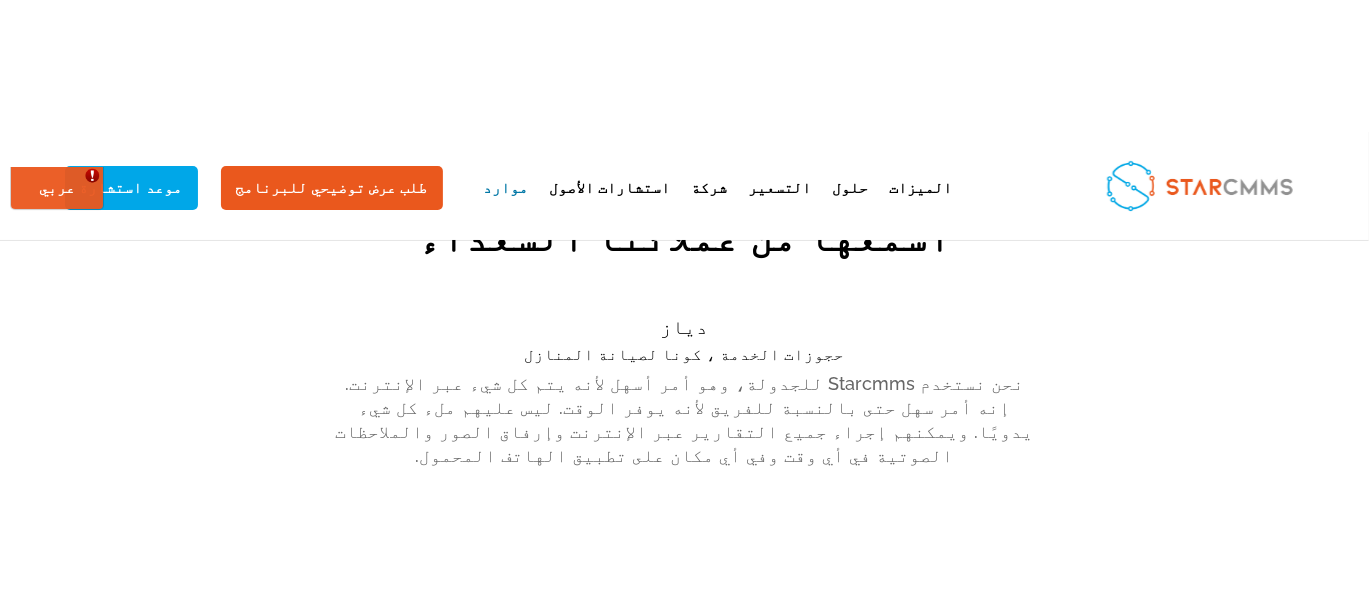 scroll, scrollTop: 1566, scrollLeft: 0, axis: vertical 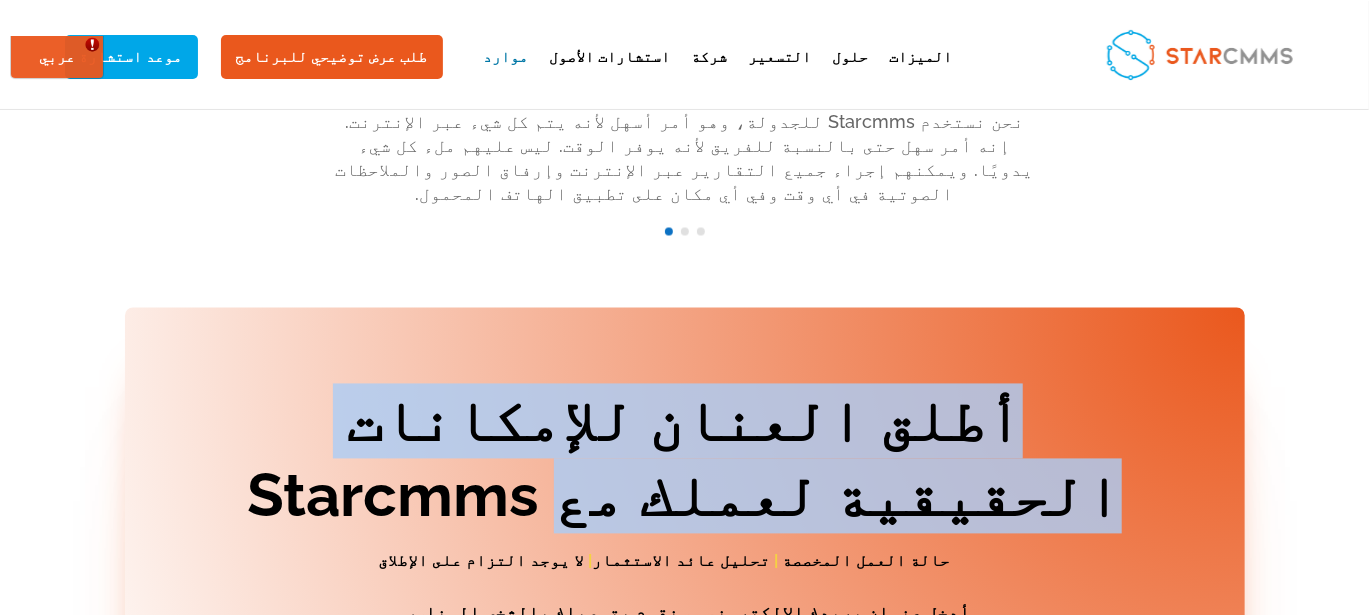 drag, startPoint x: 1081, startPoint y: 364, endPoint x: 277, endPoint y: 384, distance: 804.2487 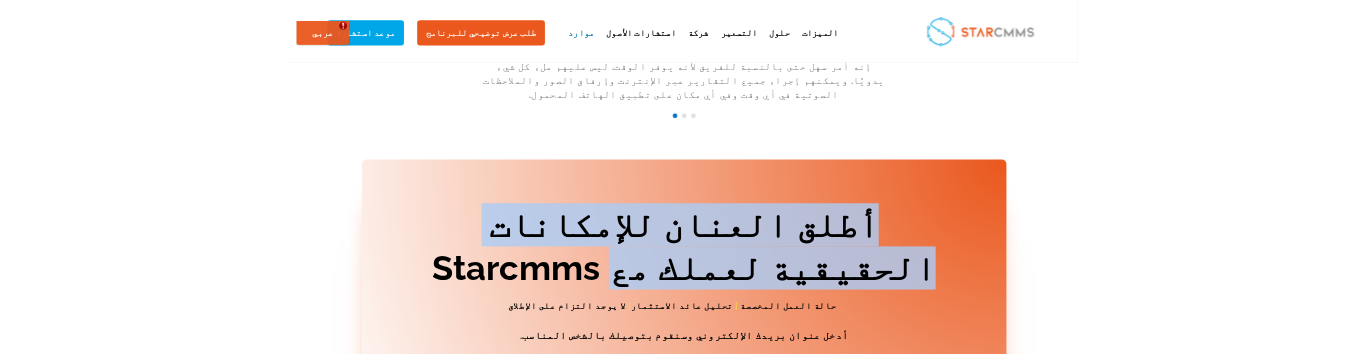 scroll, scrollTop: 1866, scrollLeft: 0, axis: vertical 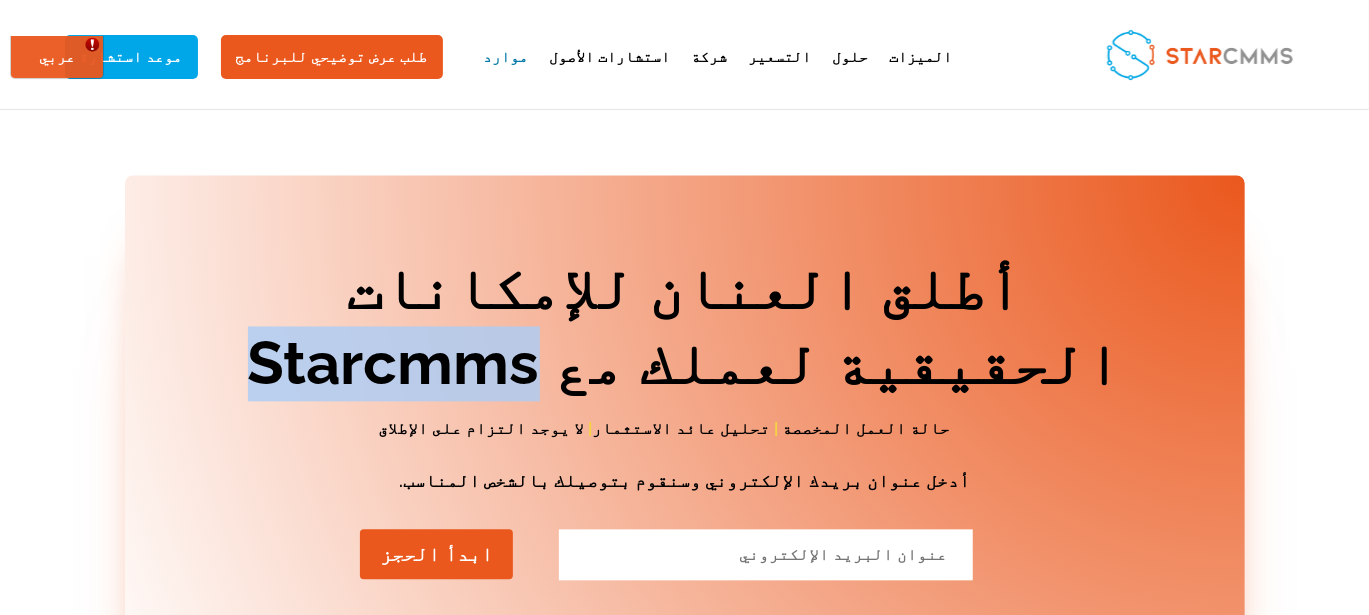 drag, startPoint x: 843, startPoint y: 314, endPoint x: 544, endPoint y: 324, distance: 299.16718 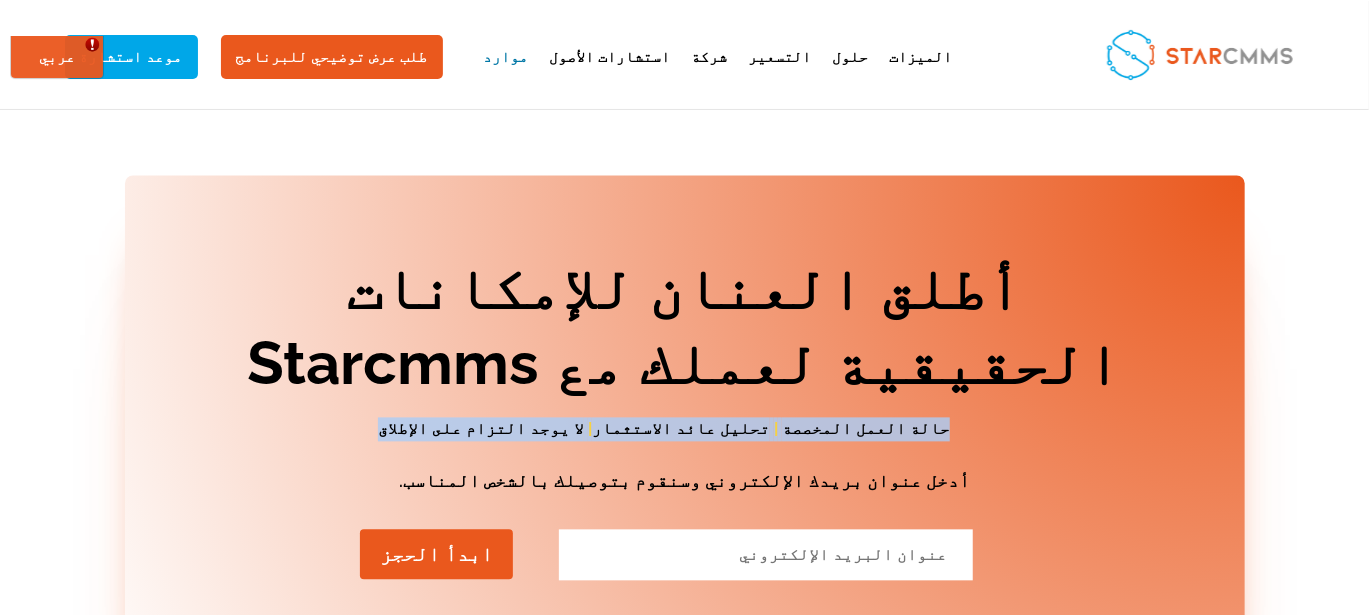 drag, startPoint x: 893, startPoint y: 376, endPoint x: 509, endPoint y: 385, distance: 384.10547 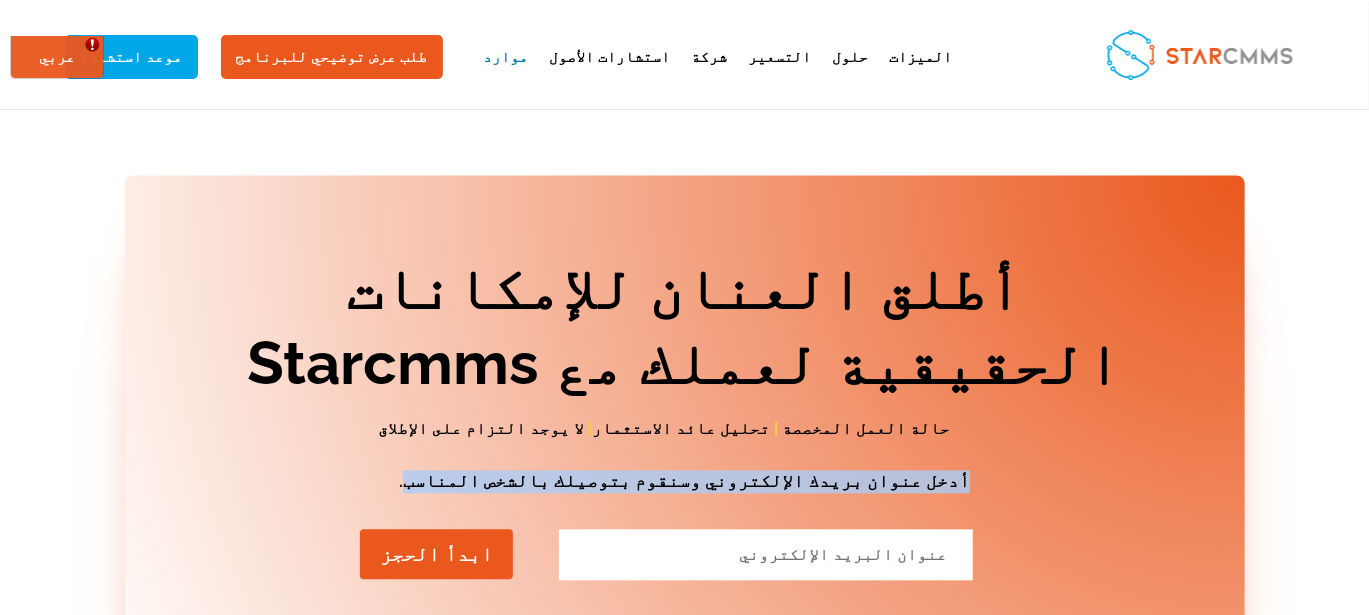 drag, startPoint x: 875, startPoint y: 428, endPoint x: 439, endPoint y: 415, distance: 436.19376 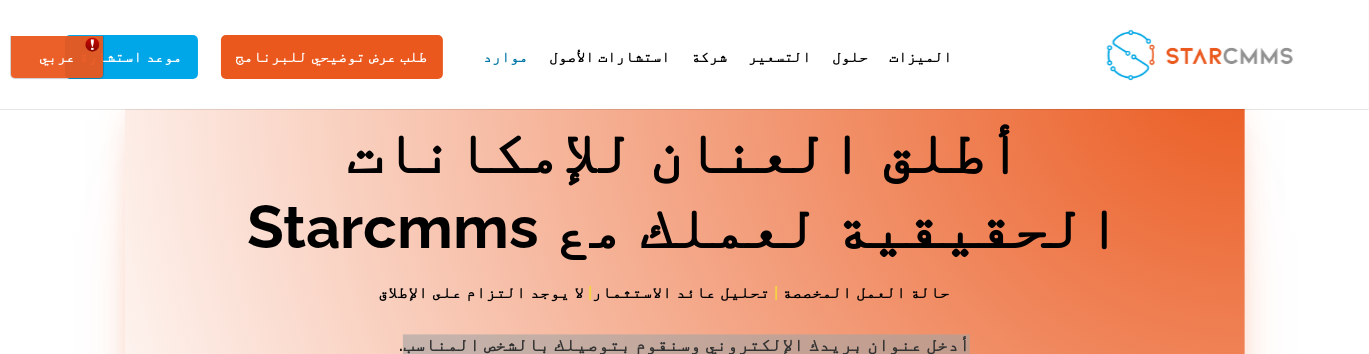 scroll, scrollTop: 2033, scrollLeft: 0, axis: vertical 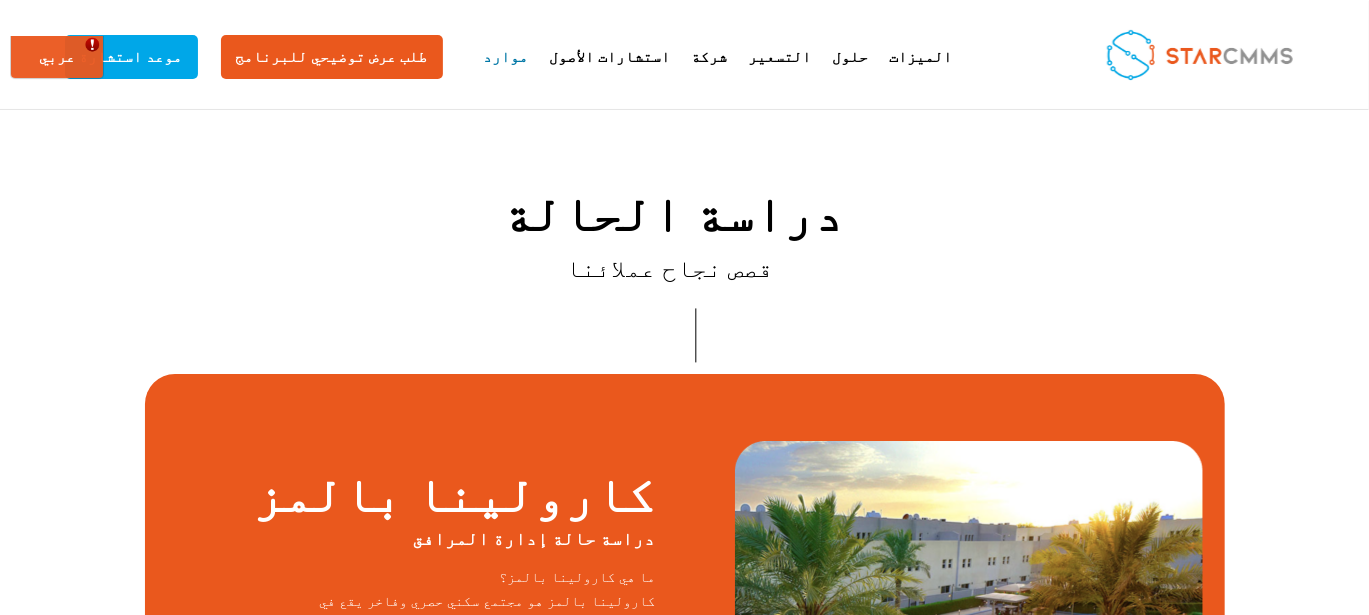 type 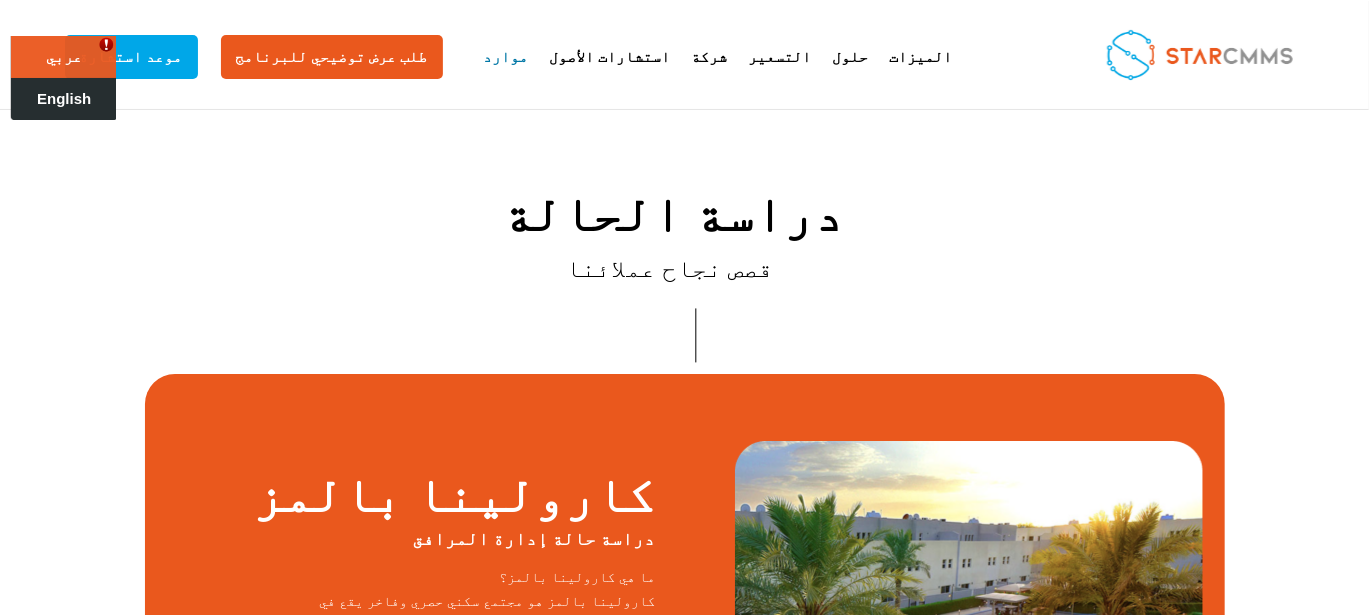 click on "English" at bounding box center [64, 98] 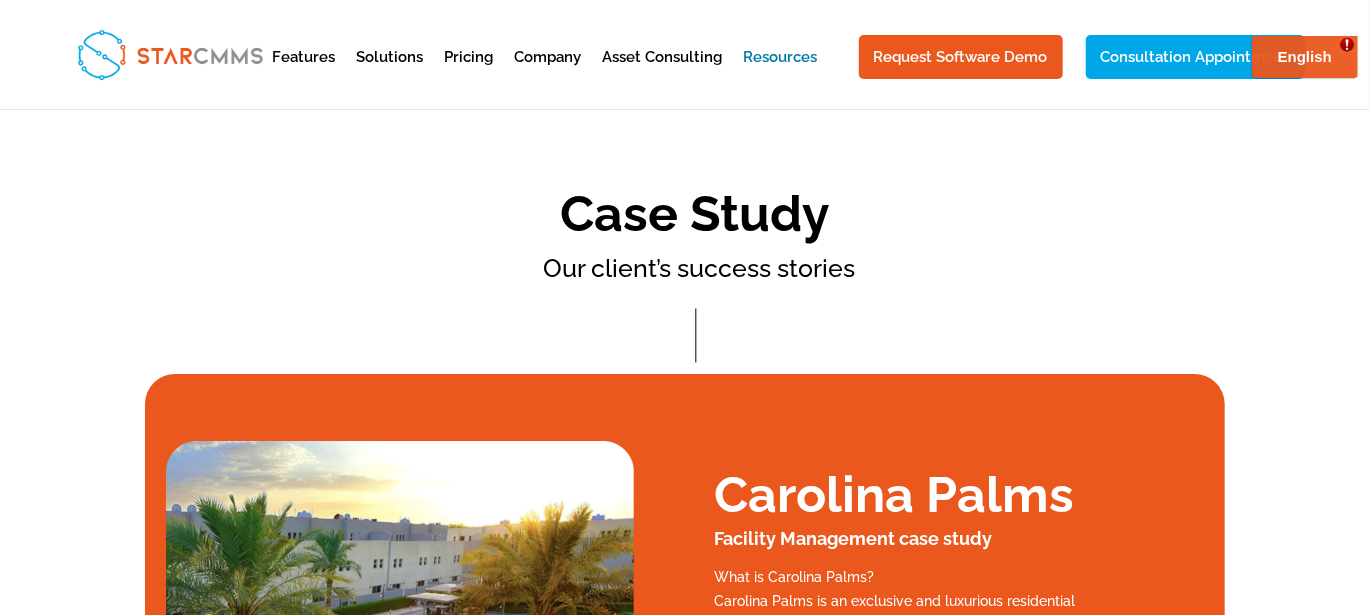 scroll, scrollTop: 0, scrollLeft: 0, axis: both 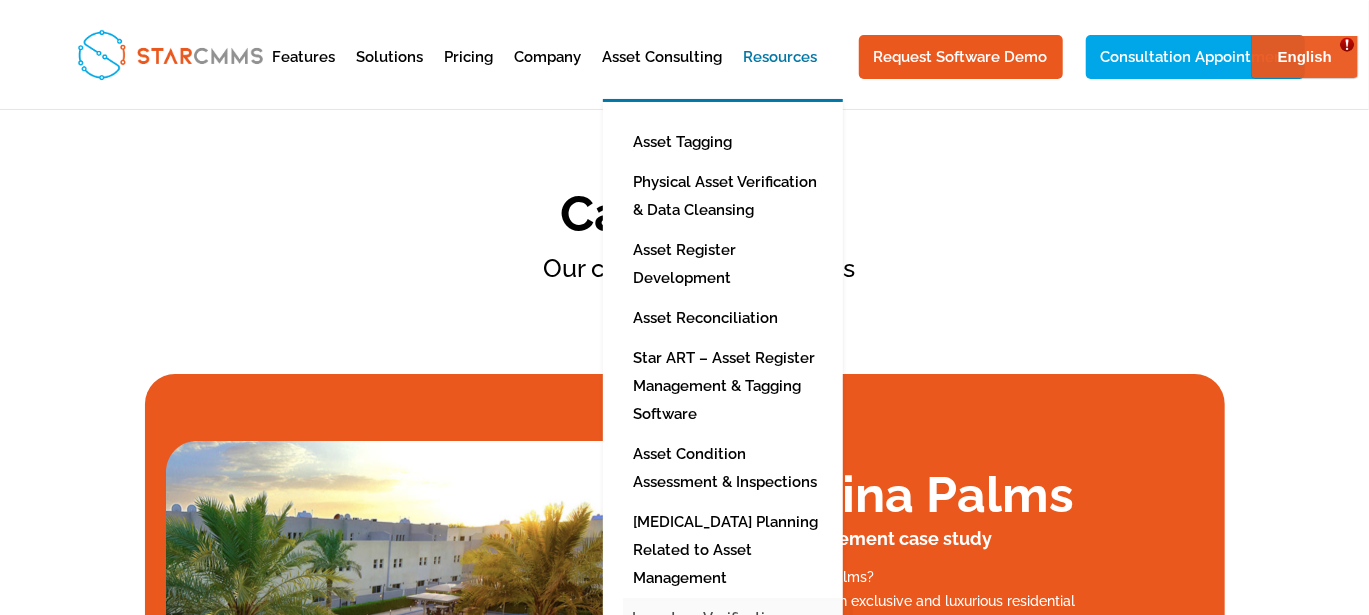 click on "Inventory Verification, Cataloguing & Taxonomy" at bounding box center (738, 632) 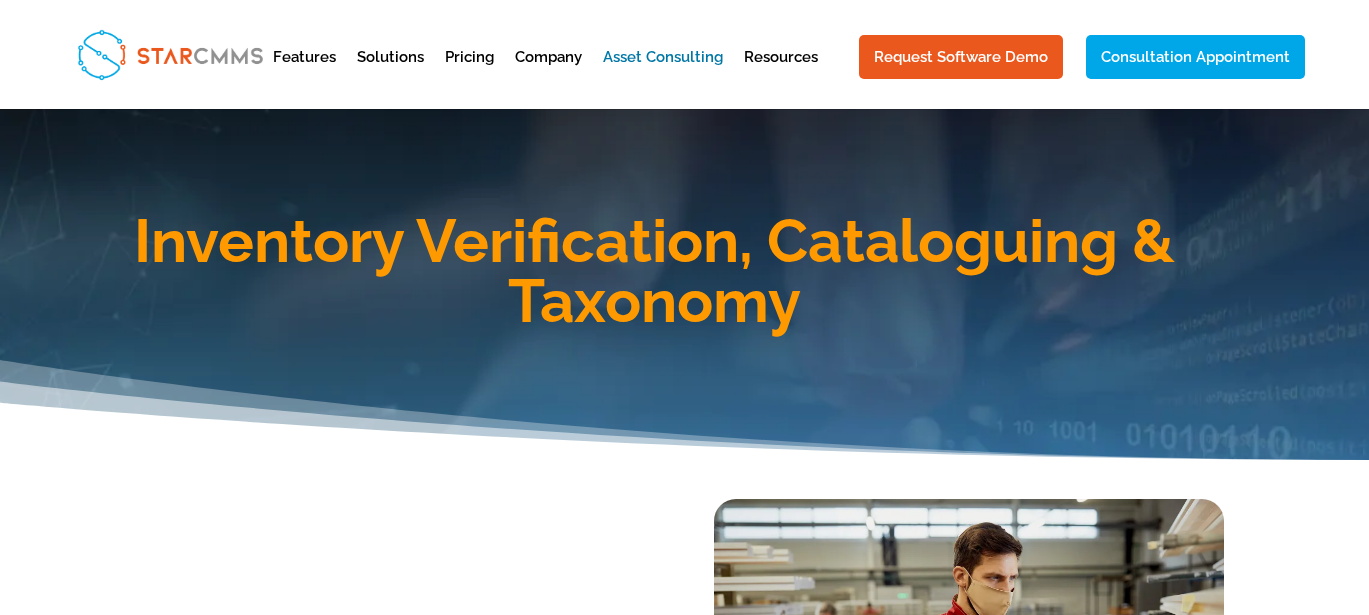 scroll, scrollTop: 0, scrollLeft: 0, axis: both 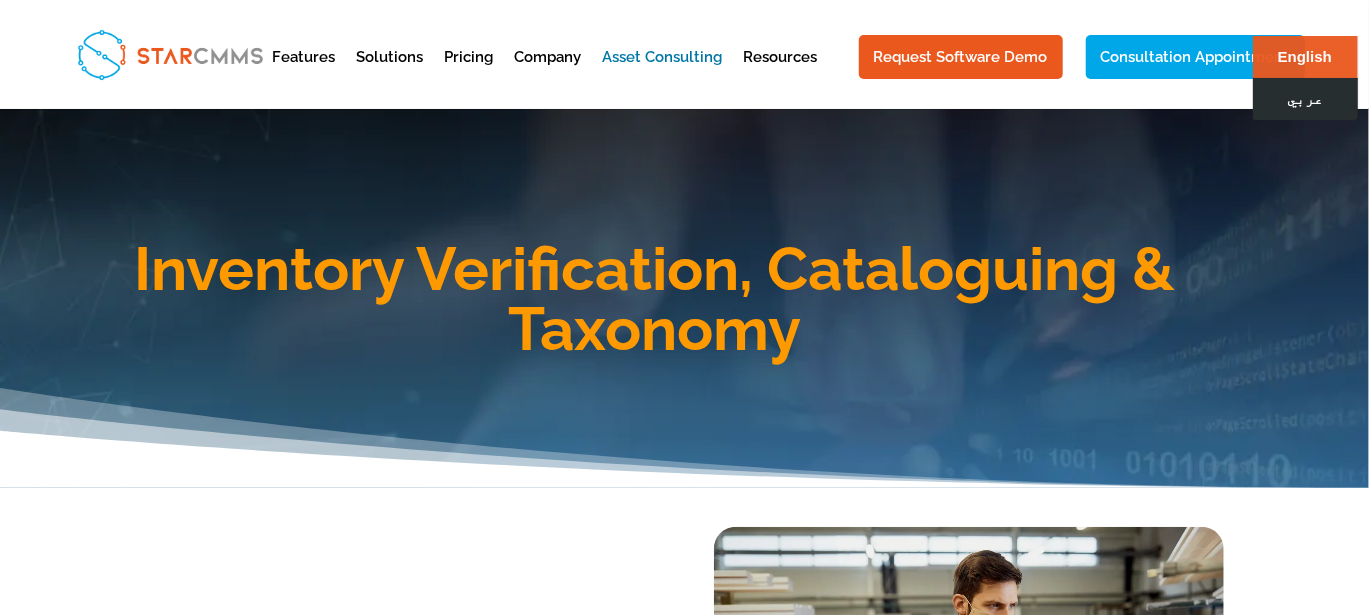 click on "عربي" at bounding box center (1304, 98) 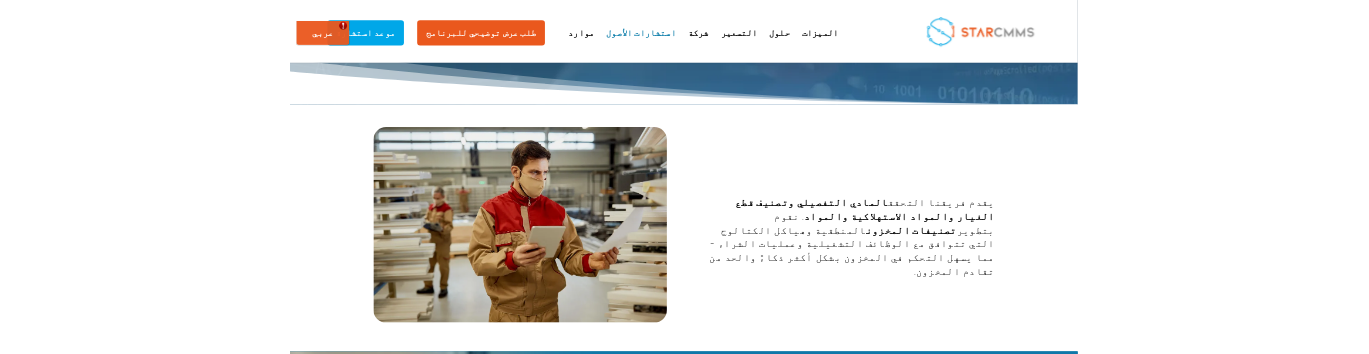 scroll, scrollTop: 0, scrollLeft: 0, axis: both 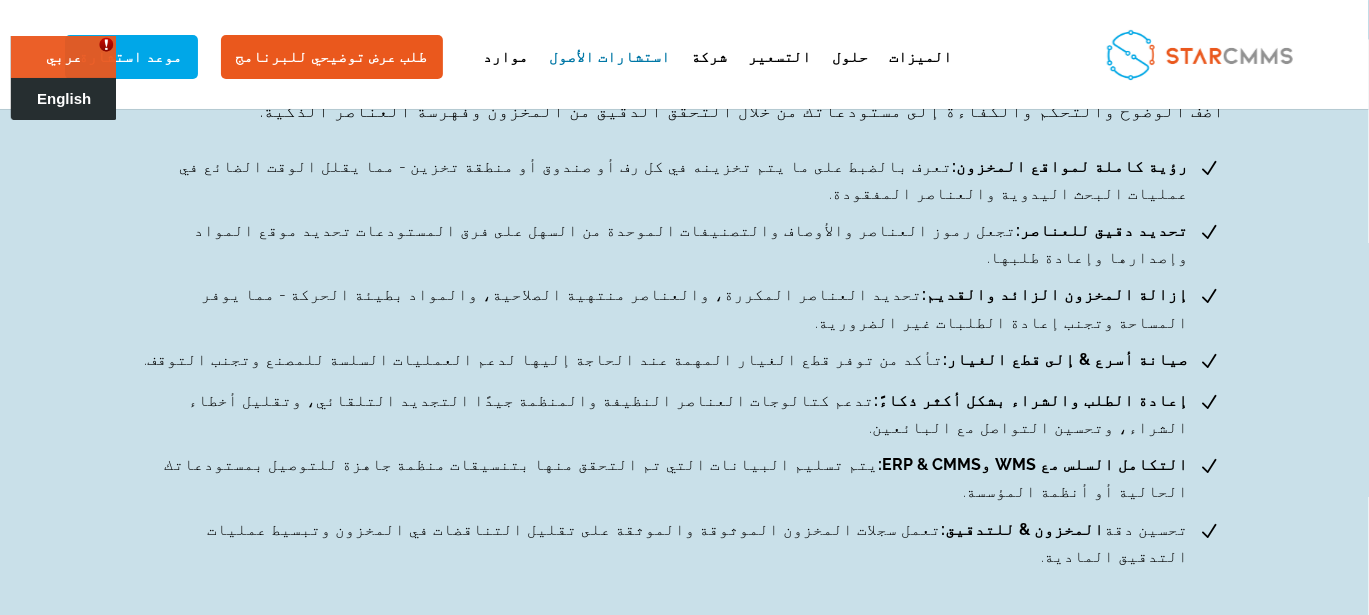 click on "English" at bounding box center (64, 98) 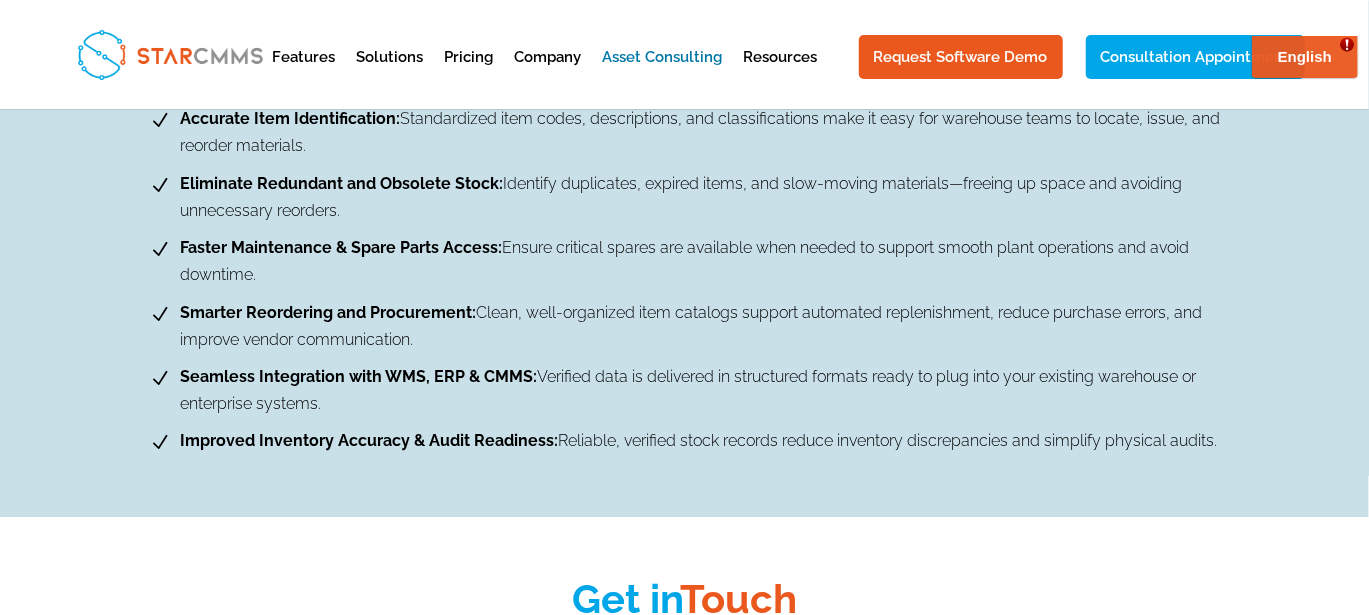 scroll, scrollTop: 0, scrollLeft: 0, axis: both 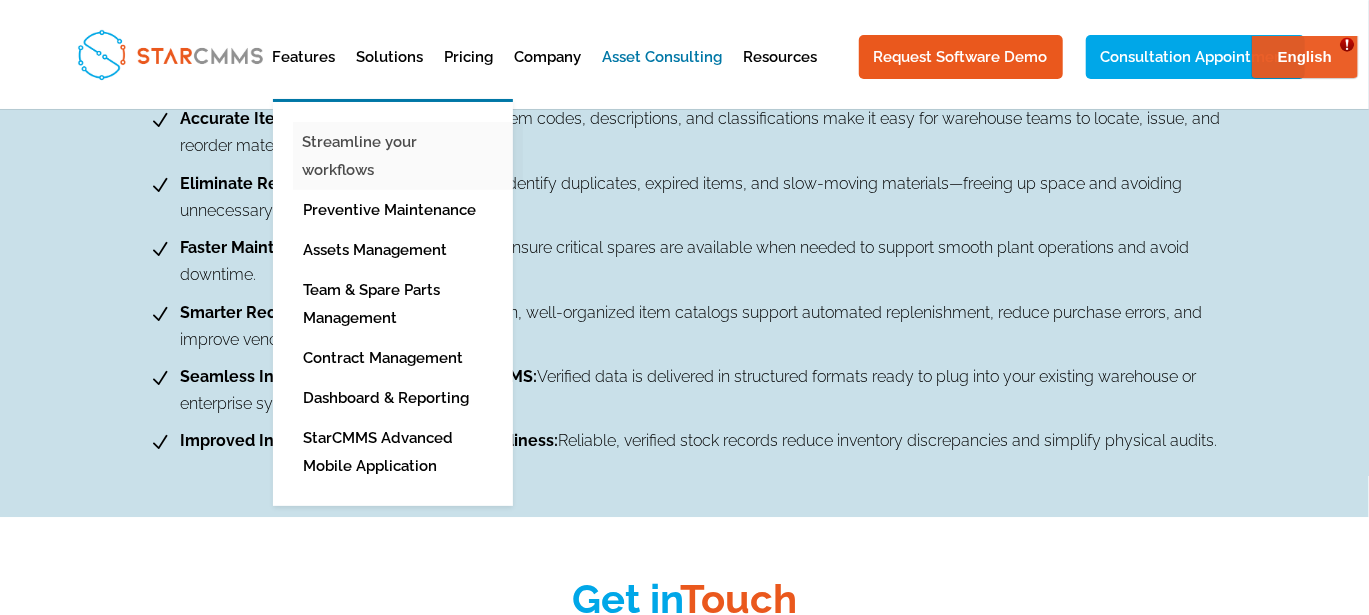 click on "Streamline your workflows" at bounding box center (408, 156) 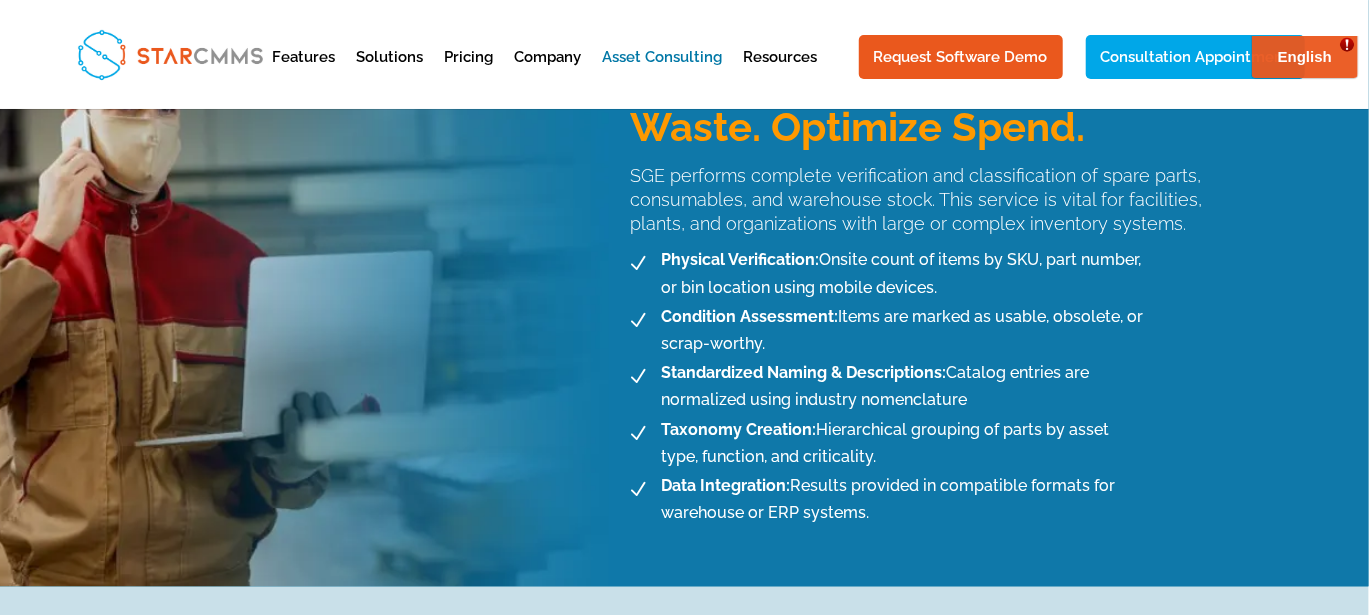 scroll, scrollTop: 1907, scrollLeft: 0, axis: vertical 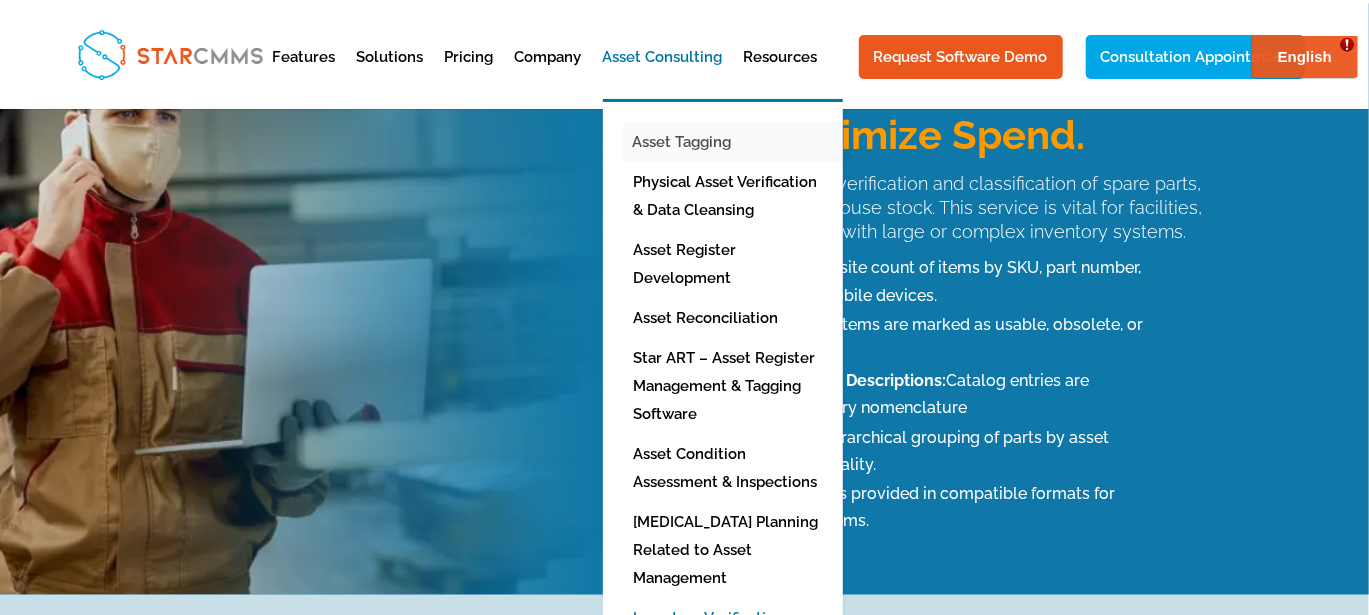 click on "Asset Tagging" at bounding box center [738, 142] 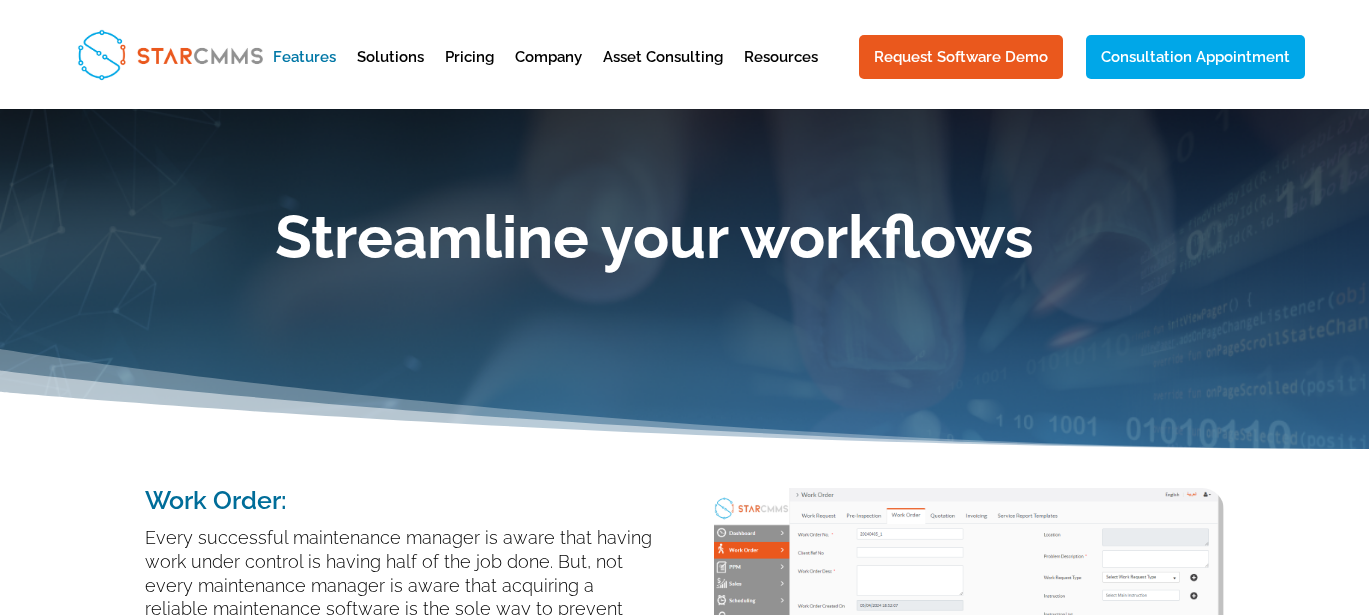 scroll, scrollTop: 0, scrollLeft: 0, axis: both 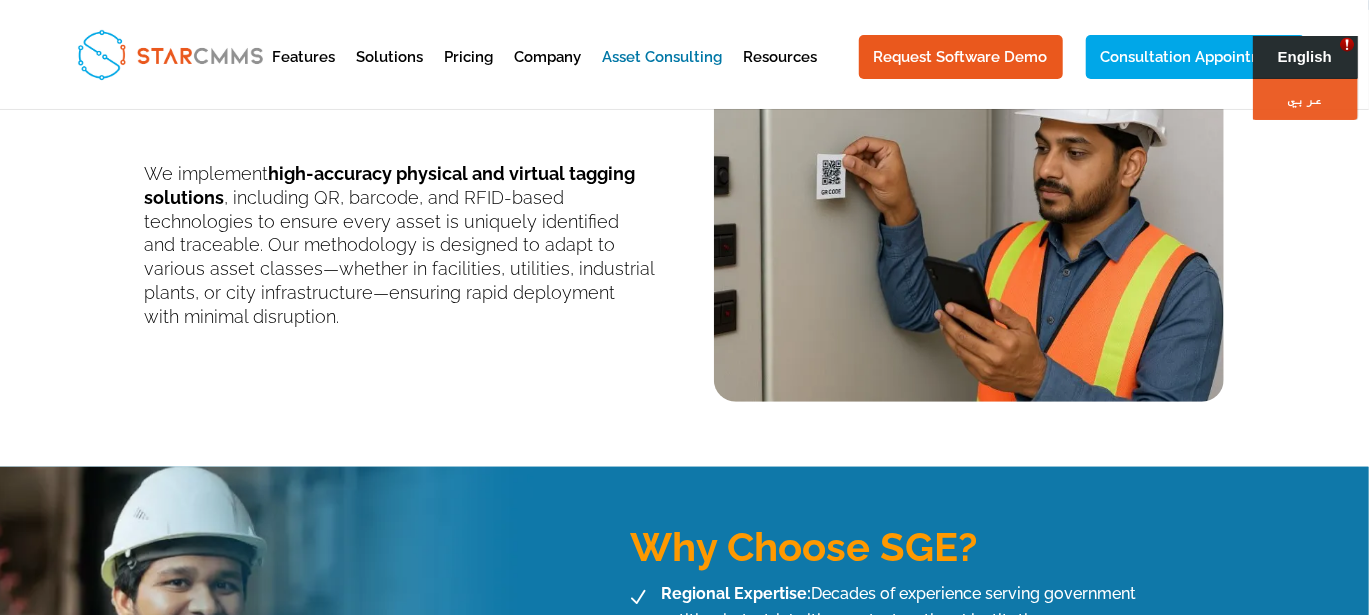 click on "English" at bounding box center (1304, 56) 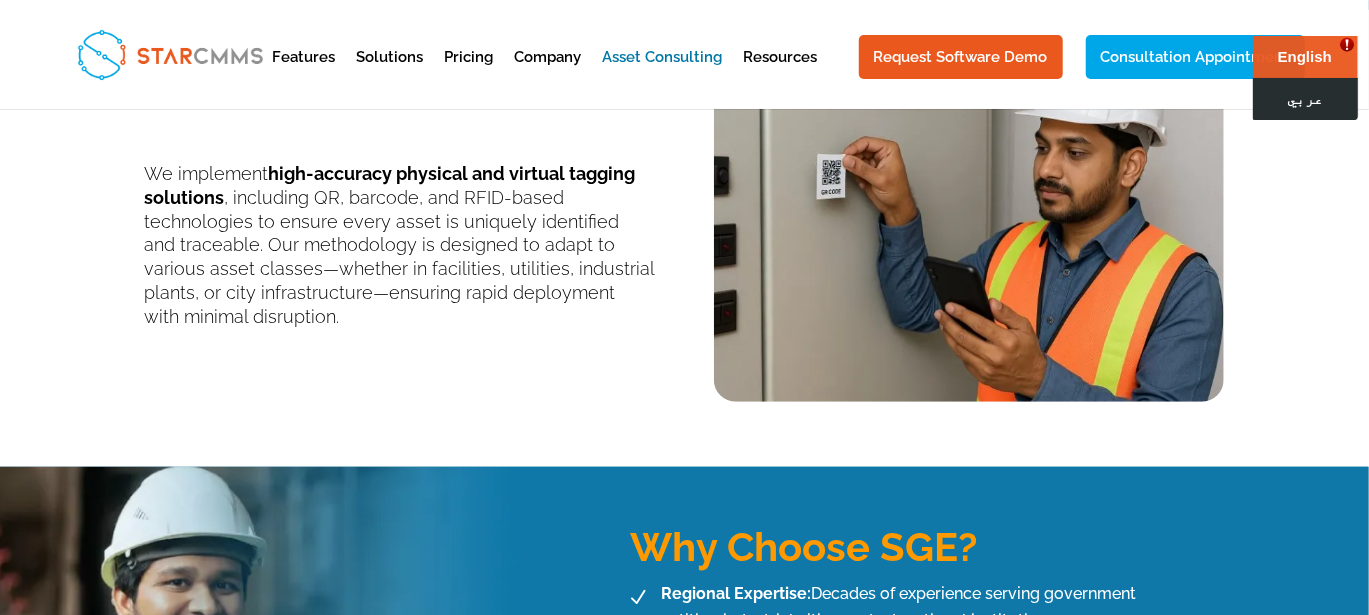 click on "عربي" at bounding box center (1304, 98) 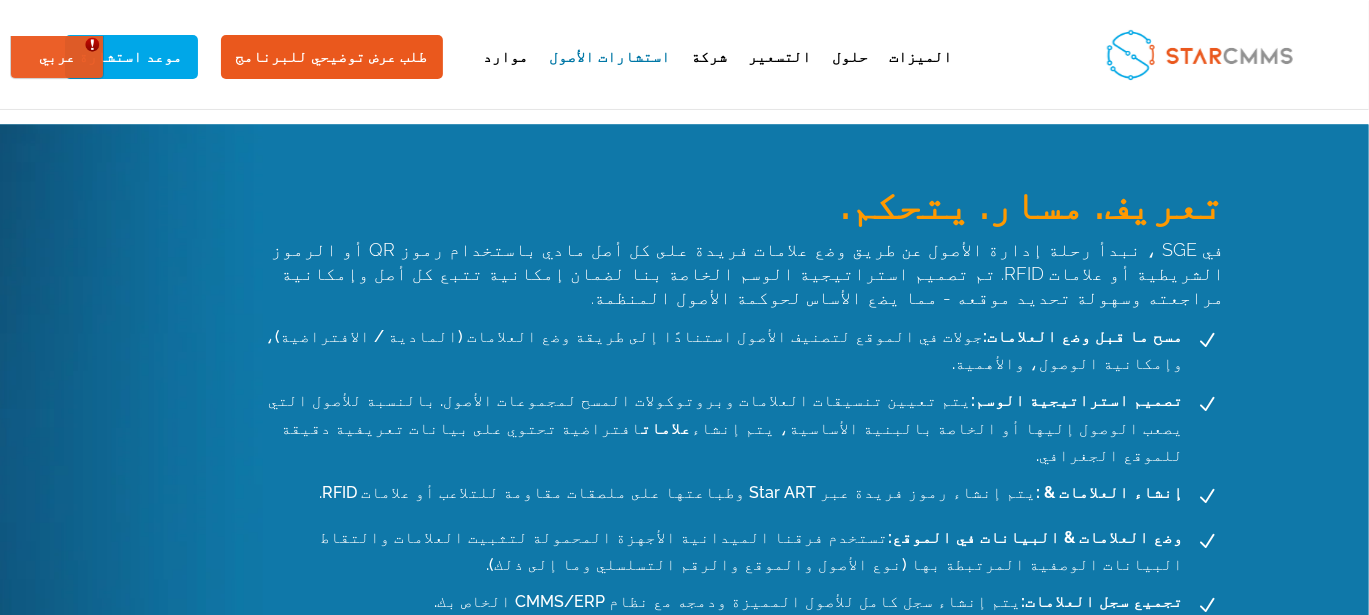 scroll, scrollTop: 1866, scrollLeft: 0, axis: vertical 